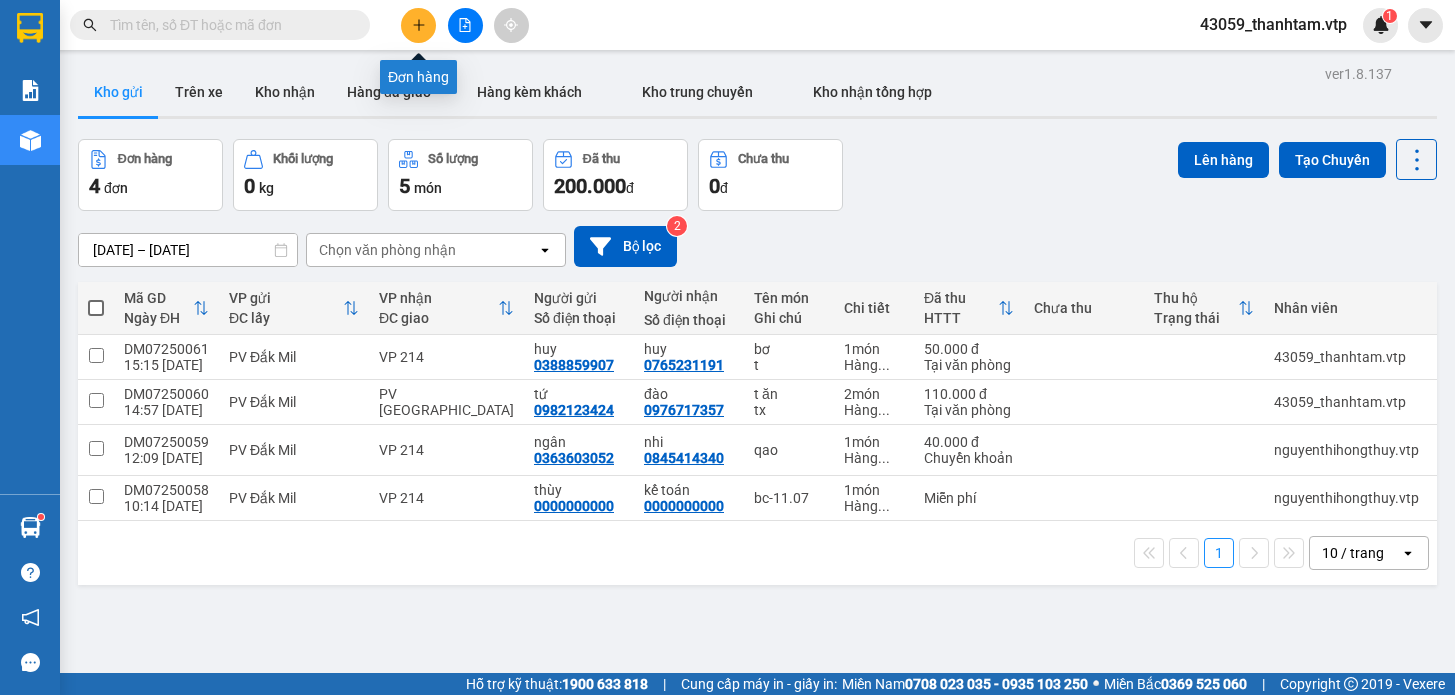 scroll, scrollTop: 0, scrollLeft: 0, axis: both 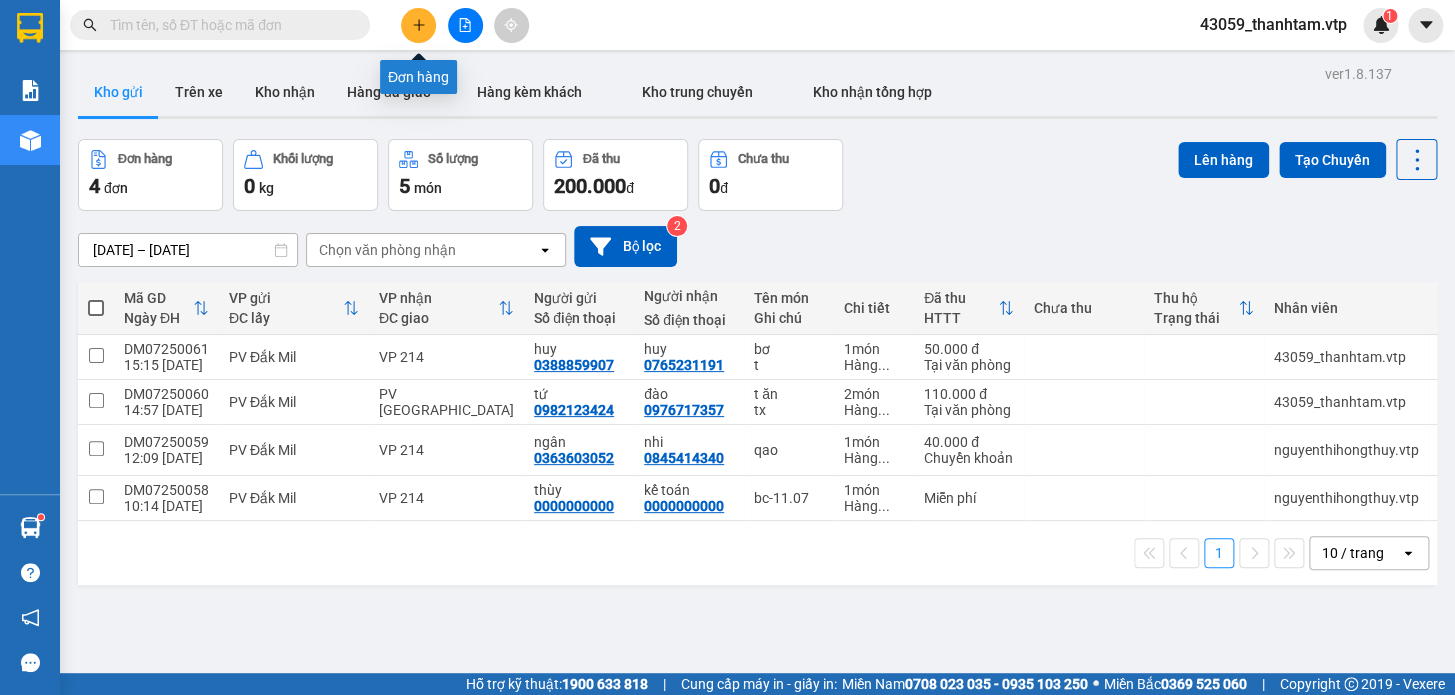 click 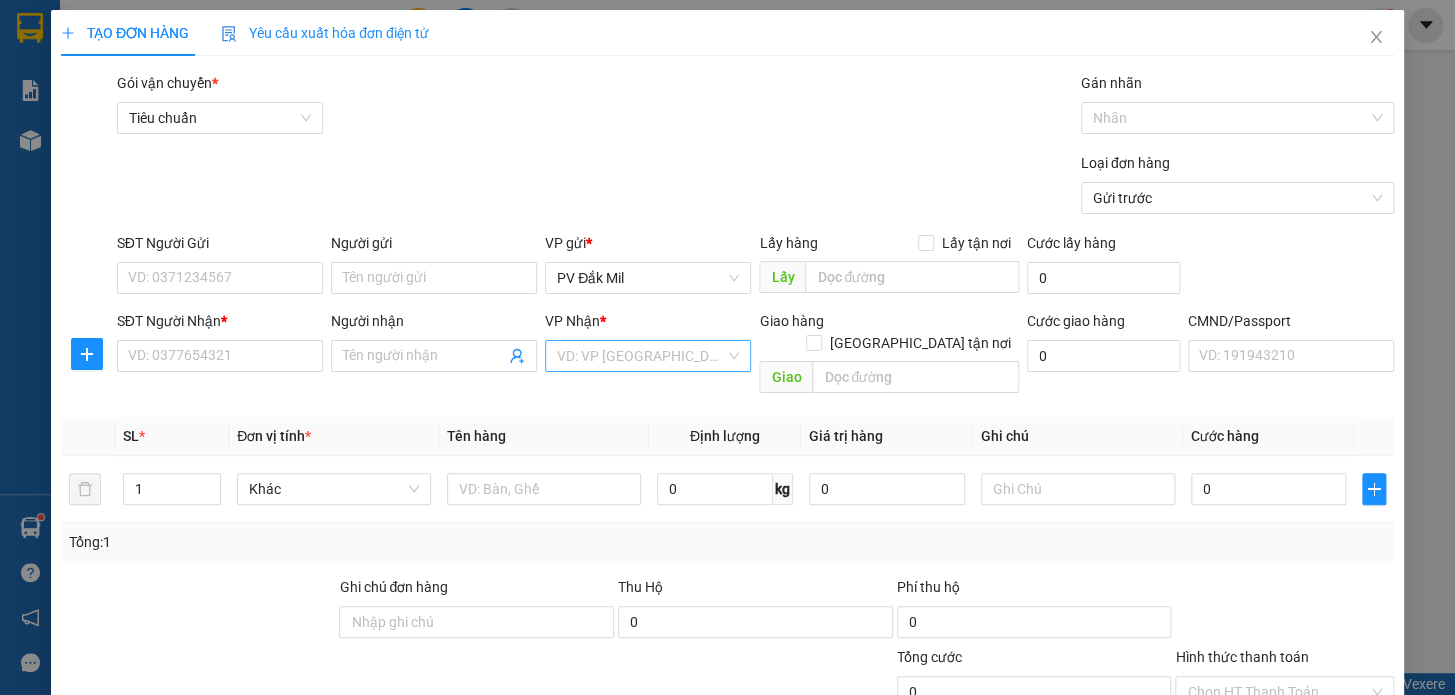 click at bounding box center (641, 356) 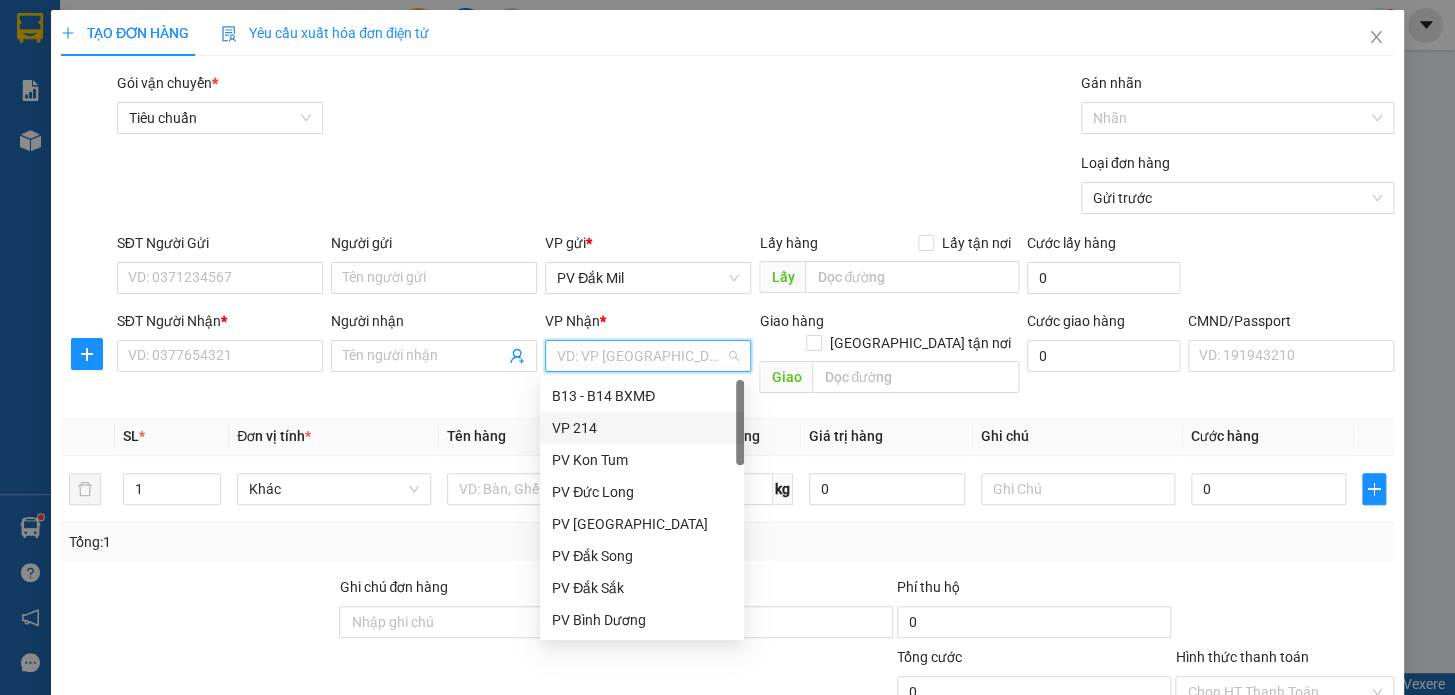 click on "VP 214" at bounding box center [642, 428] 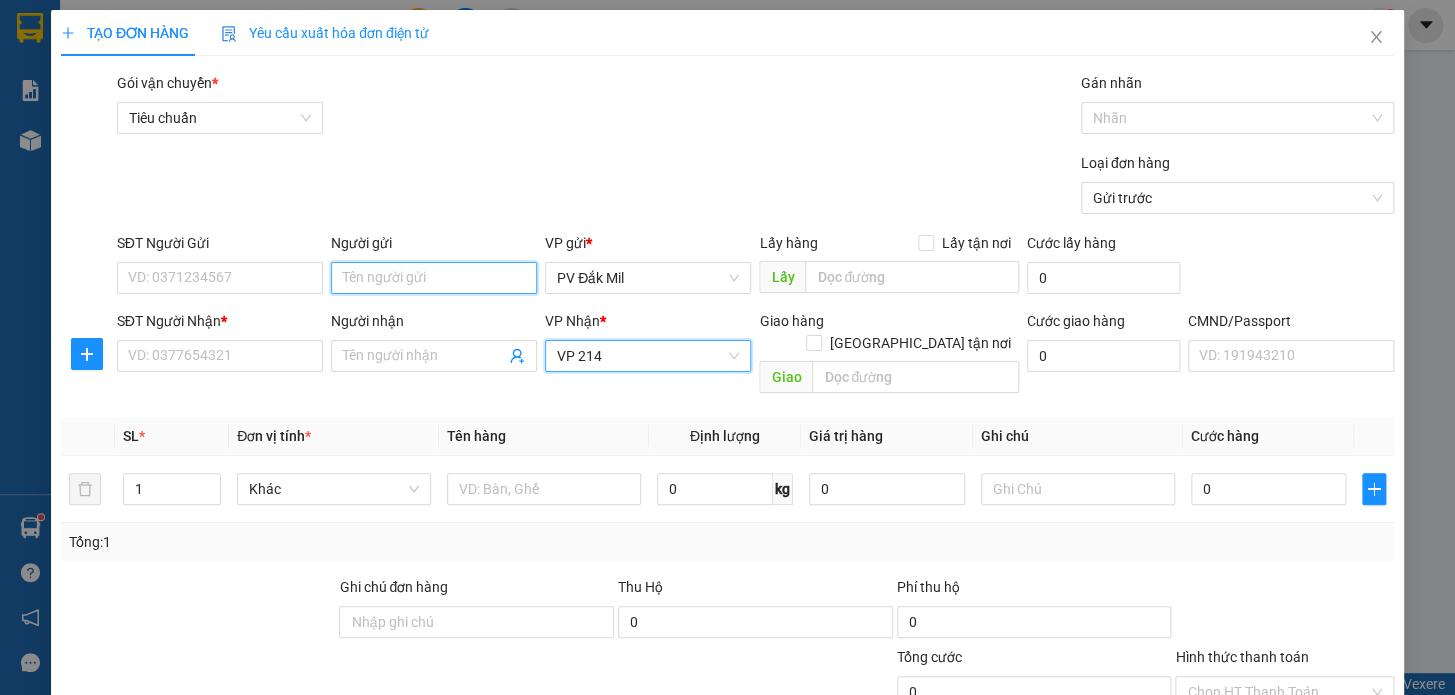 click on "Người gửi" at bounding box center [434, 278] 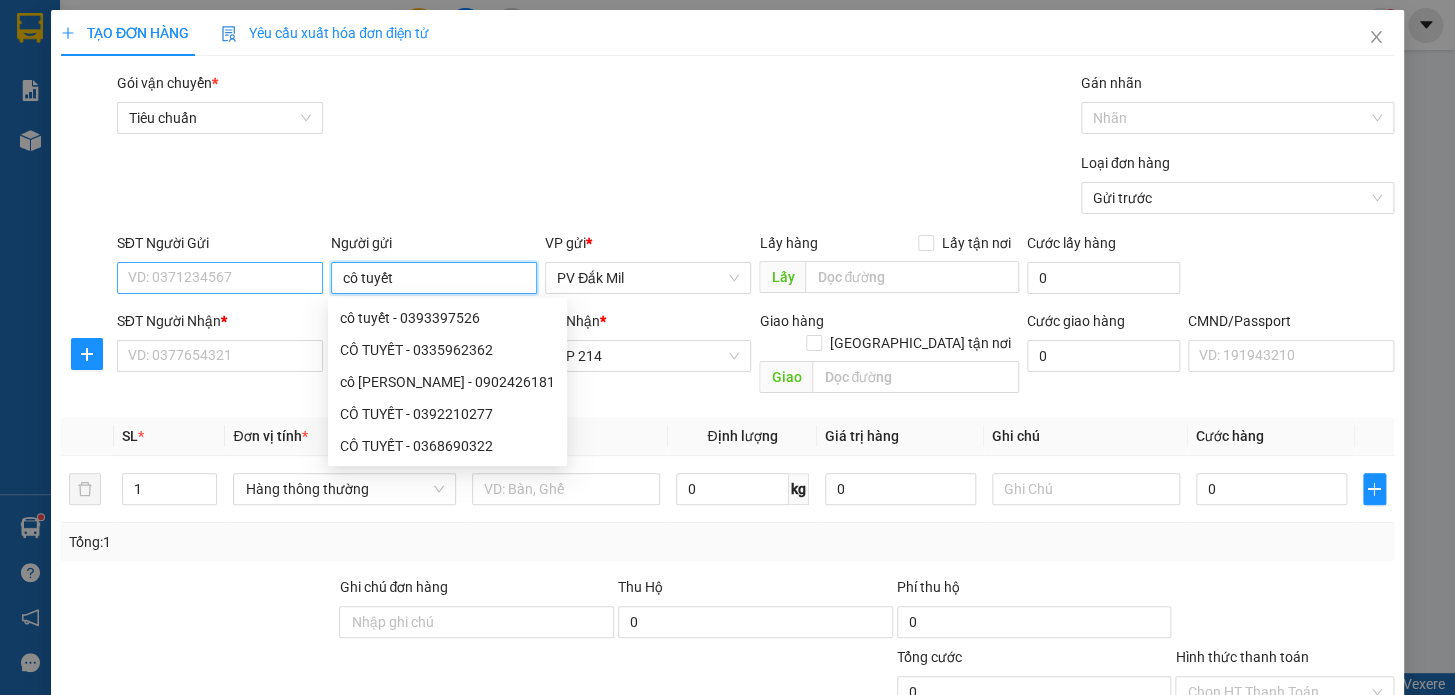 type on "cô tuyết" 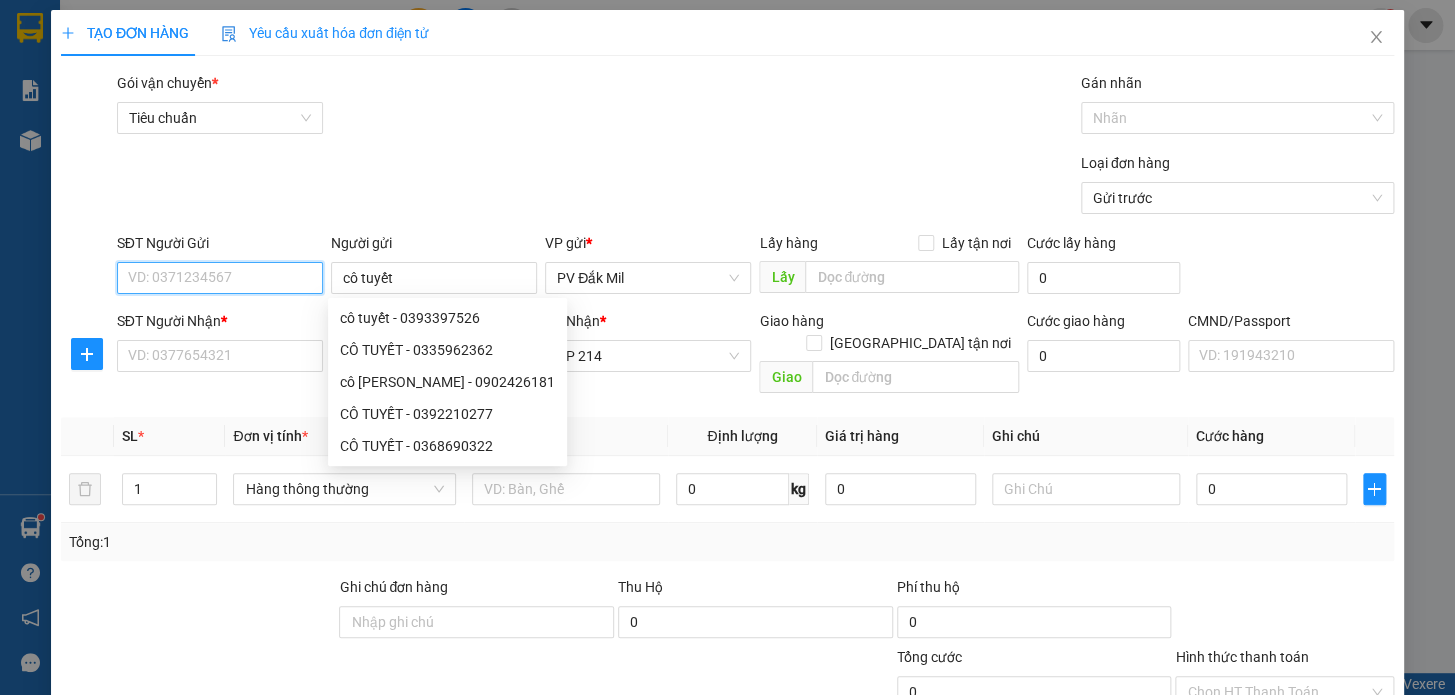 click on "SĐT Người Gửi" at bounding box center (220, 278) 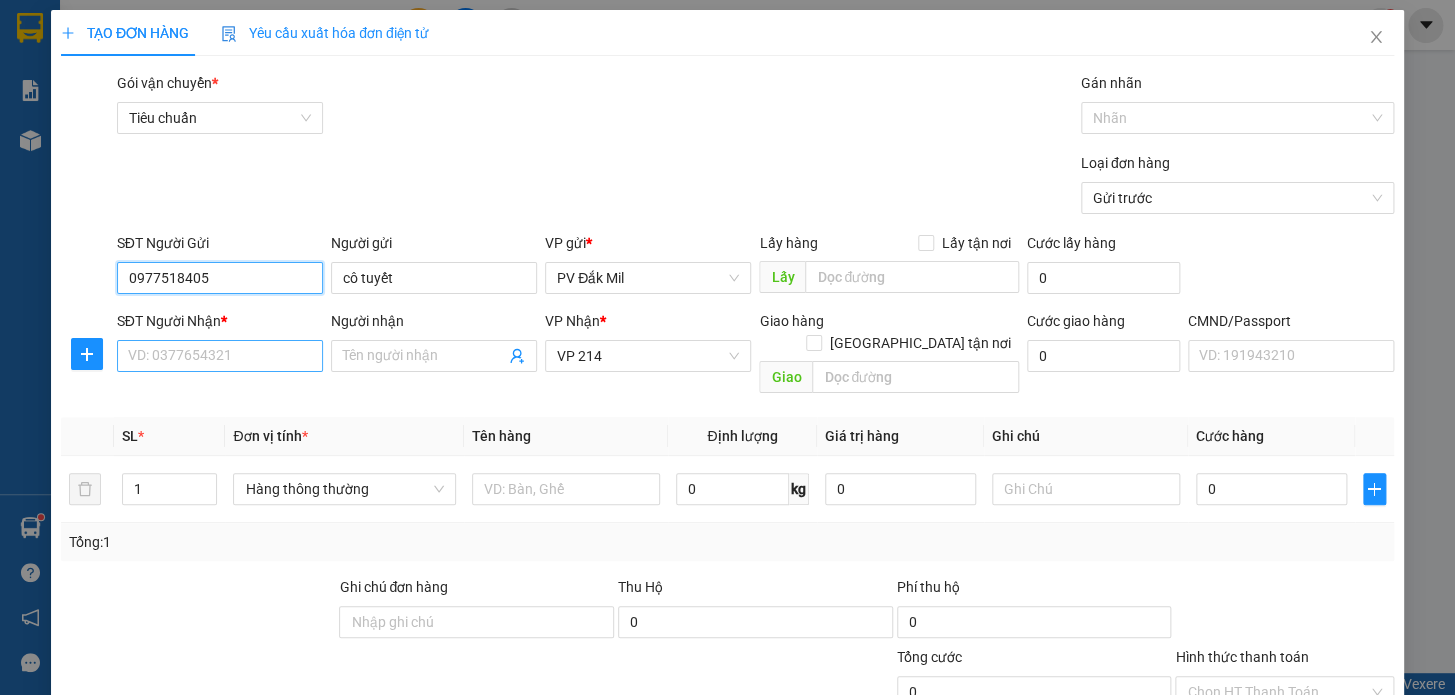 type on "0977518405" 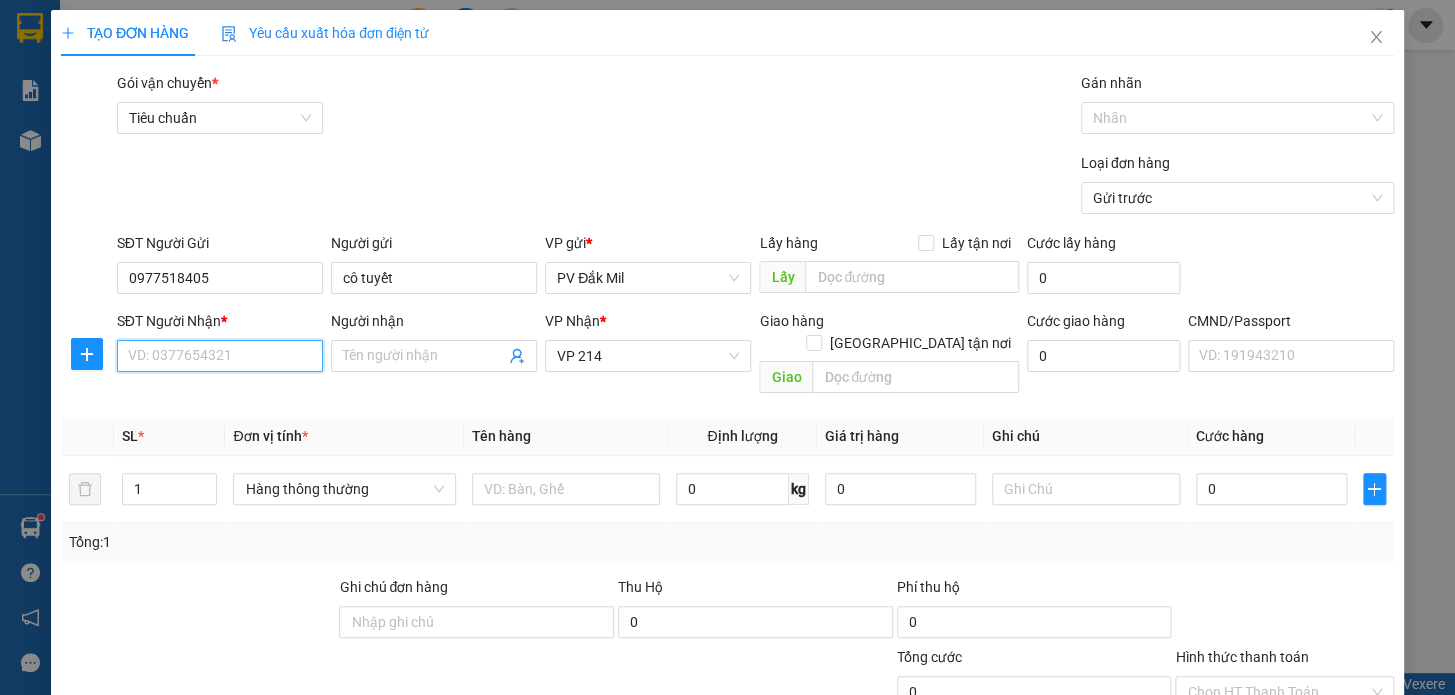 click on "SĐT Người Nhận  *" at bounding box center (220, 356) 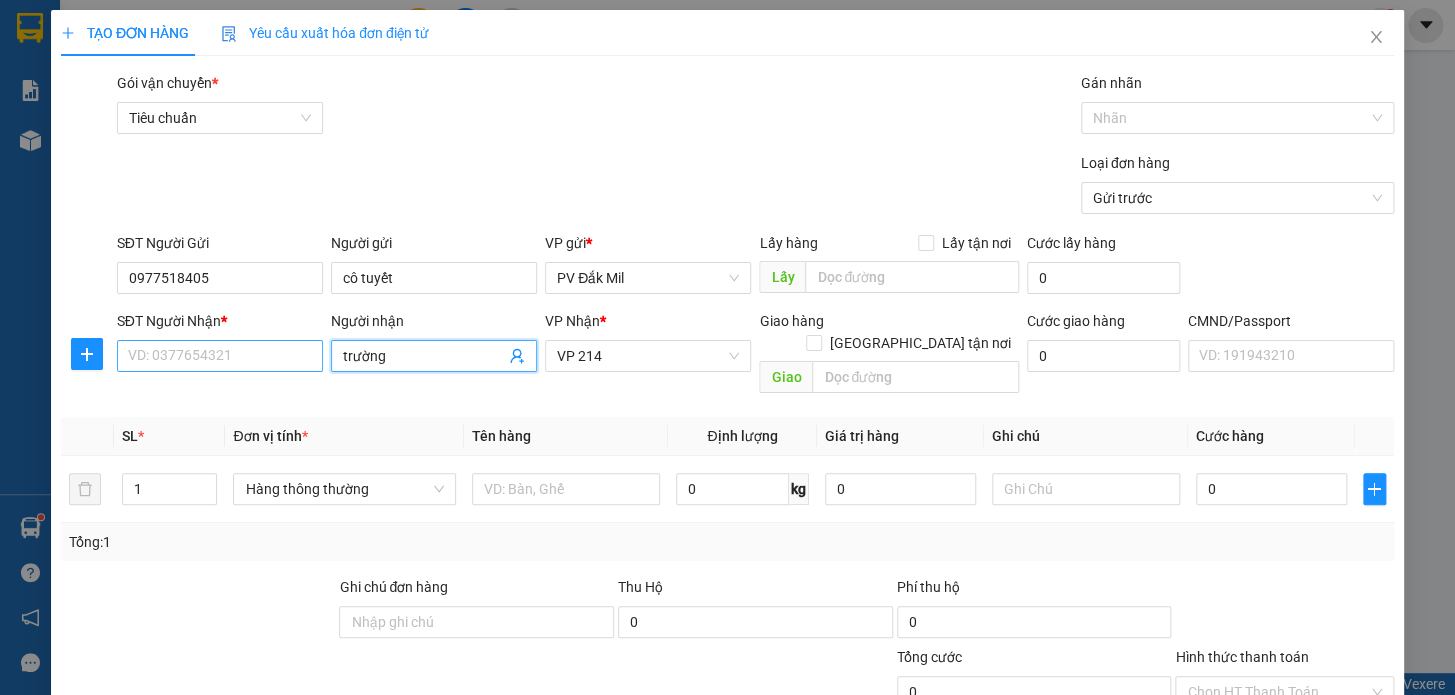 type on "trường" 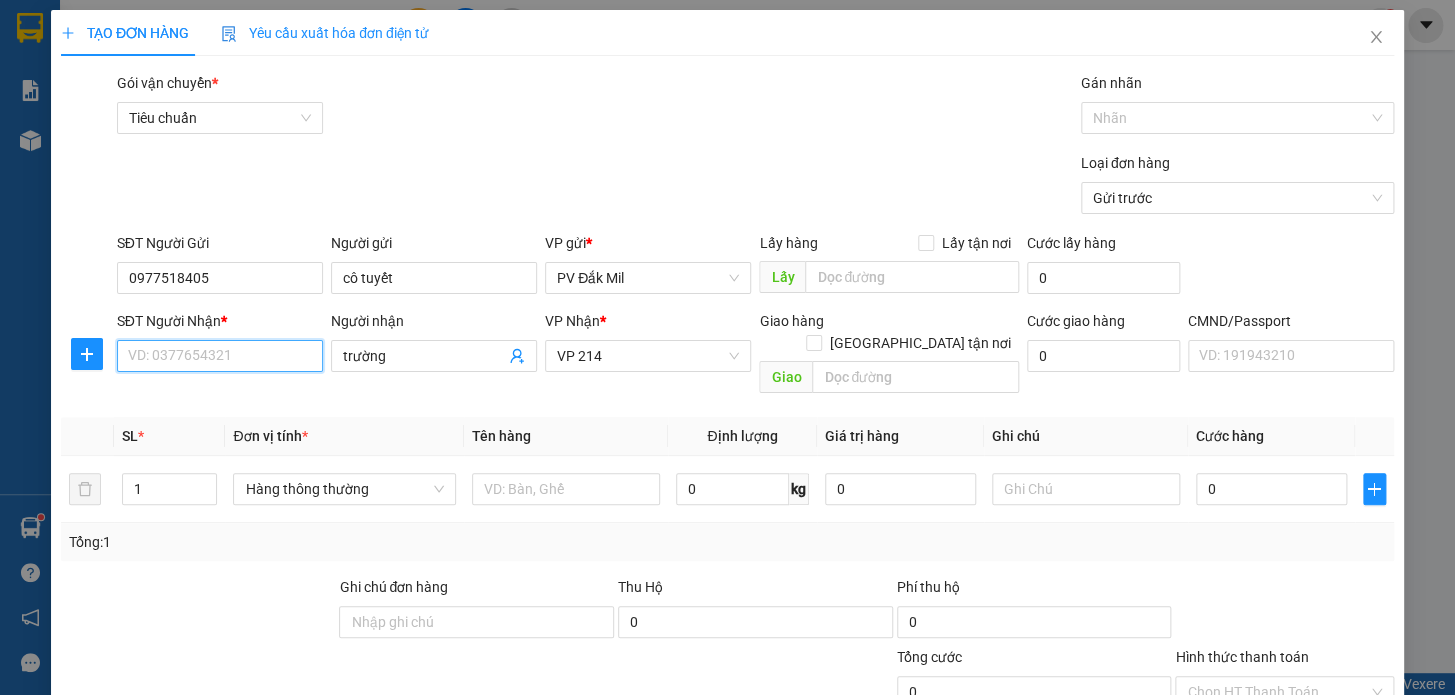 click on "SĐT Người Nhận  *" at bounding box center [220, 356] 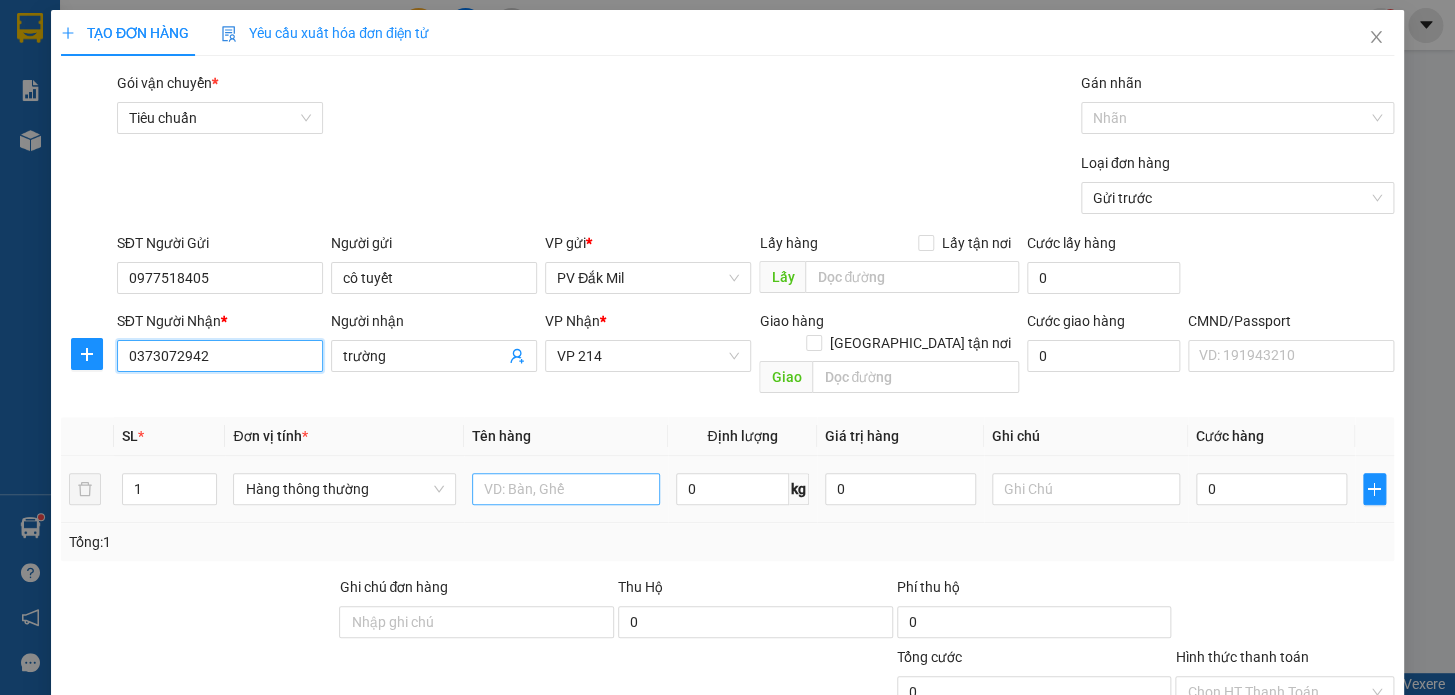 type on "0373072942" 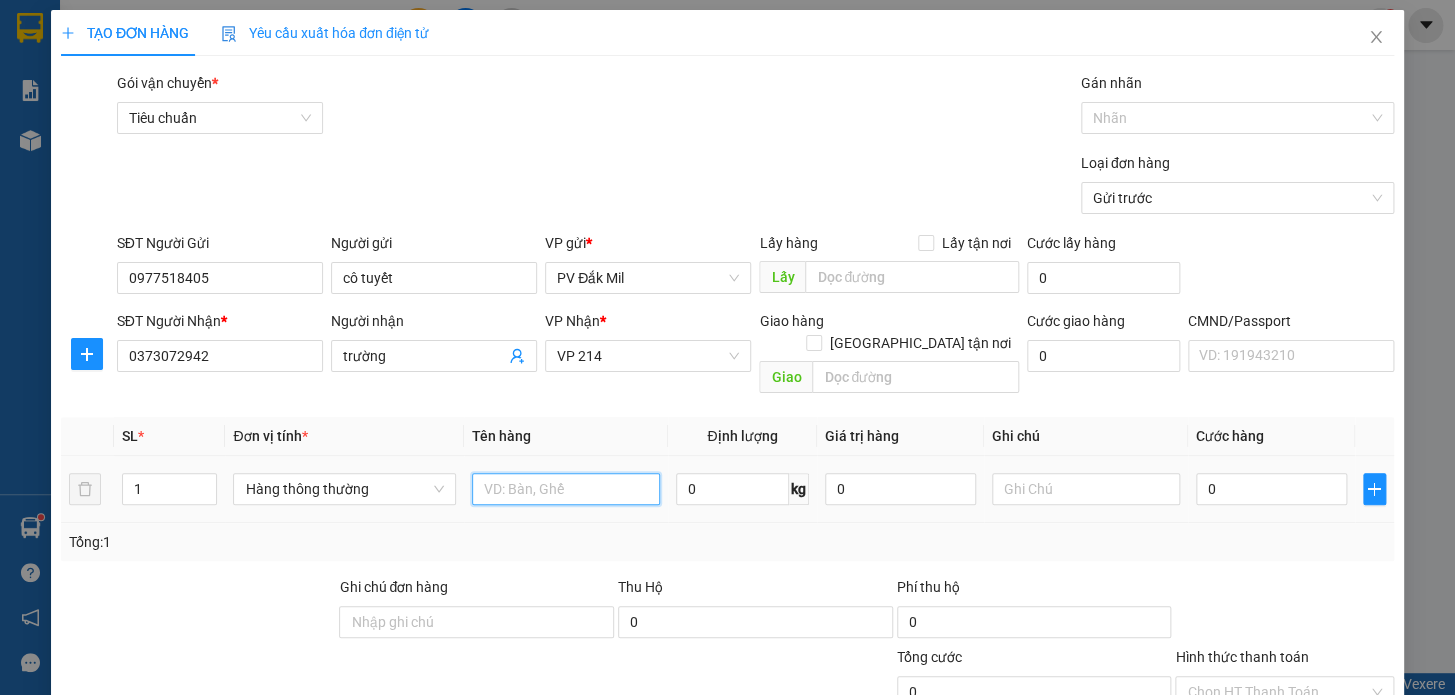 click at bounding box center (566, 489) 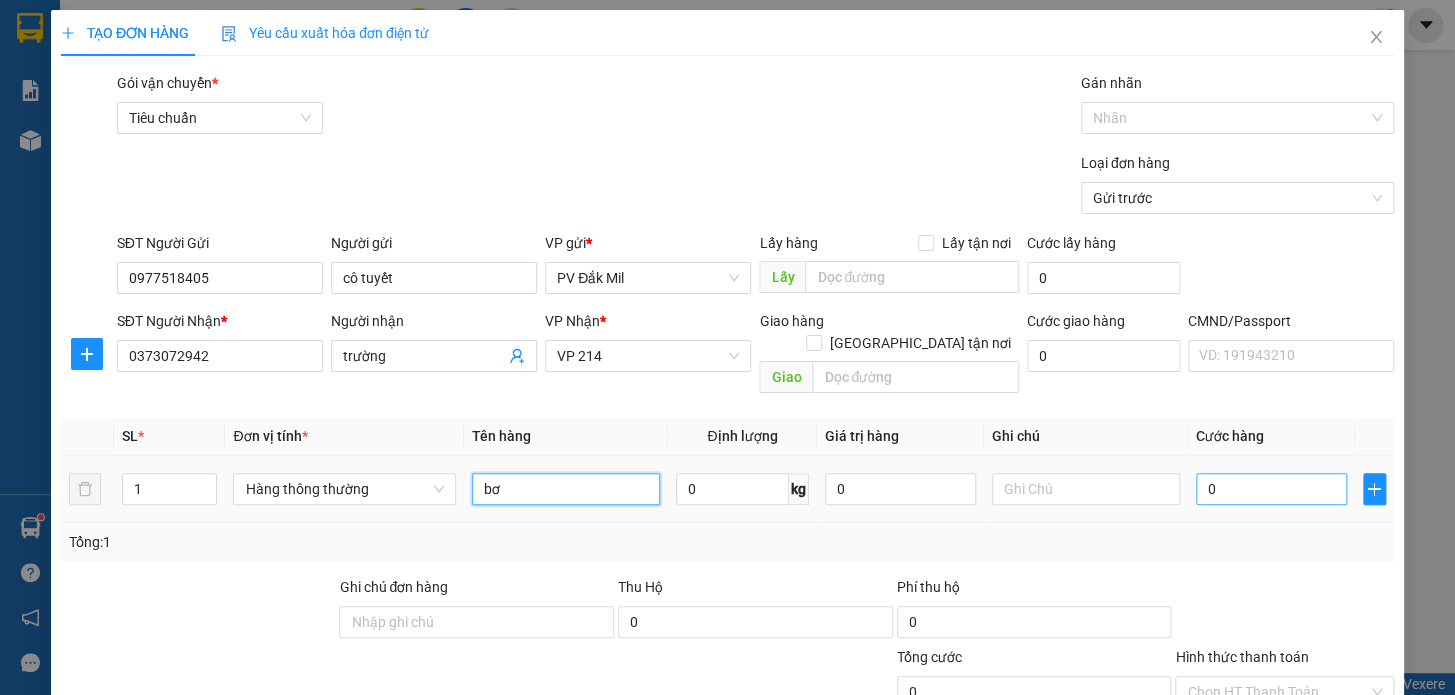 type on "bơ" 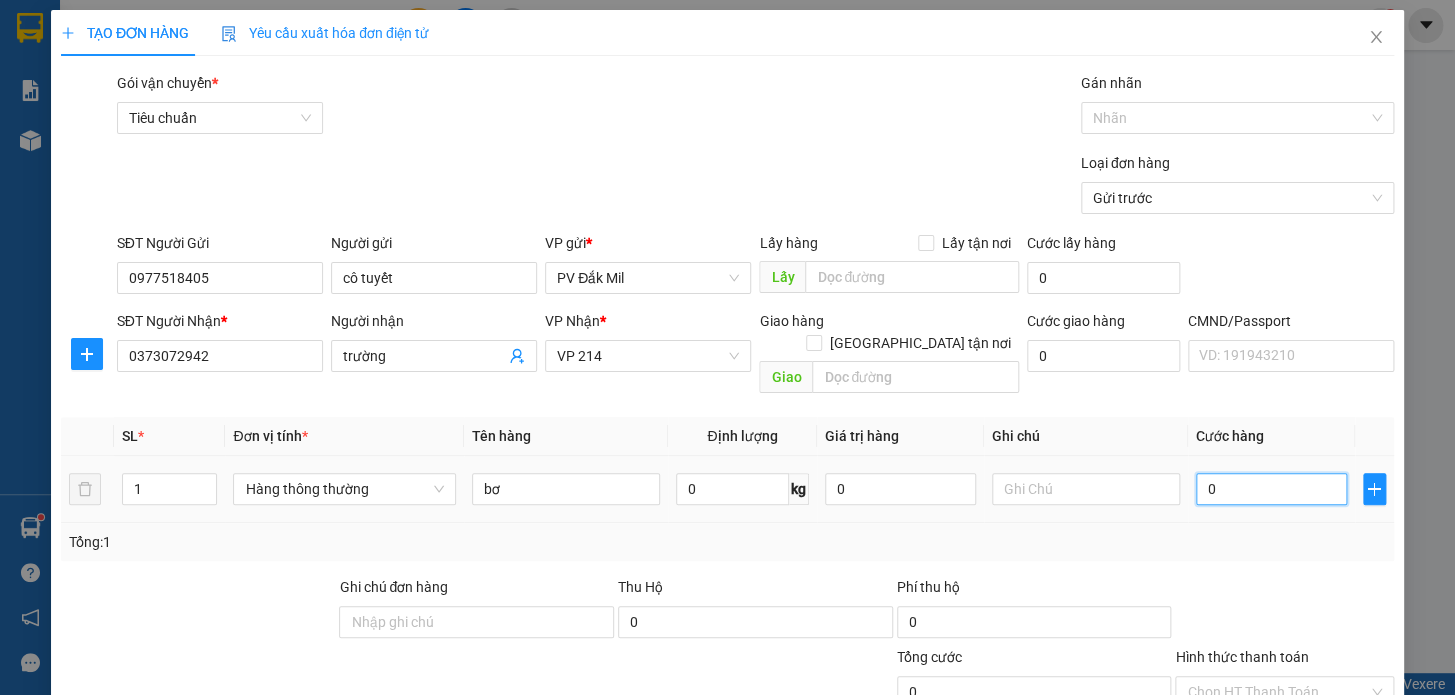 click on "0" at bounding box center [1271, 489] 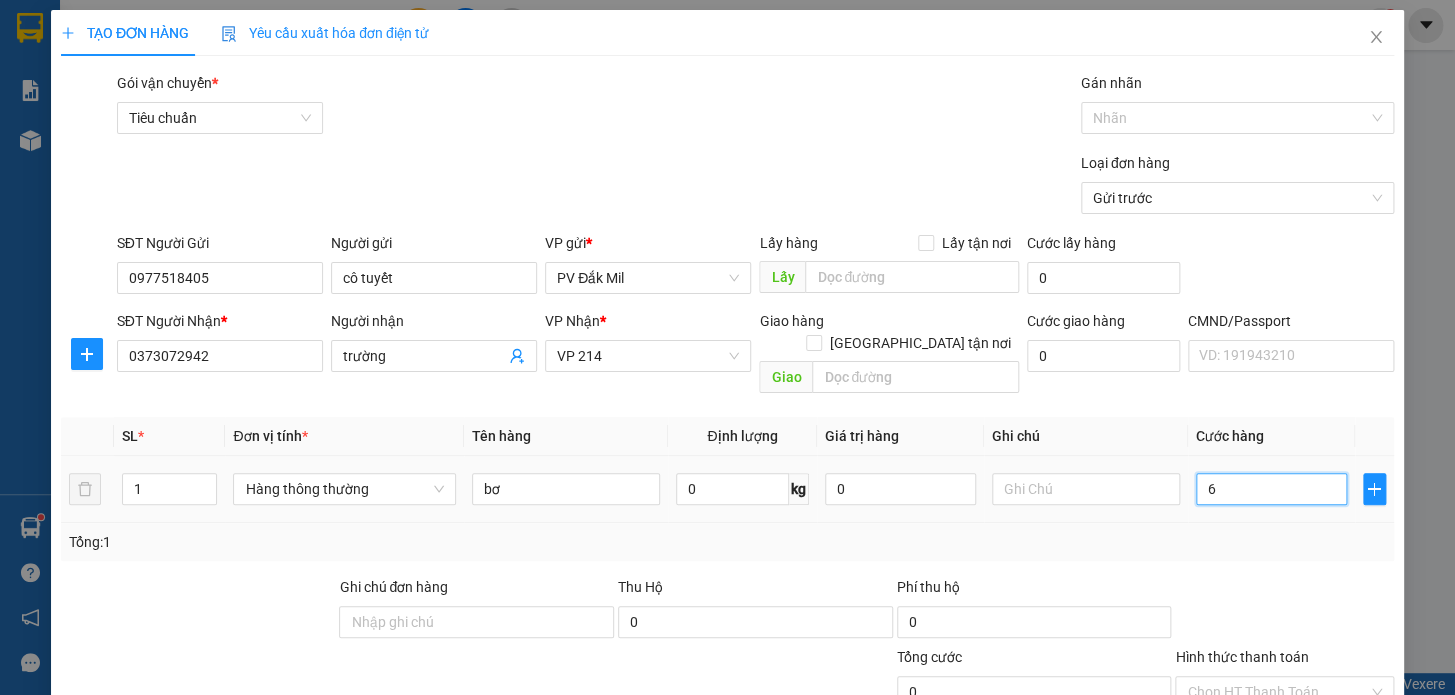 type on "6t" 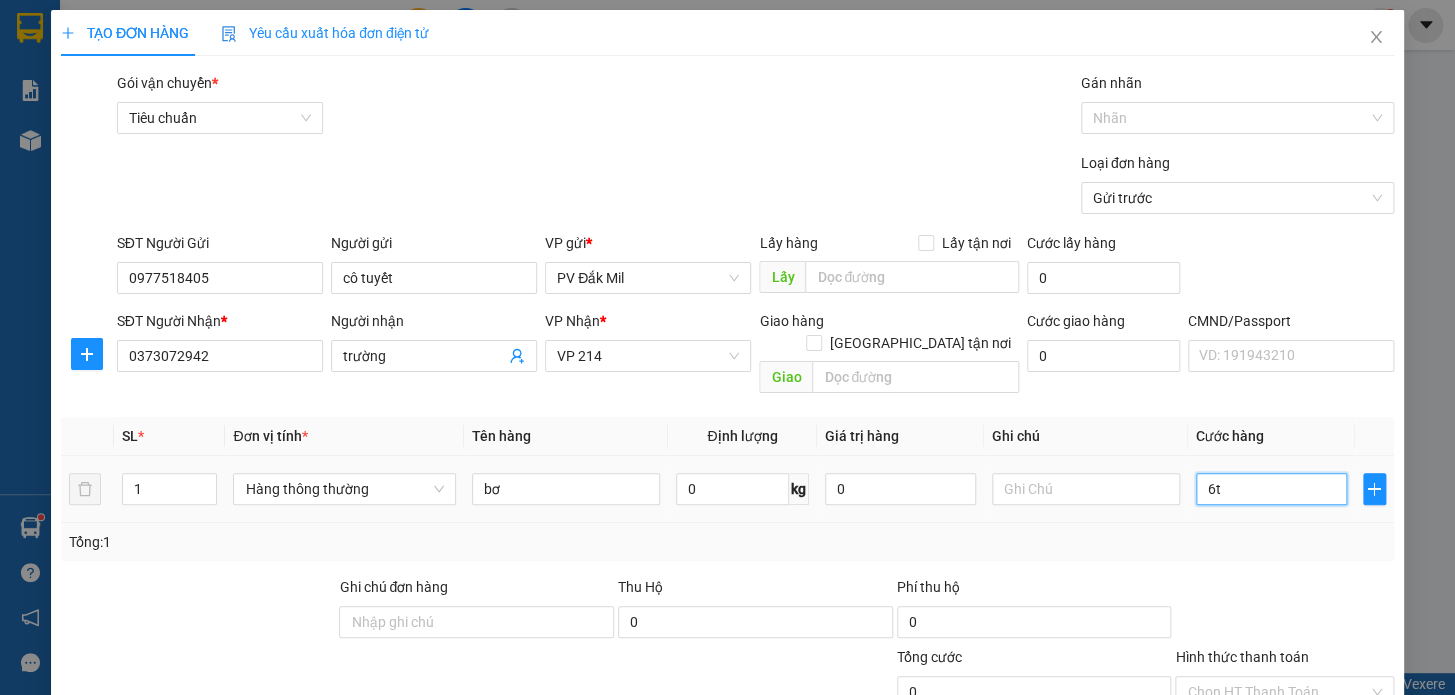 type on "0" 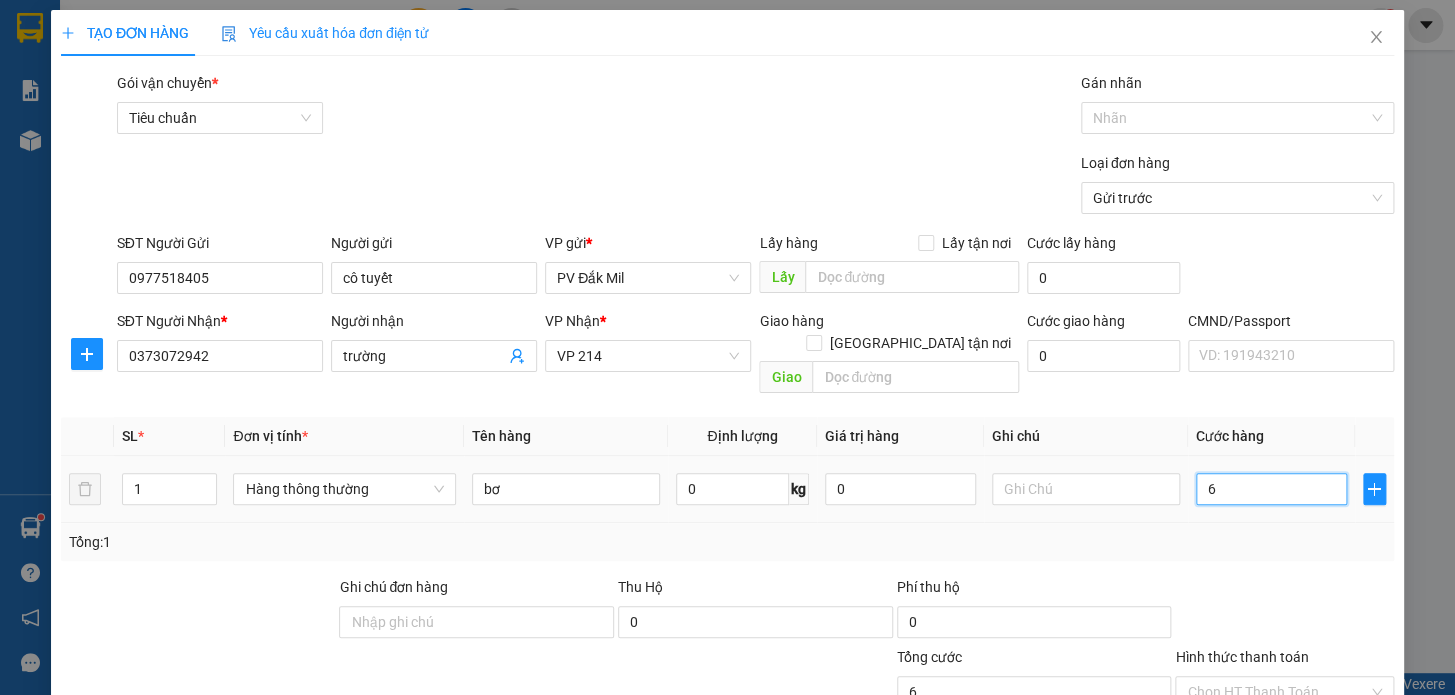 type on "0" 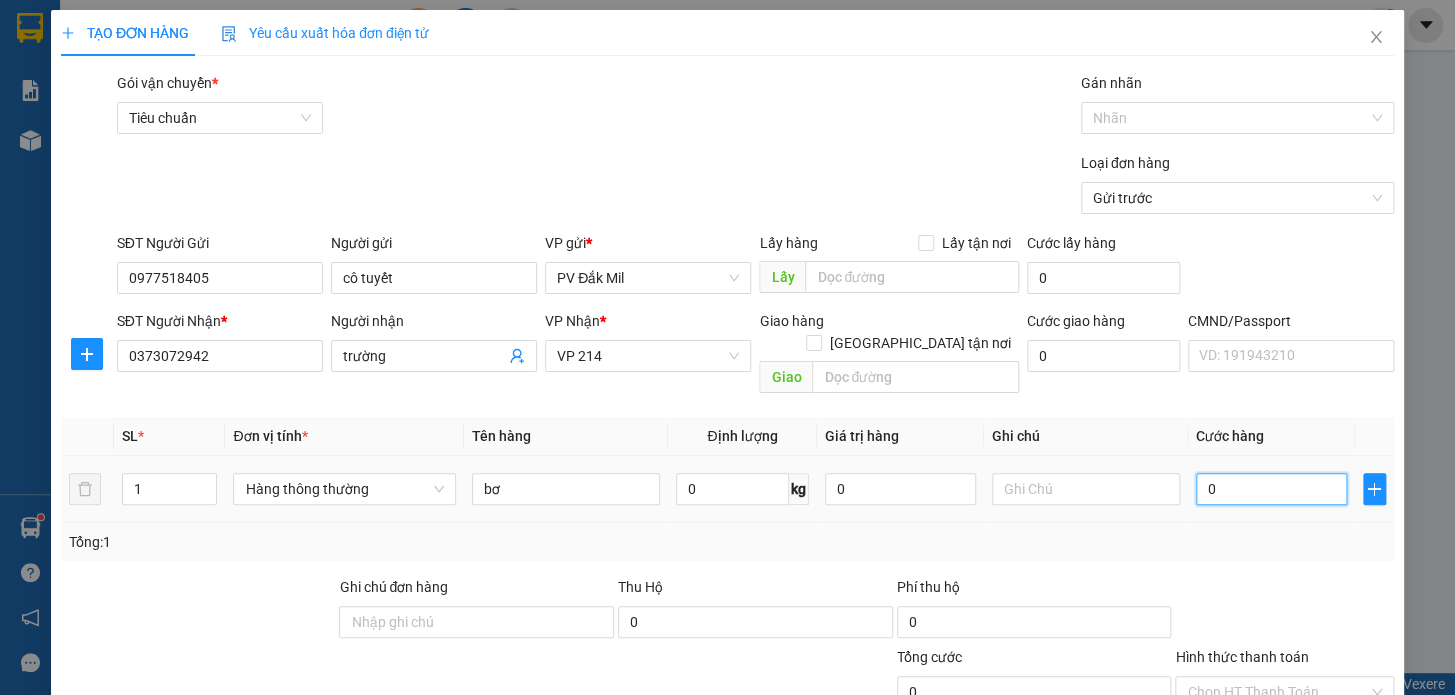type on "0" 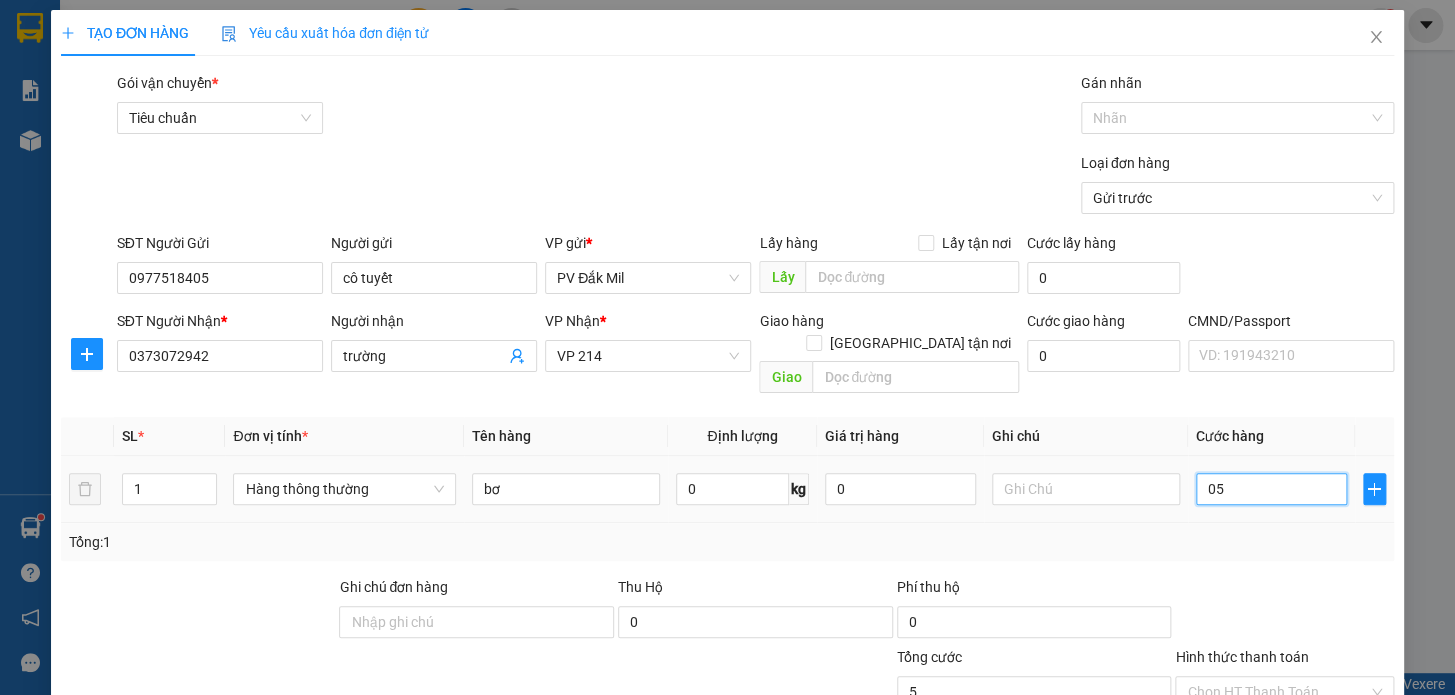 type on "050" 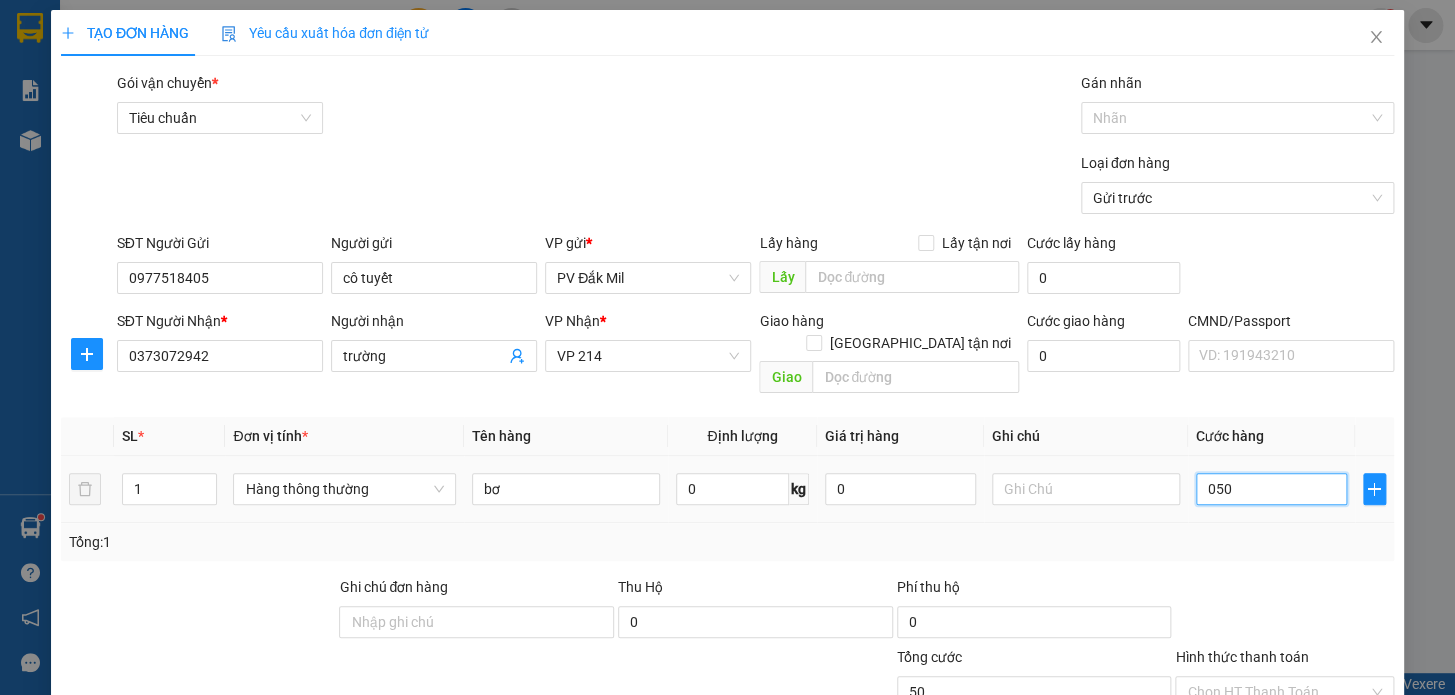 type on "0.500" 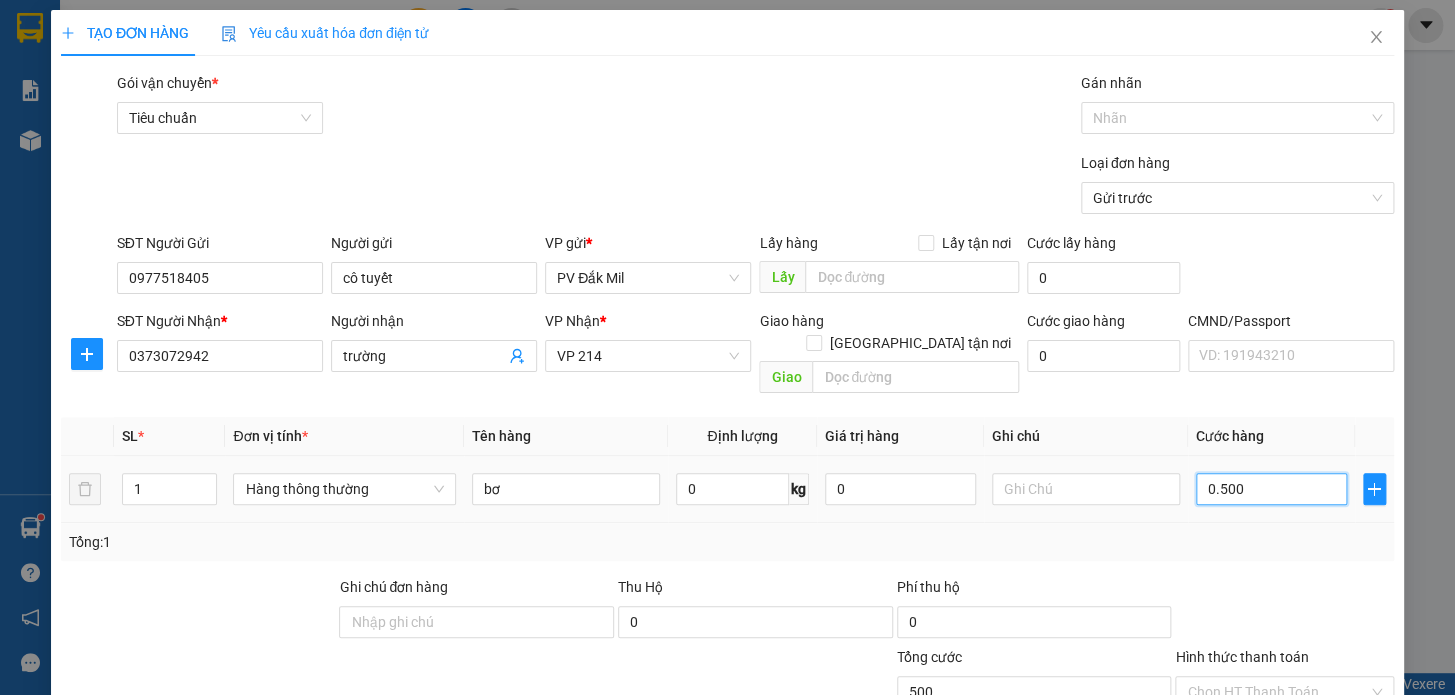type on "05.000" 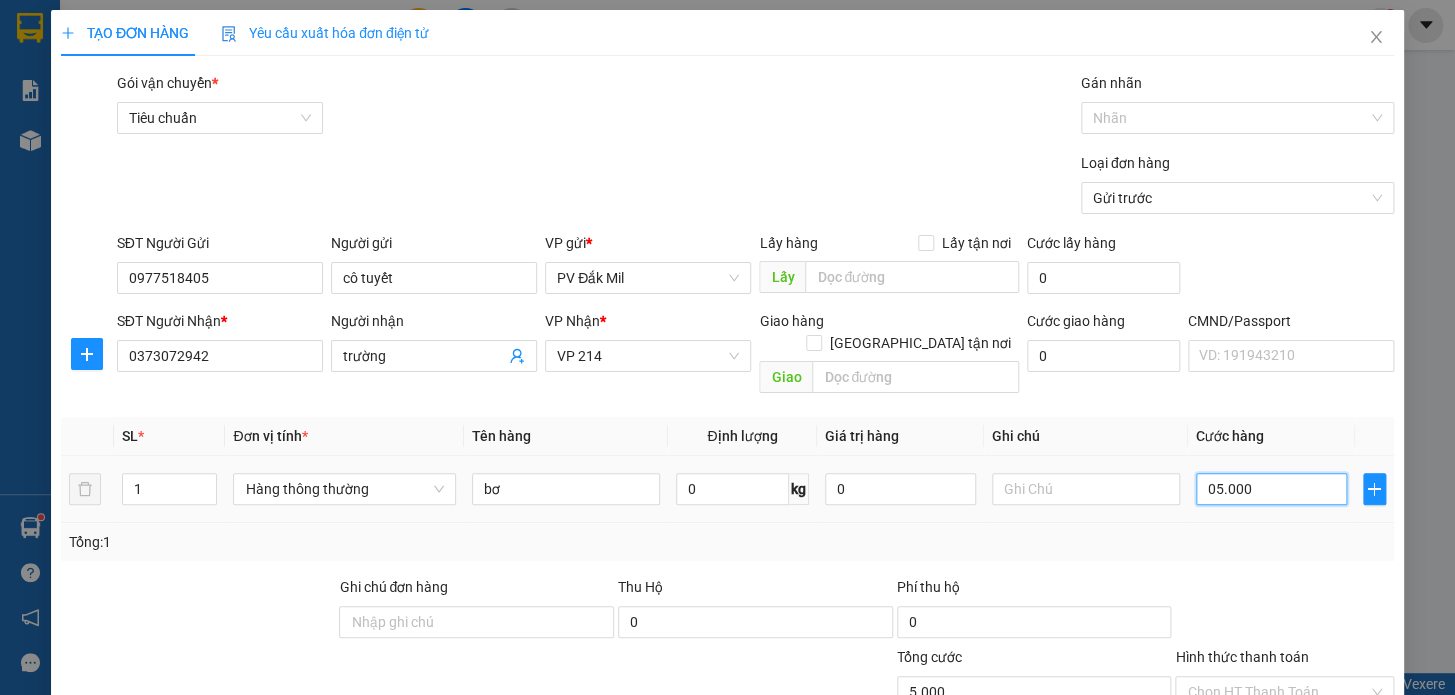 type on "050.000" 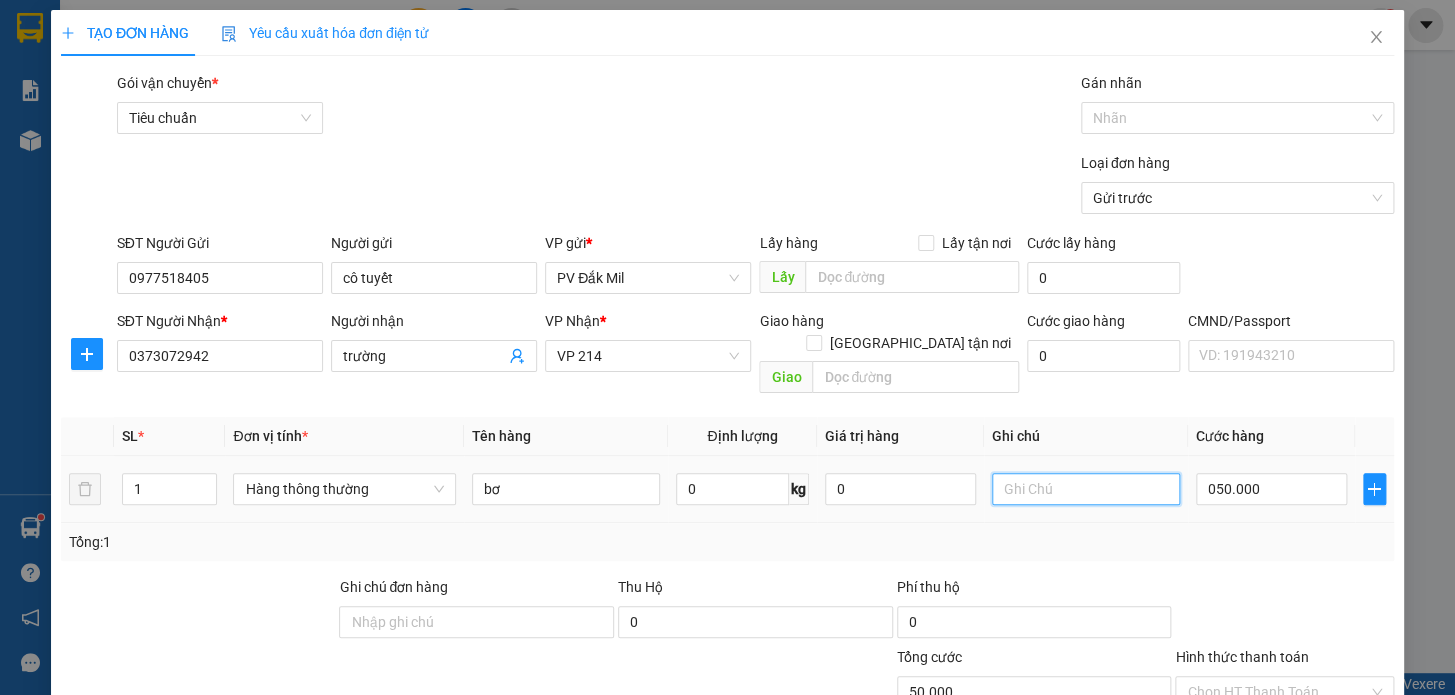 type on "50.000" 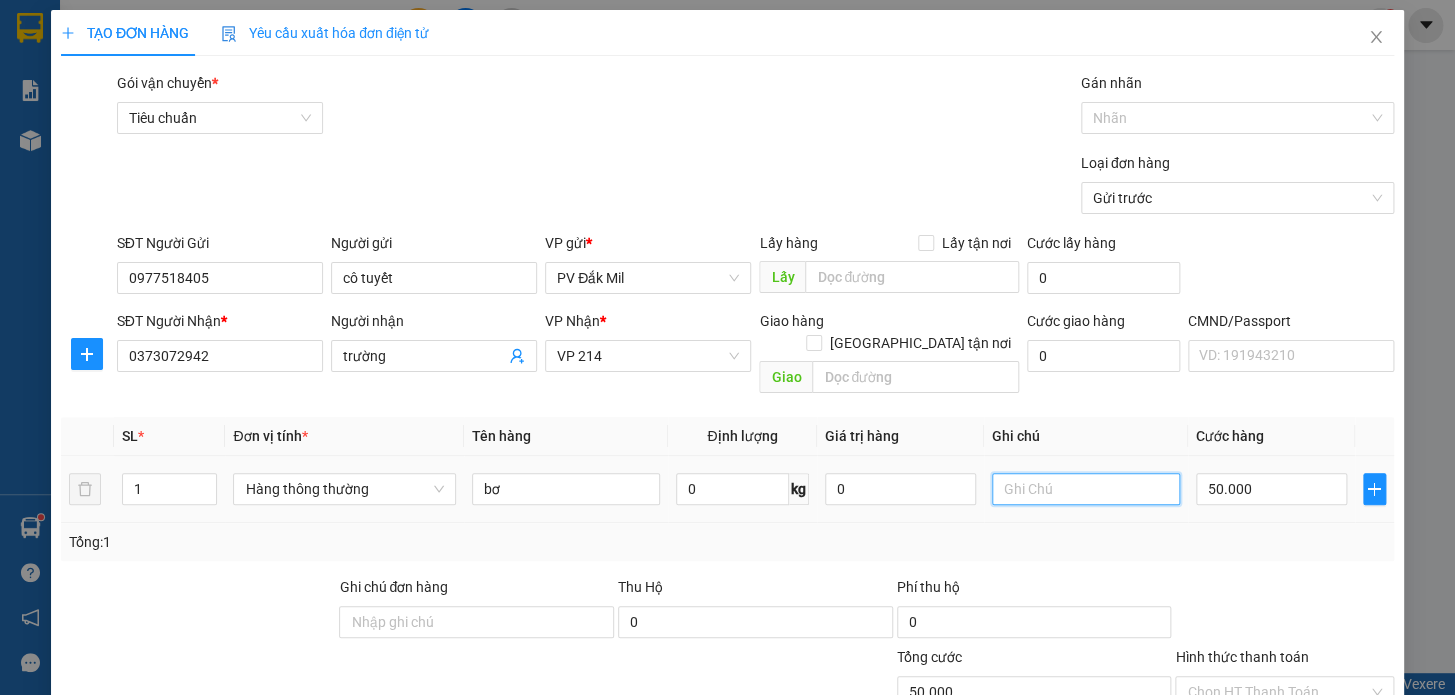 click at bounding box center [1086, 489] 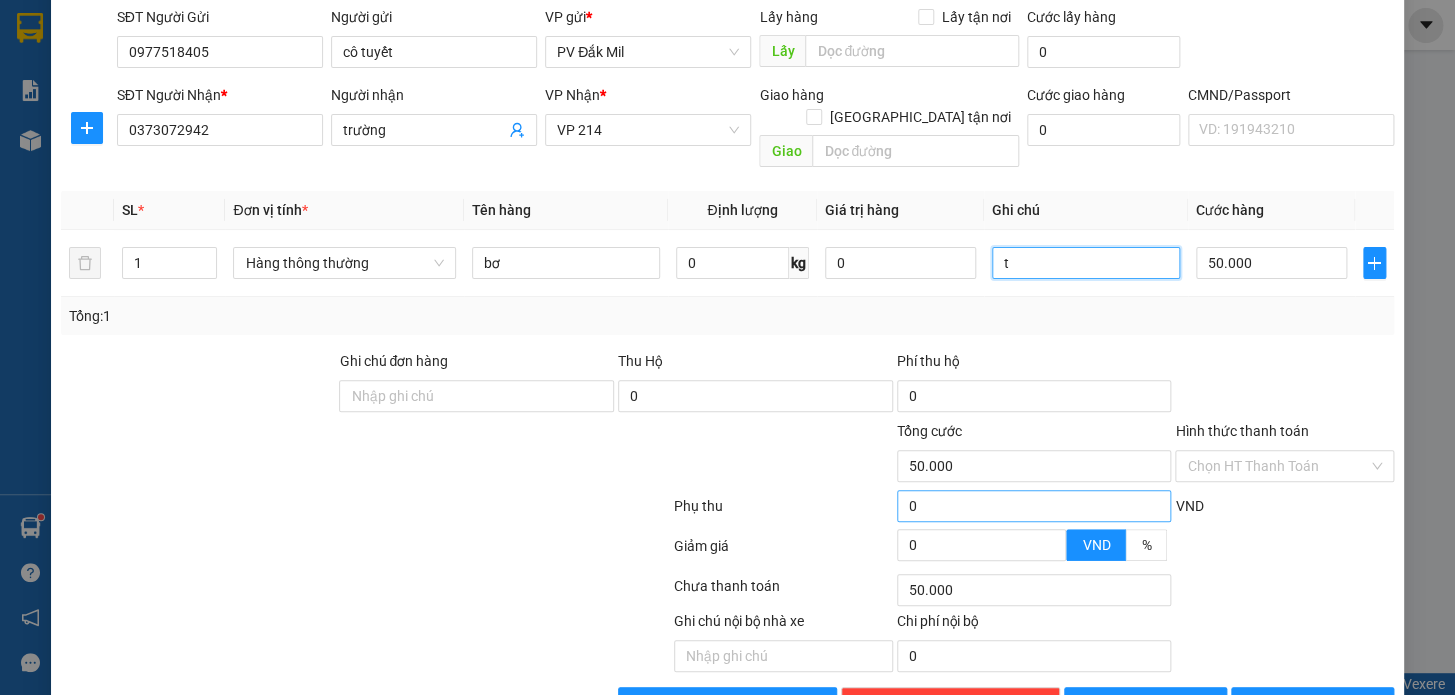 scroll, scrollTop: 265, scrollLeft: 0, axis: vertical 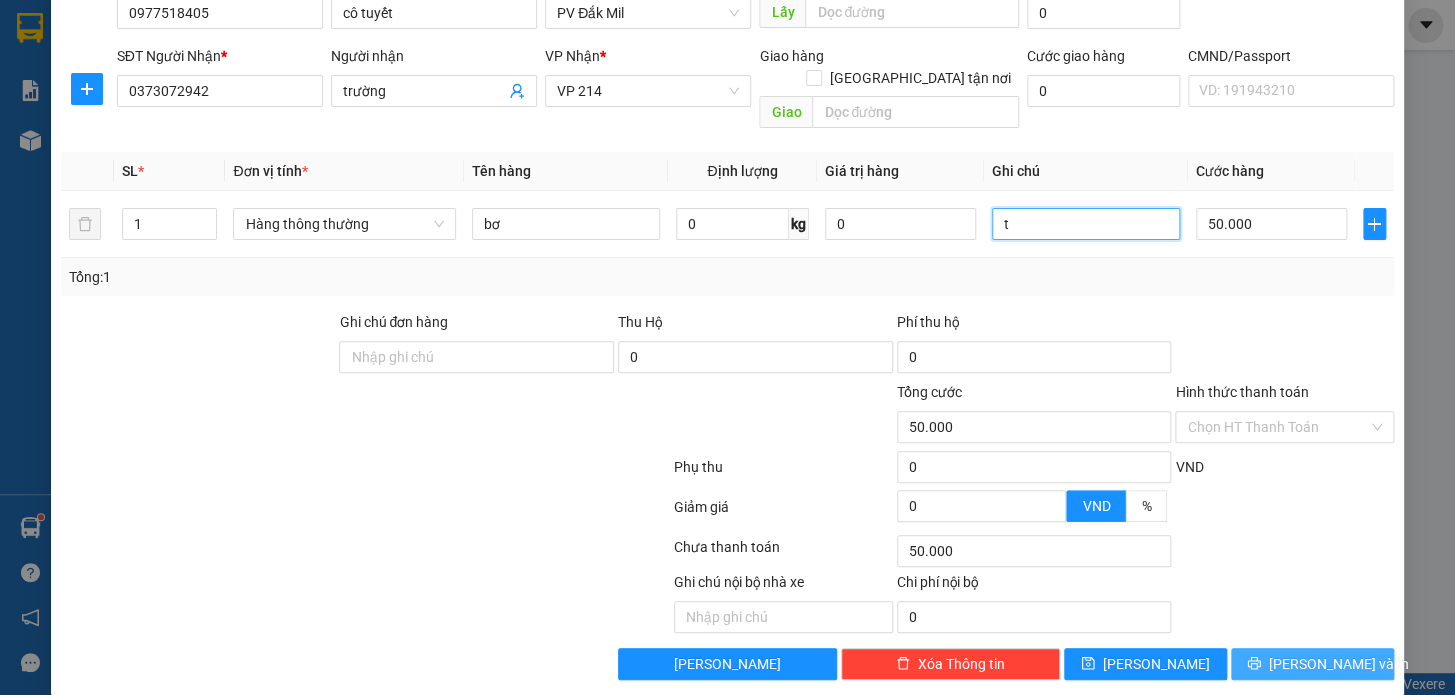 type on "t" 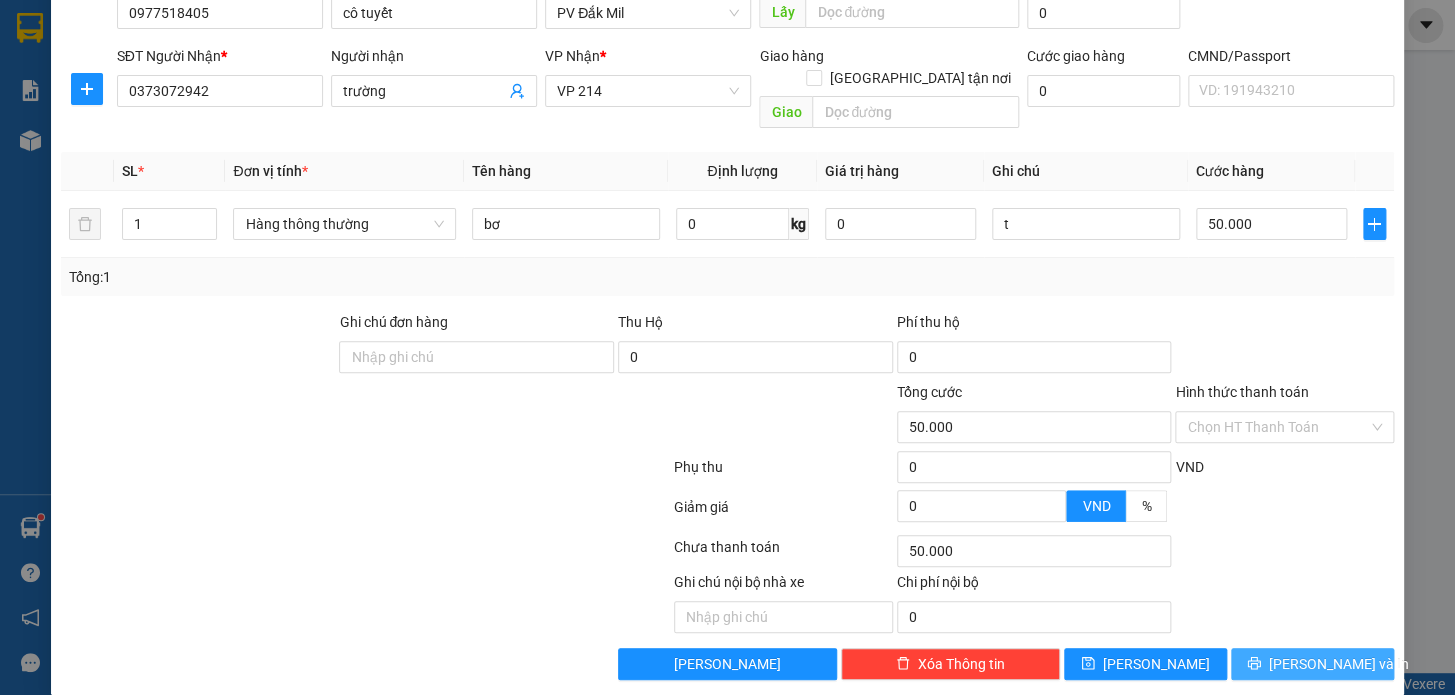 click on "[PERSON_NAME] và In" at bounding box center [1339, 664] 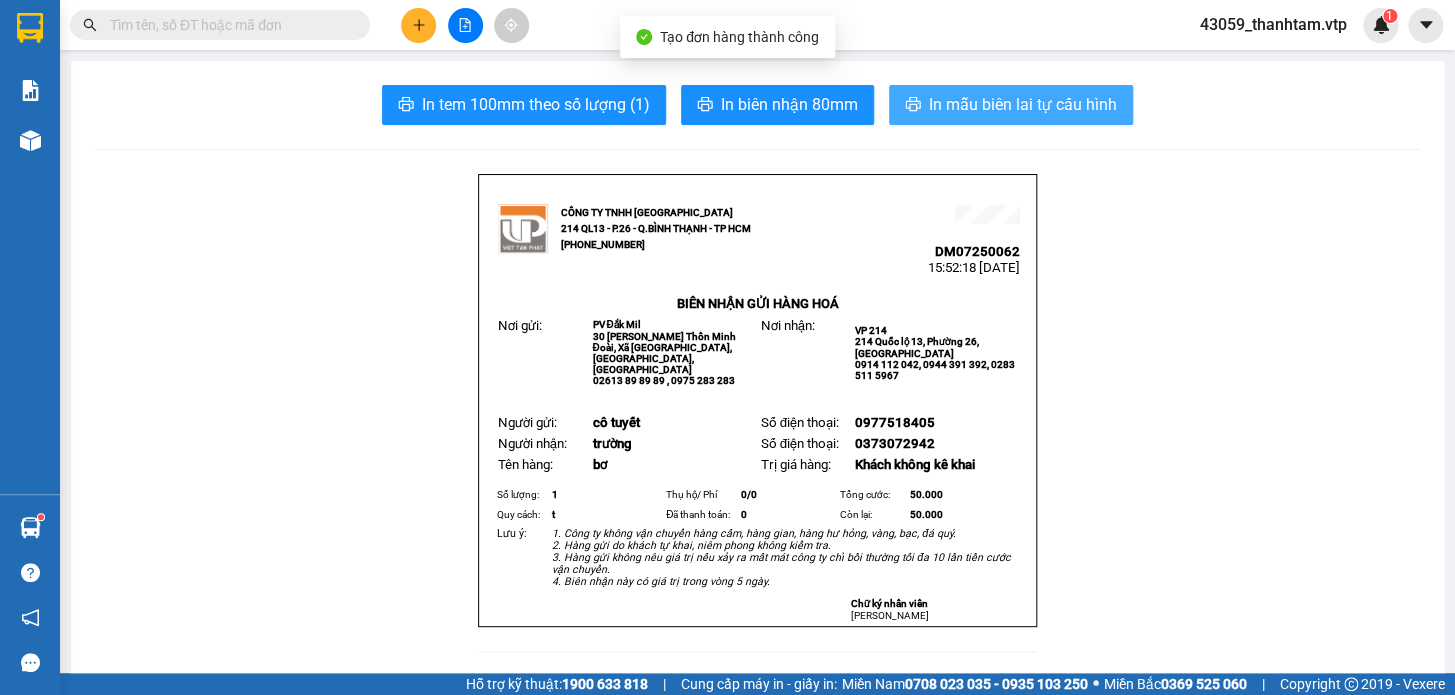 click on "In mẫu biên lai tự cấu hình" at bounding box center (1023, 104) 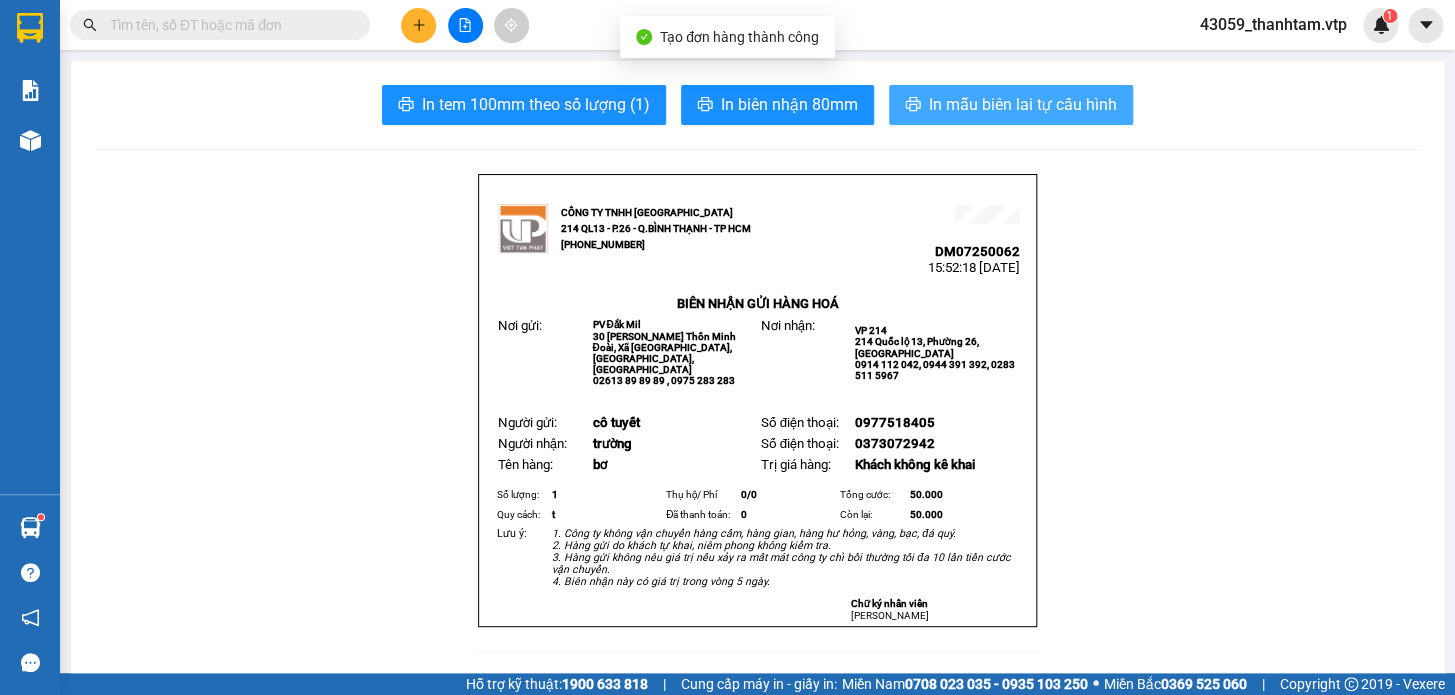 scroll, scrollTop: 0, scrollLeft: 0, axis: both 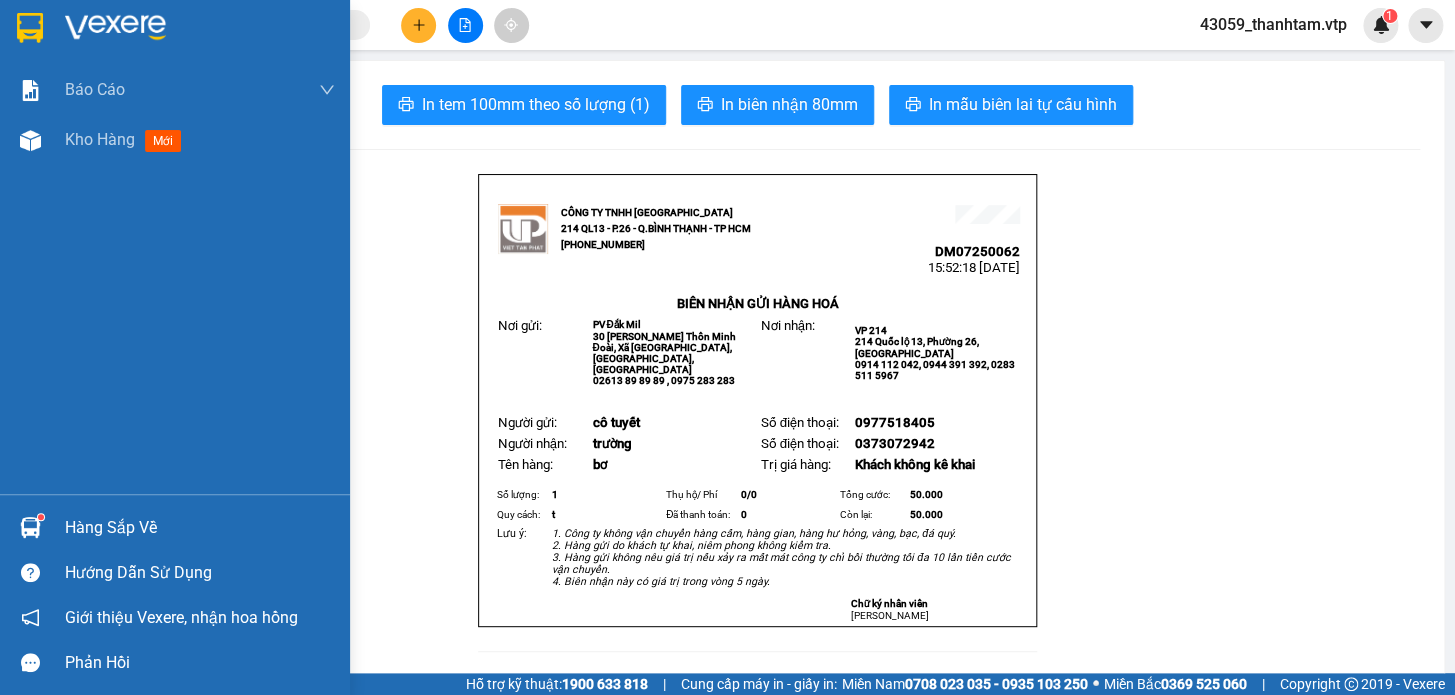 click at bounding box center [30, 28] 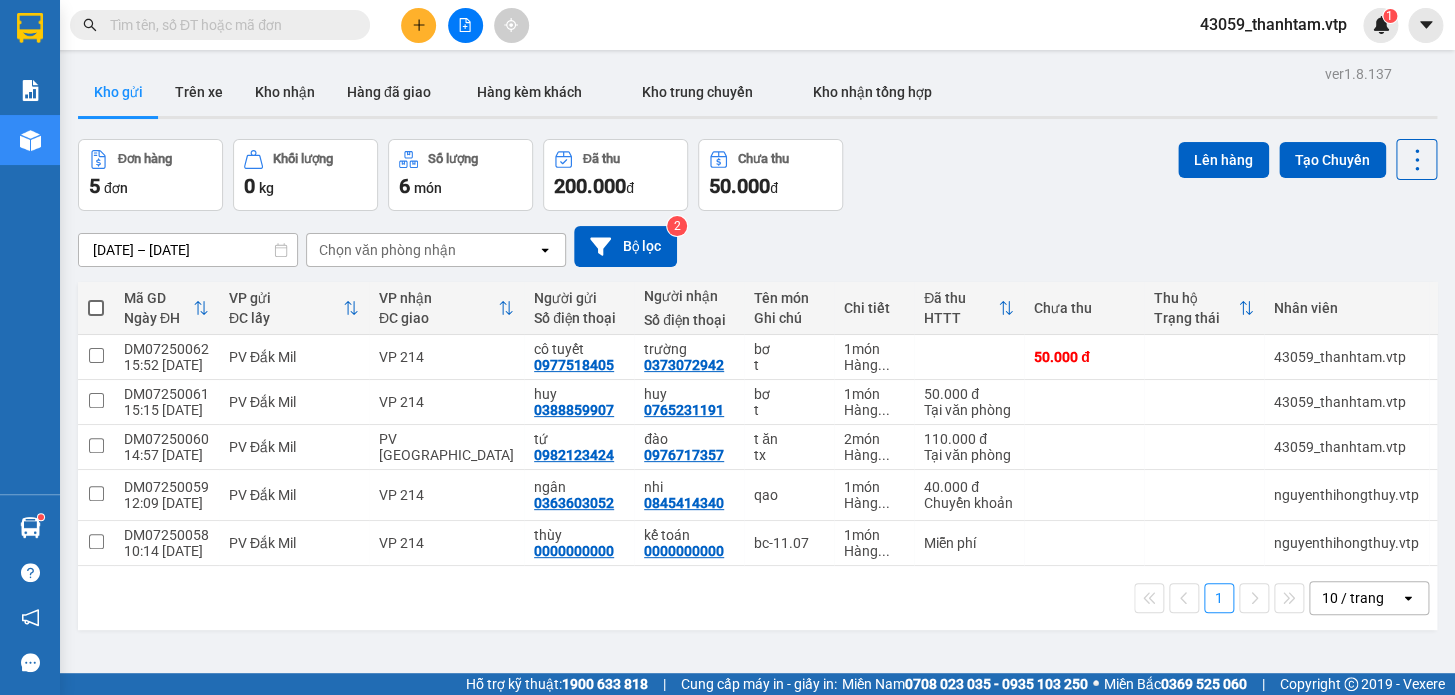 click 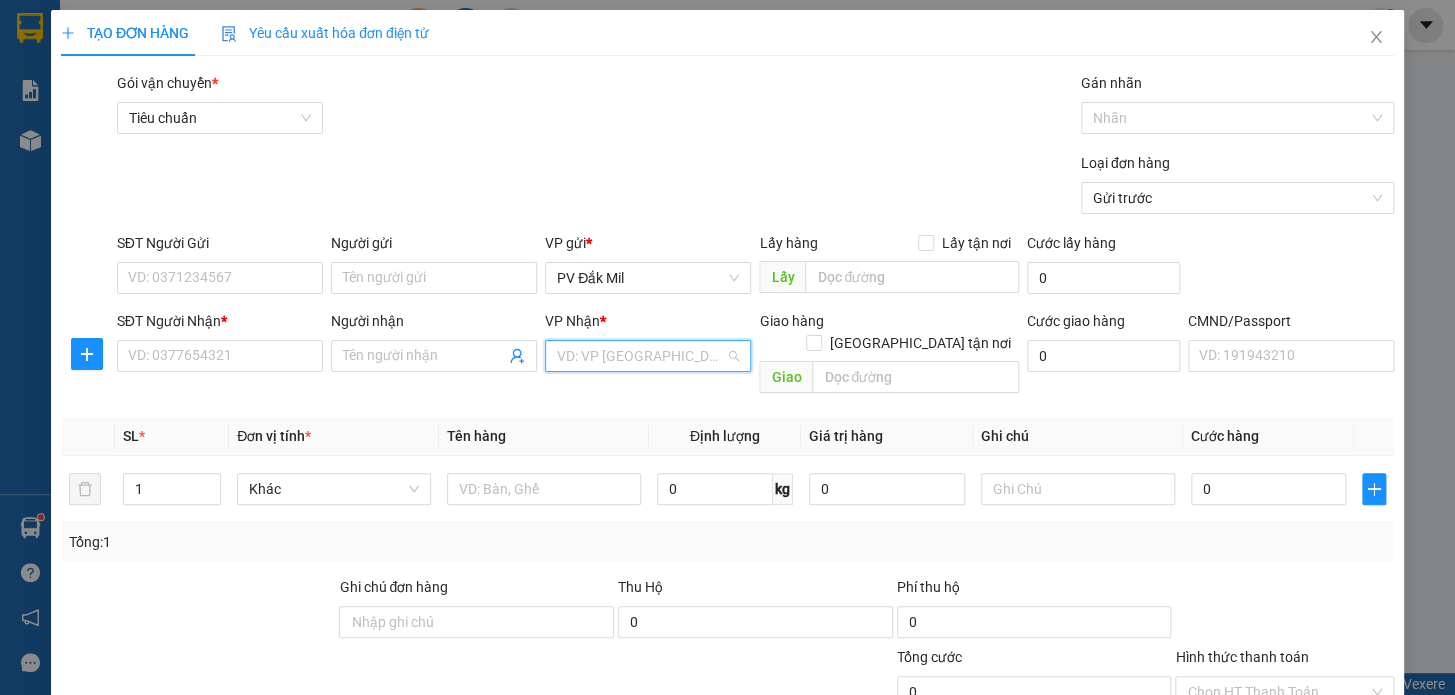 click at bounding box center (641, 356) 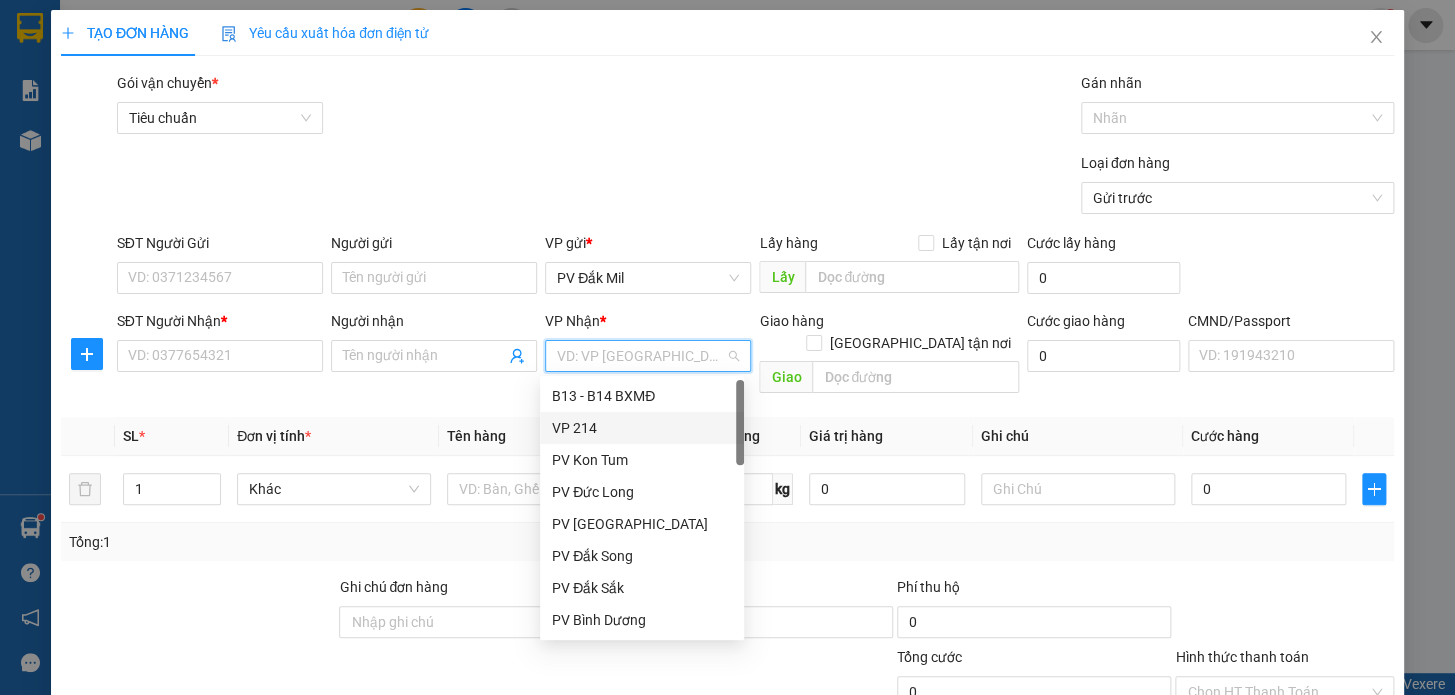 click on "VP 214" at bounding box center [642, 428] 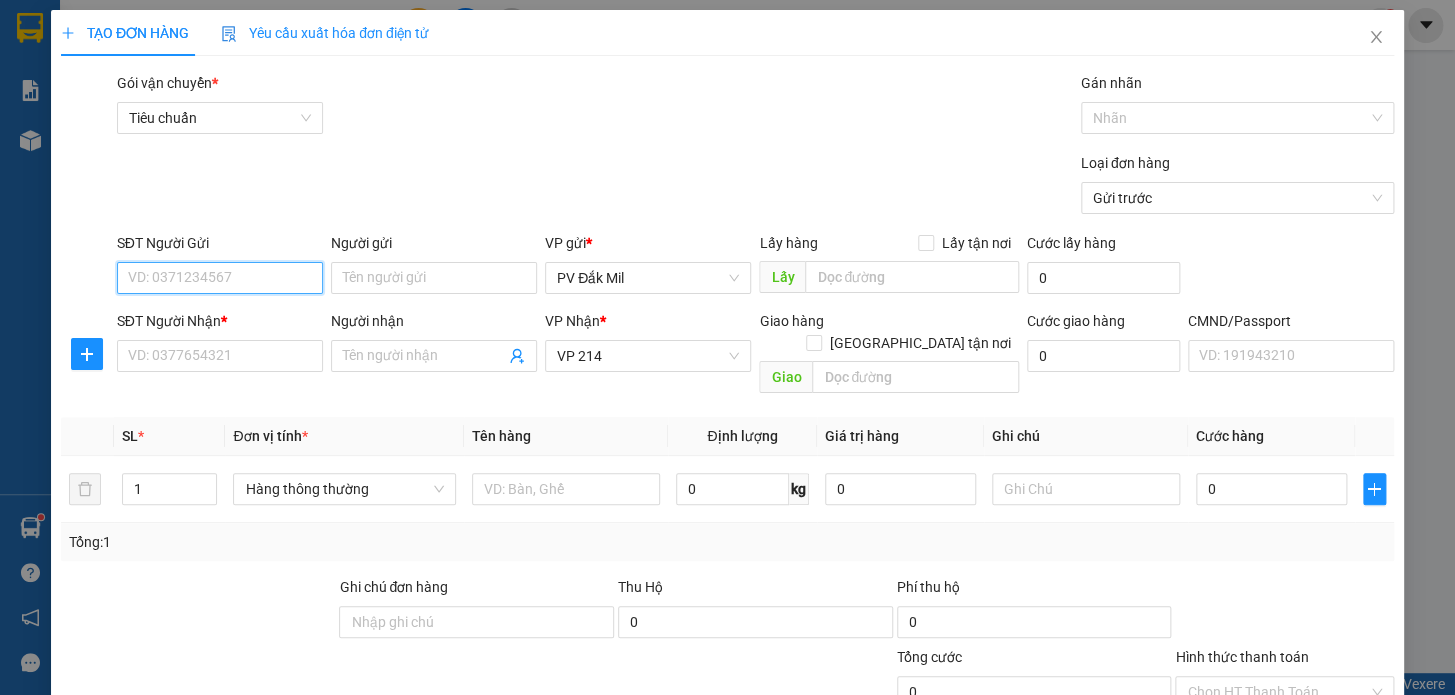click on "SĐT Người Gửi" at bounding box center (220, 278) 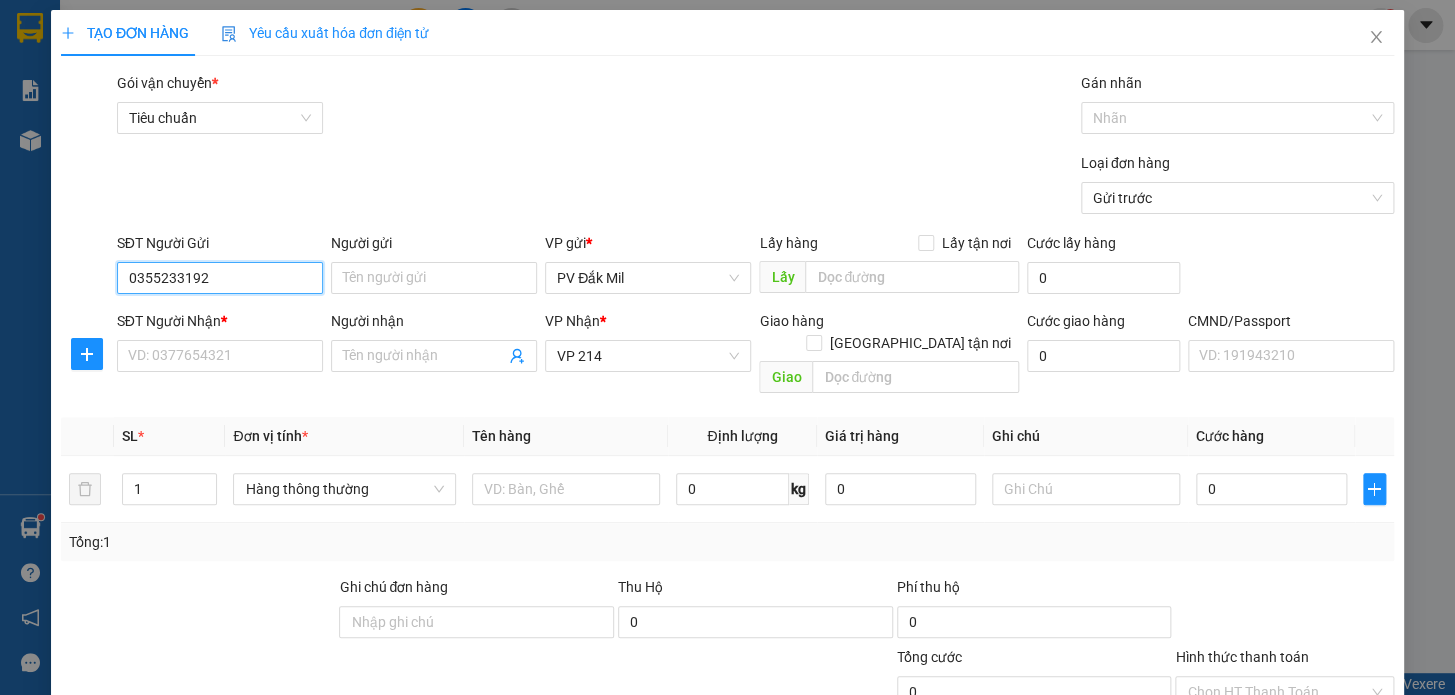 type on "0355233192" 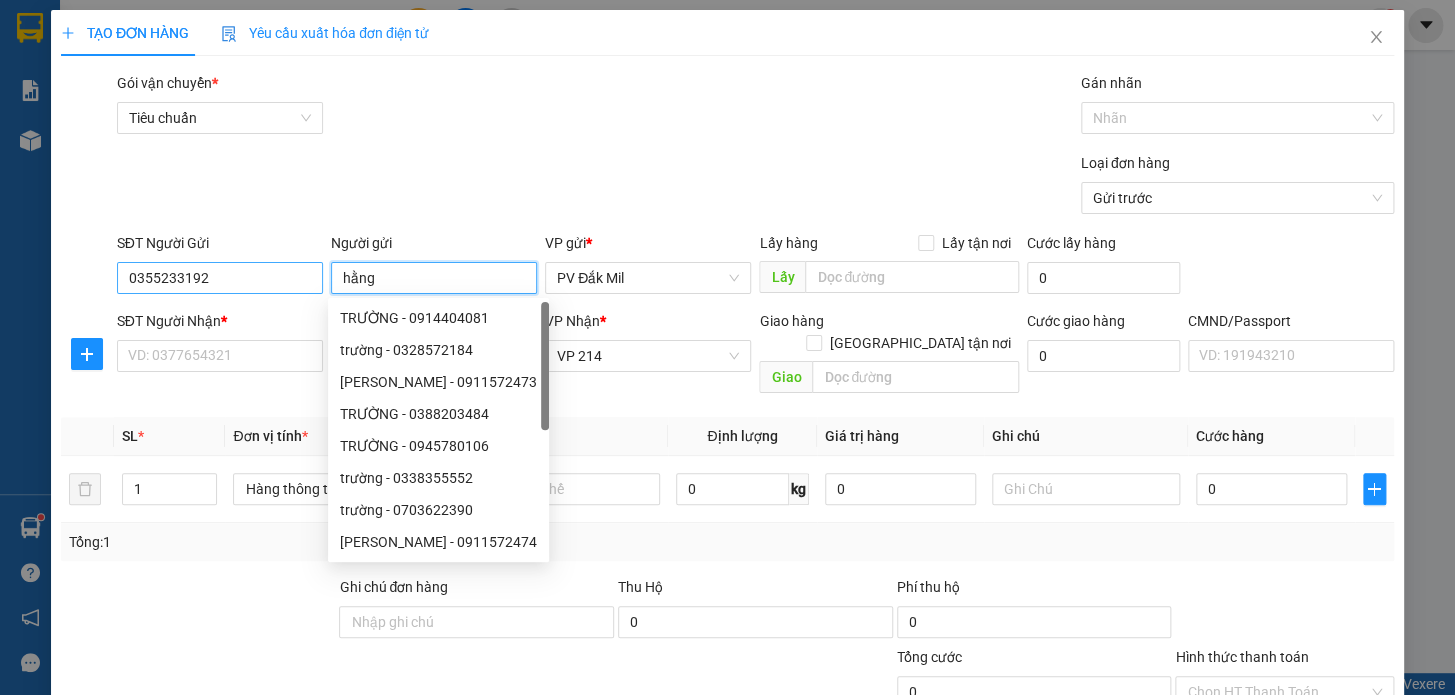 type on "hằng" 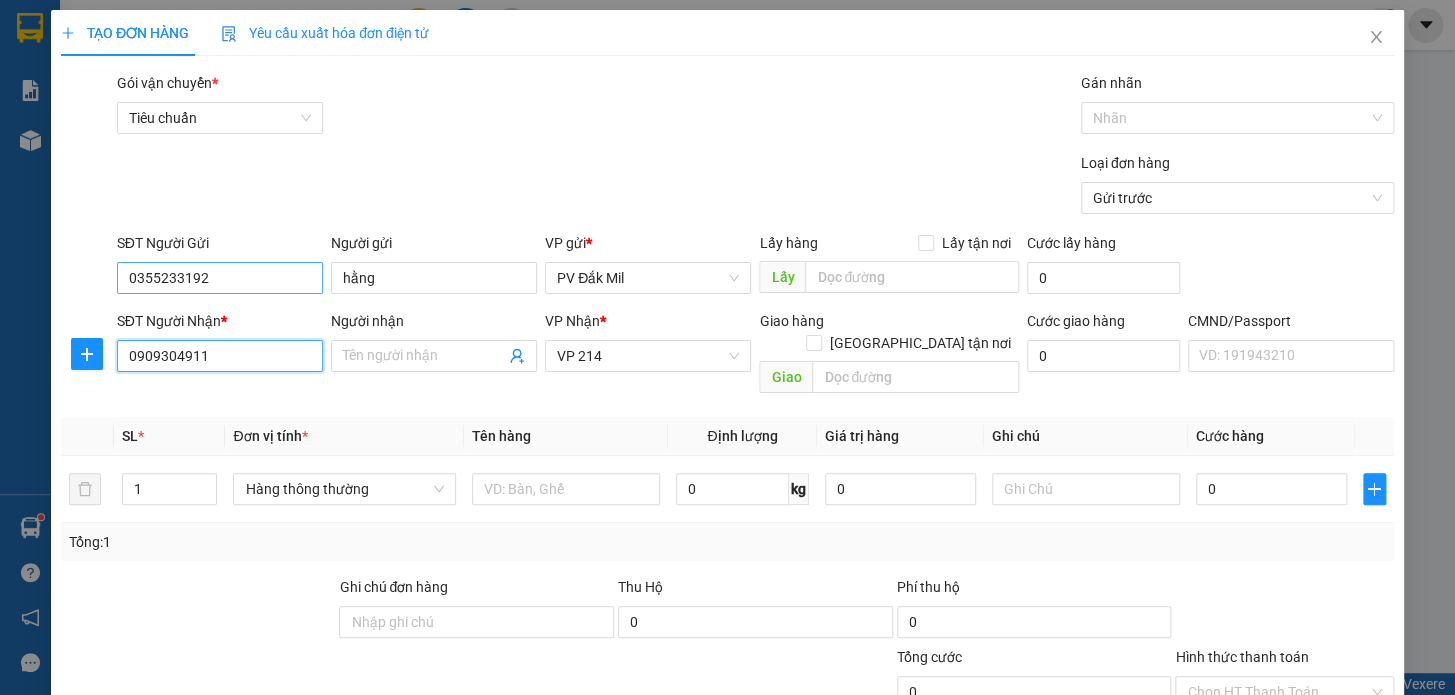 type on "0909304911" 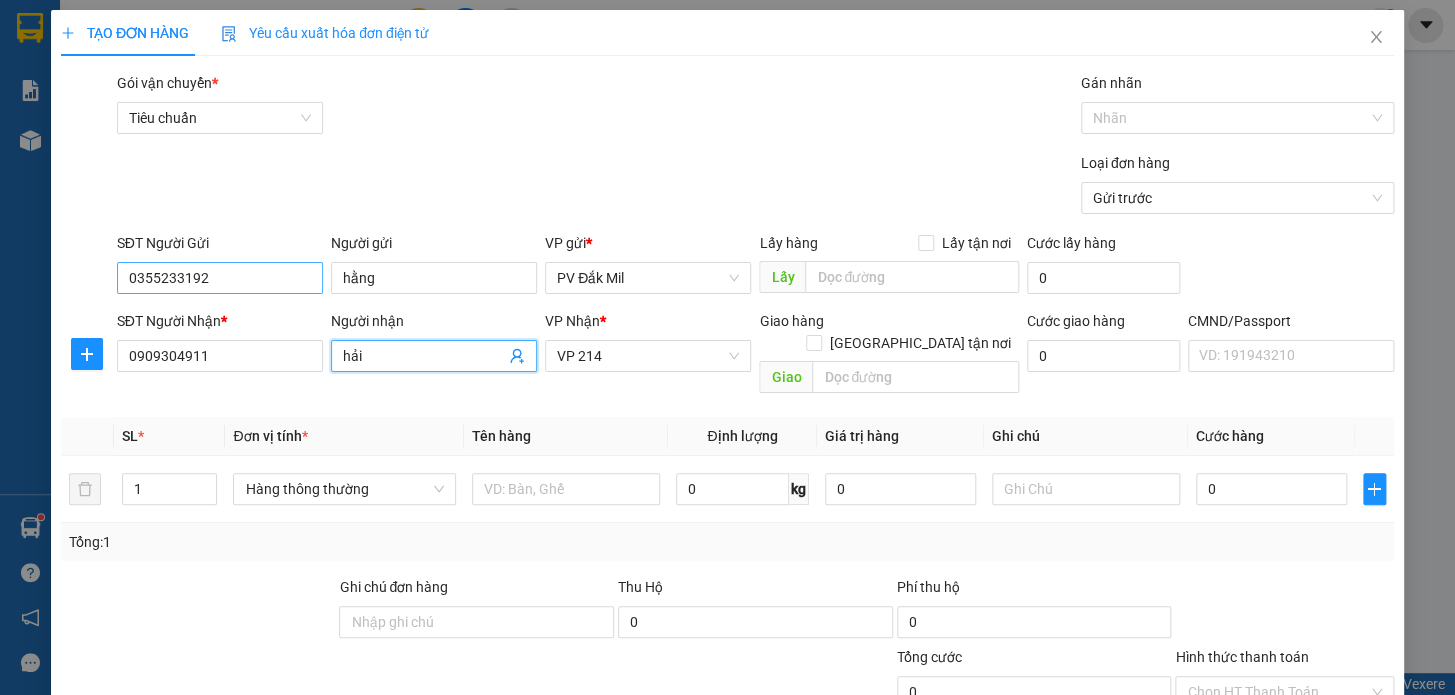 type on "hải" 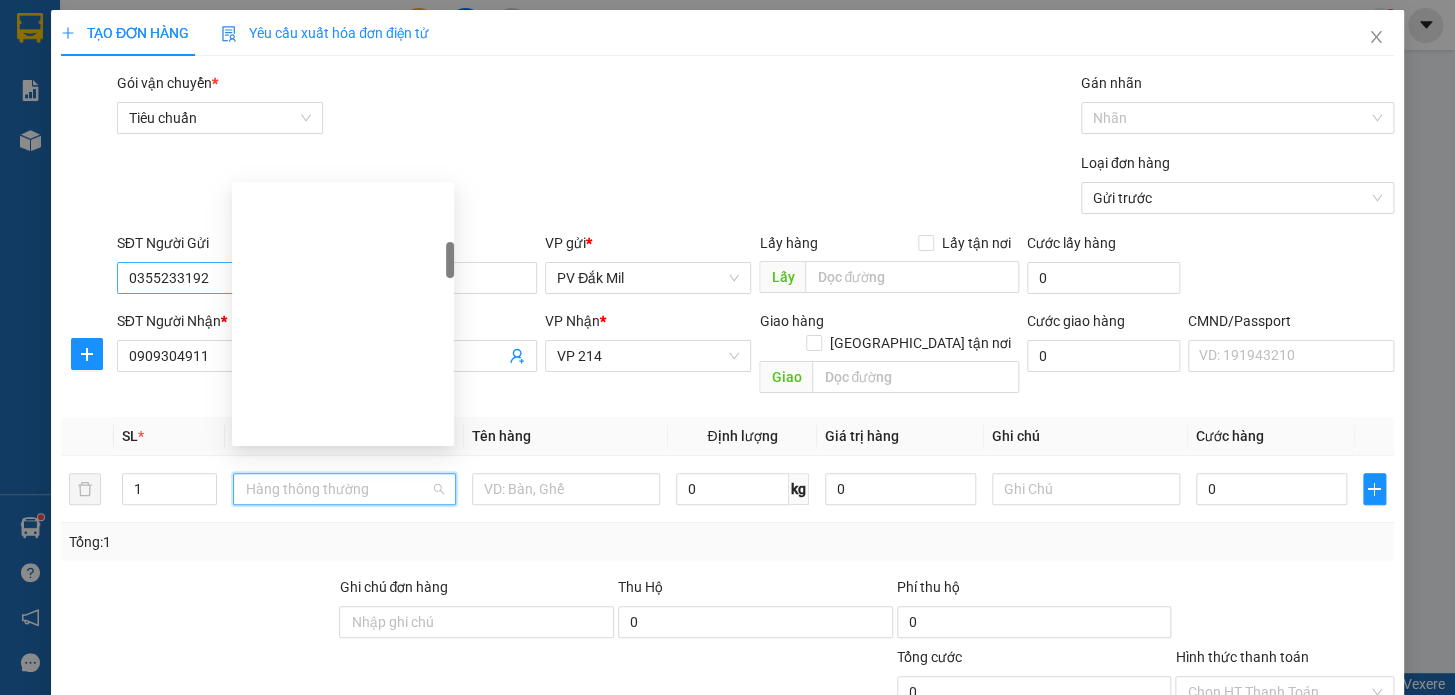 scroll, scrollTop: 416, scrollLeft: 0, axis: vertical 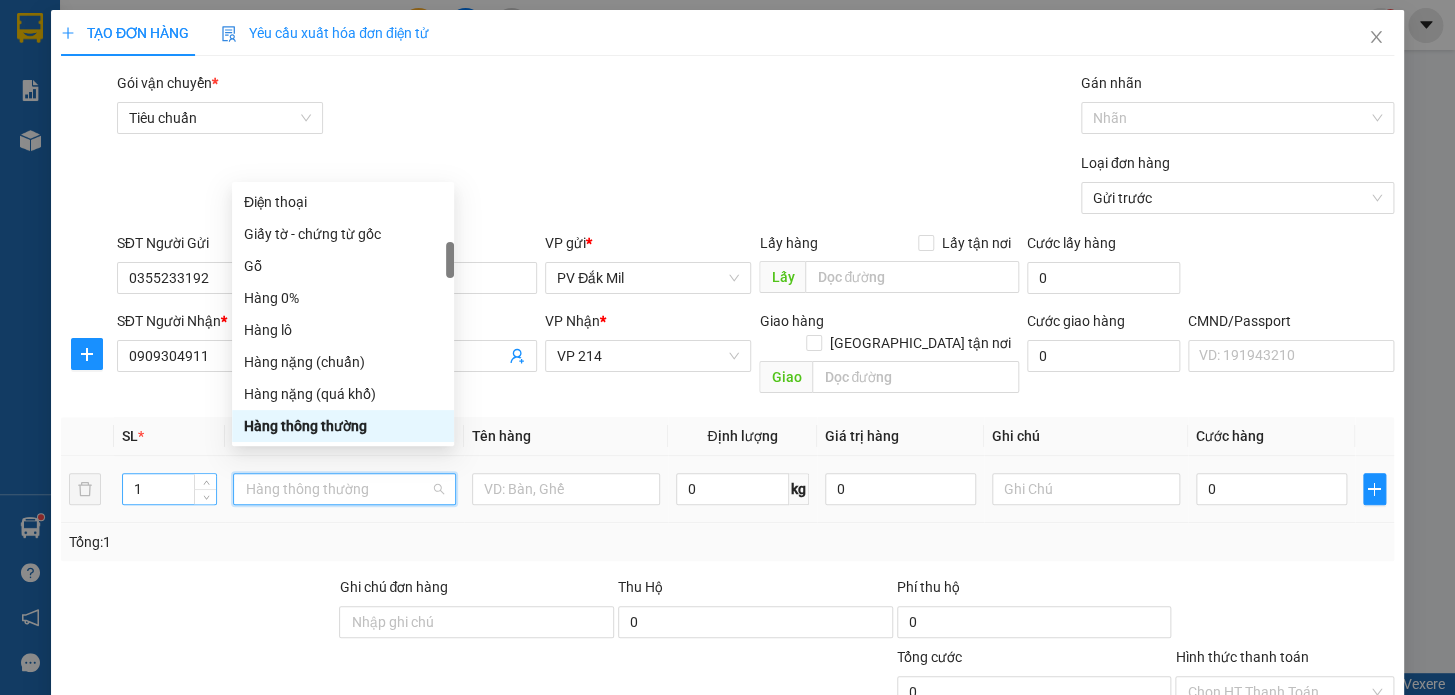 click on "1" at bounding box center (169, 489) 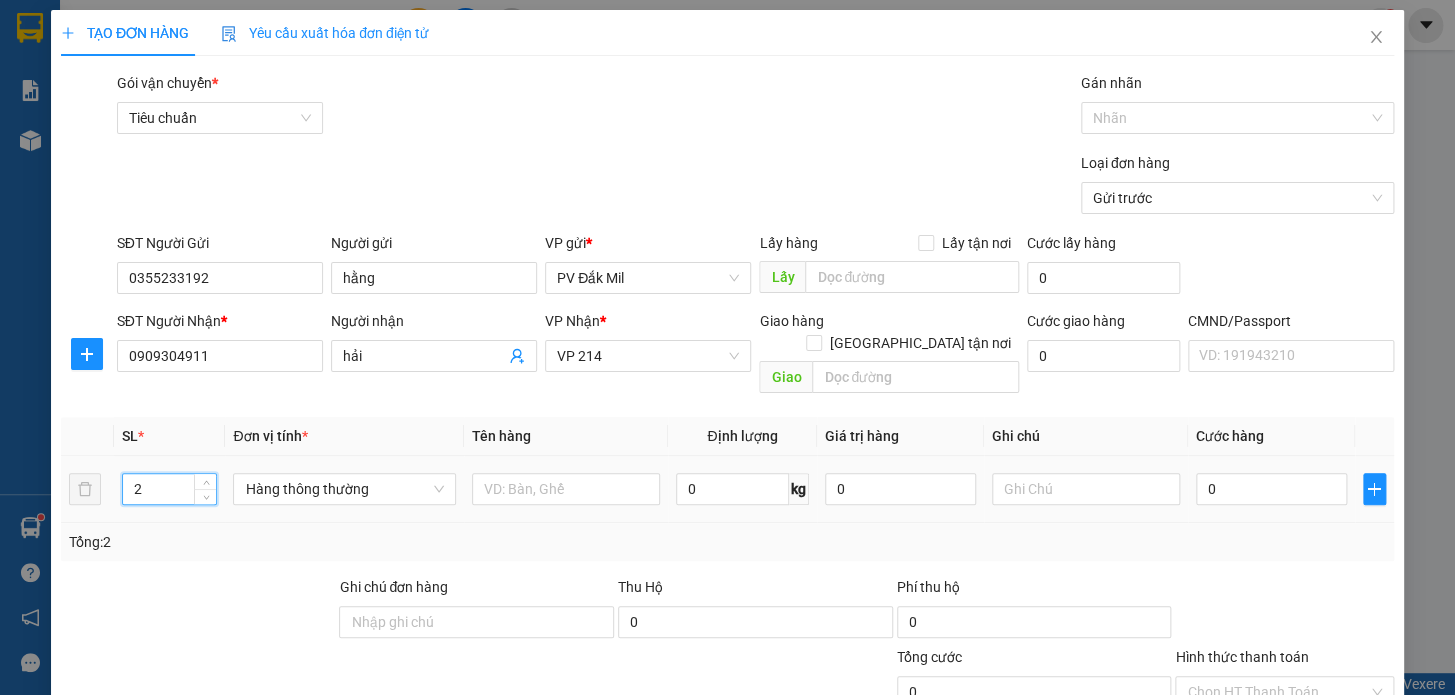 type on "2" 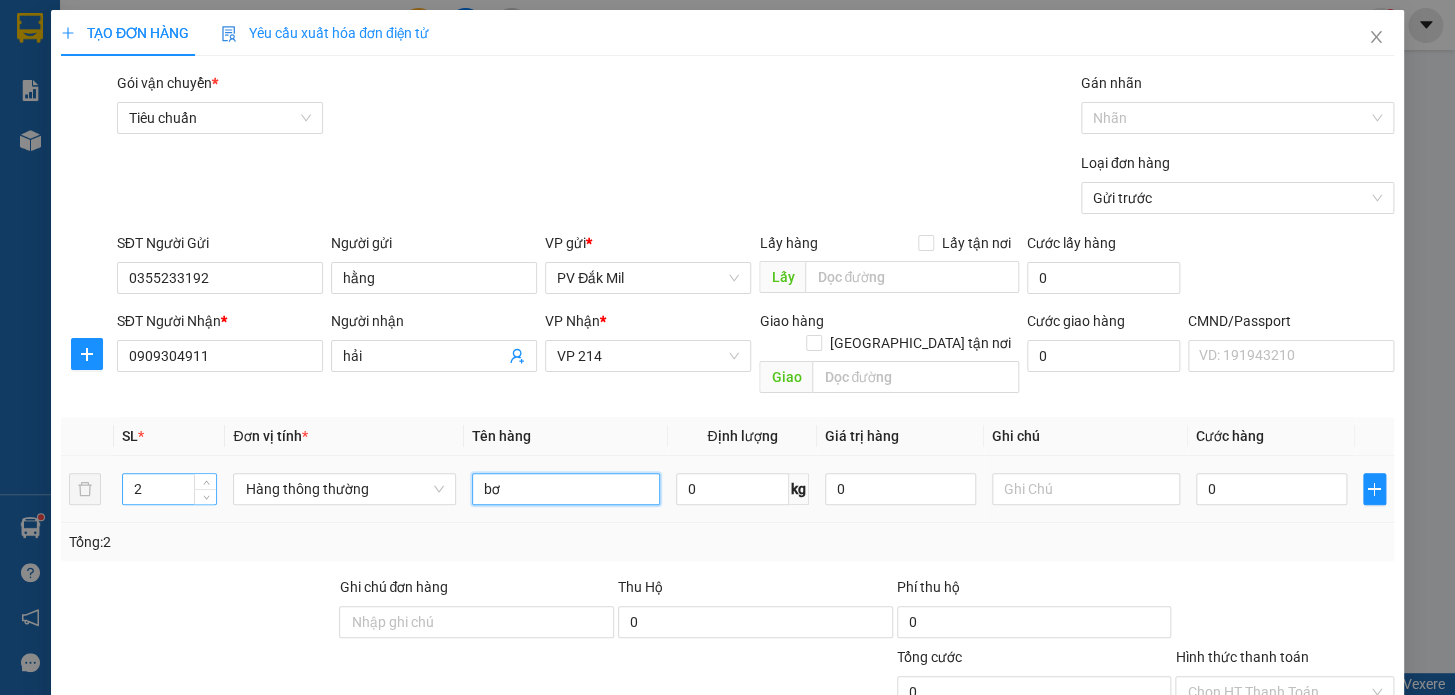 type on "bơ" 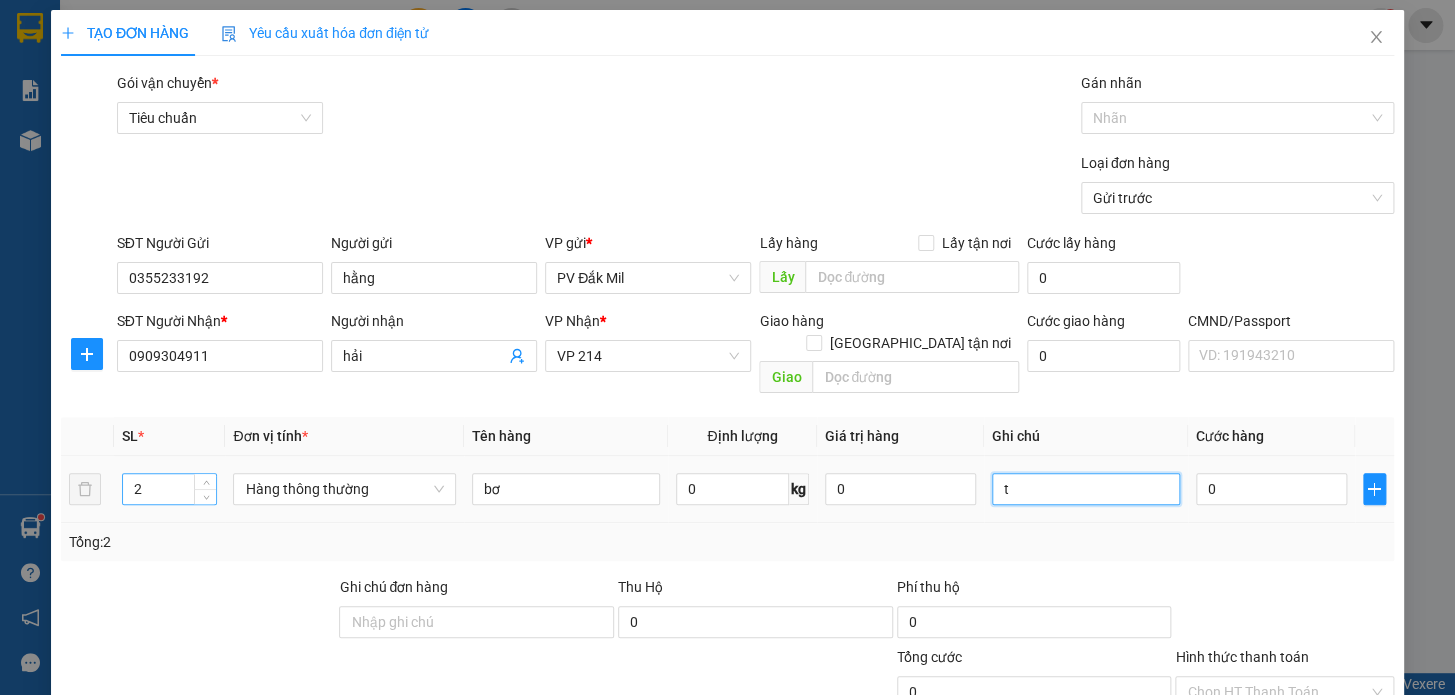 type on "t" 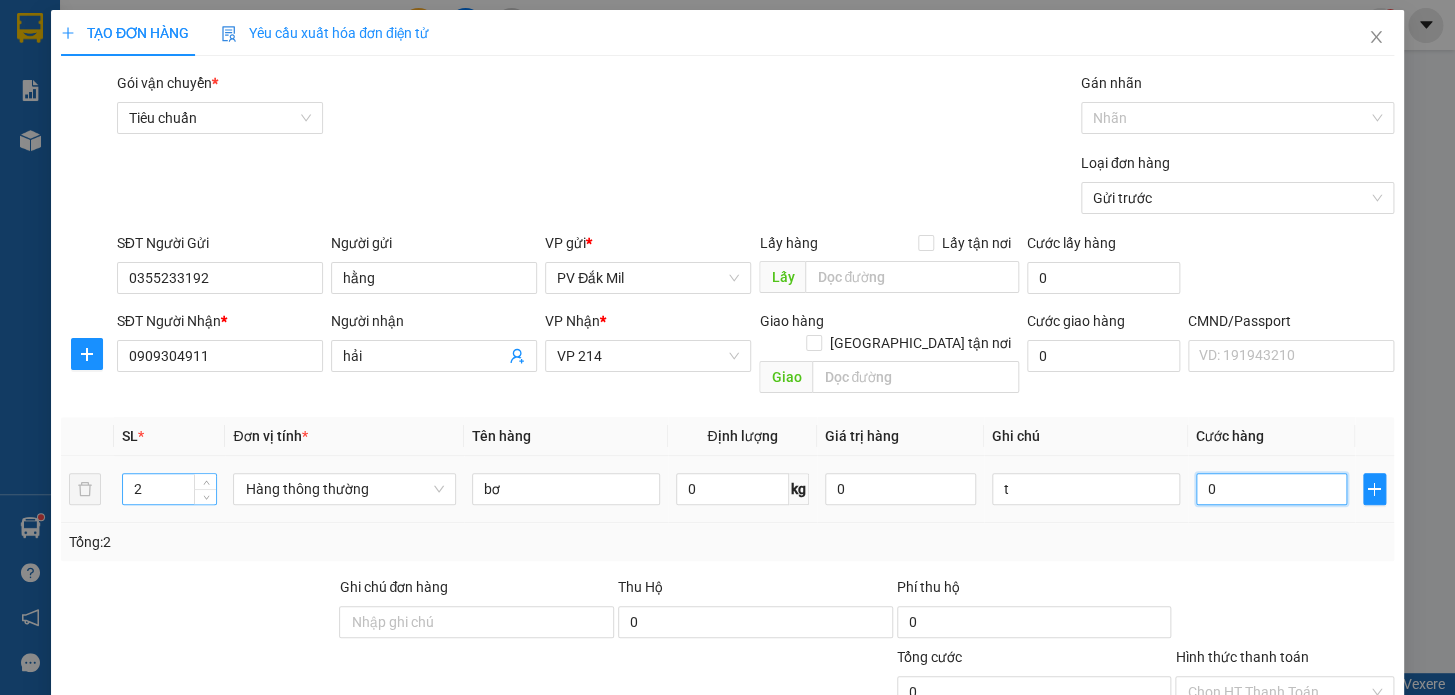 type on "1" 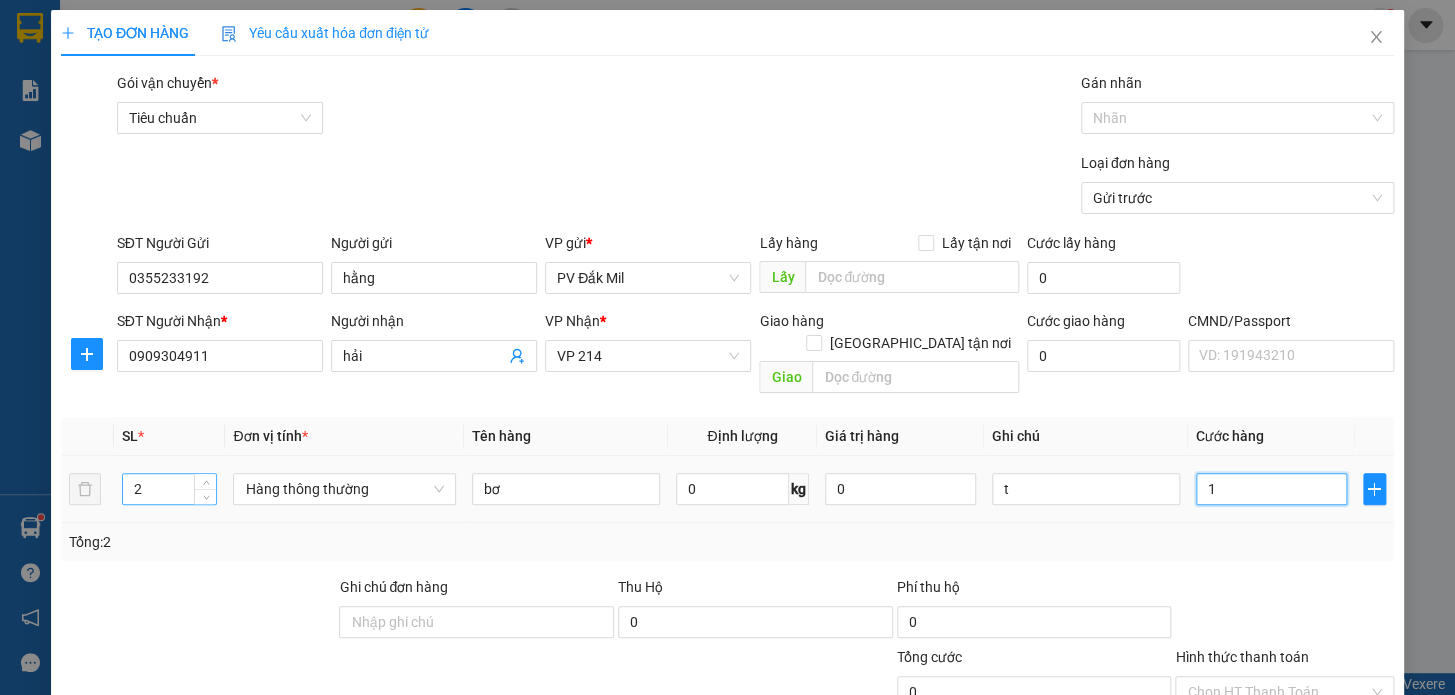type on "1" 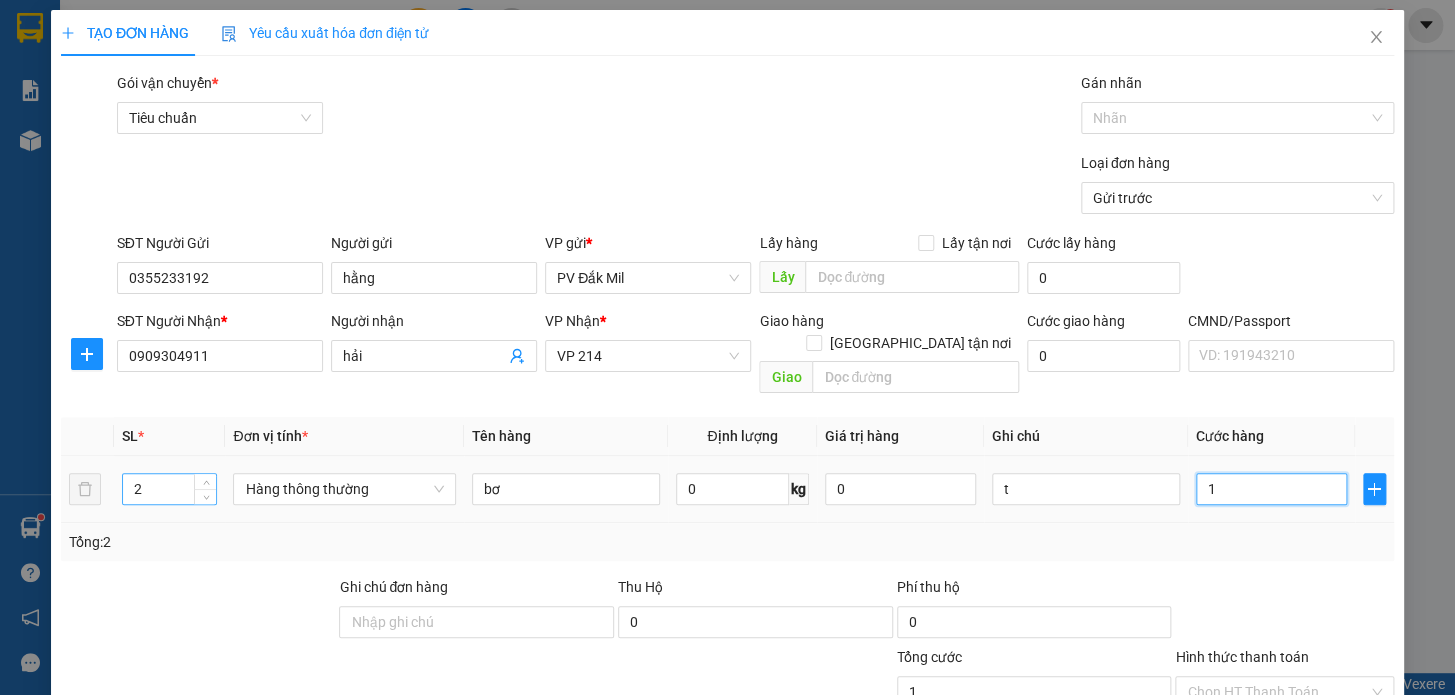 type on "10" 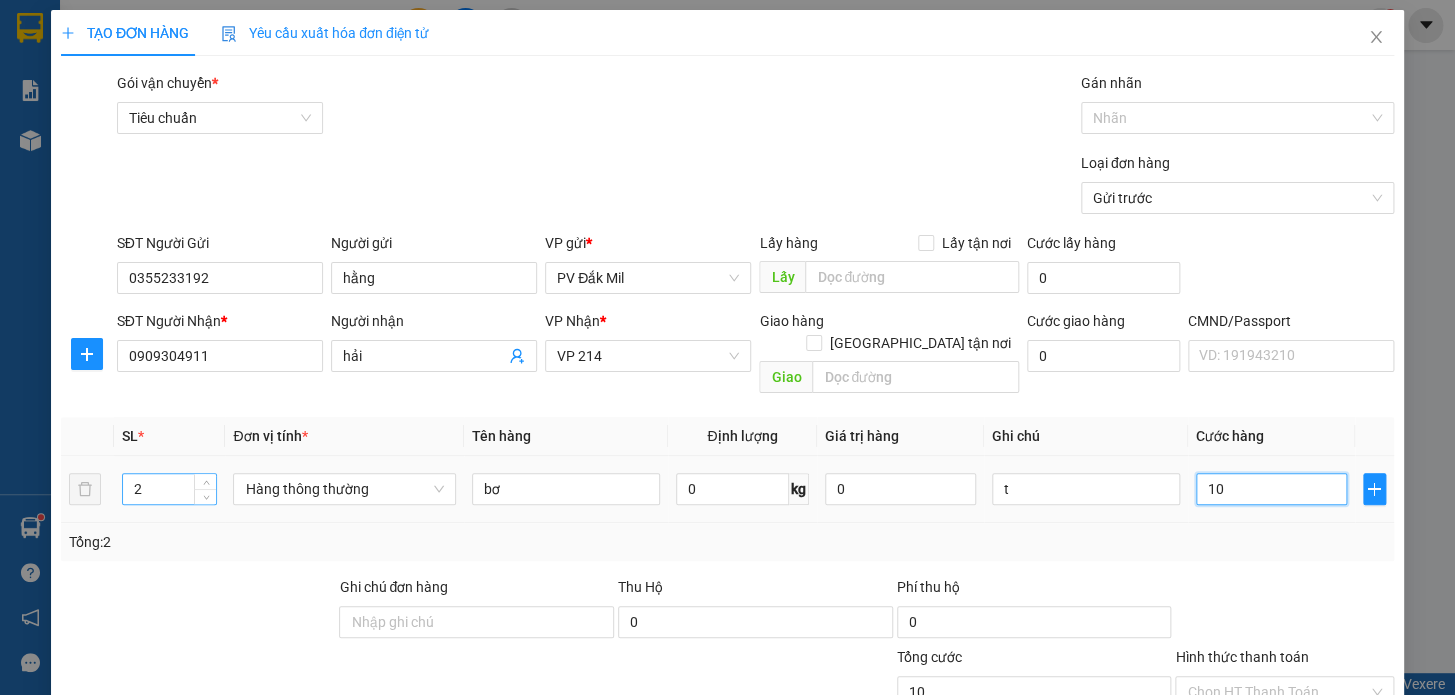 type on "100" 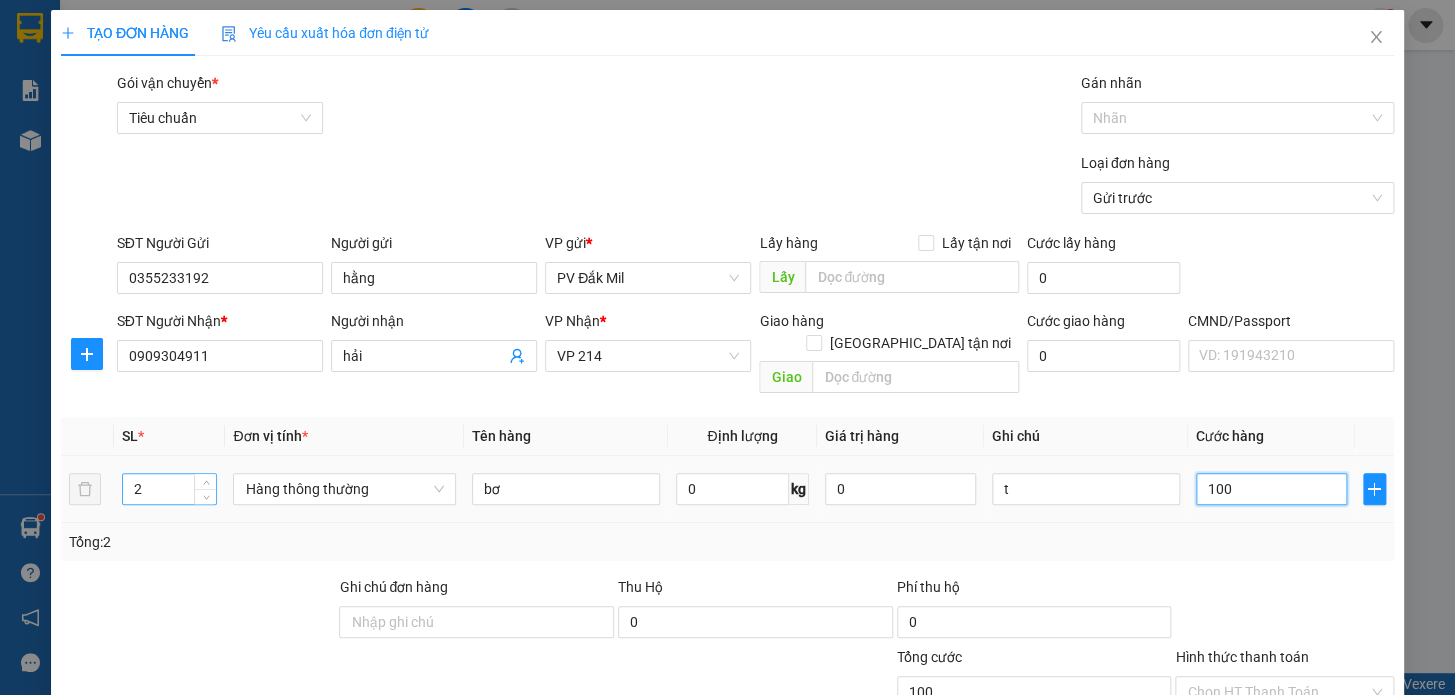 type on "1.000" 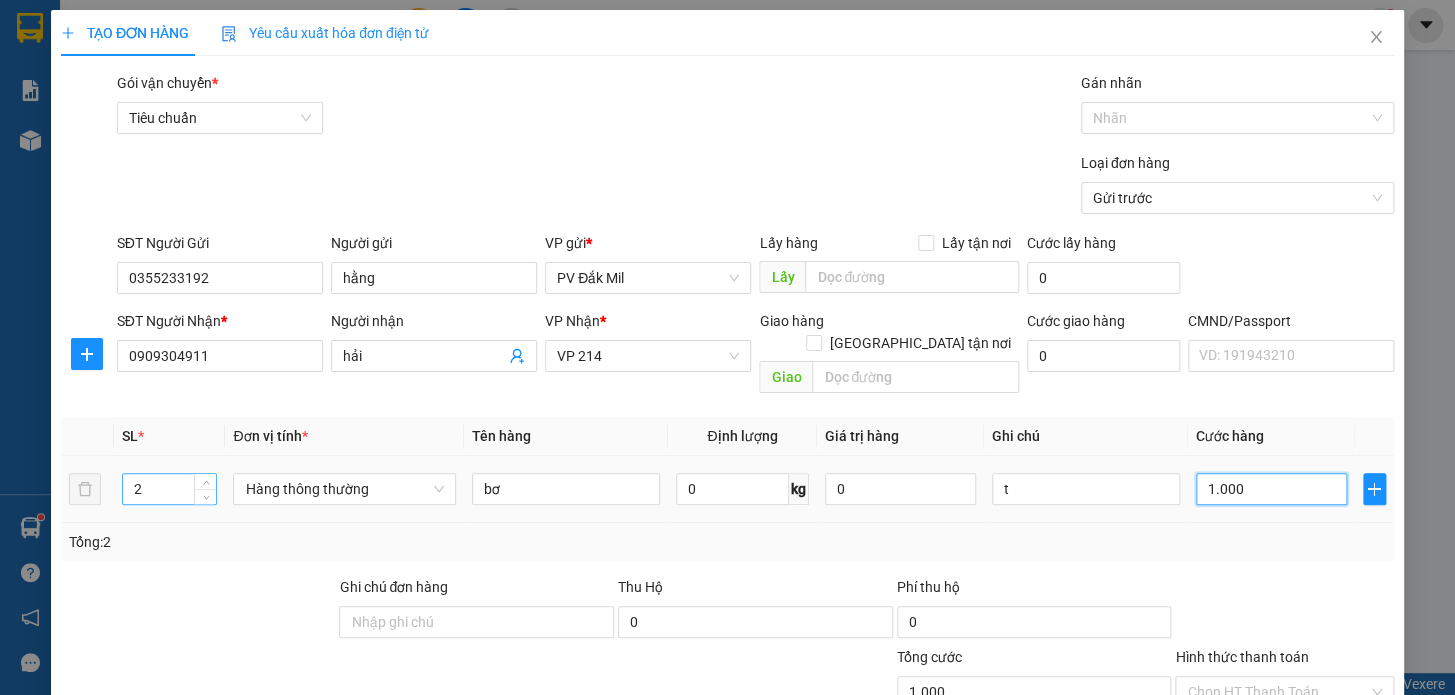 type on "10.000" 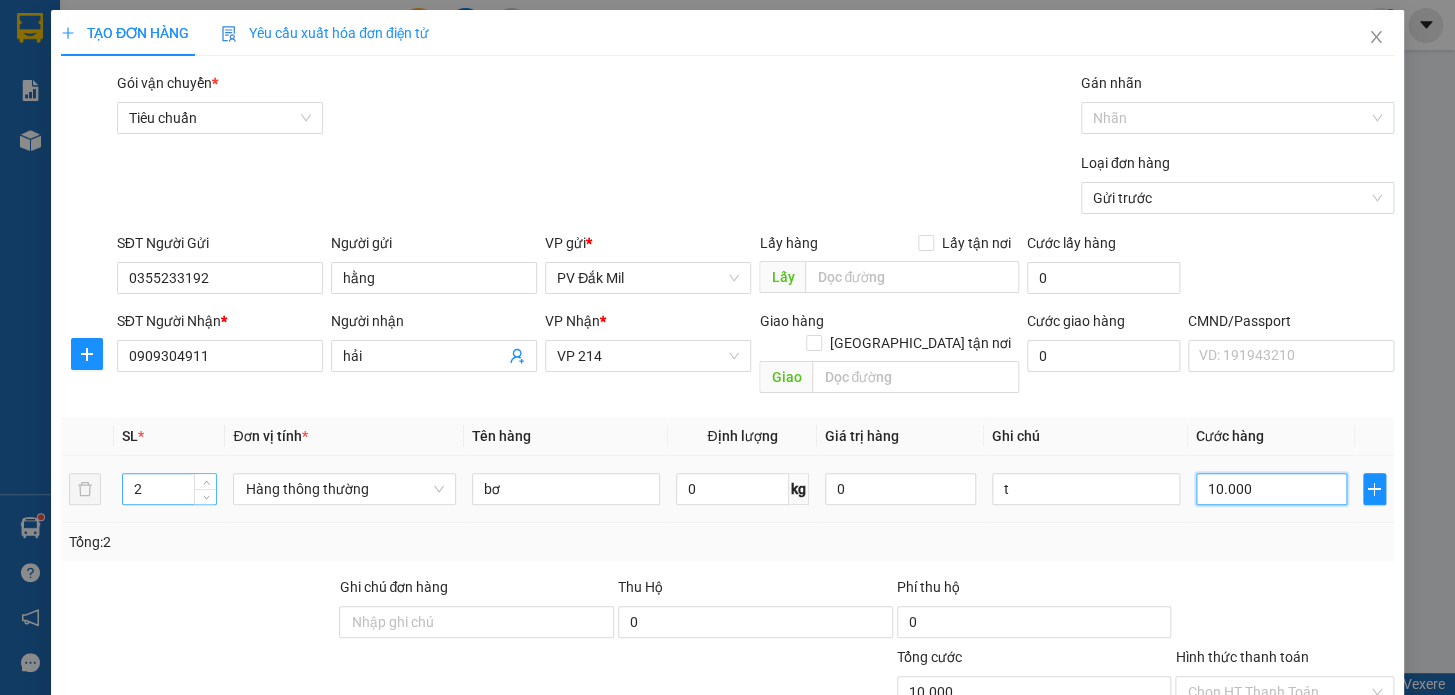 type on "100.000" 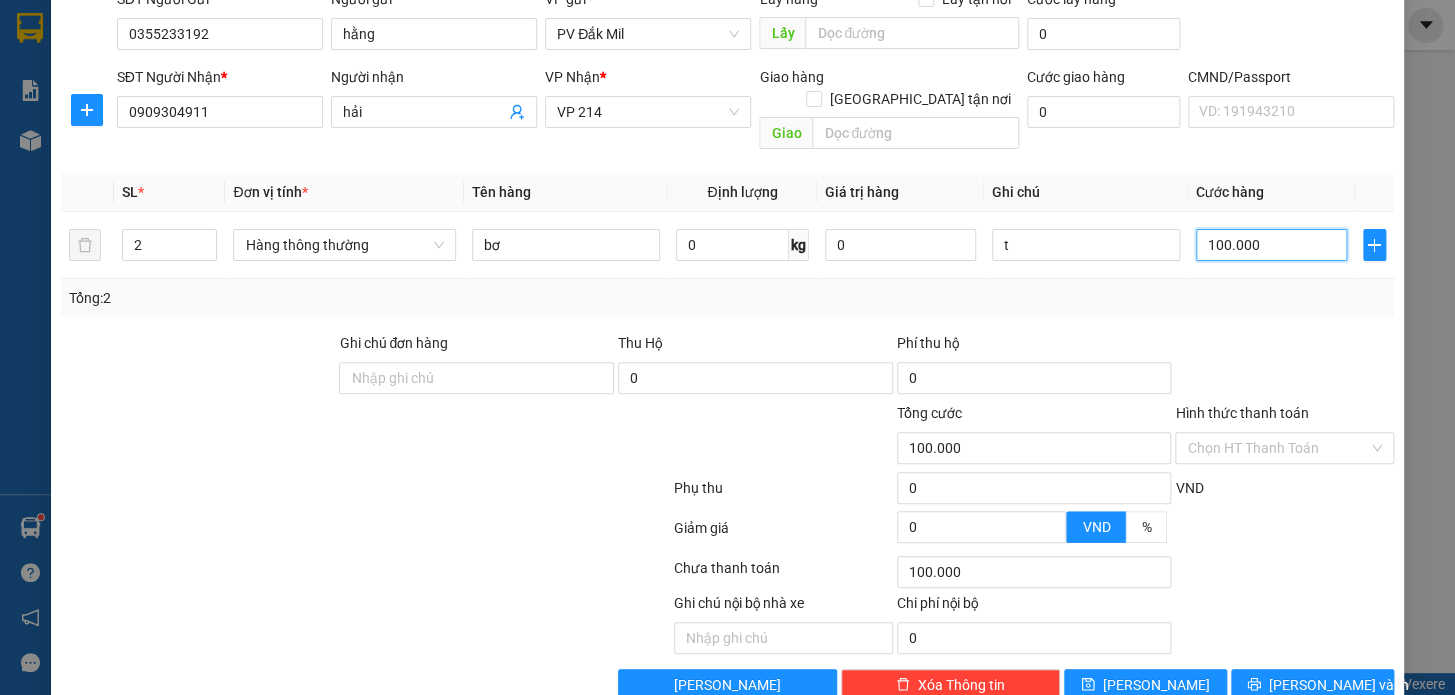 scroll, scrollTop: 265, scrollLeft: 0, axis: vertical 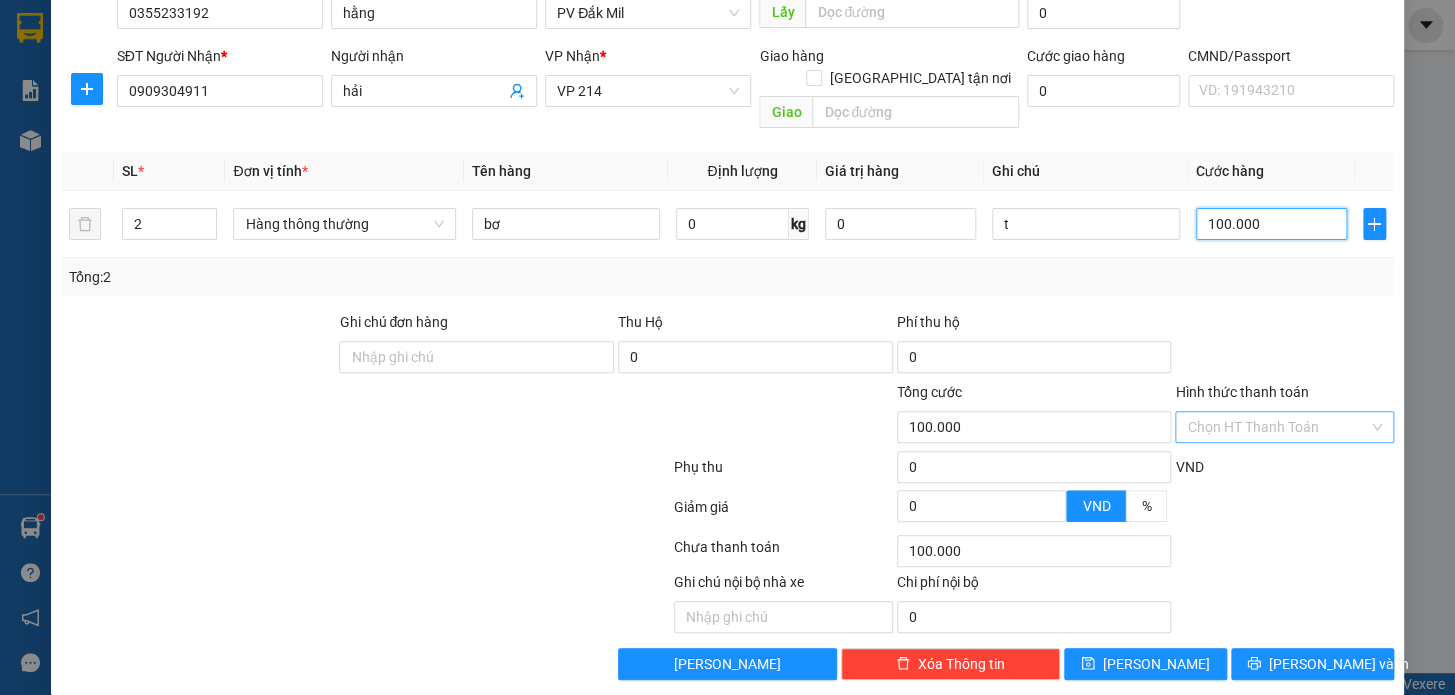 type on "100.000" 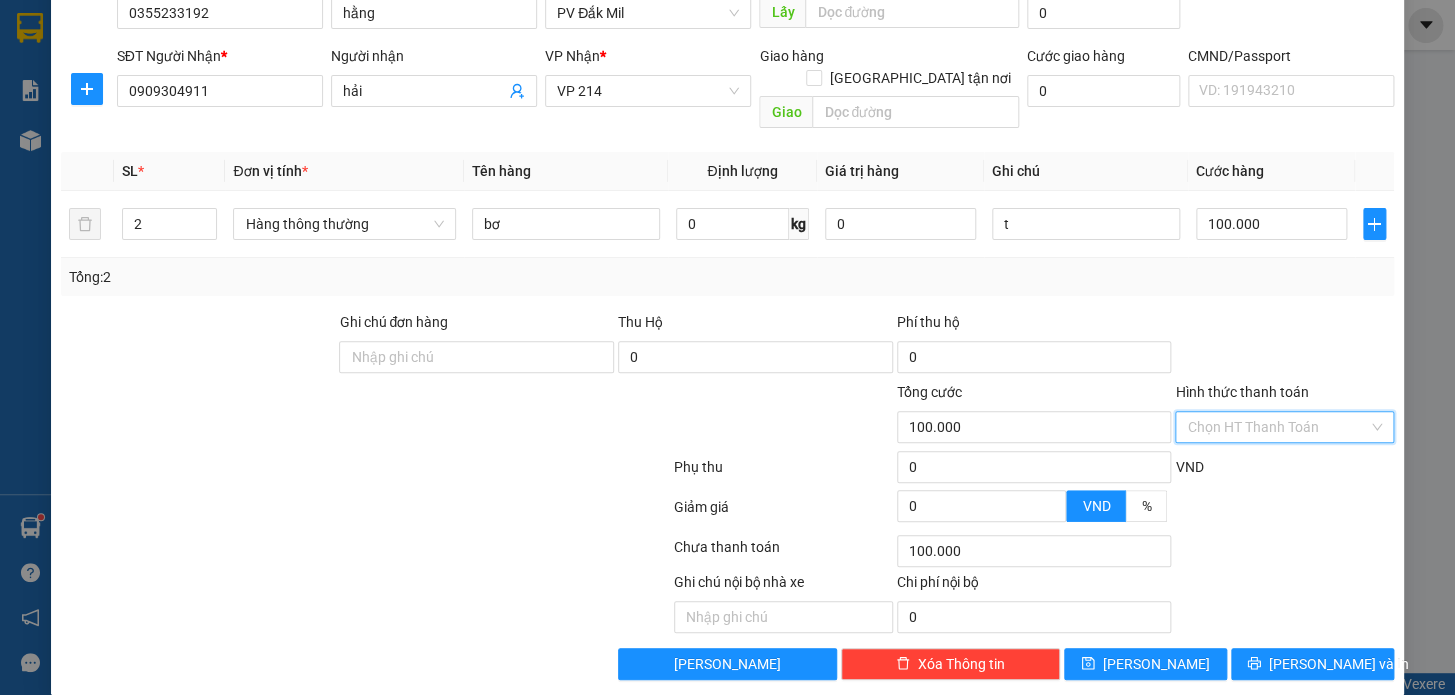 click on "Hình thức thanh toán" at bounding box center [1277, 427] 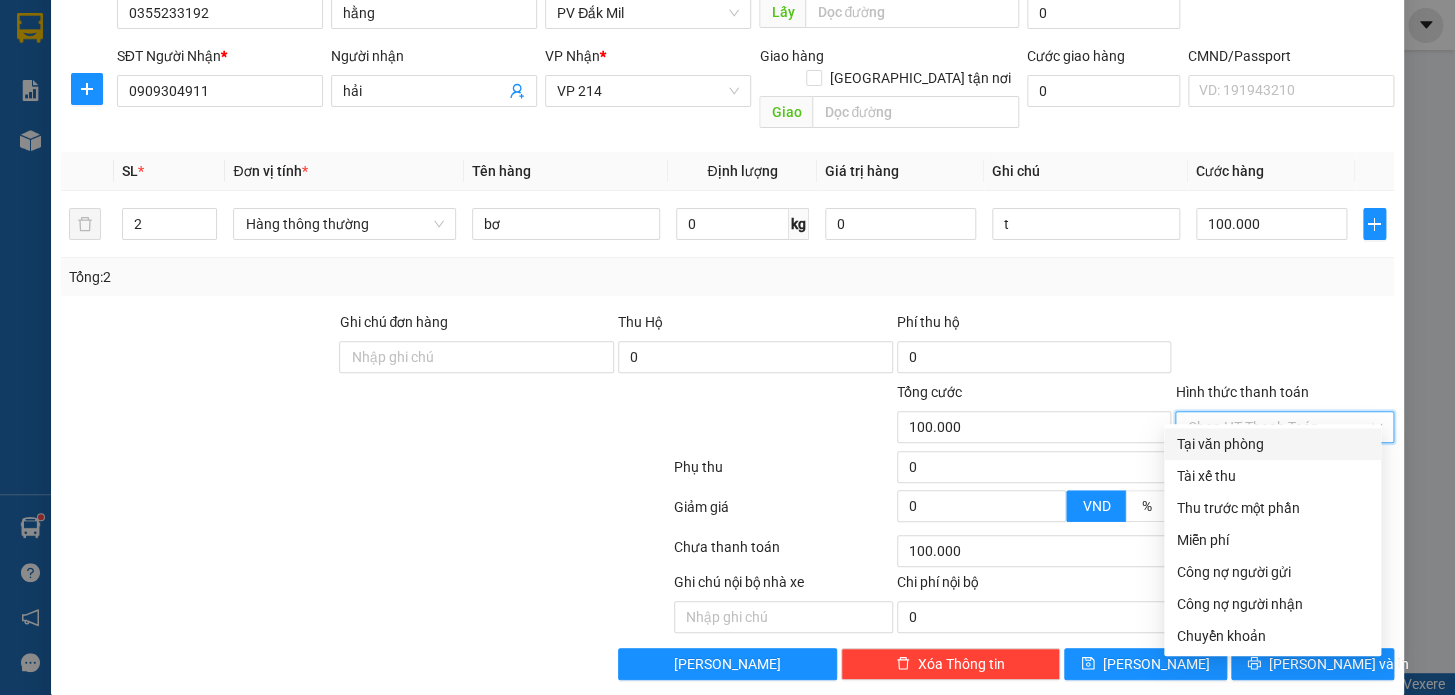 click on "Tại văn phòng" at bounding box center (1272, 444) 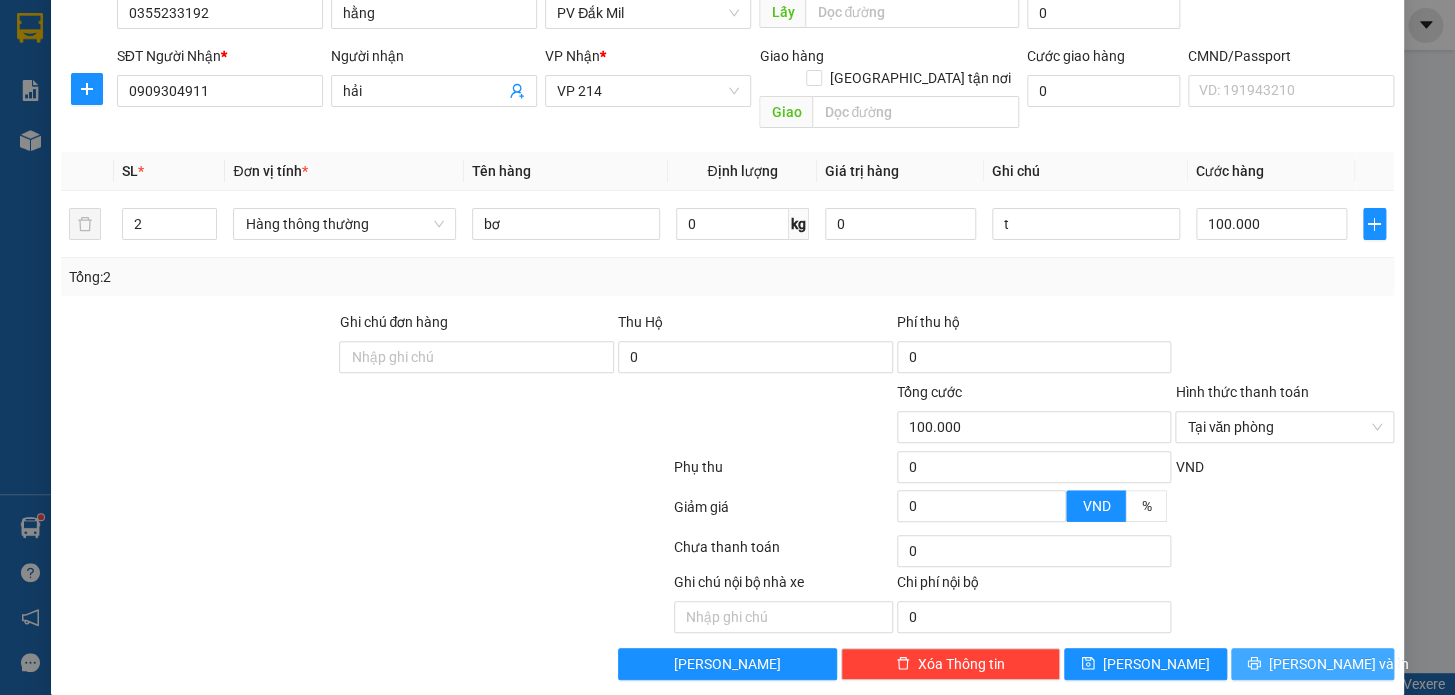 click on "[PERSON_NAME] và In" at bounding box center [1339, 664] 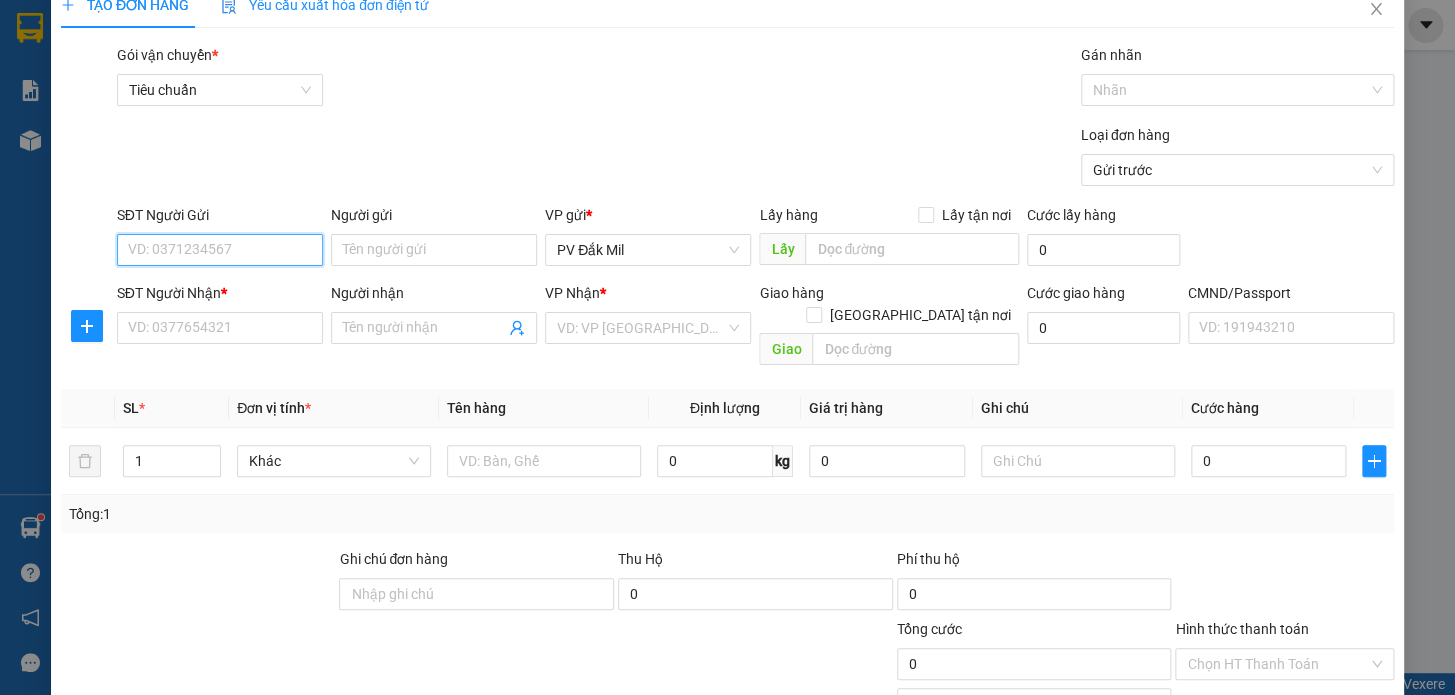 scroll, scrollTop: 0, scrollLeft: 0, axis: both 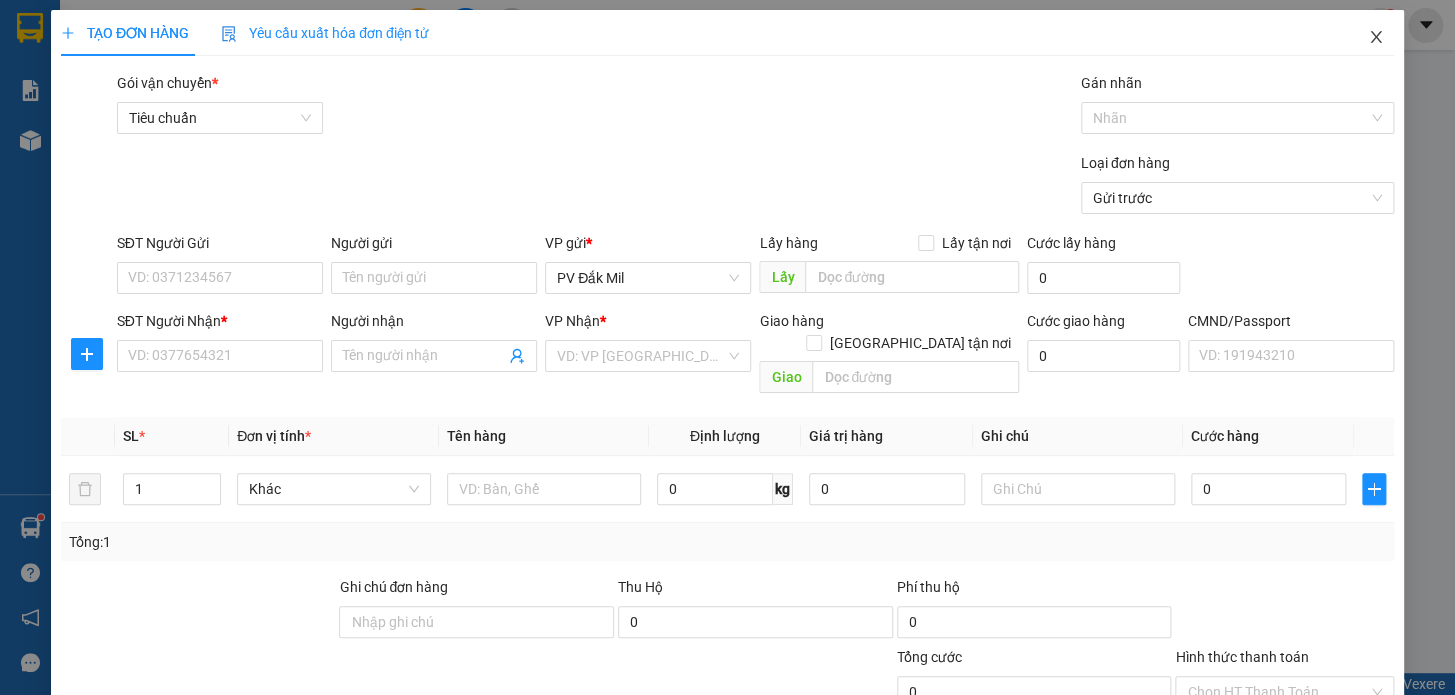 click 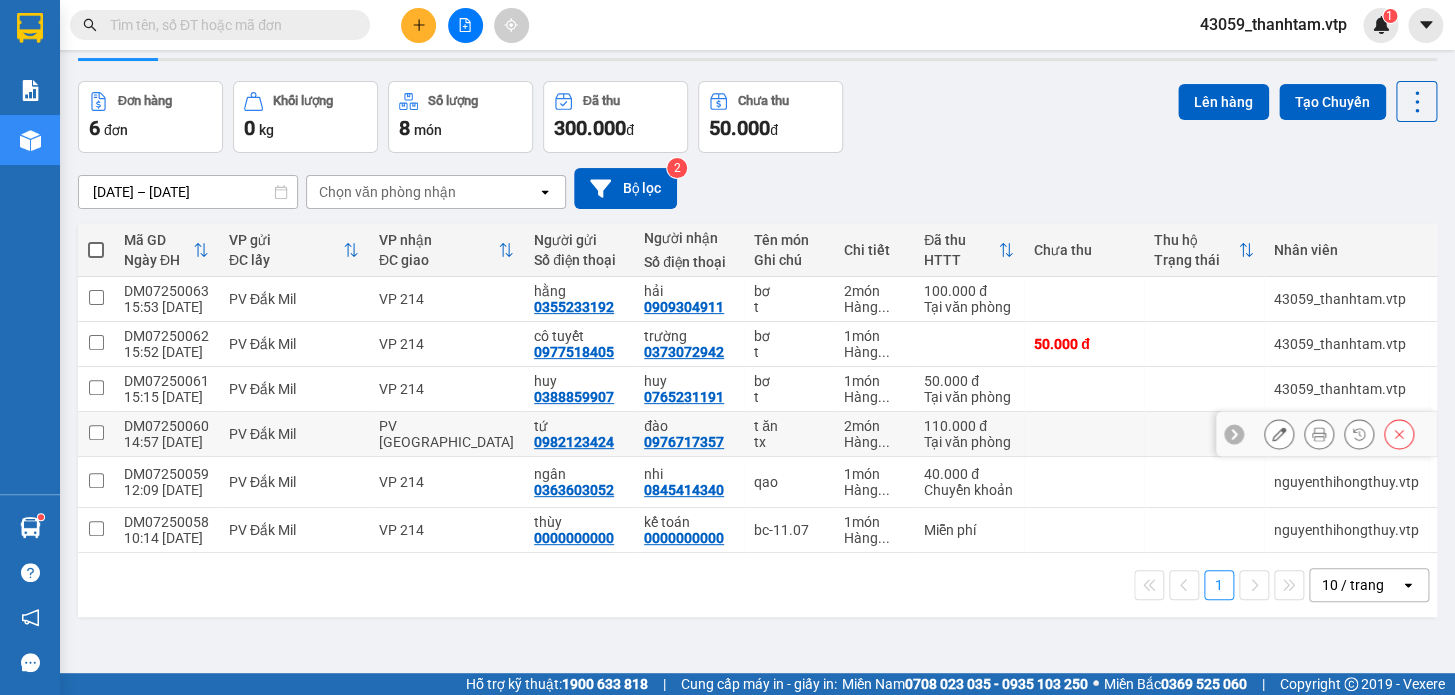 scroll, scrollTop: 91, scrollLeft: 0, axis: vertical 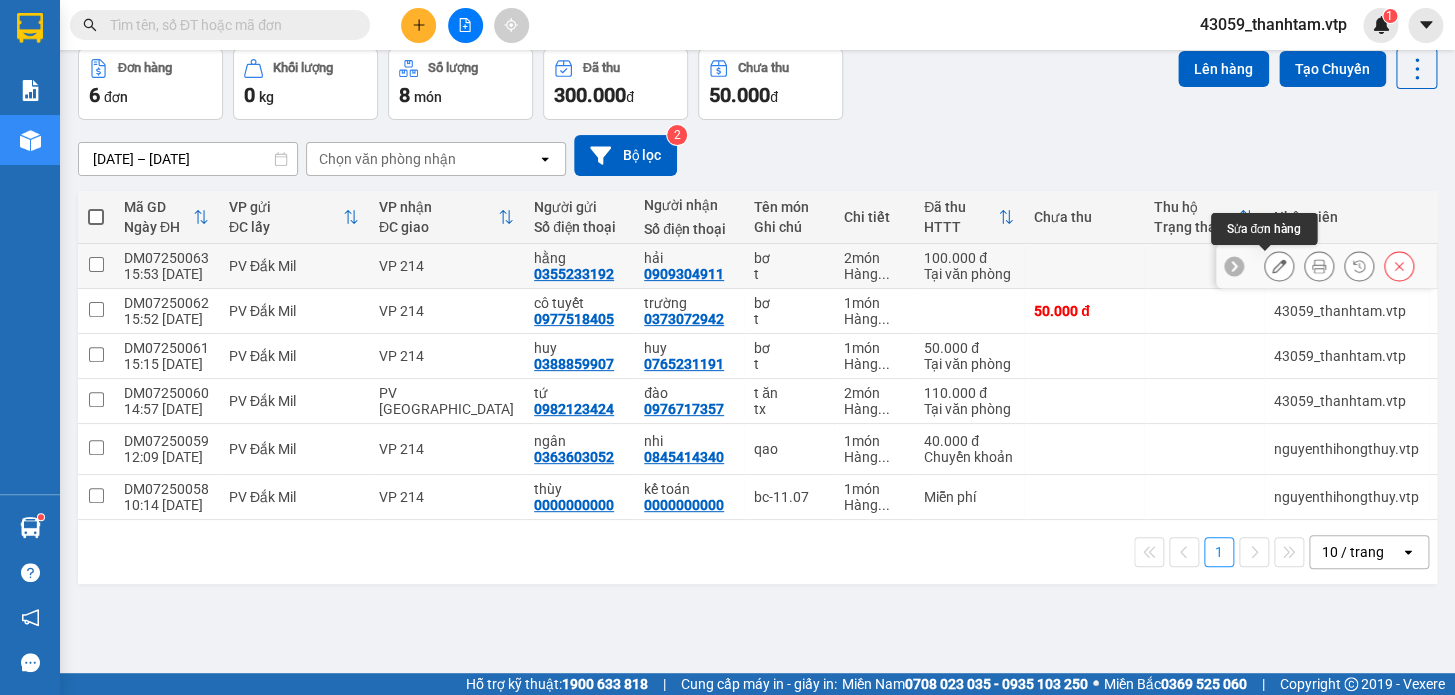 click 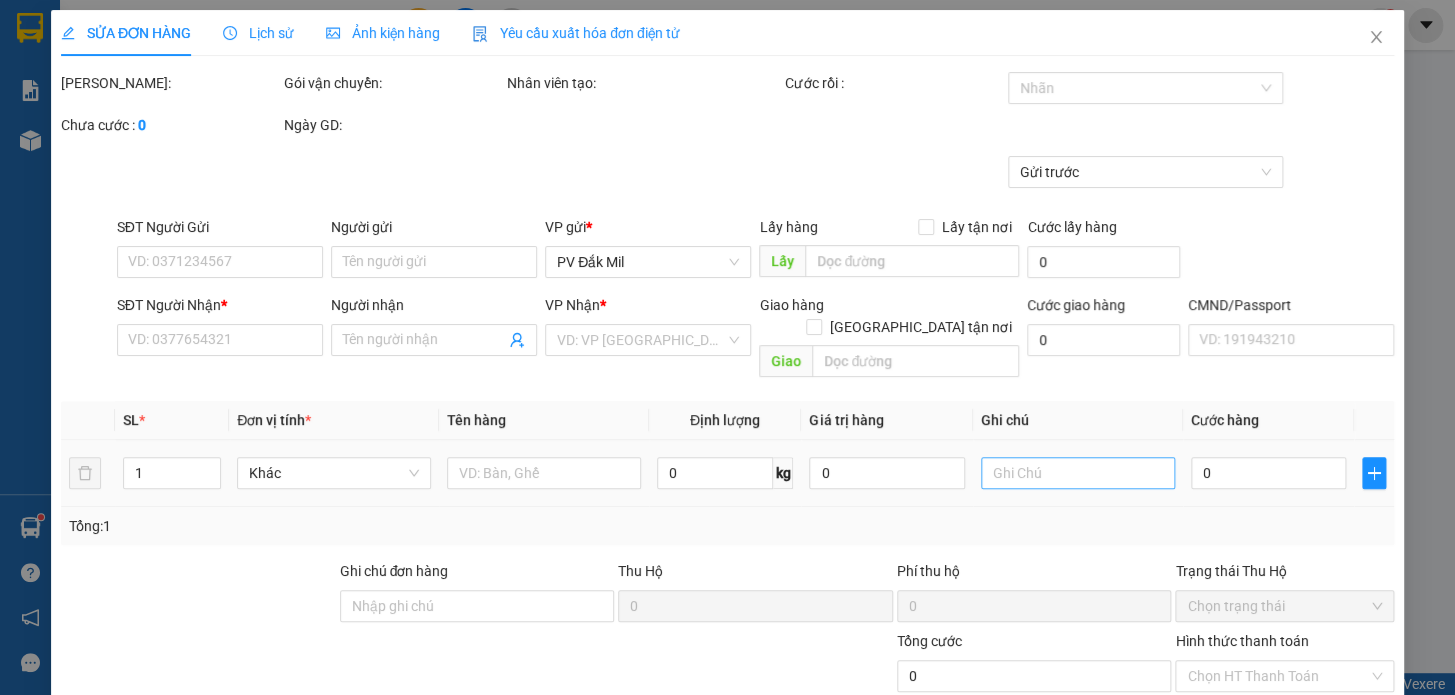 type on "0355233192" 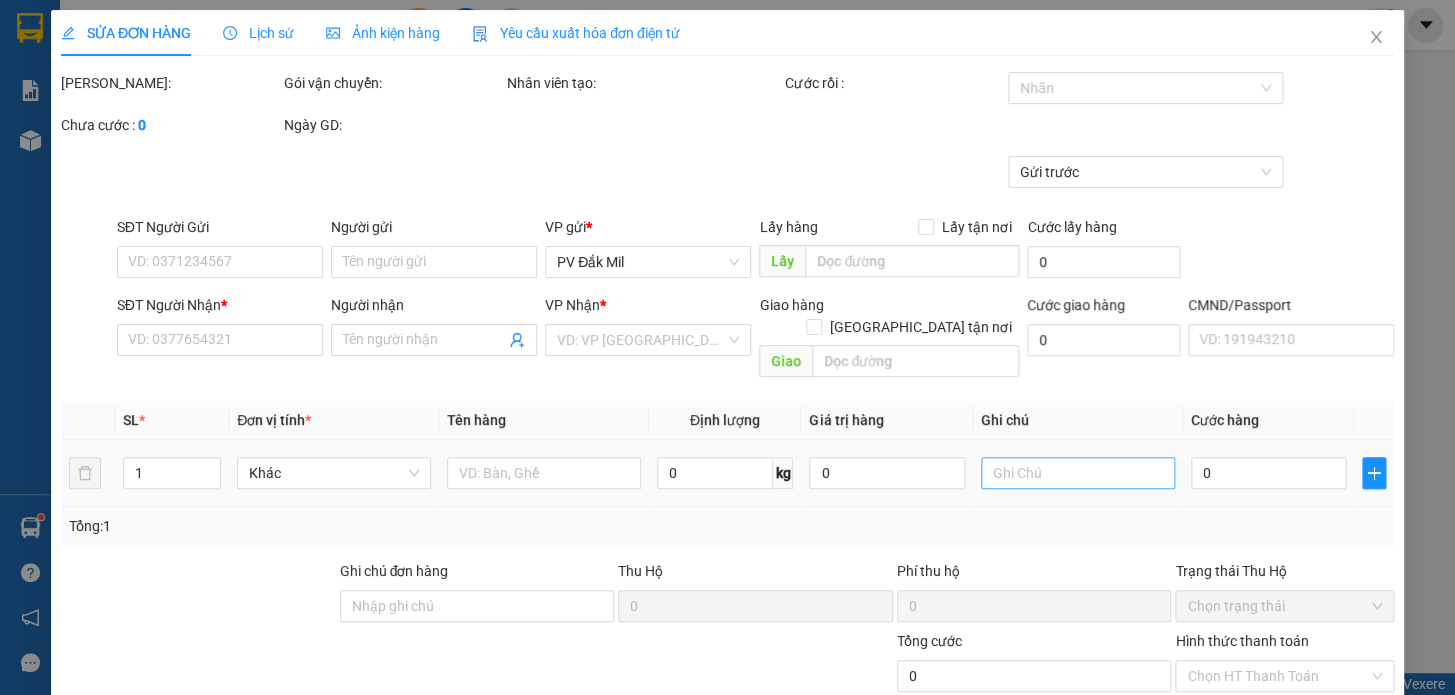 type on "hằng" 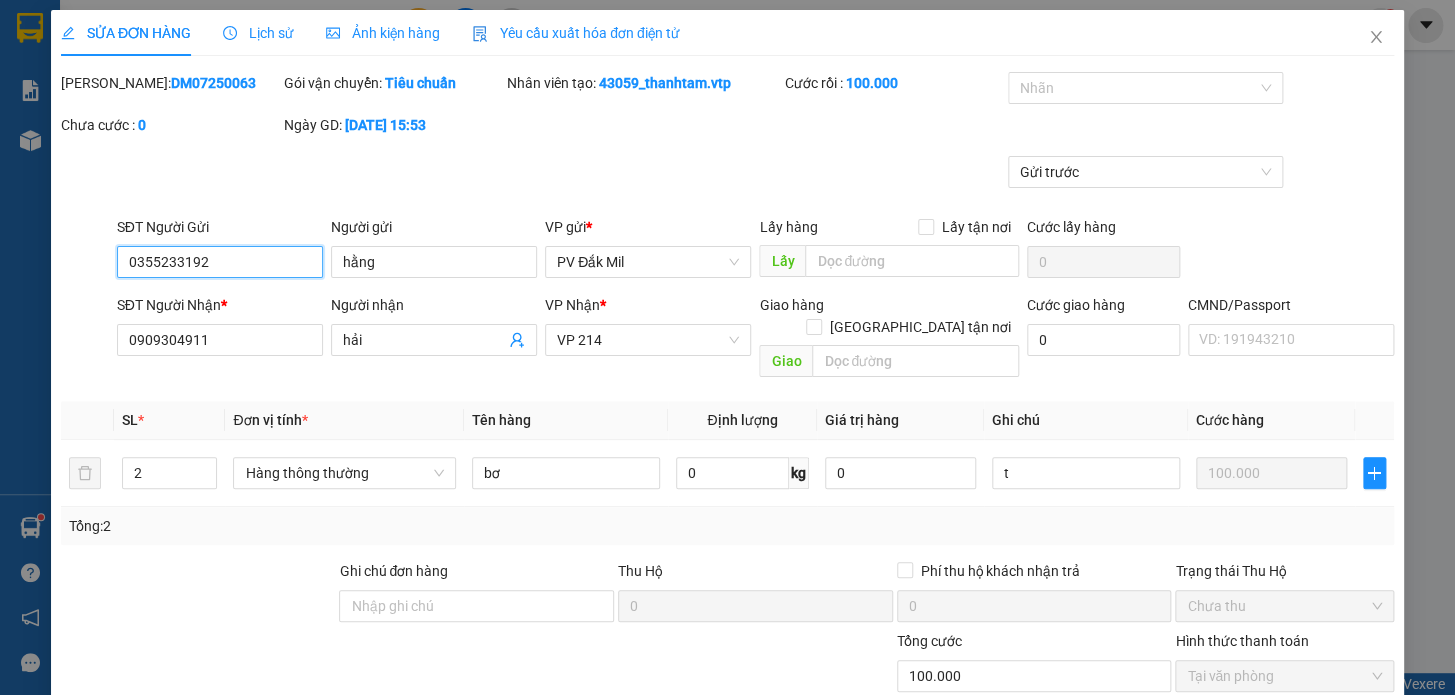 scroll, scrollTop: 250, scrollLeft: 0, axis: vertical 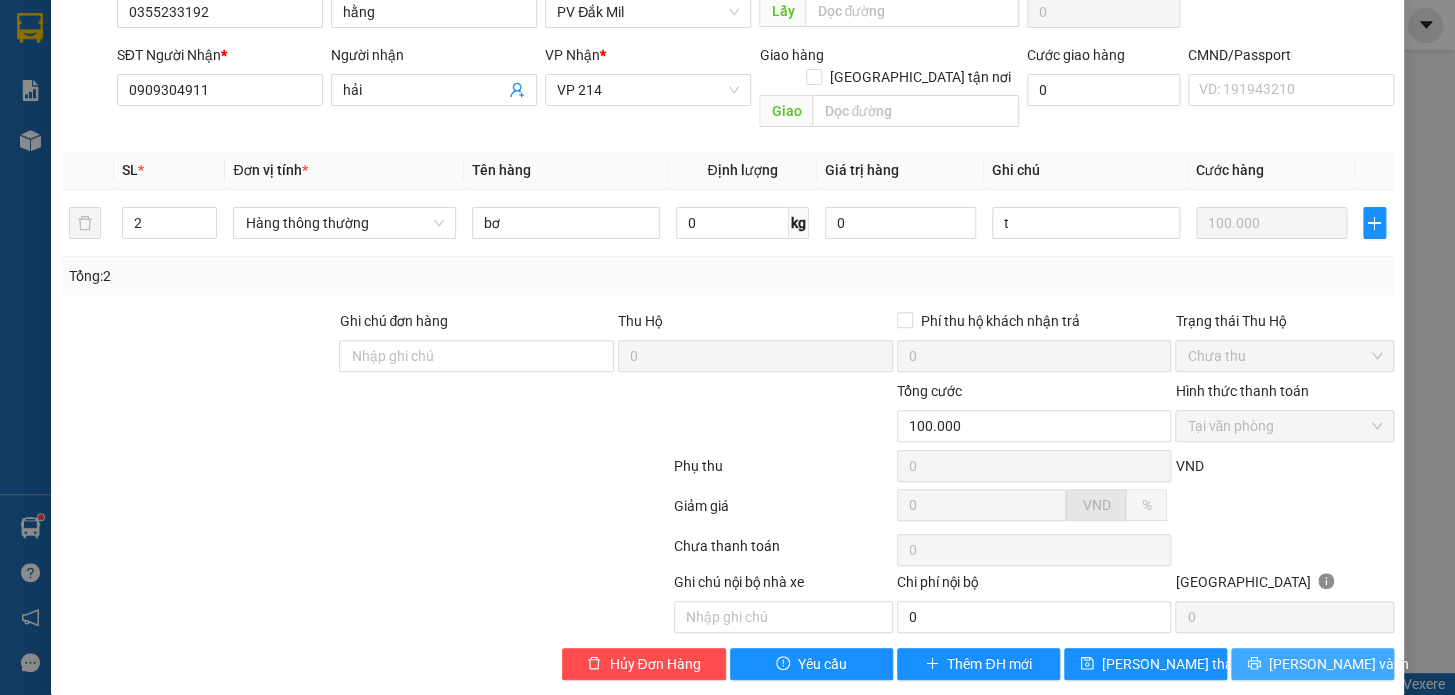 click on "[PERSON_NAME] và In" at bounding box center [1339, 664] 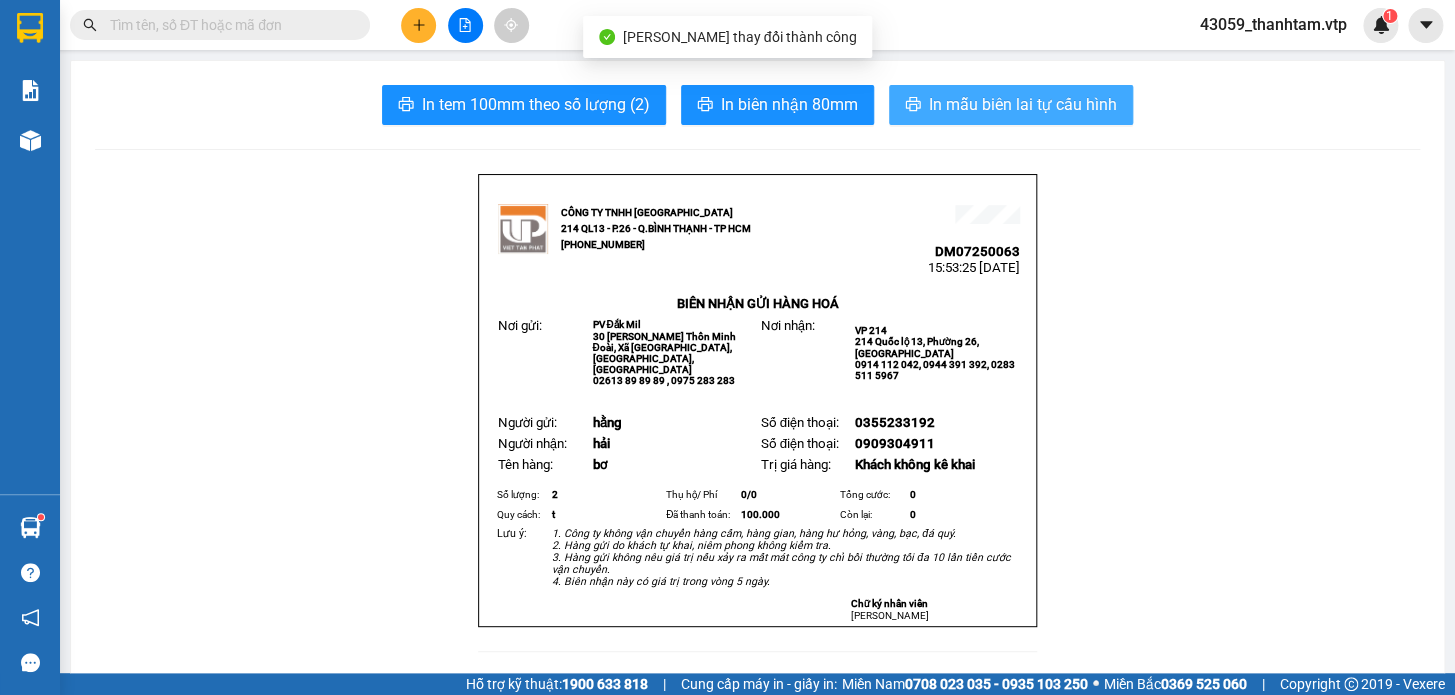 click on "In mẫu biên lai tự cấu hình" at bounding box center (1023, 104) 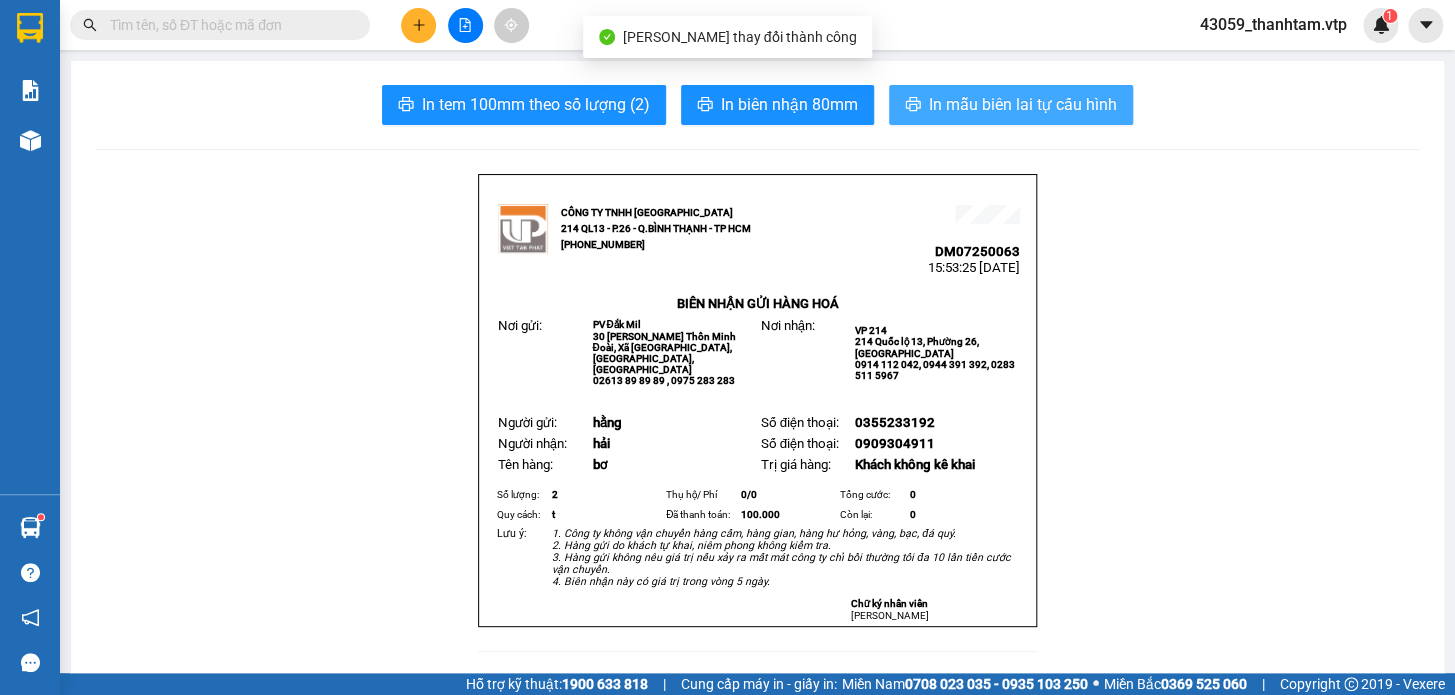 scroll, scrollTop: 0, scrollLeft: 0, axis: both 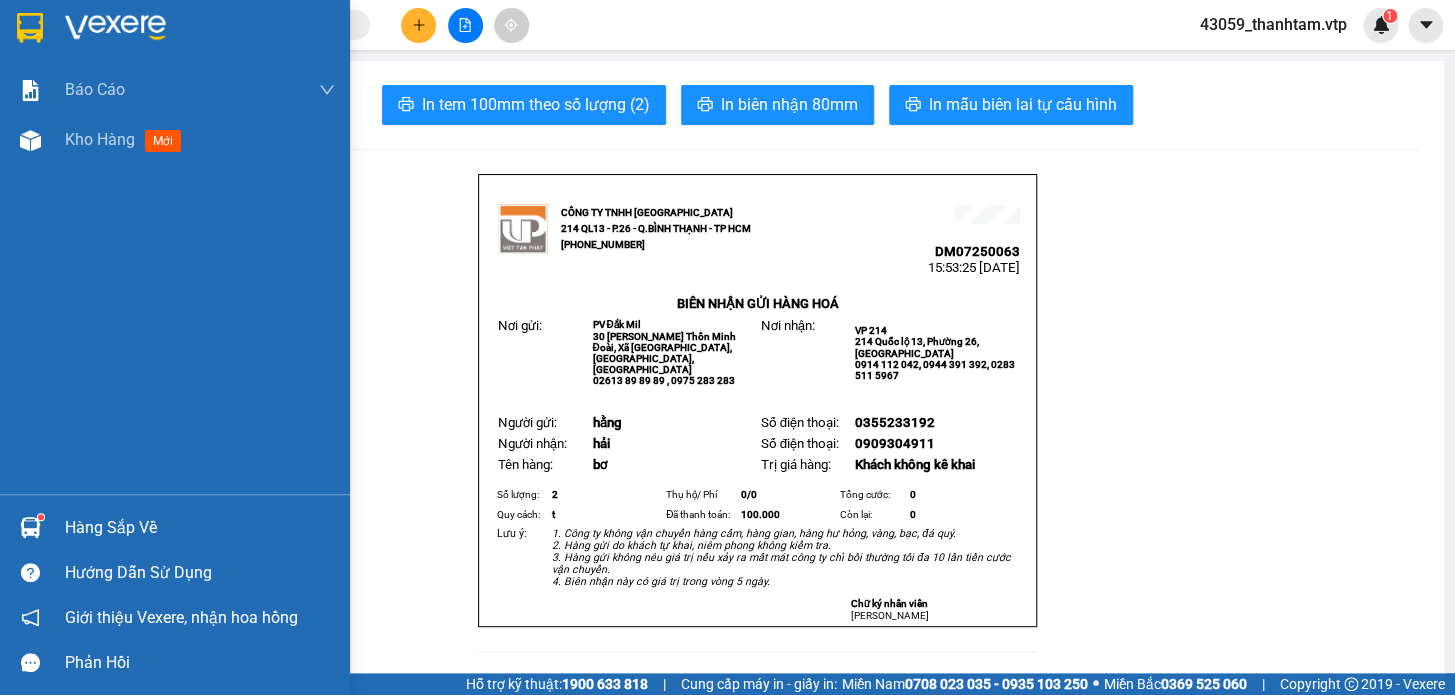 click at bounding box center [30, 28] 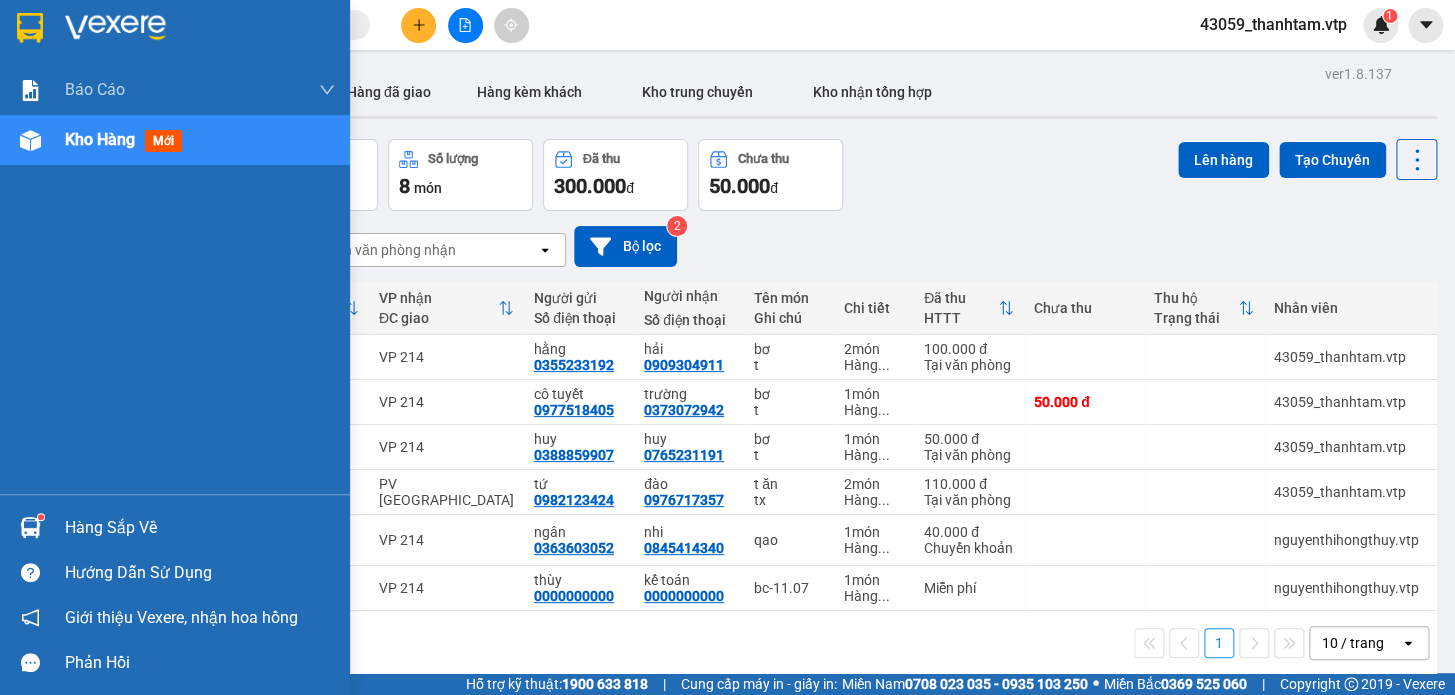 click at bounding box center [41, 517] 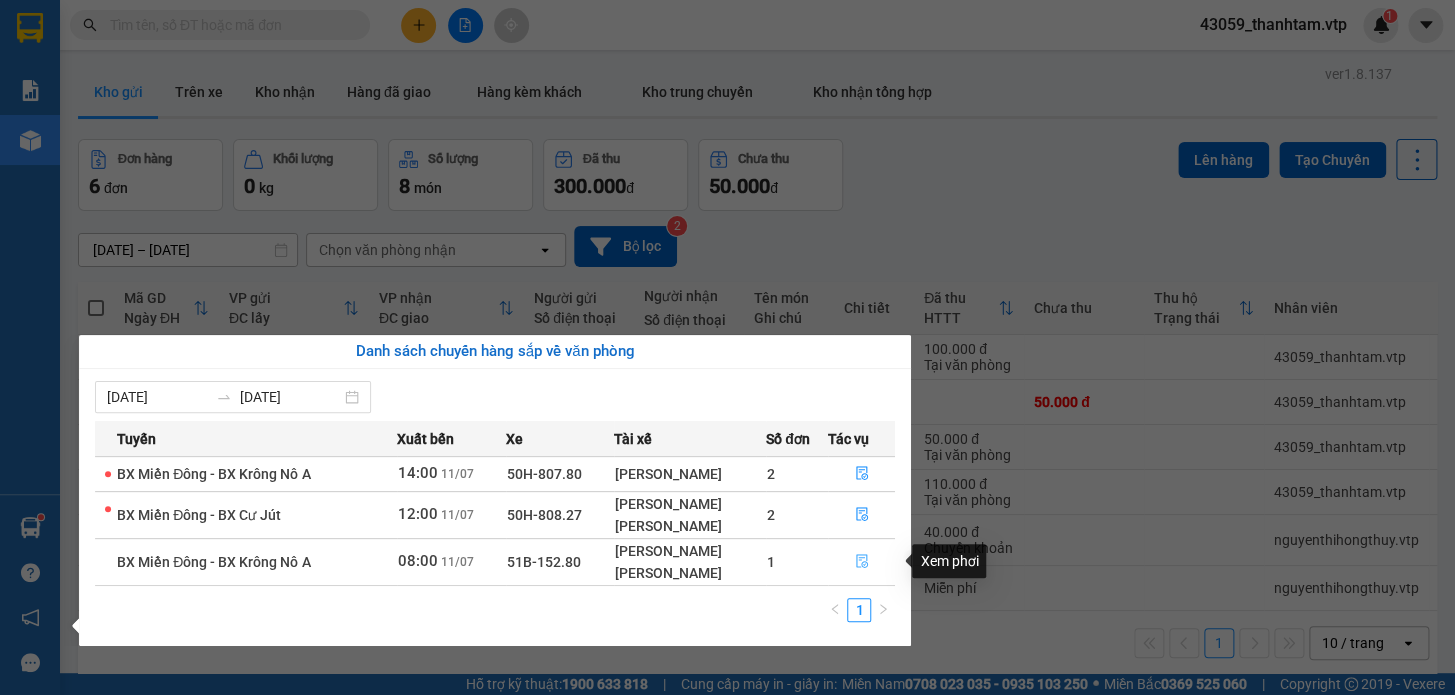 click 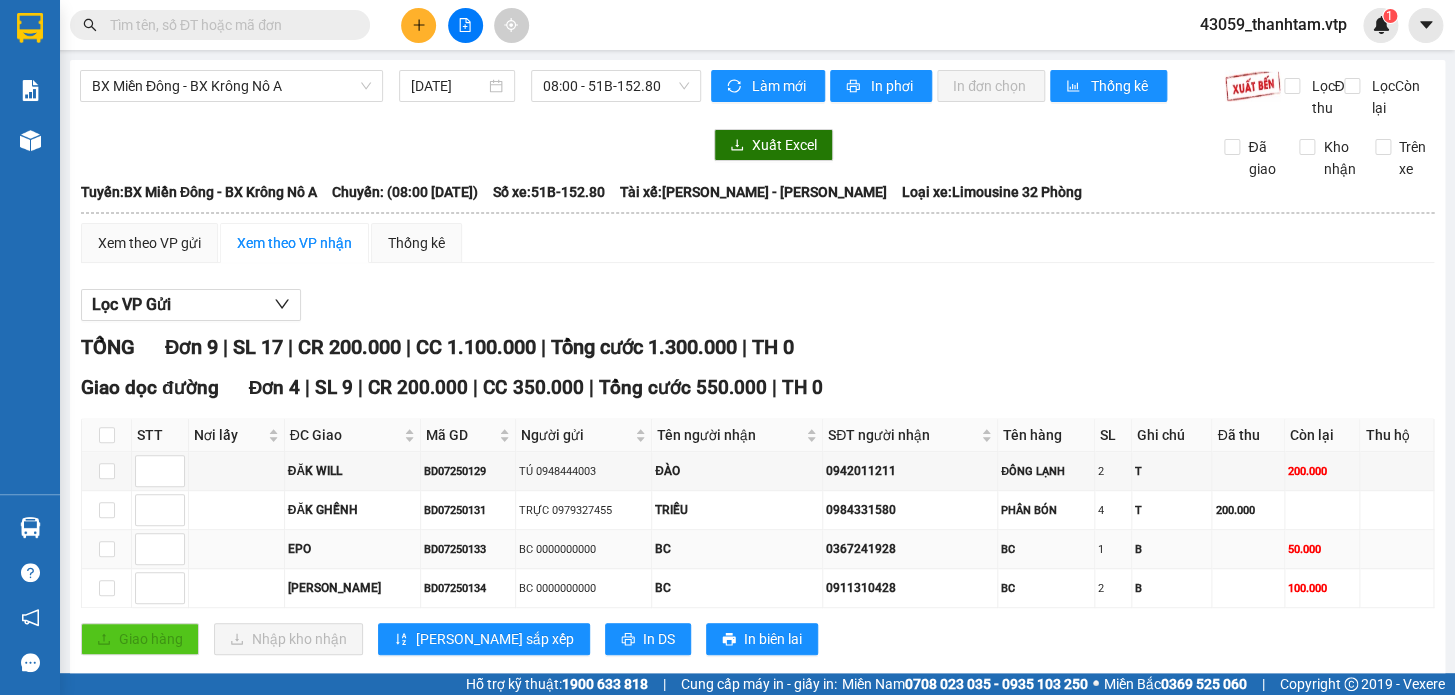 scroll, scrollTop: 90, scrollLeft: 0, axis: vertical 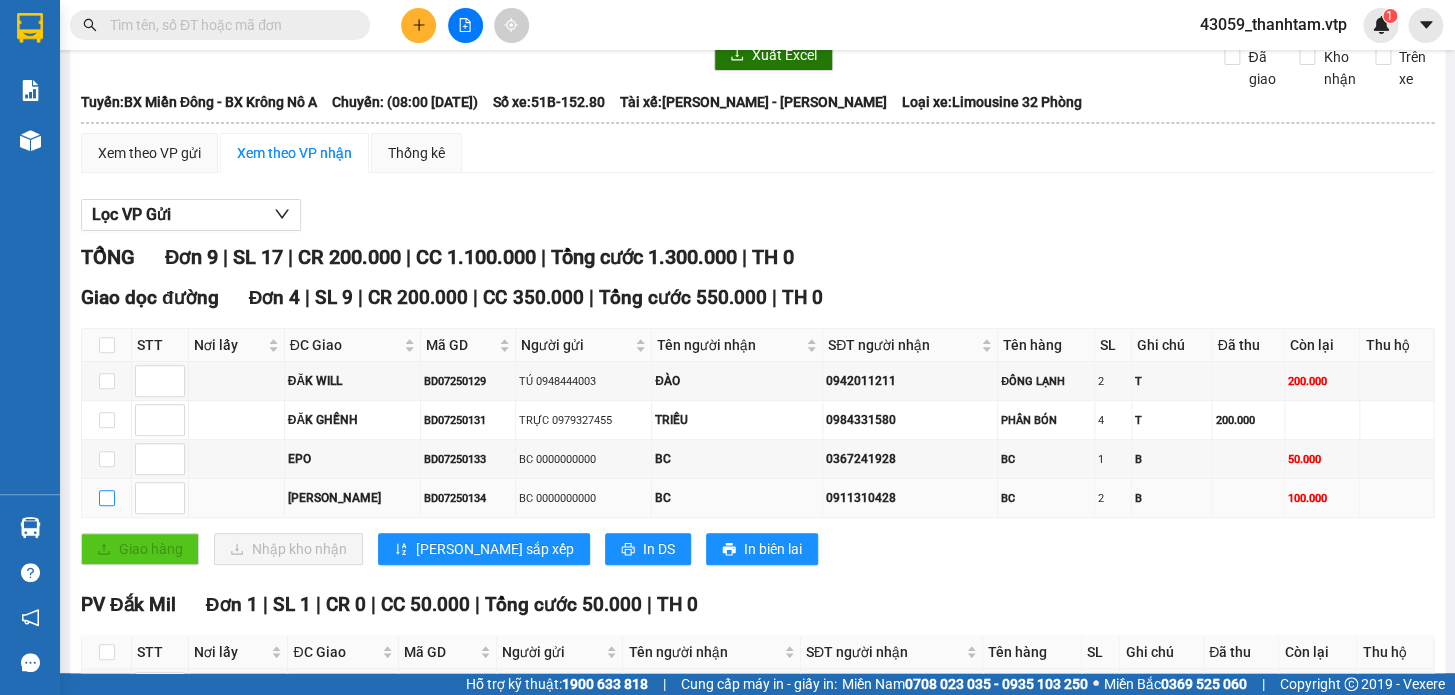 click at bounding box center [107, 498] 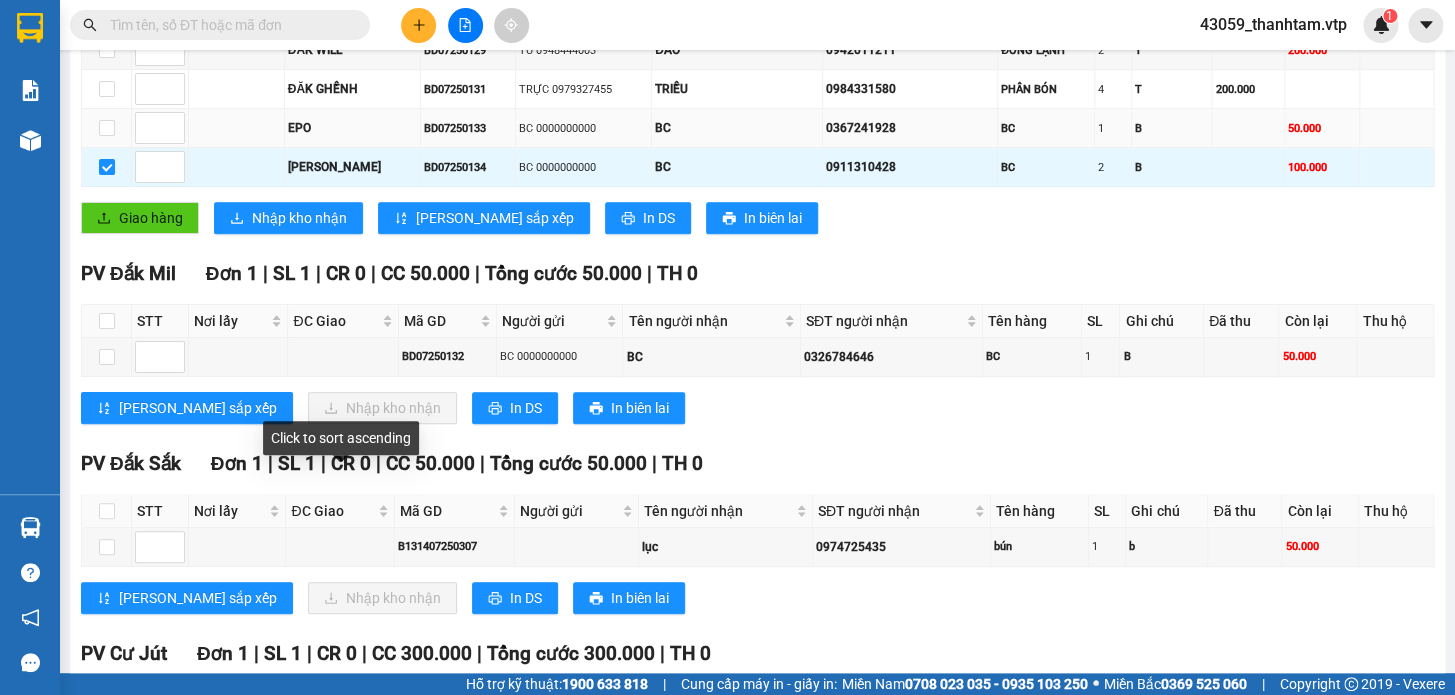 scroll, scrollTop: 454, scrollLeft: 0, axis: vertical 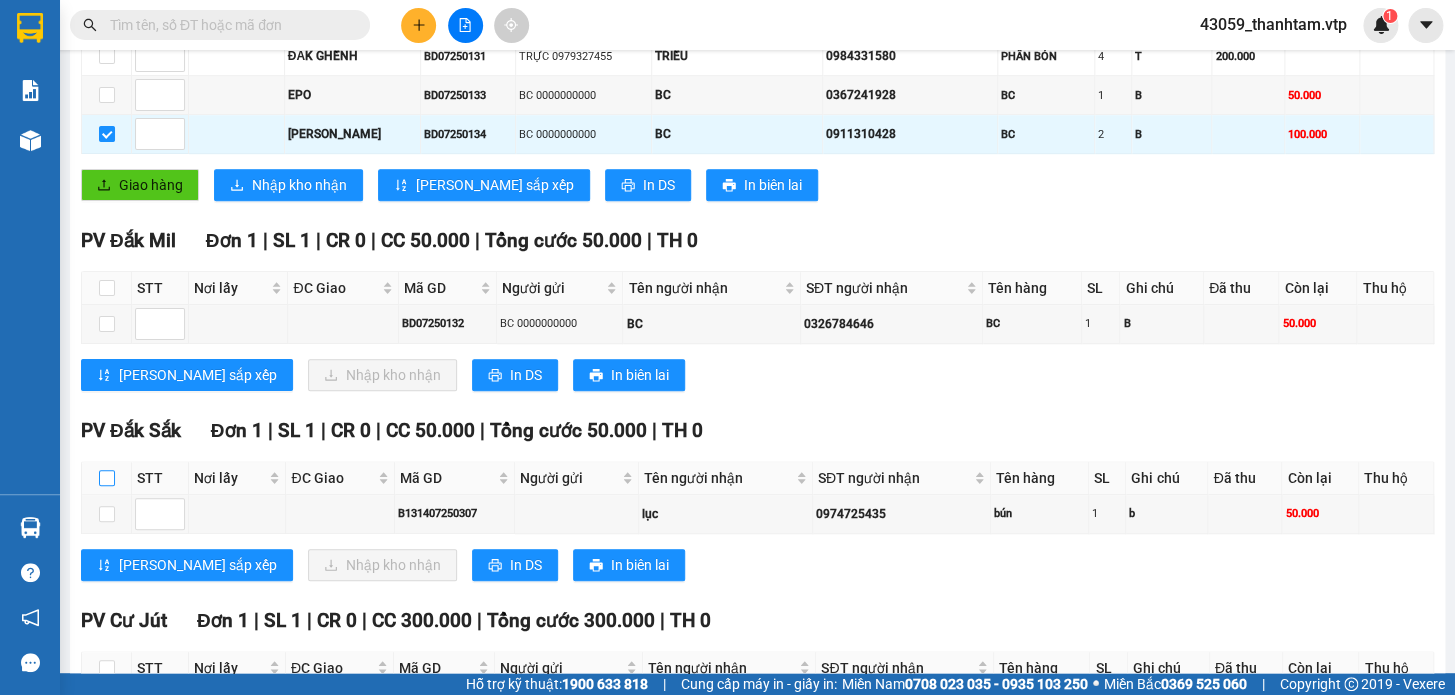 click at bounding box center (107, 478) 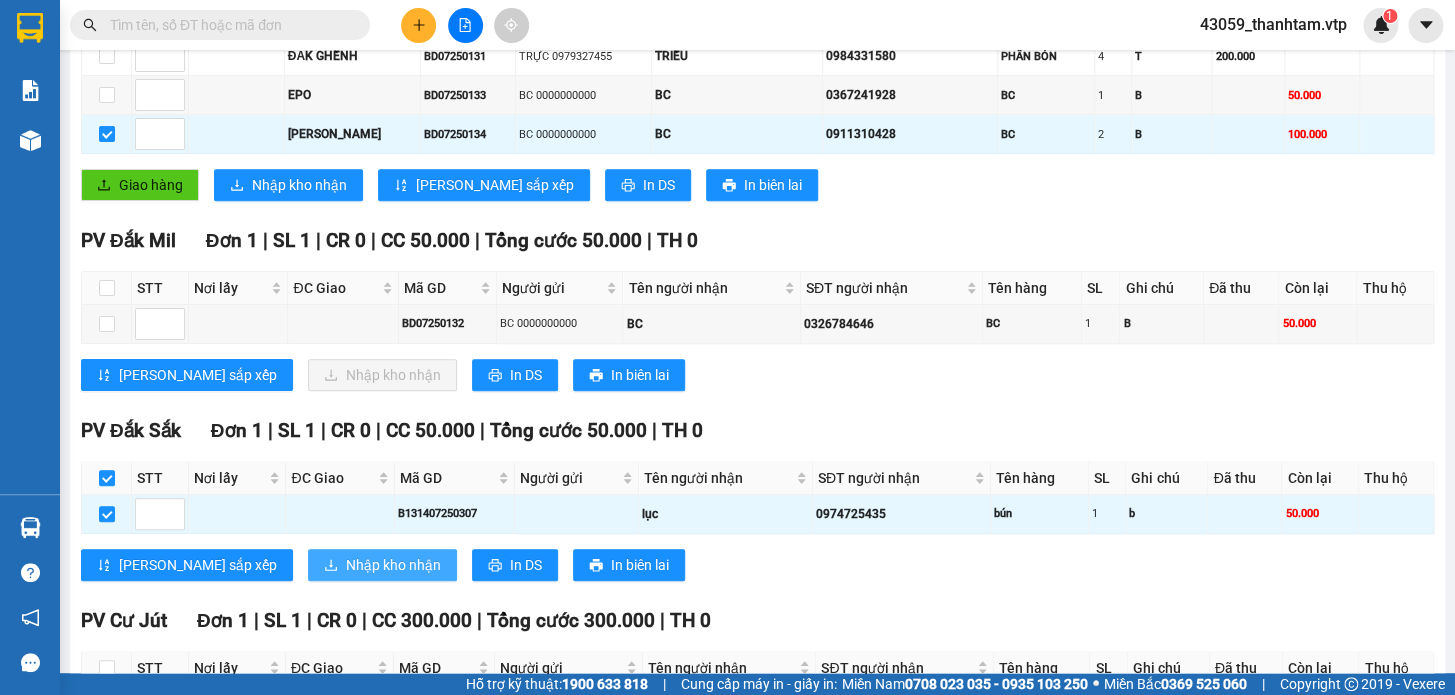 click on "Nhập kho nhận" at bounding box center (393, 565) 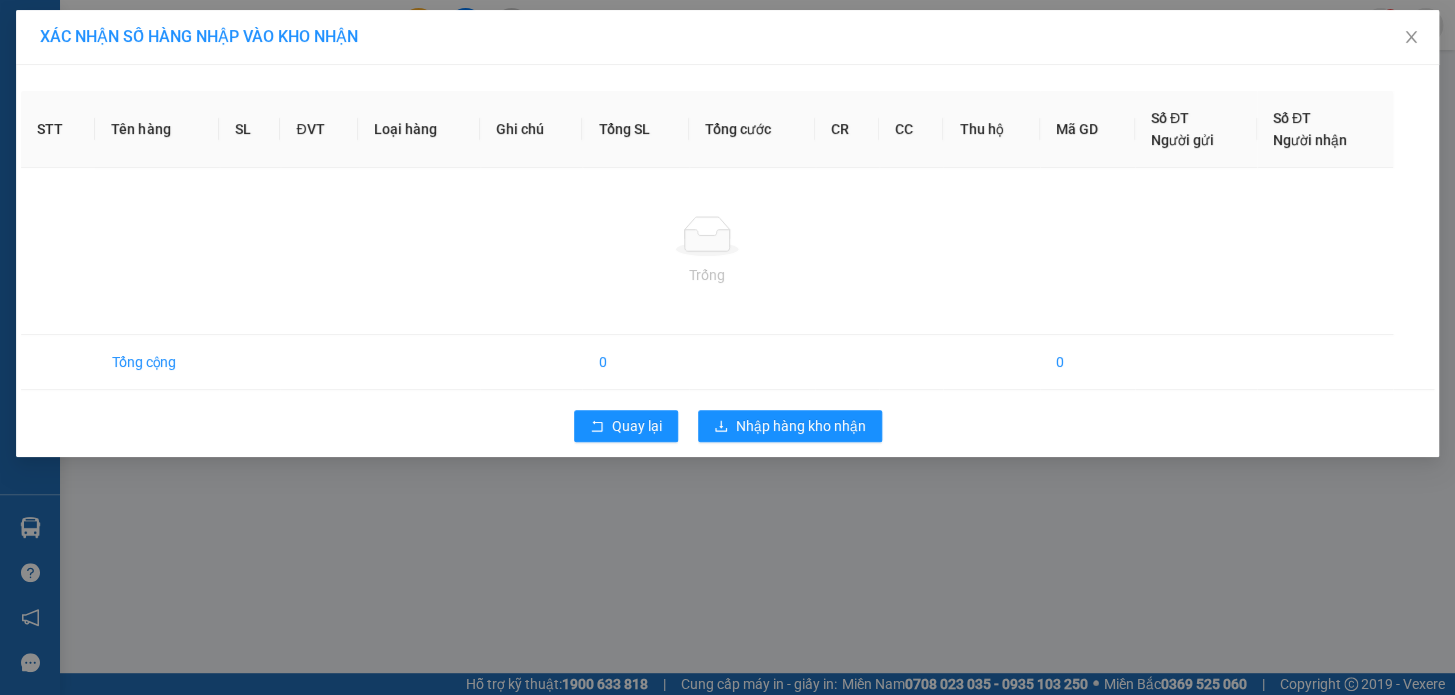 scroll, scrollTop: 0, scrollLeft: 0, axis: both 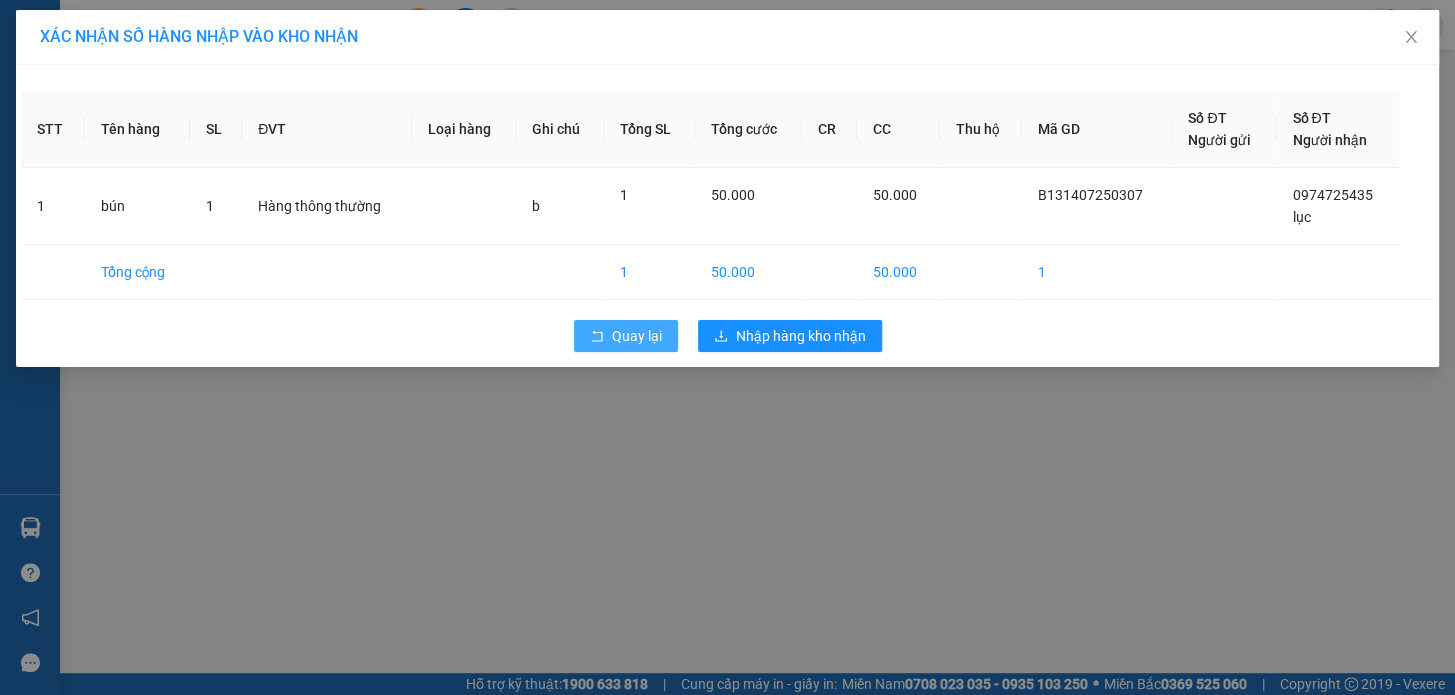 click on "Quay lại" at bounding box center (637, 336) 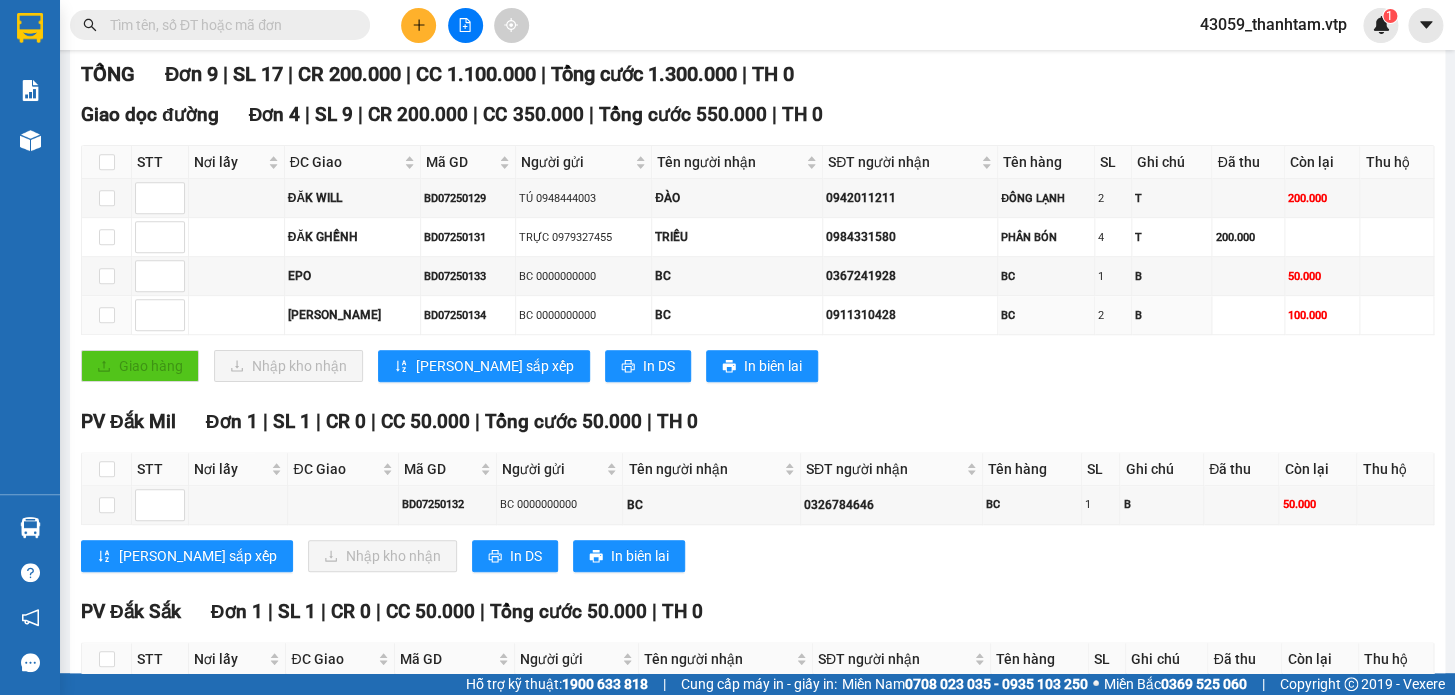 scroll, scrollTop: 272, scrollLeft: 0, axis: vertical 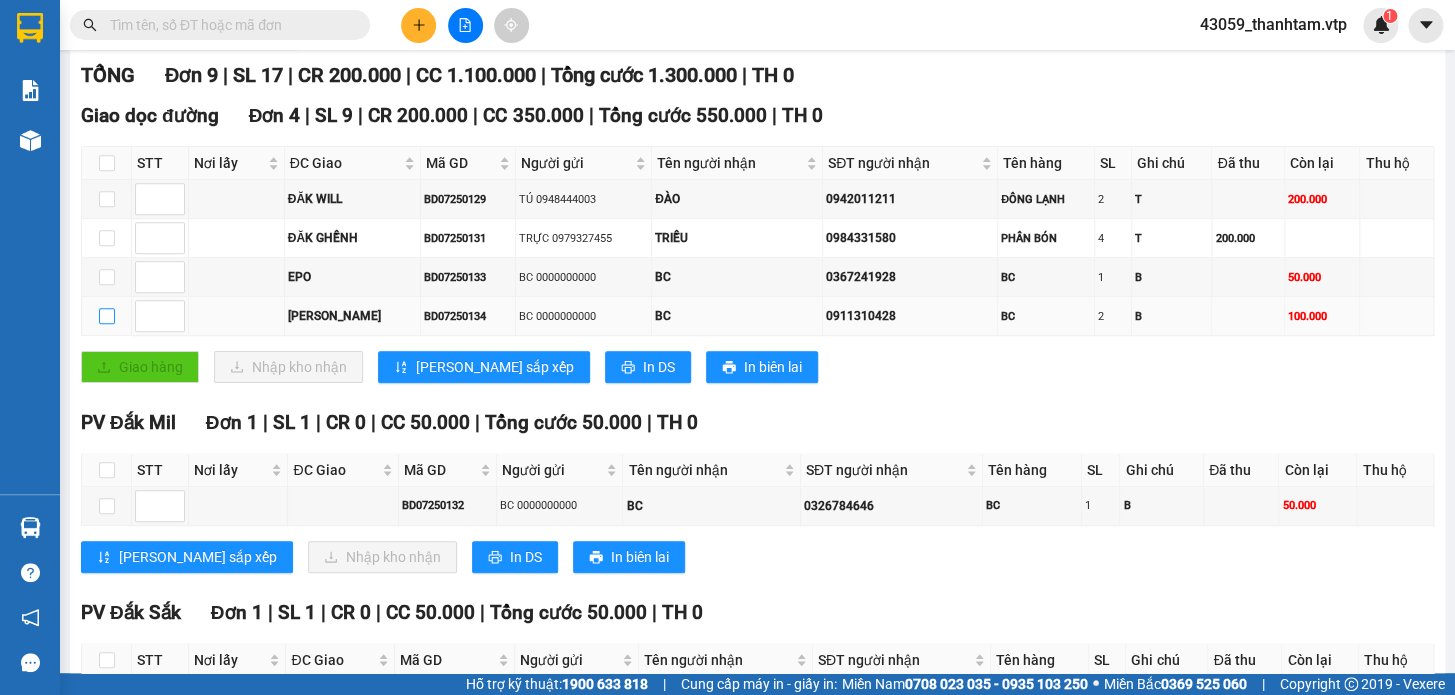 click at bounding box center (107, 316) 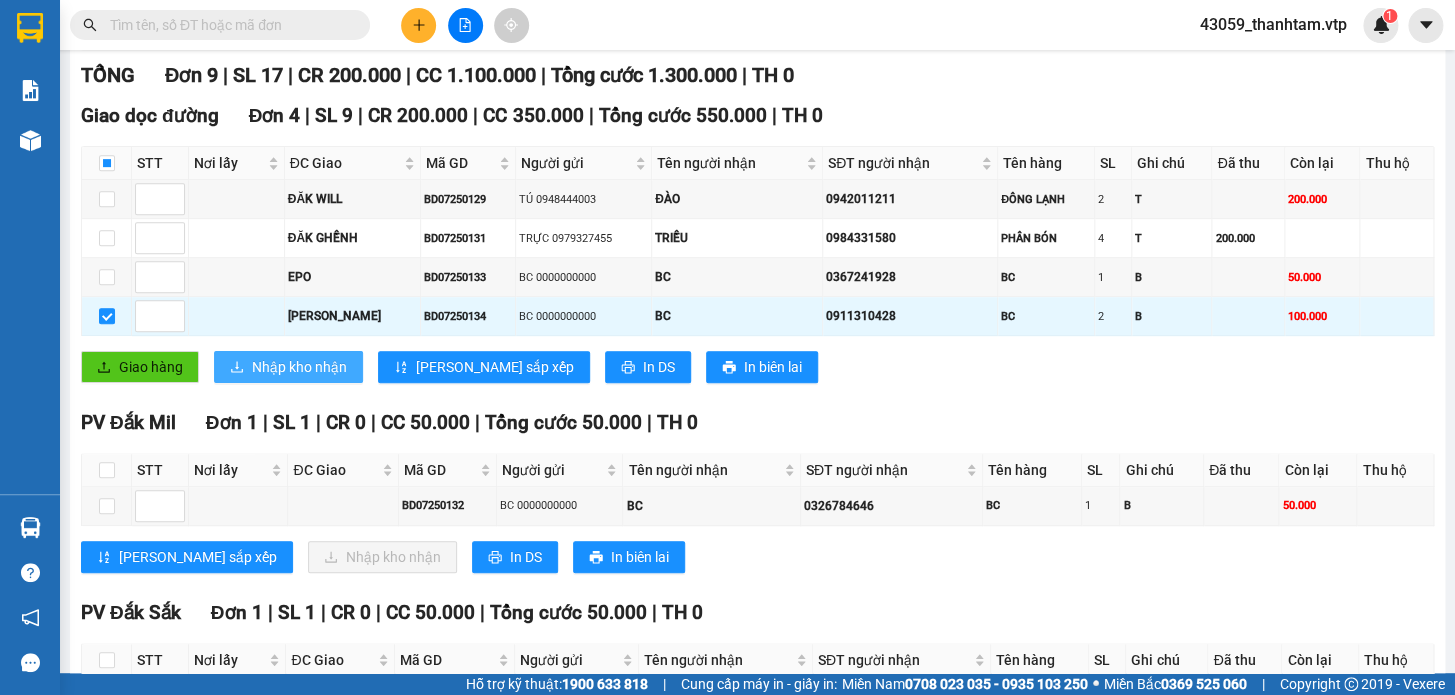 click on "Nhập kho nhận" at bounding box center (299, 367) 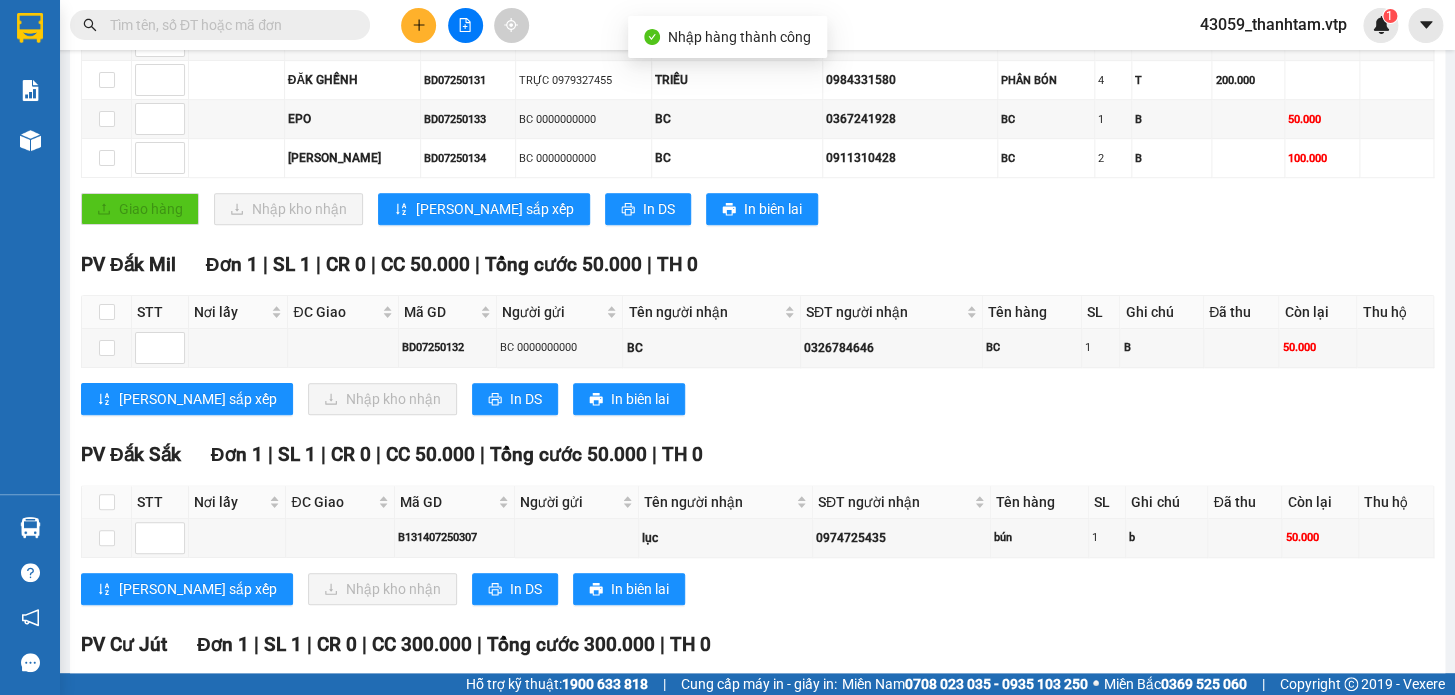 scroll, scrollTop: 454, scrollLeft: 0, axis: vertical 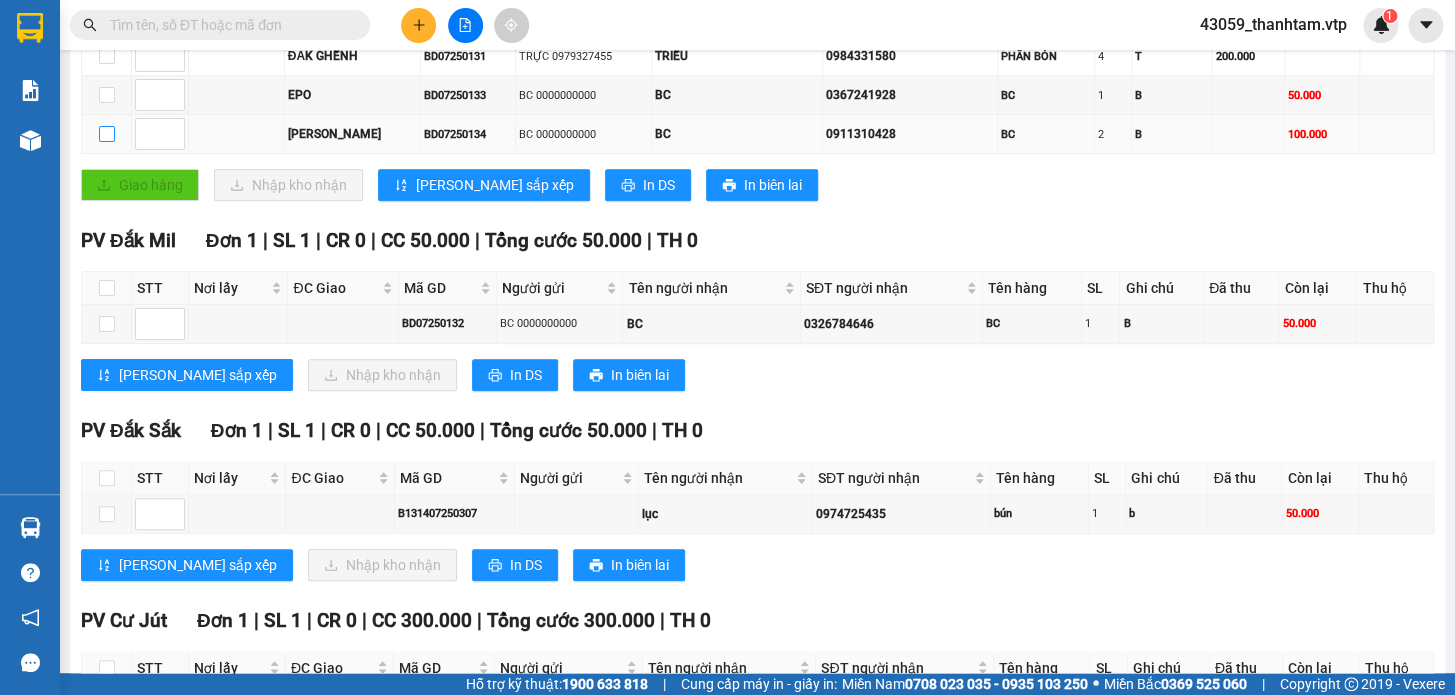 click at bounding box center [107, 134] 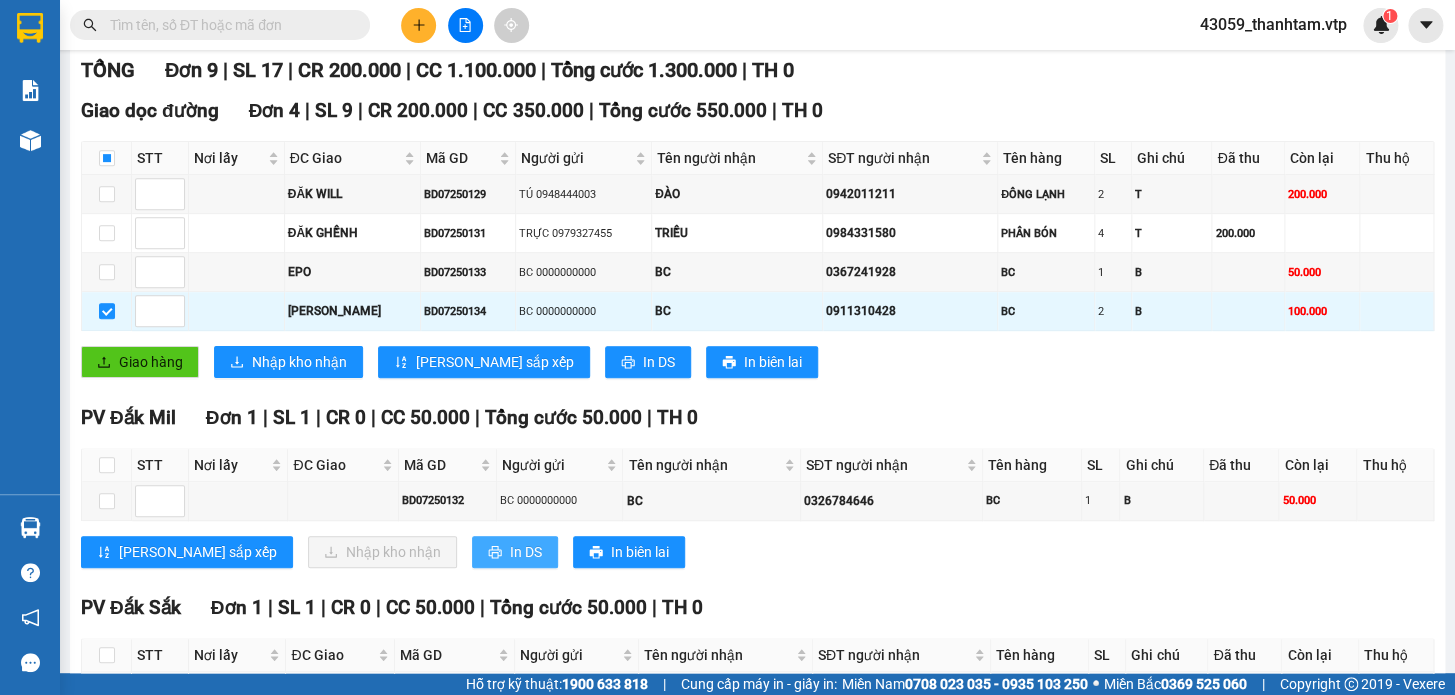 scroll, scrollTop: 272, scrollLeft: 0, axis: vertical 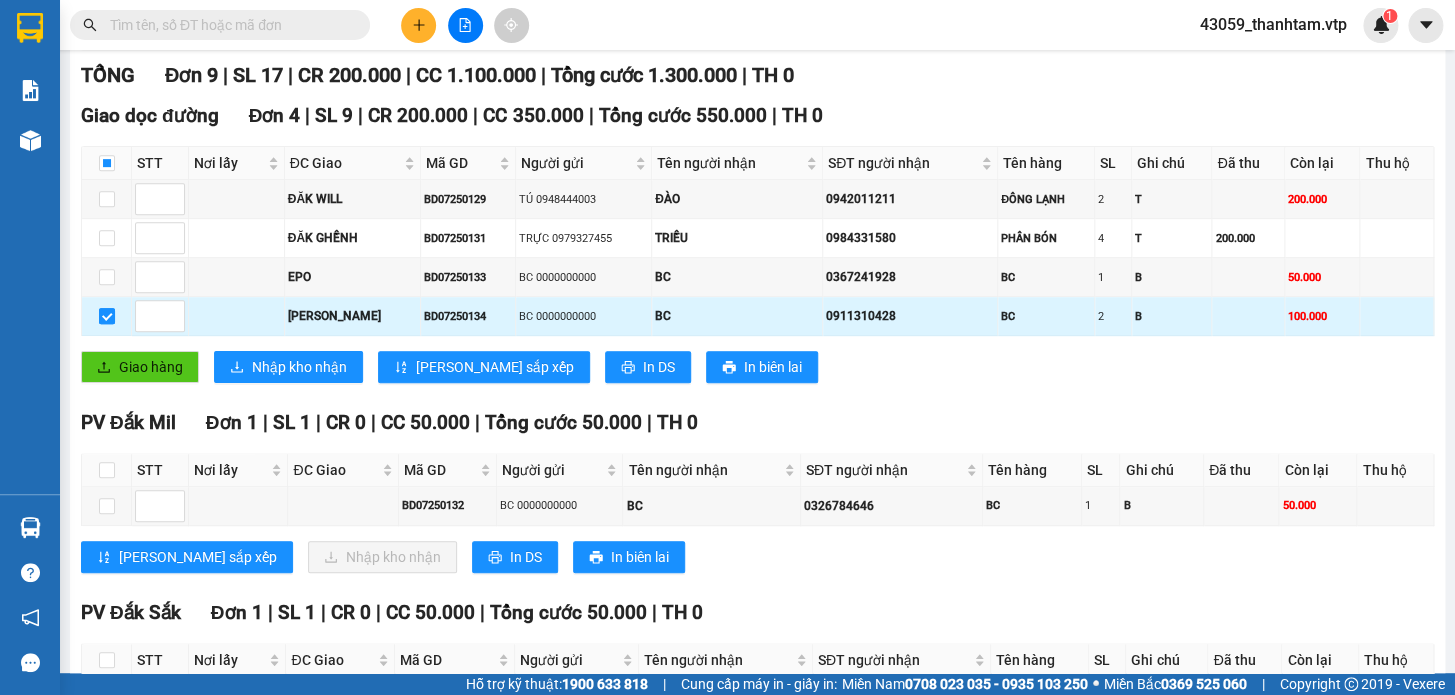 click at bounding box center (107, 316) 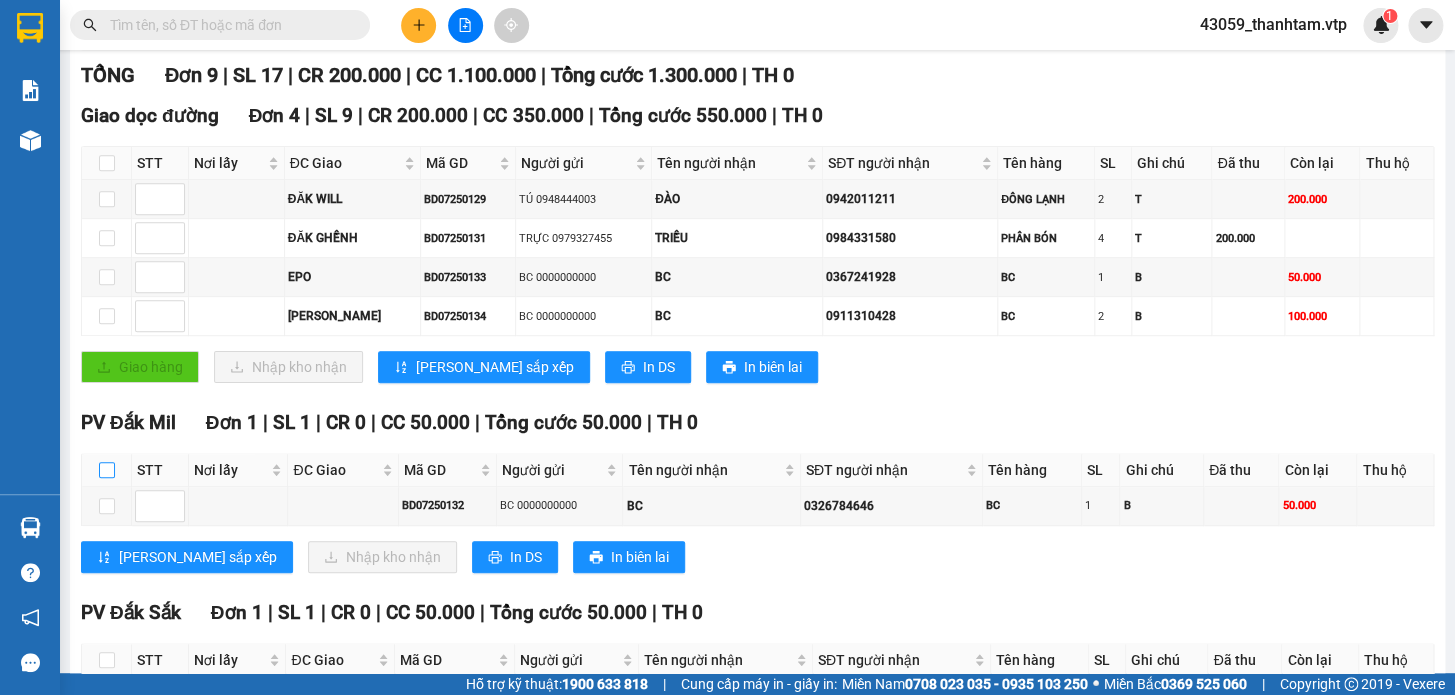 click at bounding box center (107, 470) 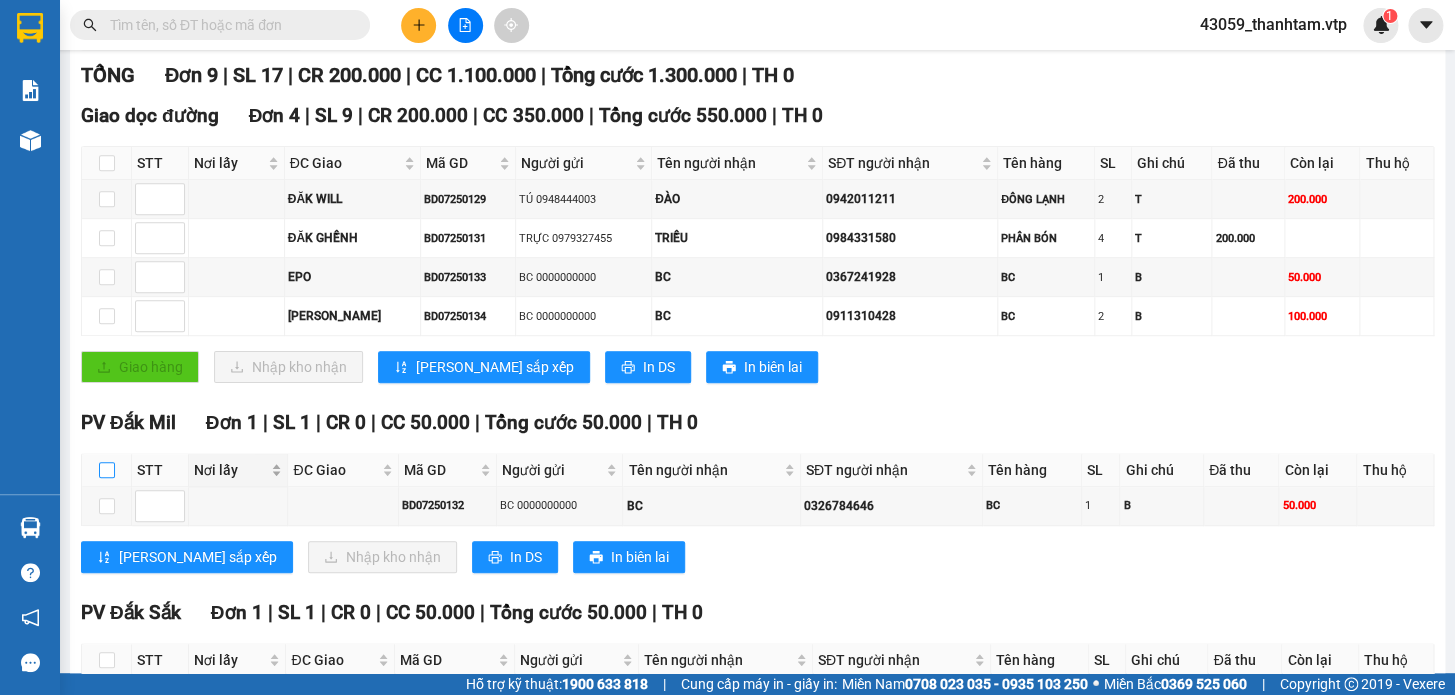 checkbox on "true" 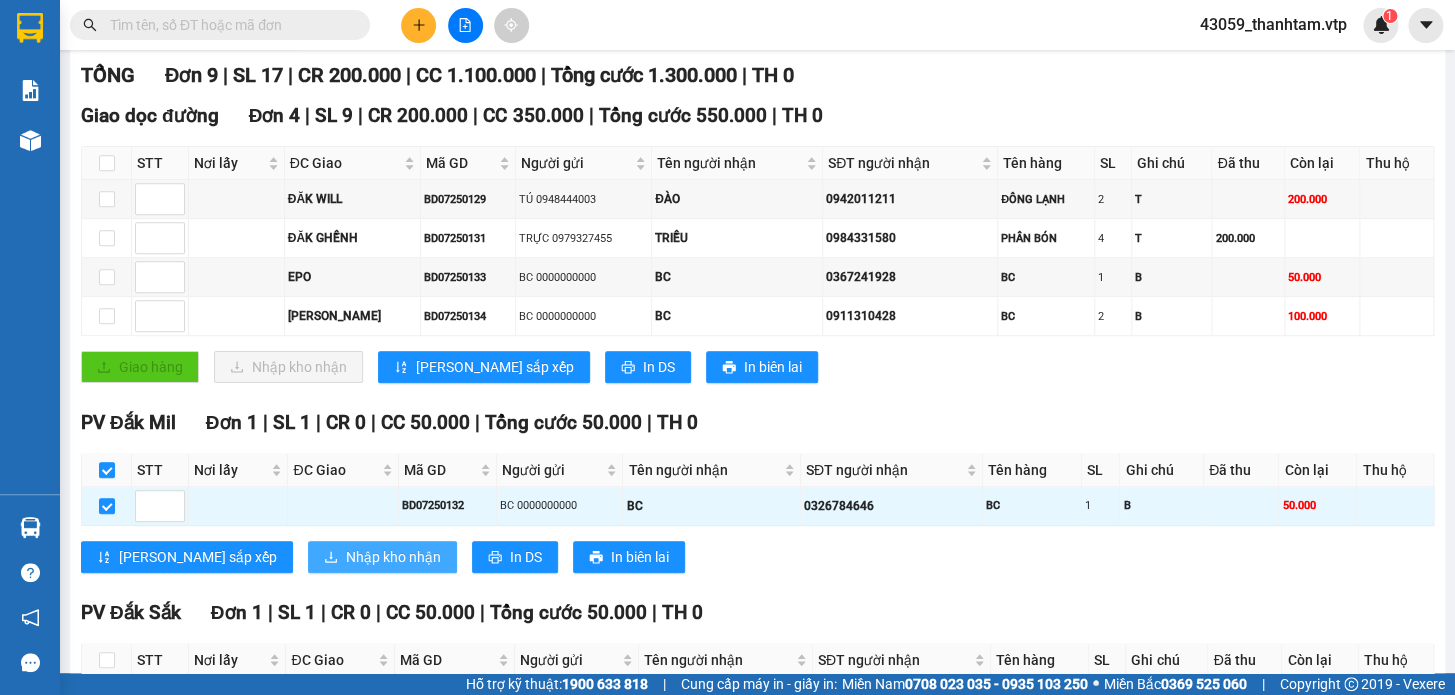 click on "Nhập kho nhận" at bounding box center [393, 557] 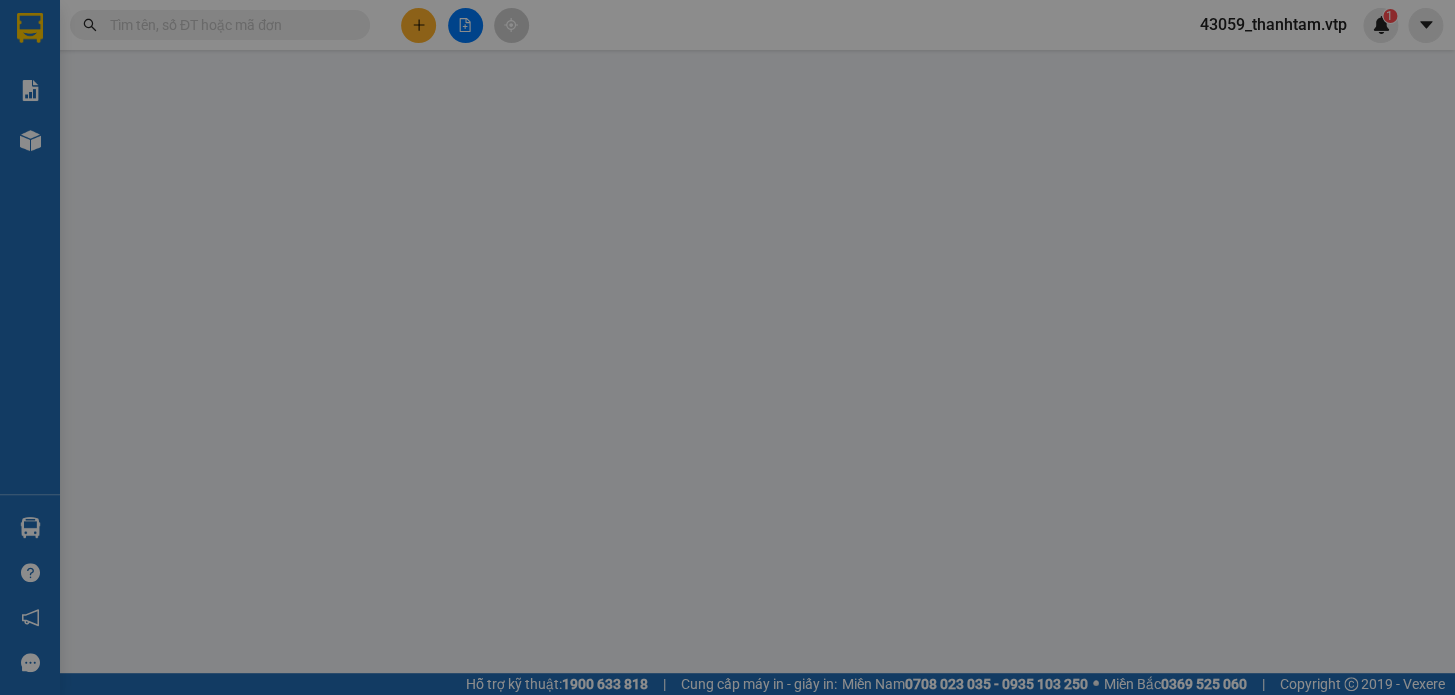 scroll, scrollTop: 0, scrollLeft: 0, axis: both 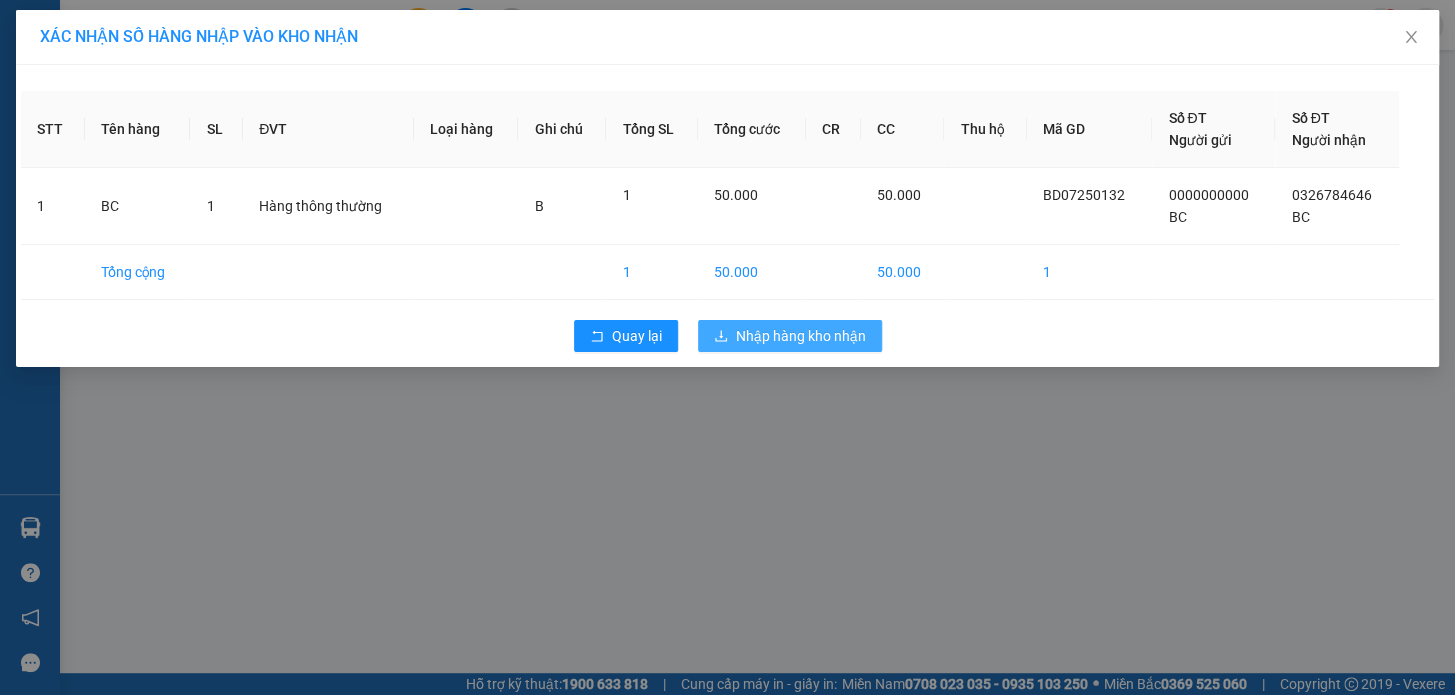 click on "Nhập hàng kho nhận" at bounding box center (801, 336) 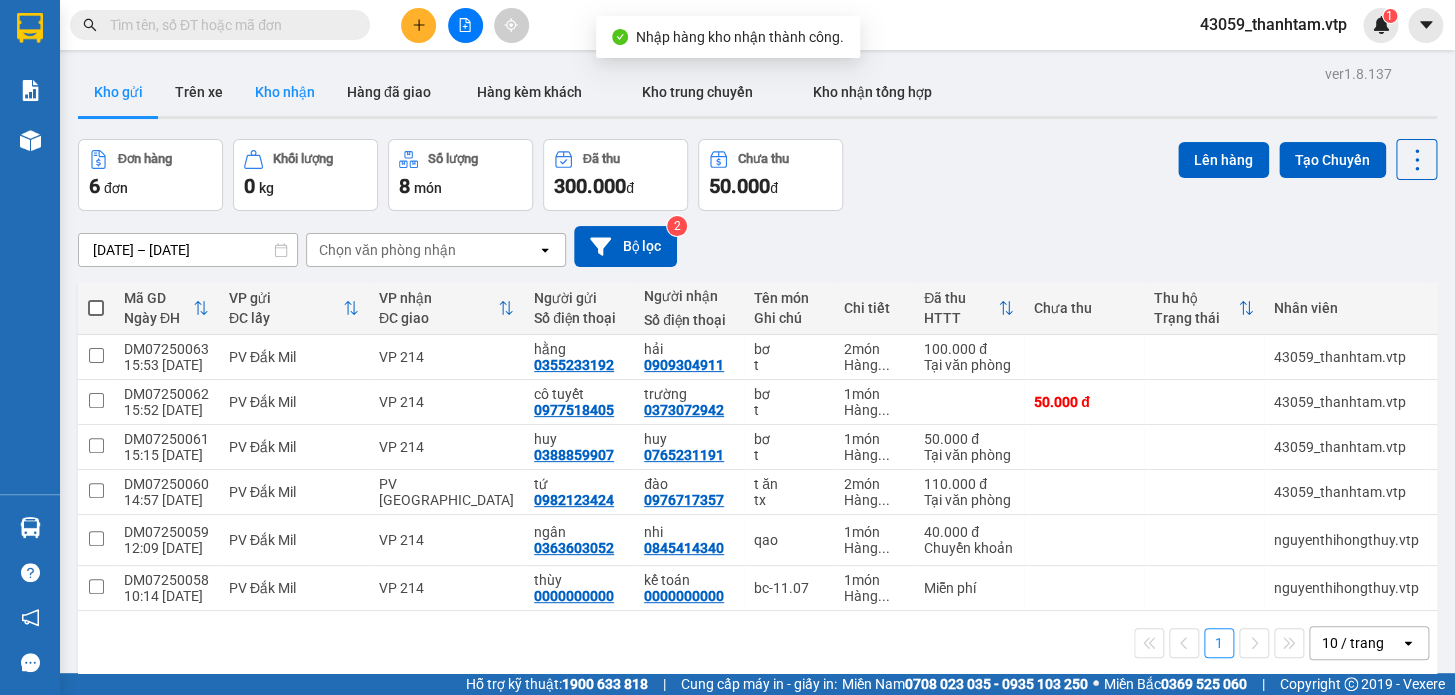 click on "Kho nhận" at bounding box center (285, 92) 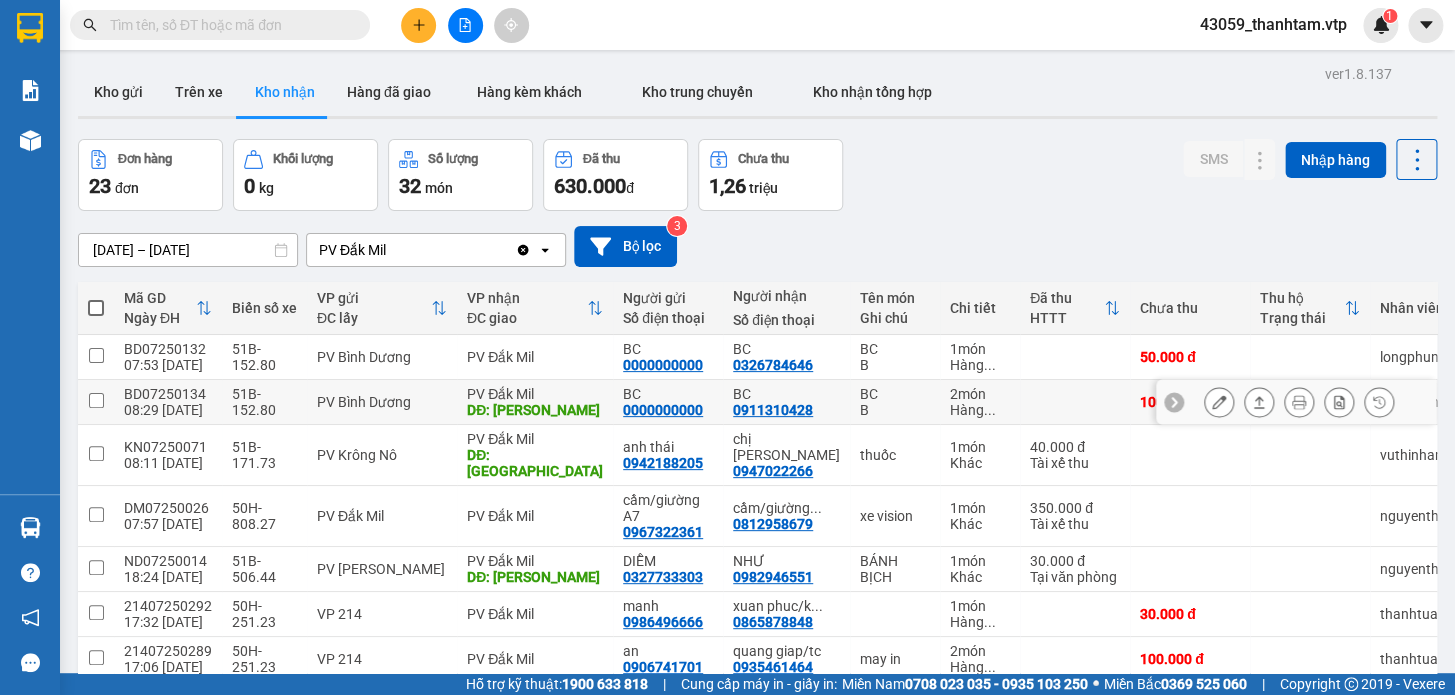 click 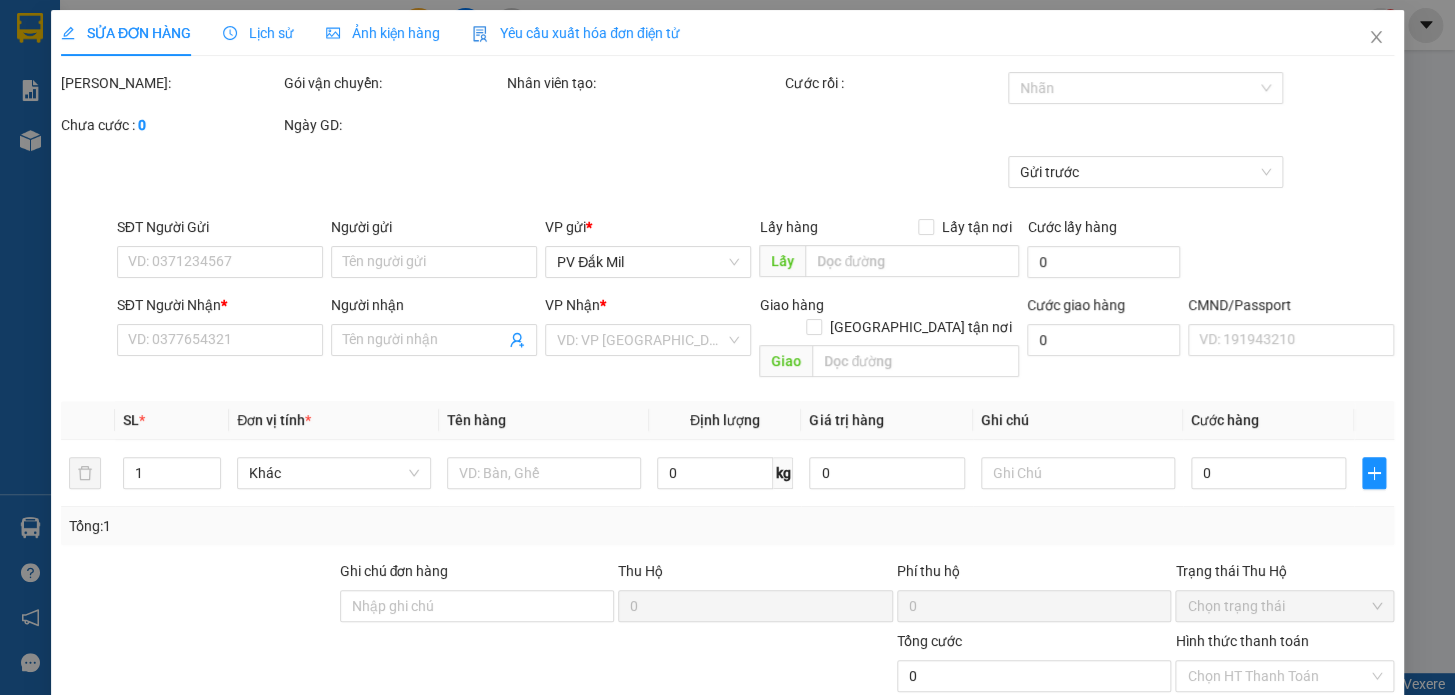 type on "0000000000" 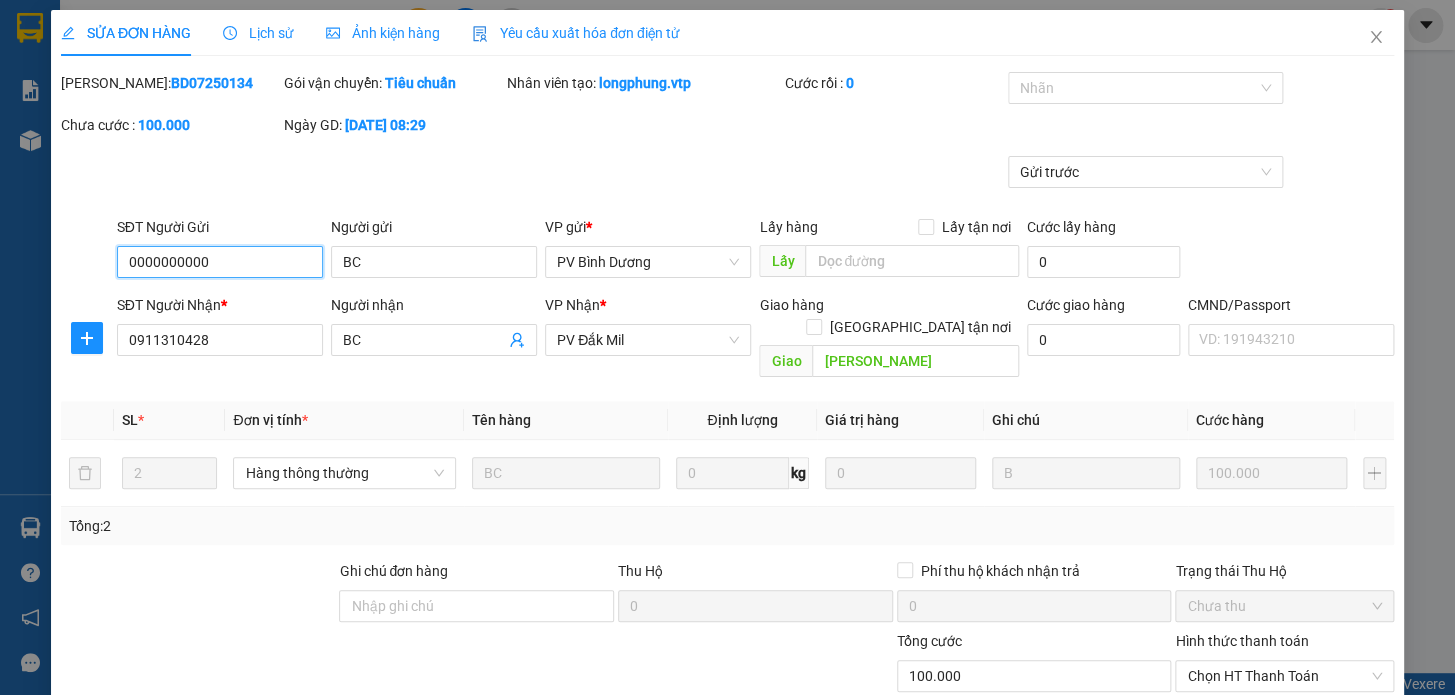type on "5.000" 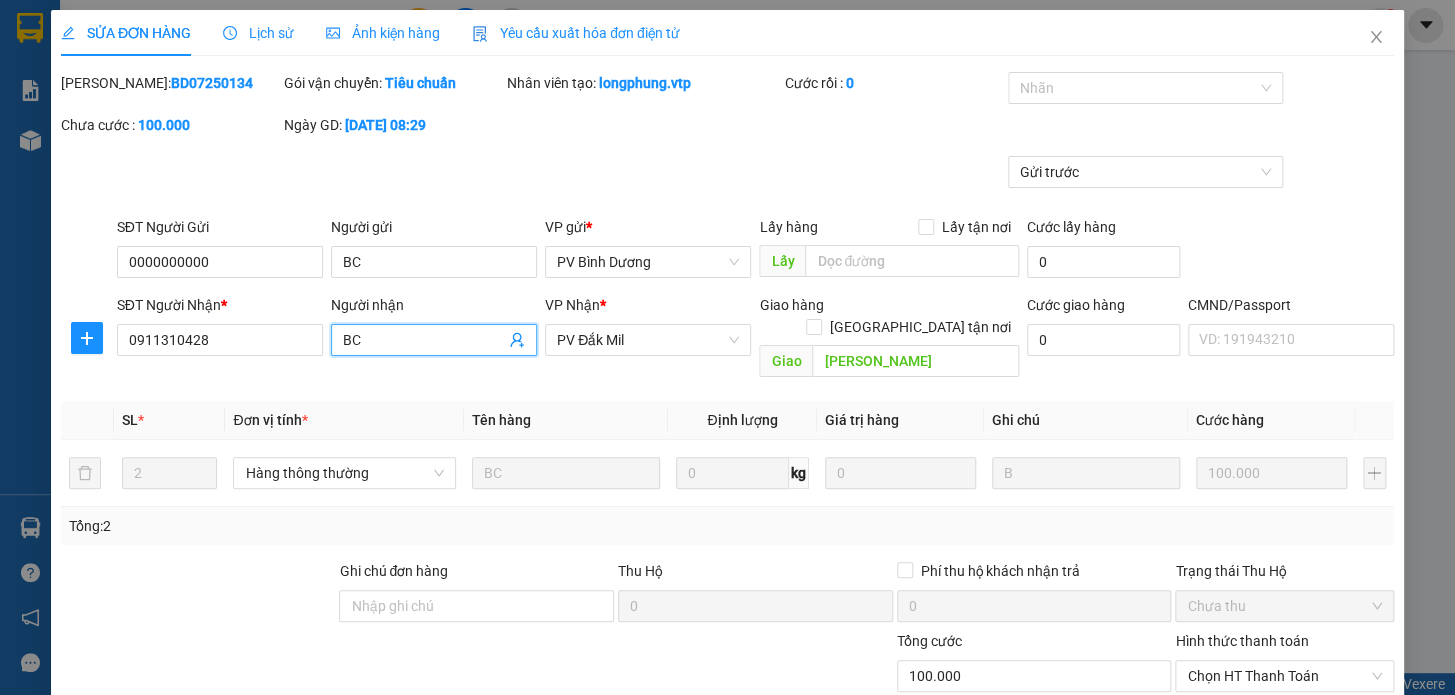 click on "BC" at bounding box center (424, 340) 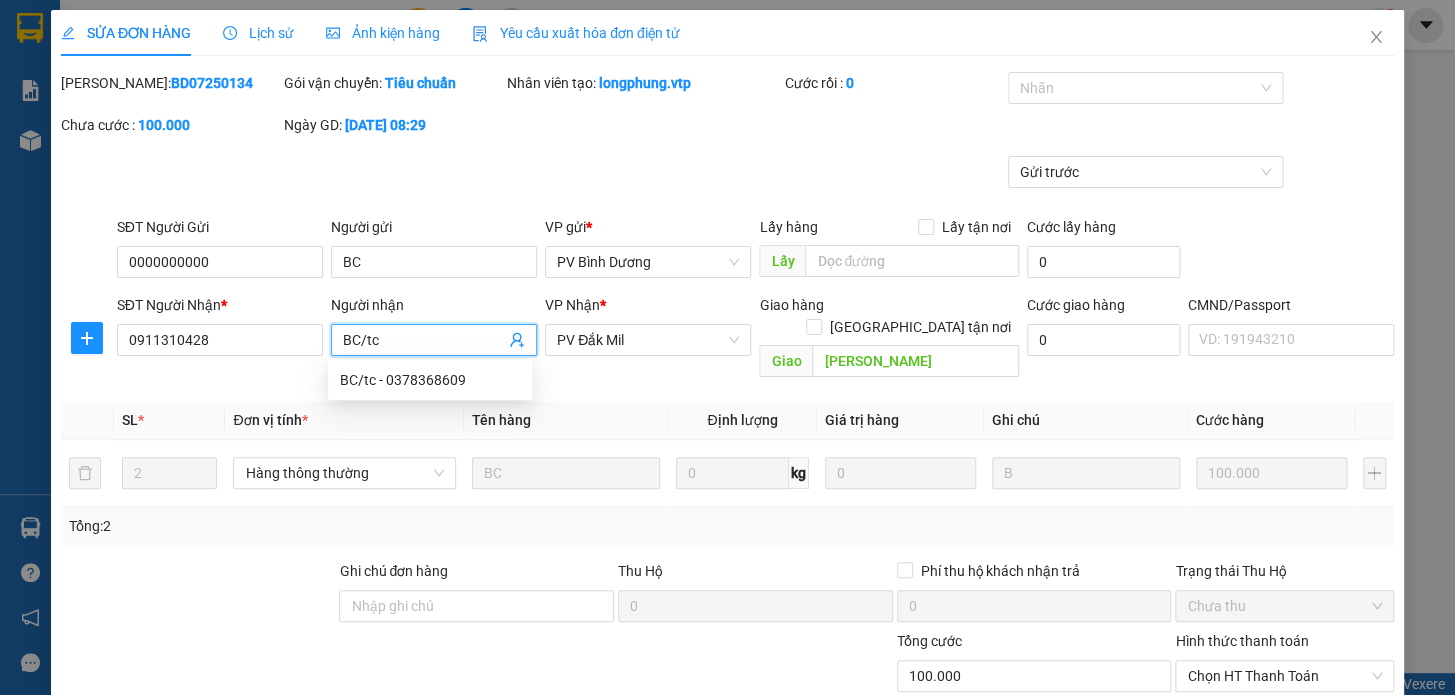 type on "BC/tc" 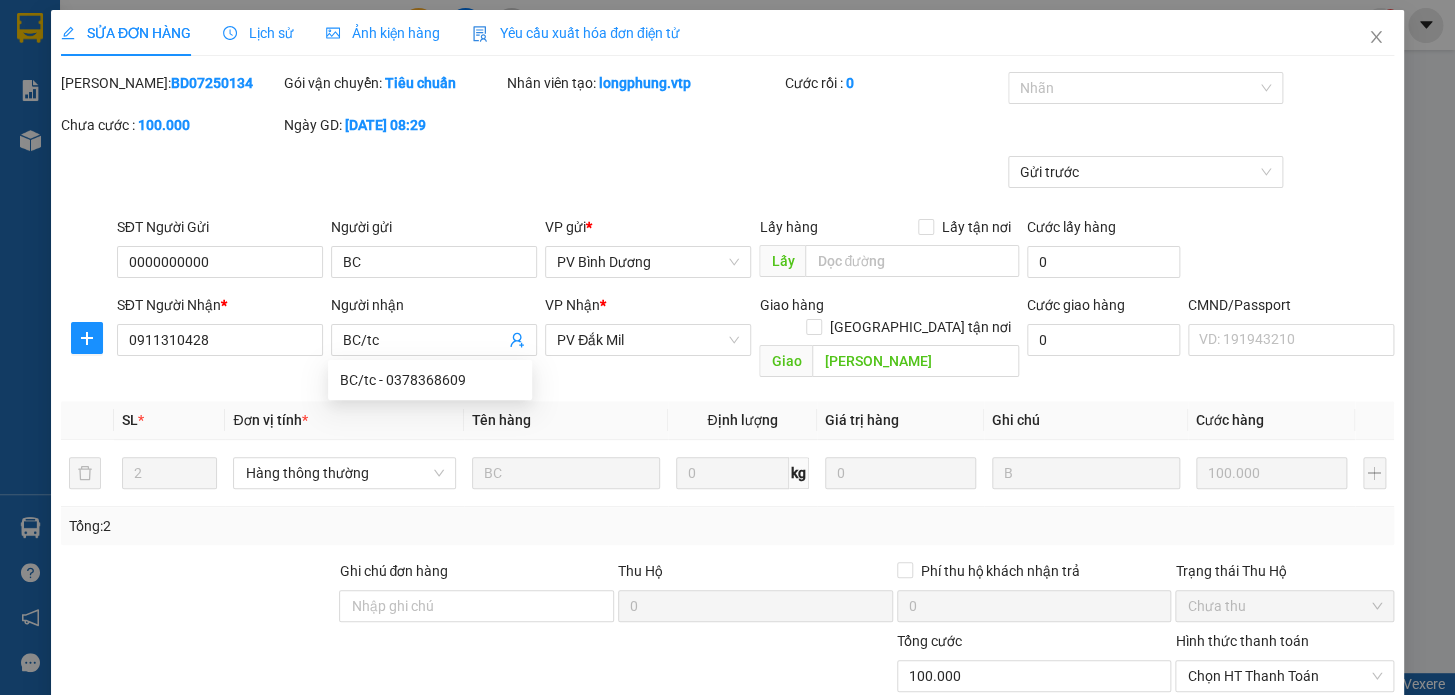 click on "Gửi trước" at bounding box center (727, 186) 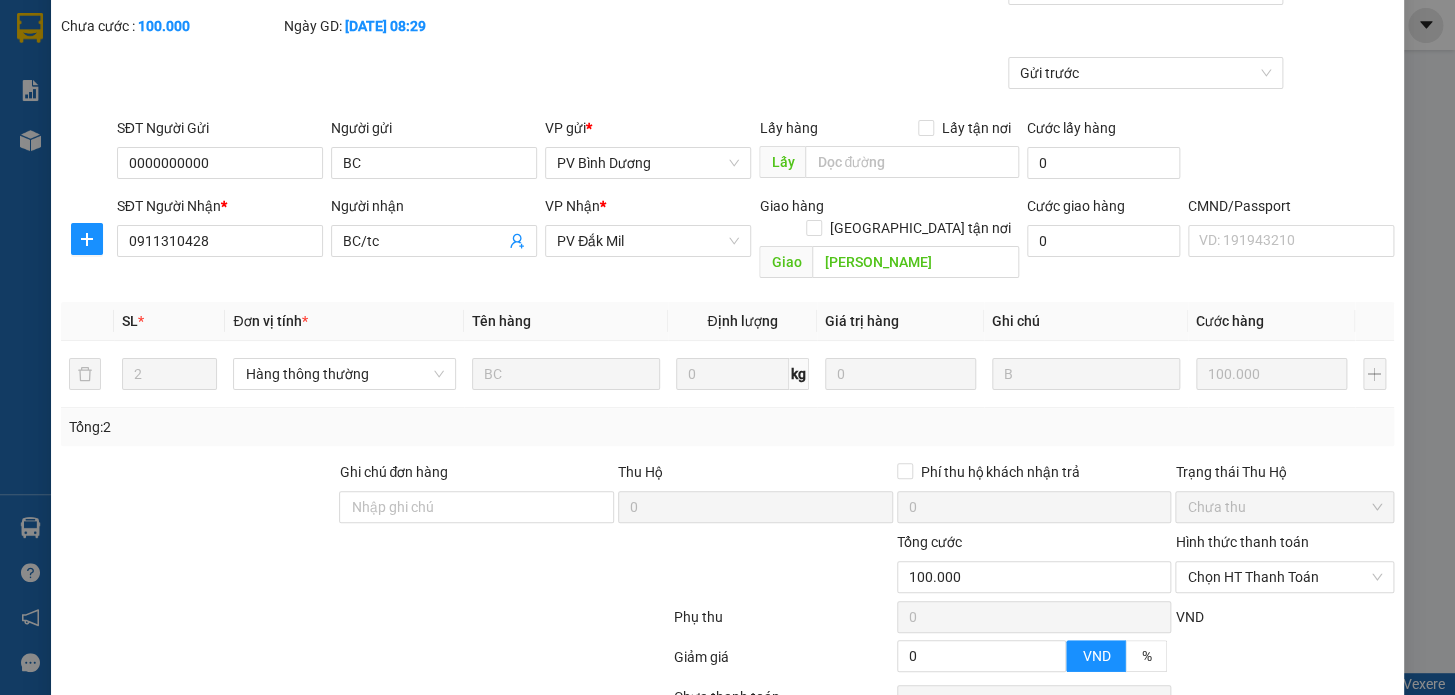 scroll, scrollTop: 250, scrollLeft: 0, axis: vertical 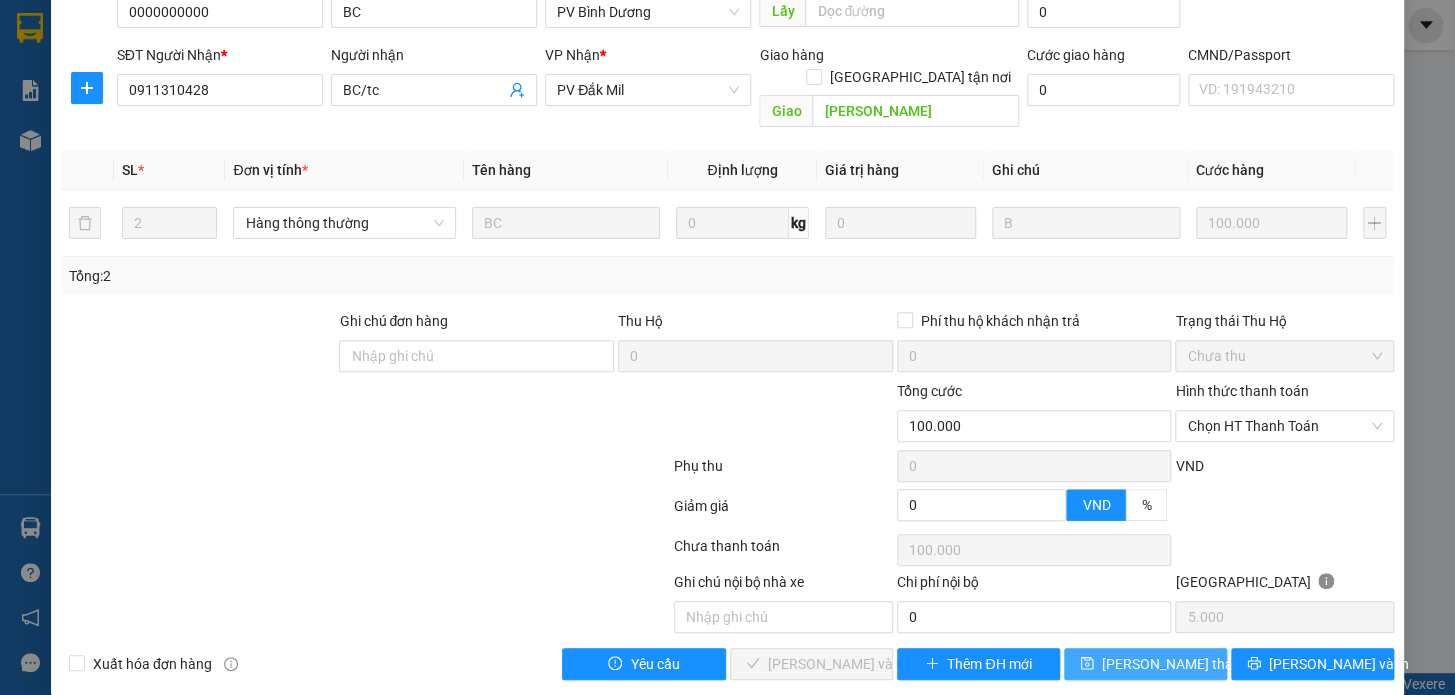 click on "[PERSON_NAME] thay đổi" at bounding box center (1182, 664) 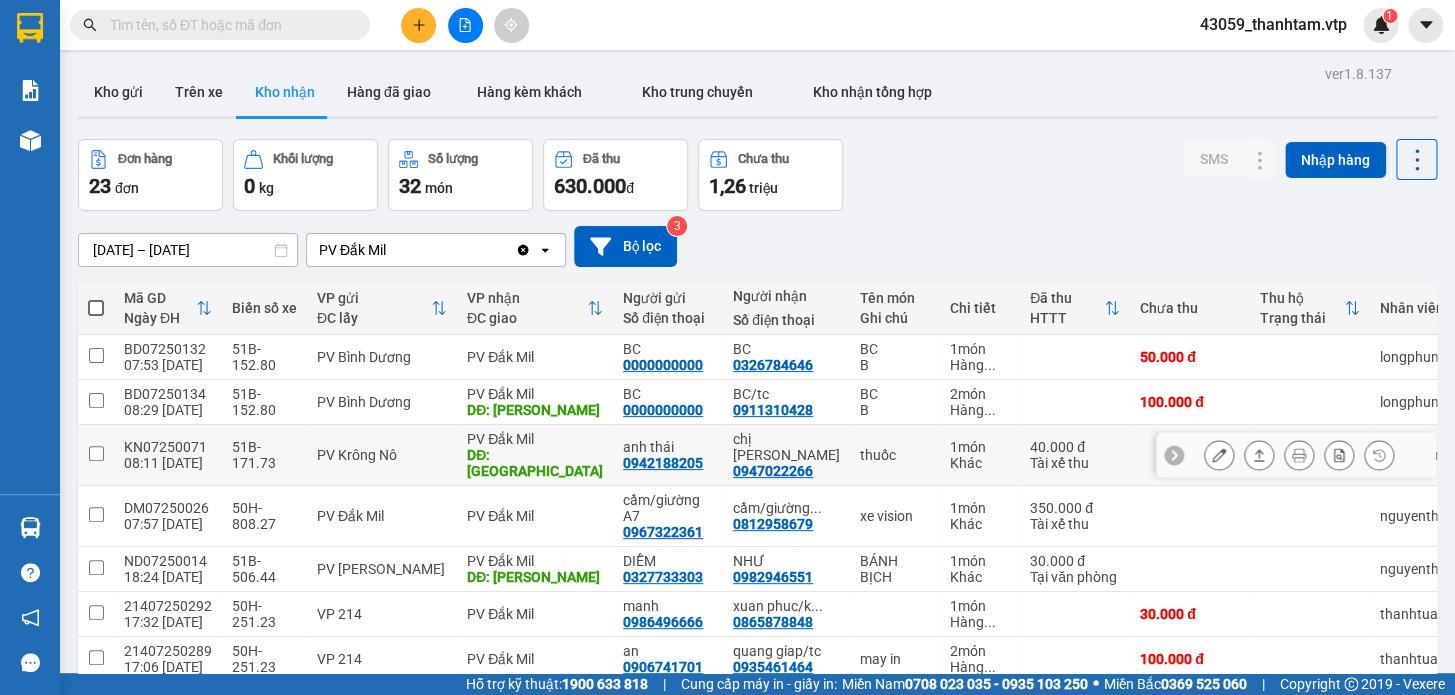 click 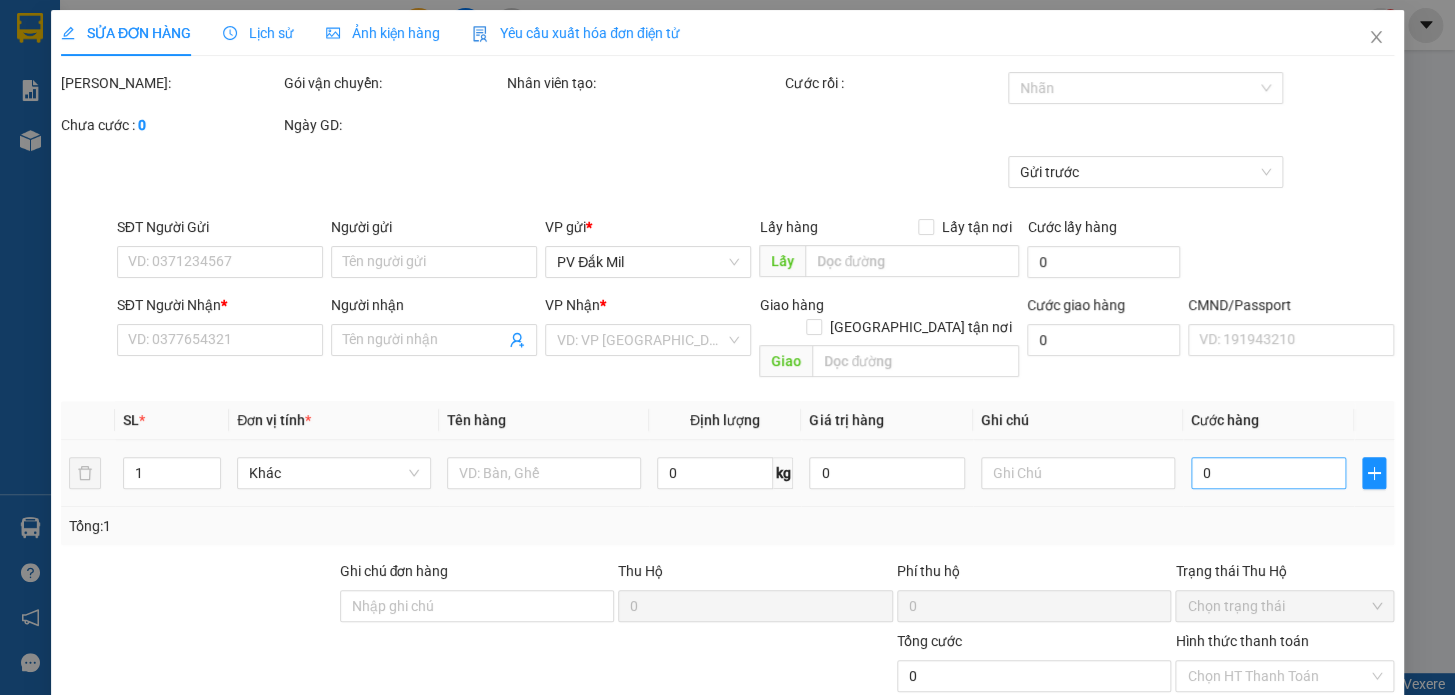 type on "0942188205" 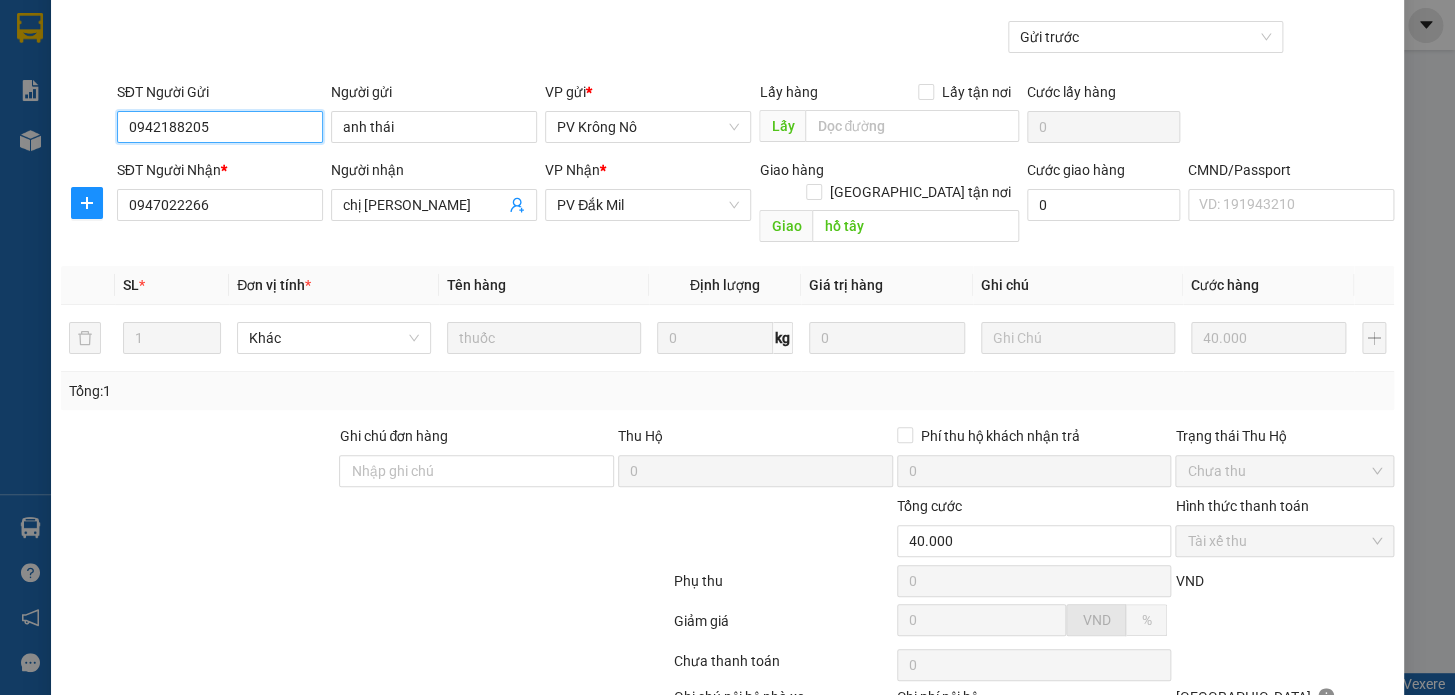 scroll, scrollTop: 250, scrollLeft: 0, axis: vertical 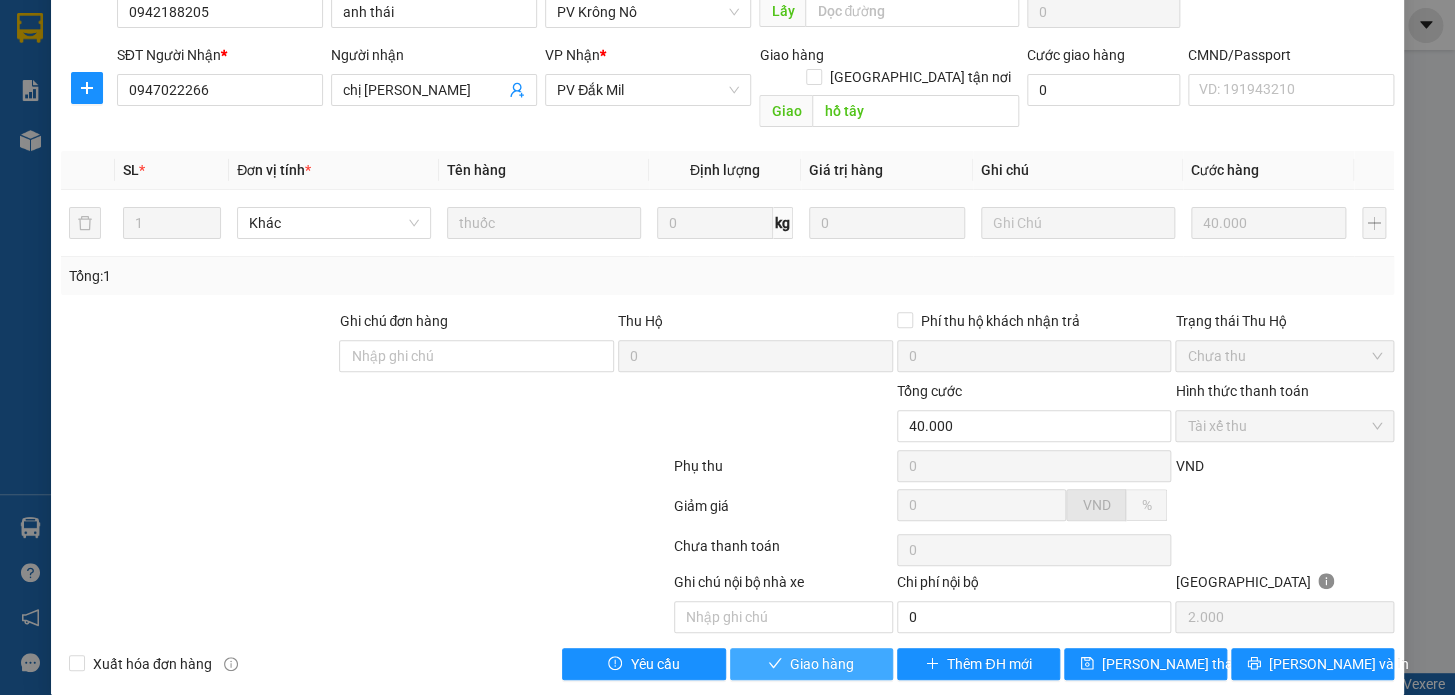 click on "Giao hàng" at bounding box center [822, 664] 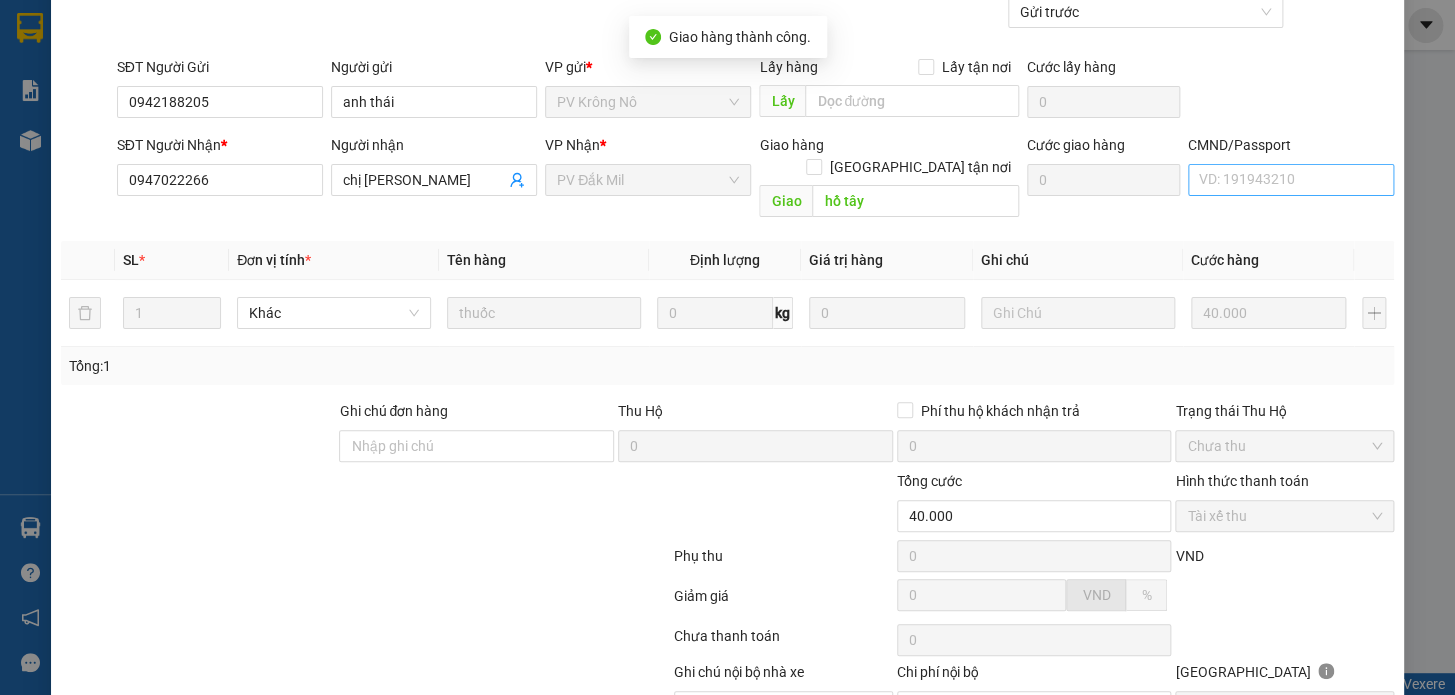 scroll, scrollTop: 0, scrollLeft: 0, axis: both 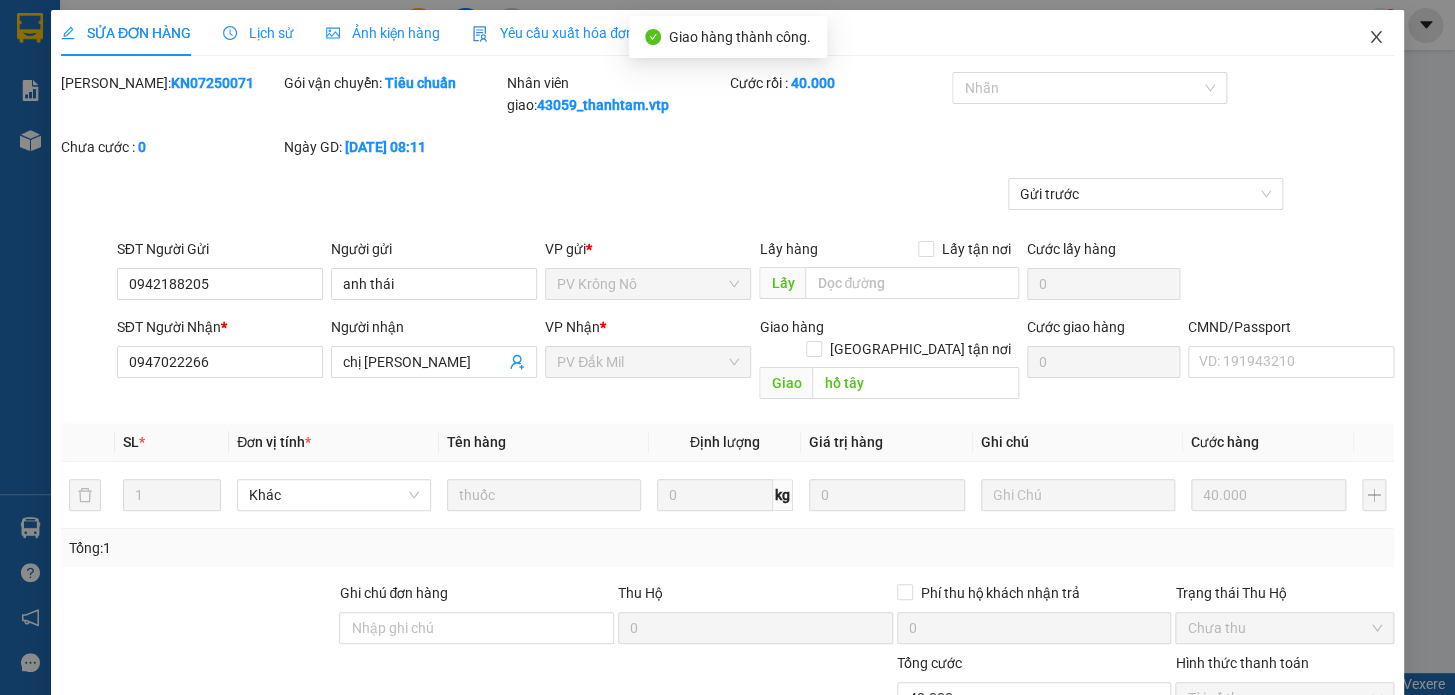 click 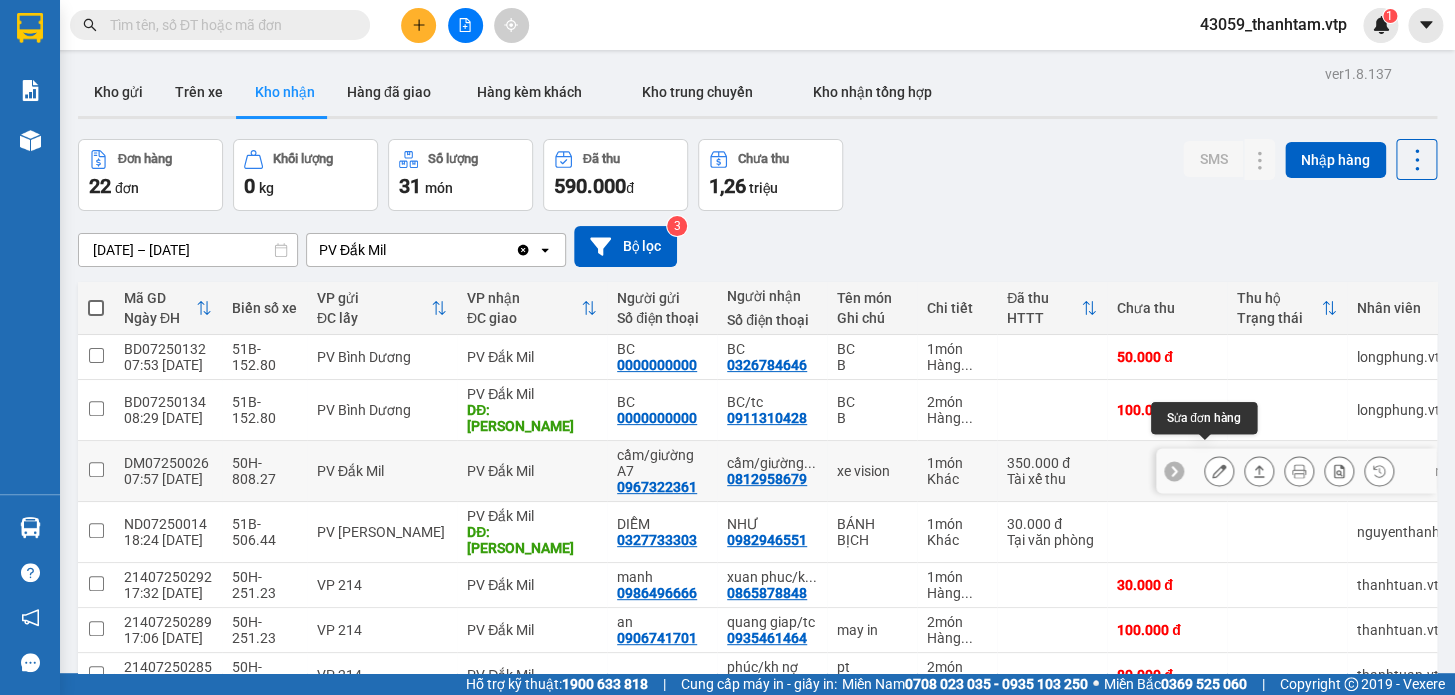 click at bounding box center [1219, 471] 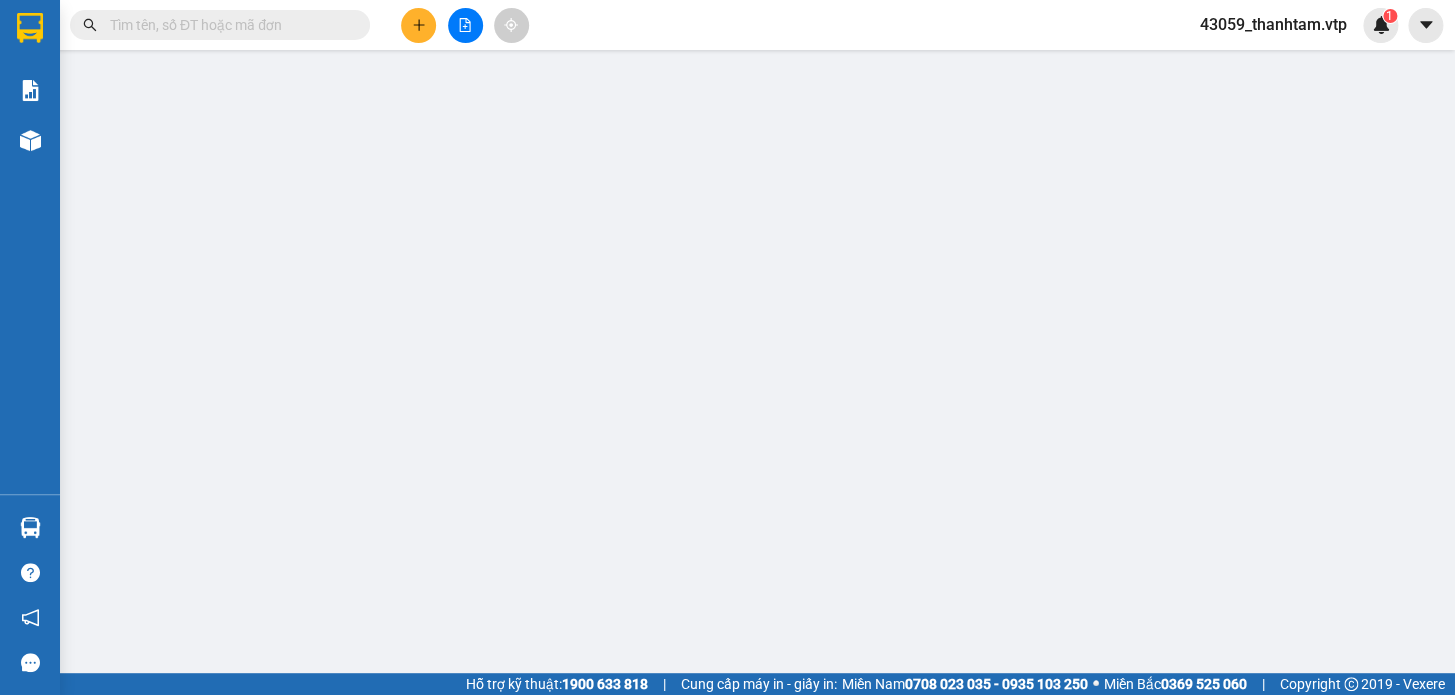 type on "0967322361" 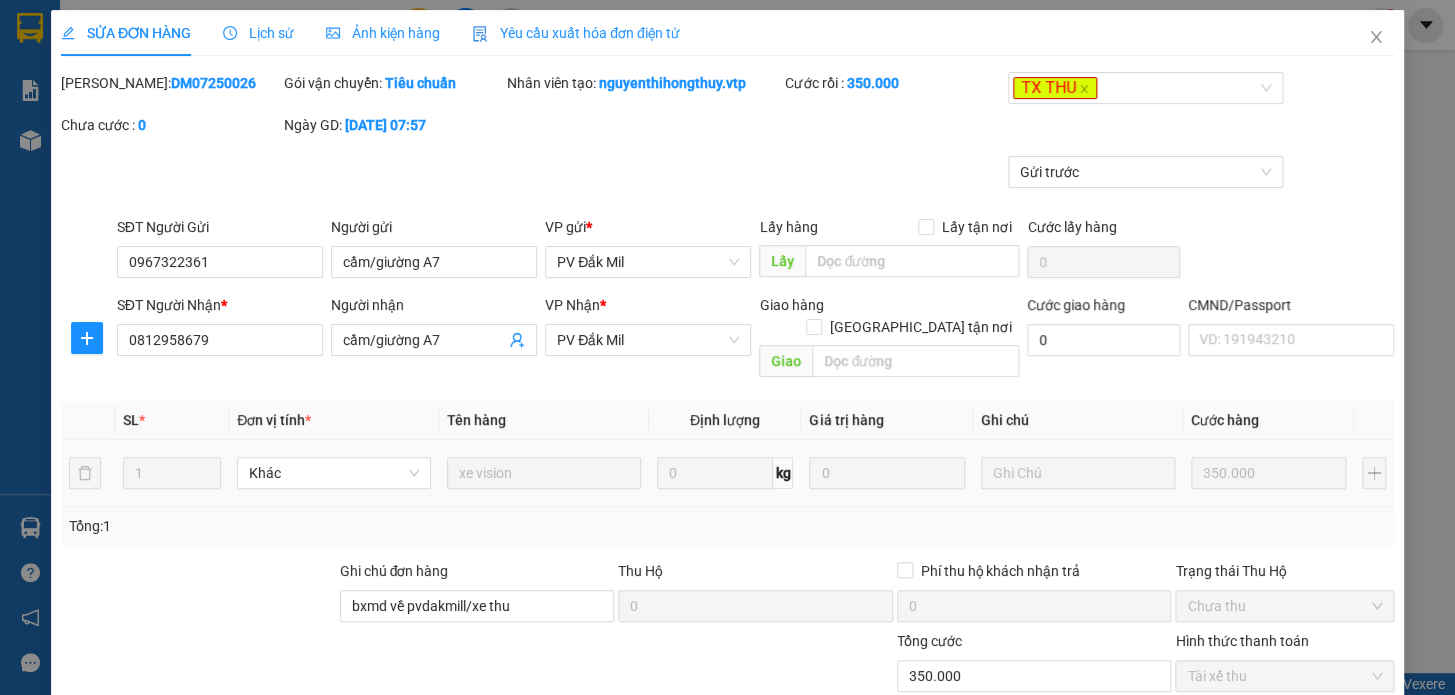 type on "17.500" 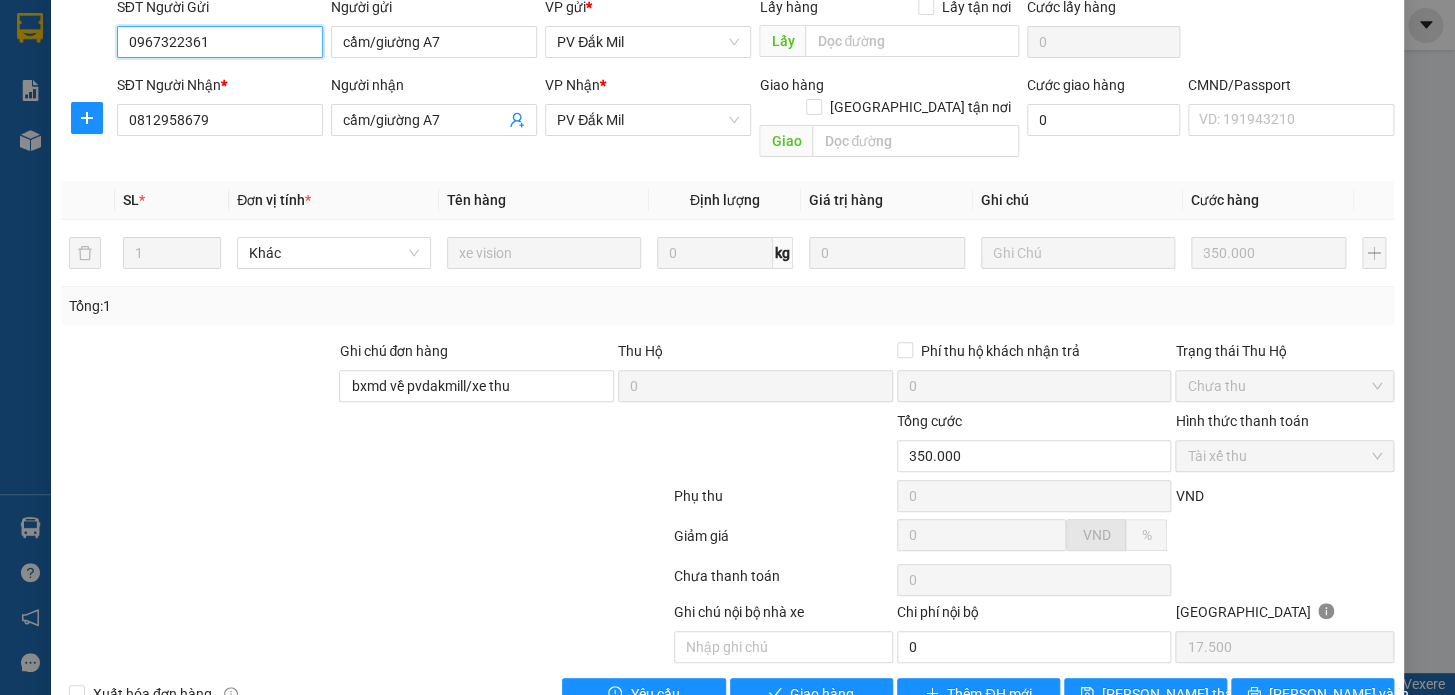 scroll, scrollTop: 250, scrollLeft: 0, axis: vertical 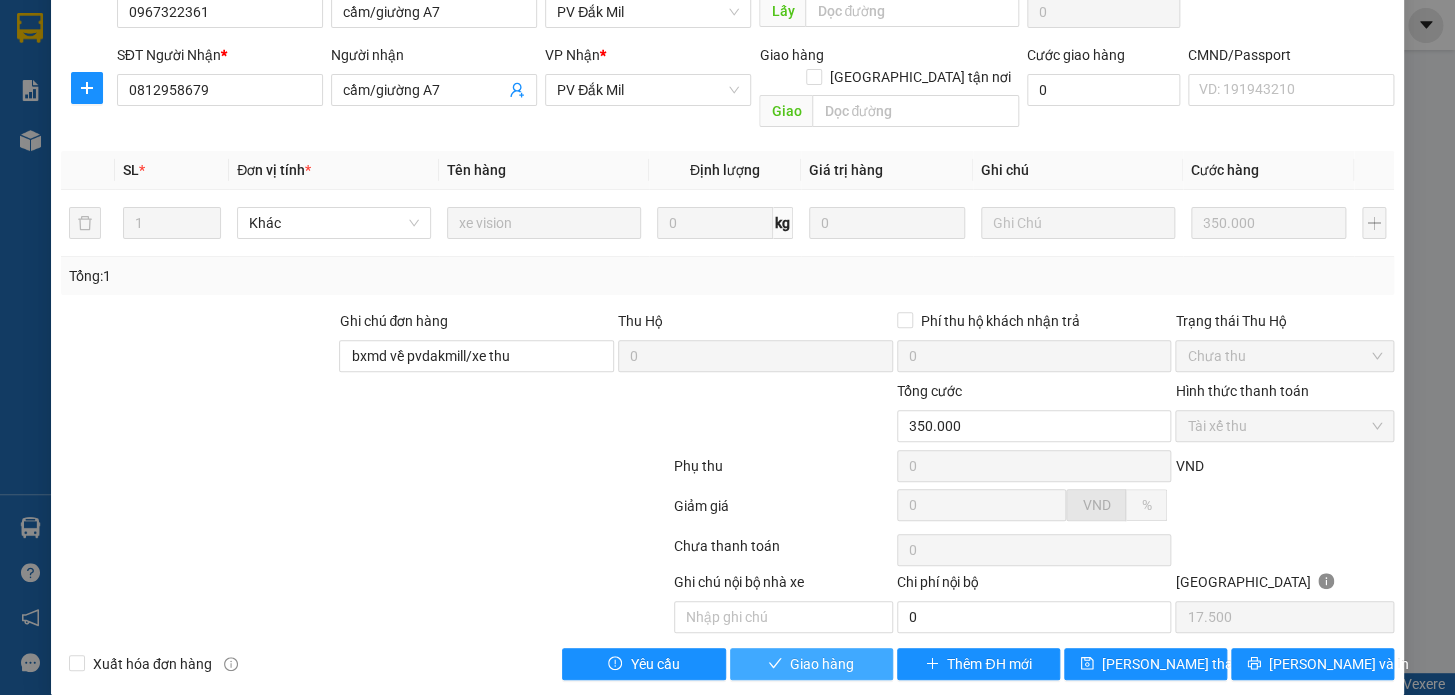 click 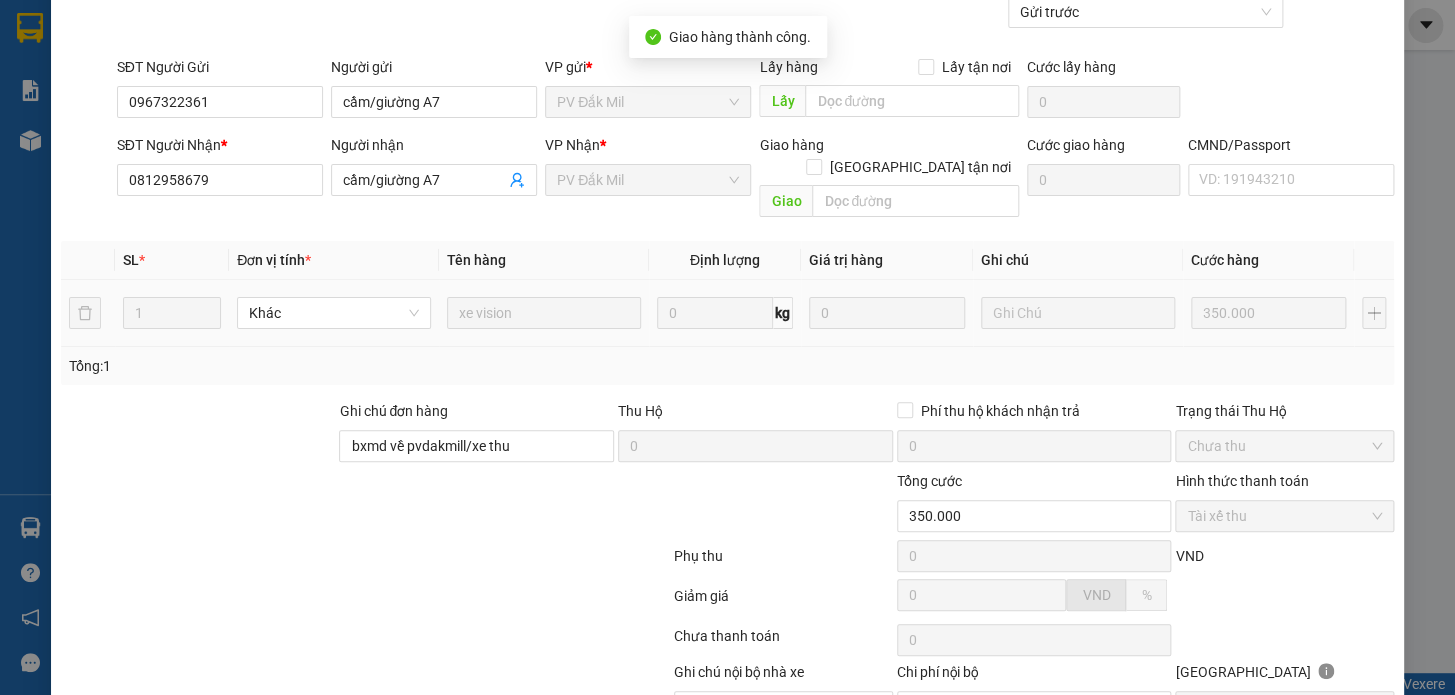 scroll, scrollTop: 0, scrollLeft: 0, axis: both 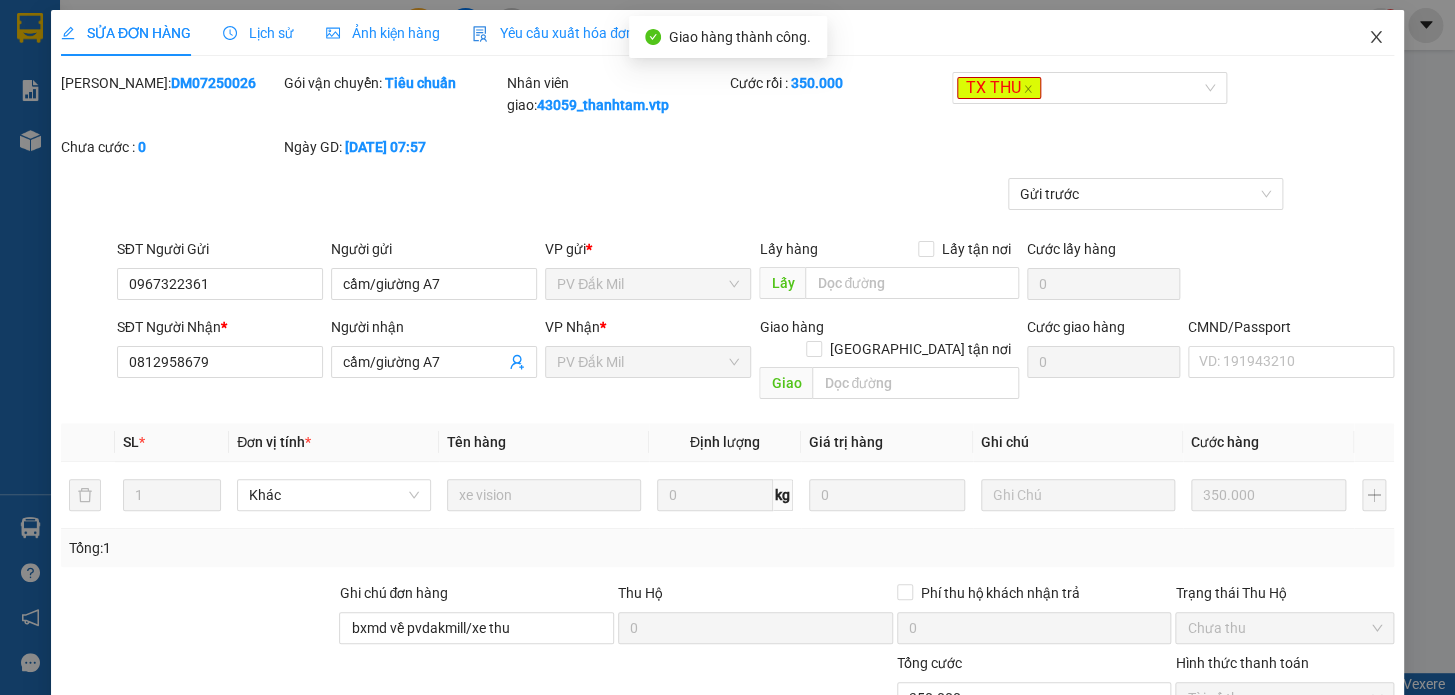 click 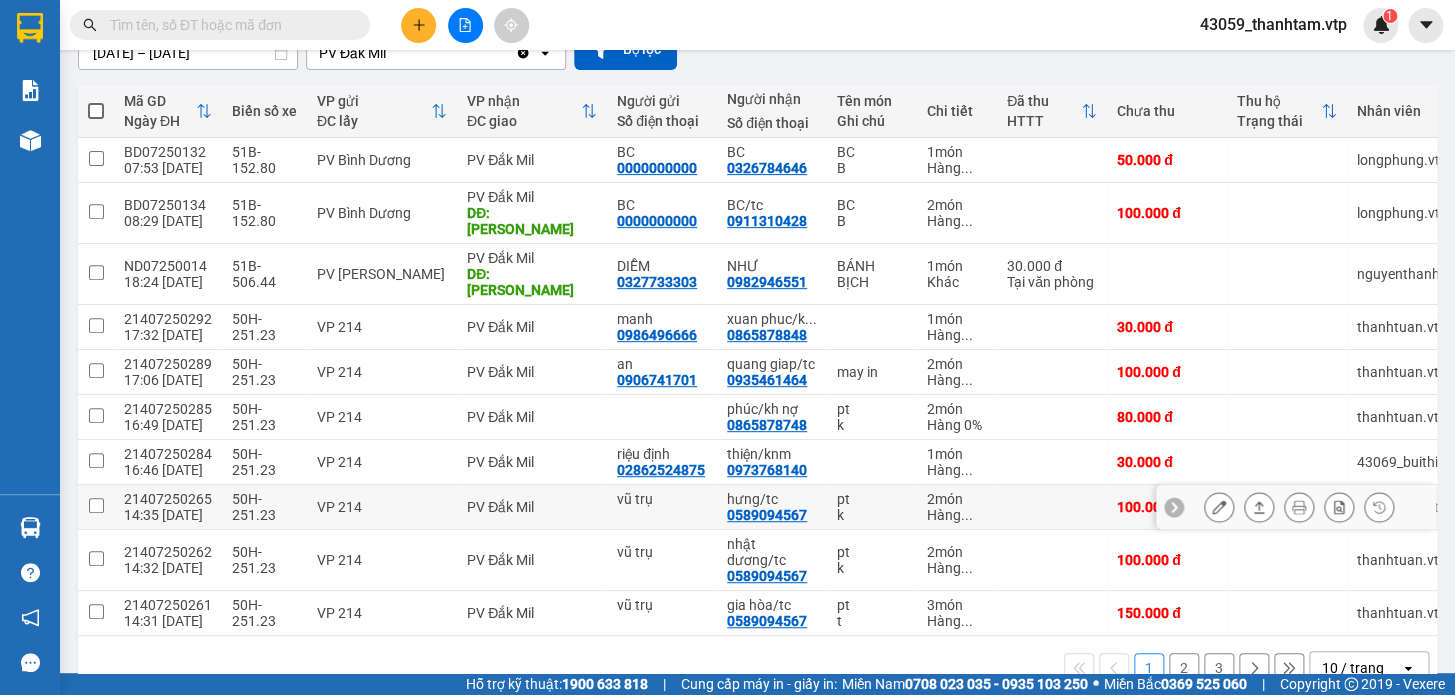 scroll, scrollTop: 199, scrollLeft: 0, axis: vertical 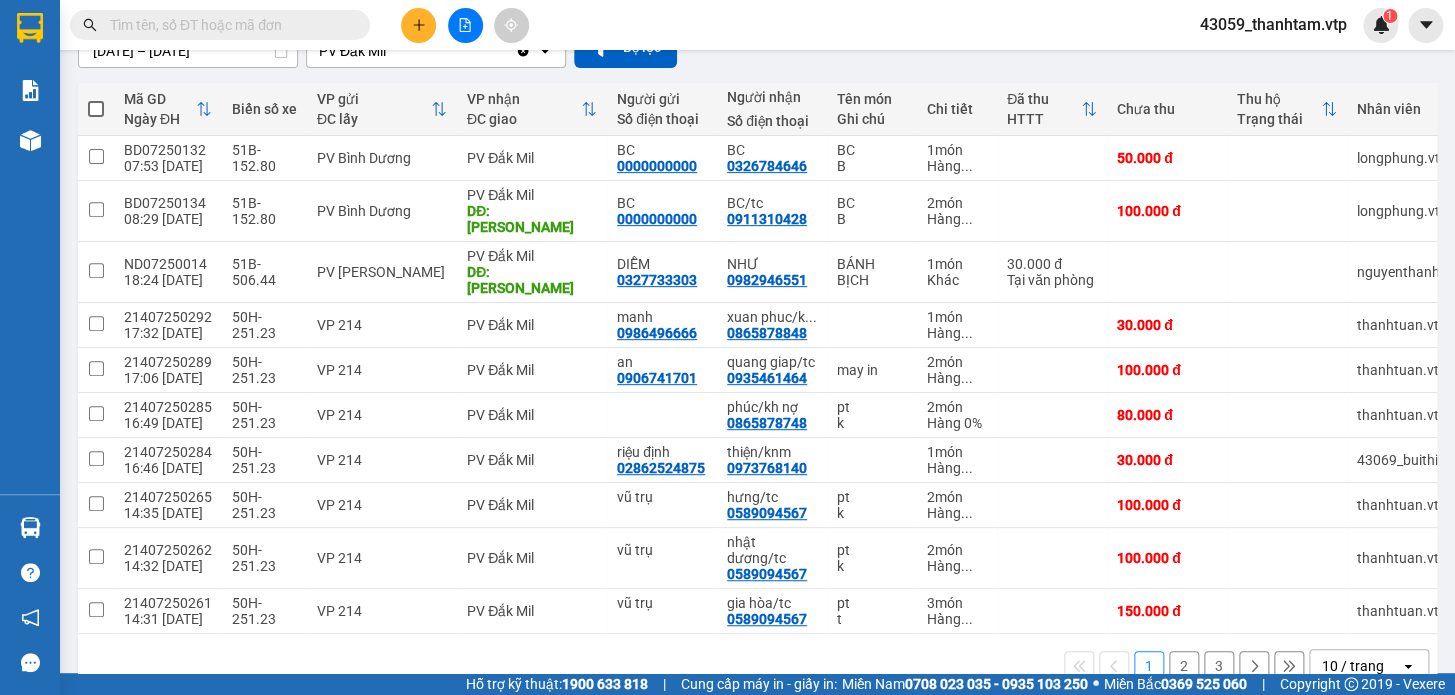 click on "2" at bounding box center (1184, 666) 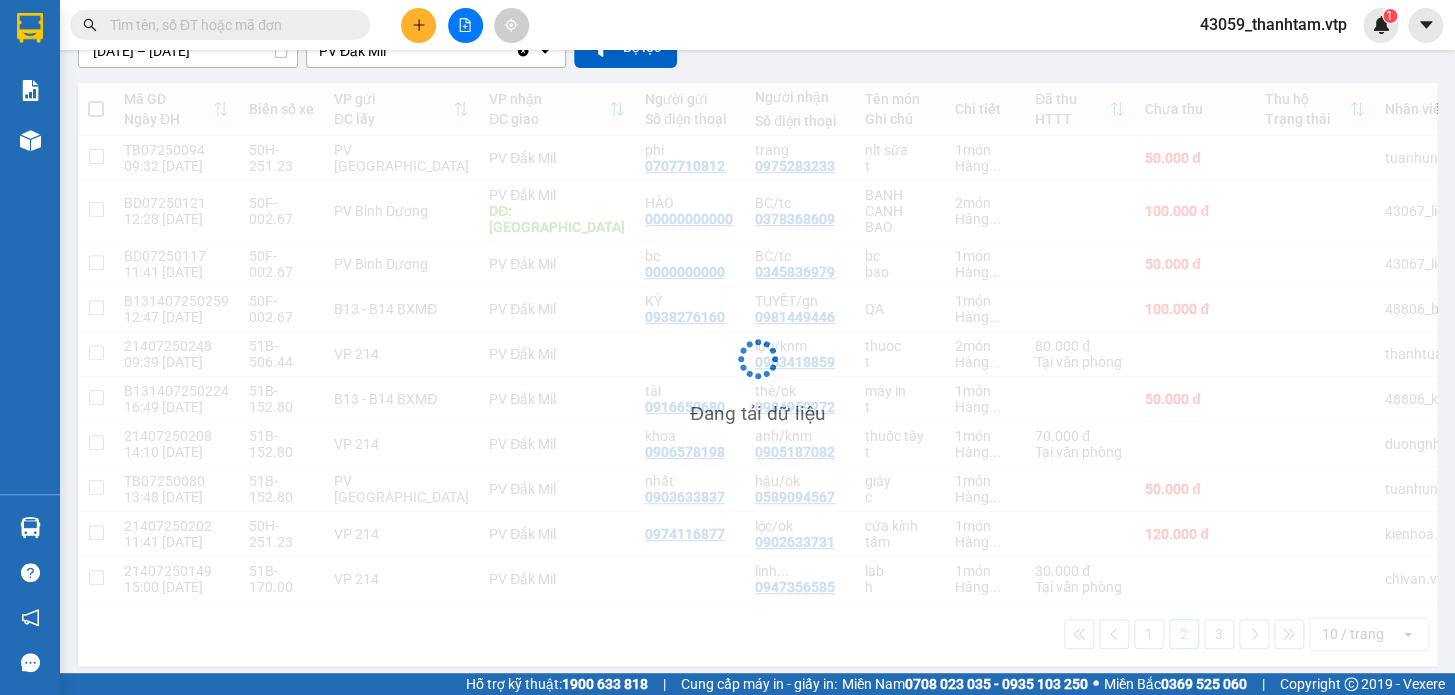 scroll, scrollTop: 199, scrollLeft: 0, axis: vertical 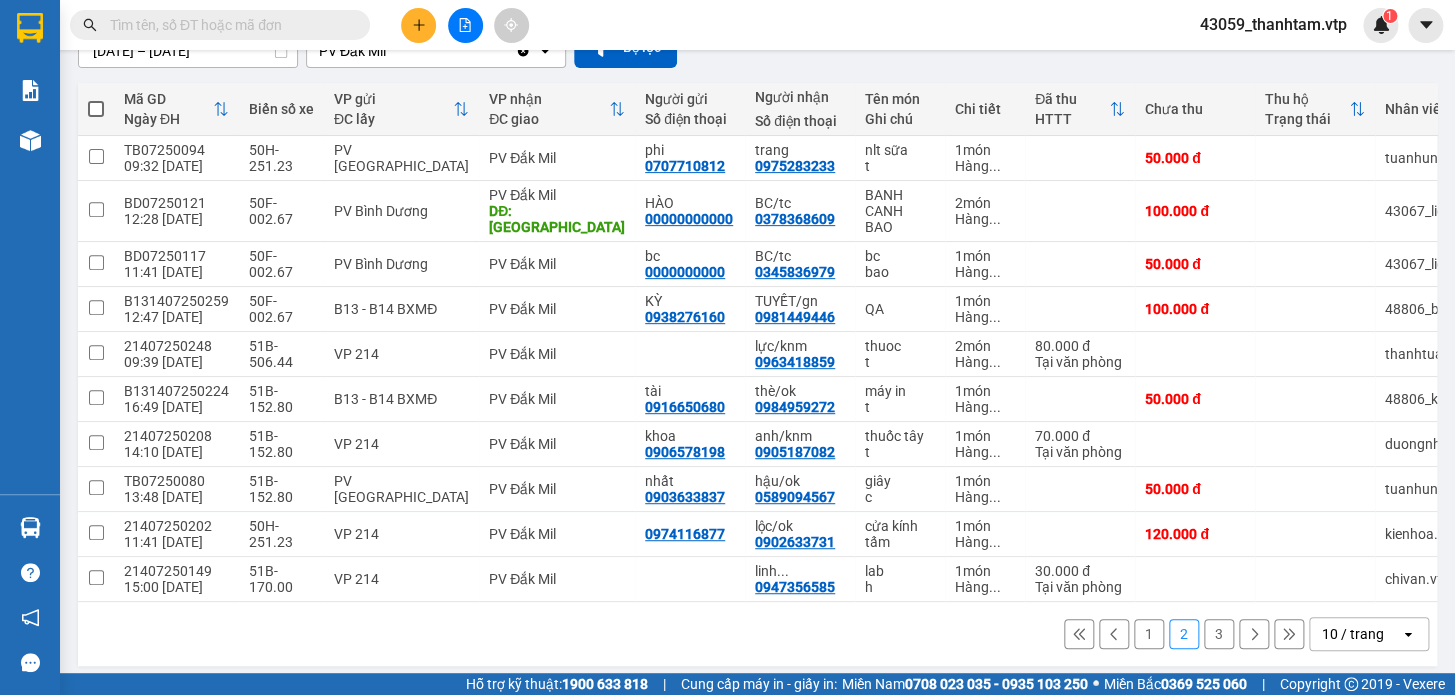 click on "3" at bounding box center [1219, 634] 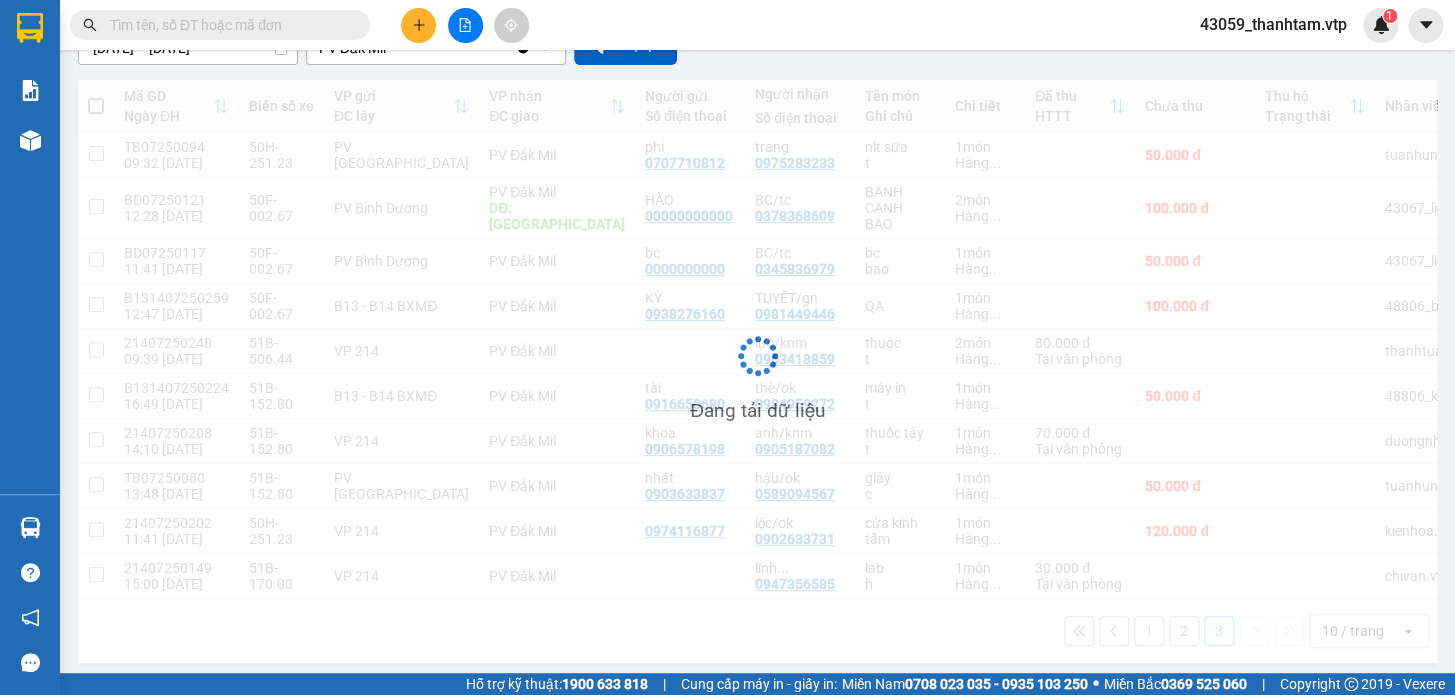 scroll, scrollTop: 91, scrollLeft: 0, axis: vertical 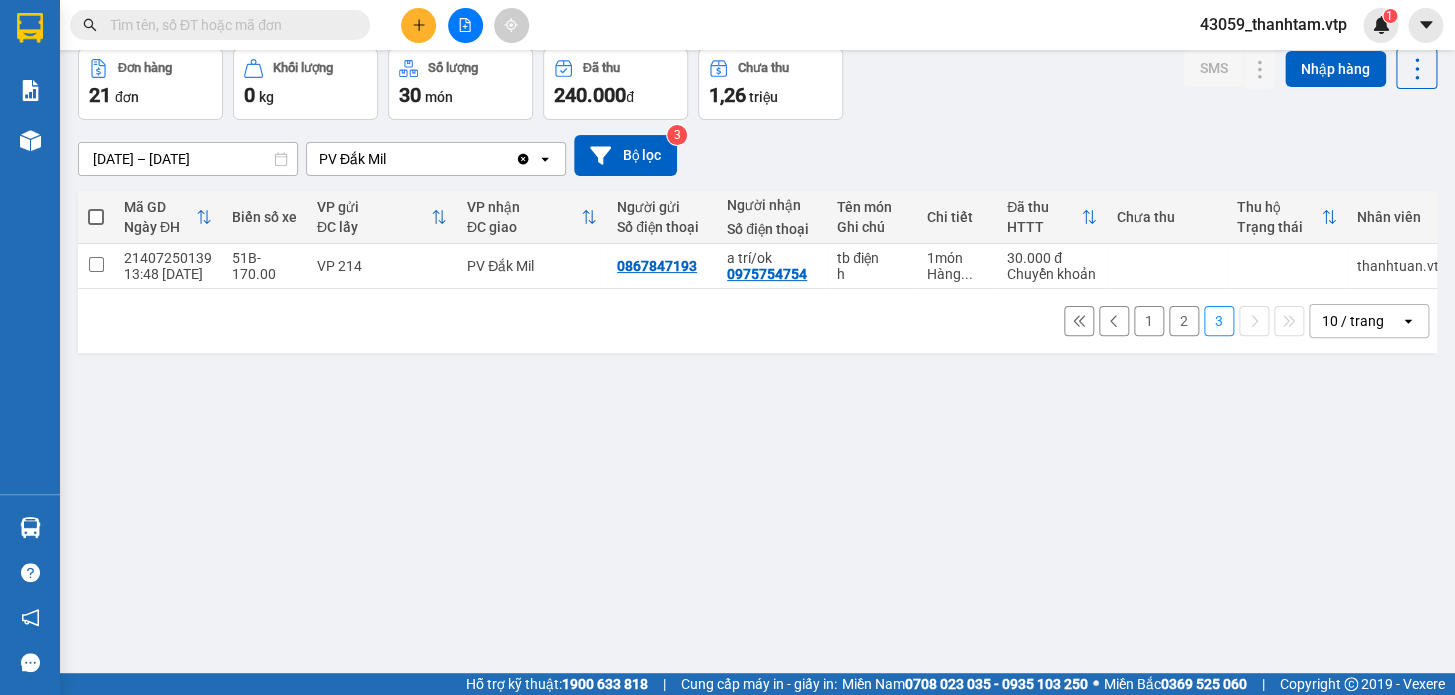 click on "2" at bounding box center (1184, 321) 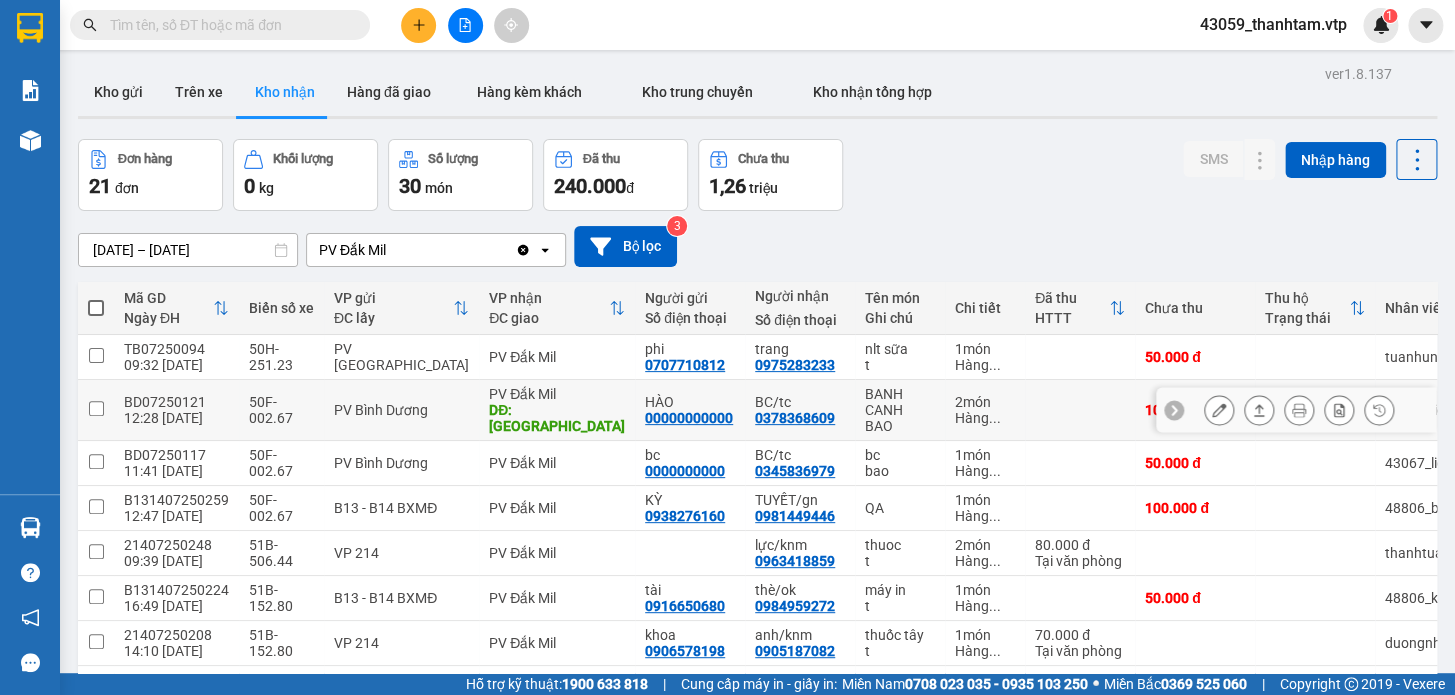 scroll, scrollTop: 215, scrollLeft: 0, axis: vertical 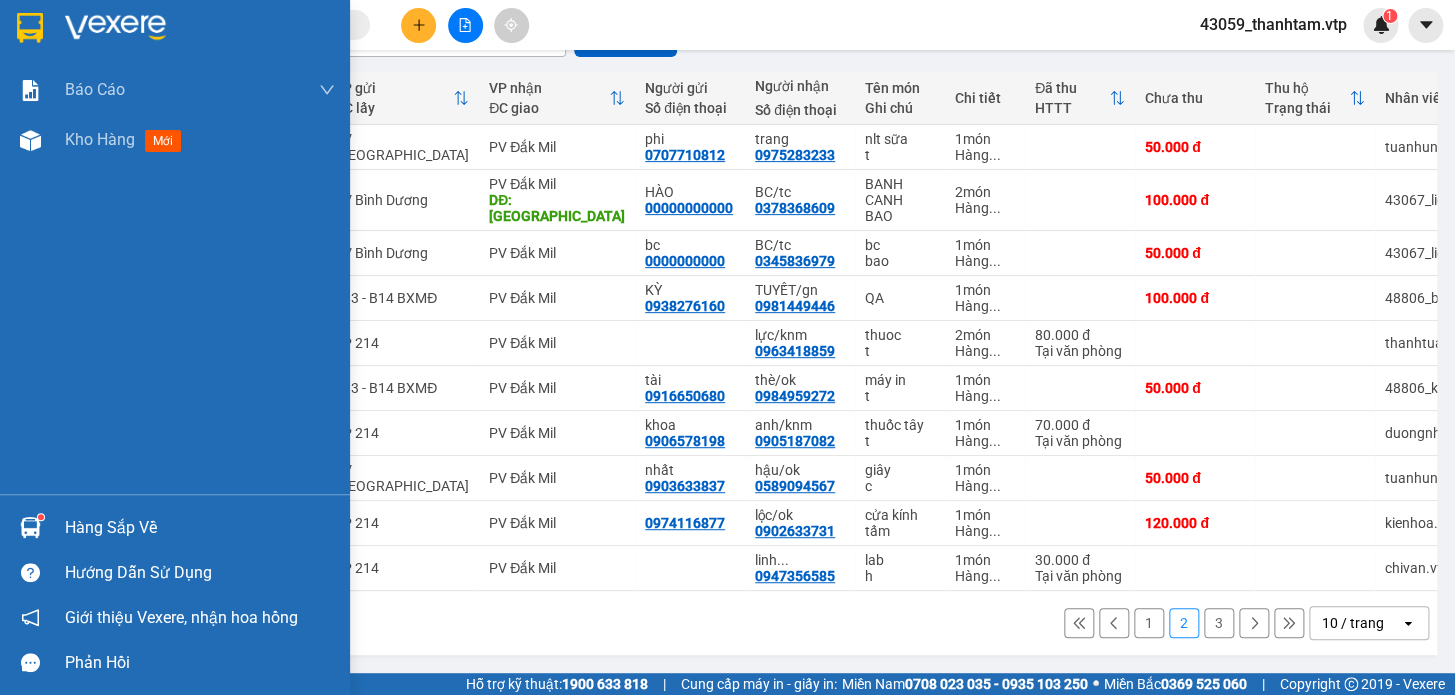 click at bounding box center [30, 28] 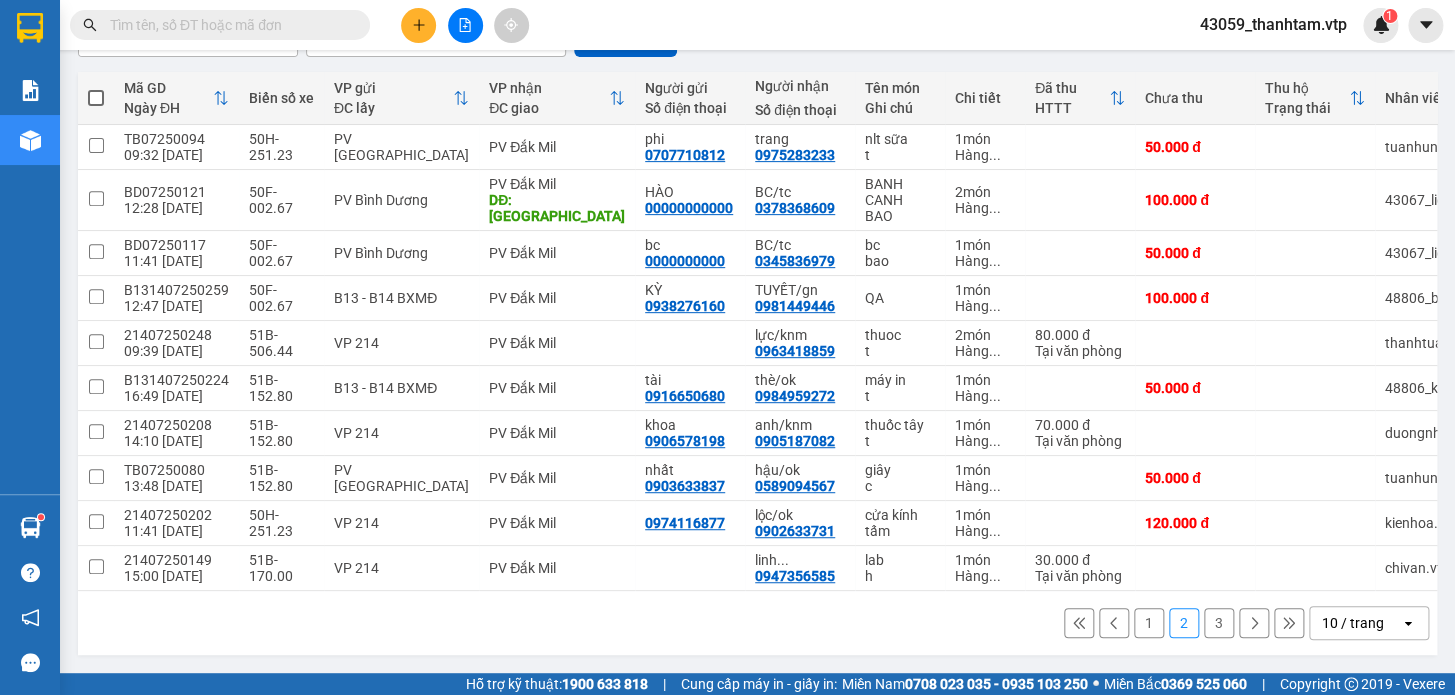 scroll, scrollTop: 215, scrollLeft: 0, axis: vertical 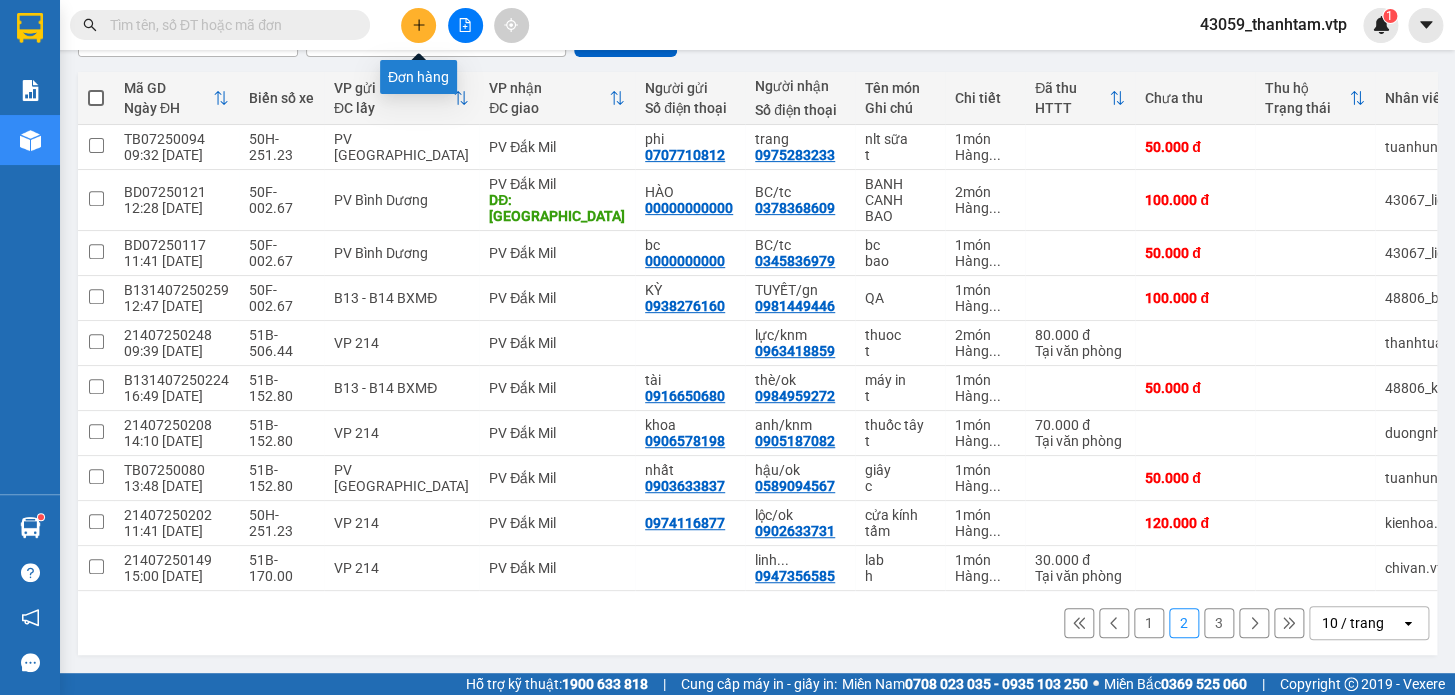click at bounding box center (418, 25) 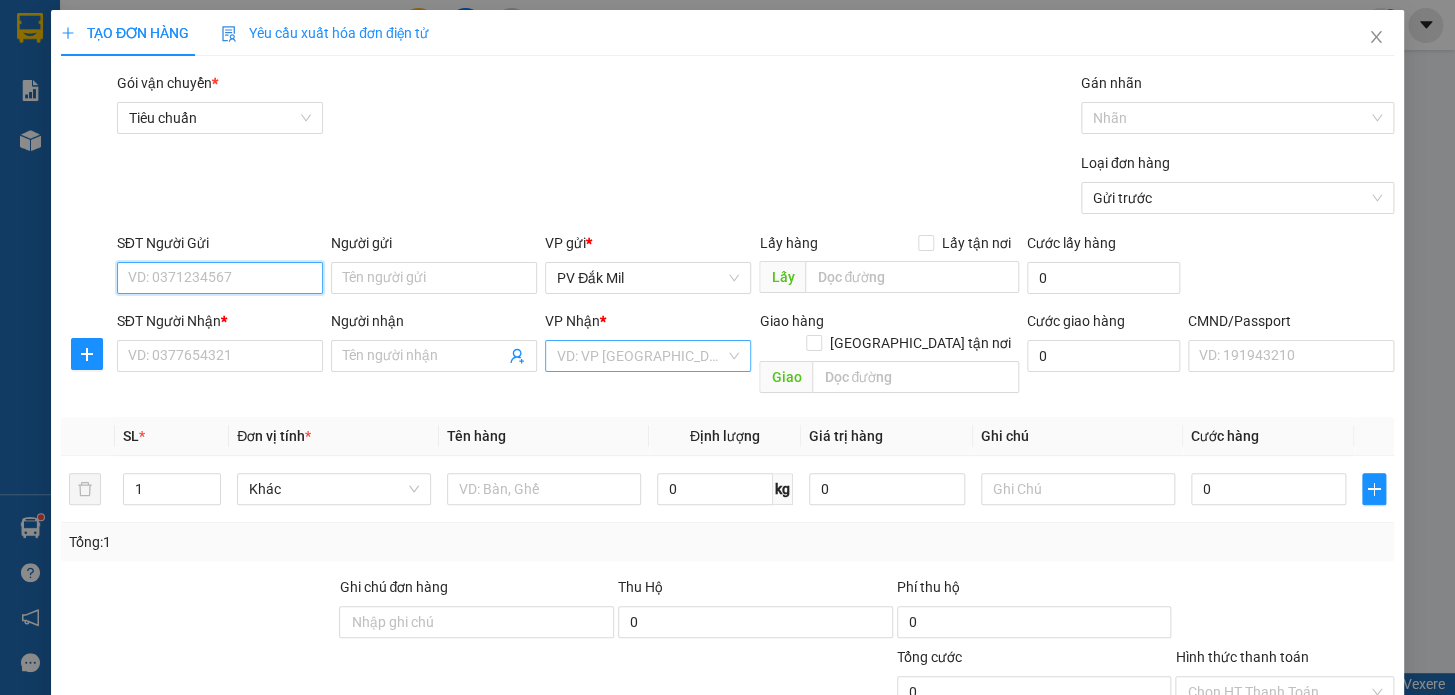 click on "VD: VP [GEOGRAPHIC_DATA]" at bounding box center (648, 356) 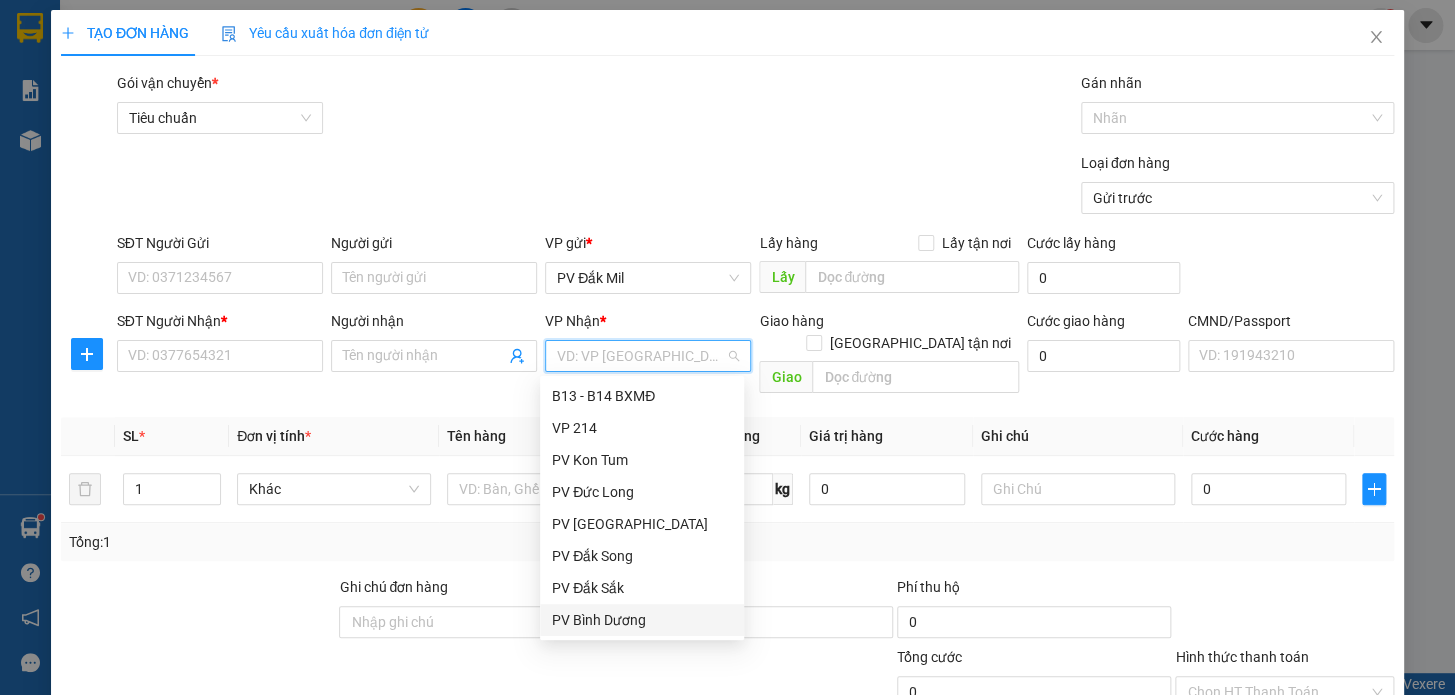 click on "PV Bình Dương" at bounding box center (642, 620) 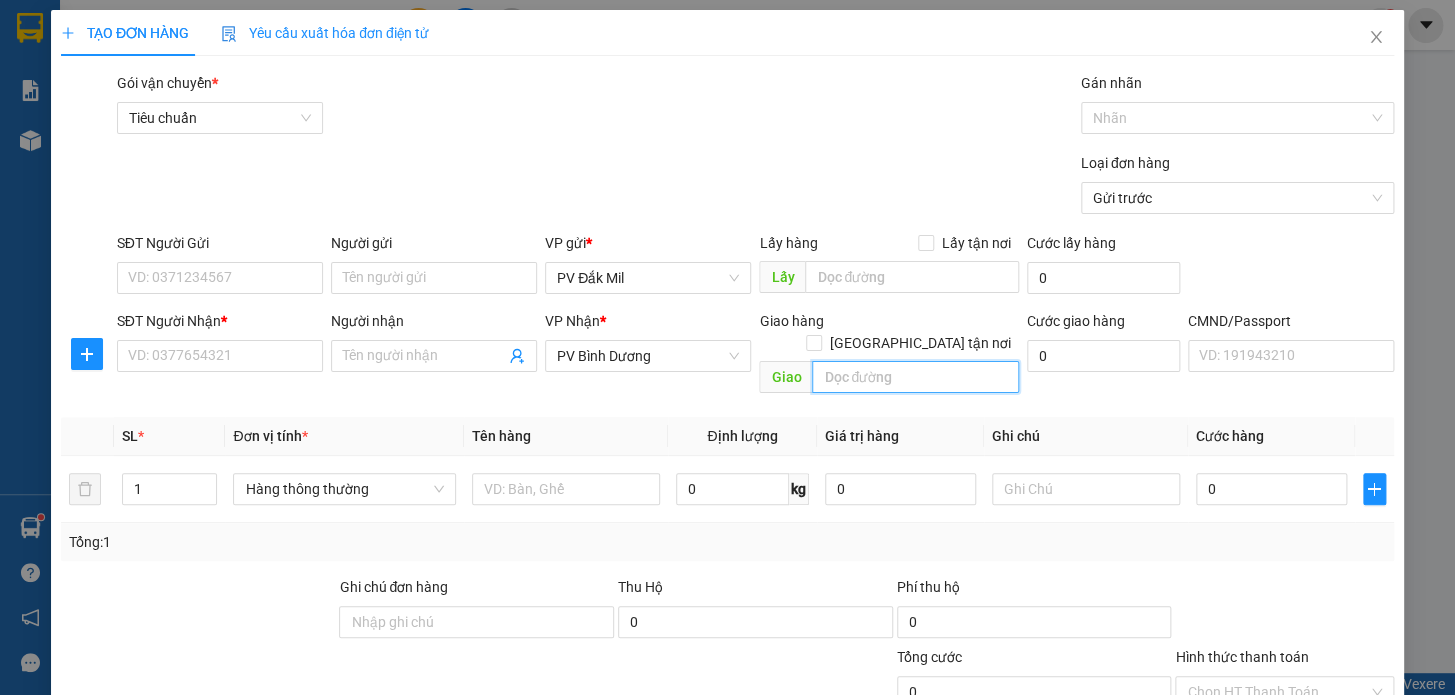 drag, startPoint x: 848, startPoint y: 354, endPoint x: 629, endPoint y: 385, distance: 221.18318 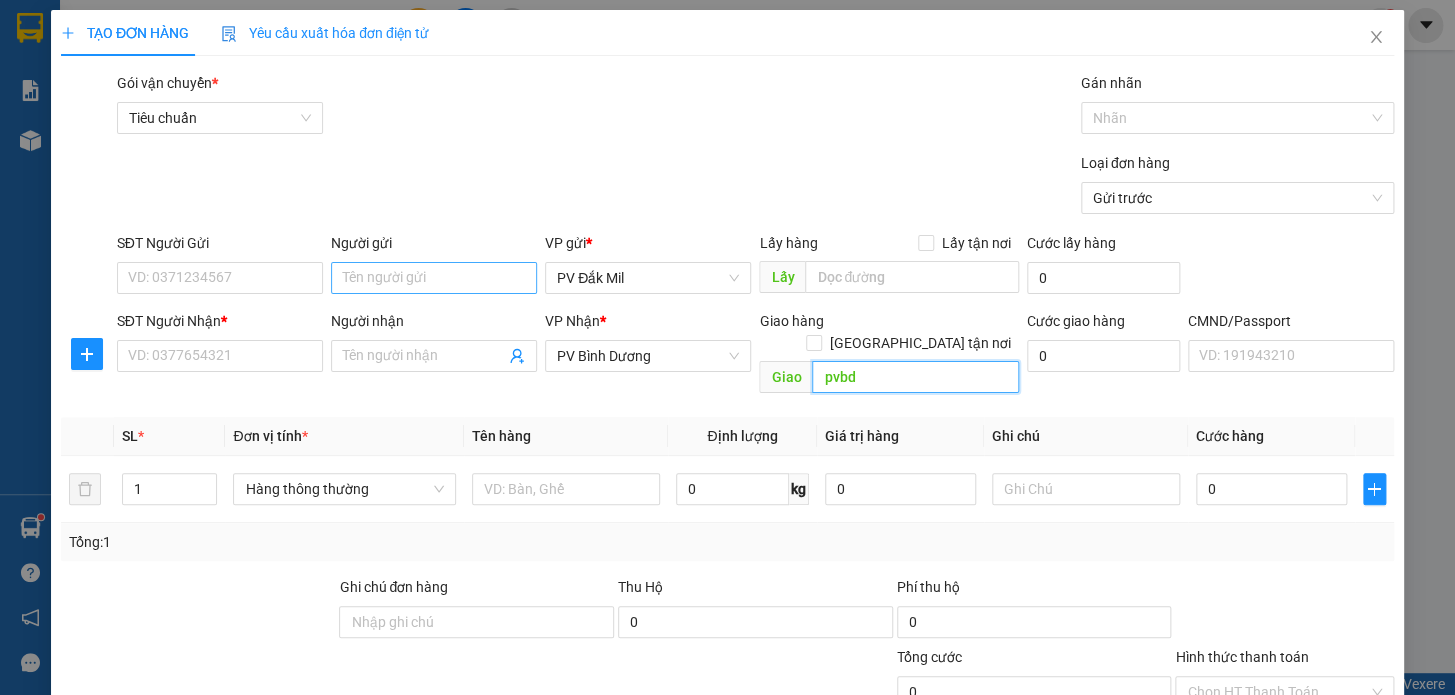 type on "pvbd" 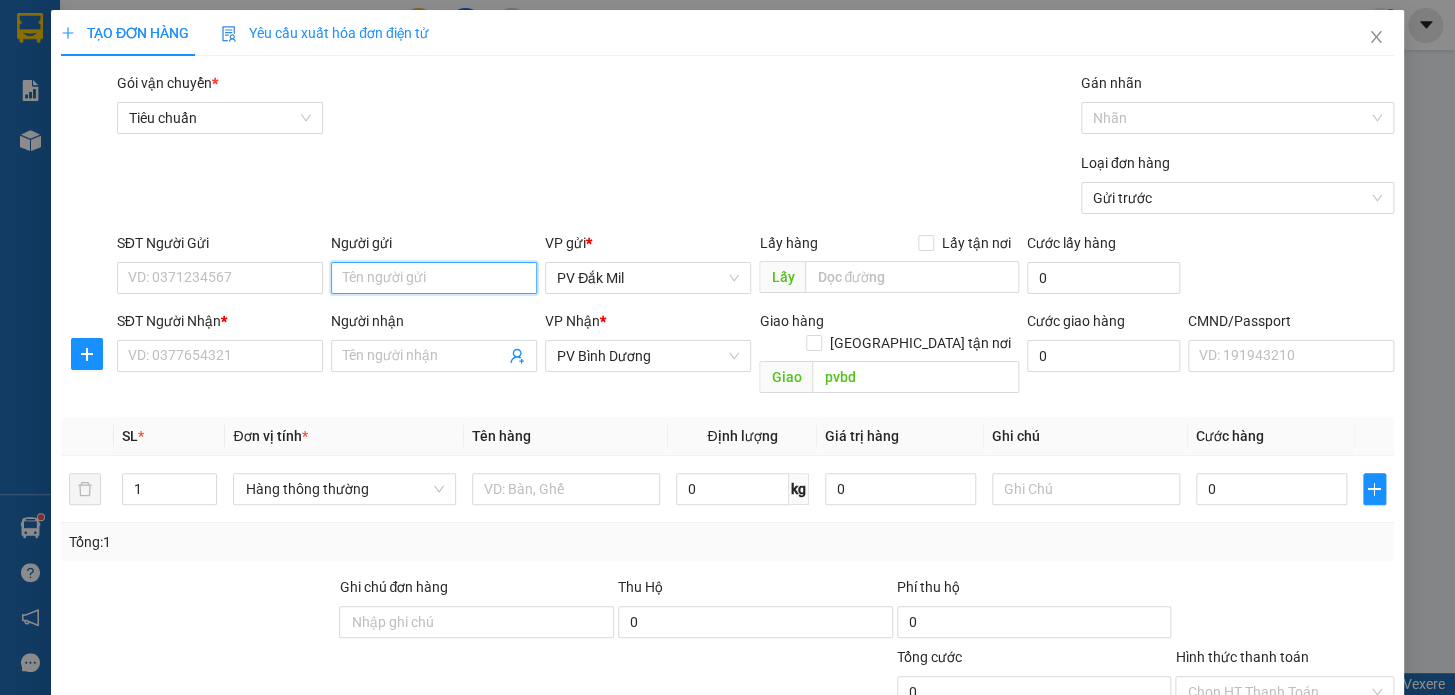 click on "Người gửi" at bounding box center (434, 278) 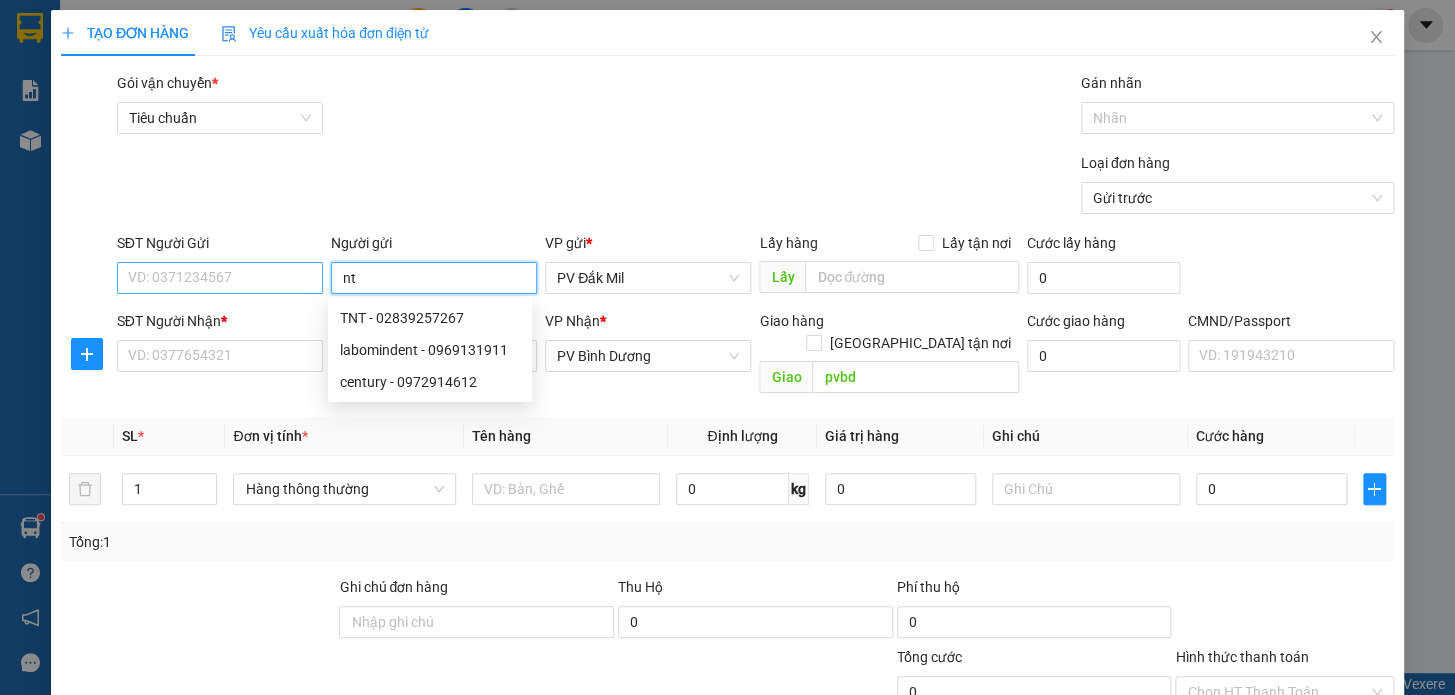 type on "nt" 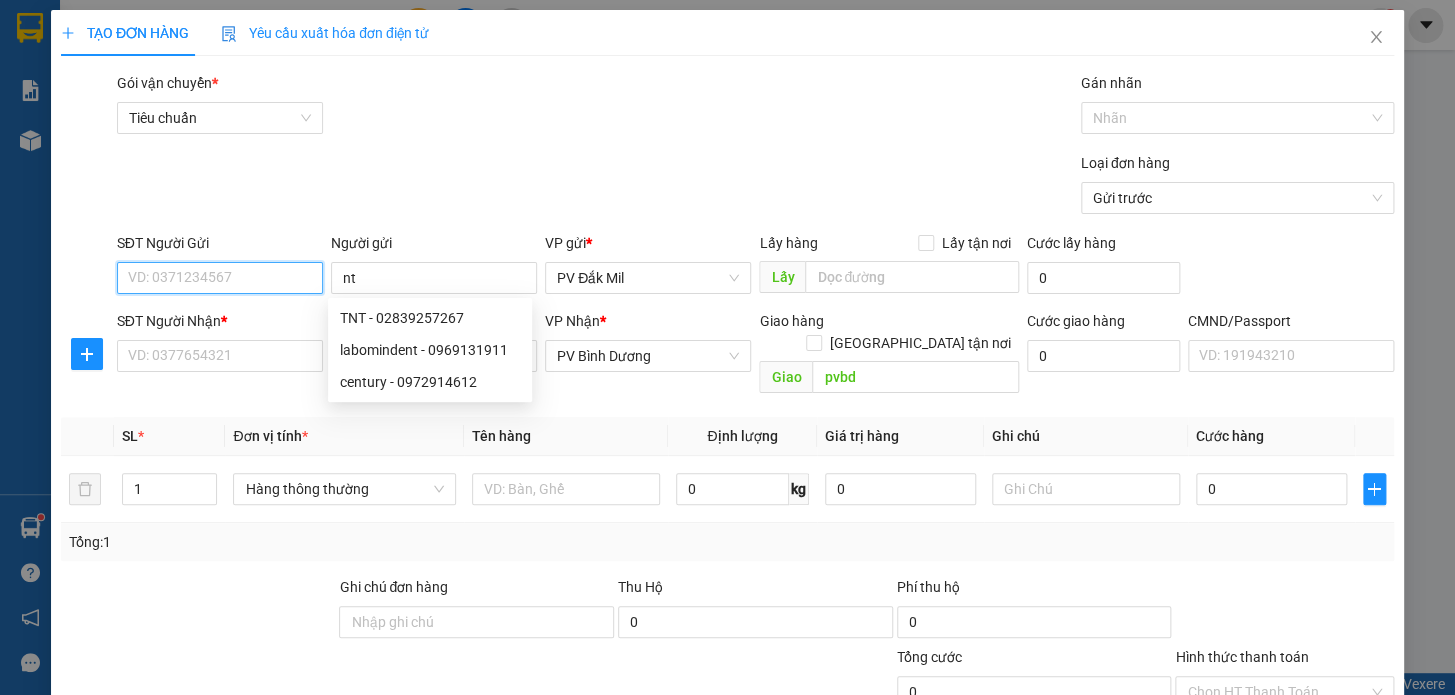 click on "SĐT Người Gửi" at bounding box center (220, 278) 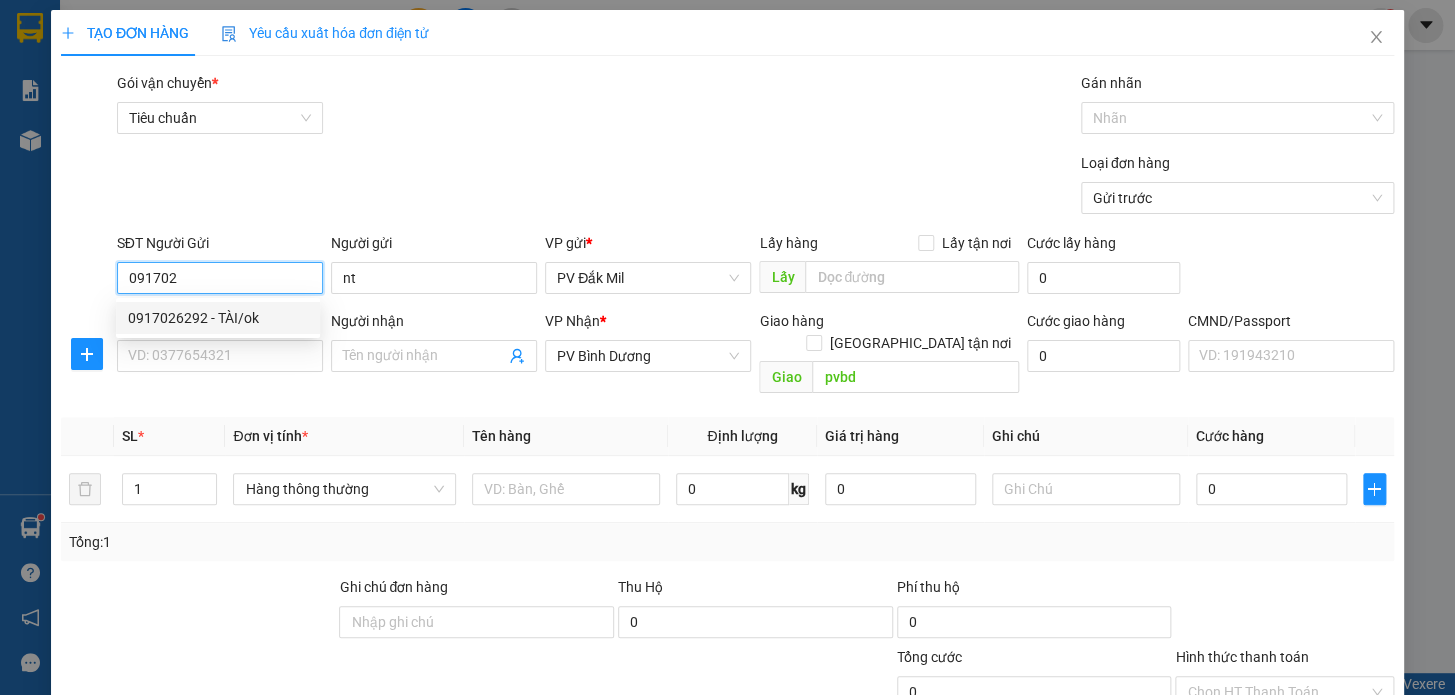 click on "0917026292 - TÀI/ok" at bounding box center (218, 318) 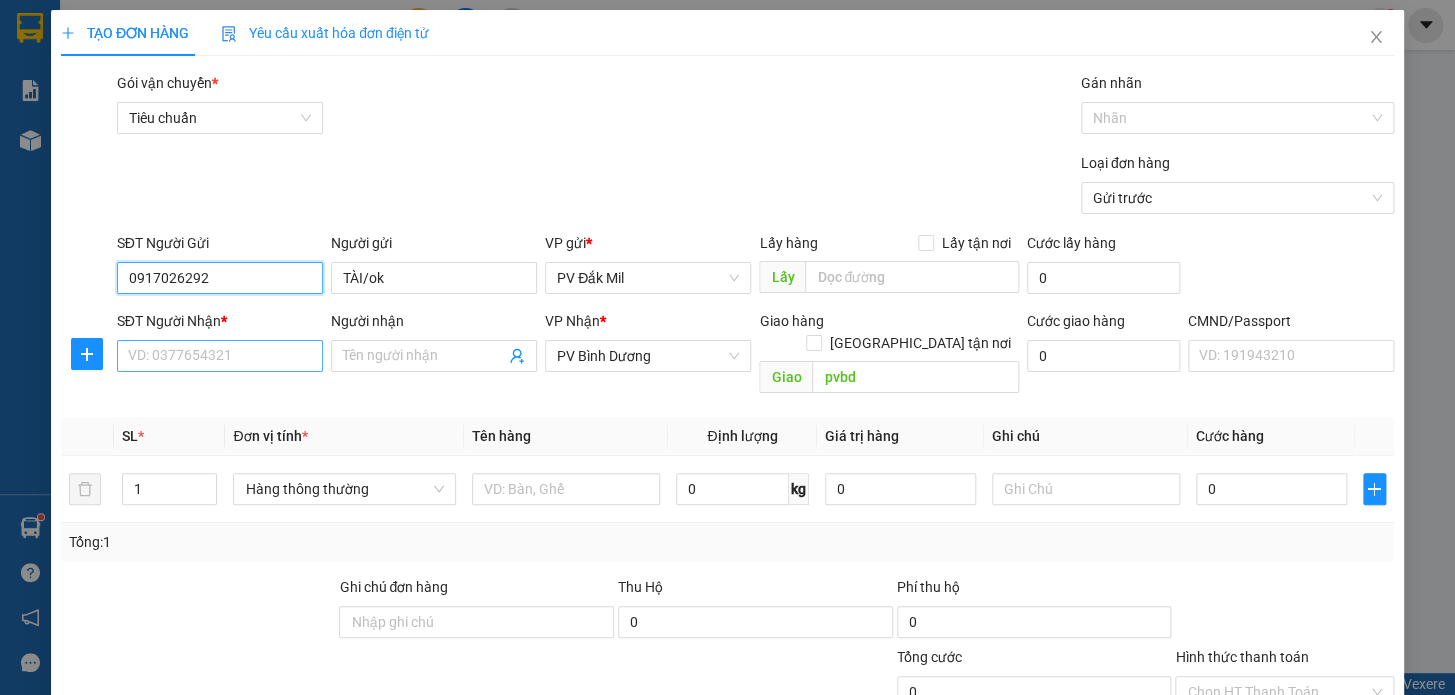 type on "0917026292" 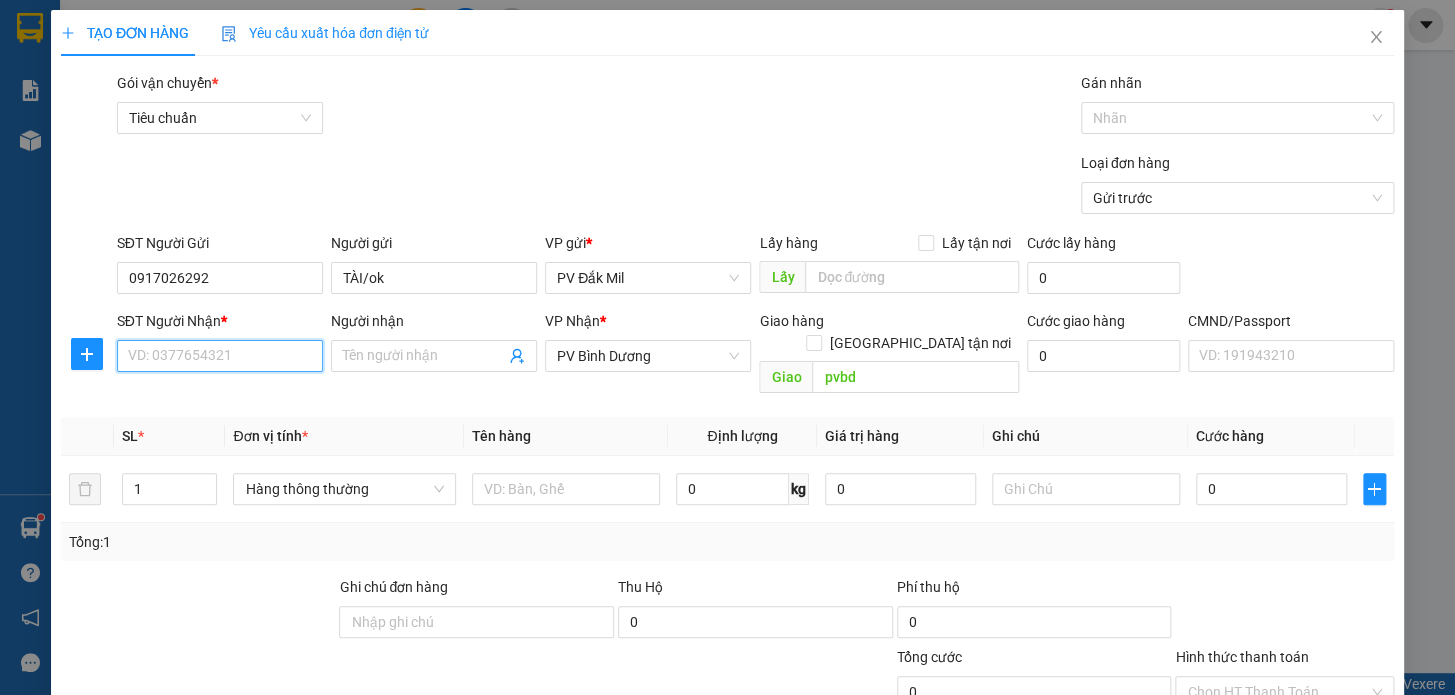 click on "SĐT Người Nhận  *" at bounding box center [220, 356] 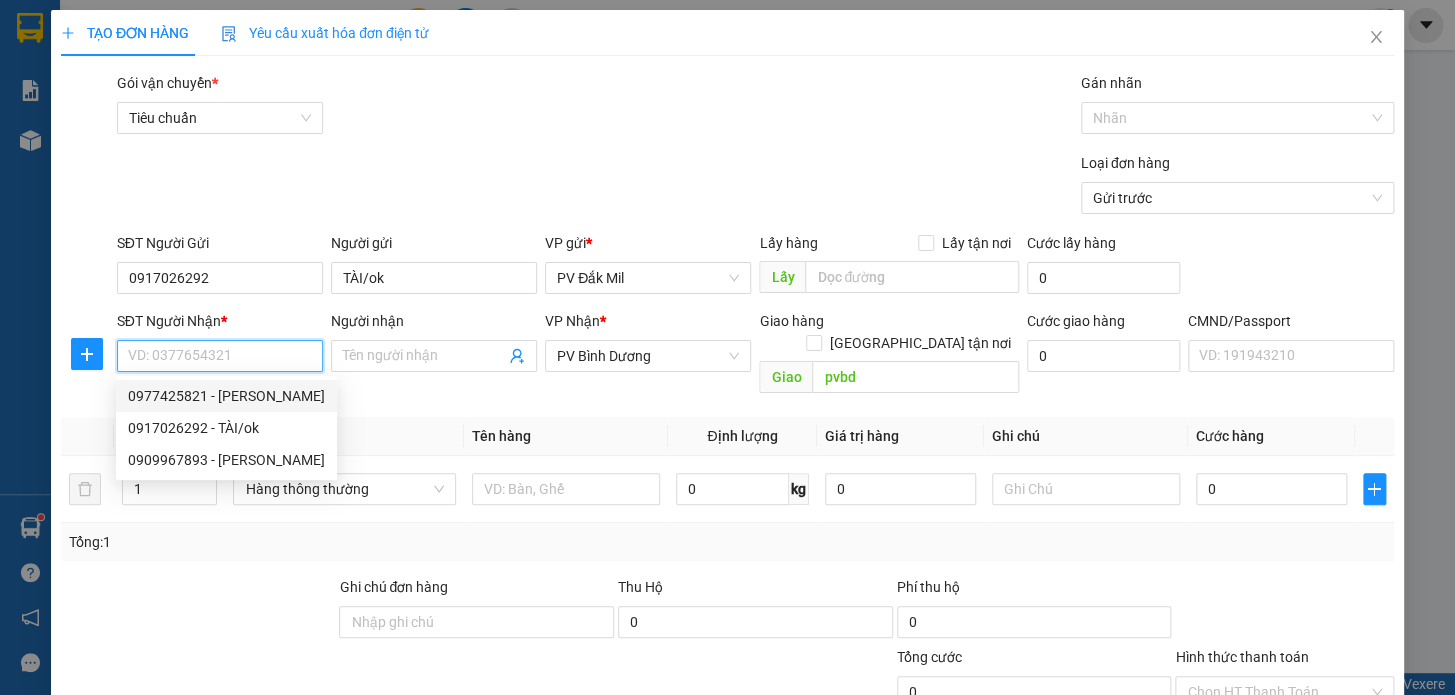 click on "0977425821 - [PERSON_NAME]" at bounding box center [226, 396] 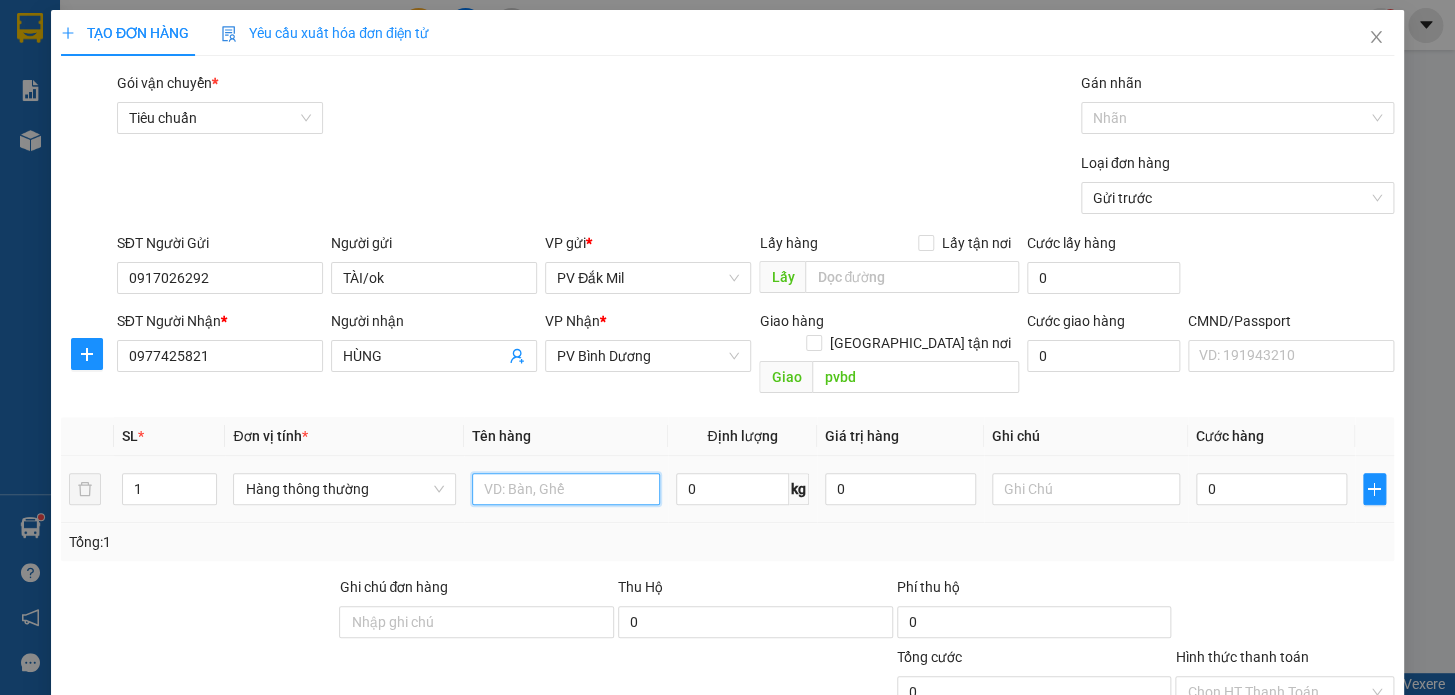 click at bounding box center (566, 489) 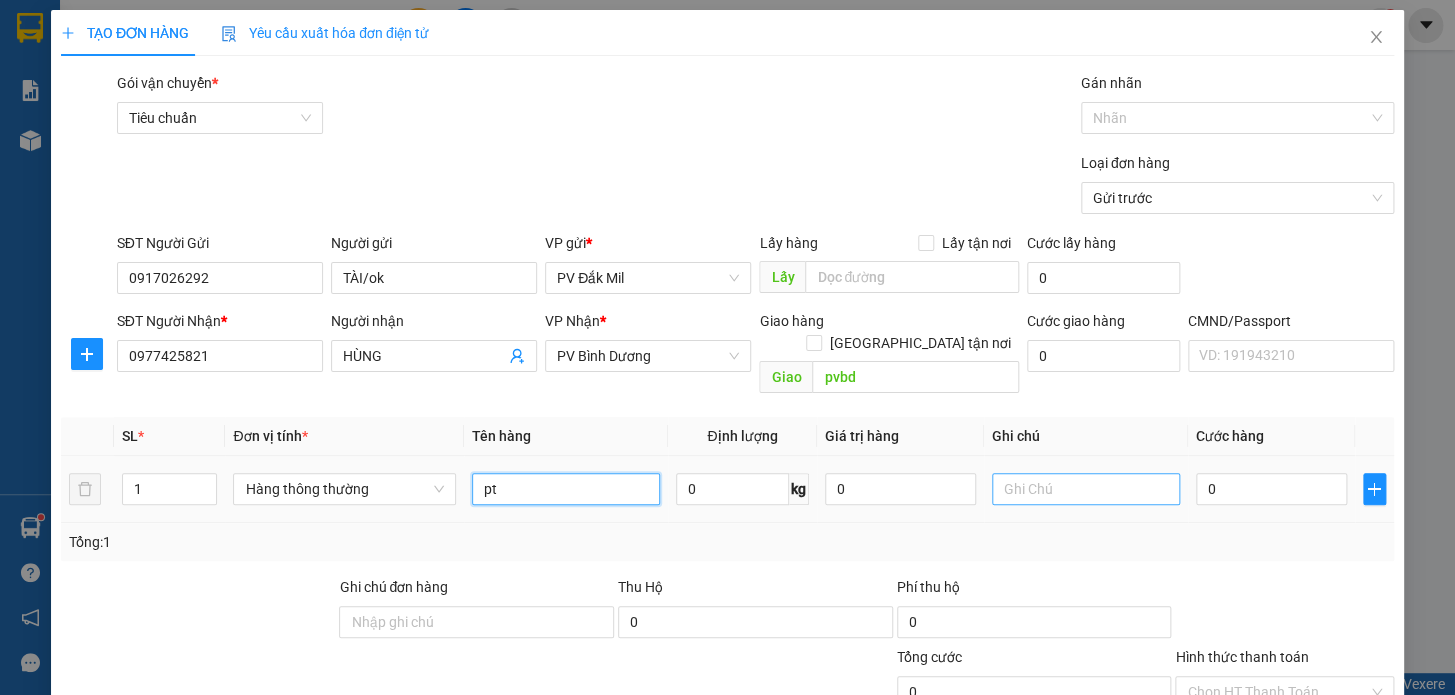 type on "pt" 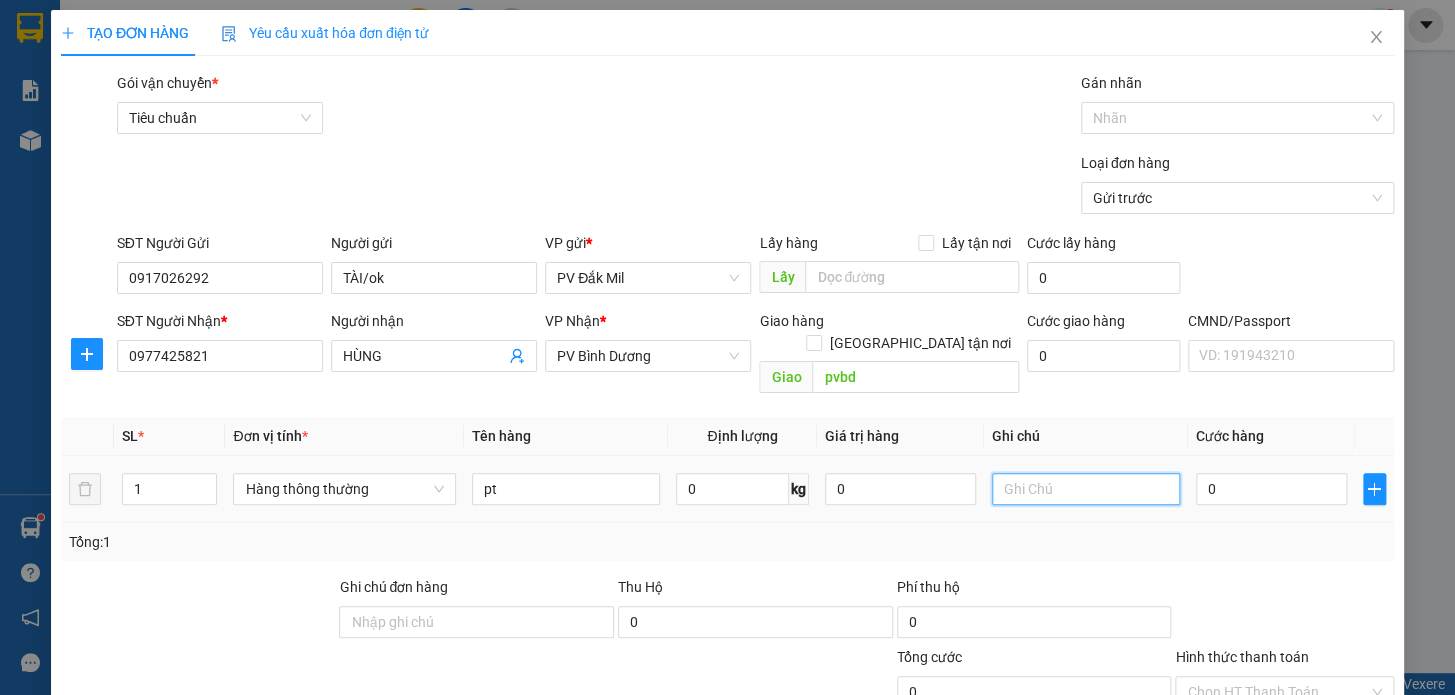 click at bounding box center [1086, 489] 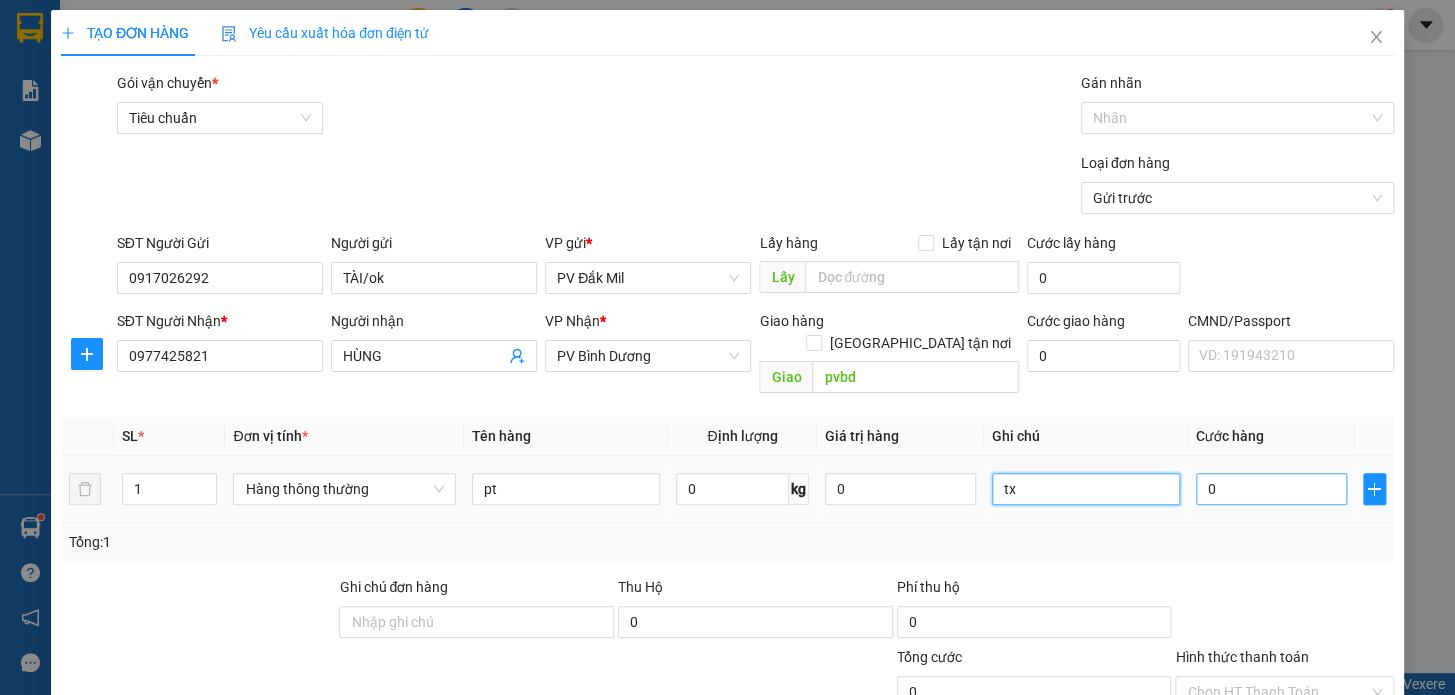 type on "tx" 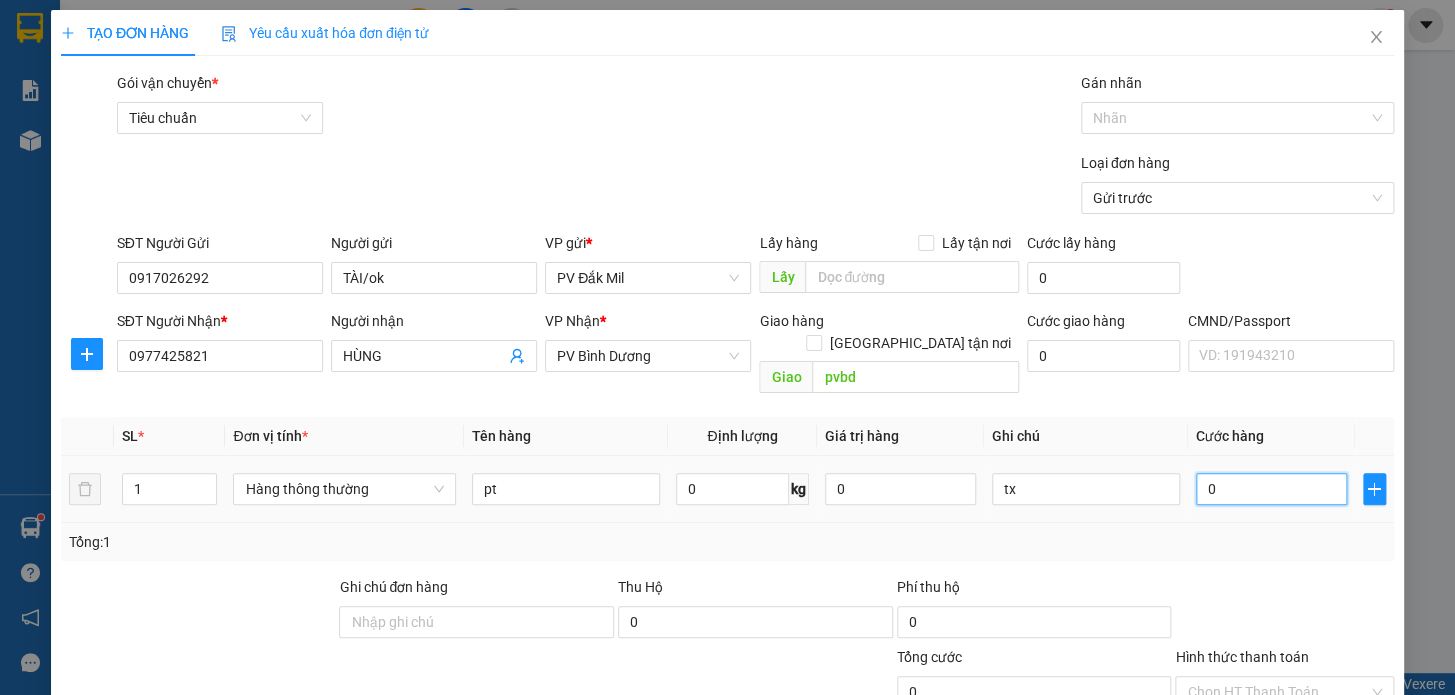 click on "0" at bounding box center [1271, 489] 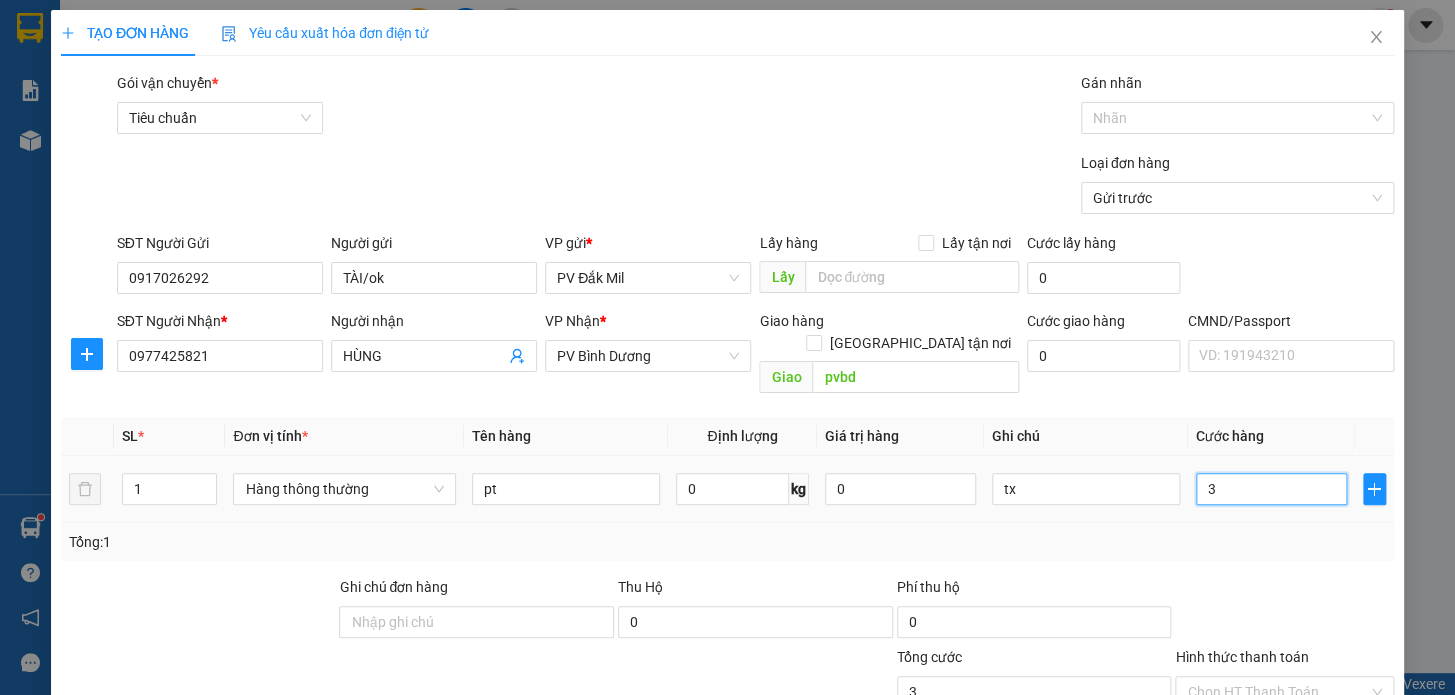 type on "30" 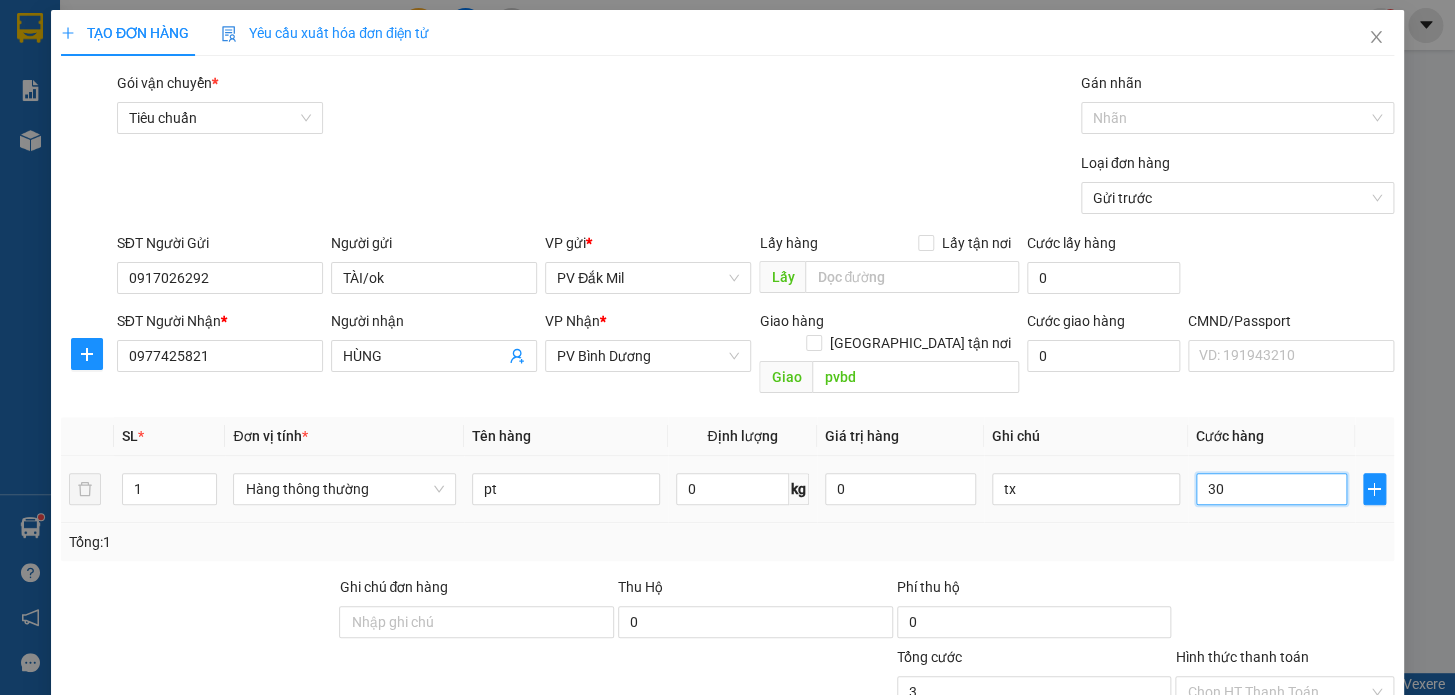 type on "30" 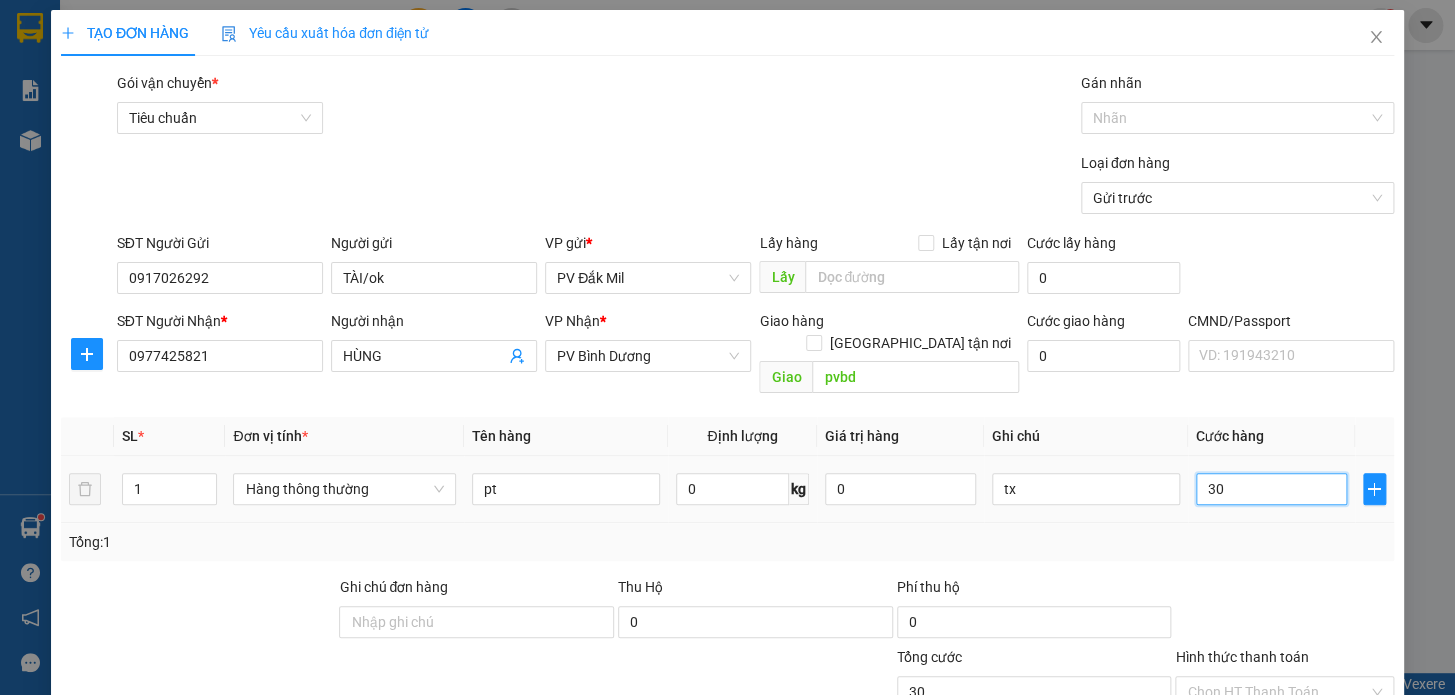 type on "300" 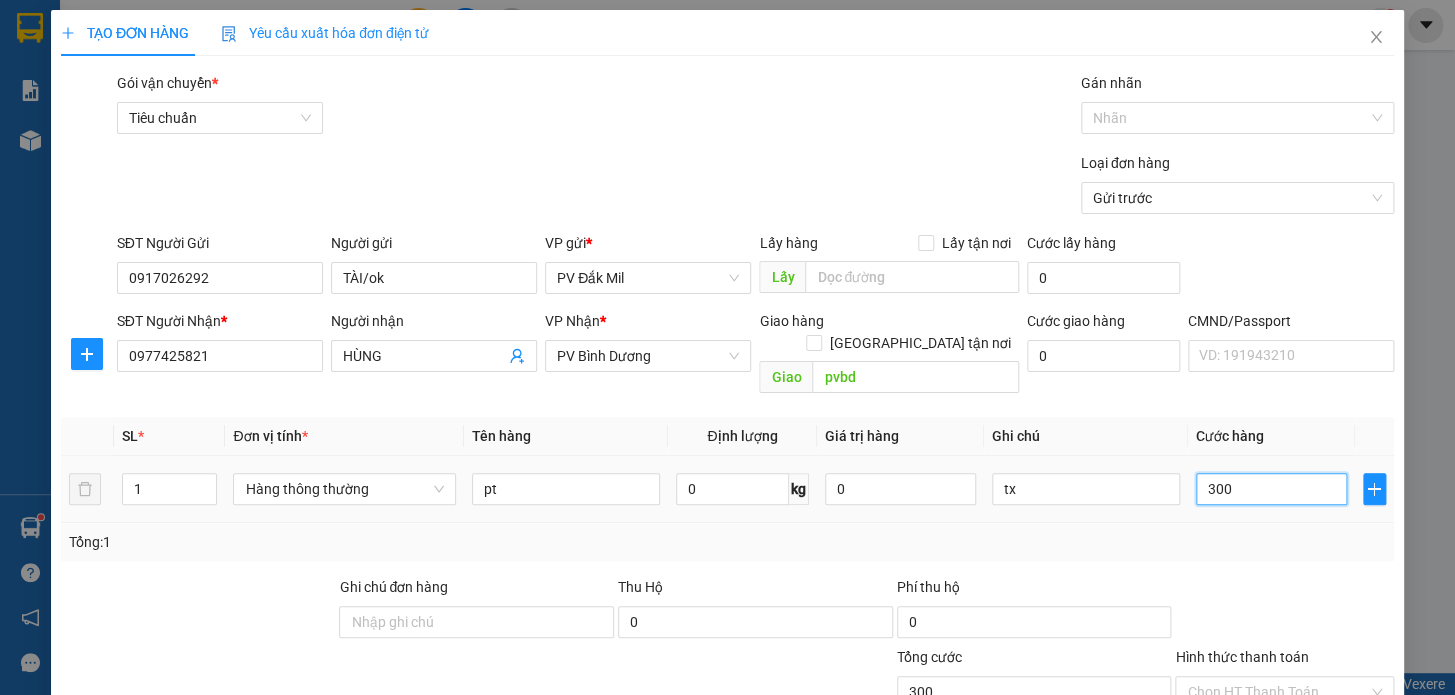 type on "3.000" 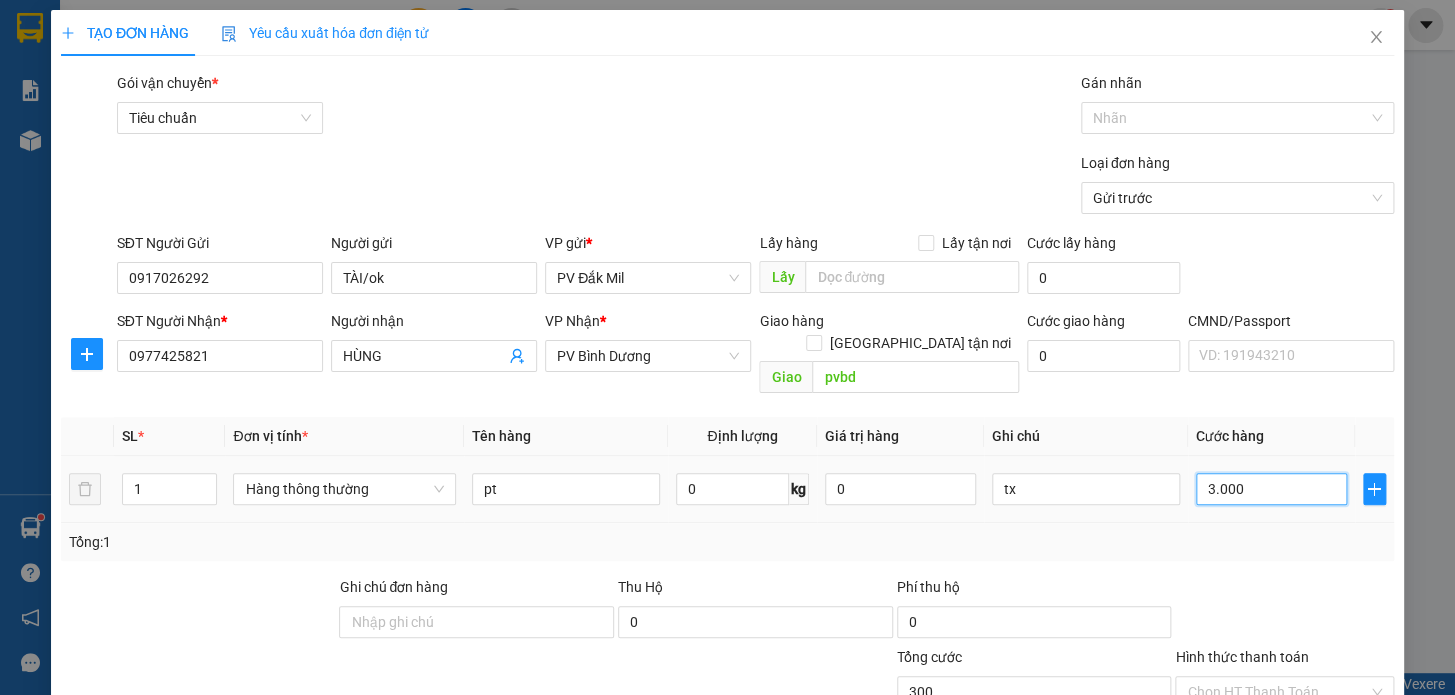 type on "3.000" 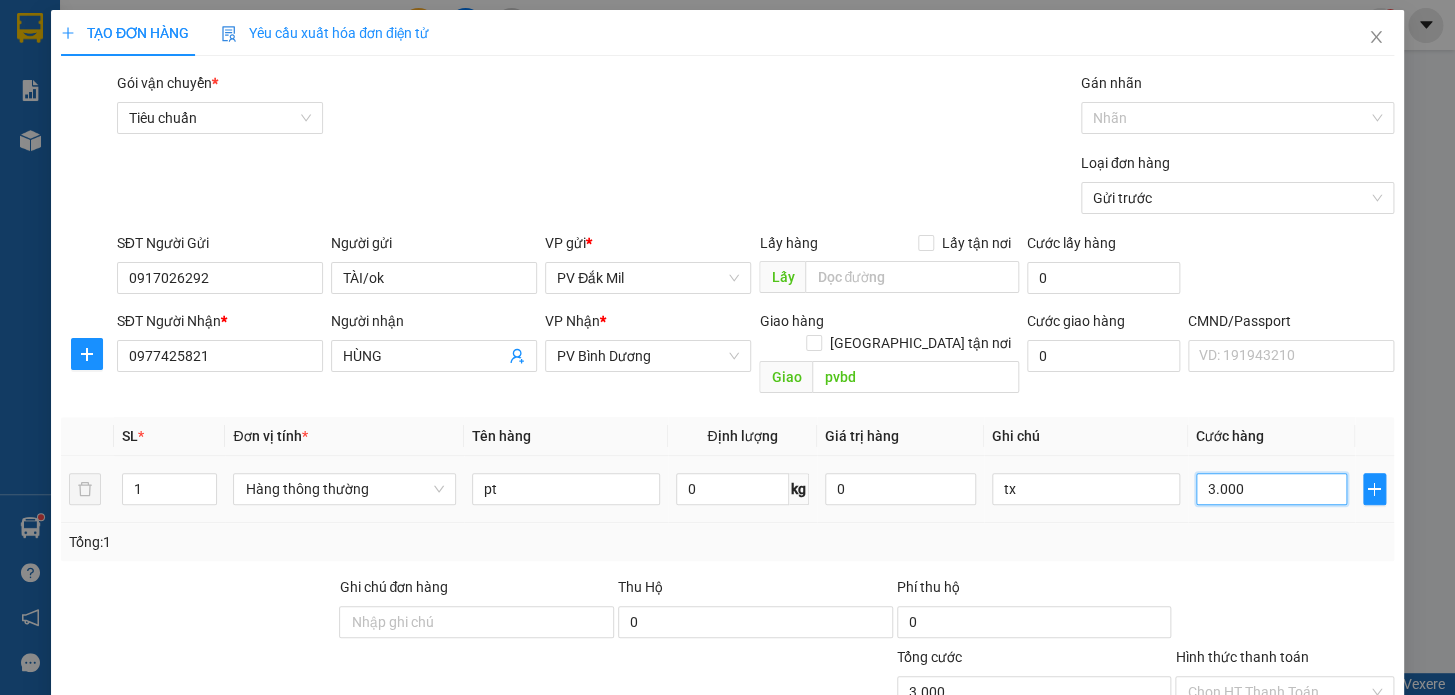 type on "30.000" 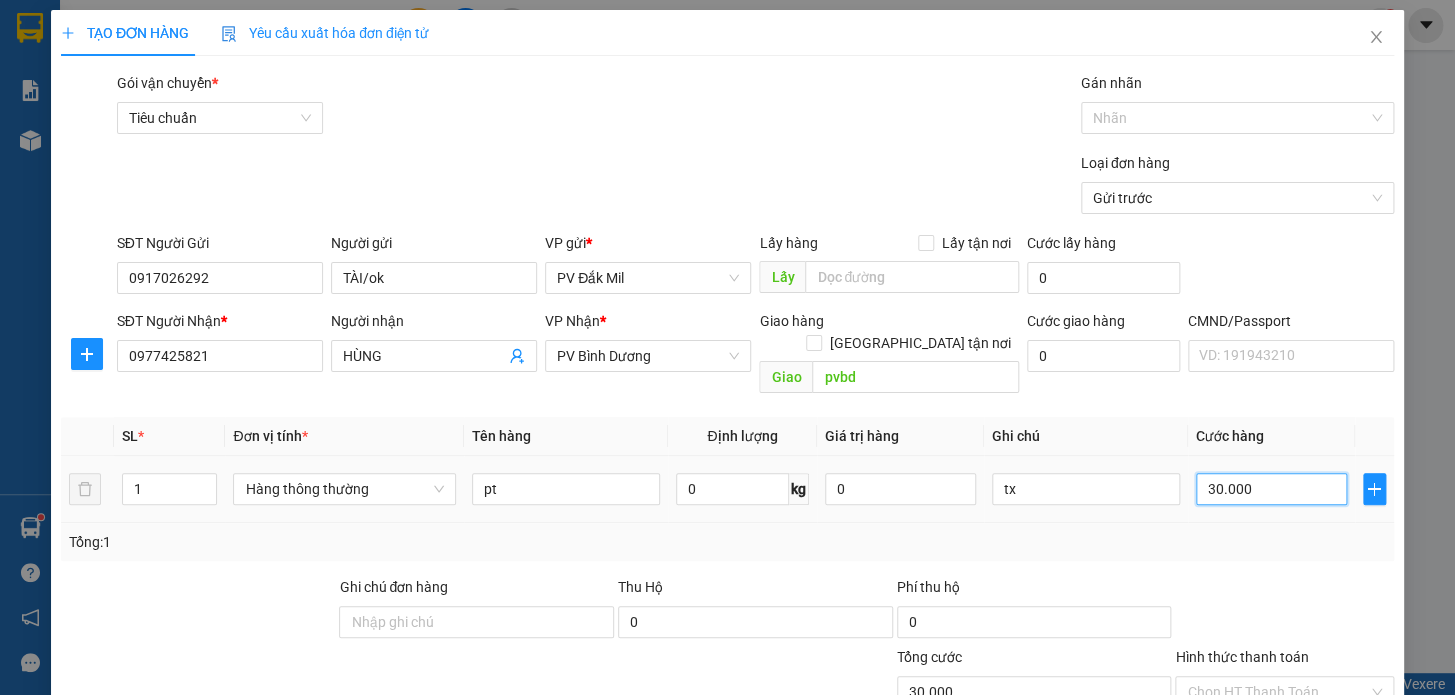 type on "300.000" 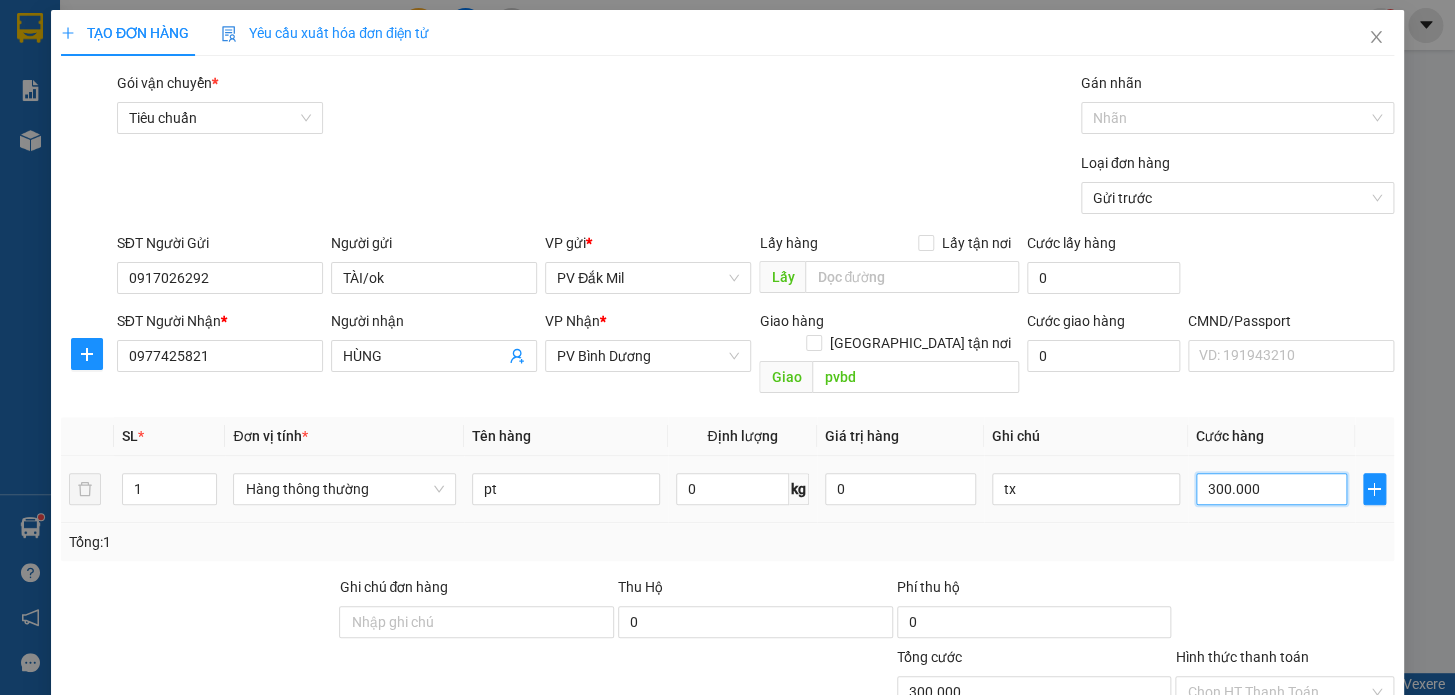 type on "30.000" 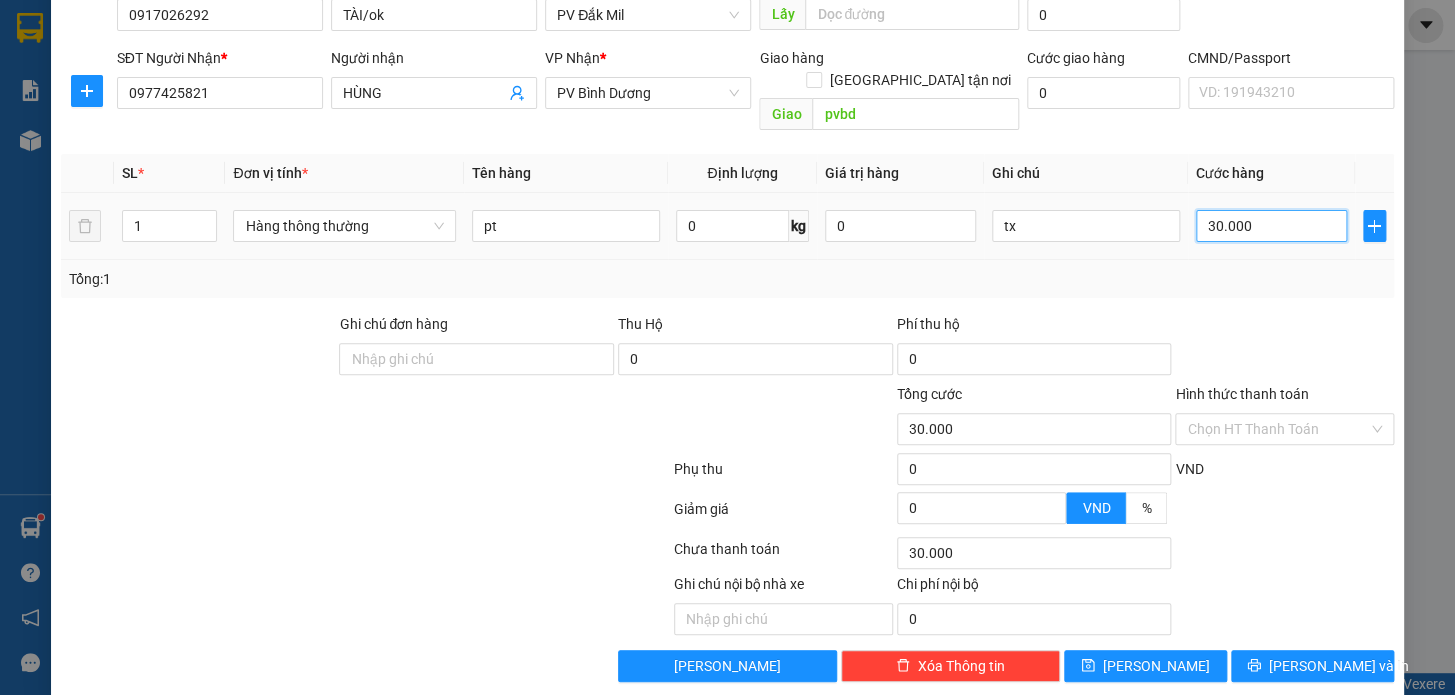 scroll, scrollTop: 265, scrollLeft: 0, axis: vertical 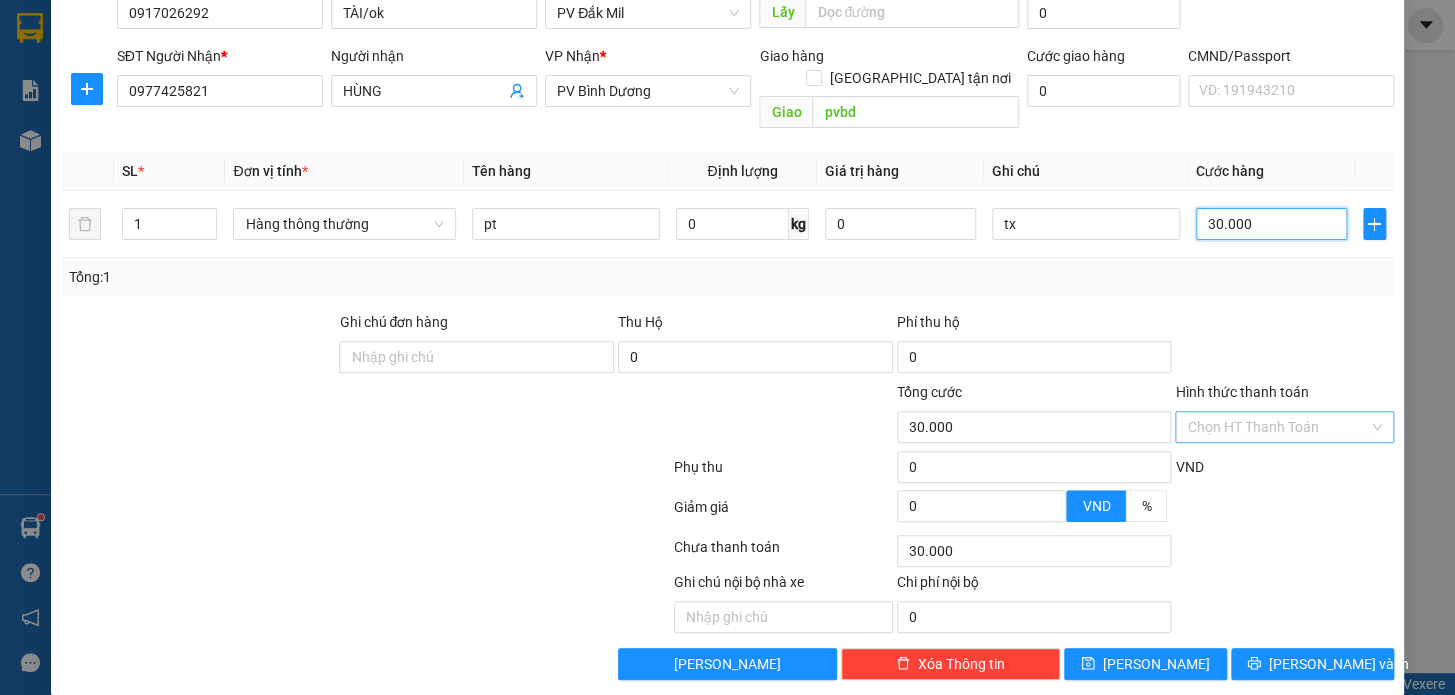 type on "30.000" 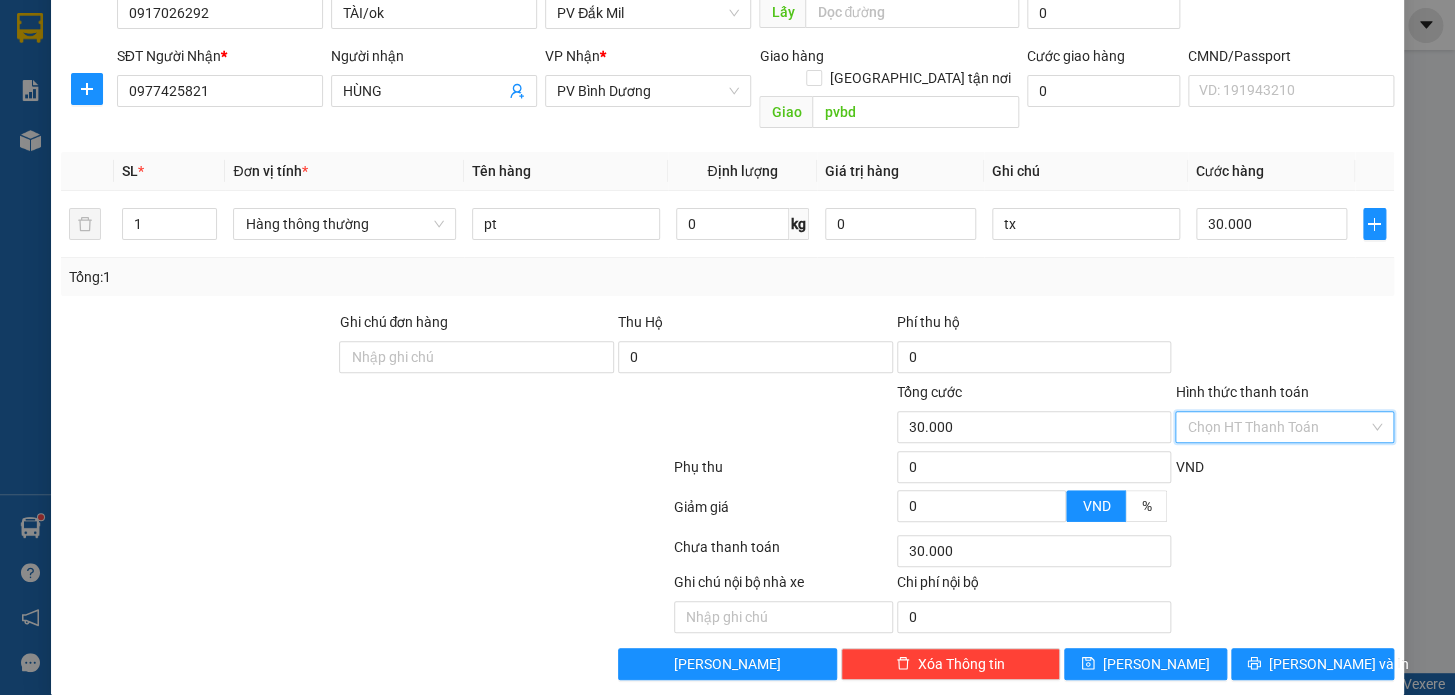 click on "Hình thức thanh toán" at bounding box center [1277, 427] 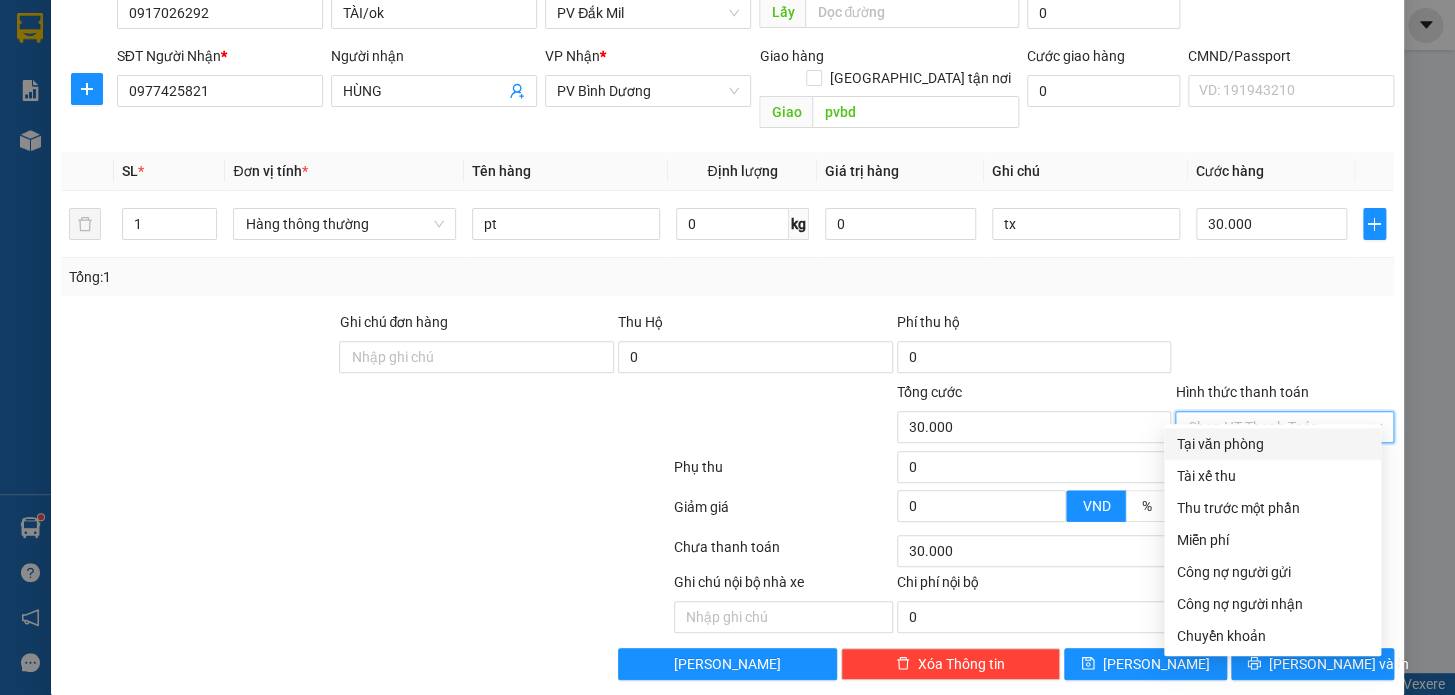click on "Tại văn phòng" at bounding box center (1272, 444) 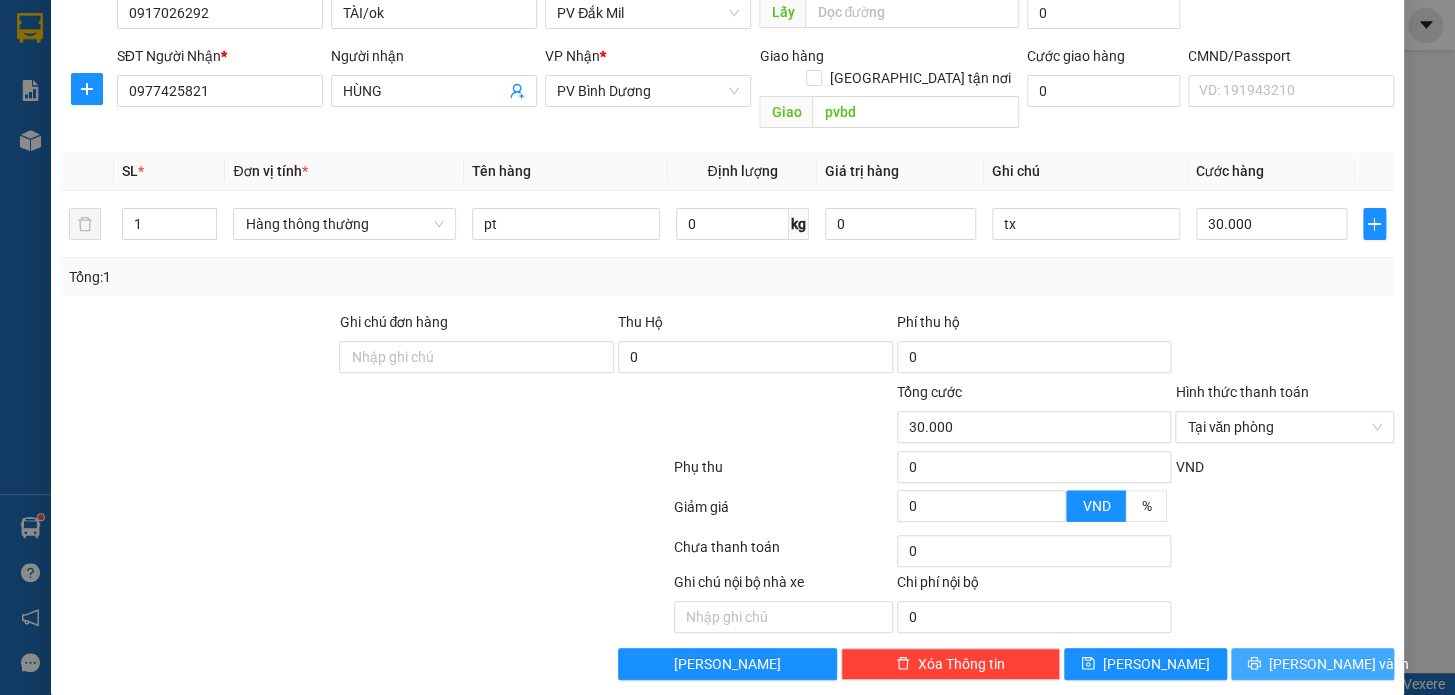 click on "[PERSON_NAME] và In" at bounding box center [1339, 664] 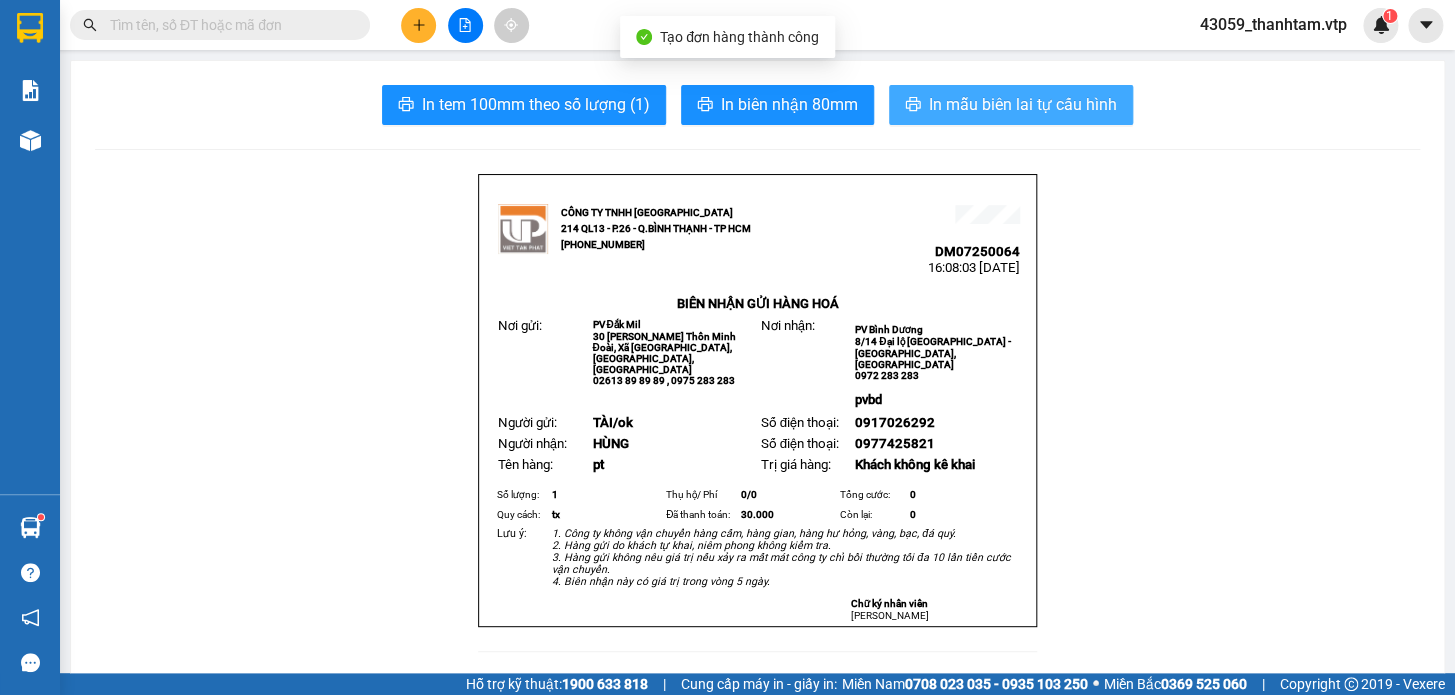 click on "In mẫu biên lai tự cấu hình" at bounding box center [1023, 104] 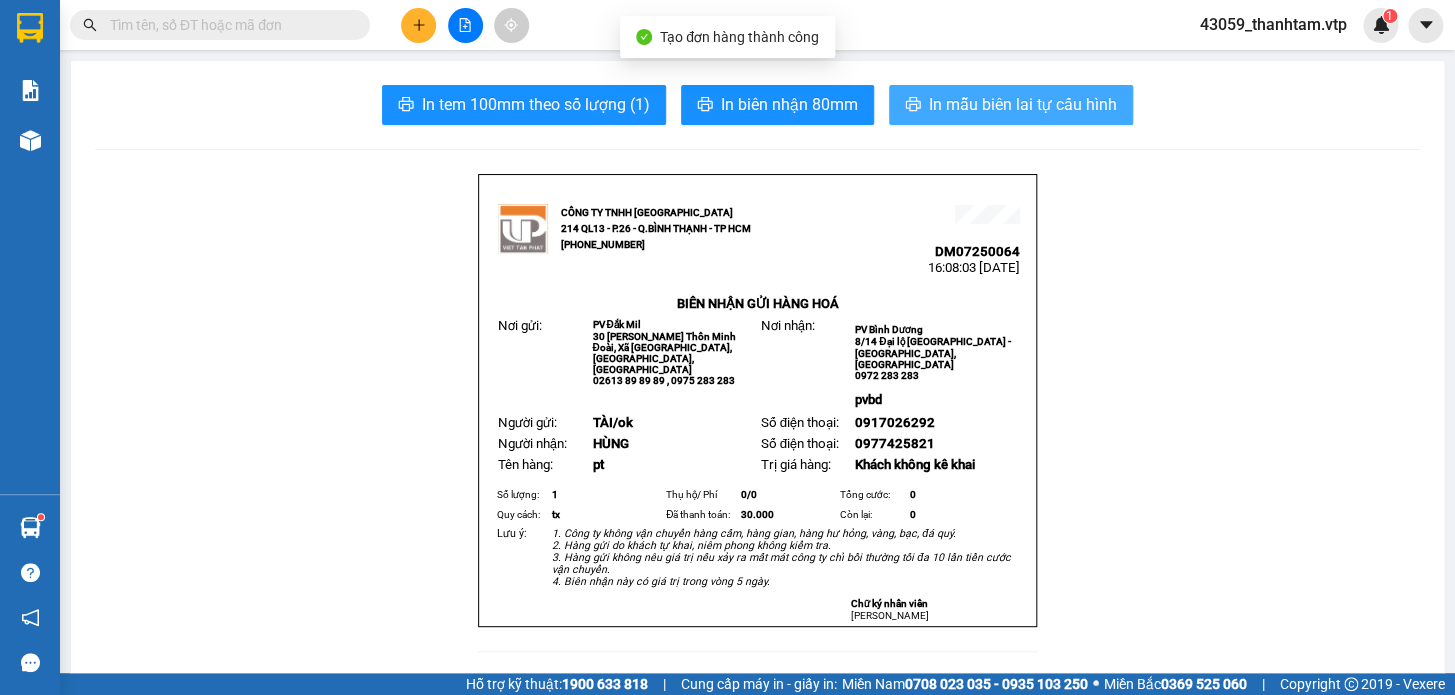 scroll, scrollTop: 0, scrollLeft: 0, axis: both 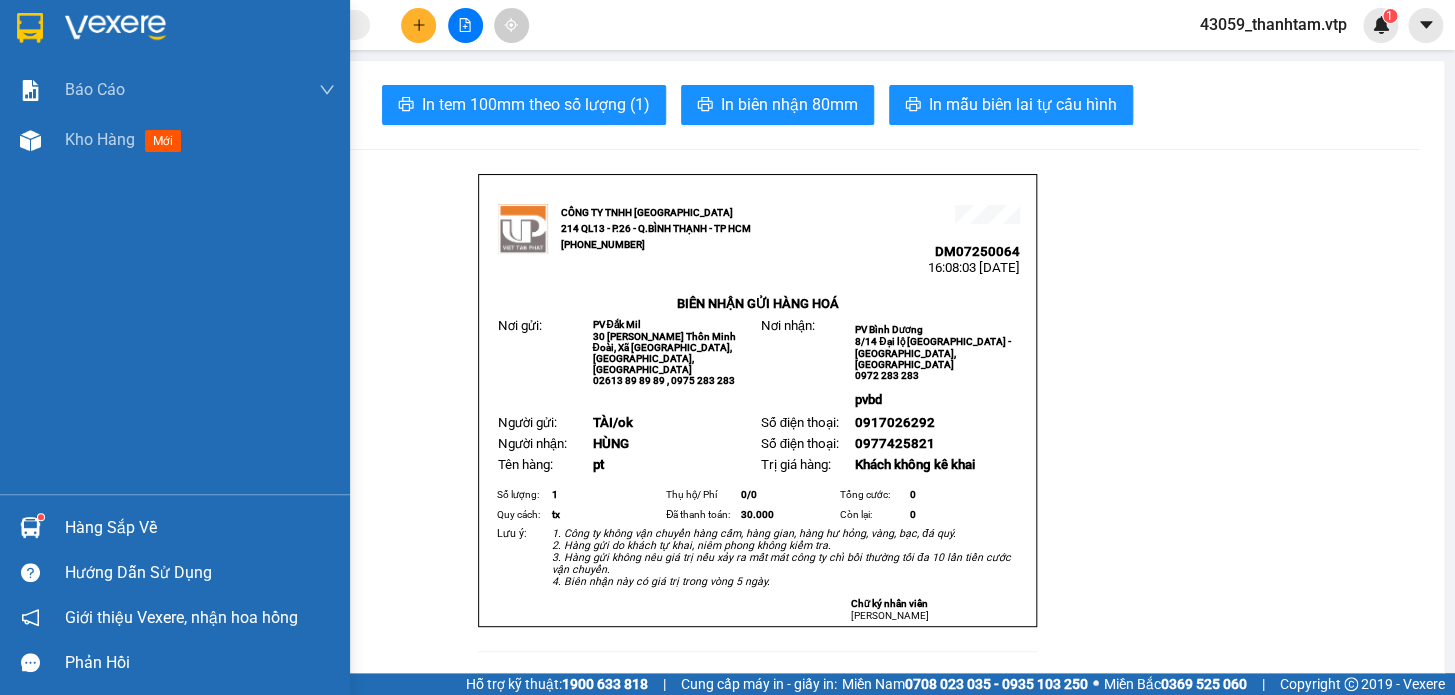 click at bounding box center [30, 28] 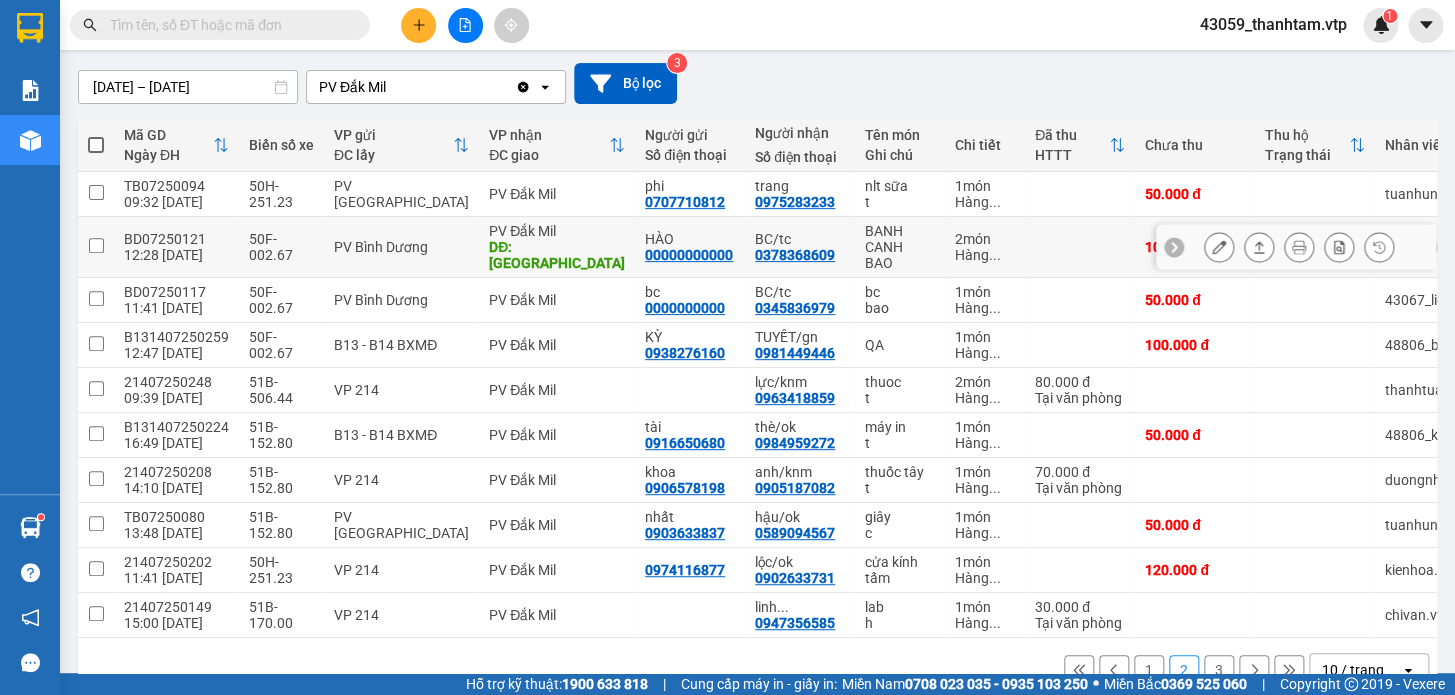 scroll, scrollTop: 181, scrollLeft: 0, axis: vertical 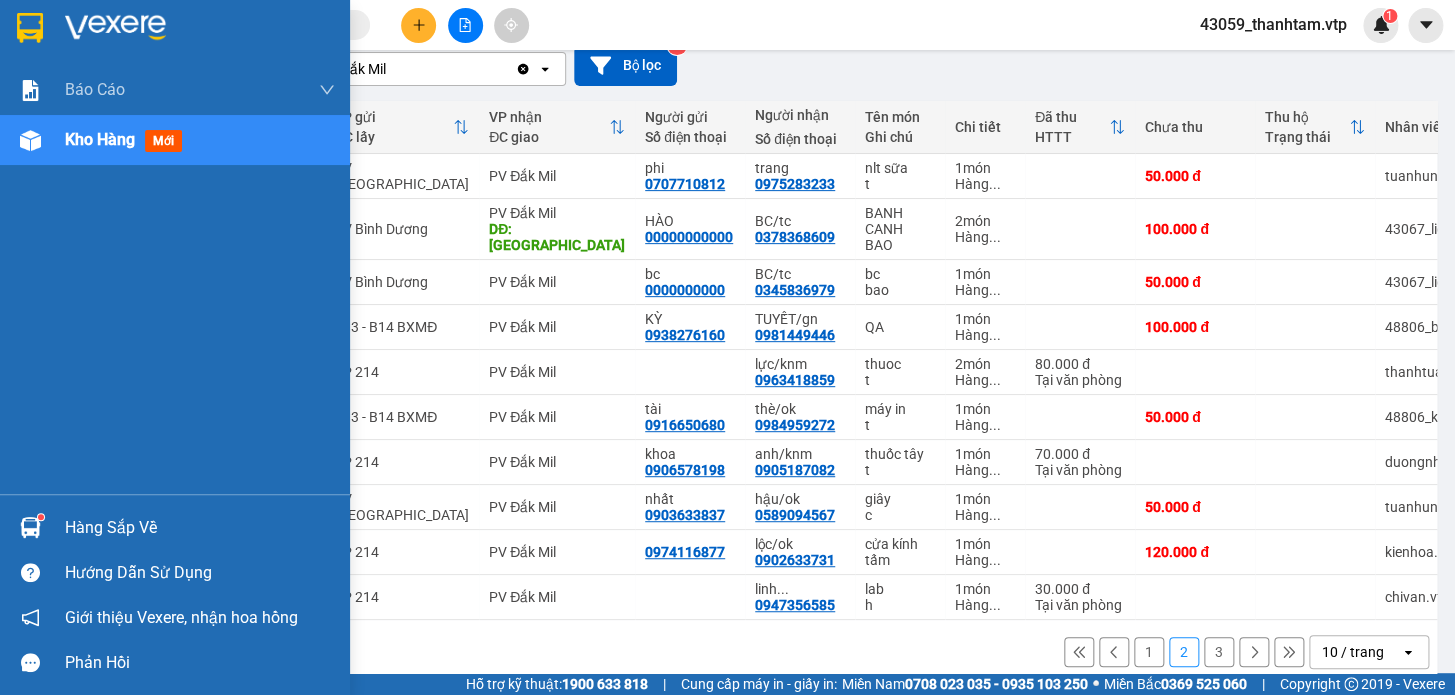 click at bounding box center (30, 28) 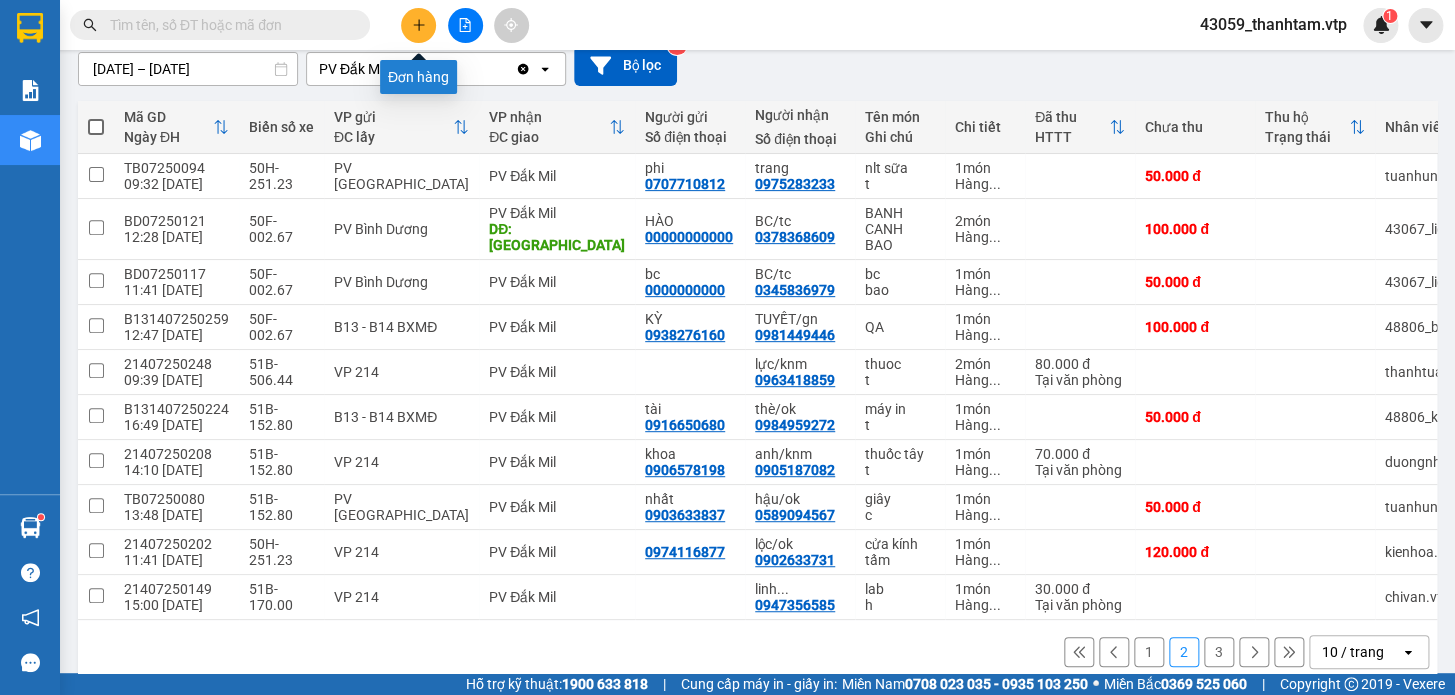 click 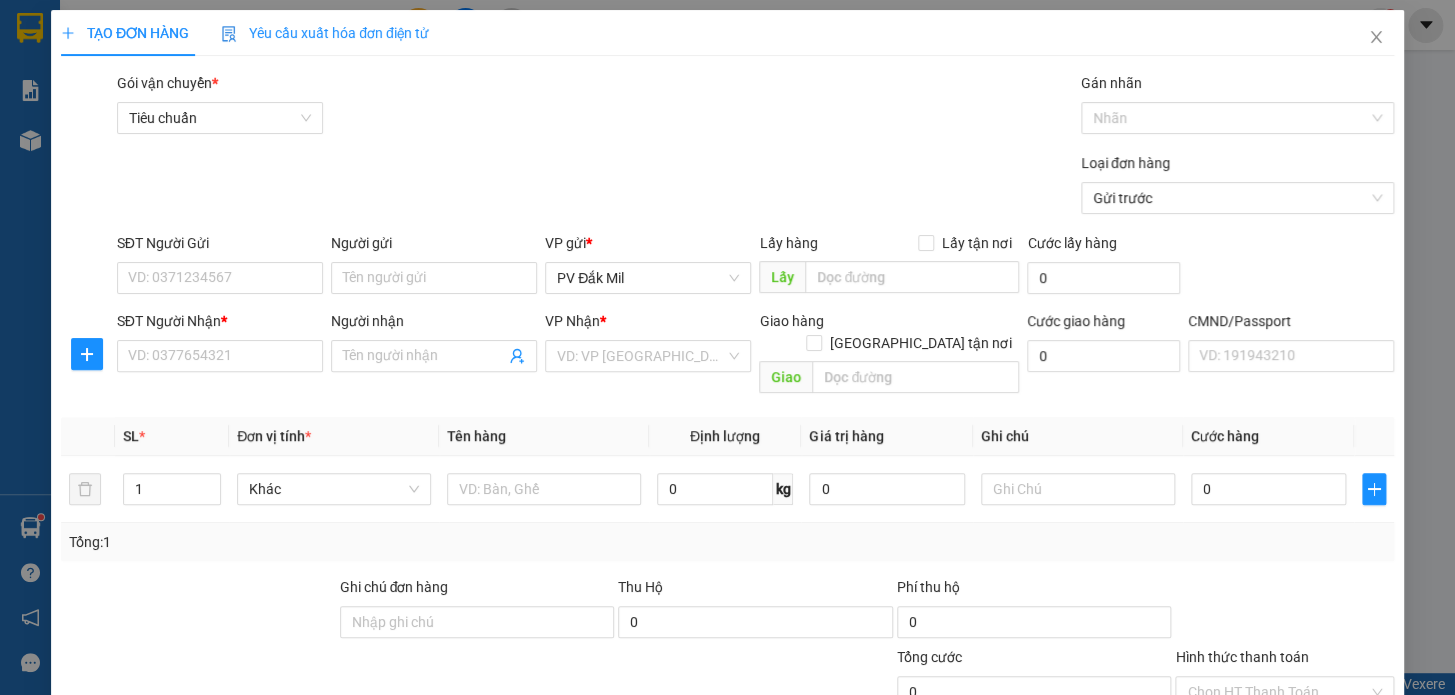 scroll, scrollTop: 0, scrollLeft: 0, axis: both 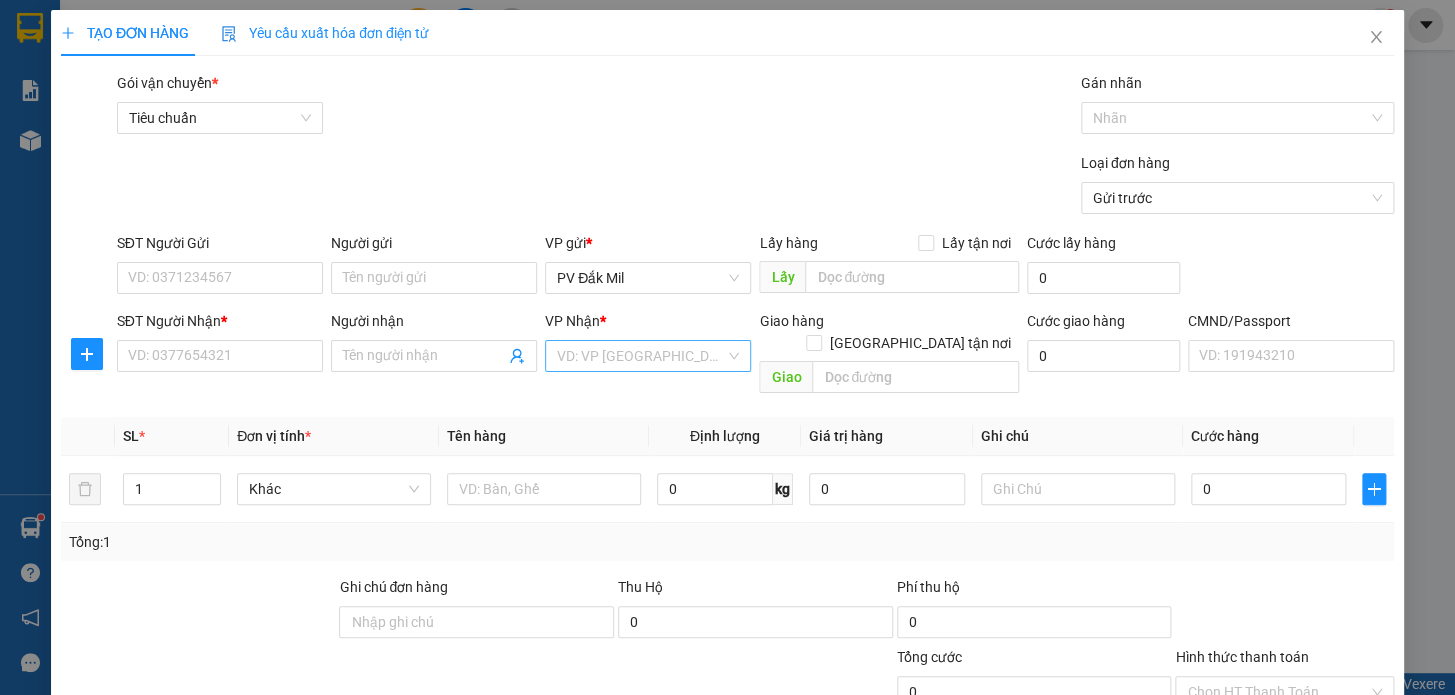click at bounding box center (641, 356) 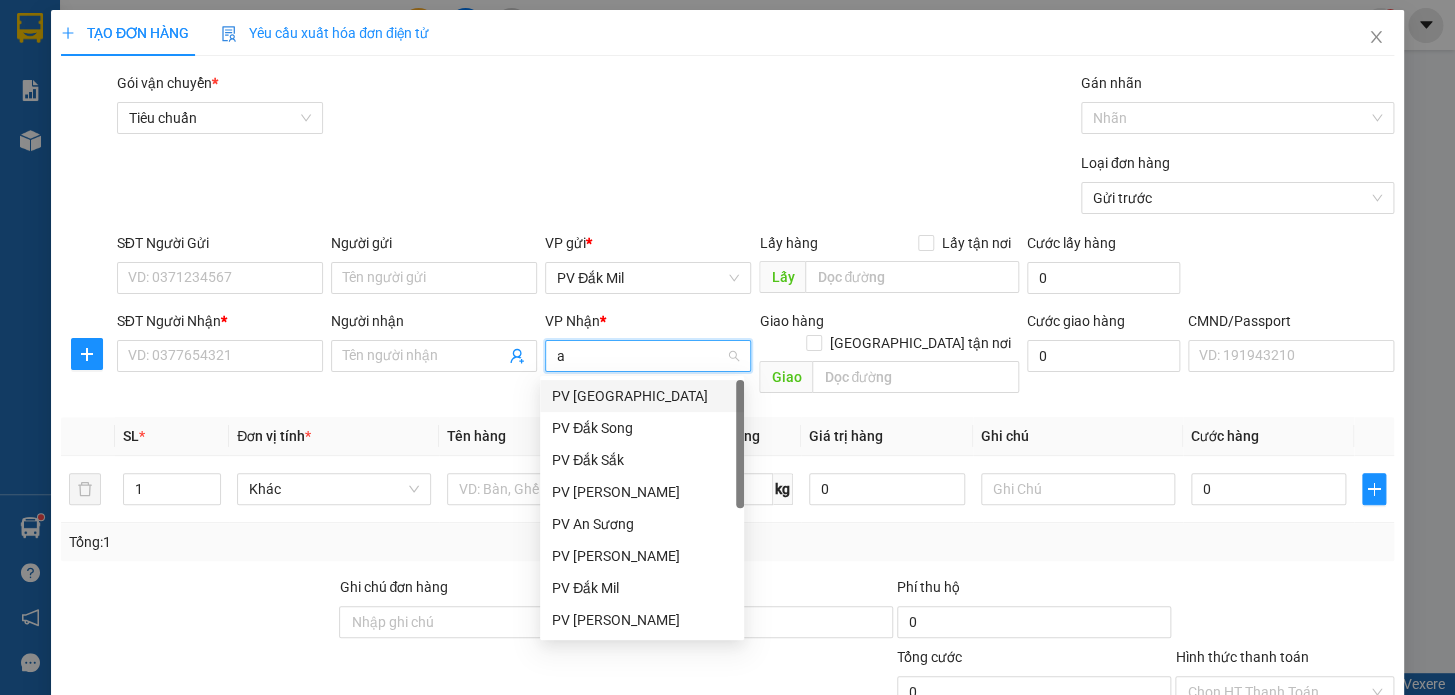 type on "an" 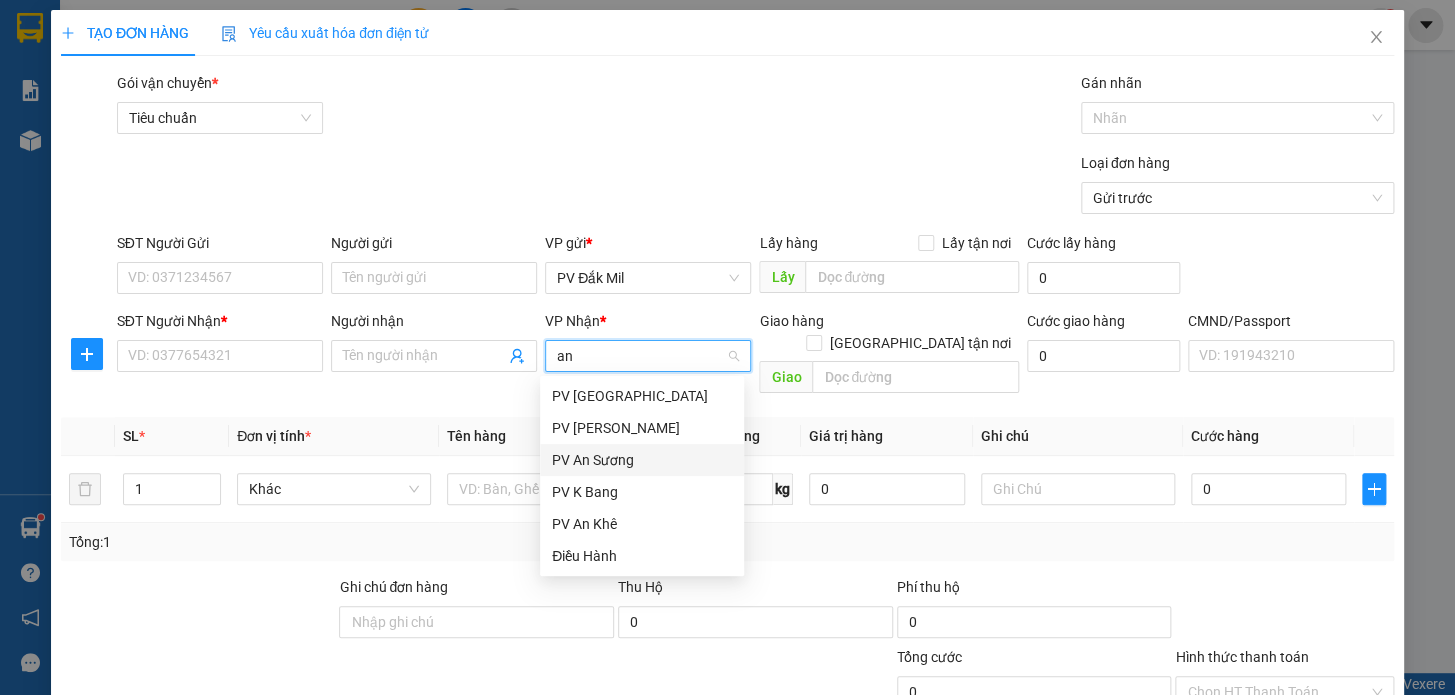 click on "PV An Sương" at bounding box center [642, 460] 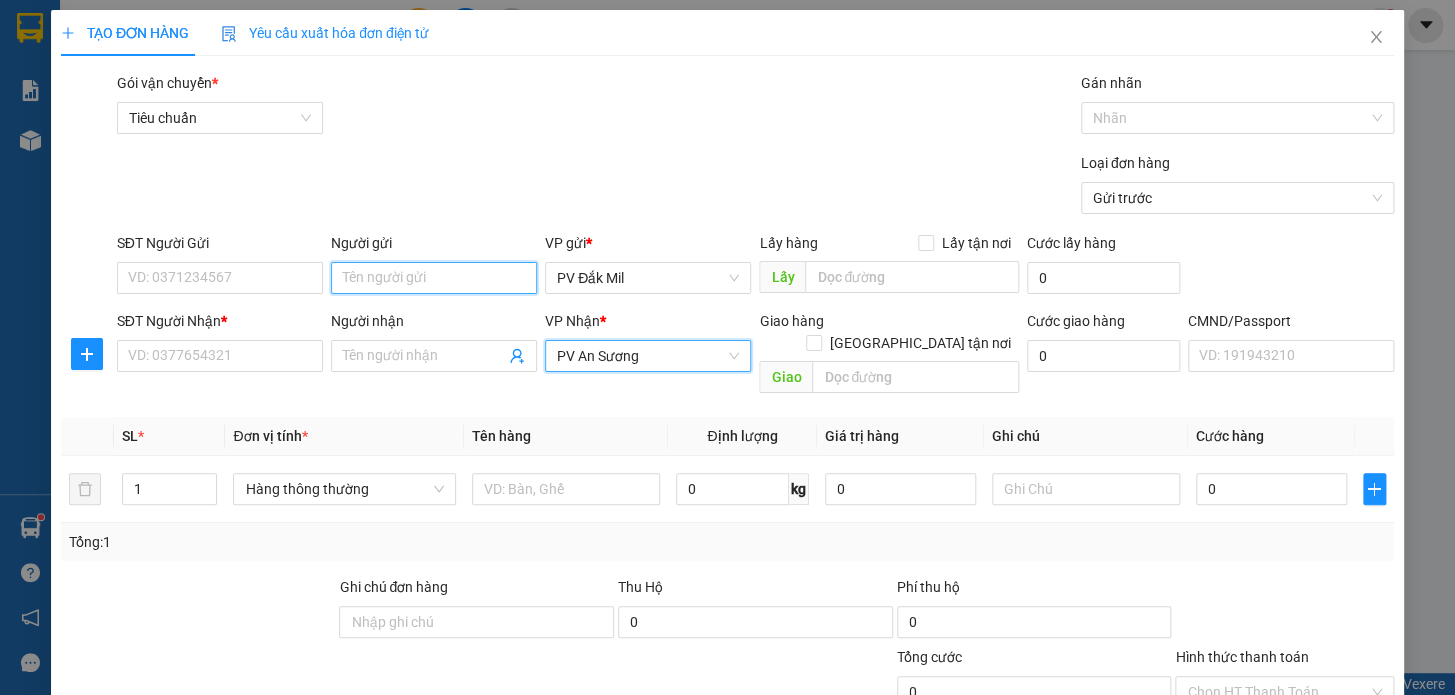 click on "Người gửi" at bounding box center (434, 278) 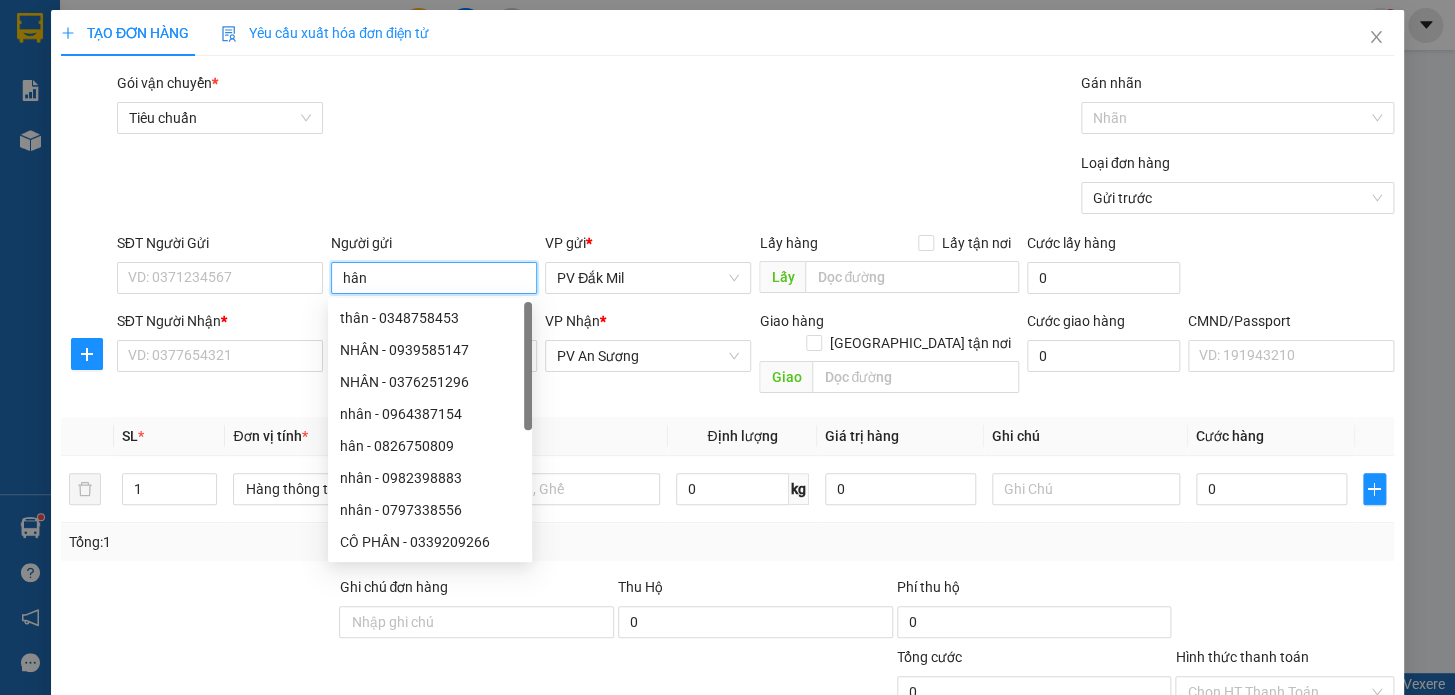type on "hân" 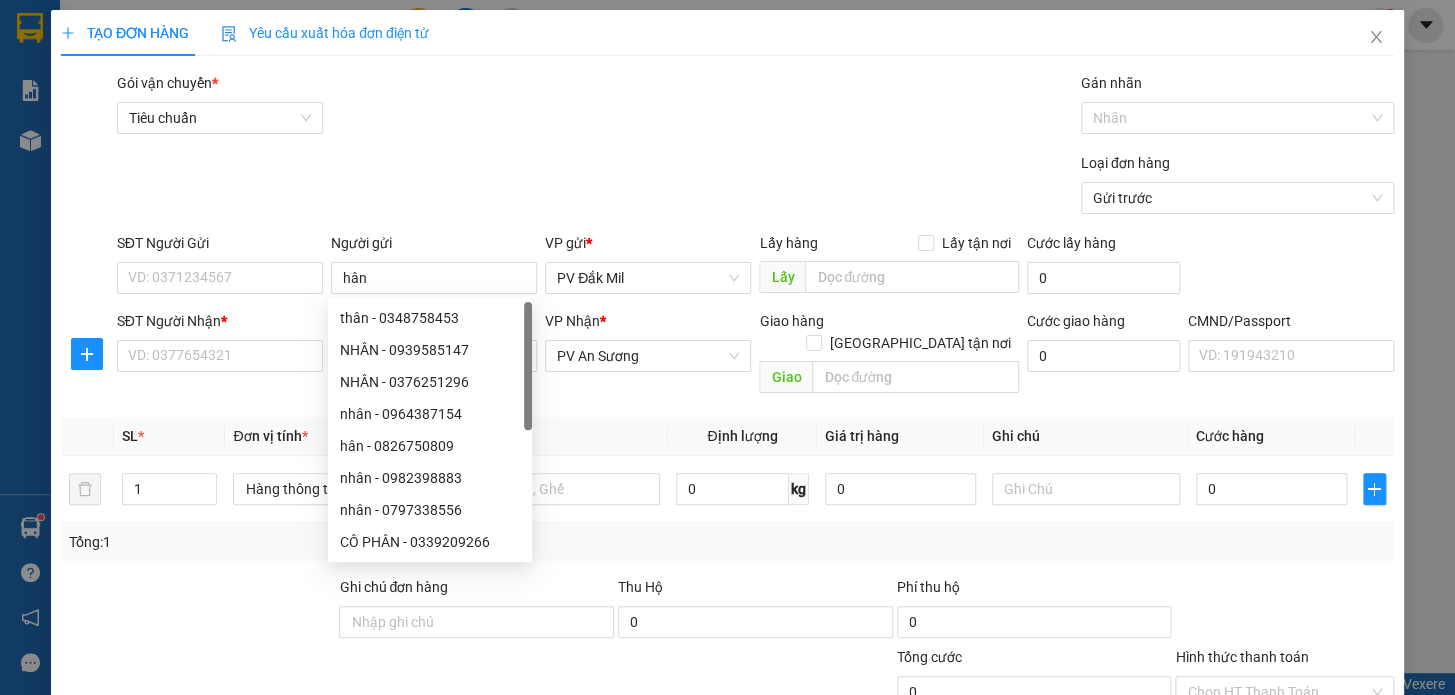 click on "SĐT Người Gửi" at bounding box center [220, 247] 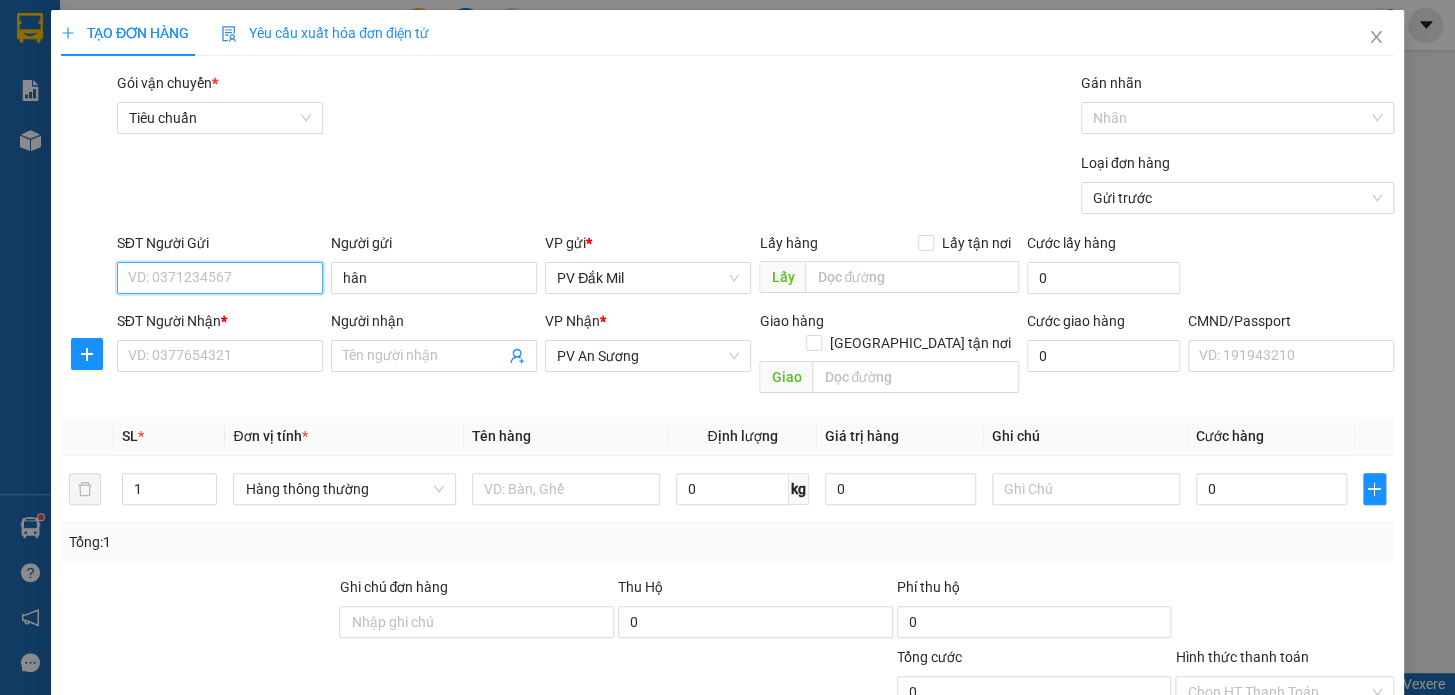drag, startPoint x: 256, startPoint y: 284, endPoint x: 245, endPoint y: 294, distance: 14.866069 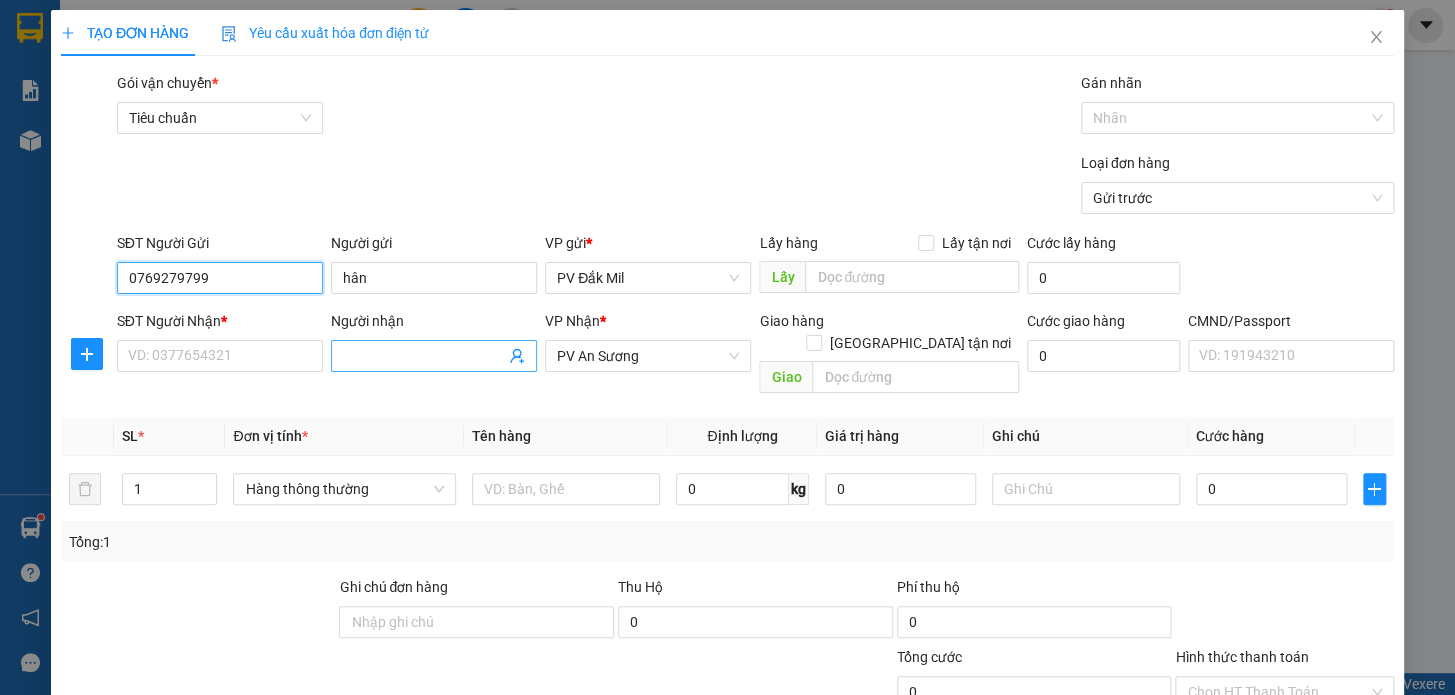 type on "0769279799" 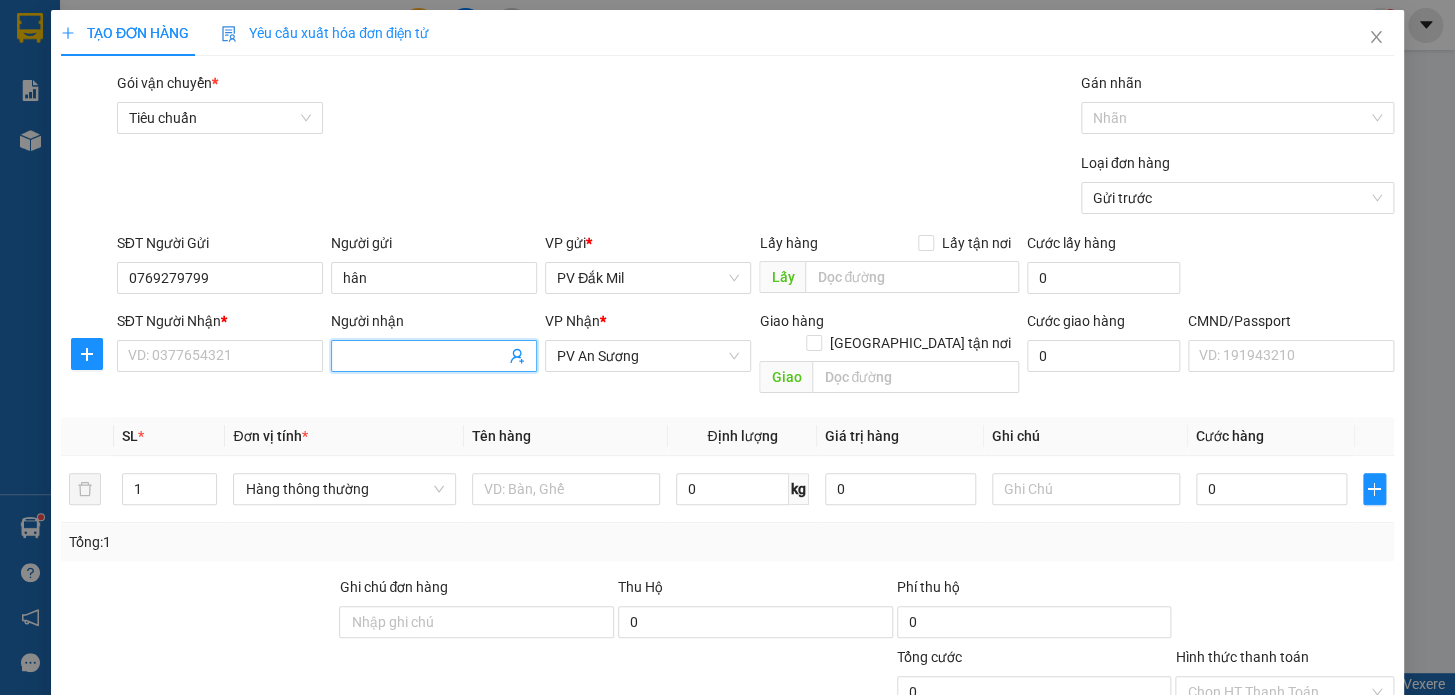 click on "Người nhận" at bounding box center (424, 356) 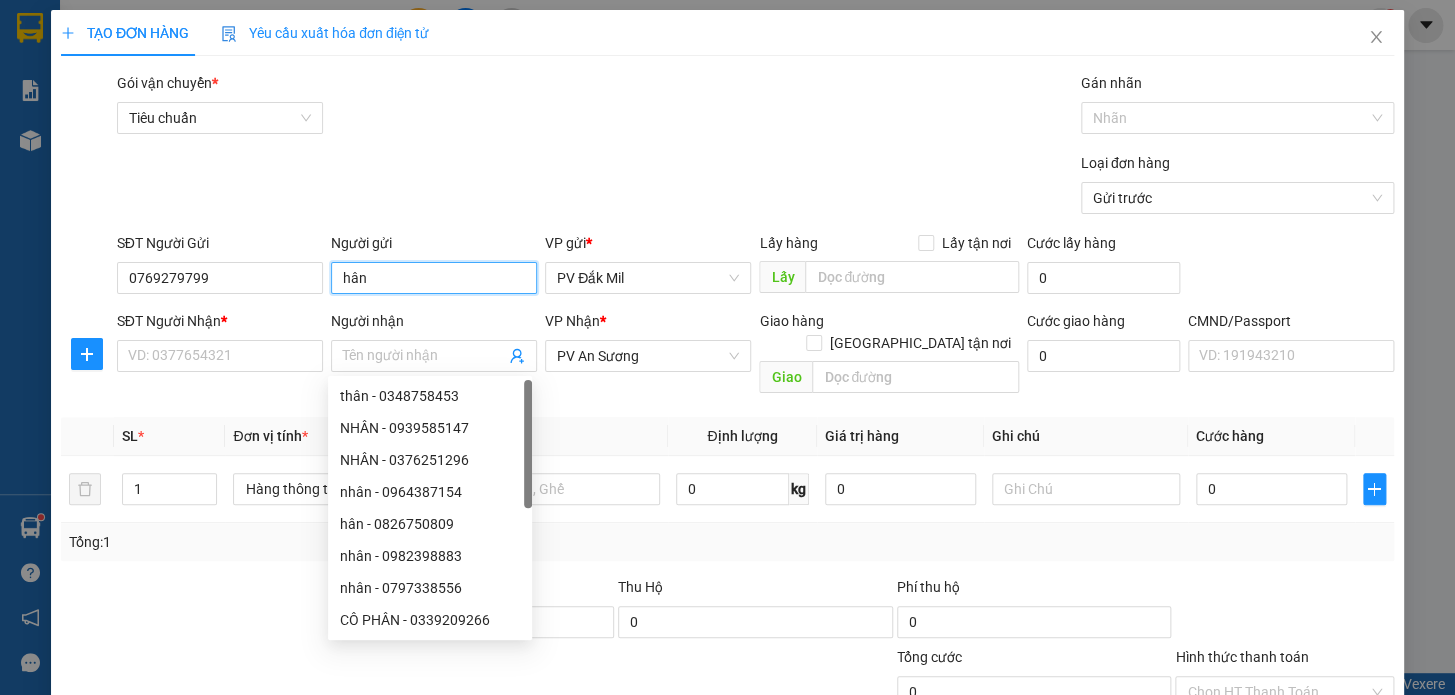 click on "hân" at bounding box center (434, 278) 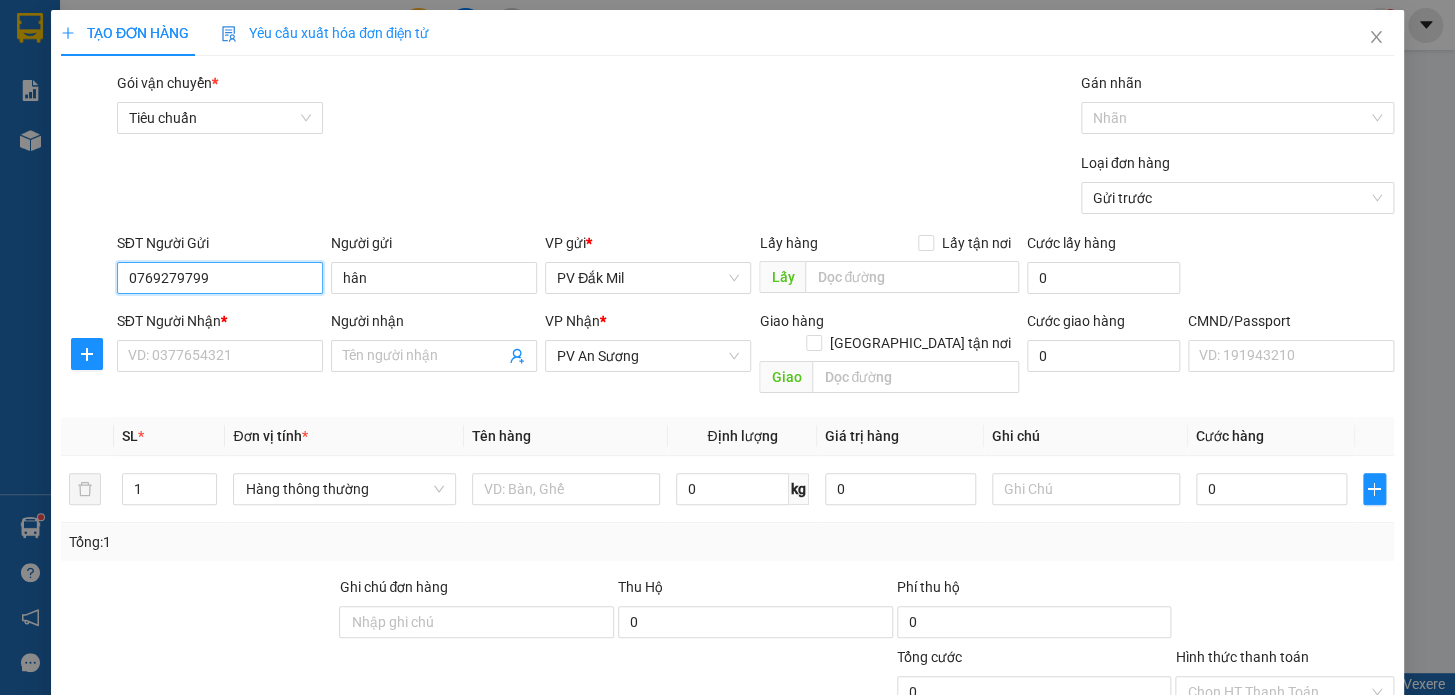 drag, startPoint x: 265, startPoint y: 269, endPoint x: 65, endPoint y: 271, distance: 200.01 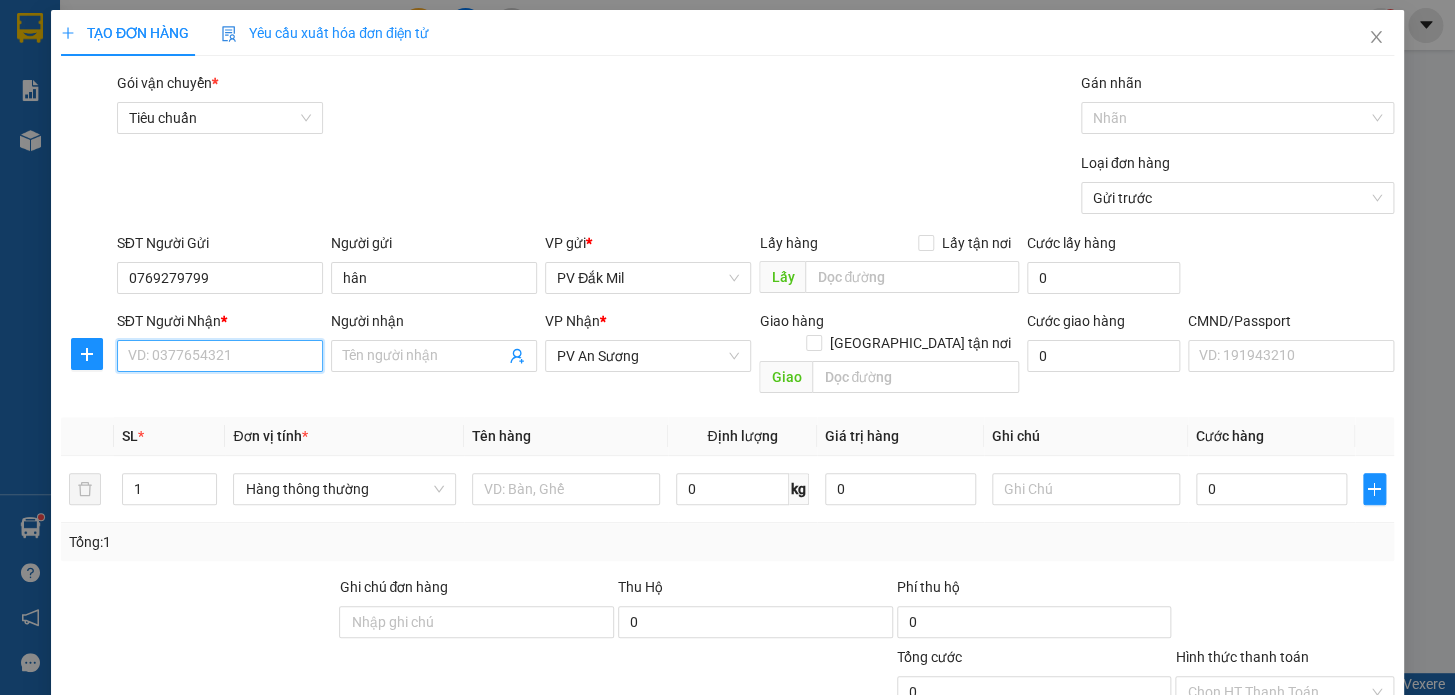 click on "SĐT Người Nhận  *" at bounding box center (220, 356) 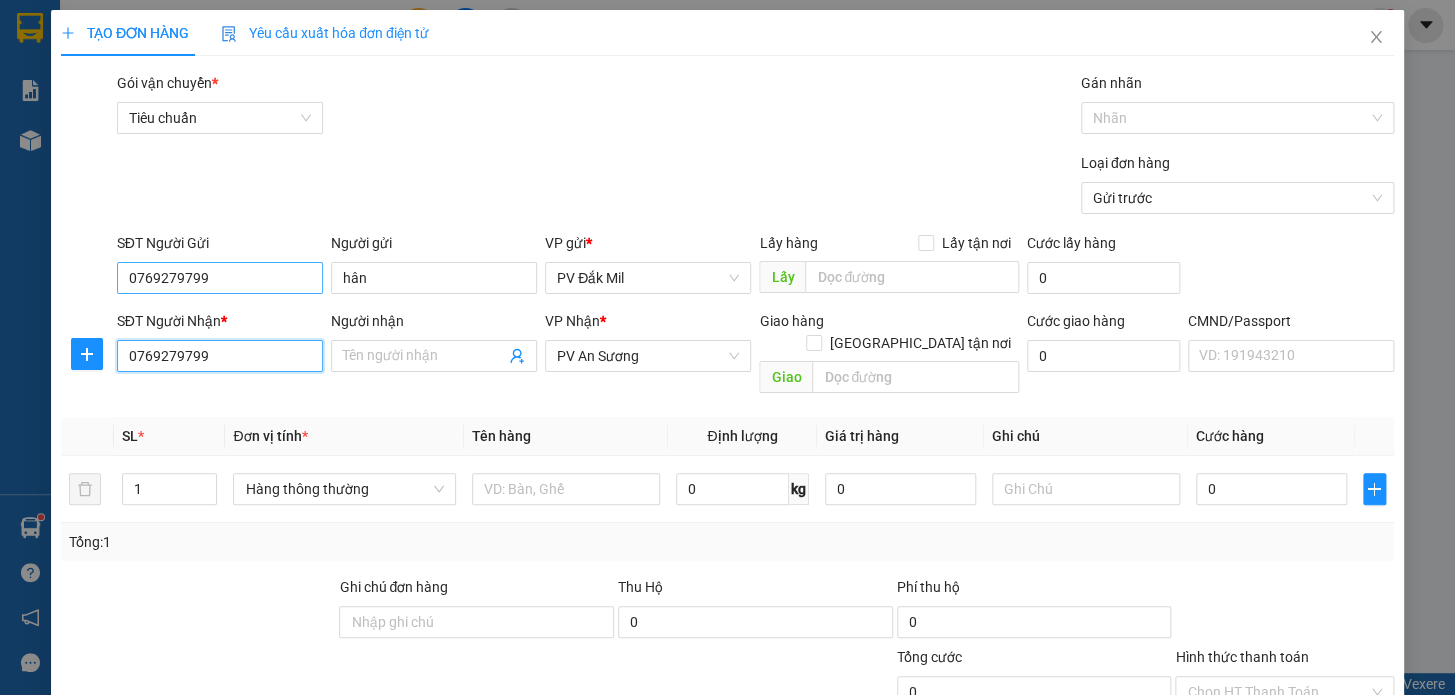 type on "0769279799" 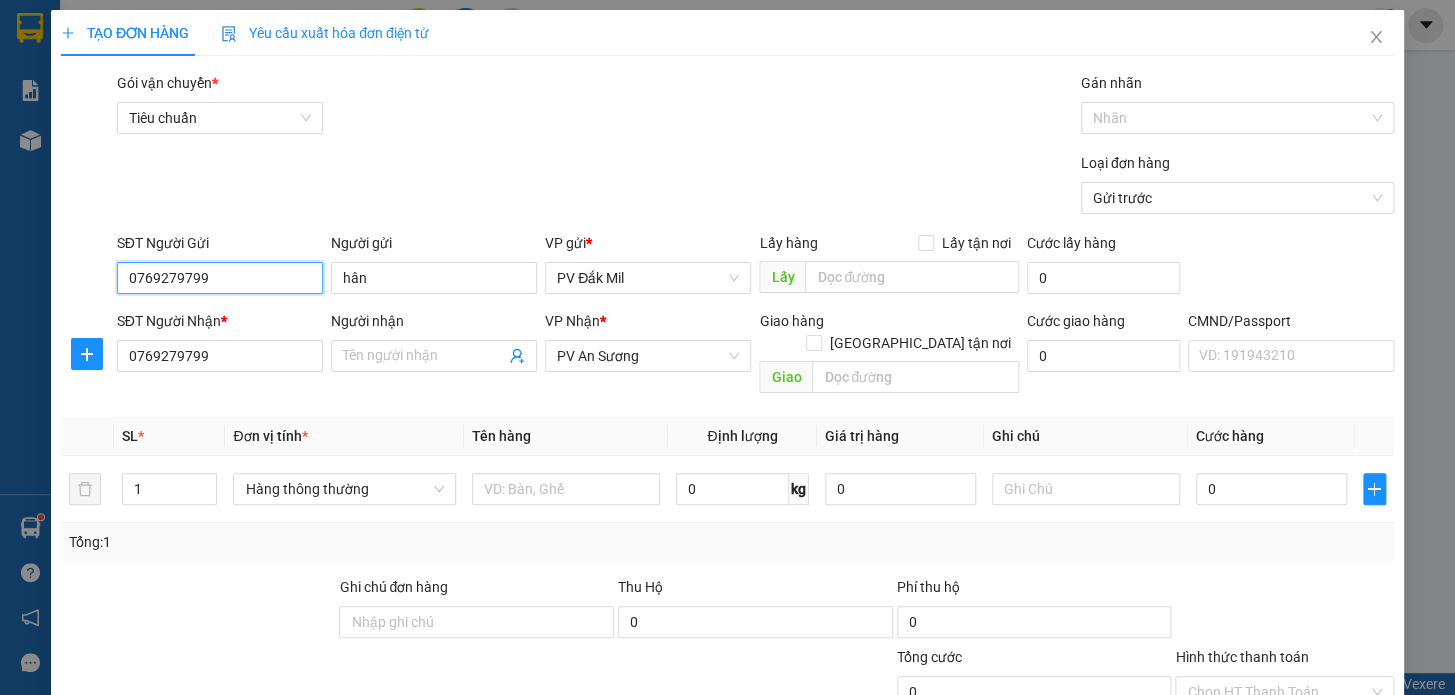 drag, startPoint x: 230, startPoint y: 280, endPoint x: 118, endPoint y: 280, distance: 112 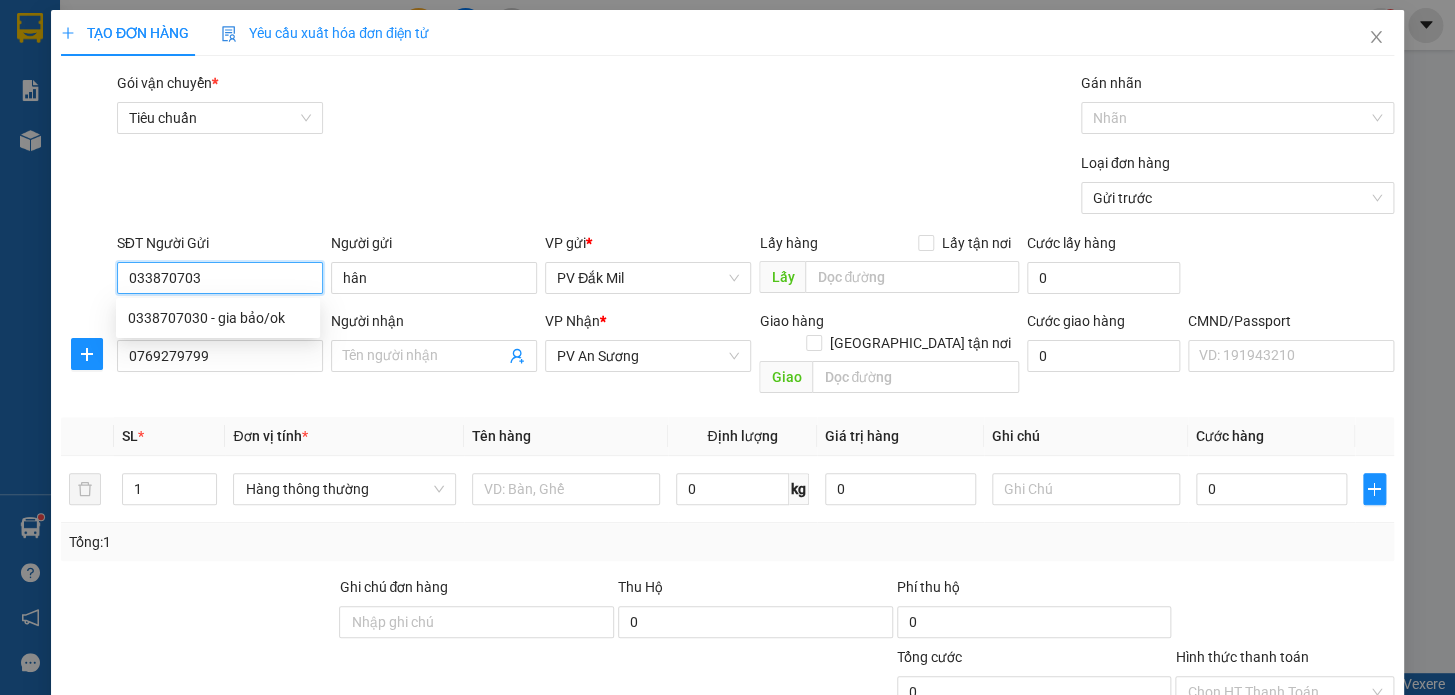 type on "0338707030" 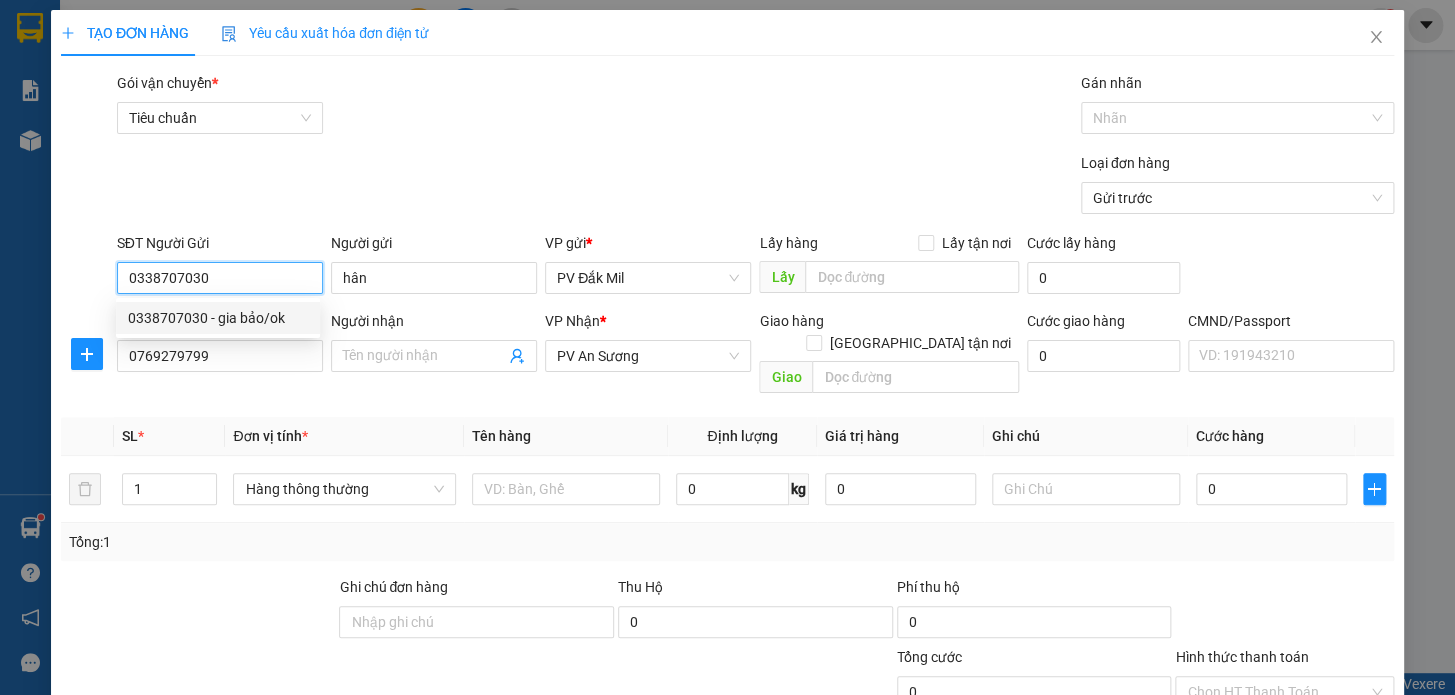 click on "0338707030 - gia bảo/ok" at bounding box center [218, 318] 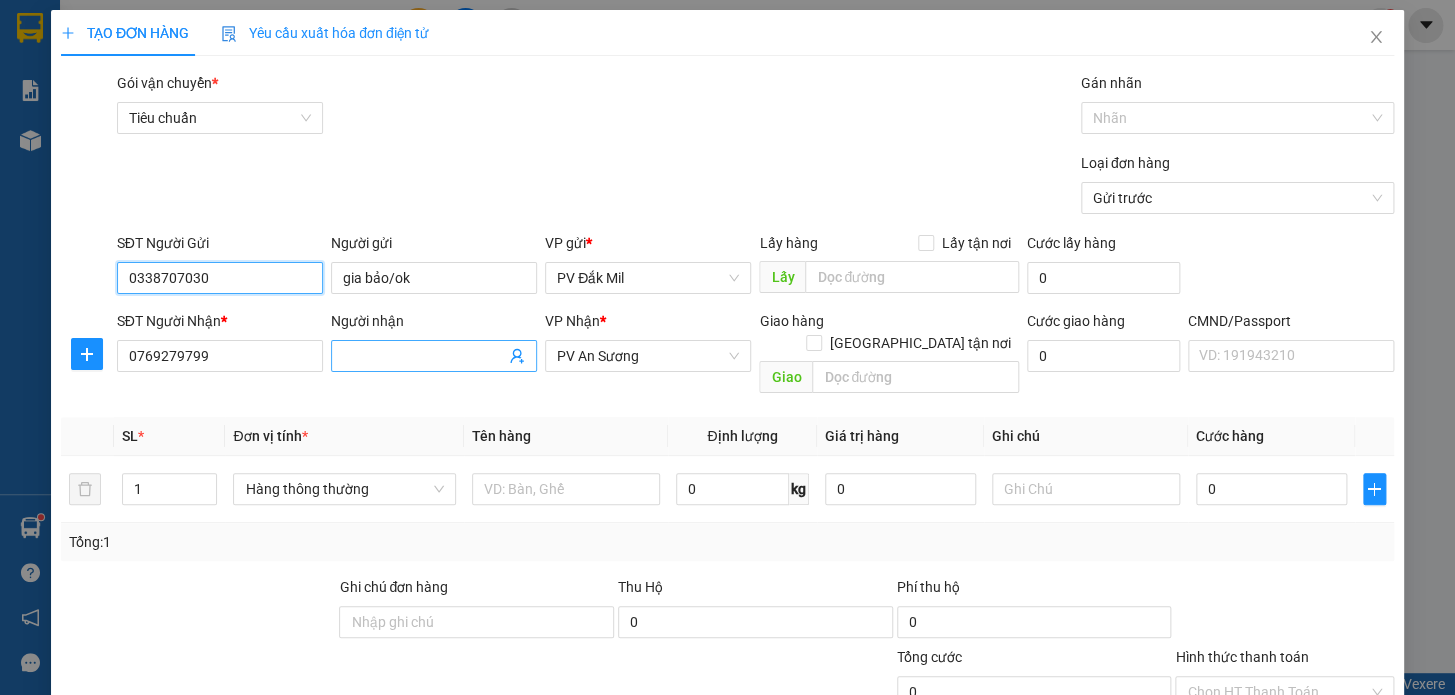 type on "0338707030" 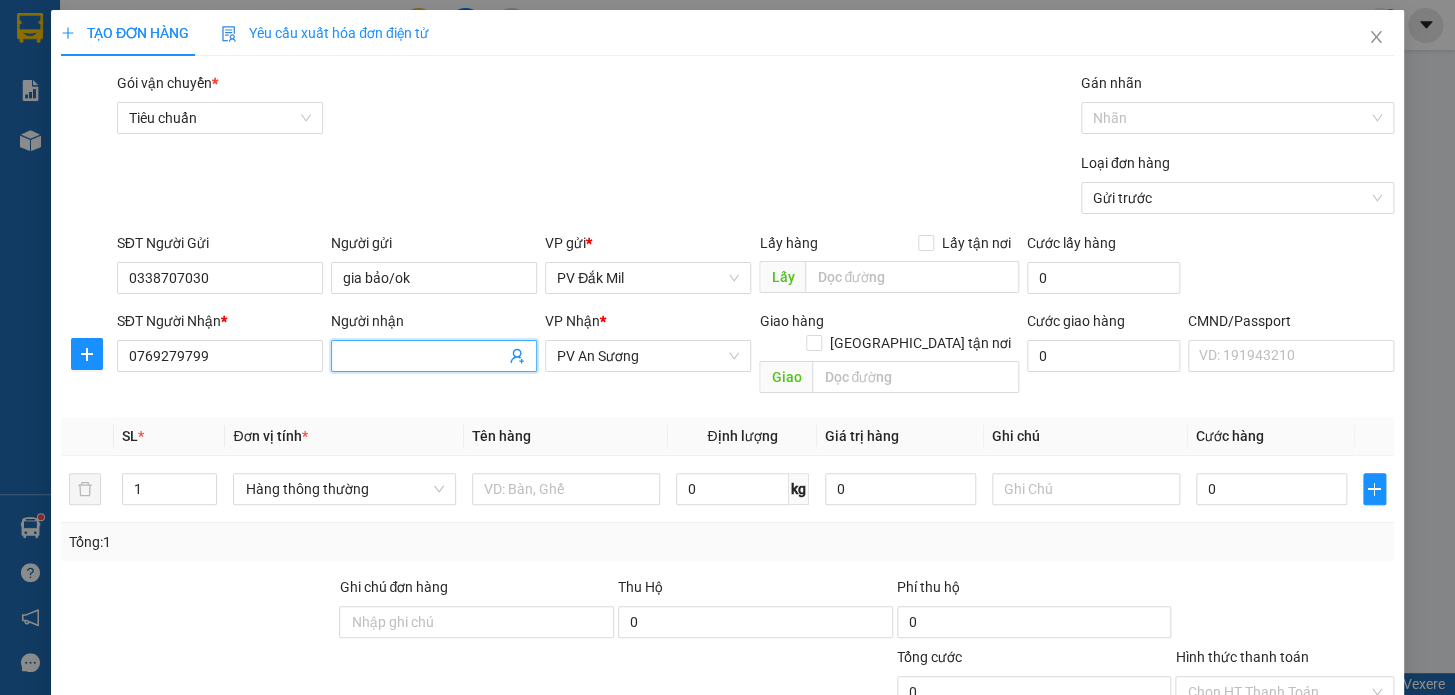 click on "Người nhận" at bounding box center (424, 356) 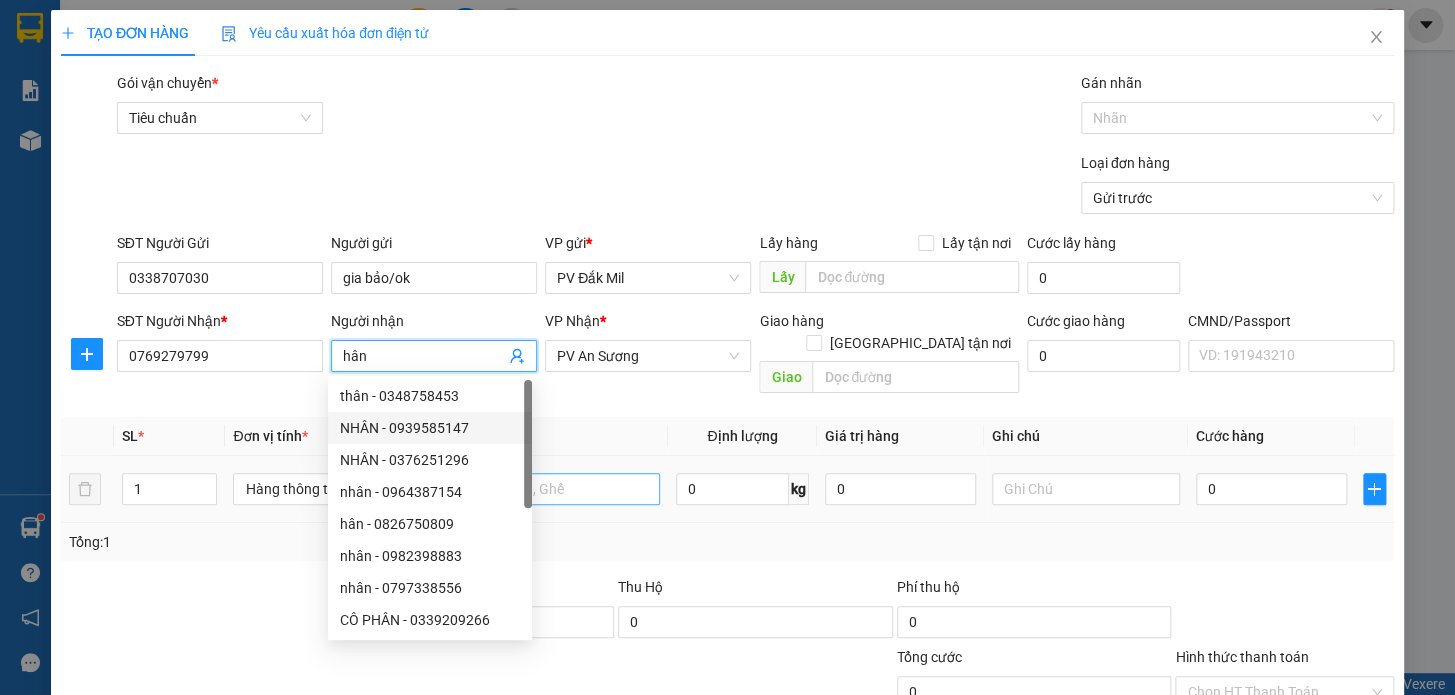 type on "hân" 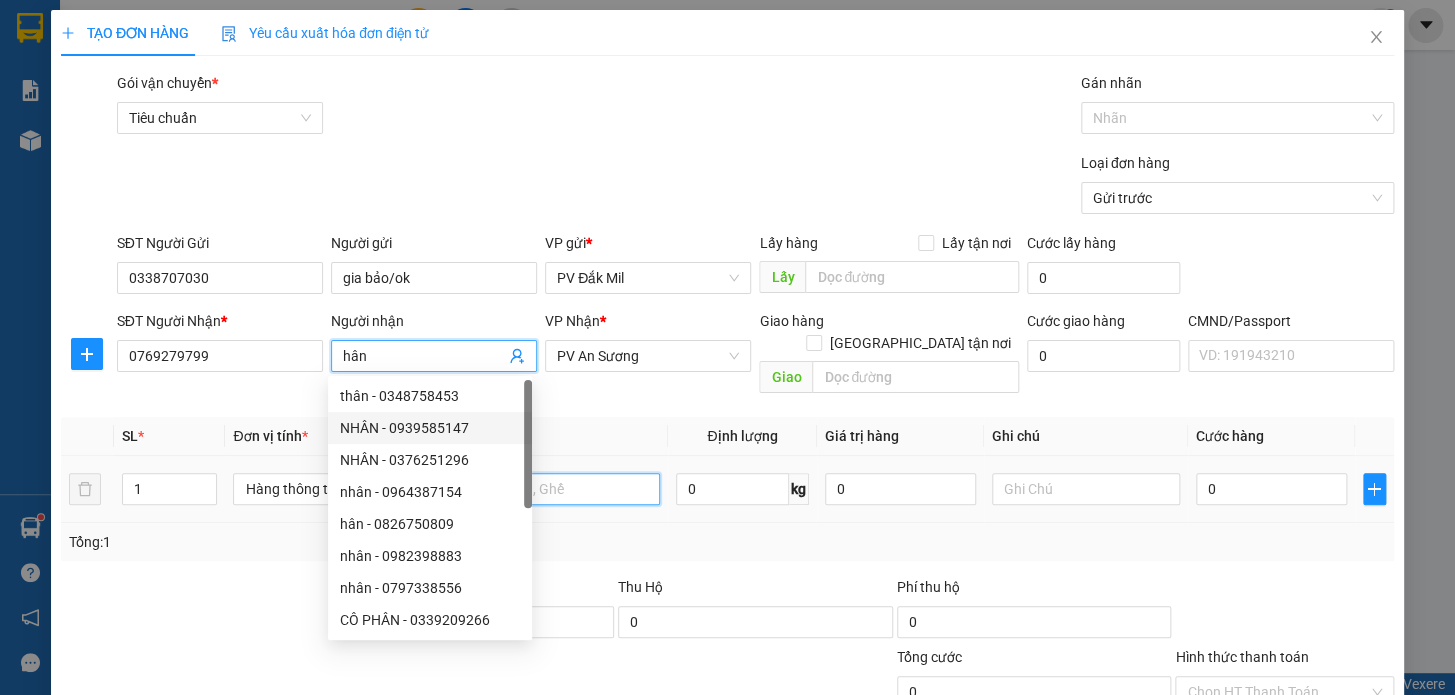 click at bounding box center [566, 489] 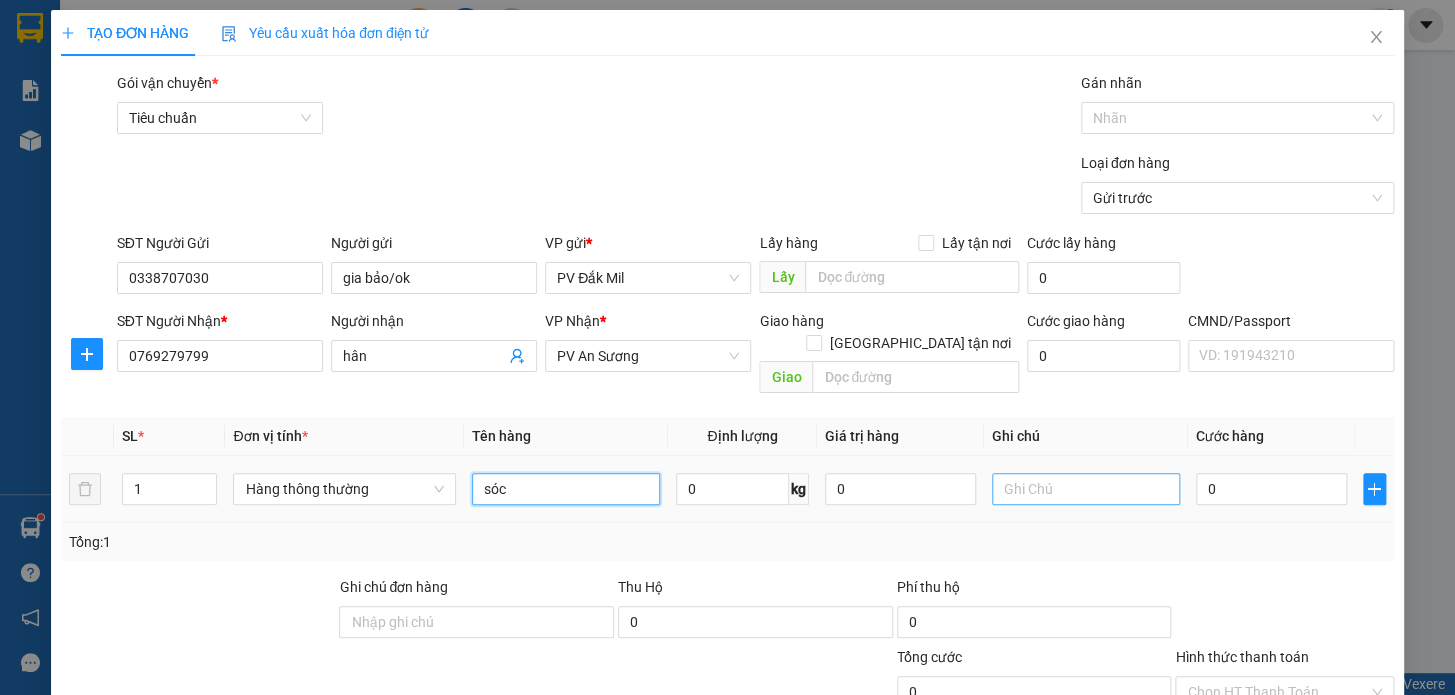 type on "sóc" 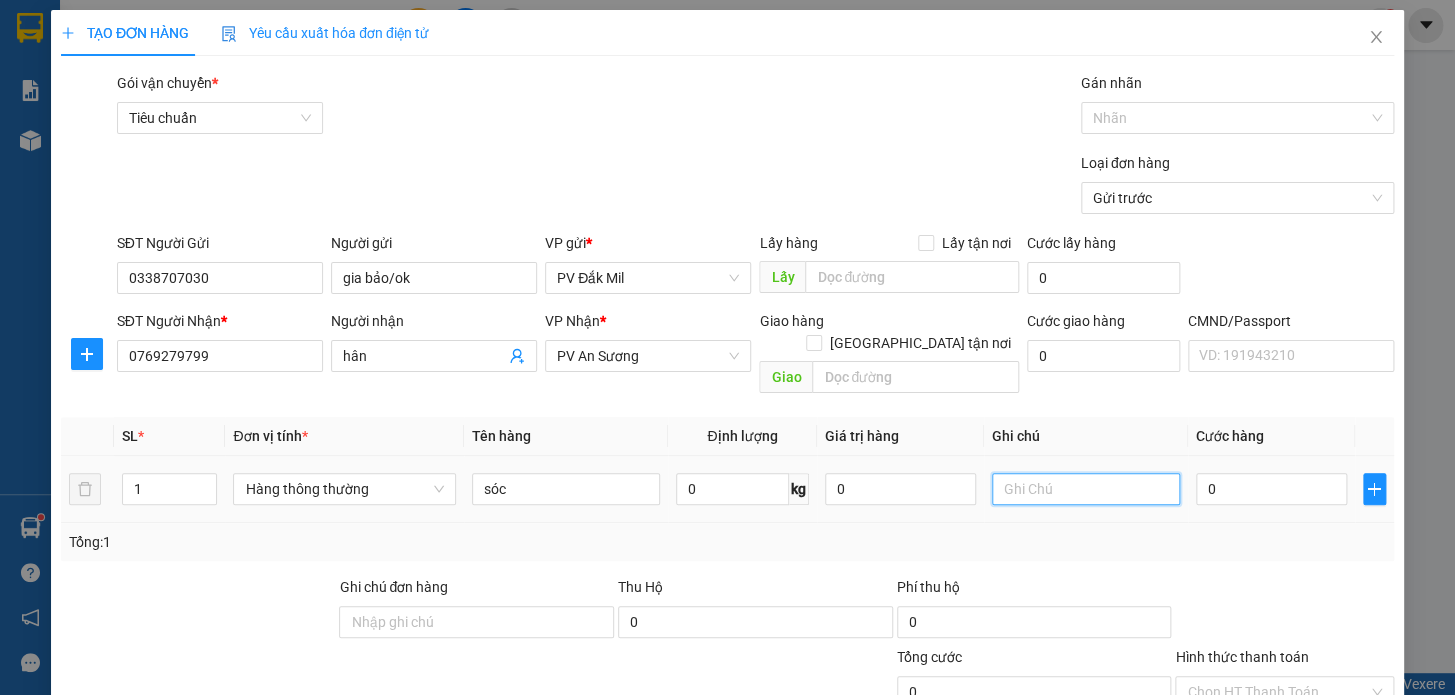 click at bounding box center [1086, 489] 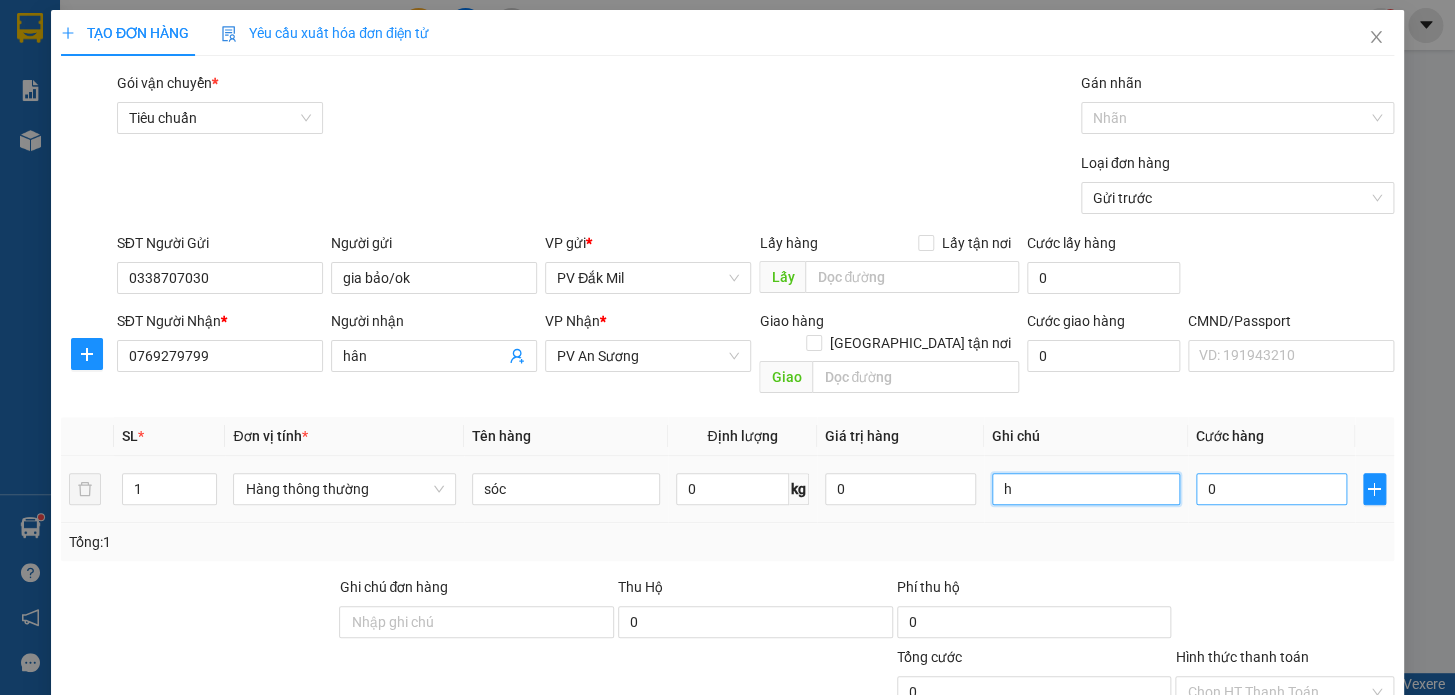 type on "h" 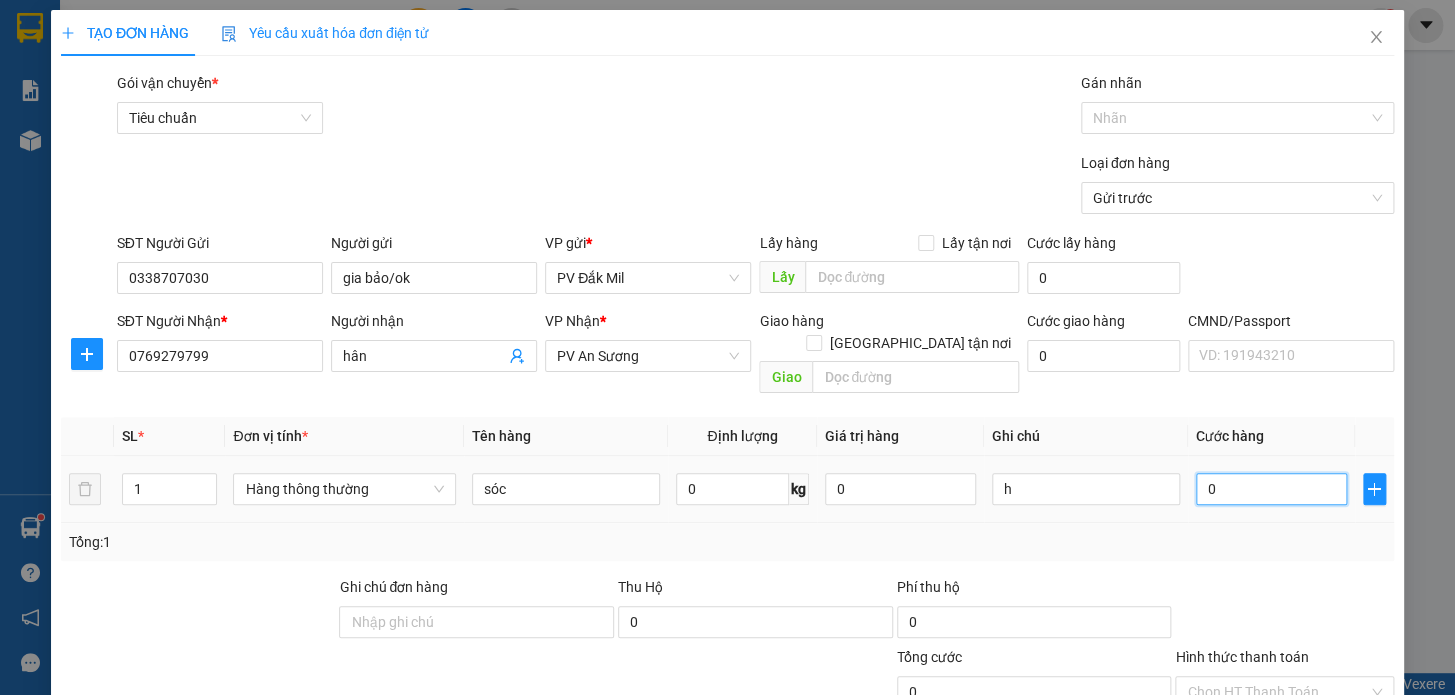 click on "0" at bounding box center (1271, 489) 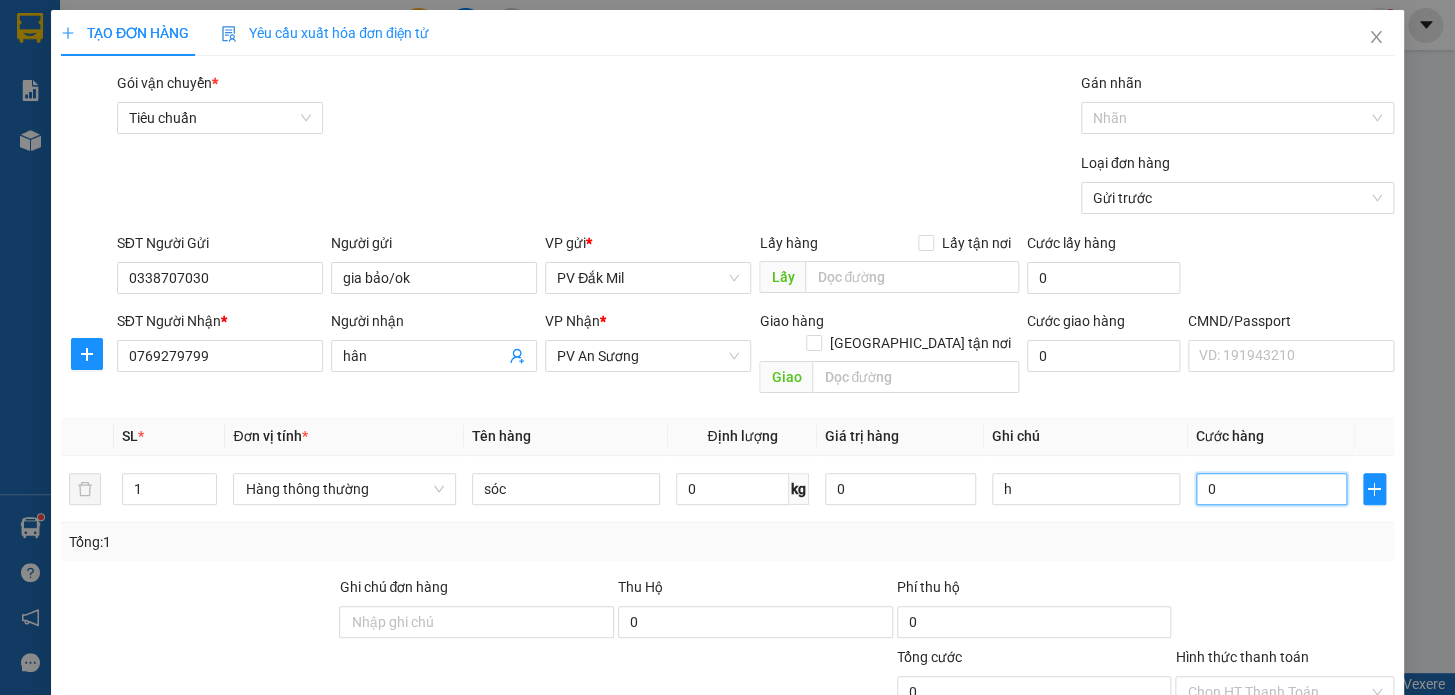 type on "3" 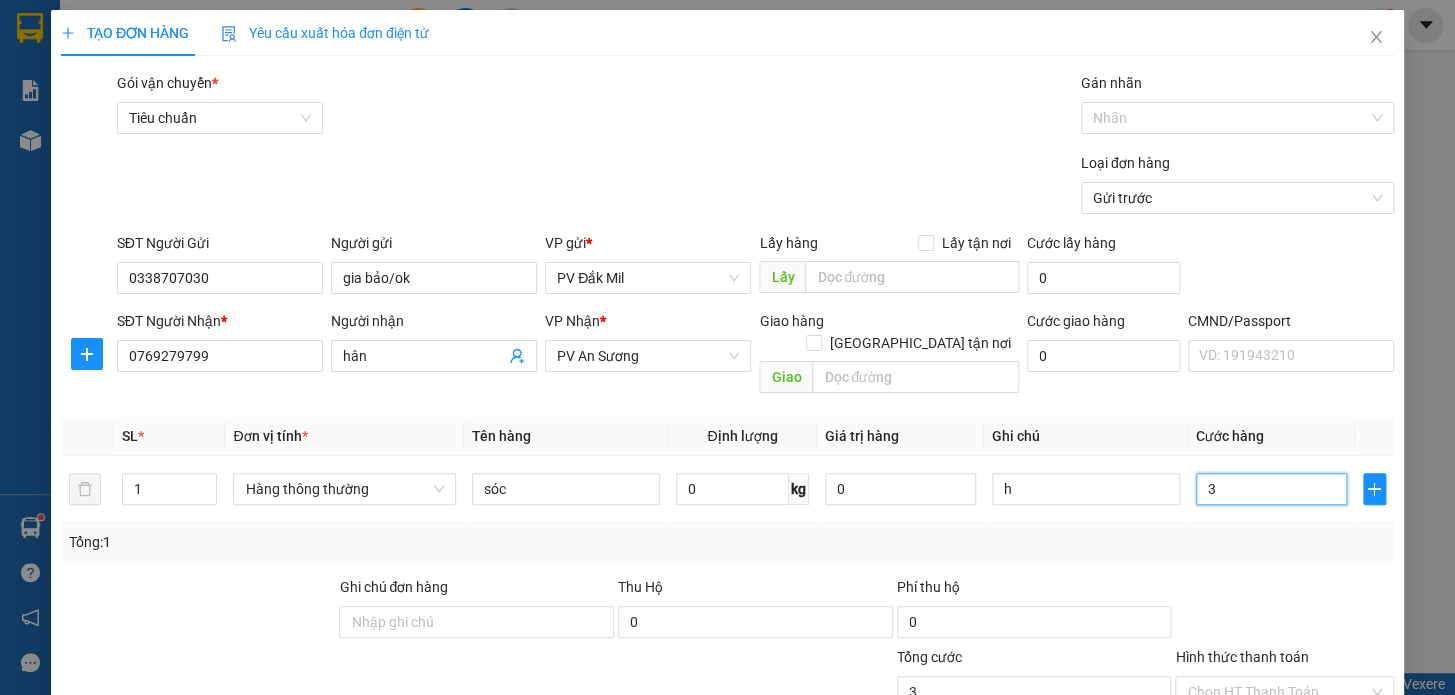 type on "30" 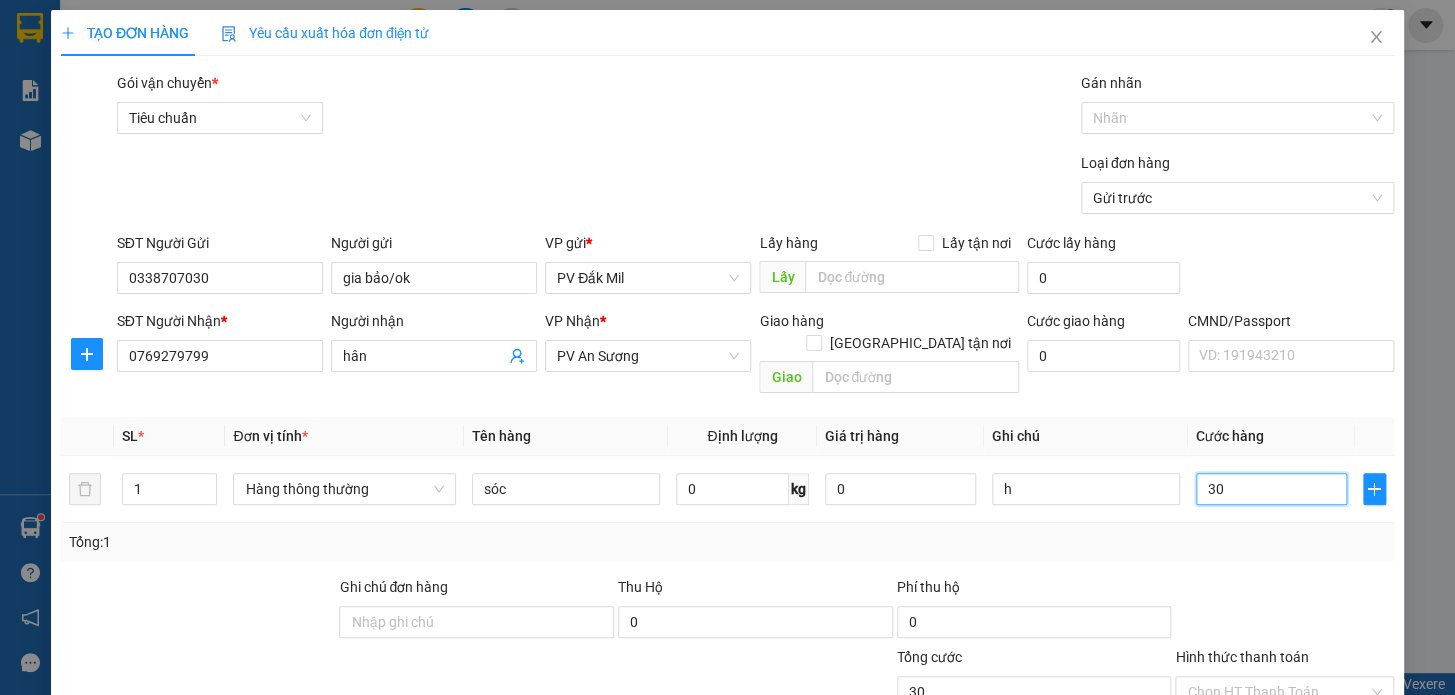 type on "300" 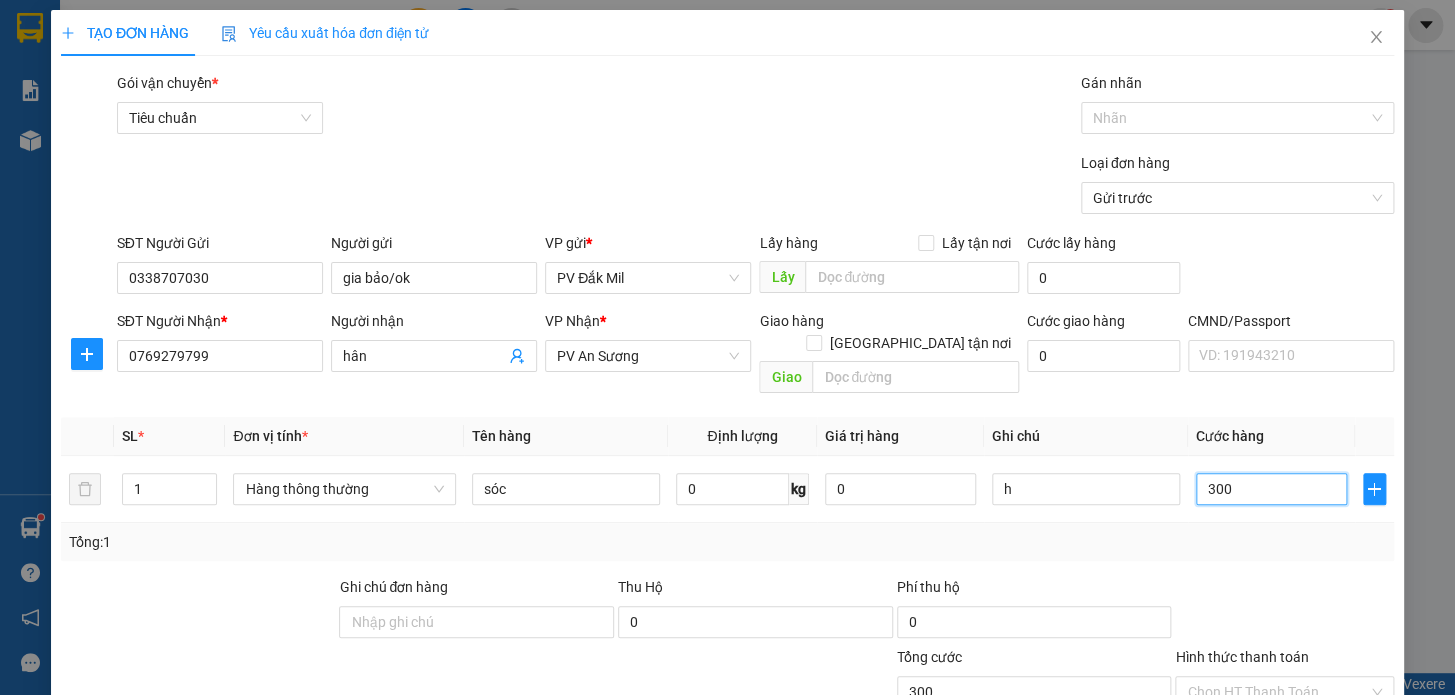 type on "3.000" 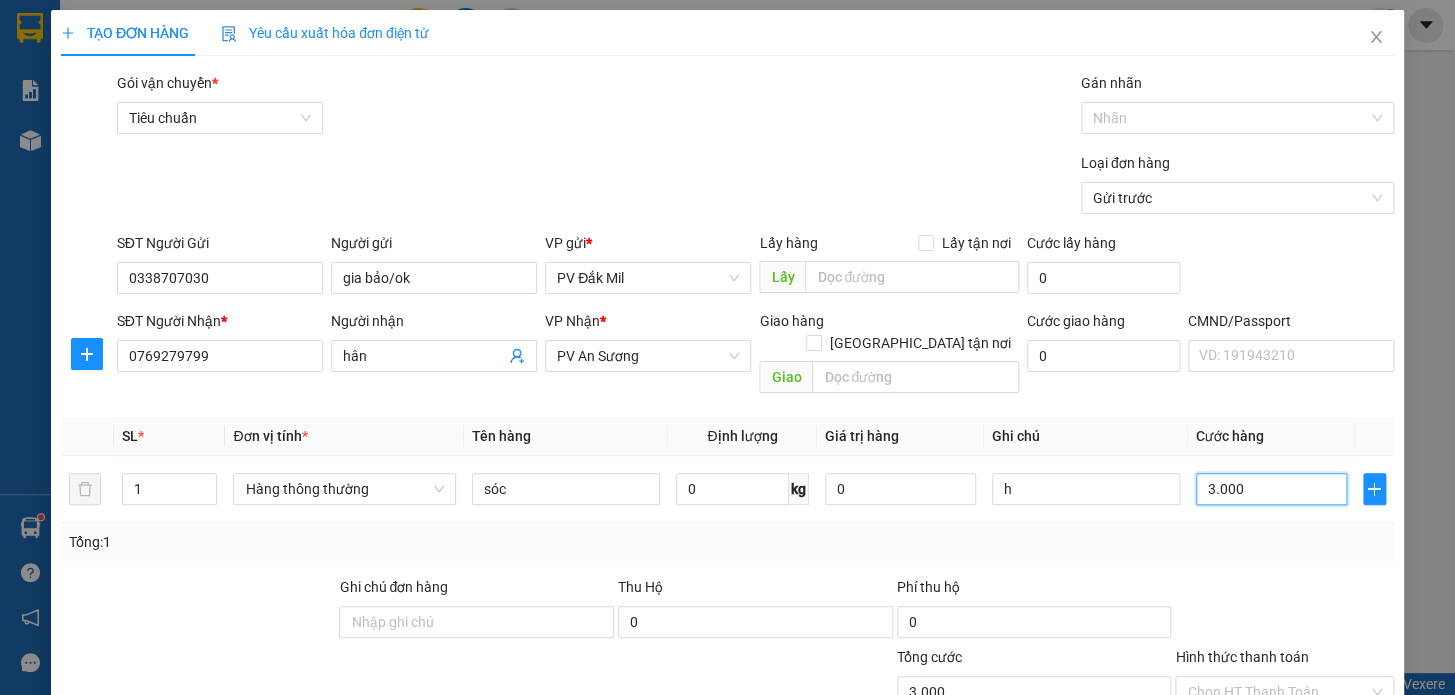 type on "30.000" 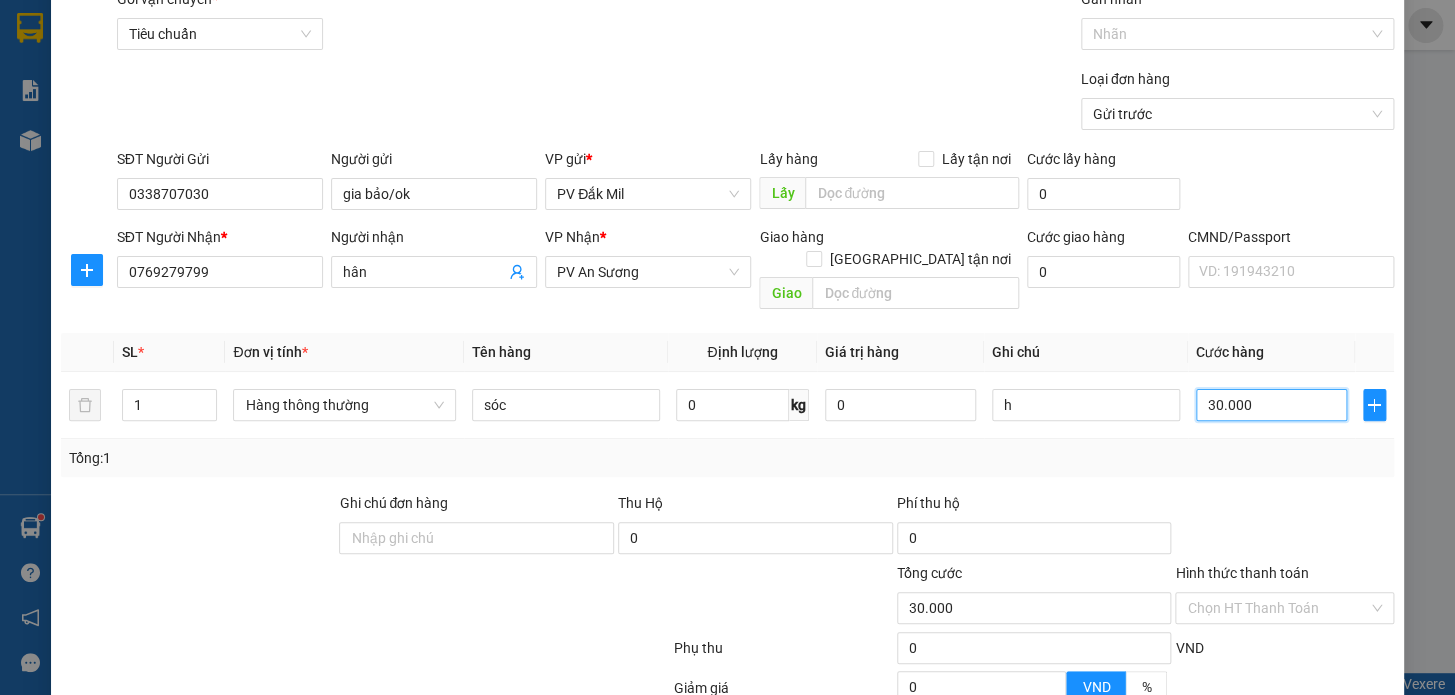 scroll, scrollTop: 83, scrollLeft: 0, axis: vertical 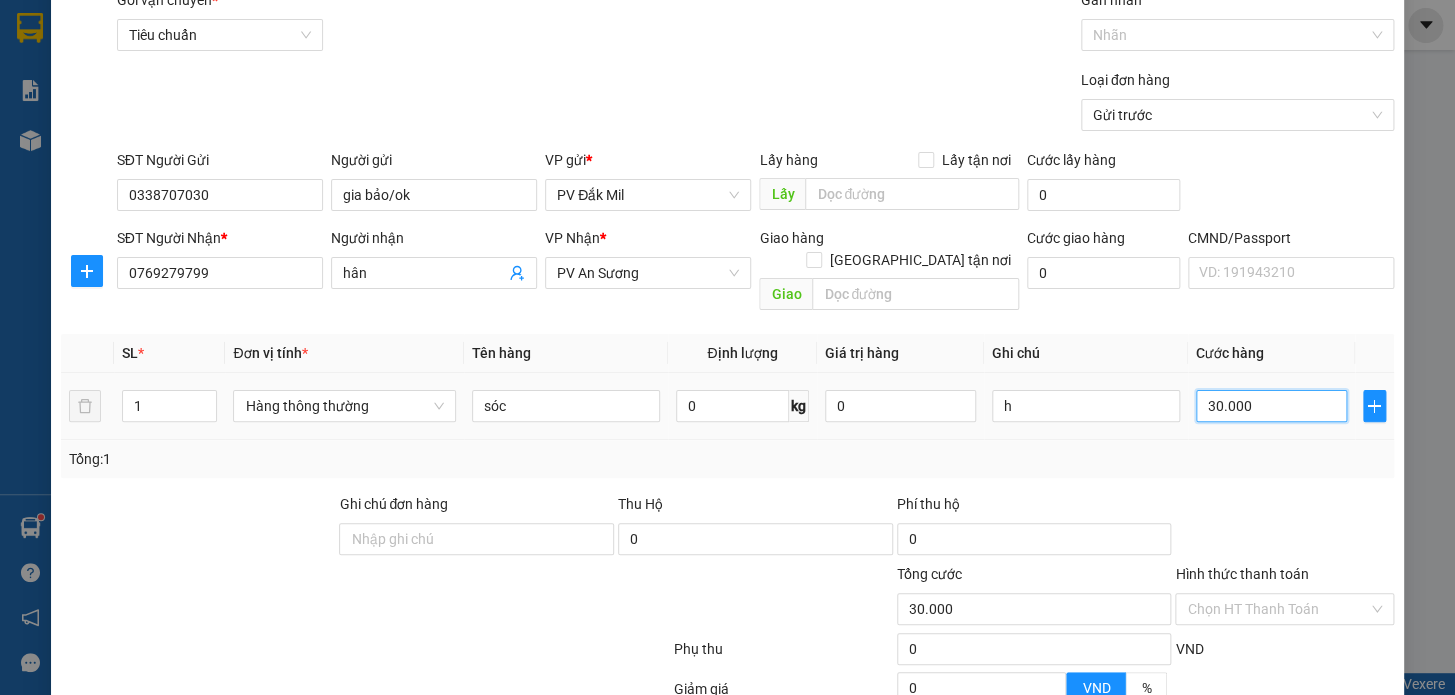 drag, startPoint x: 1260, startPoint y: 385, endPoint x: 931, endPoint y: 485, distance: 343.86188 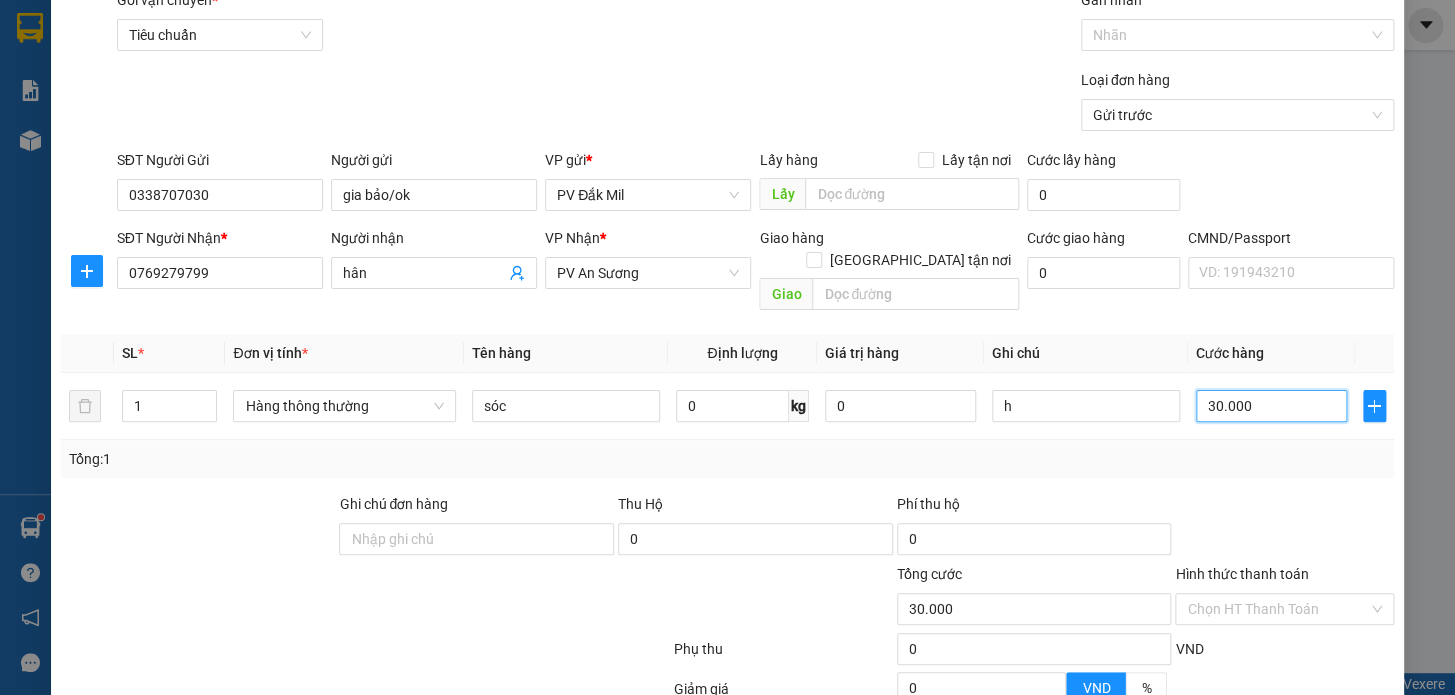 type on "0" 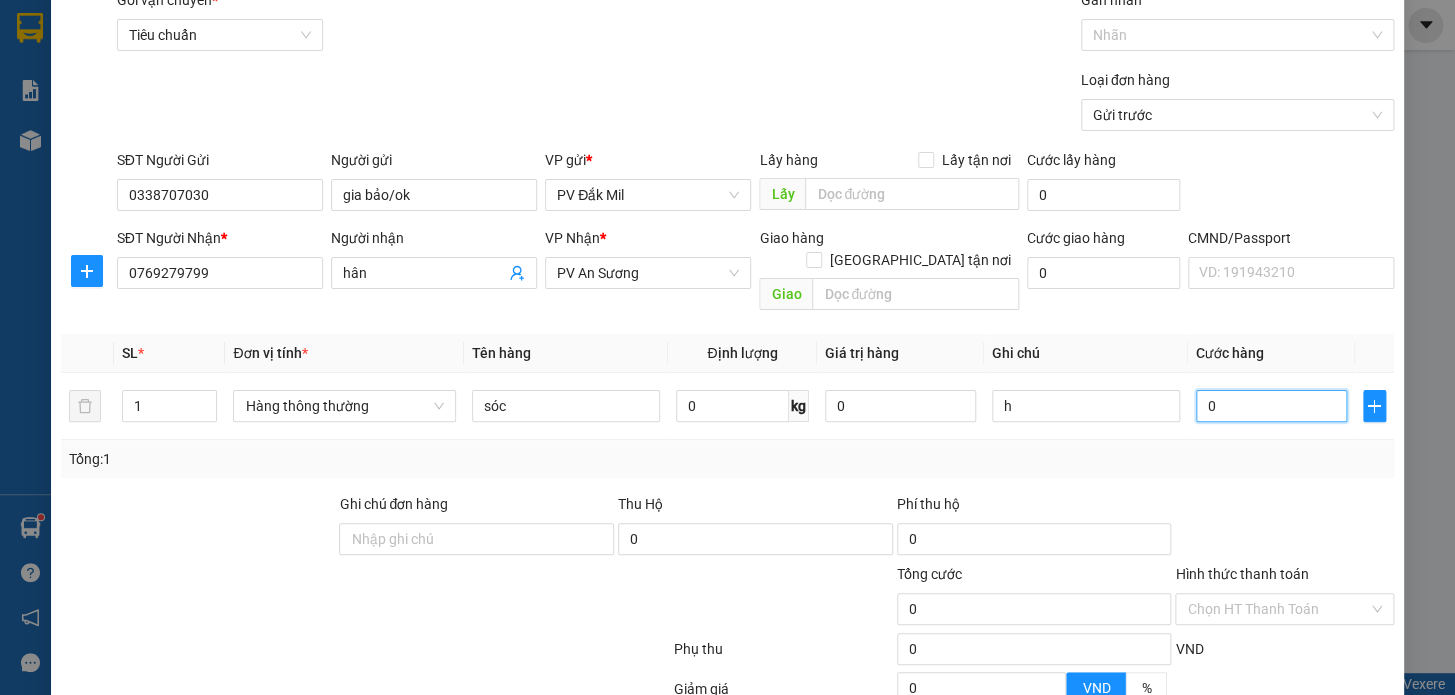 type on "07" 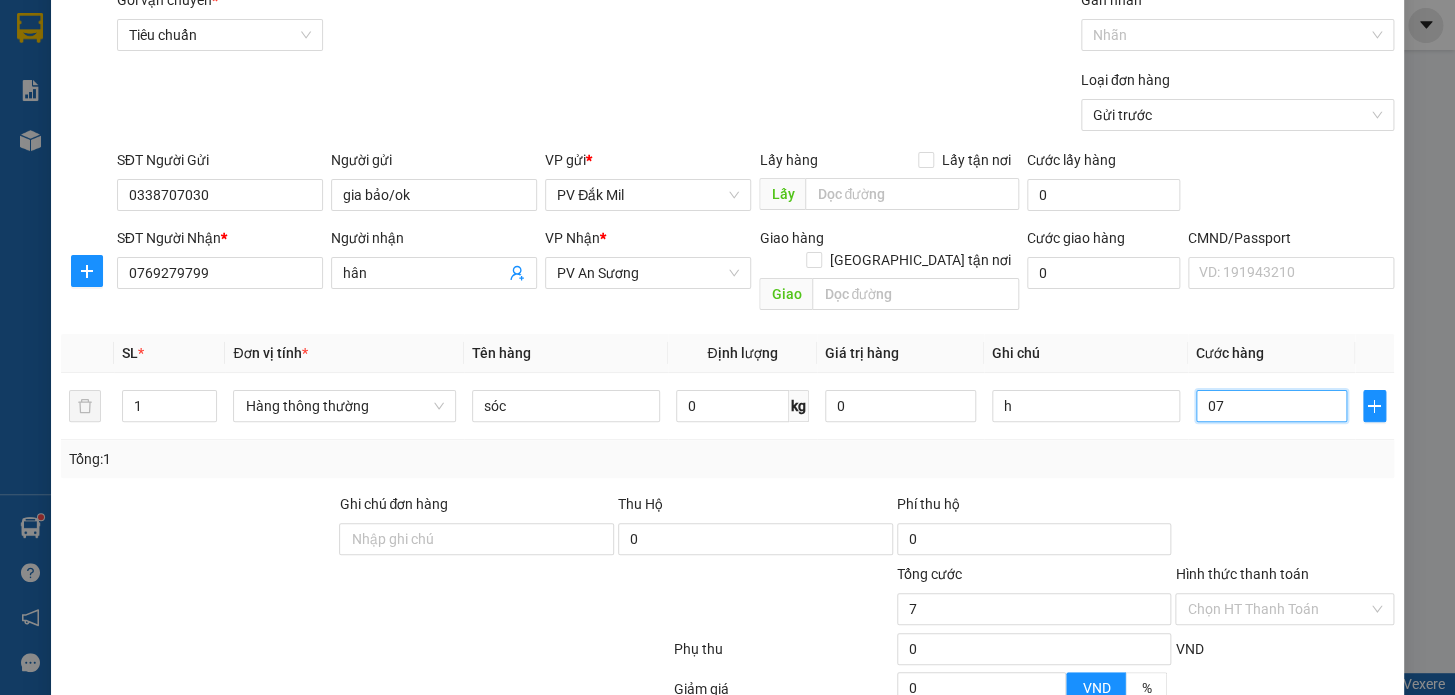 type on "070" 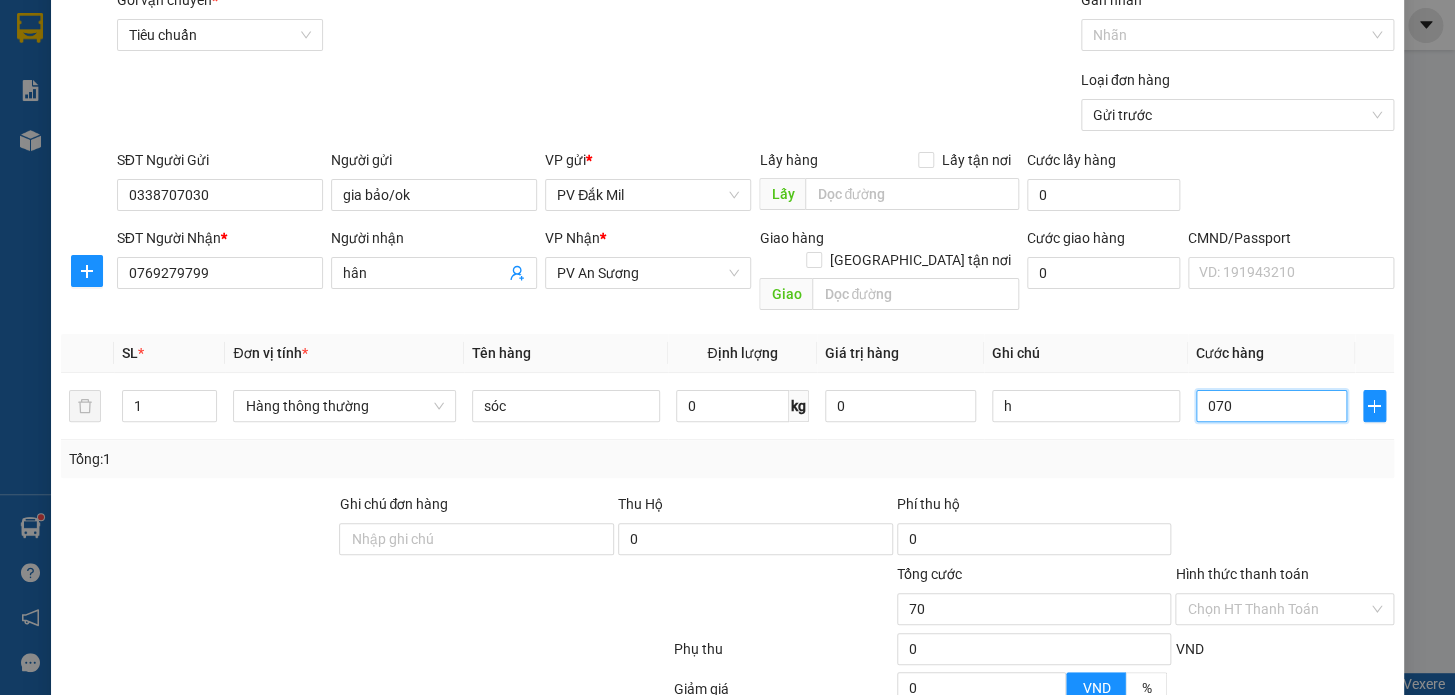 type on "0.700" 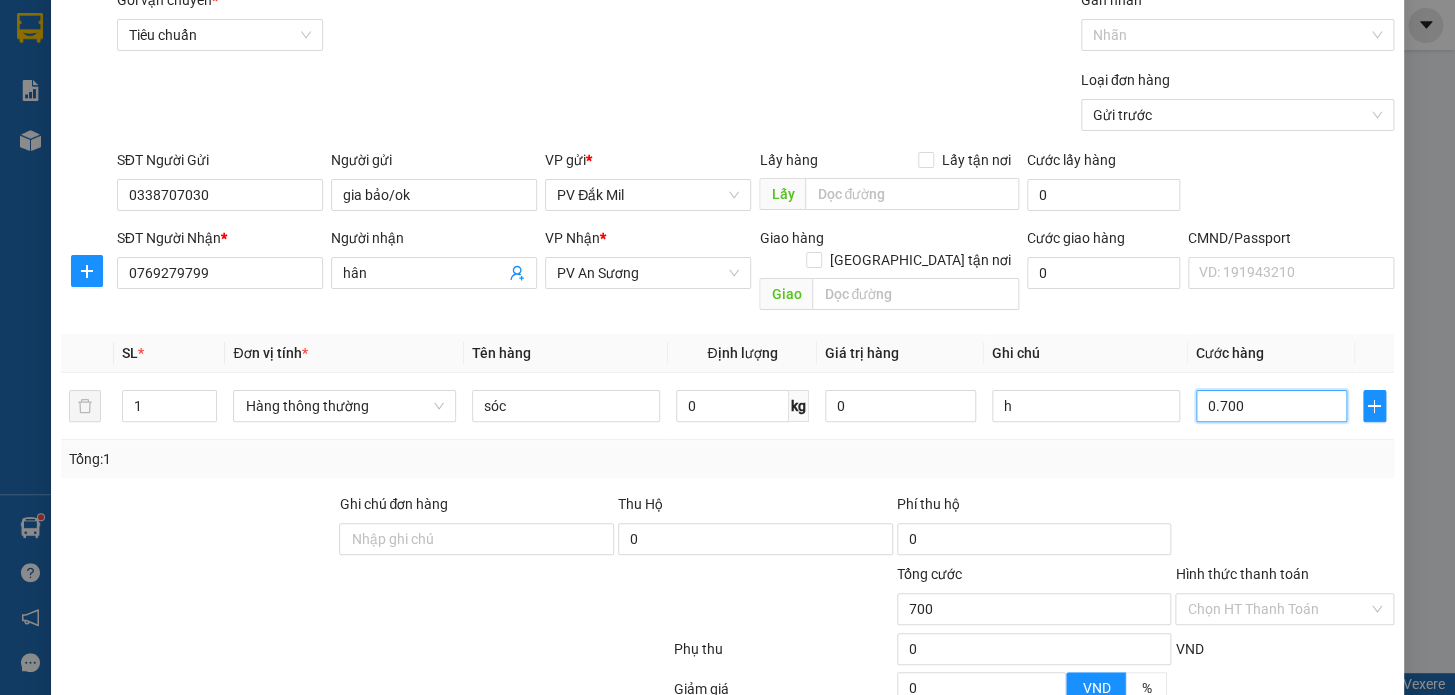 type on "07.000" 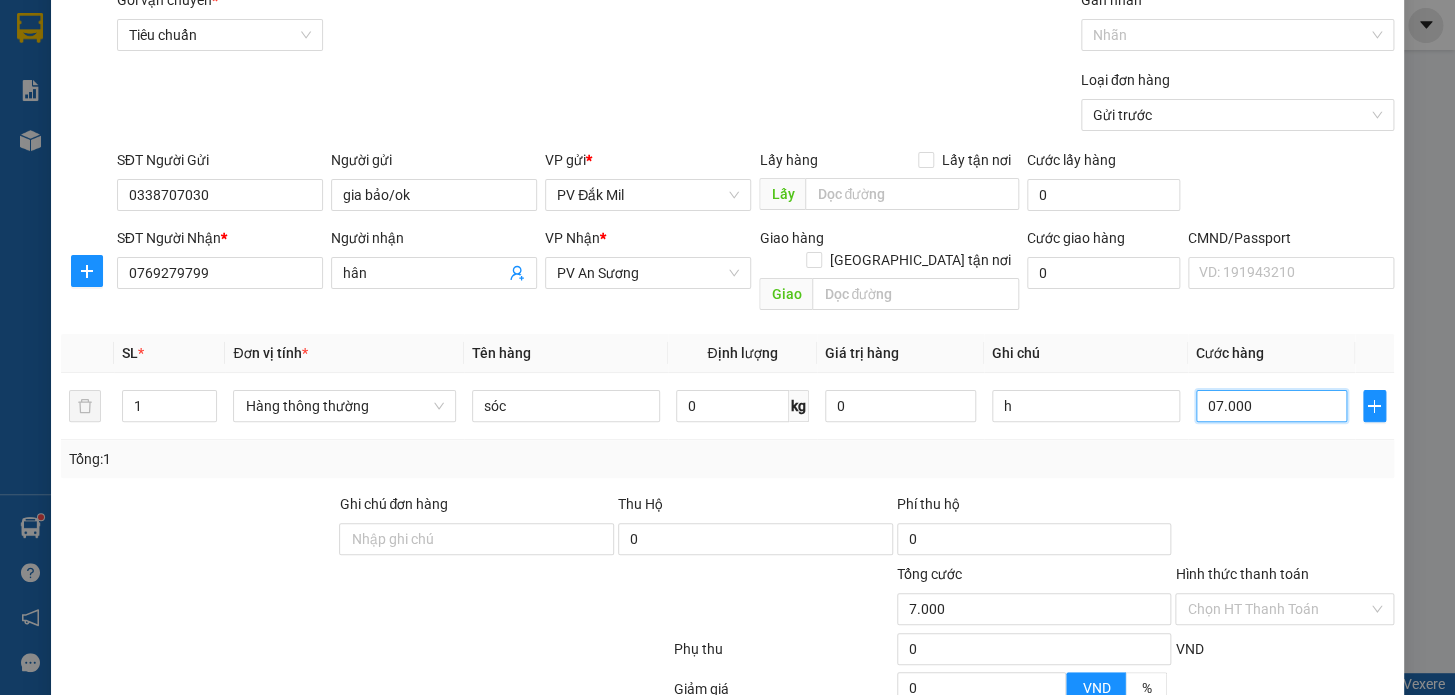 type on "070.000" 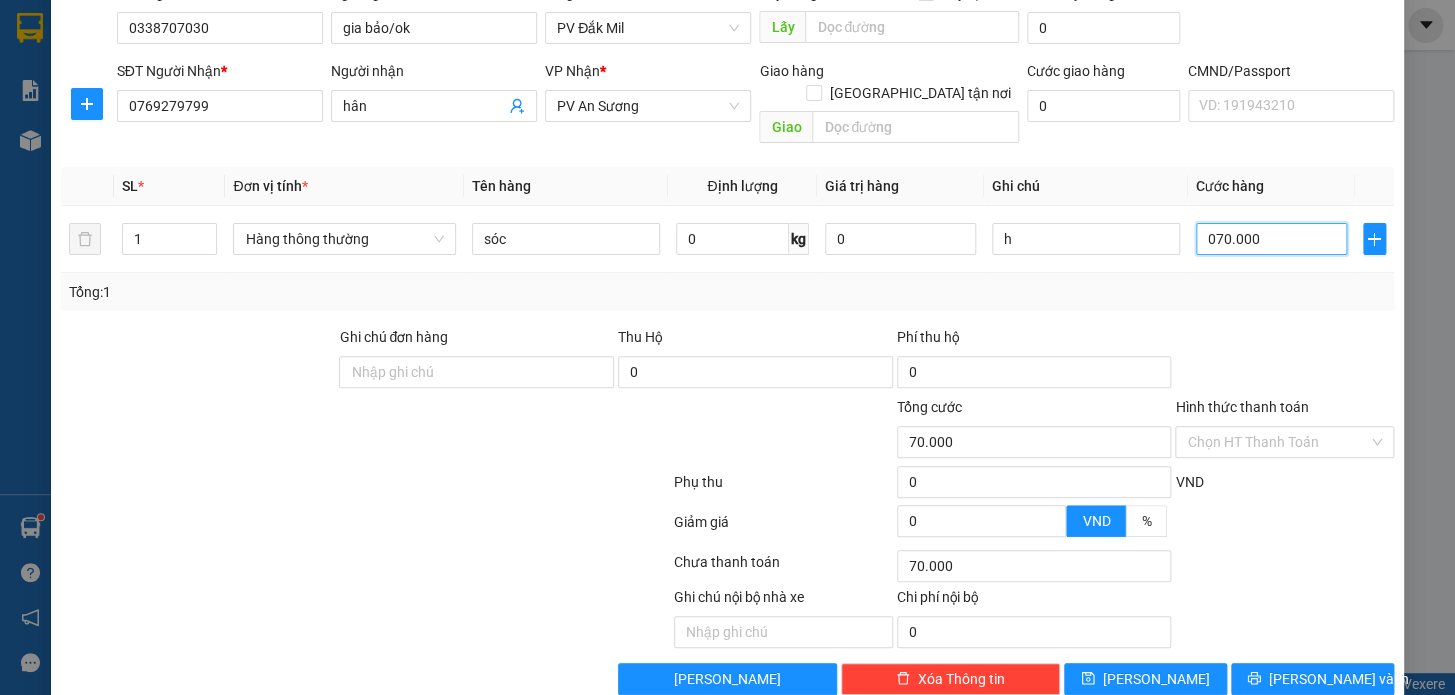 scroll, scrollTop: 265, scrollLeft: 0, axis: vertical 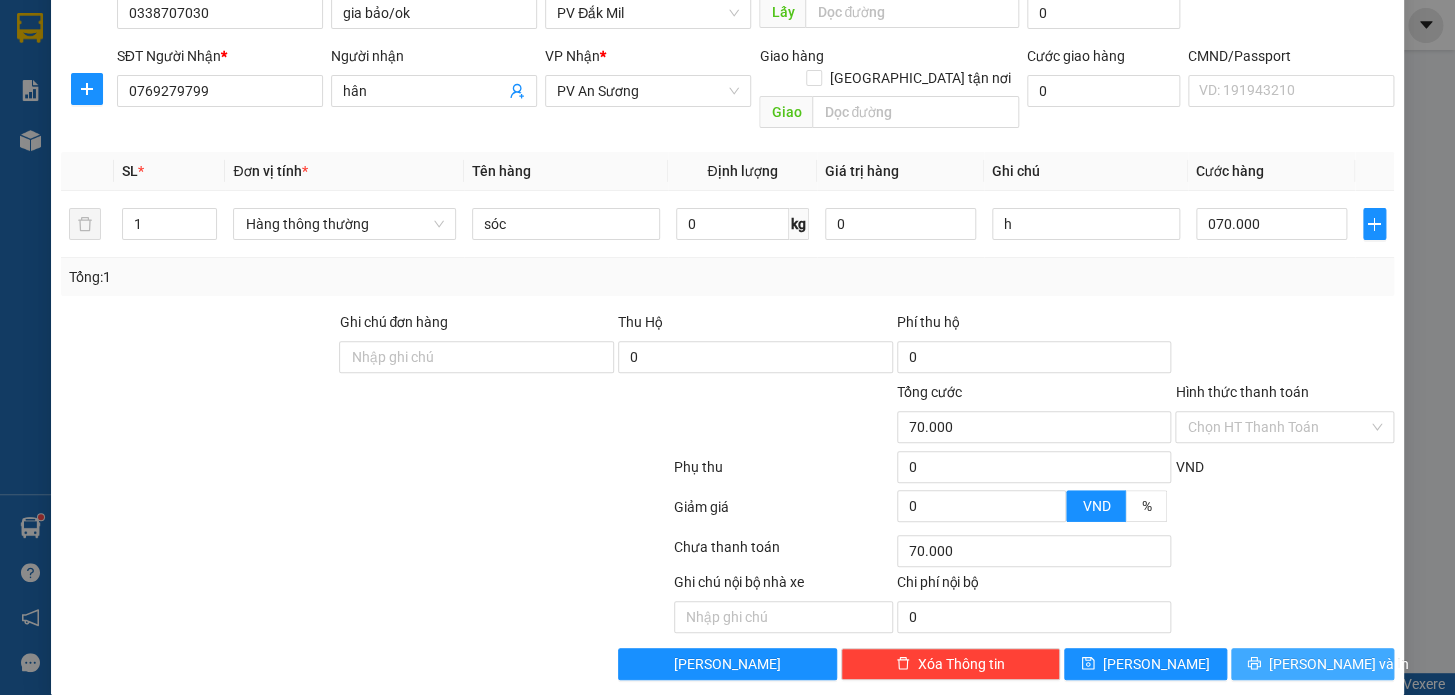 type on "70.000" 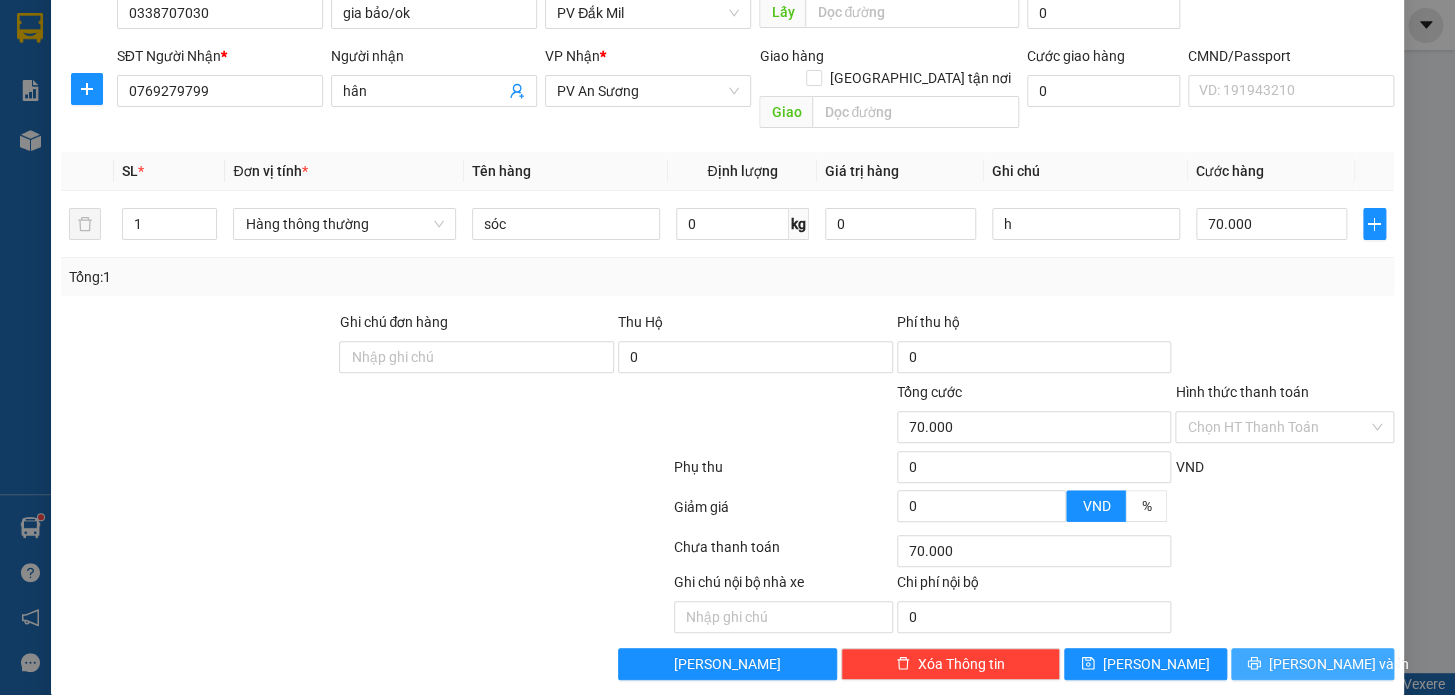 click on "[PERSON_NAME] và In" at bounding box center (1339, 664) 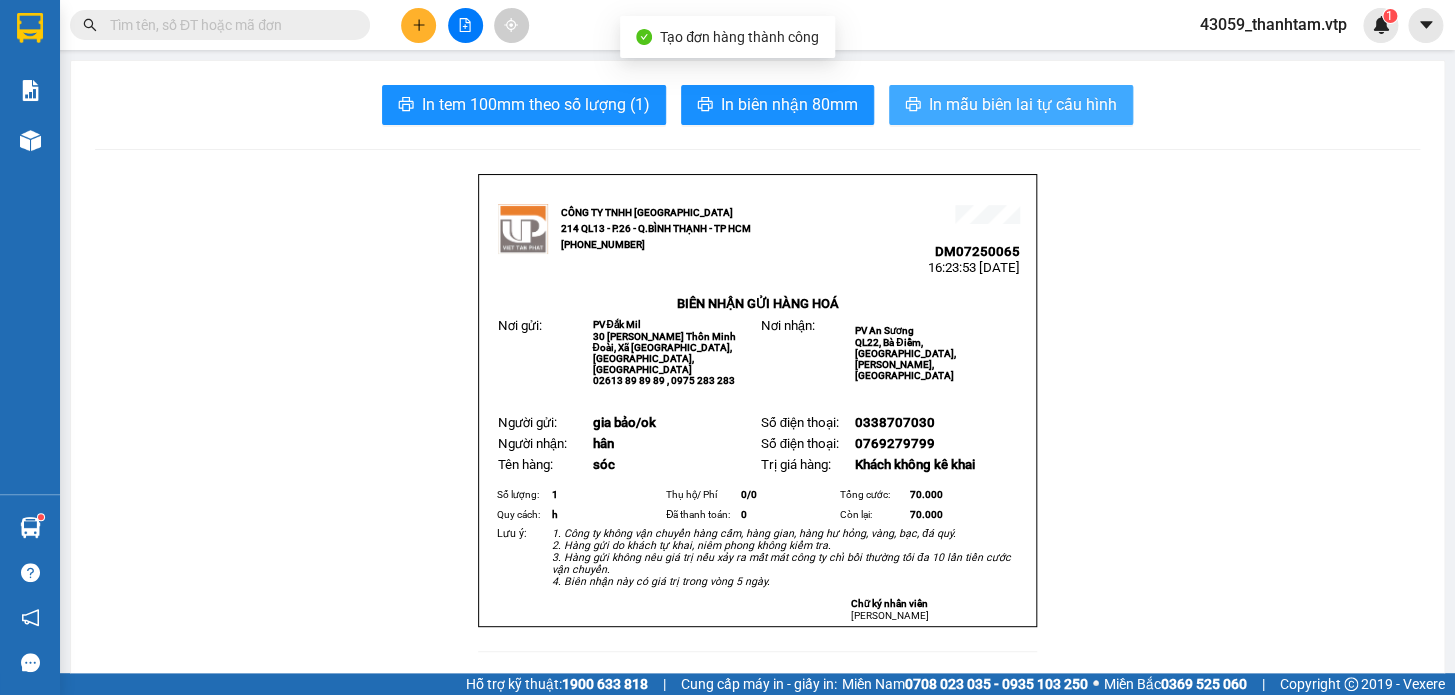 click on "In mẫu biên lai tự cấu hình" at bounding box center (1023, 104) 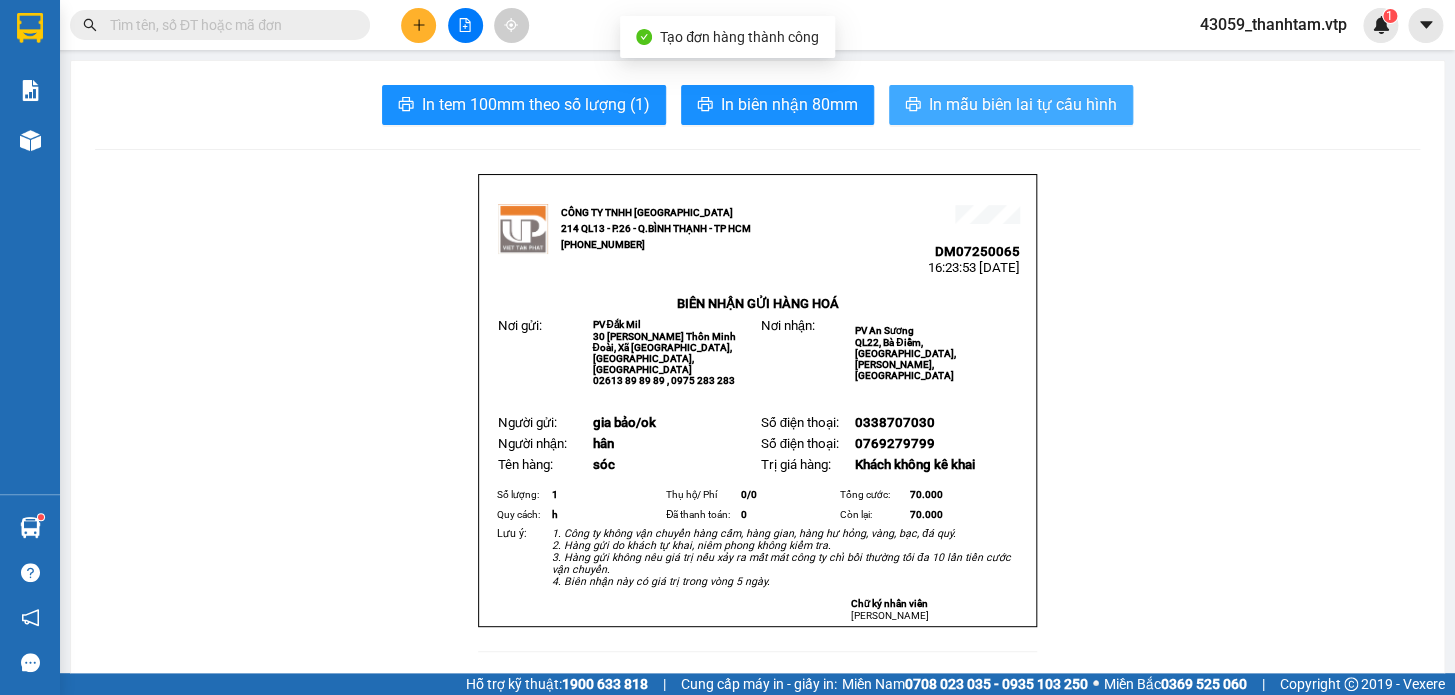 scroll, scrollTop: 0, scrollLeft: 0, axis: both 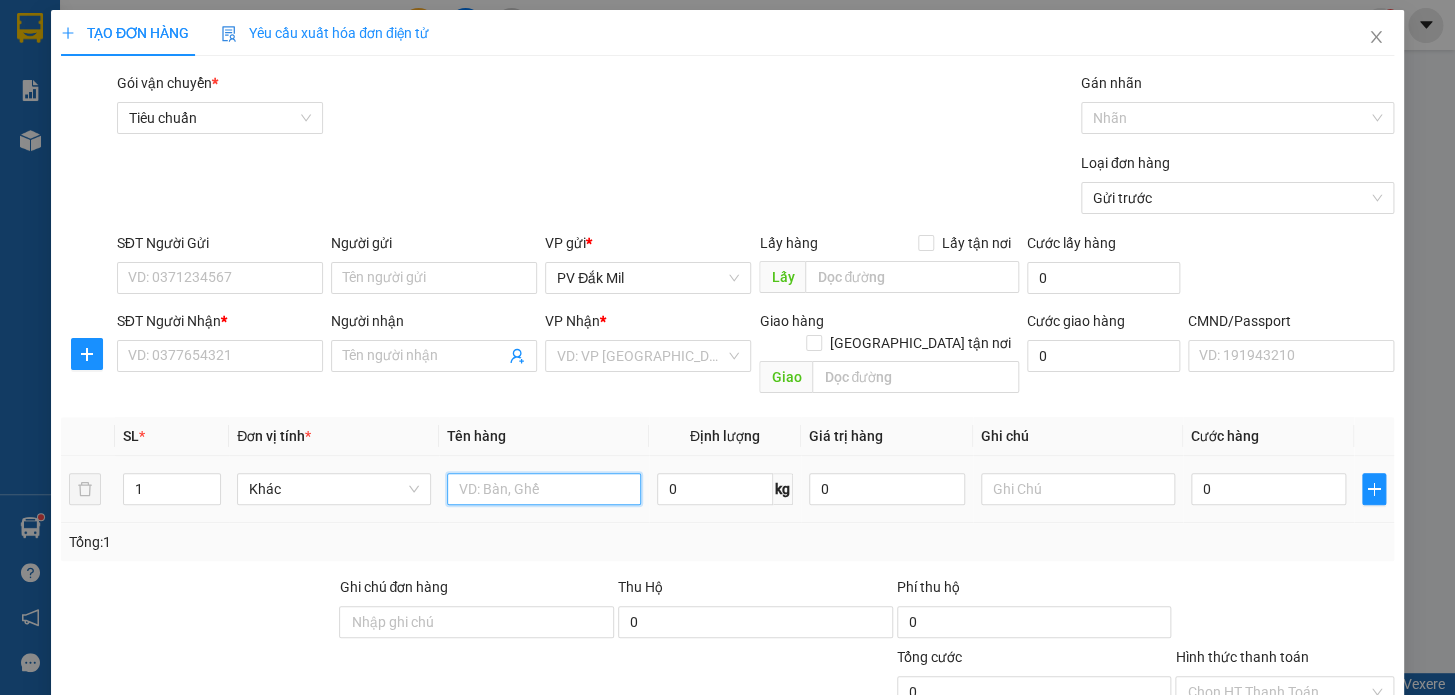 click at bounding box center (544, 489) 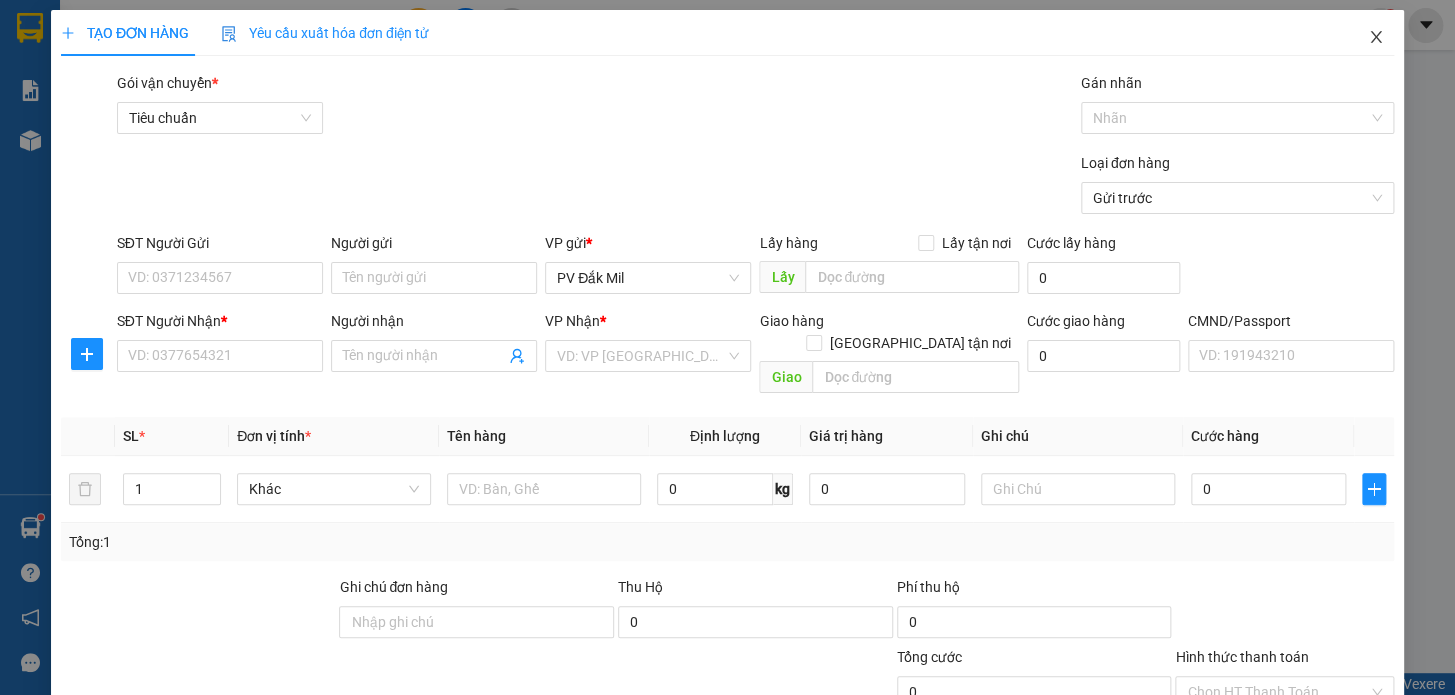 click 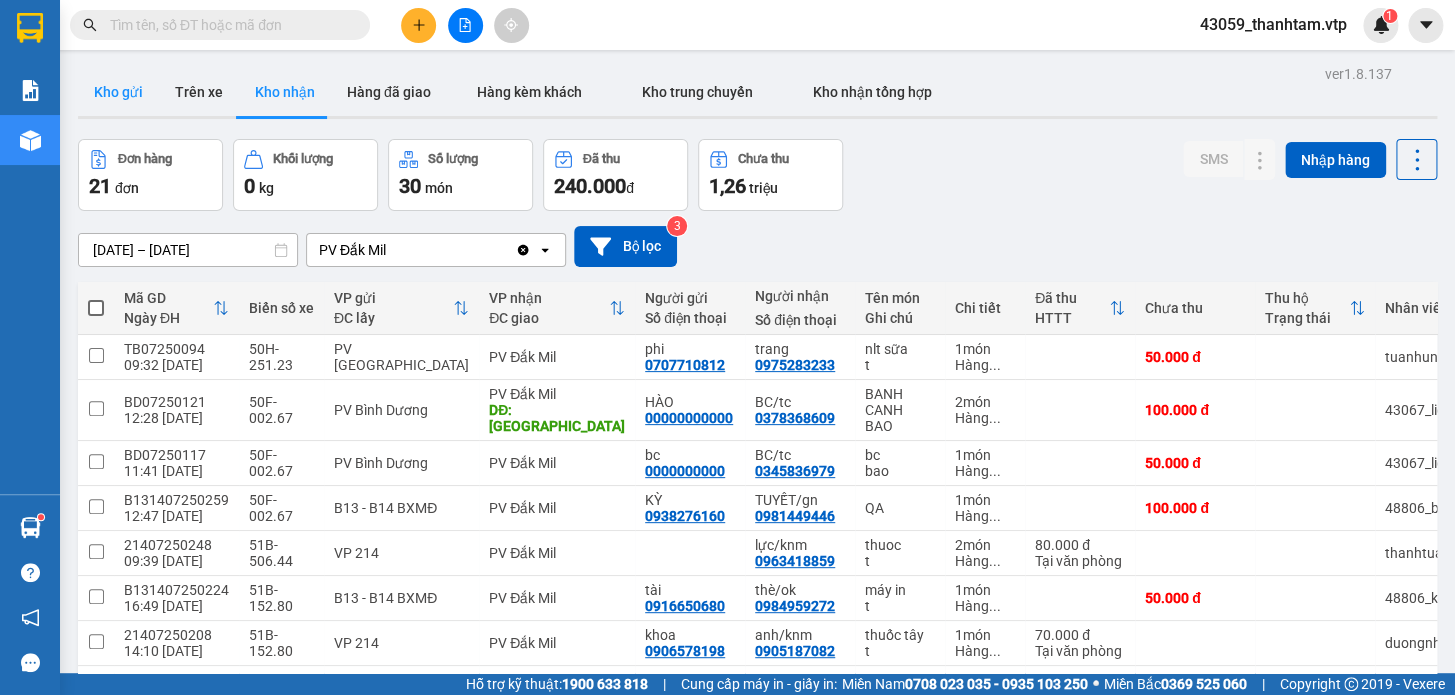 click on "Kho gửi" at bounding box center [118, 92] 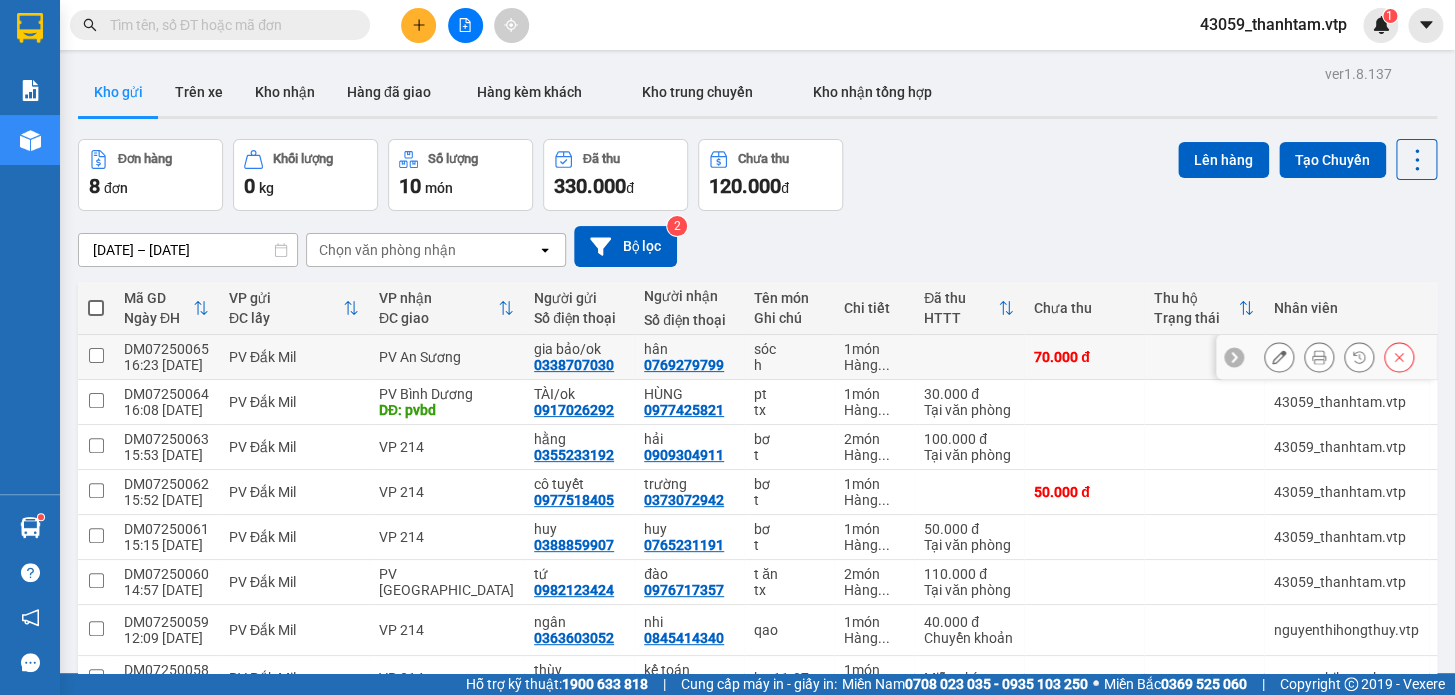 click 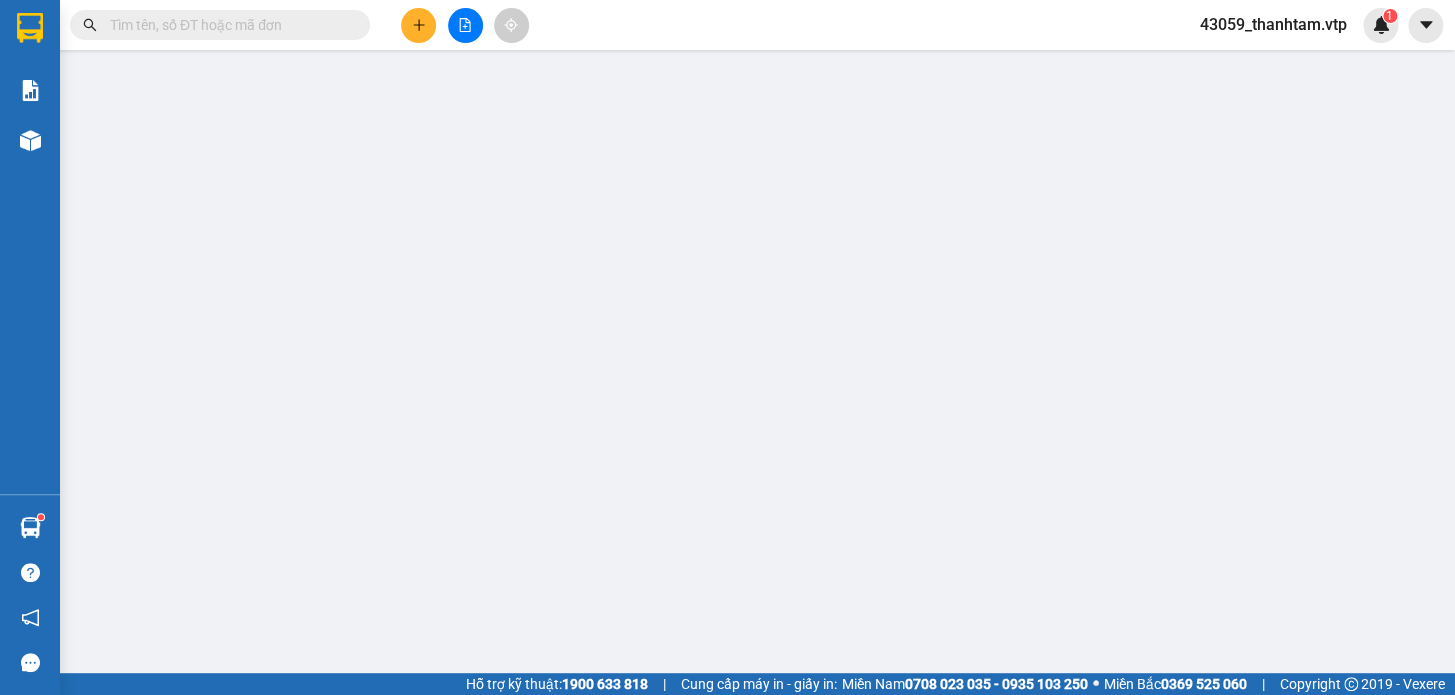 type on "0338707030" 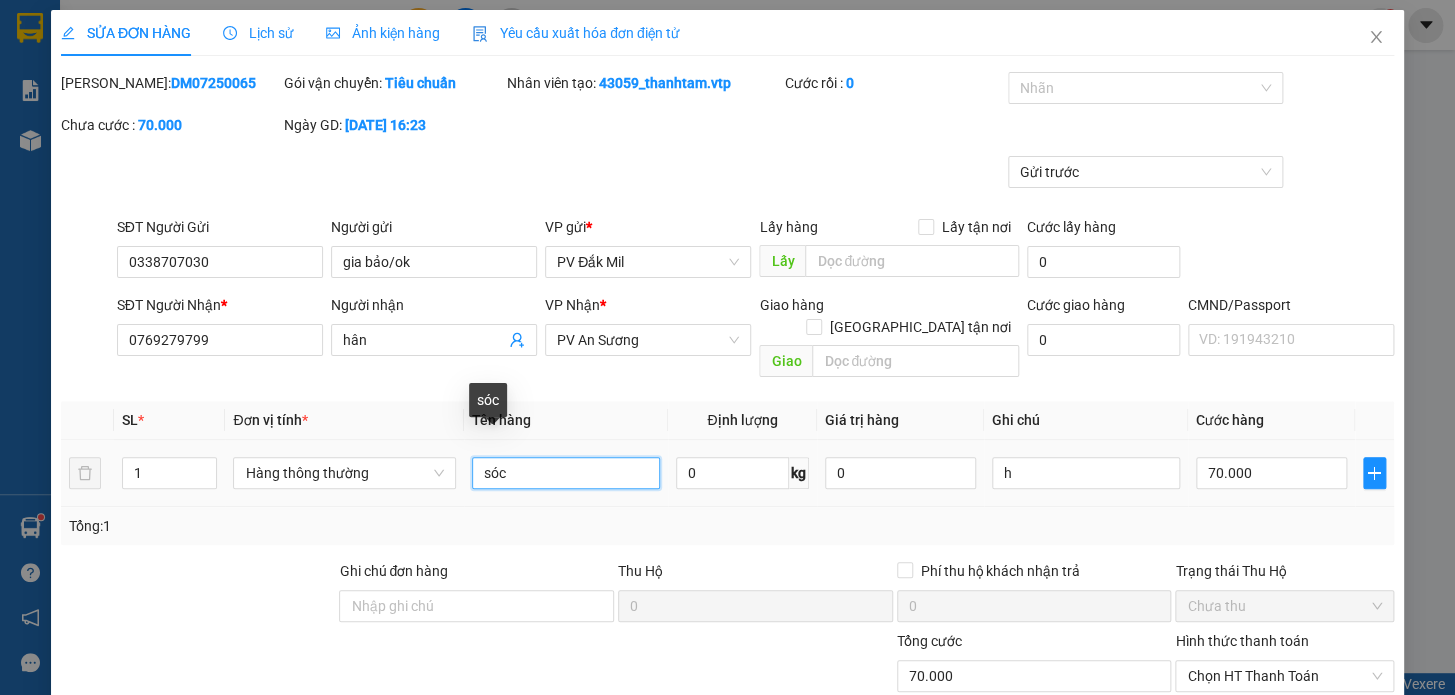 click on "sóc" at bounding box center [566, 473] 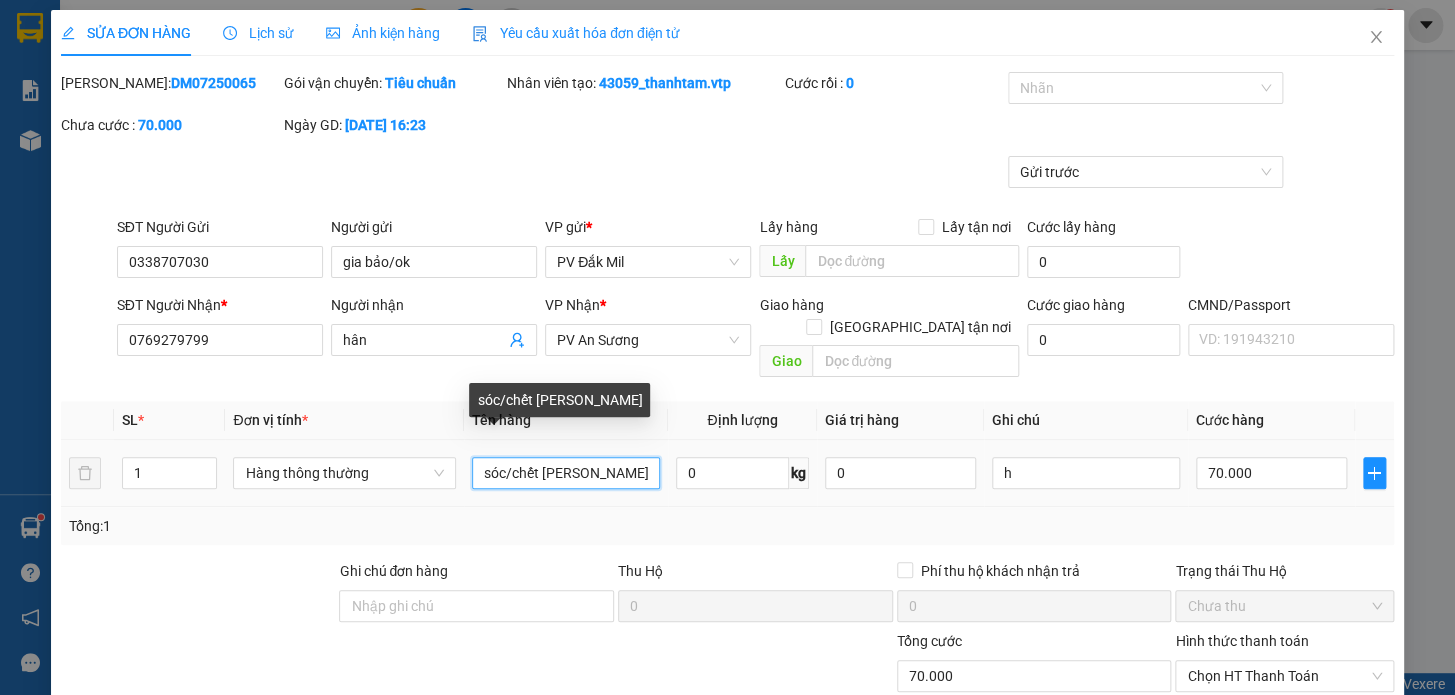 type on "sóc/chết [PERSON_NAME]" 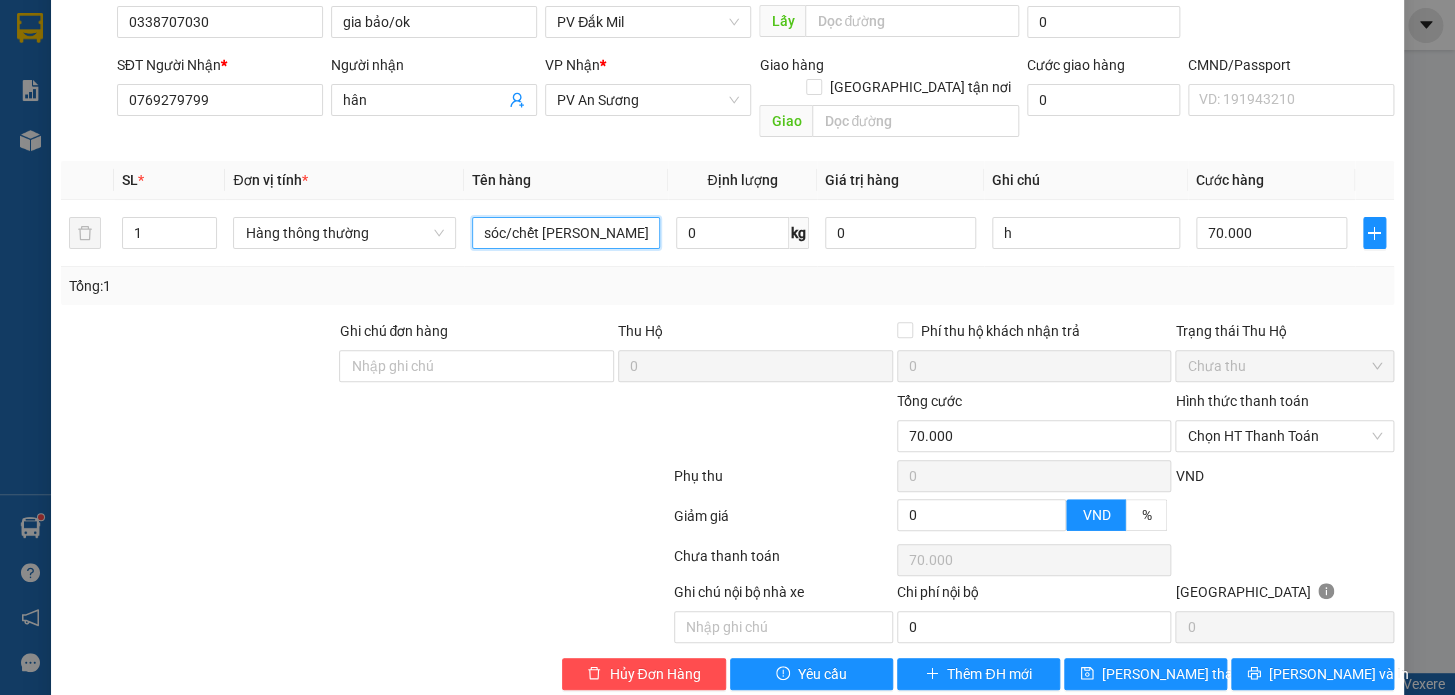 scroll, scrollTop: 250, scrollLeft: 0, axis: vertical 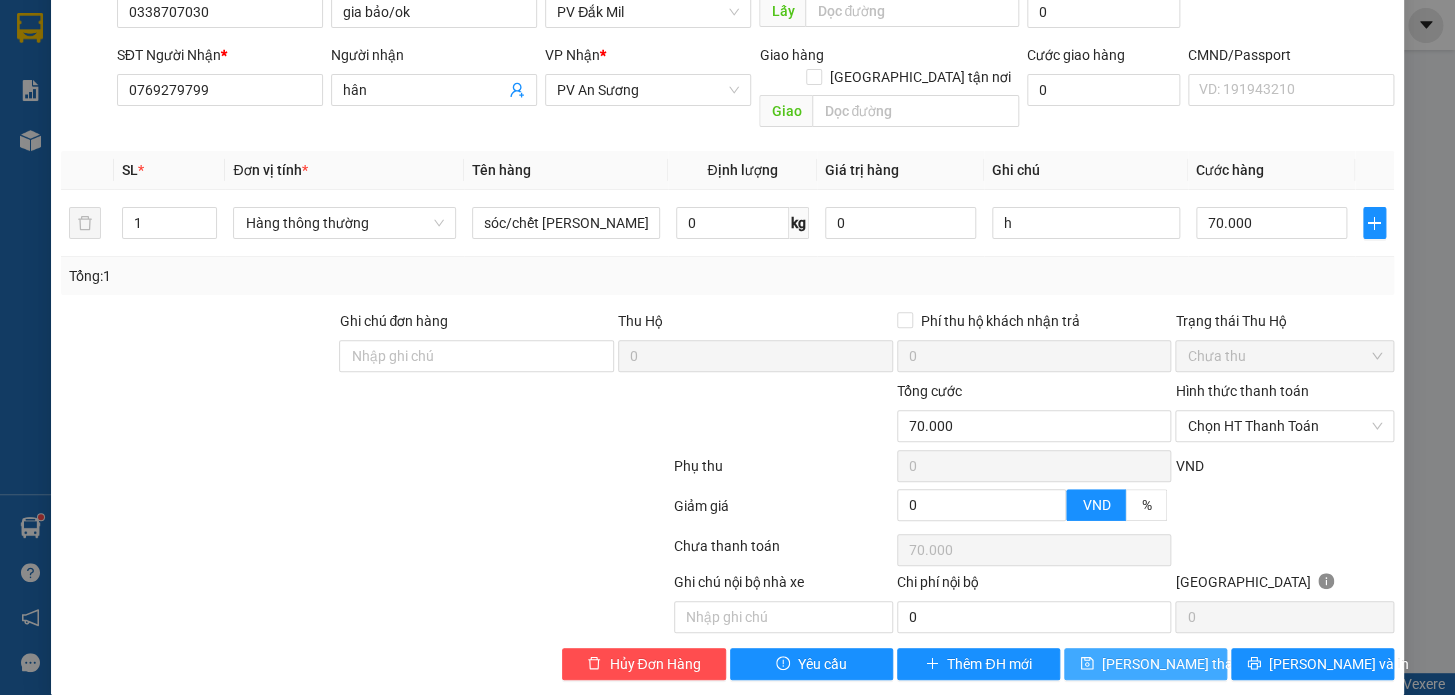 click on "[PERSON_NAME] thay đổi" at bounding box center (1182, 664) 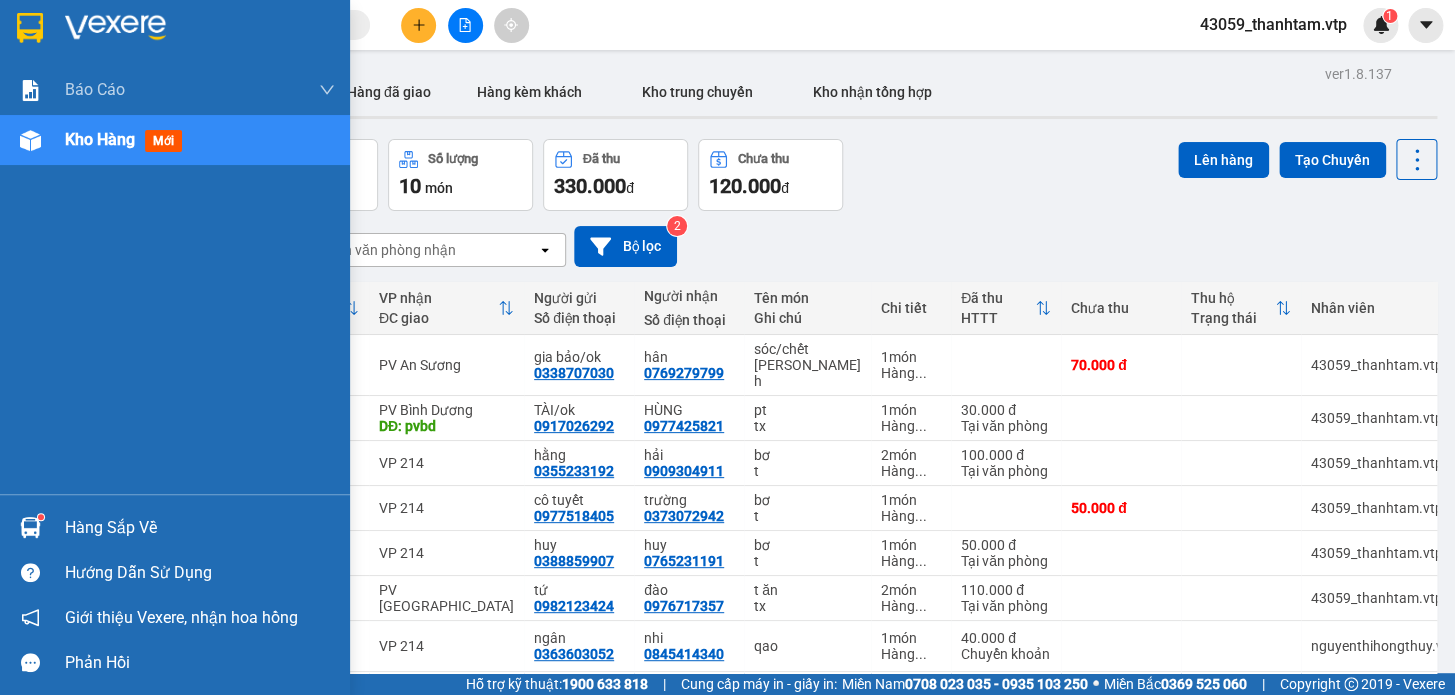 click at bounding box center [30, 28] 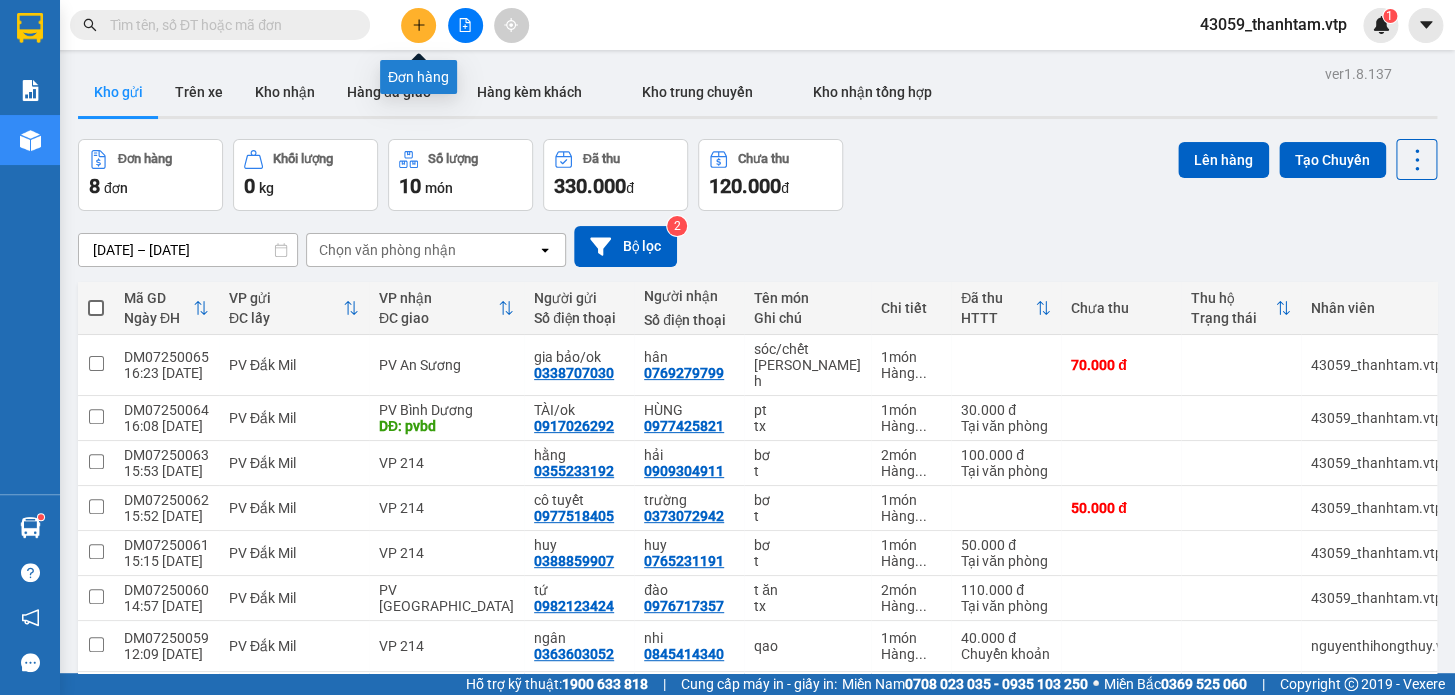 click 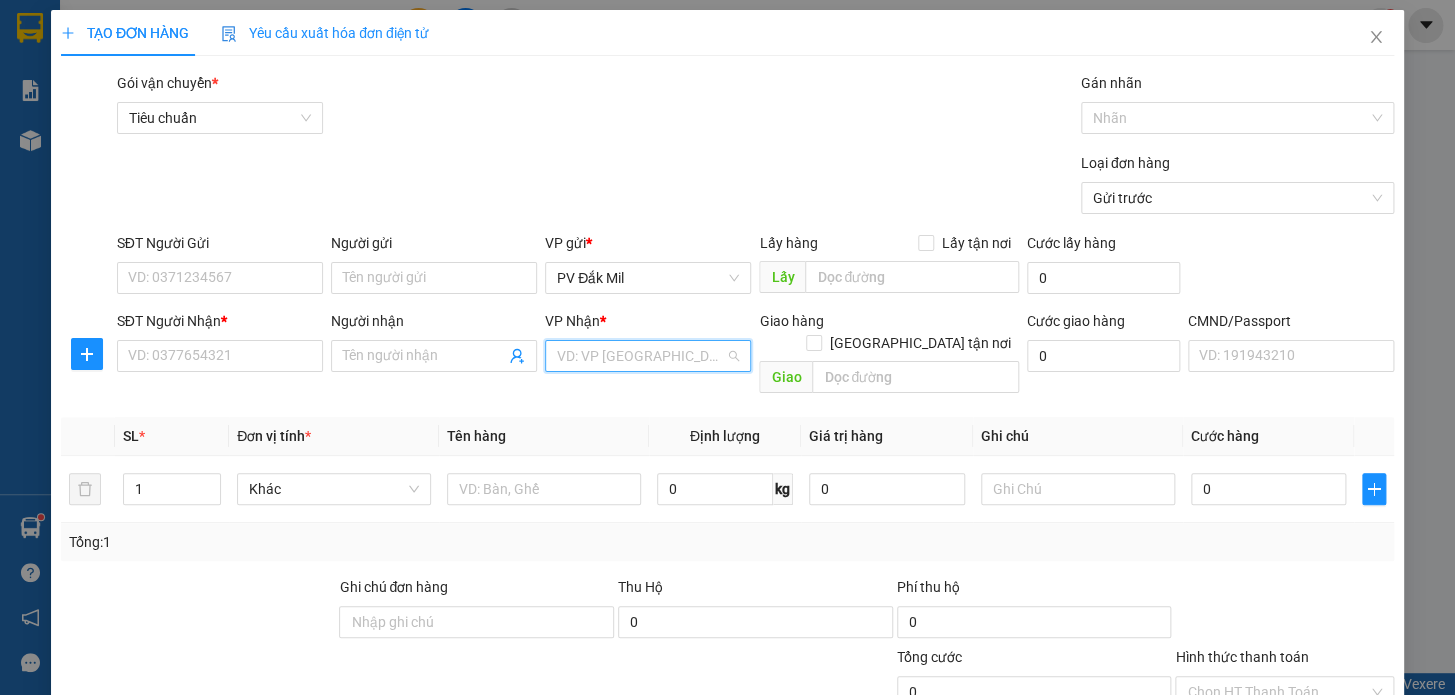 drag, startPoint x: 652, startPoint y: 362, endPoint x: 632, endPoint y: 408, distance: 50.159744 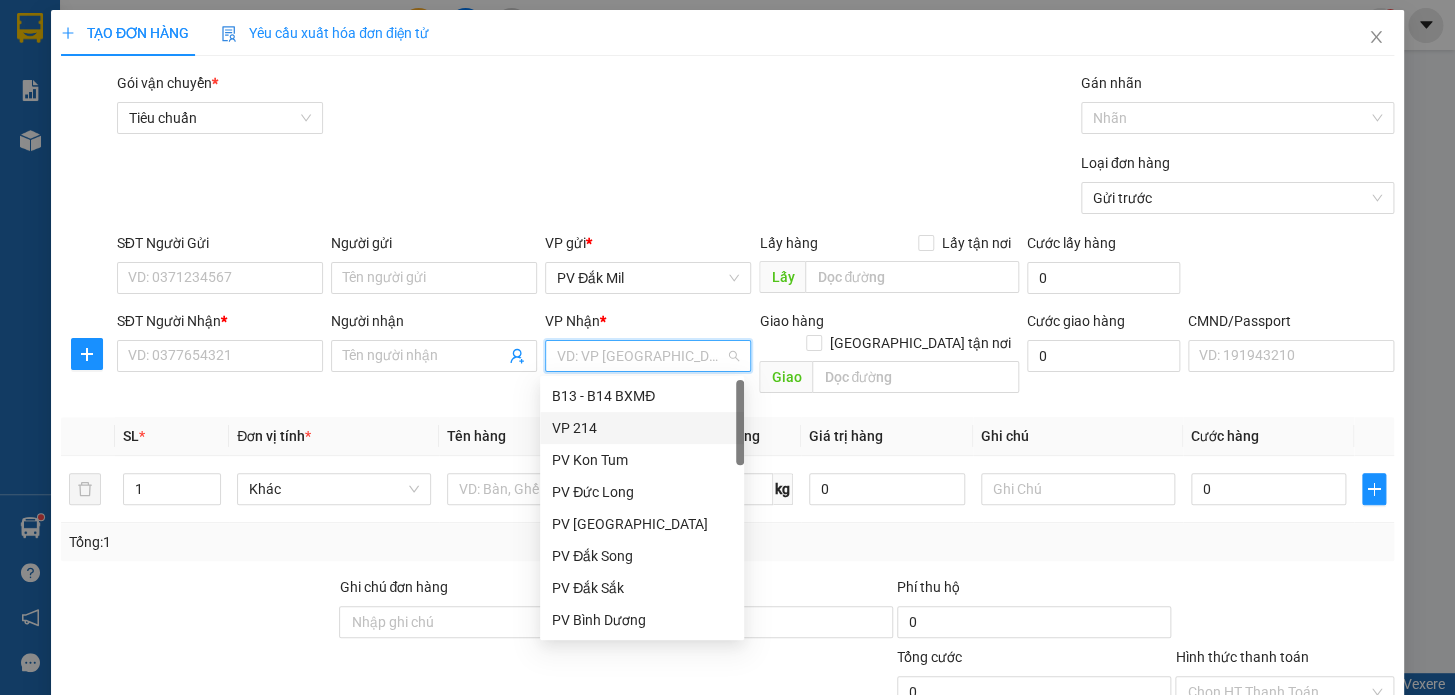 click on "VP 214" at bounding box center [642, 428] 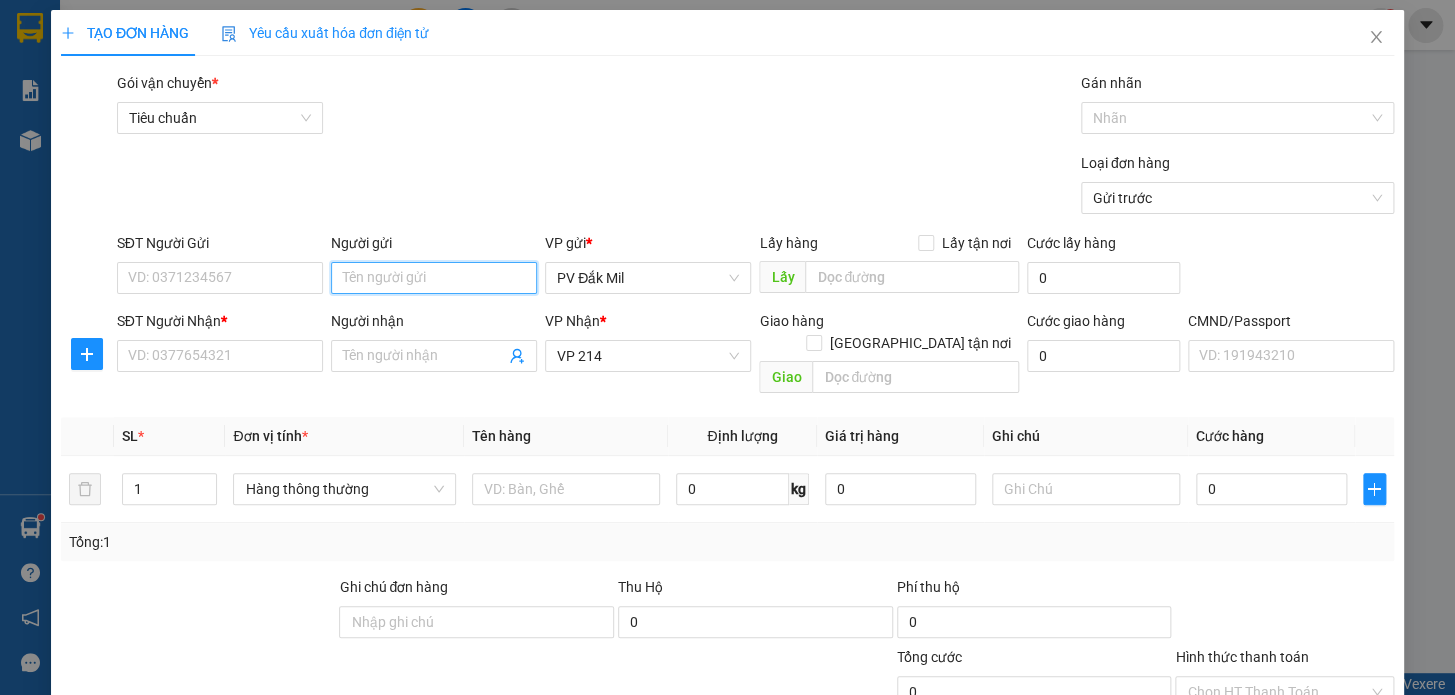 click on "Người gửi" at bounding box center (434, 278) 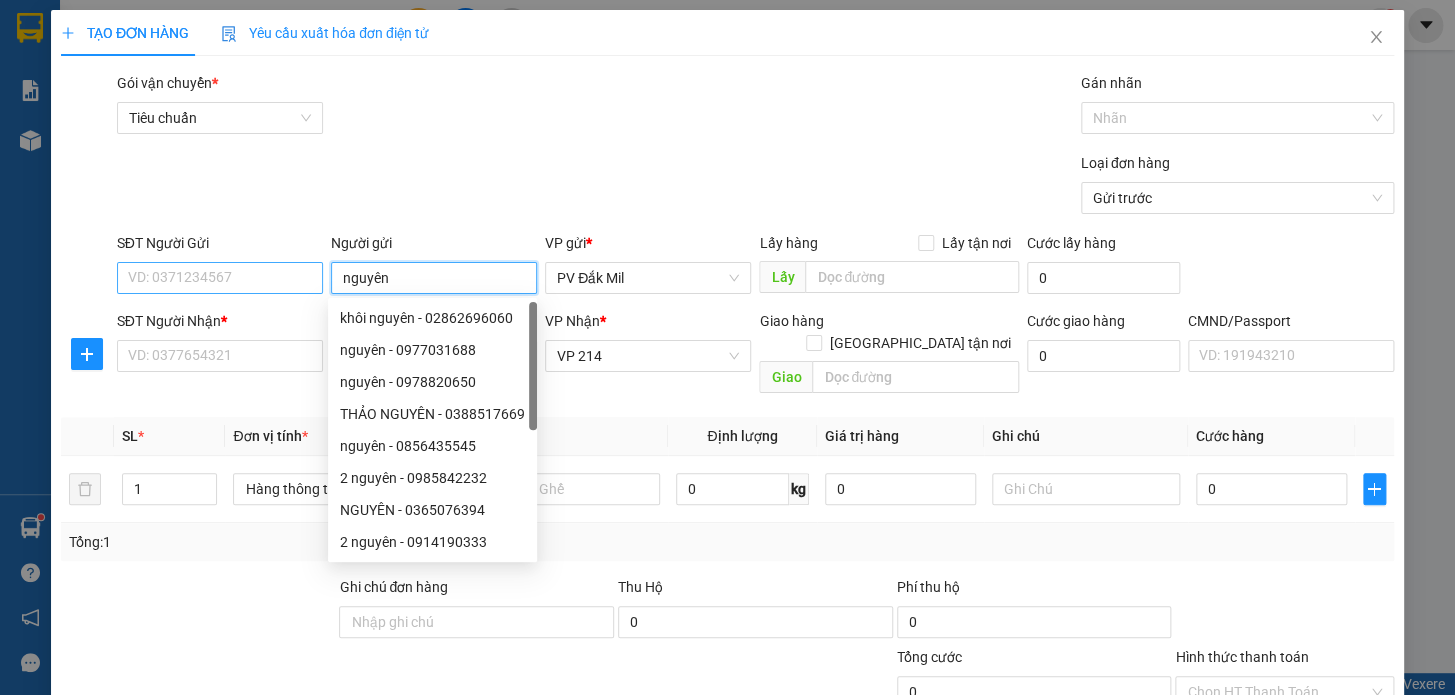 type on "nguyên" 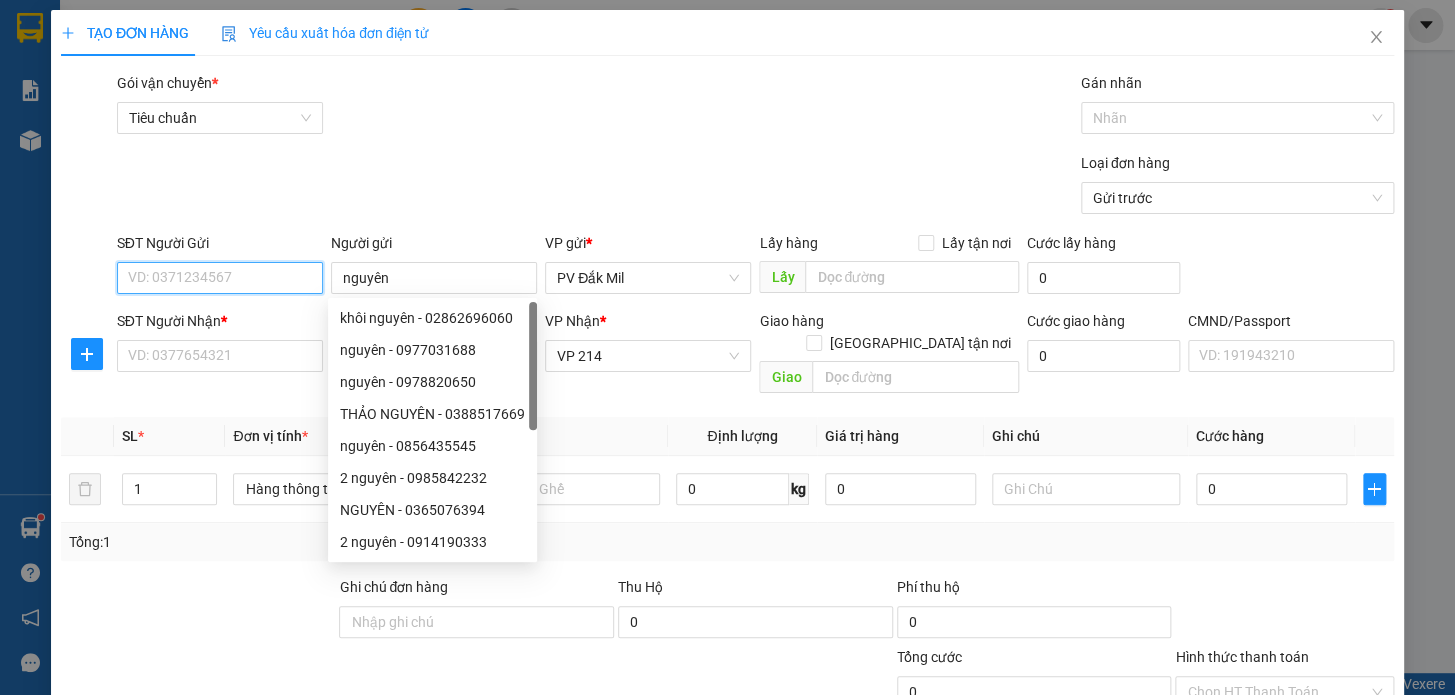 click on "SĐT Người Gửi" at bounding box center (220, 278) 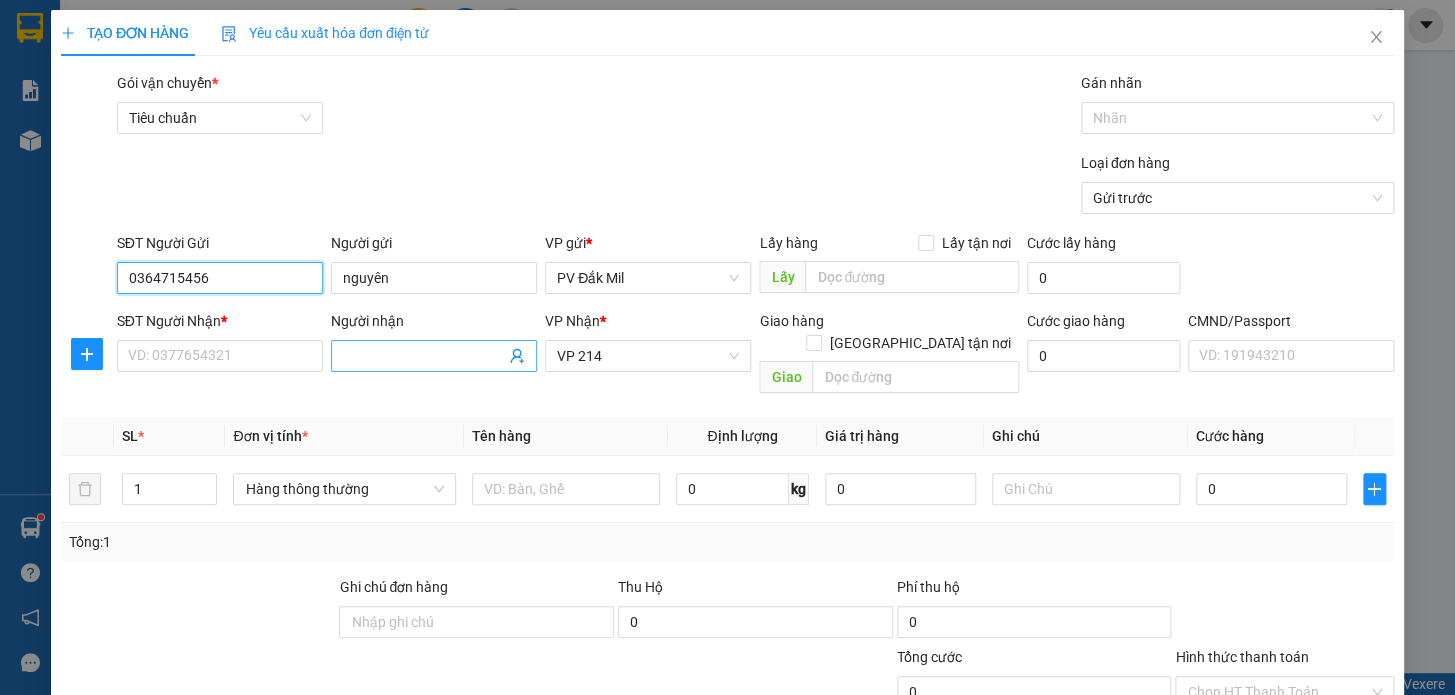 type on "0364715456" 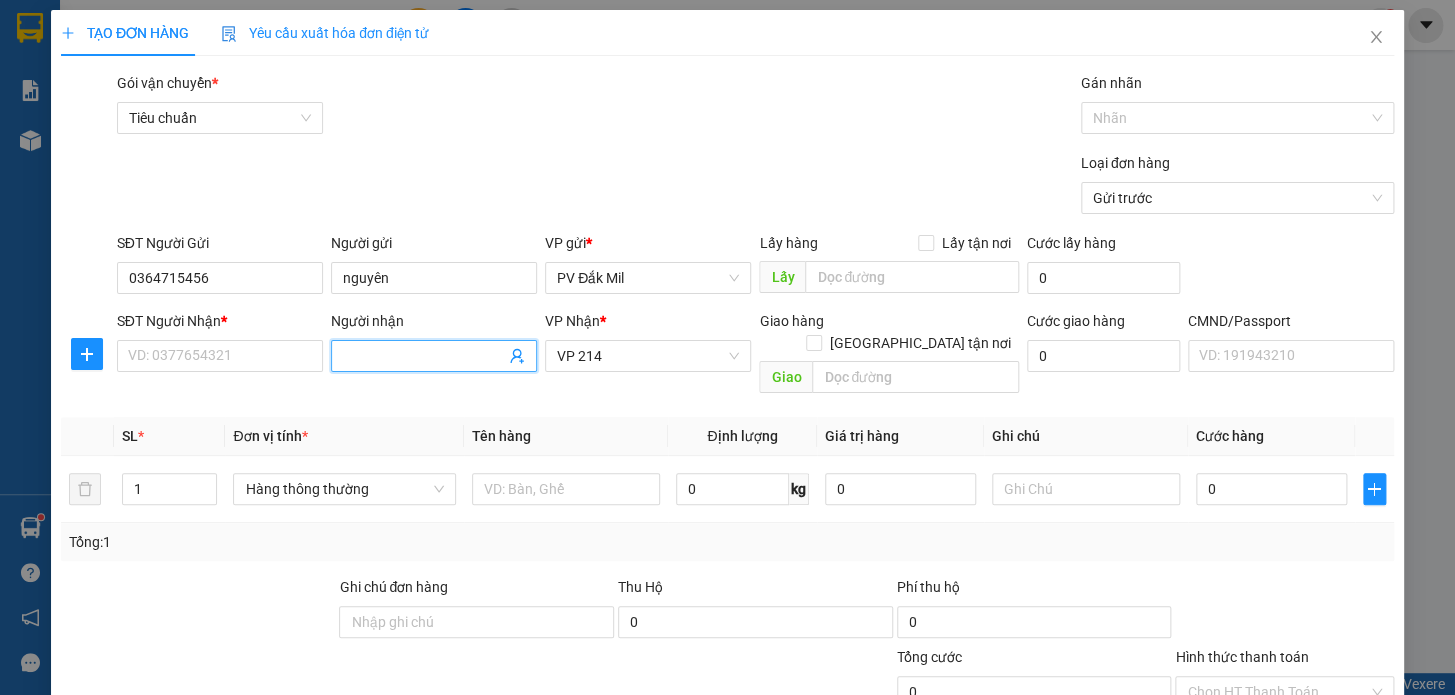 click on "Người nhận" at bounding box center [424, 356] 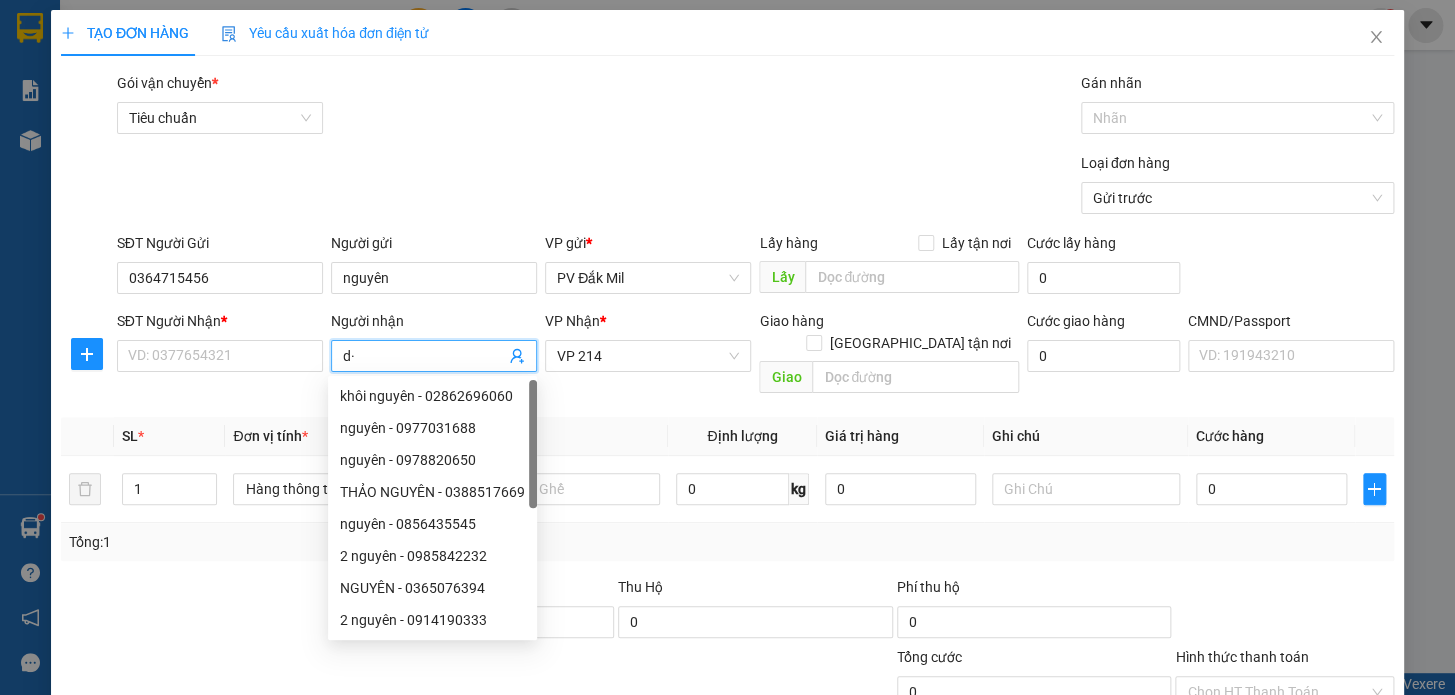 type on "d" 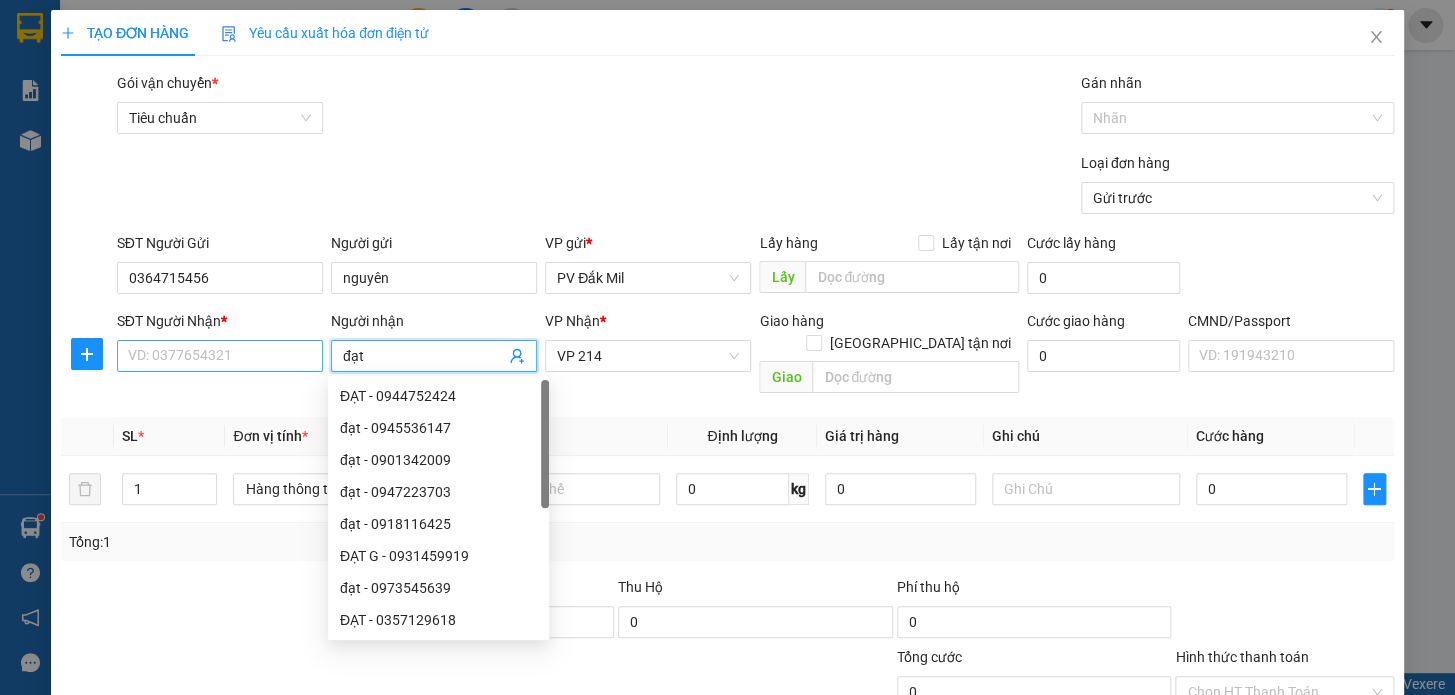 type on "đạt" 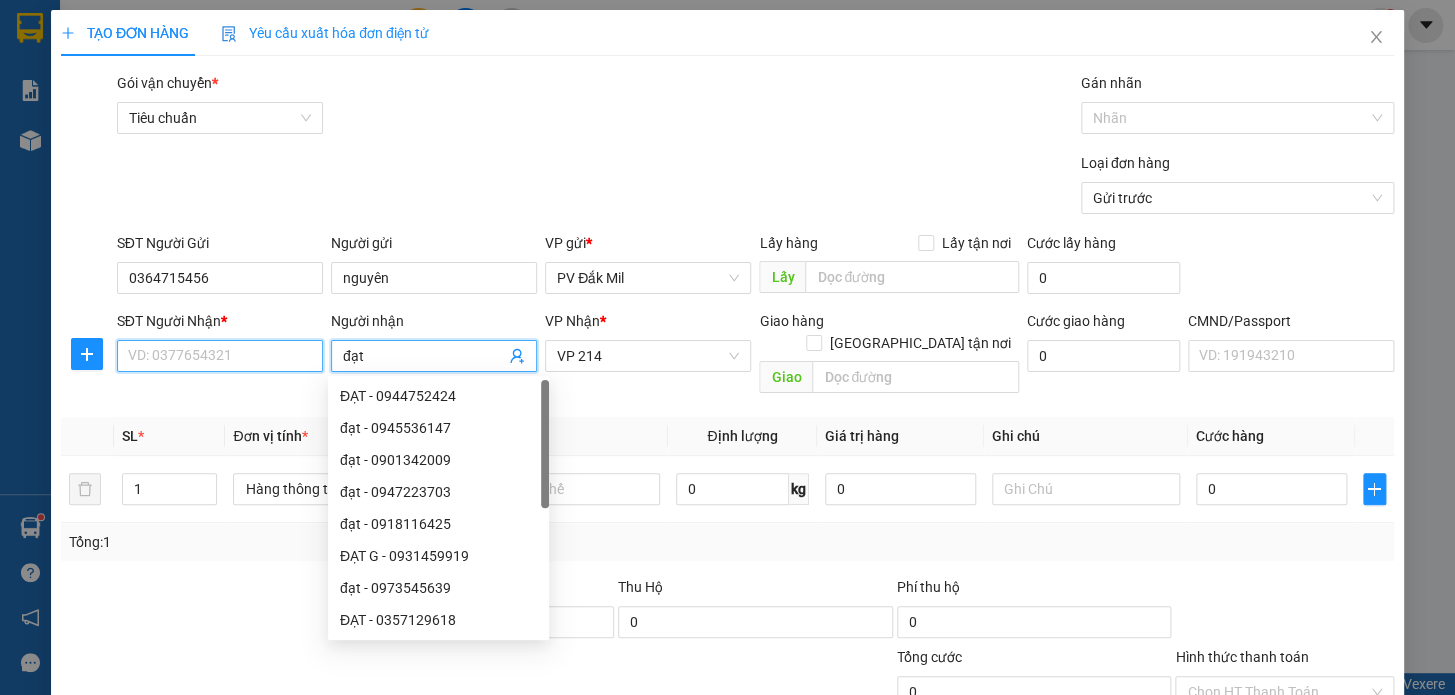 click on "SĐT Người Nhận  *" at bounding box center (220, 356) 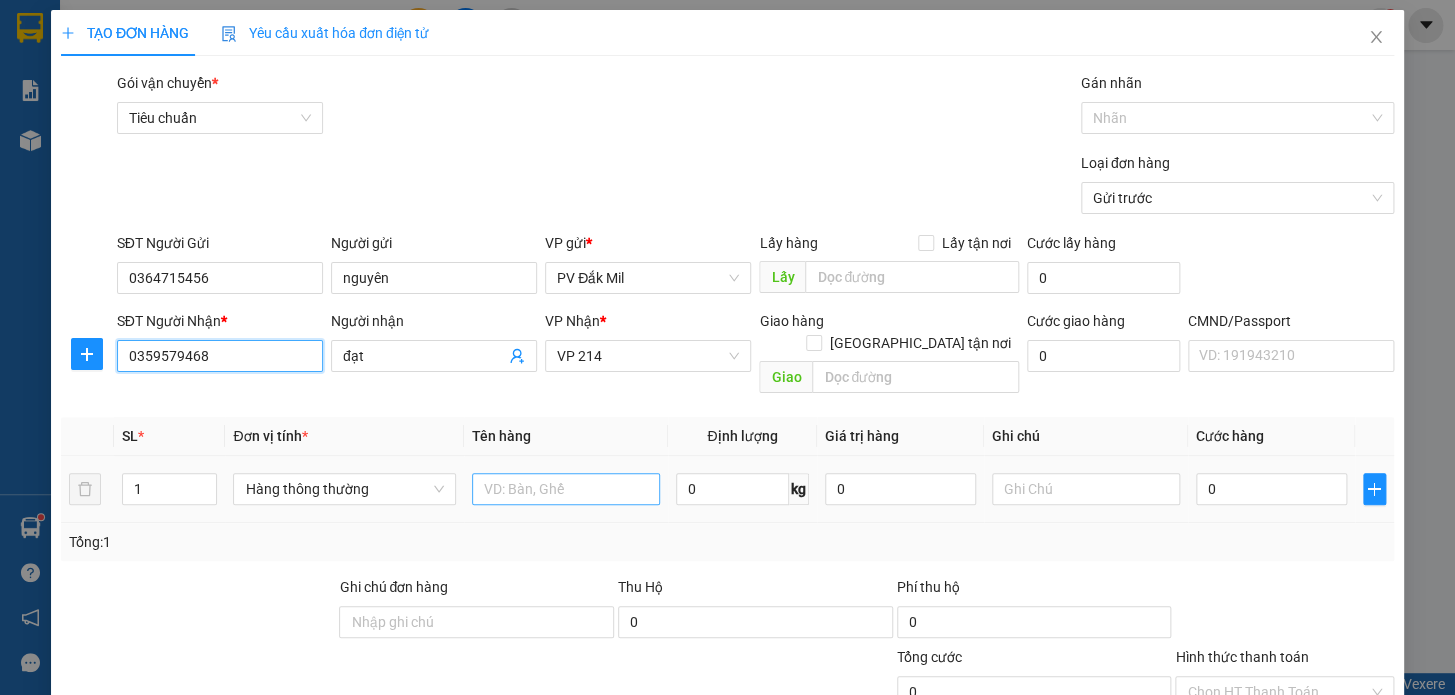 type on "0359579468" 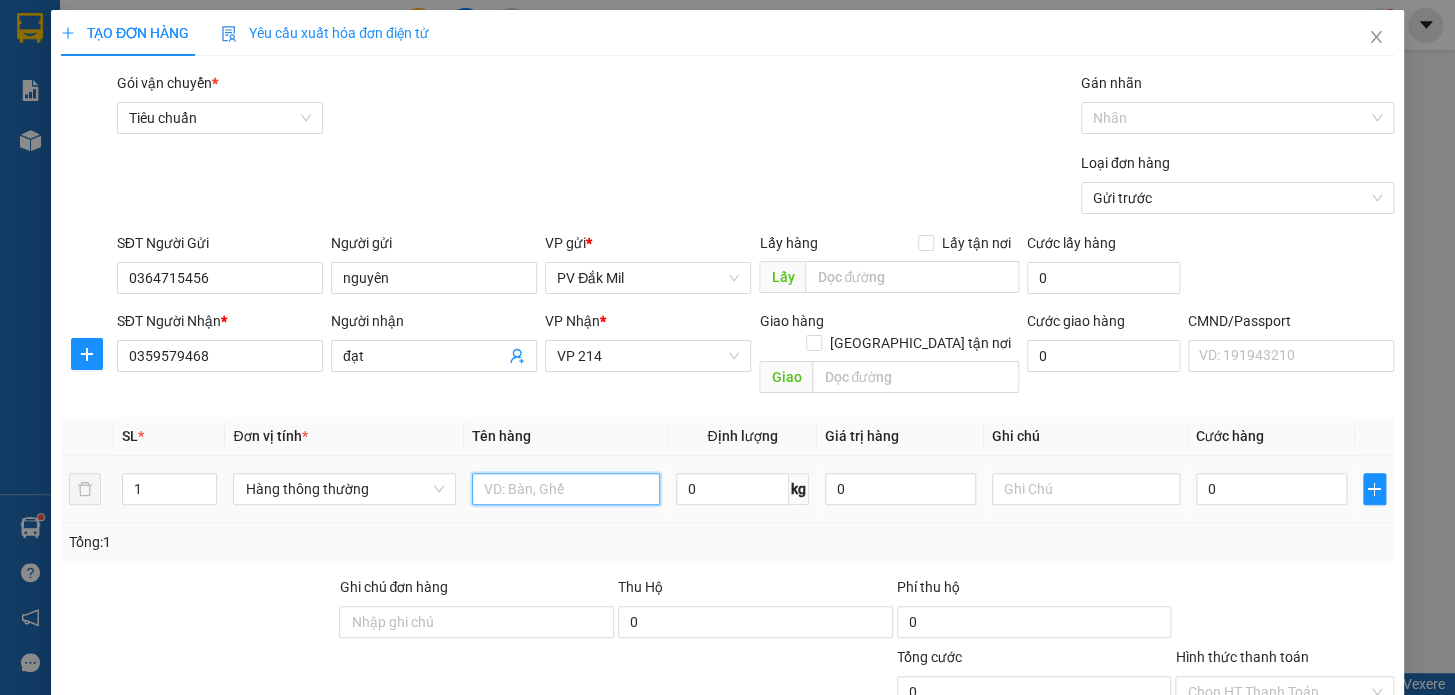 click at bounding box center (566, 489) 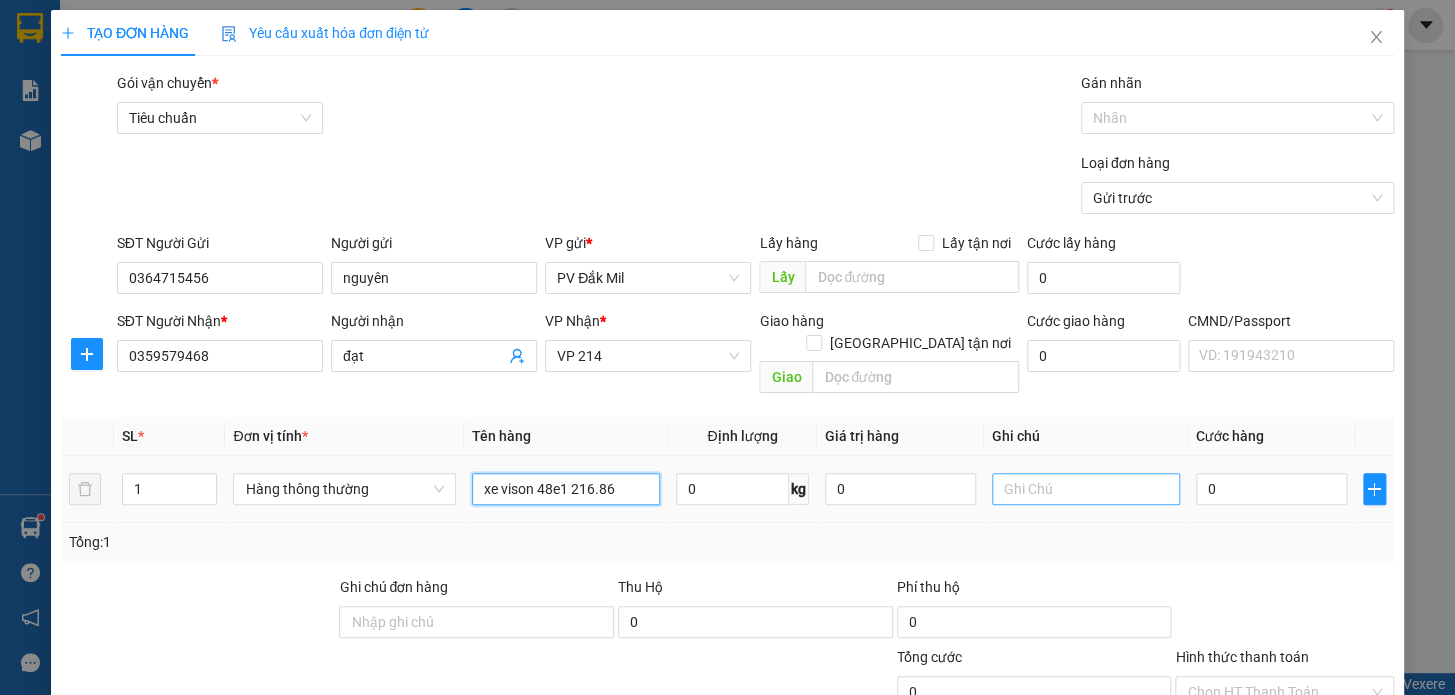 type on "xe vison 48e1 216.86" 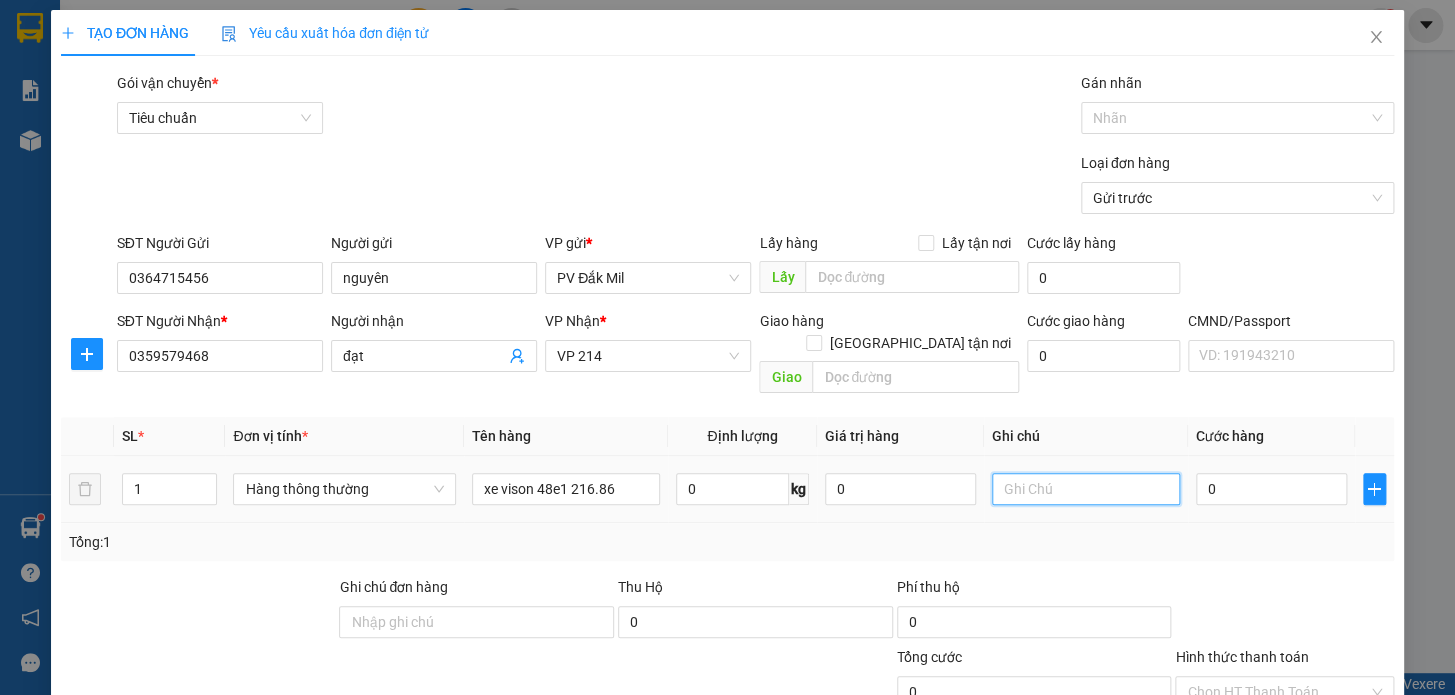 click at bounding box center (1086, 489) 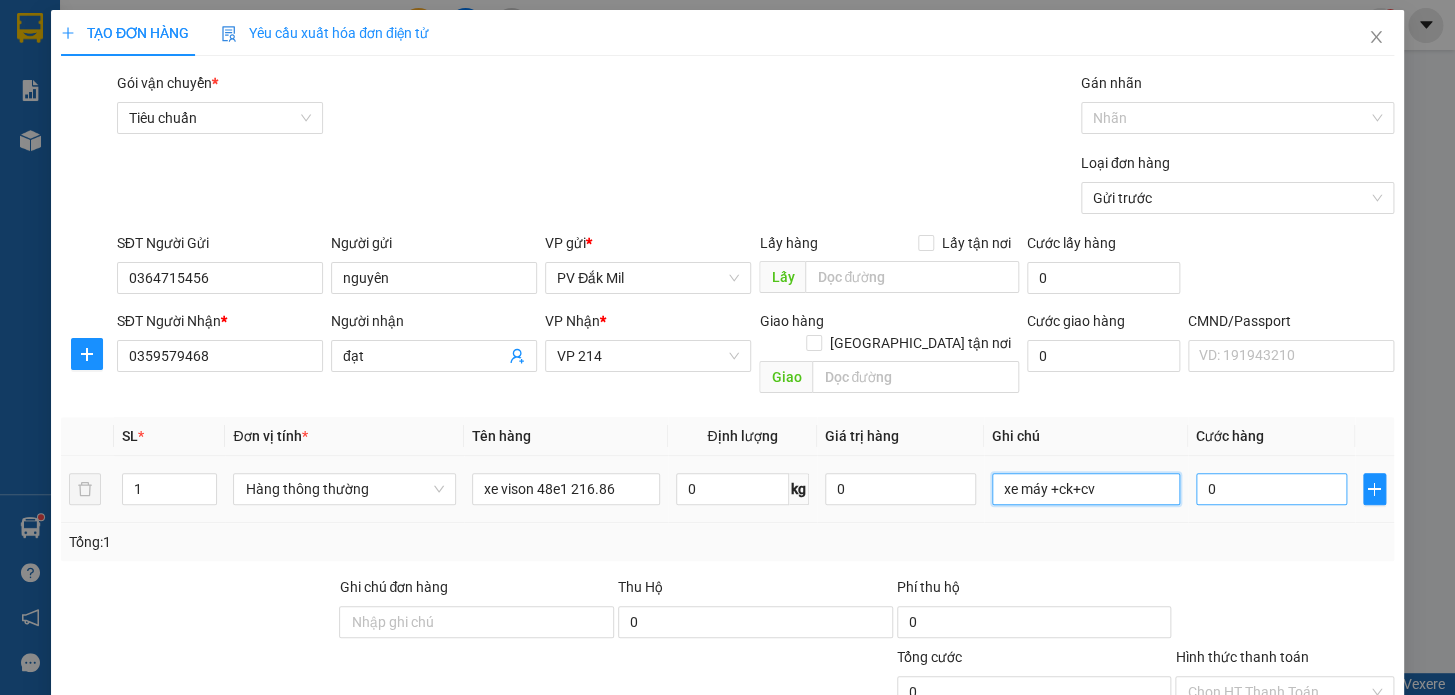 type on "xe máy +ck+cv" 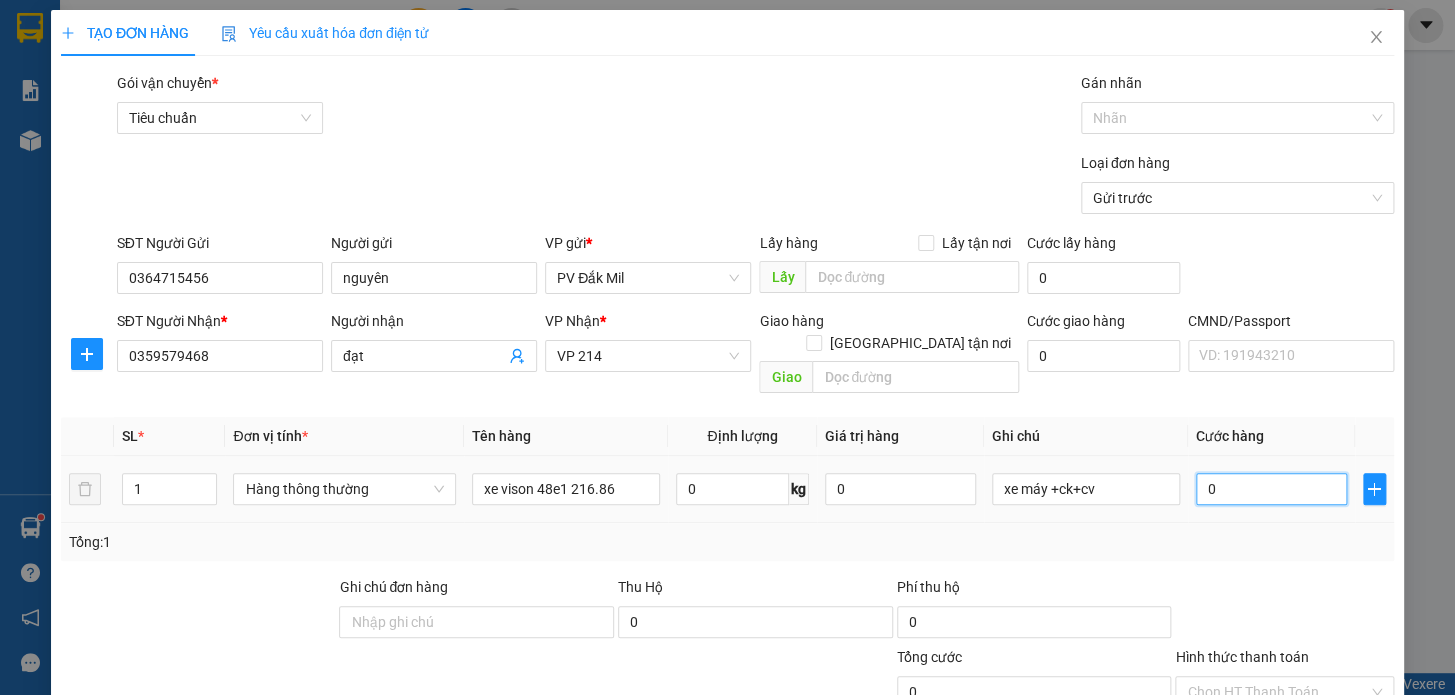click on "0" at bounding box center [1271, 489] 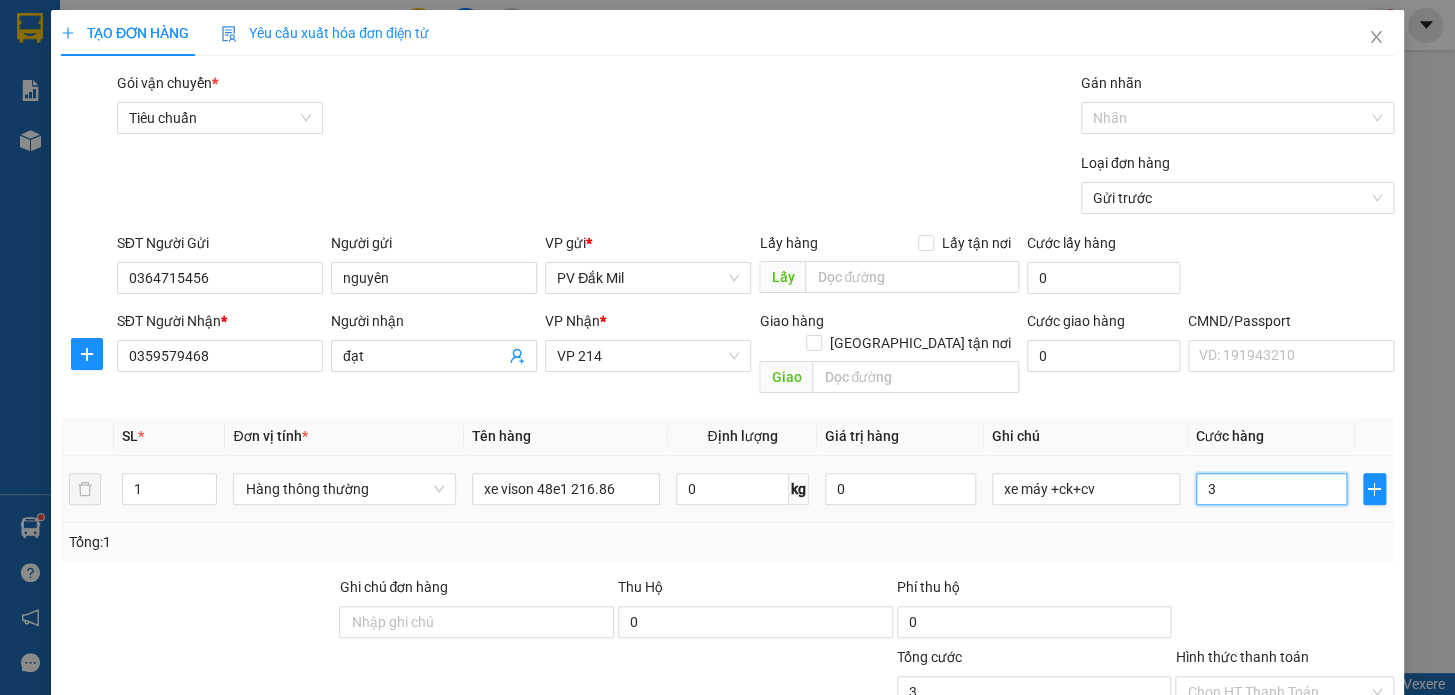 type on "35" 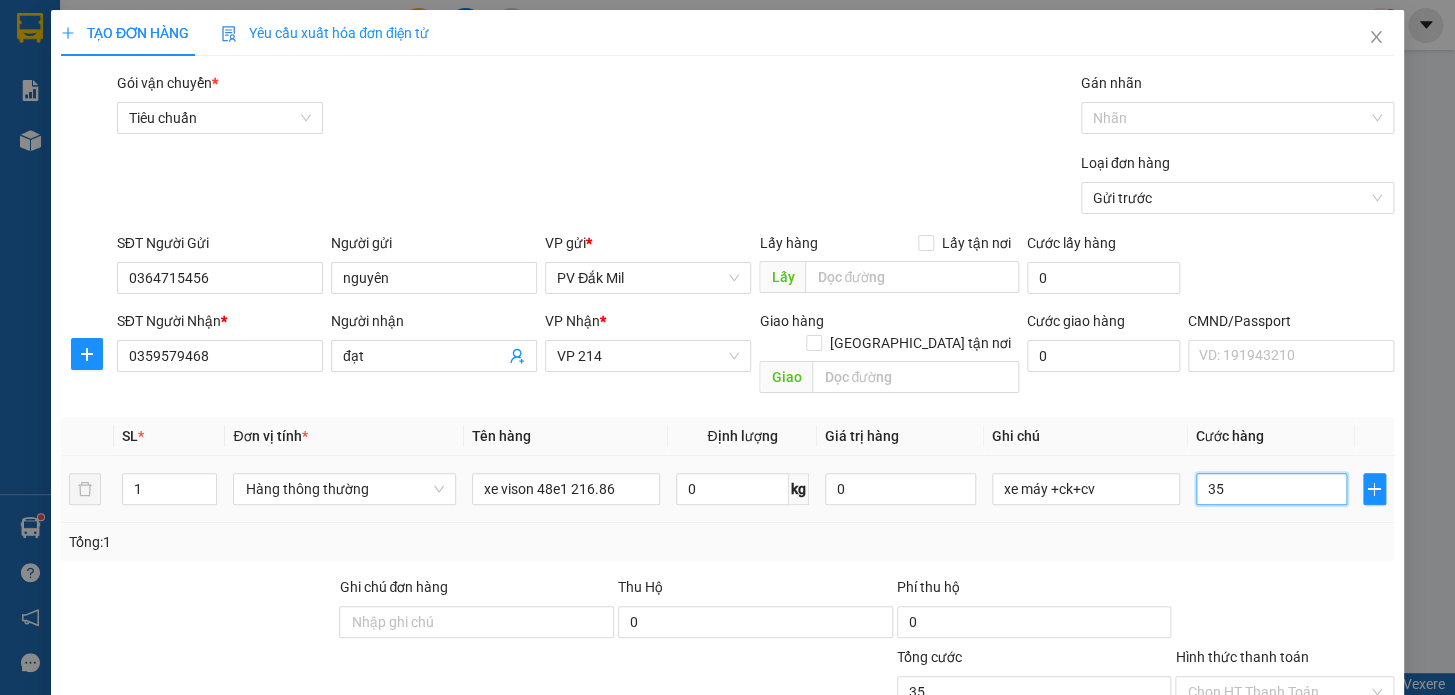 type on "350" 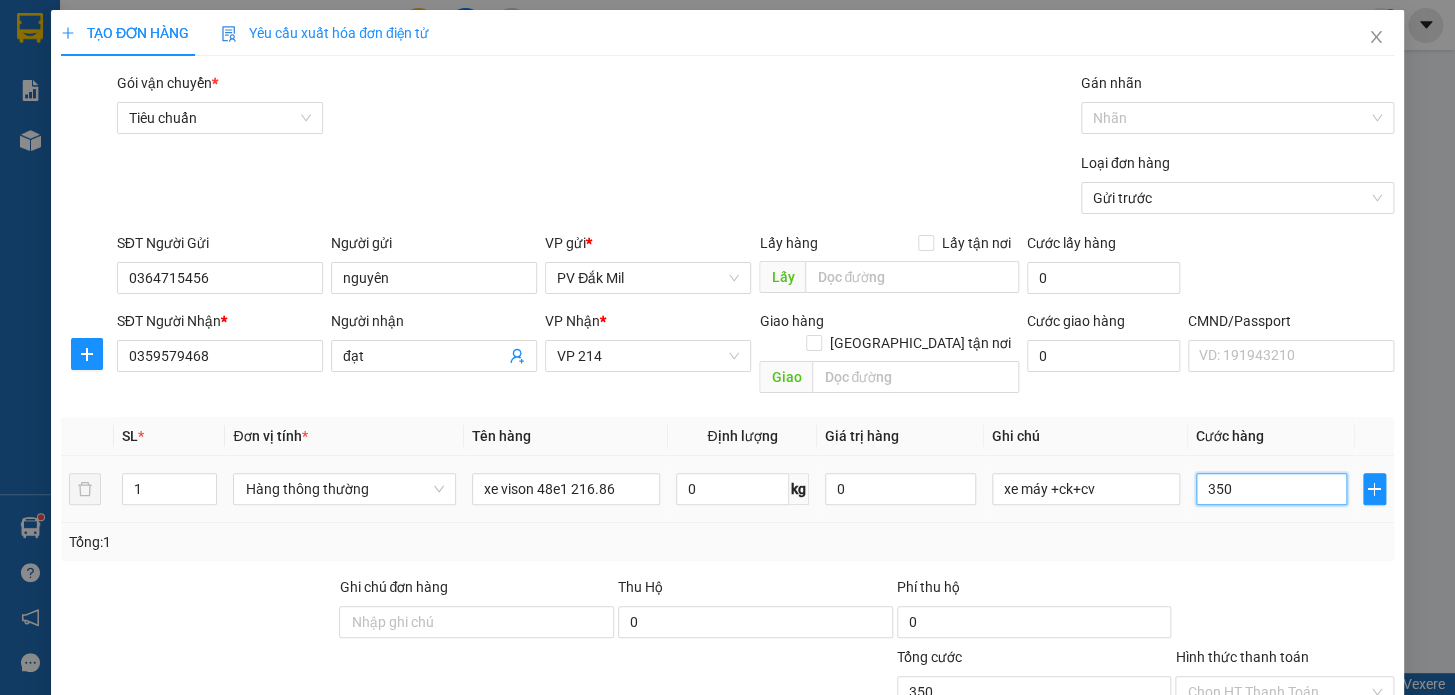 type on "3.500" 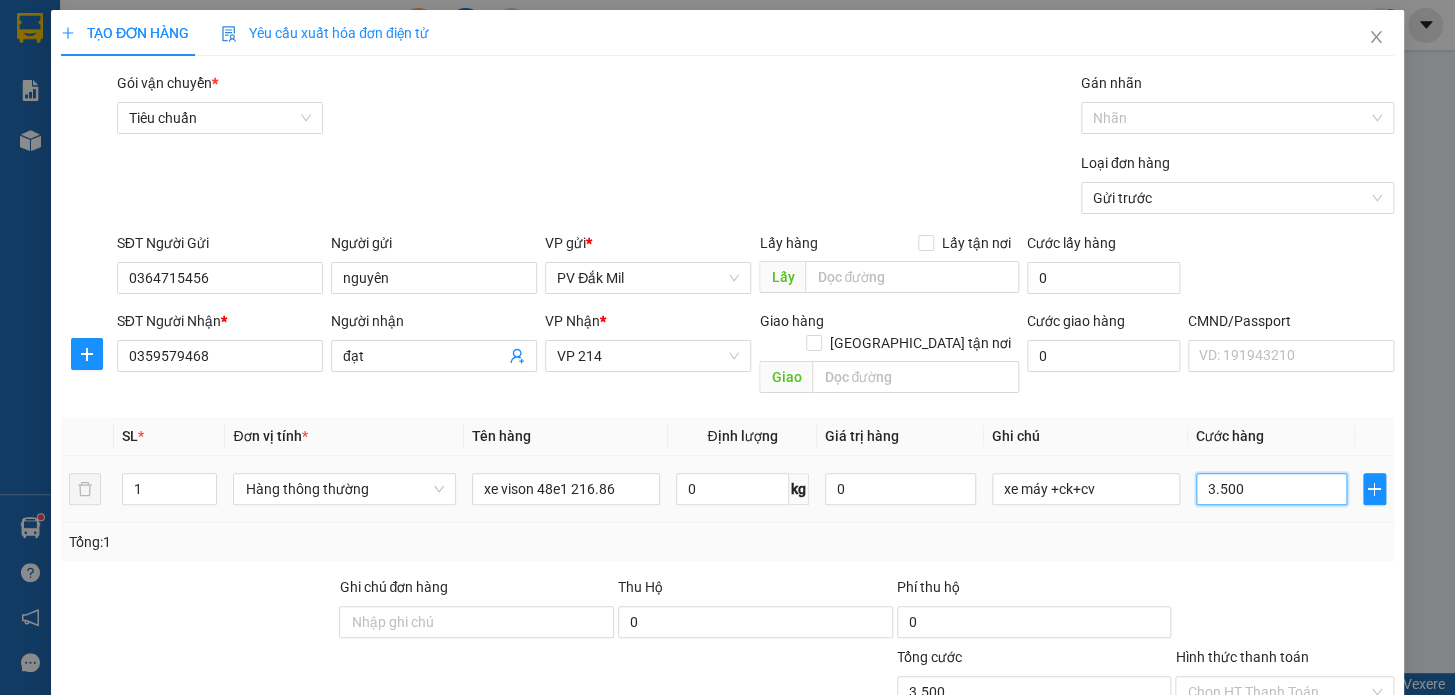 type on "35.000" 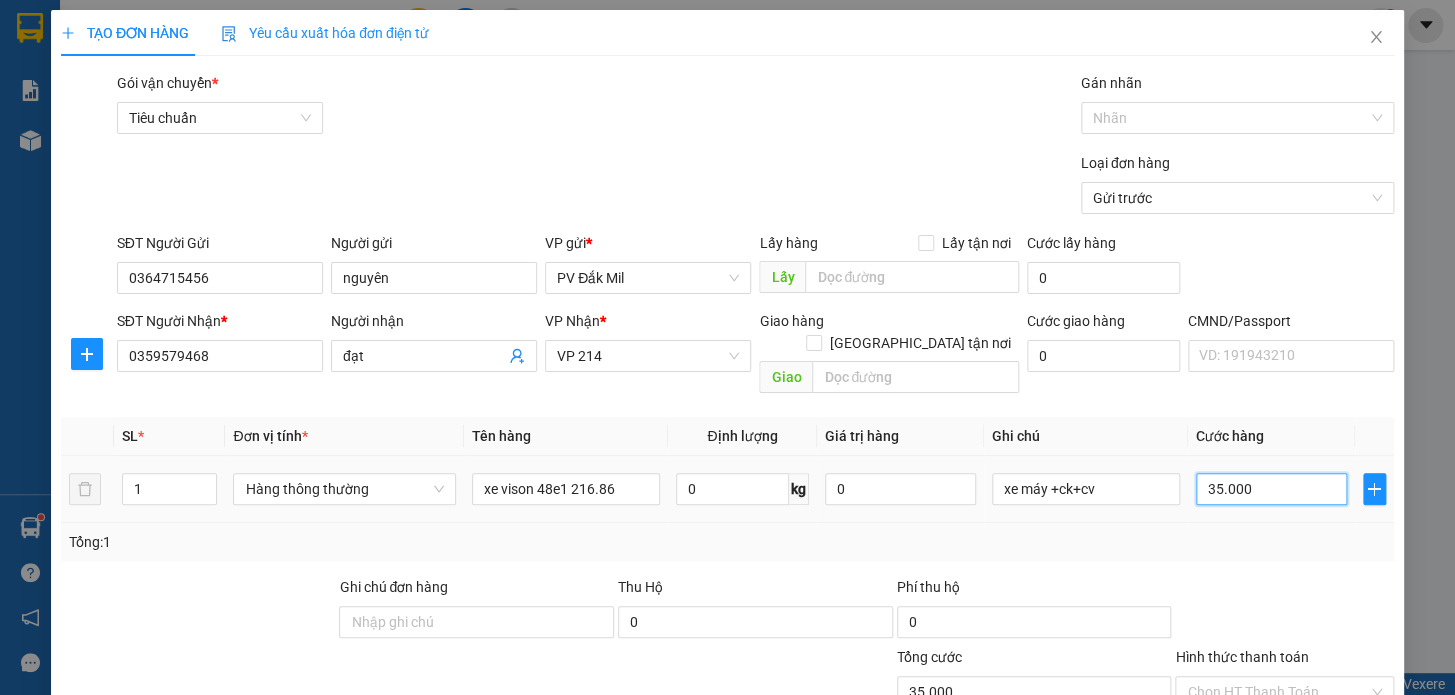 type on "350.000" 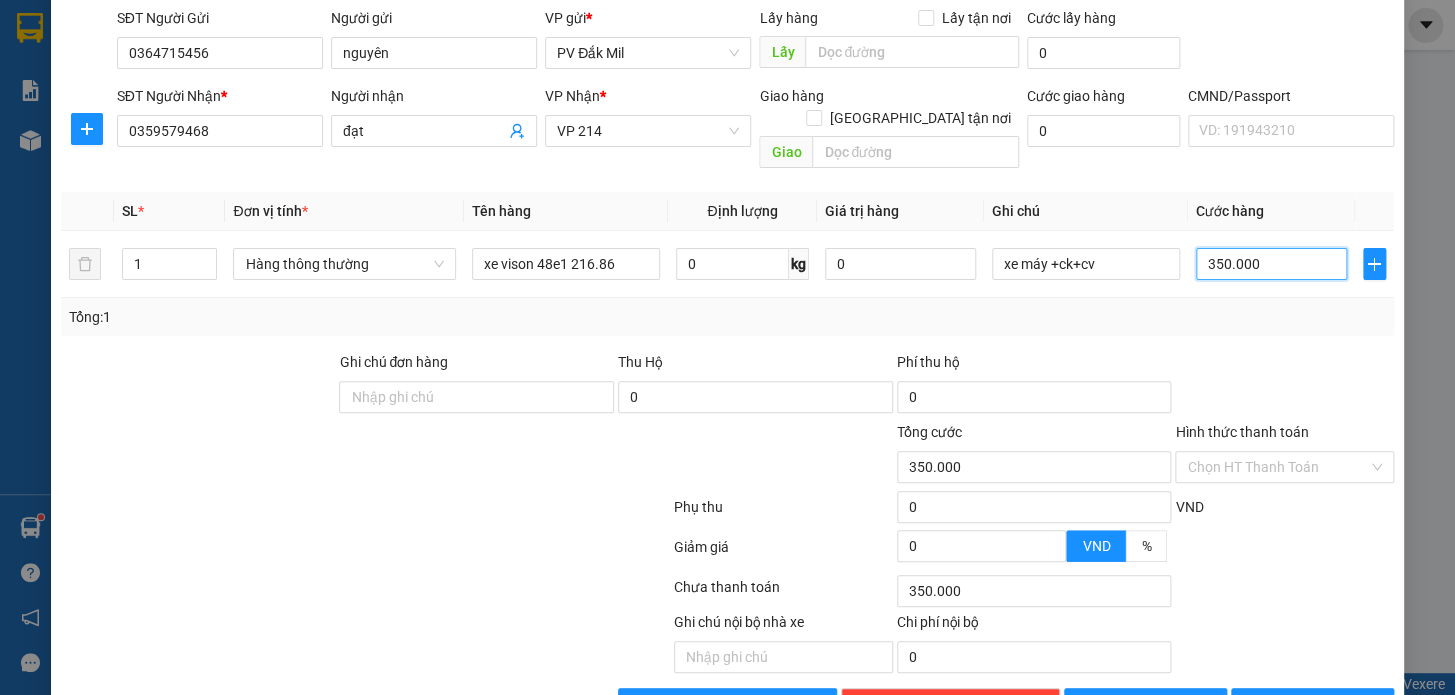 scroll, scrollTop: 265, scrollLeft: 0, axis: vertical 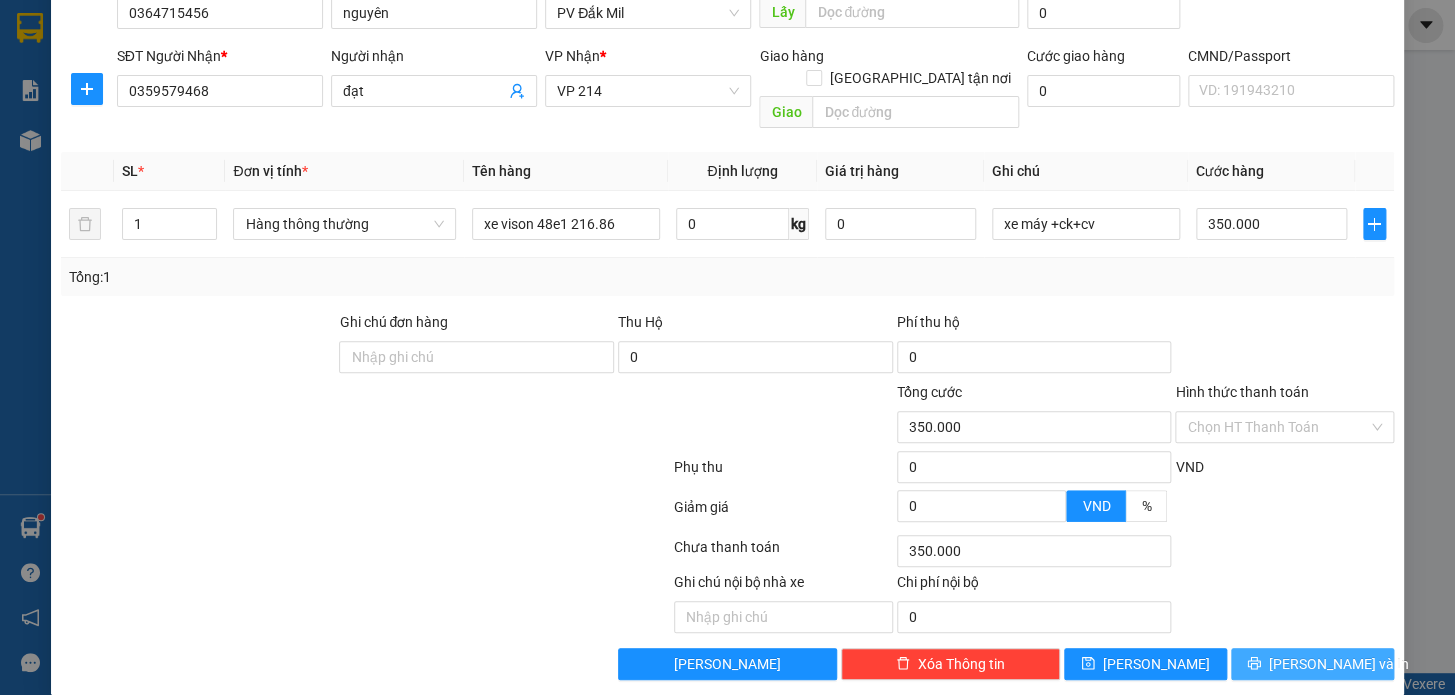 click on "[PERSON_NAME] và In" at bounding box center [1312, 664] 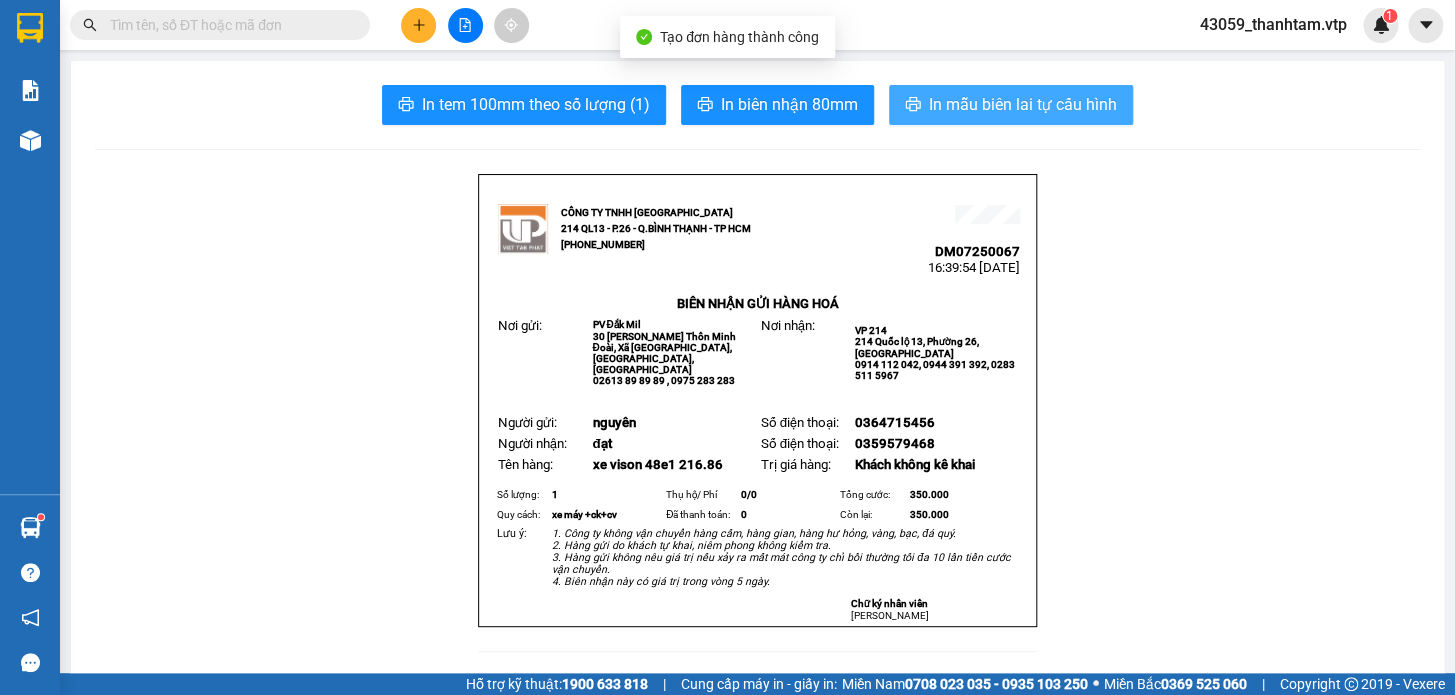 click on "In mẫu biên lai tự cấu hình" at bounding box center (1011, 105) 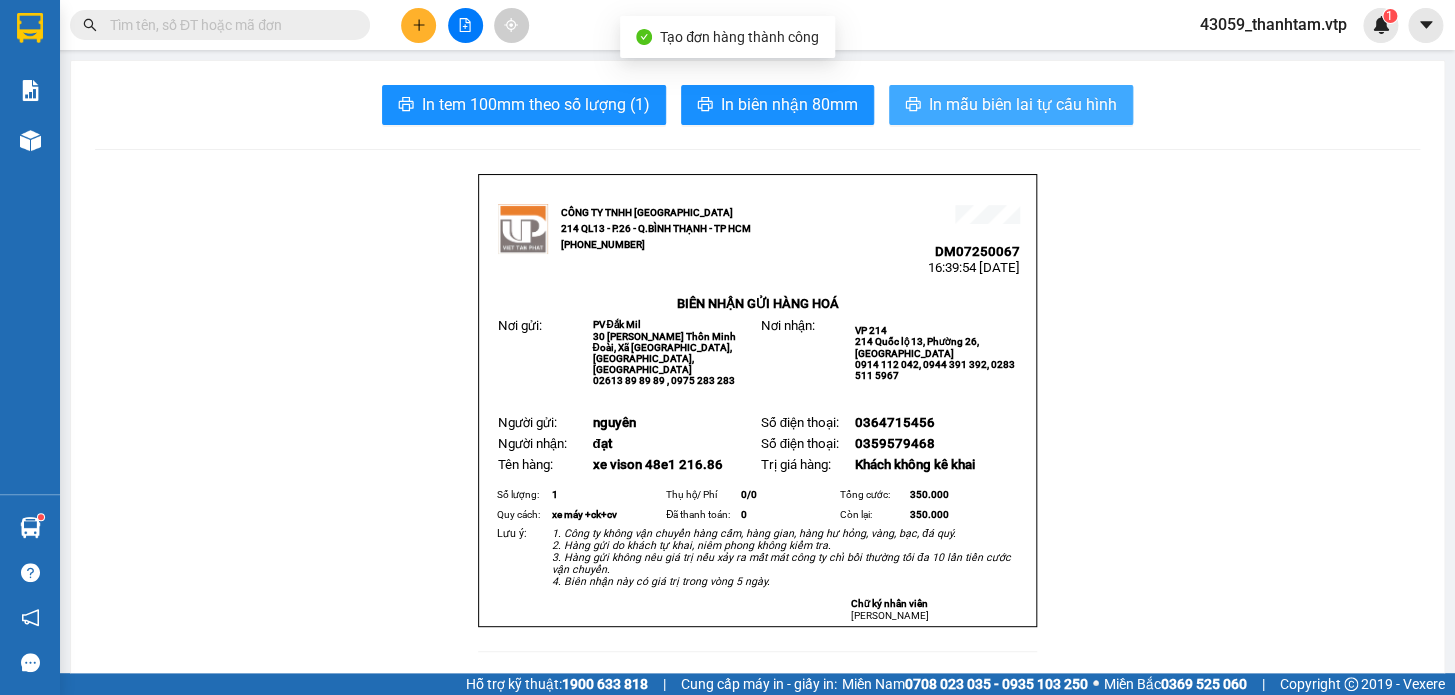 scroll, scrollTop: 0, scrollLeft: 0, axis: both 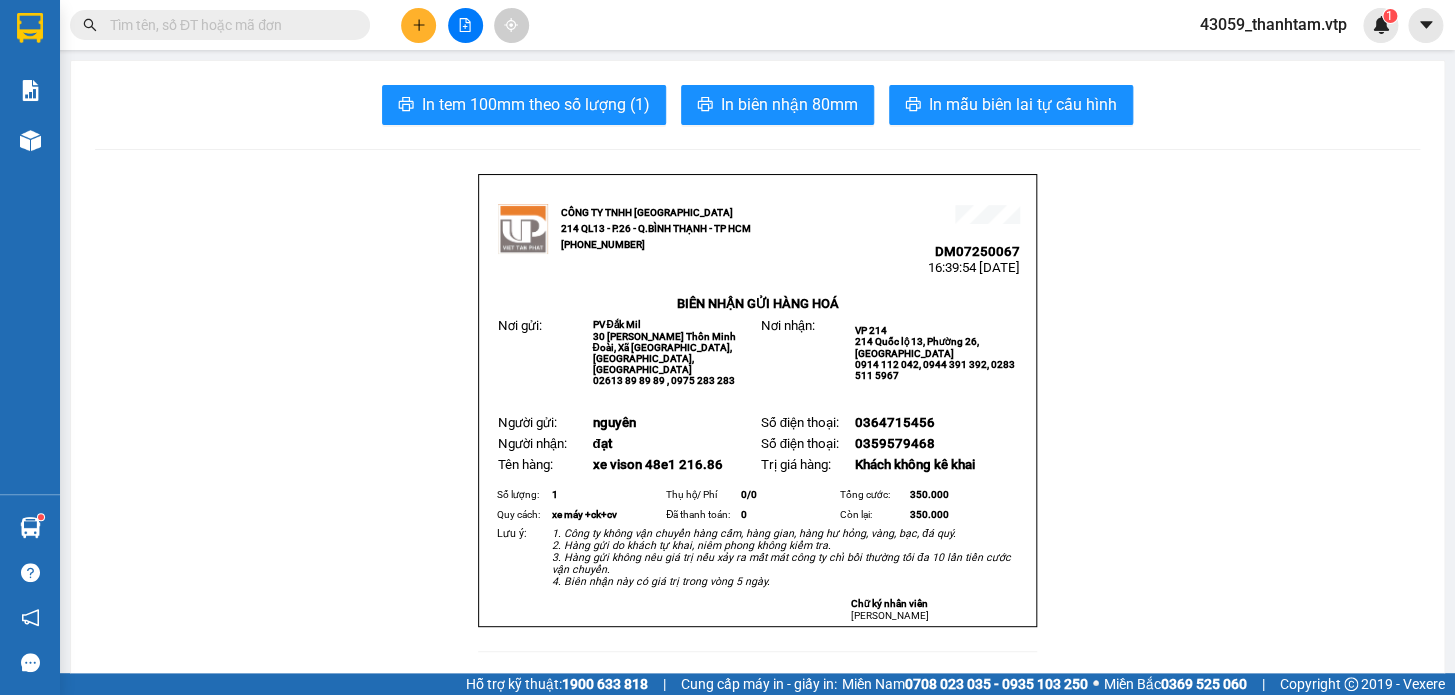 drag, startPoint x: 314, startPoint y: 50, endPoint x: 301, endPoint y: 21, distance: 31.780497 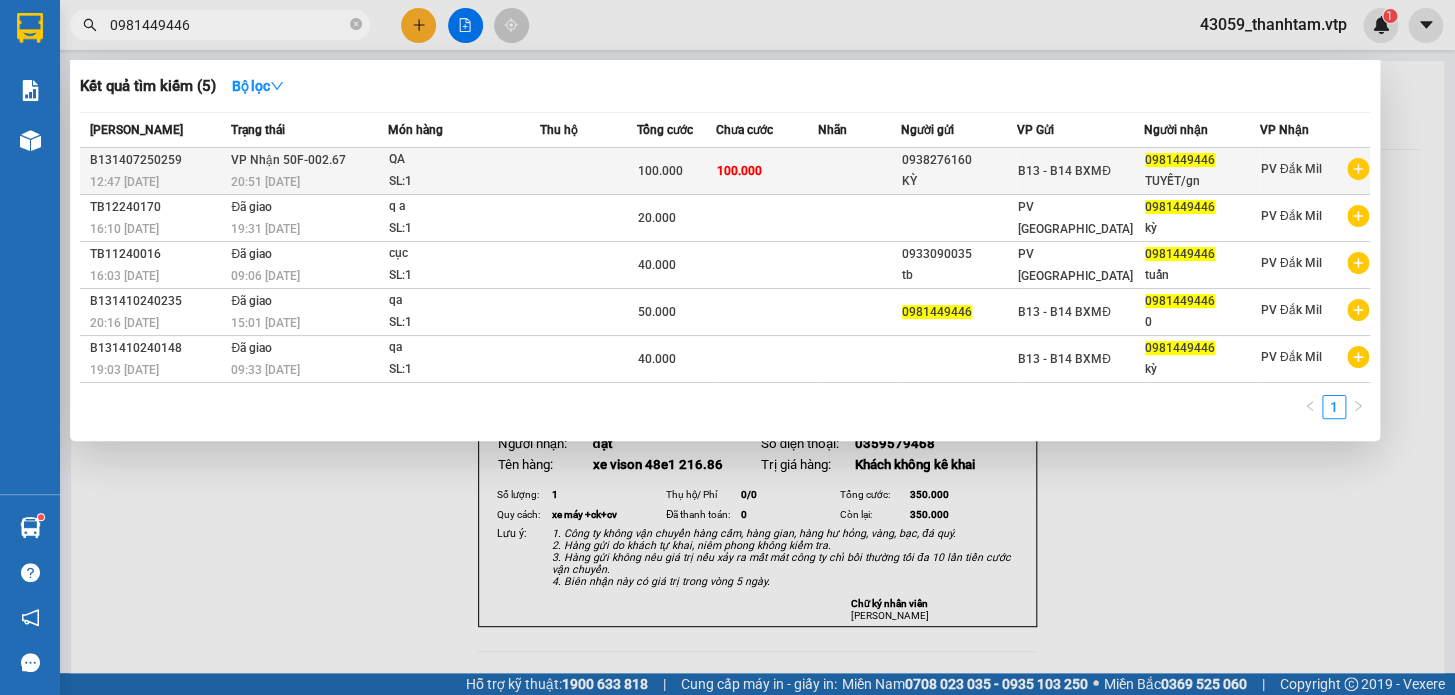 click on "SL:  1" at bounding box center [464, 182] 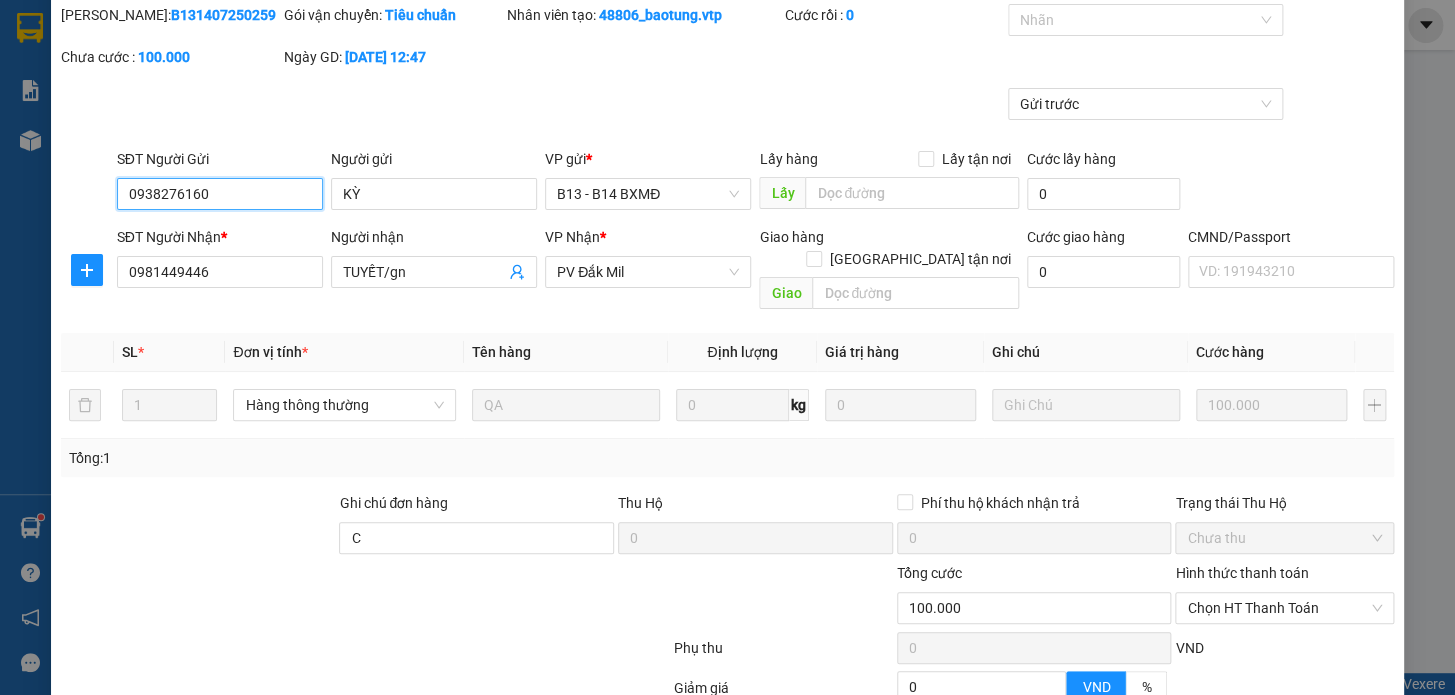 scroll, scrollTop: 0, scrollLeft: 0, axis: both 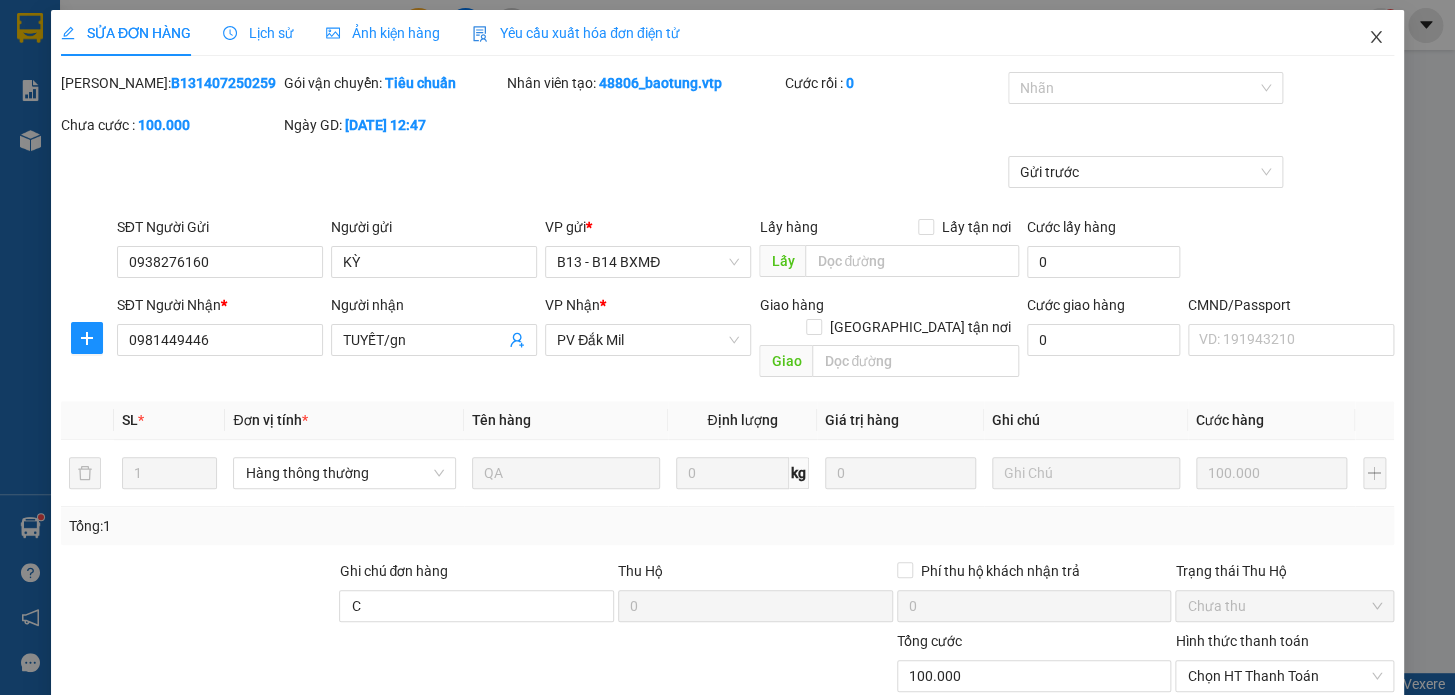 click 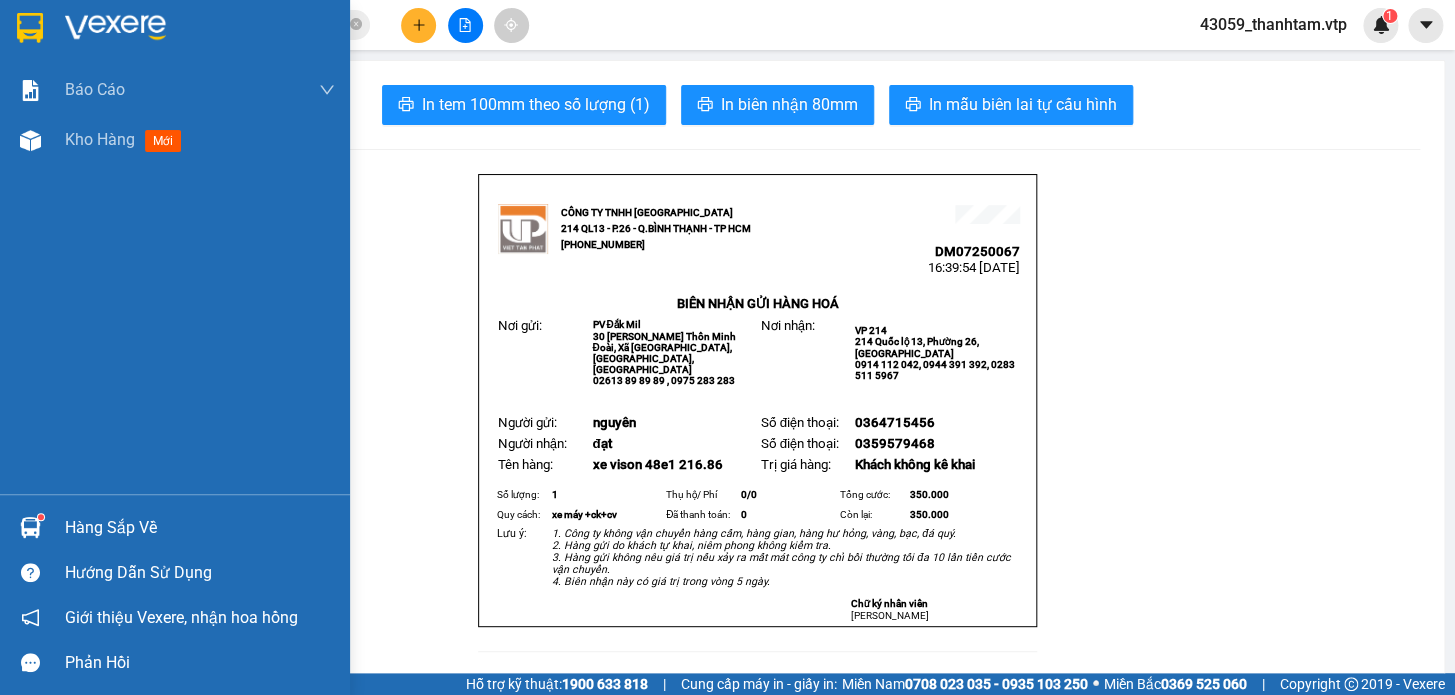 click at bounding box center (30, 28) 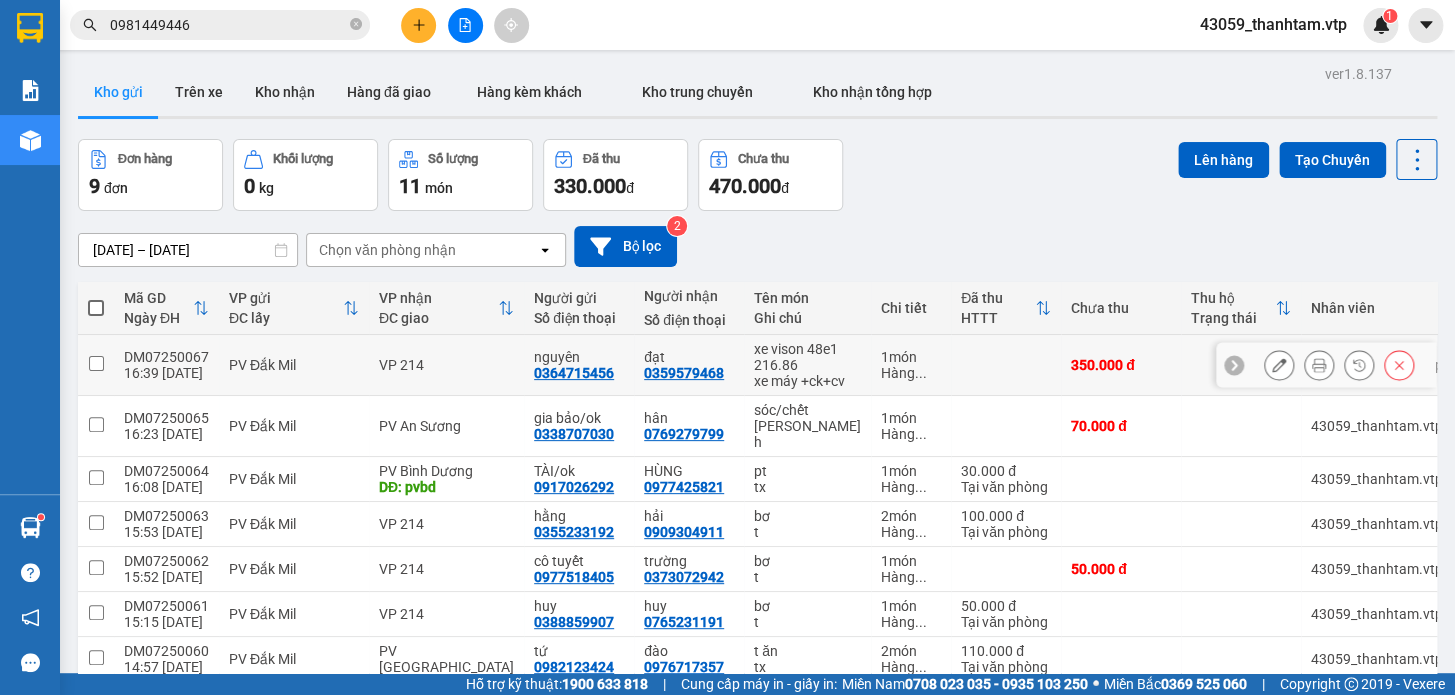 scroll, scrollTop: 0, scrollLeft: 0, axis: both 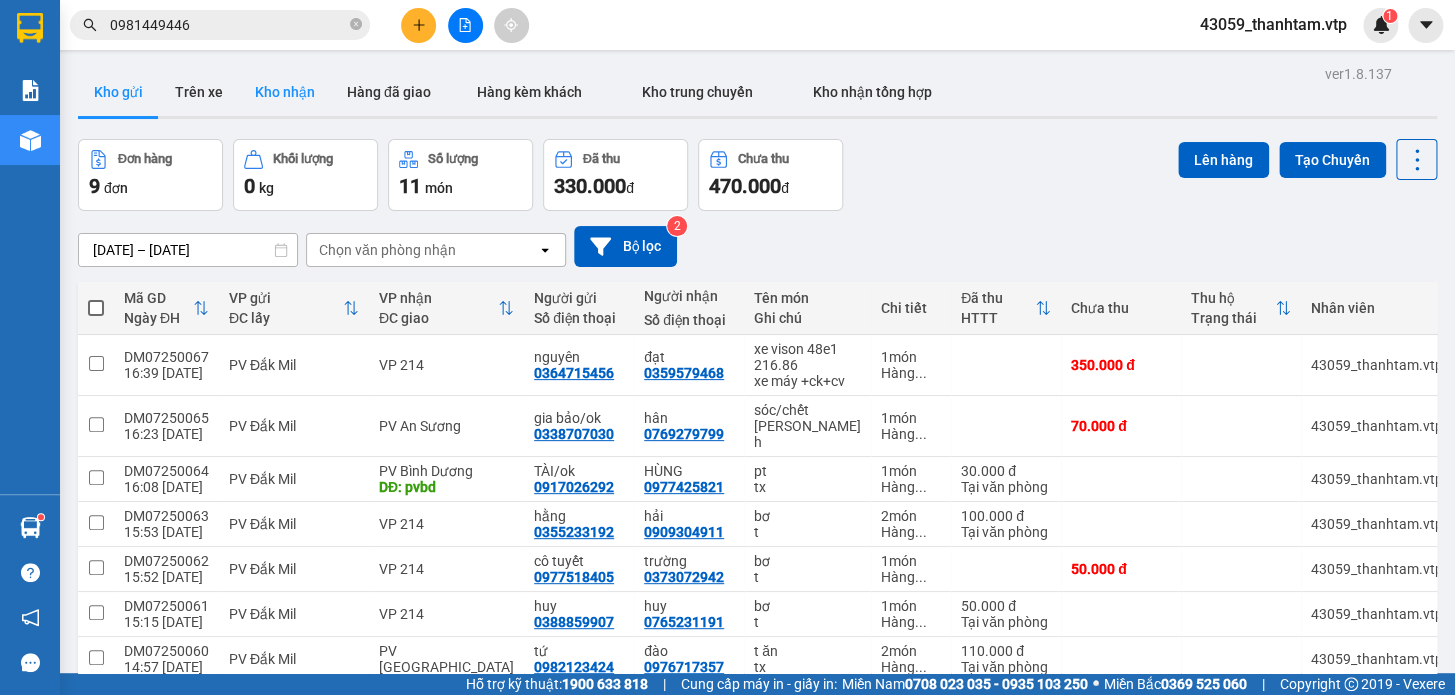 click on "Kho nhận" at bounding box center [285, 92] 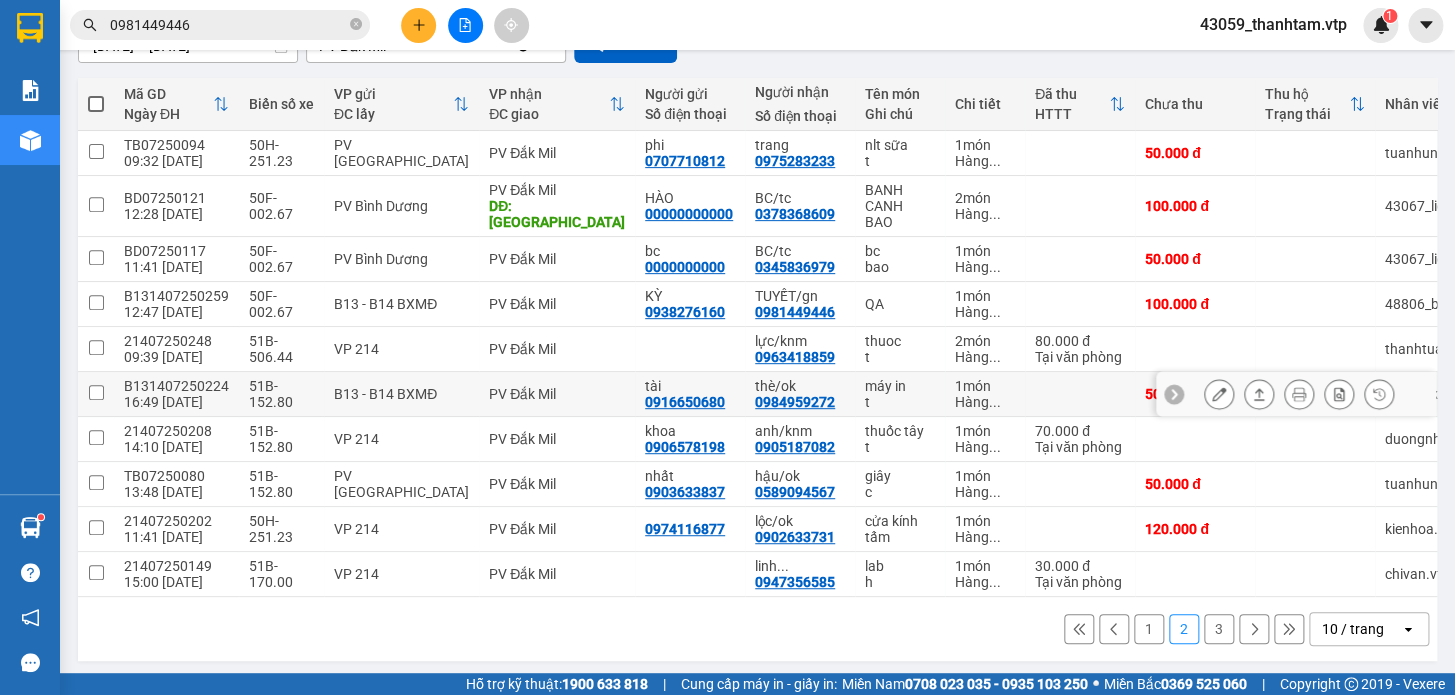 scroll, scrollTop: 215, scrollLeft: 0, axis: vertical 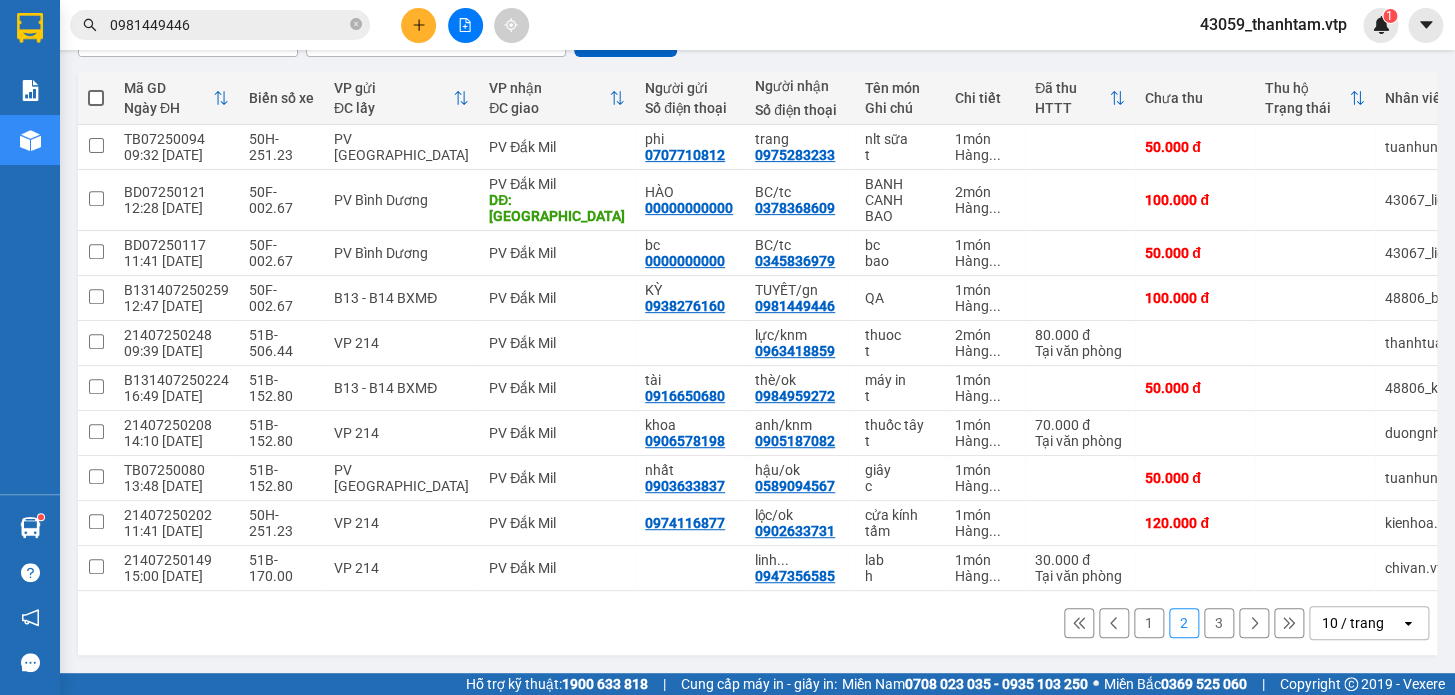 click on "1" at bounding box center (1149, 623) 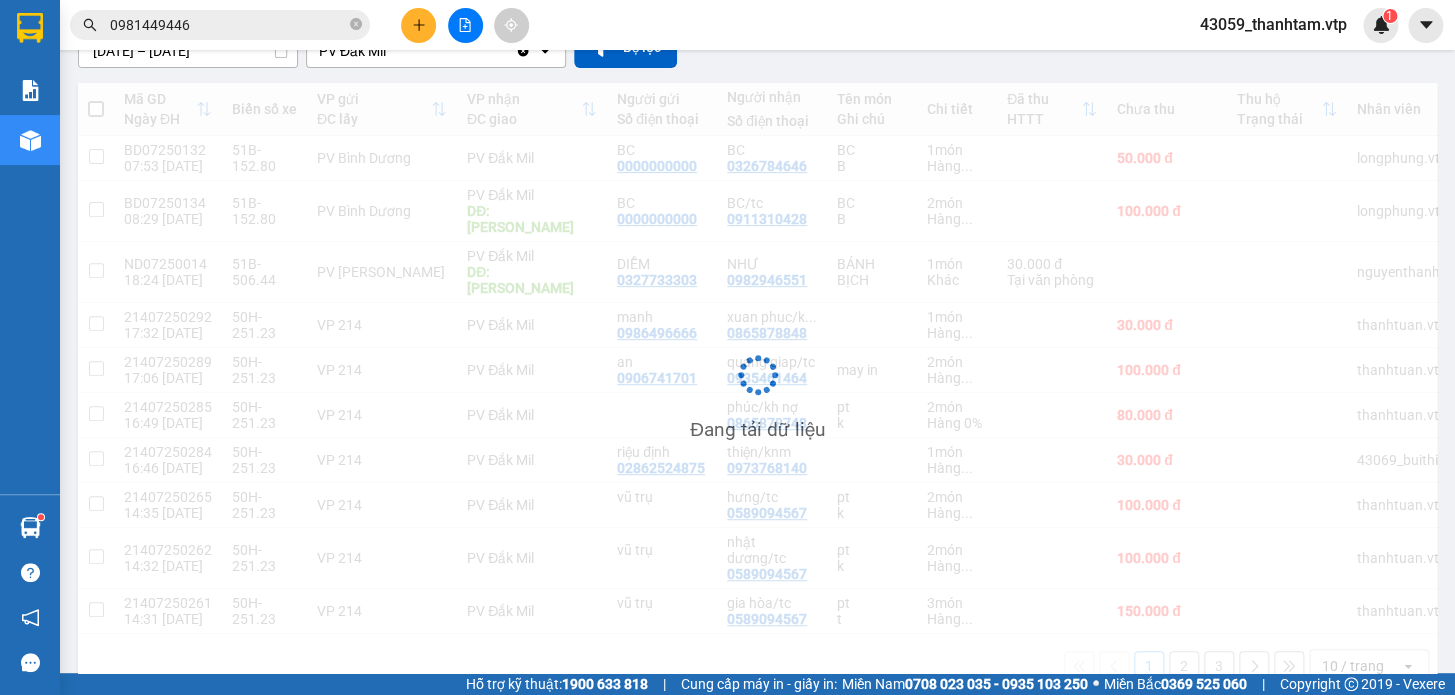 scroll, scrollTop: 199, scrollLeft: 0, axis: vertical 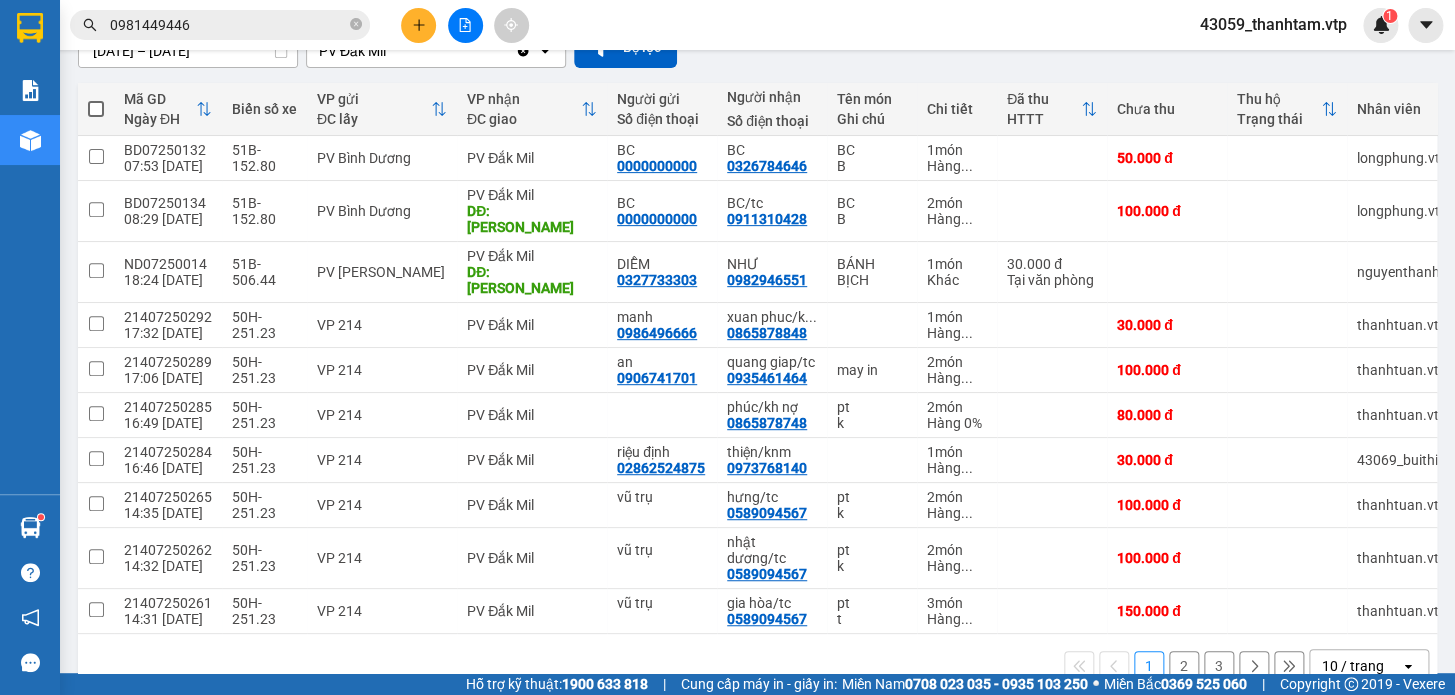 click on "3" at bounding box center [1219, 666] 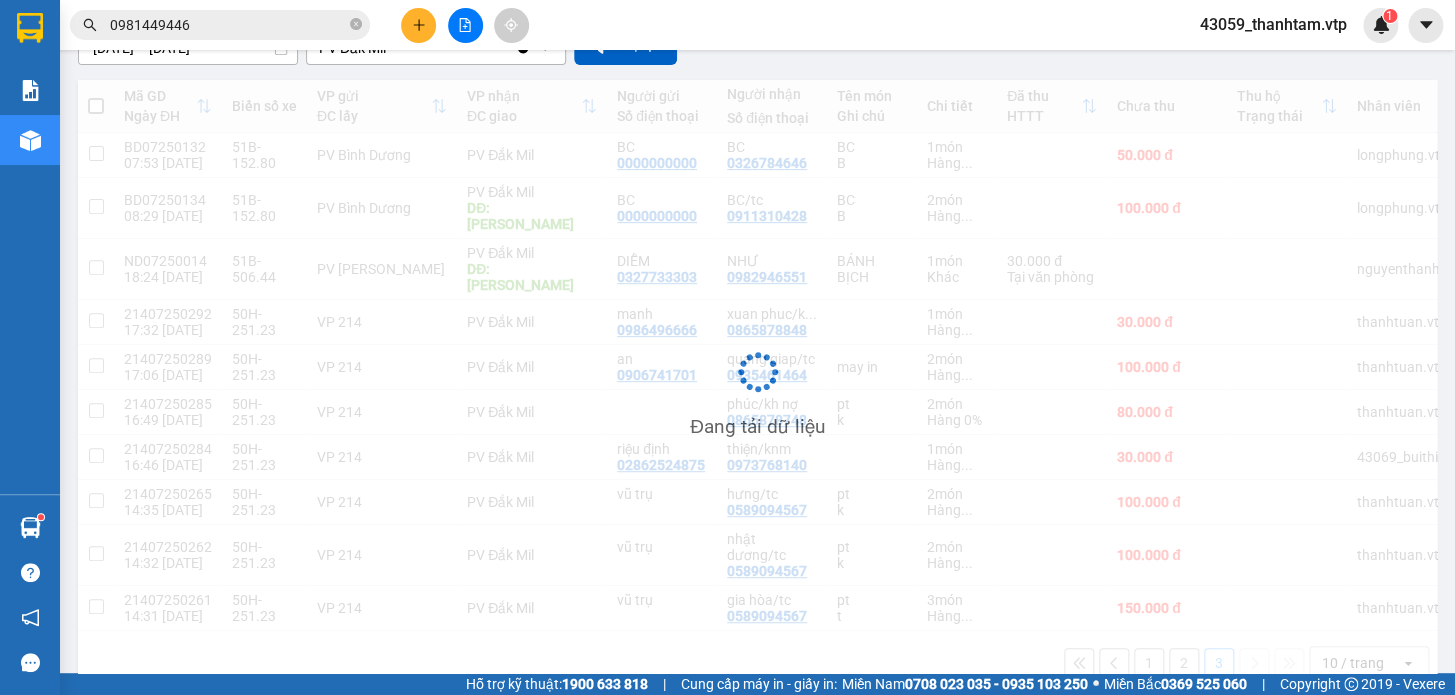 scroll, scrollTop: 91, scrollLeft: 0, axis: vertical 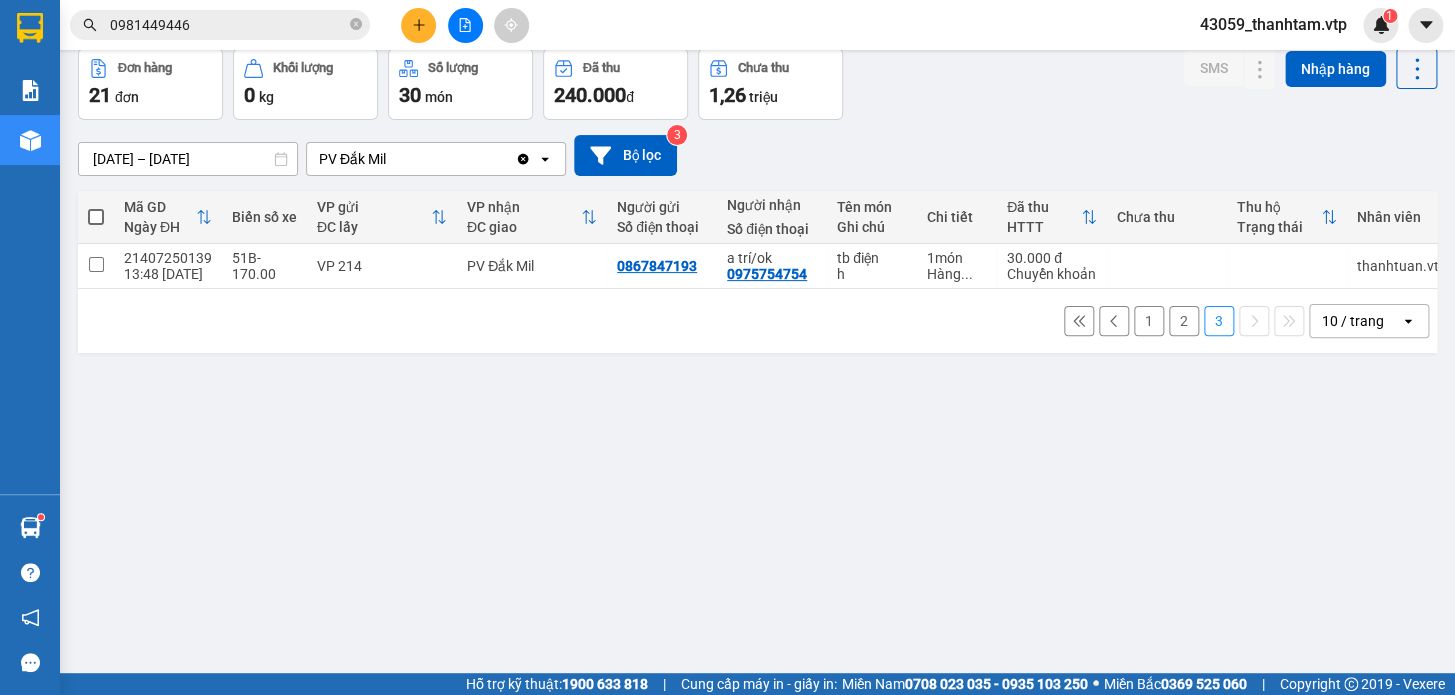 click on "2" at bounding box center [1184, 321] 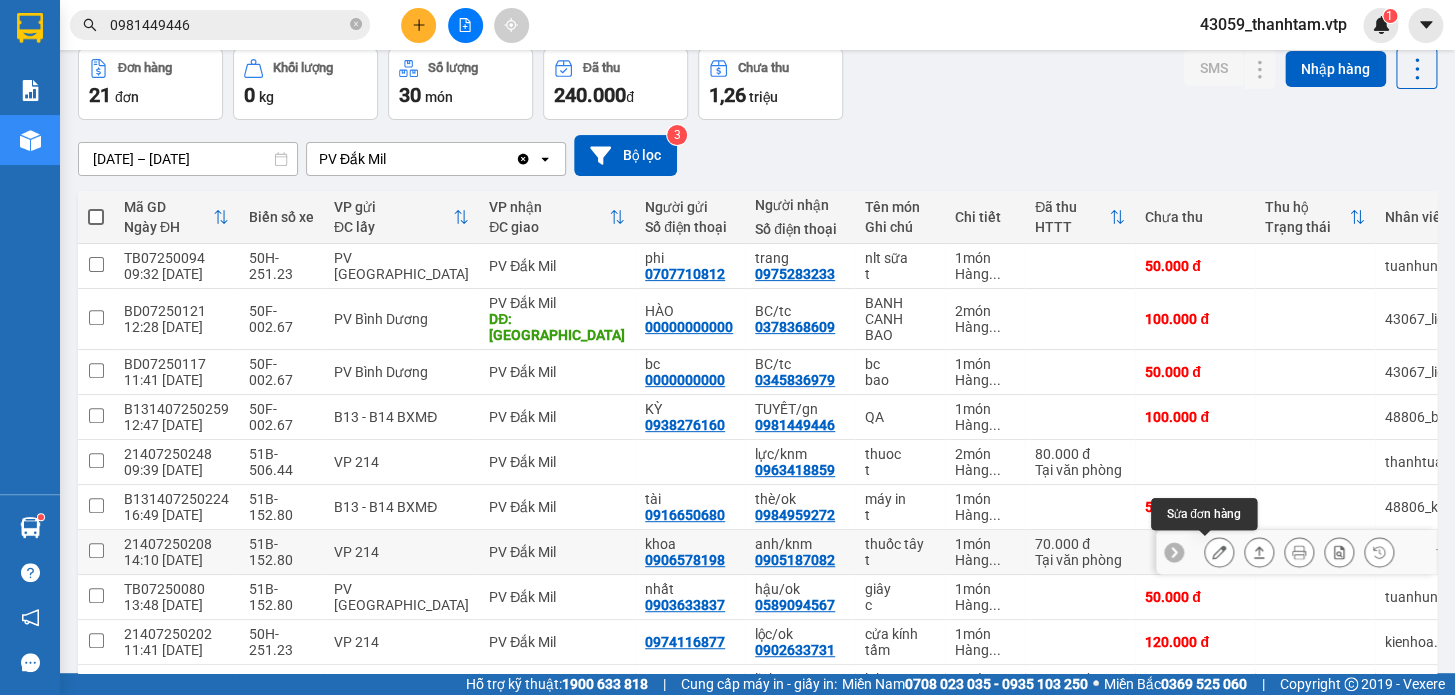 click at bounding box center (1219, 552) 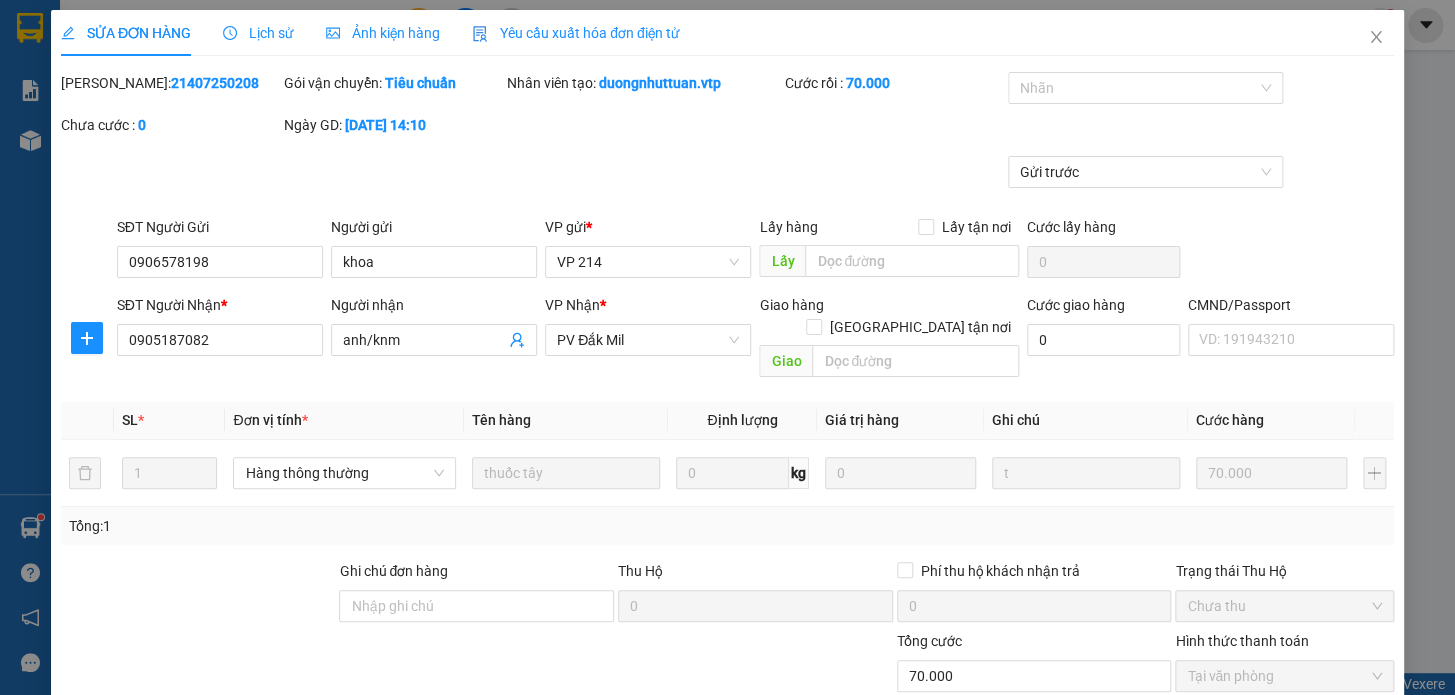 scroll, scrollTop: 0, scrollLeft: 0, axis: both 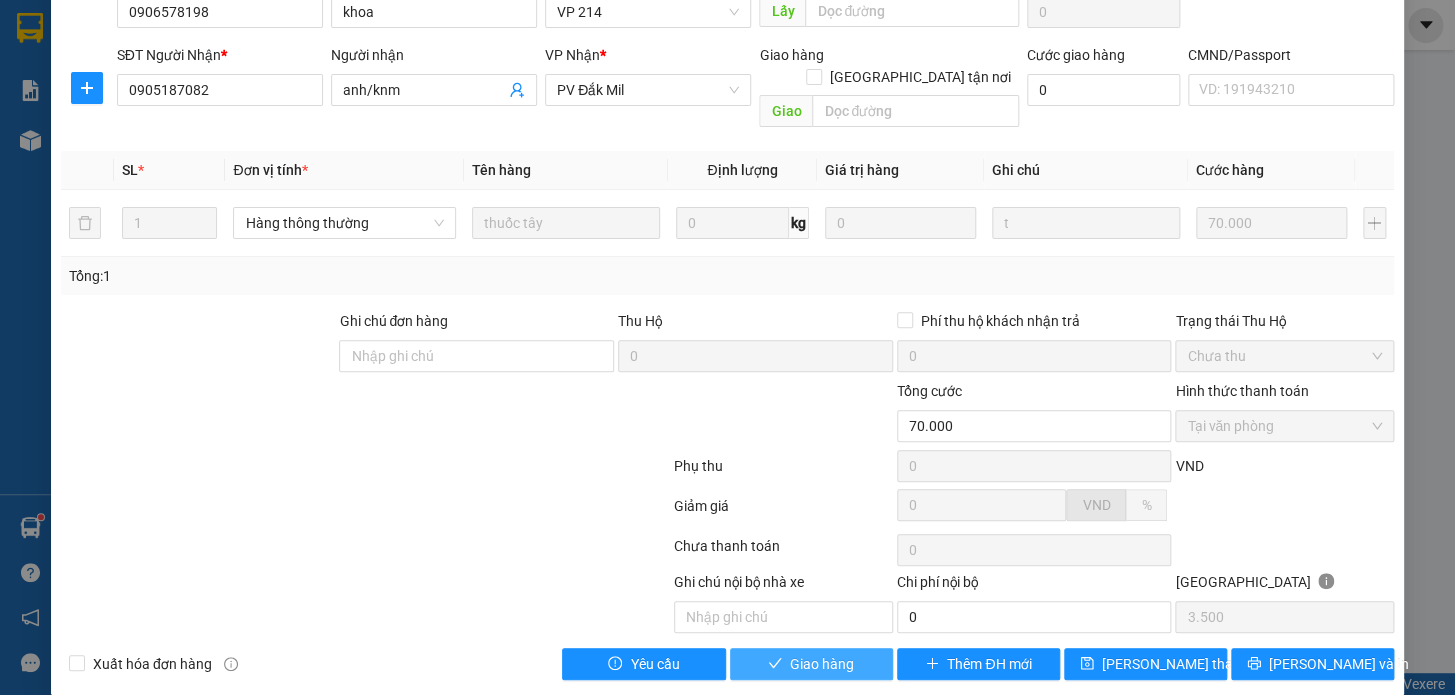 click on "Giao hàng" at bounding box center [822, 664] 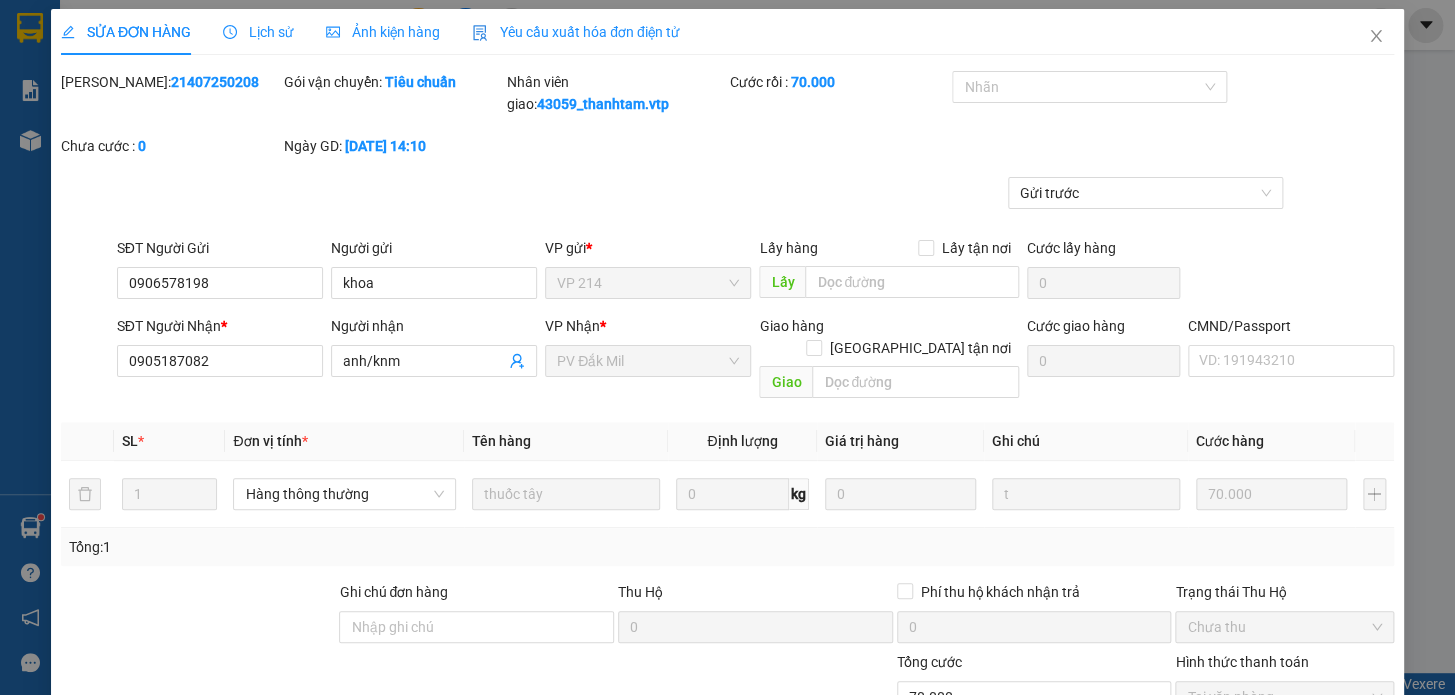 scroll, scrollTop: 0, scrollLeft: 0, axis: both 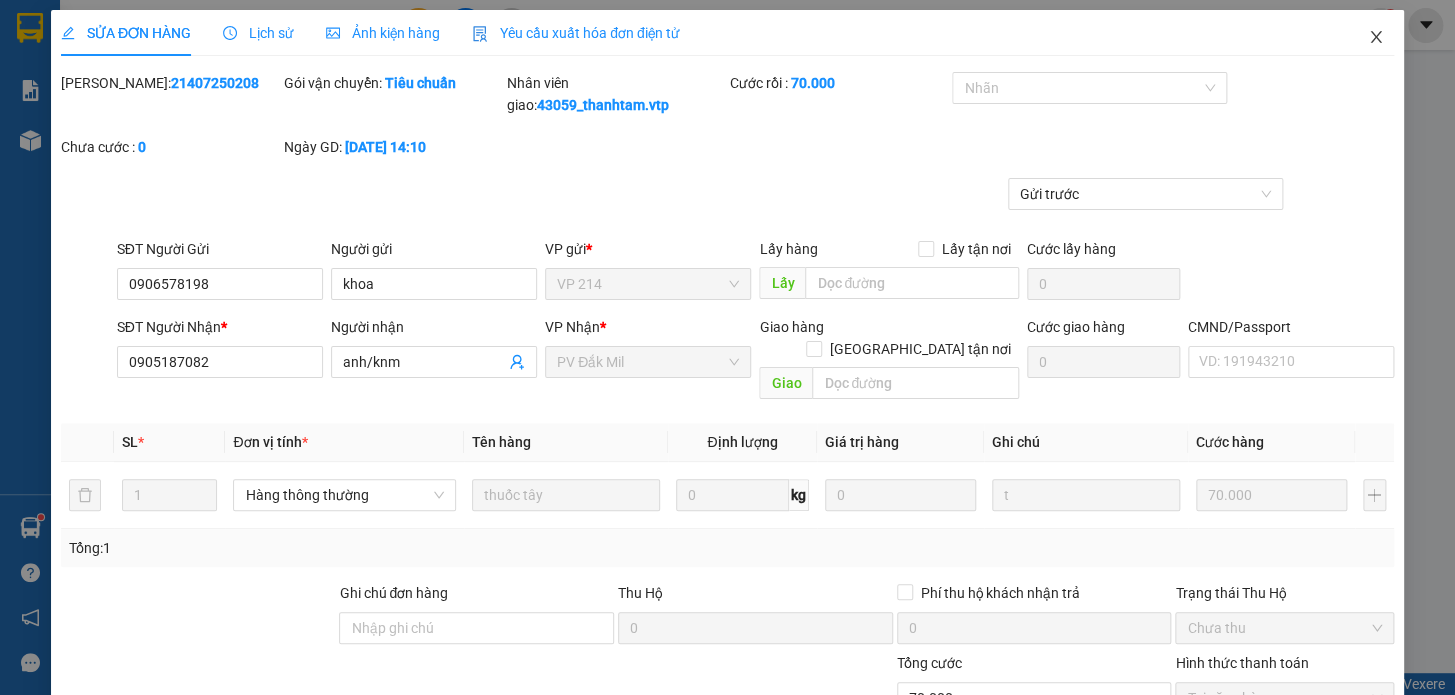 click 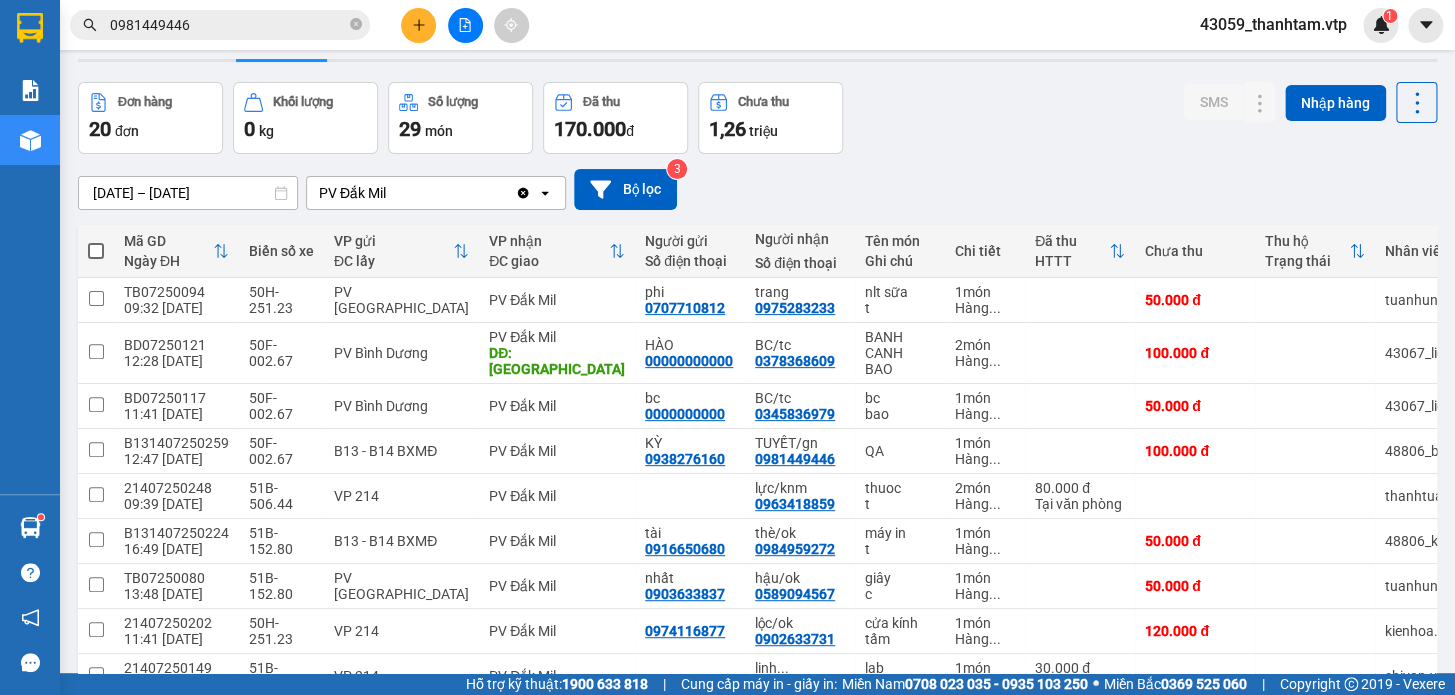 scroll, scrollTop: 215, scrollLeft: 0, axis: vertical 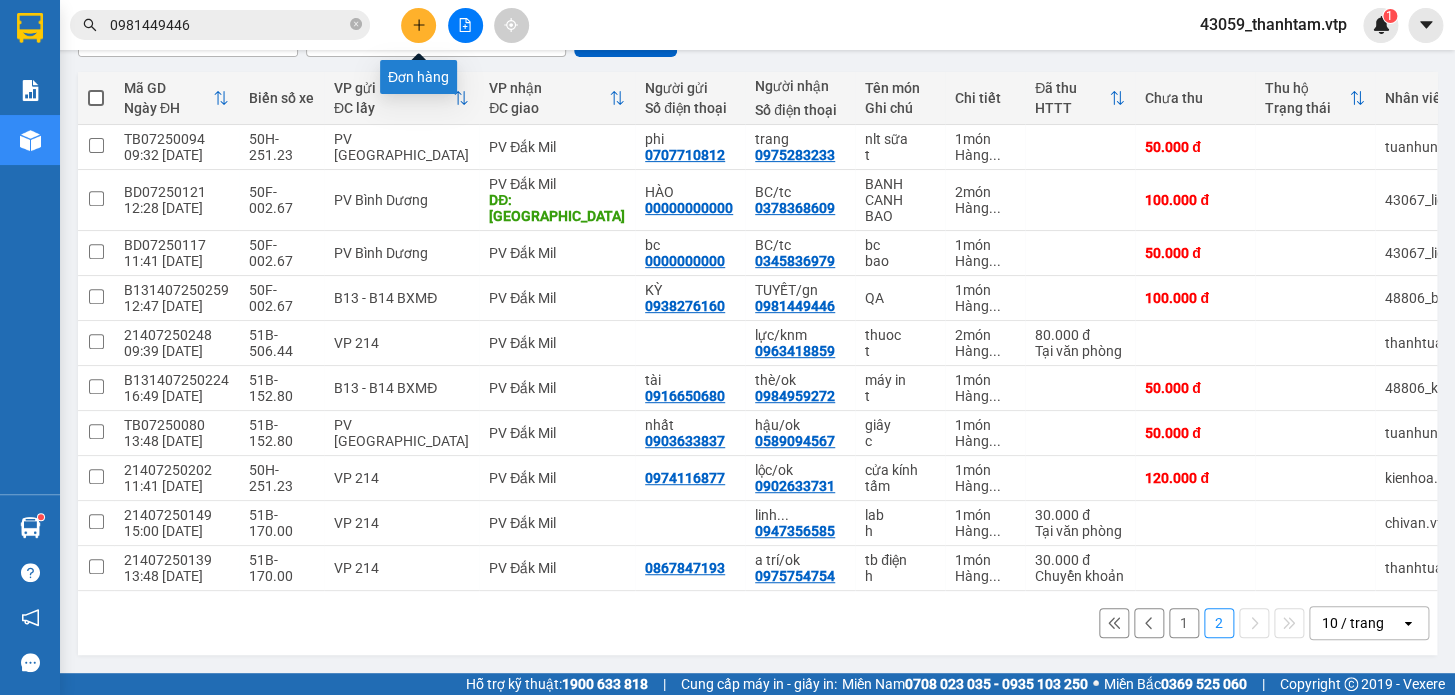 click 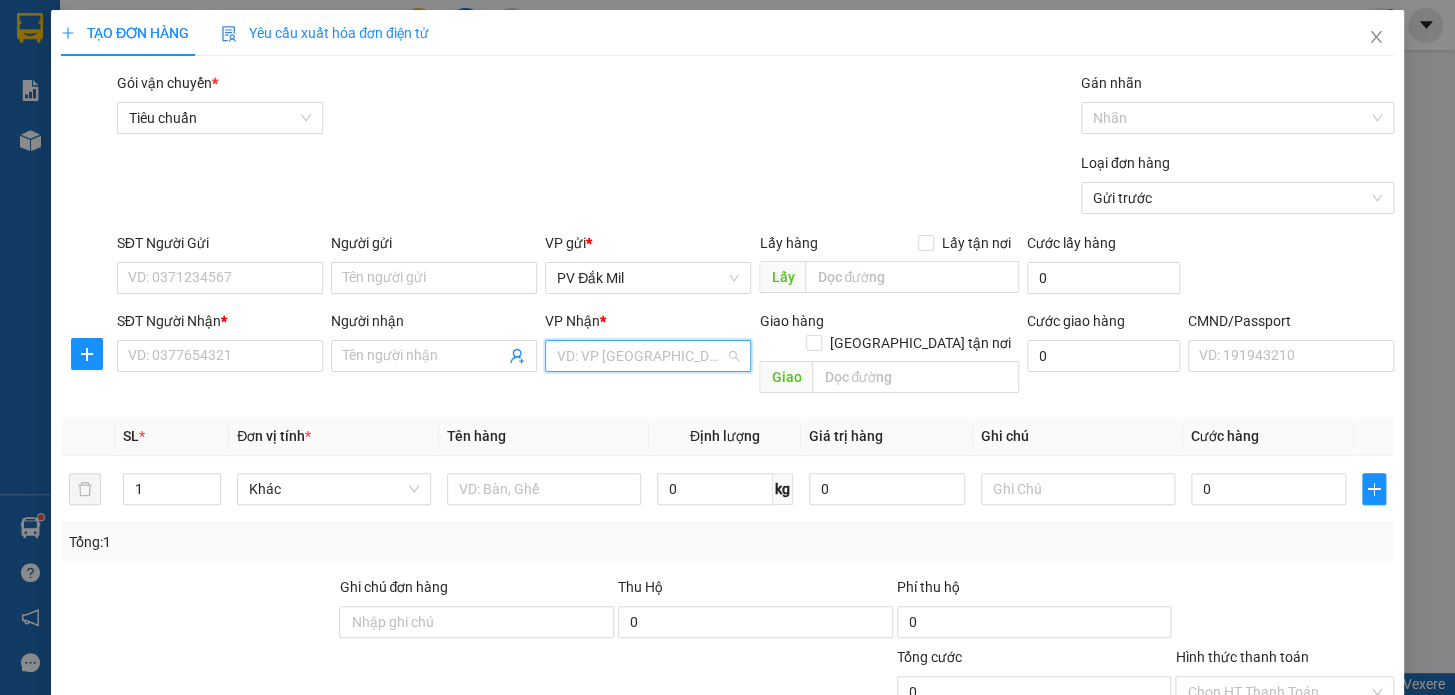 click at bounding box center (641, 356) 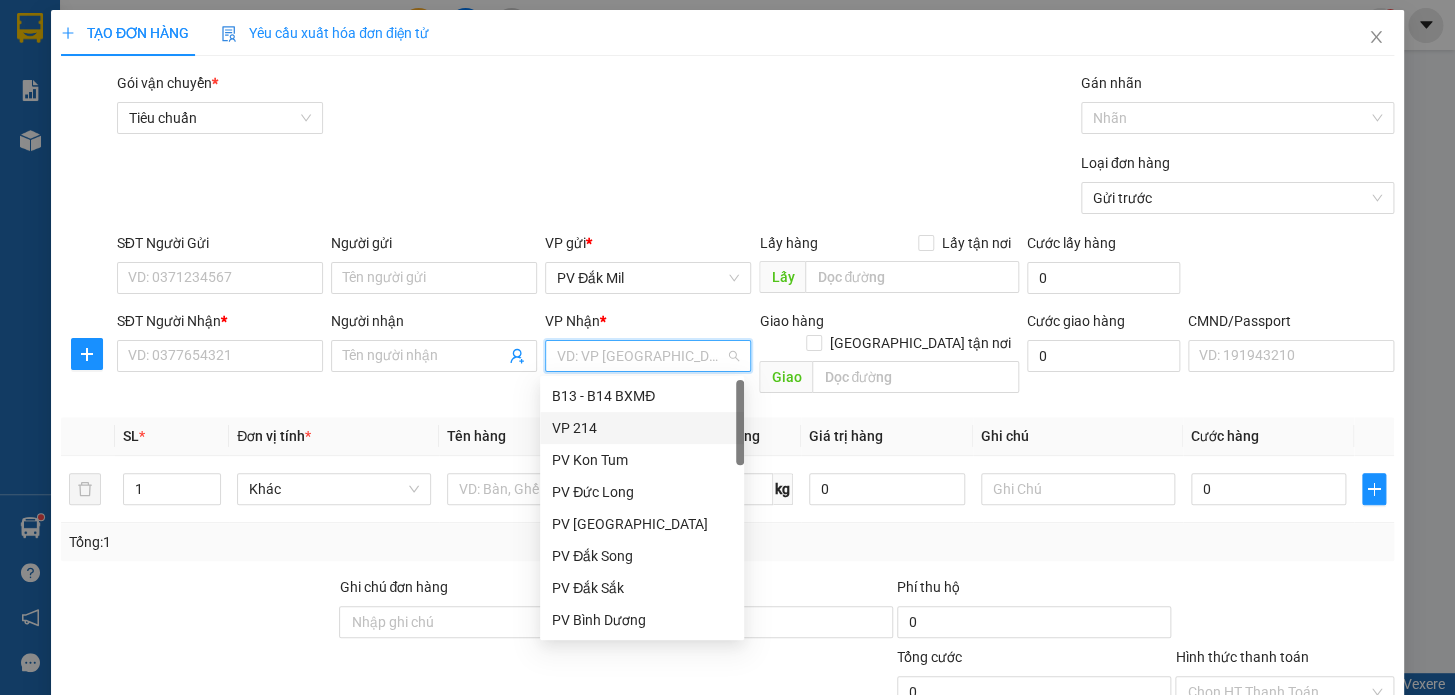 click on "VP 214" at bounding box center [642, 428] 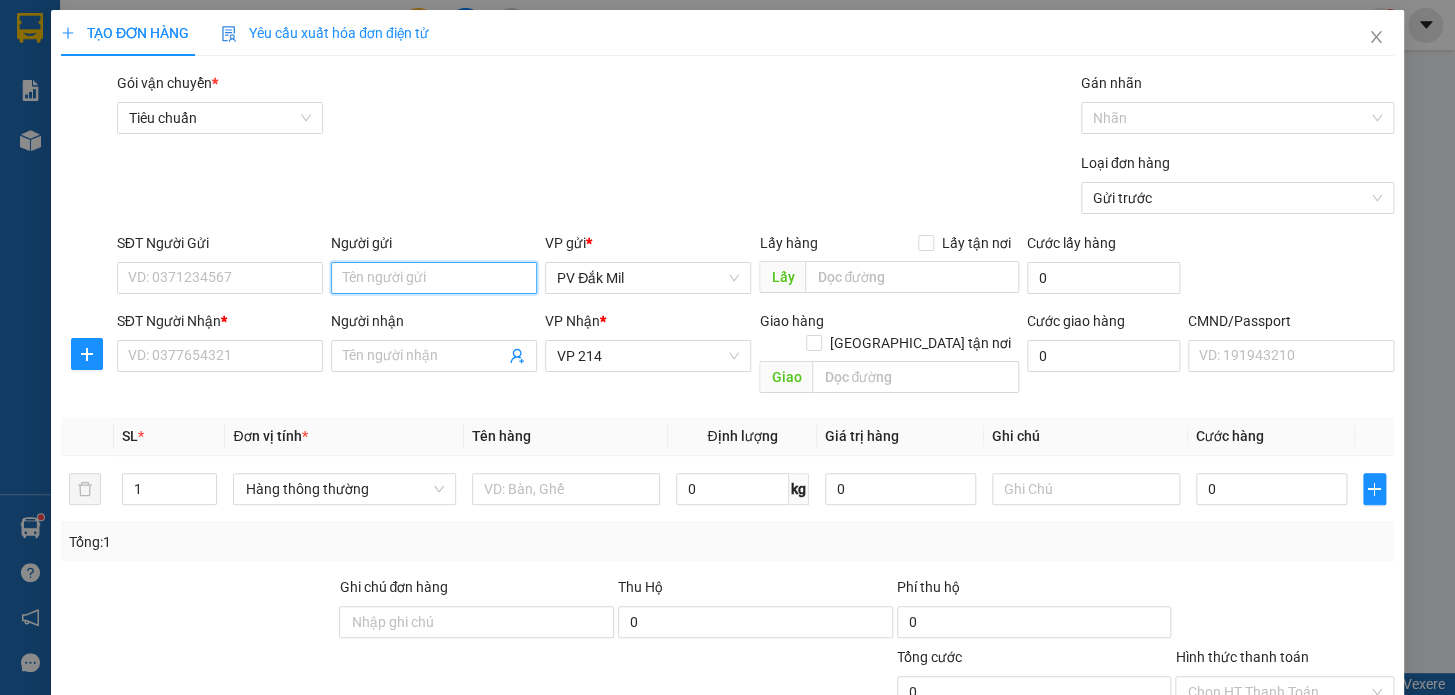 drag, startPoint x: 450, startPoint y: 285, endPoint x: 466, endPoint y: 292, distance: 17.464249 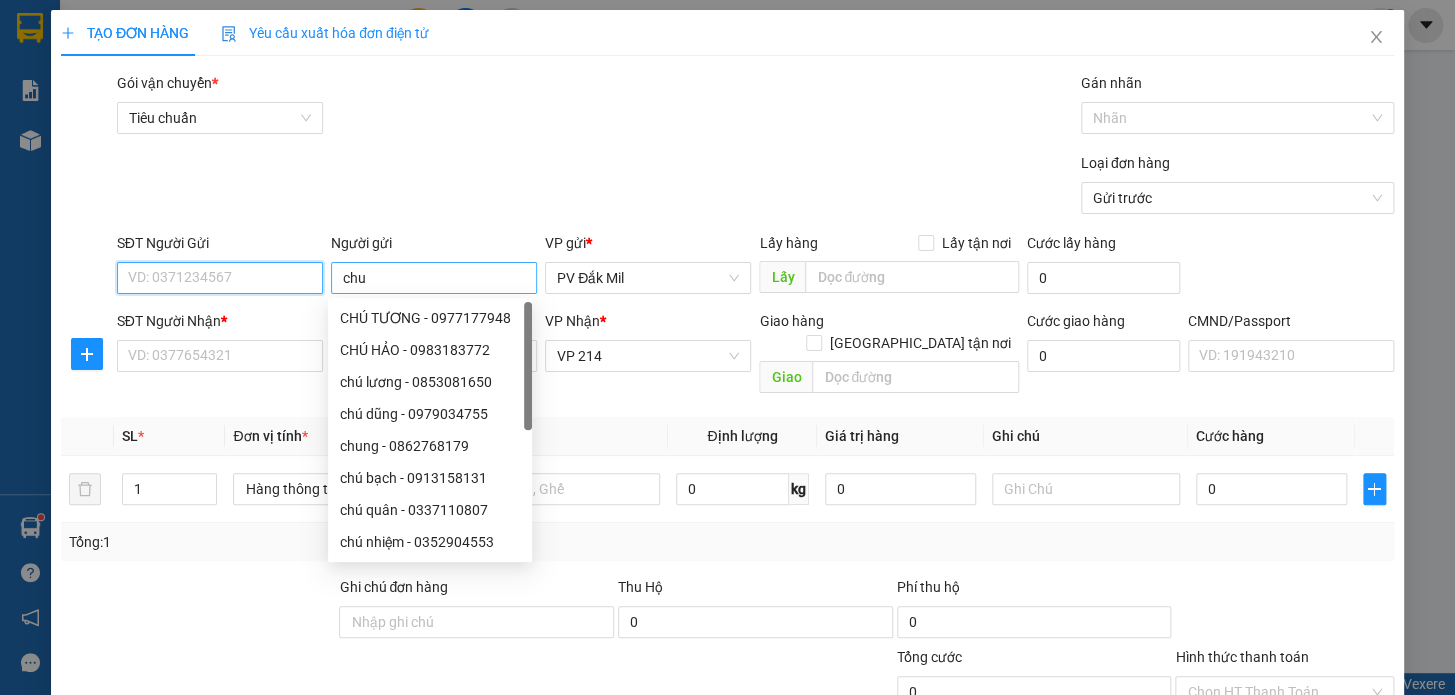 drag, startPoint x: 279, startPoint y: 273, endPoint x: 347, endPoint y: 288, distance: 69.63476 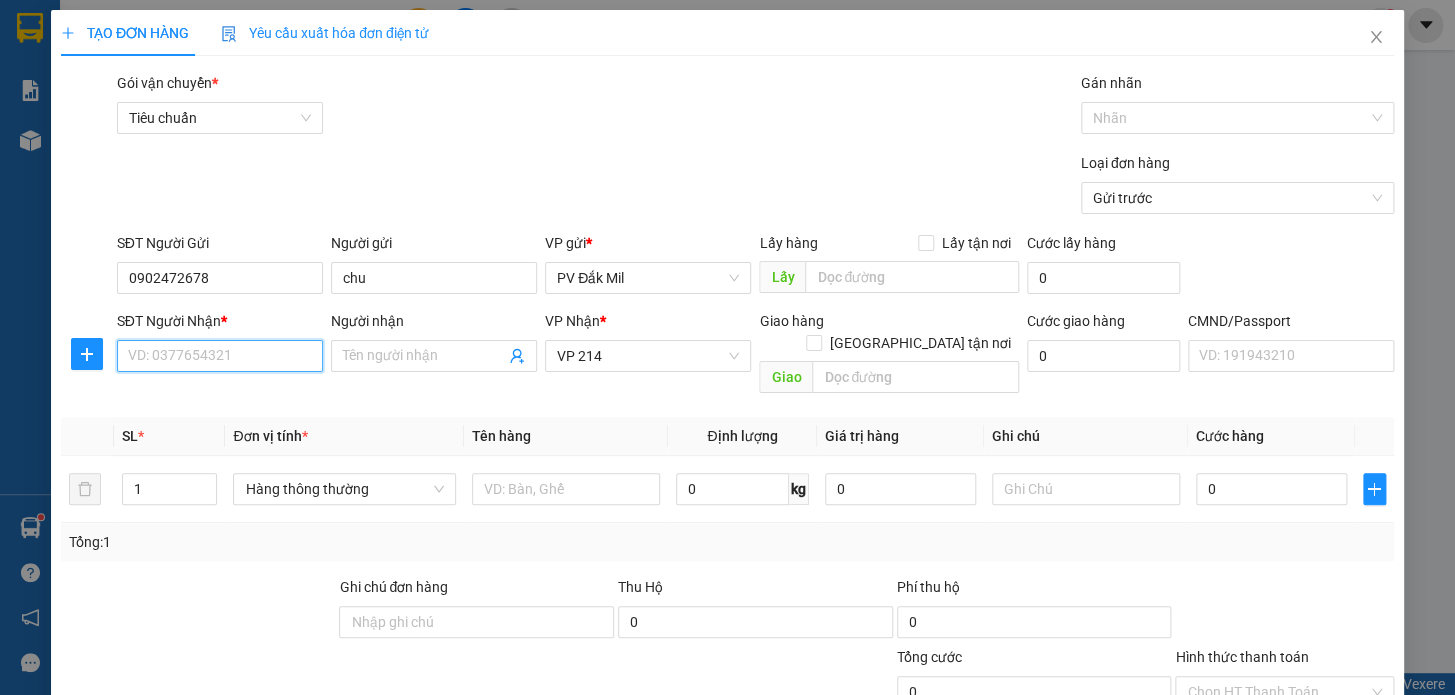 click on "SĐT Người Nhận  *" at bounding box center [220, 356] 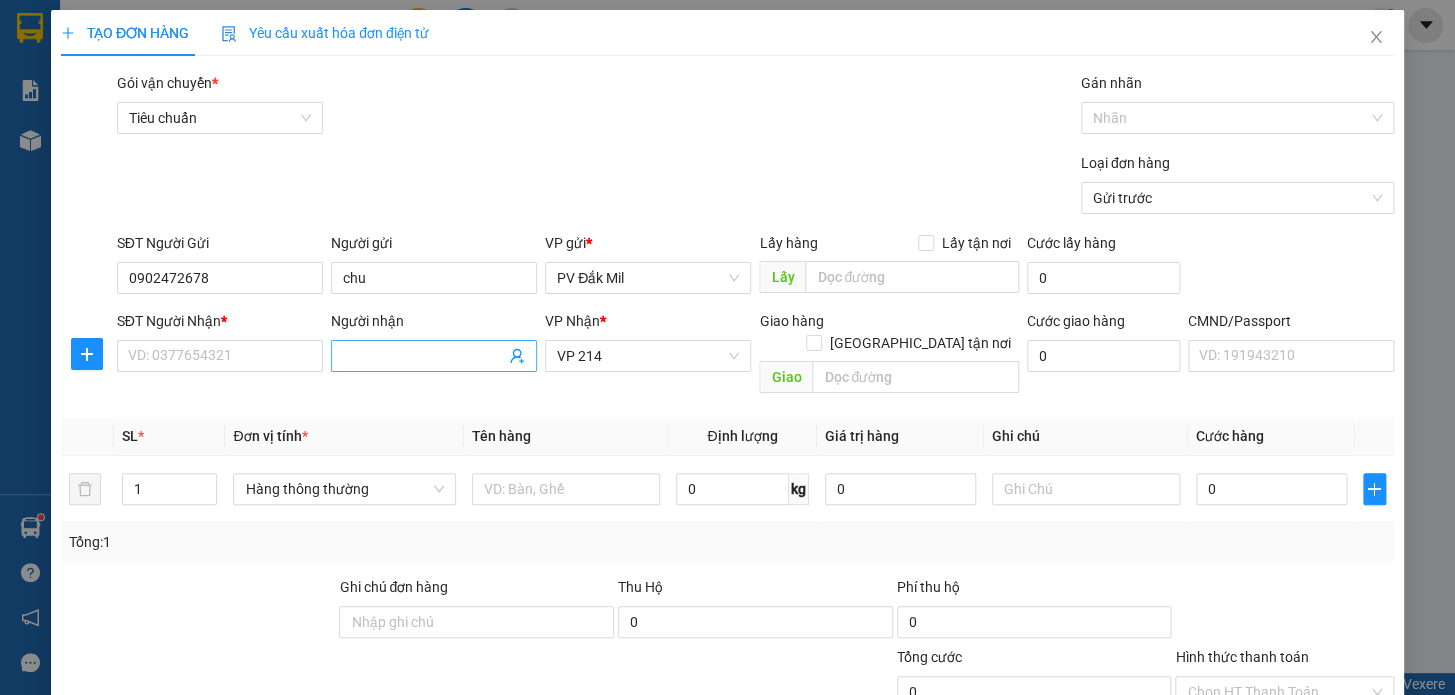 click on "Người nhận" at bounding box center [424, 356] 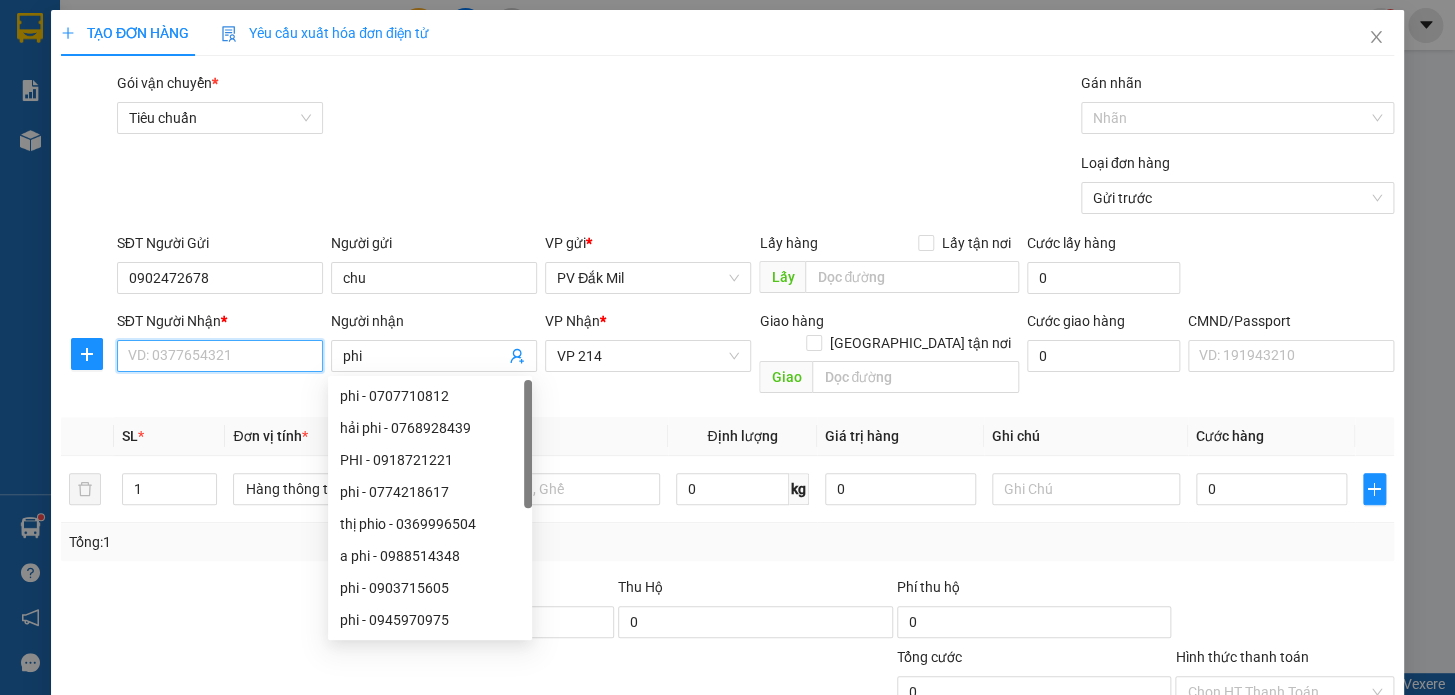 click on "SĐT Người Nhận  *" at bounding box center (220, 356) 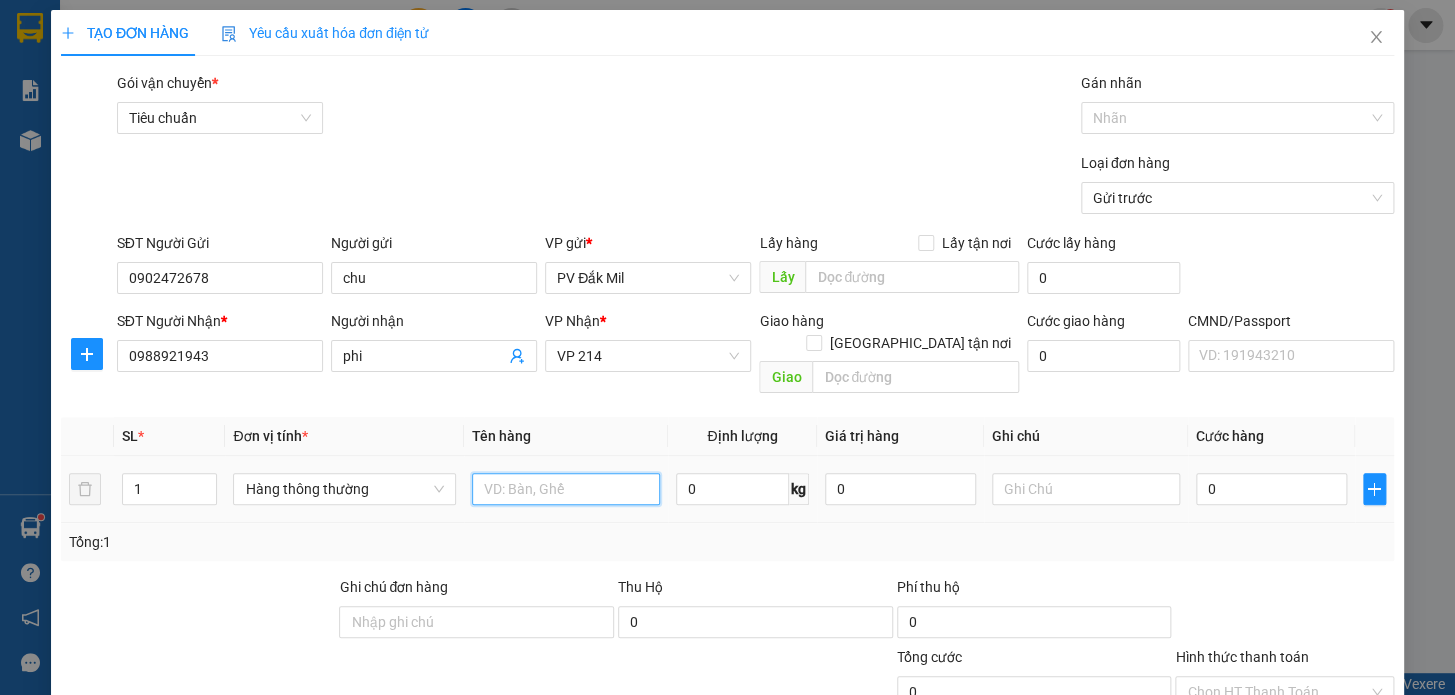 drag, startPoint x: 594, startPoint y: 451, endPoint x: 859, endPoint y: 520, distance: 273.83572 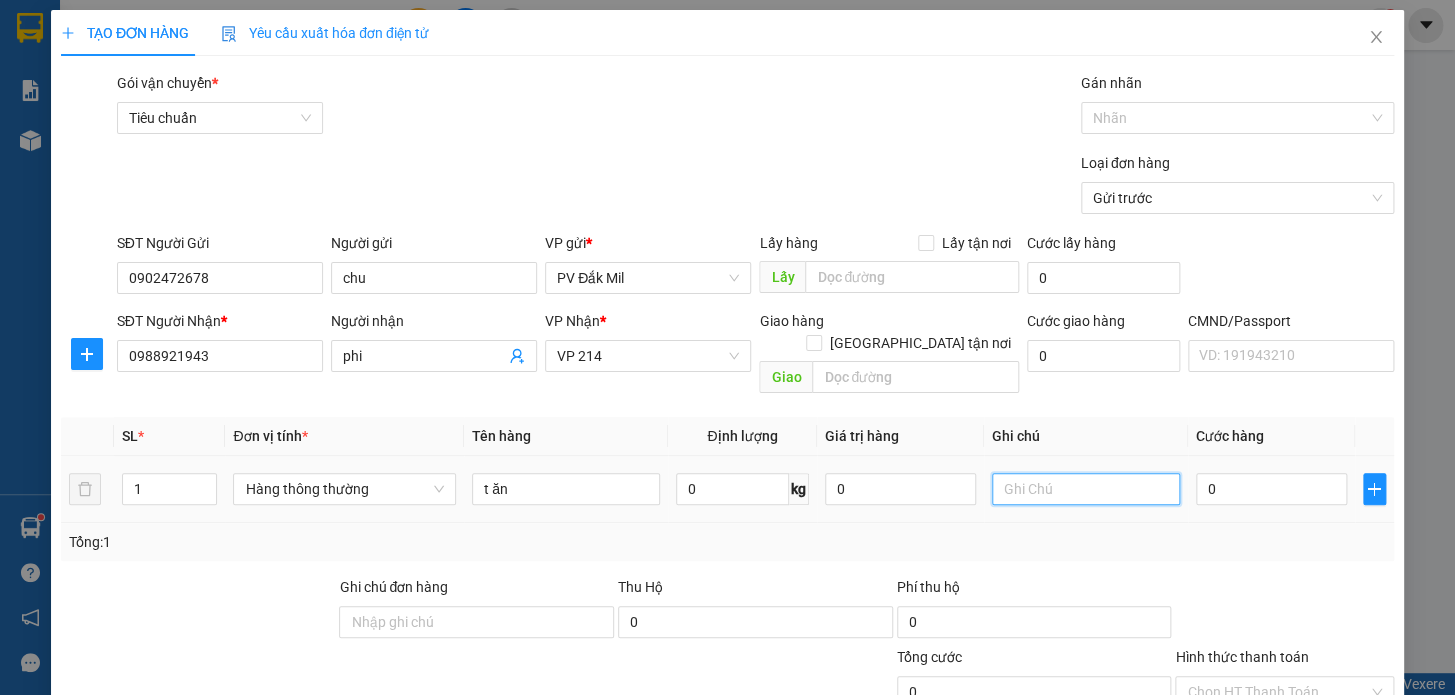 click at bounding box center [1086, 489] 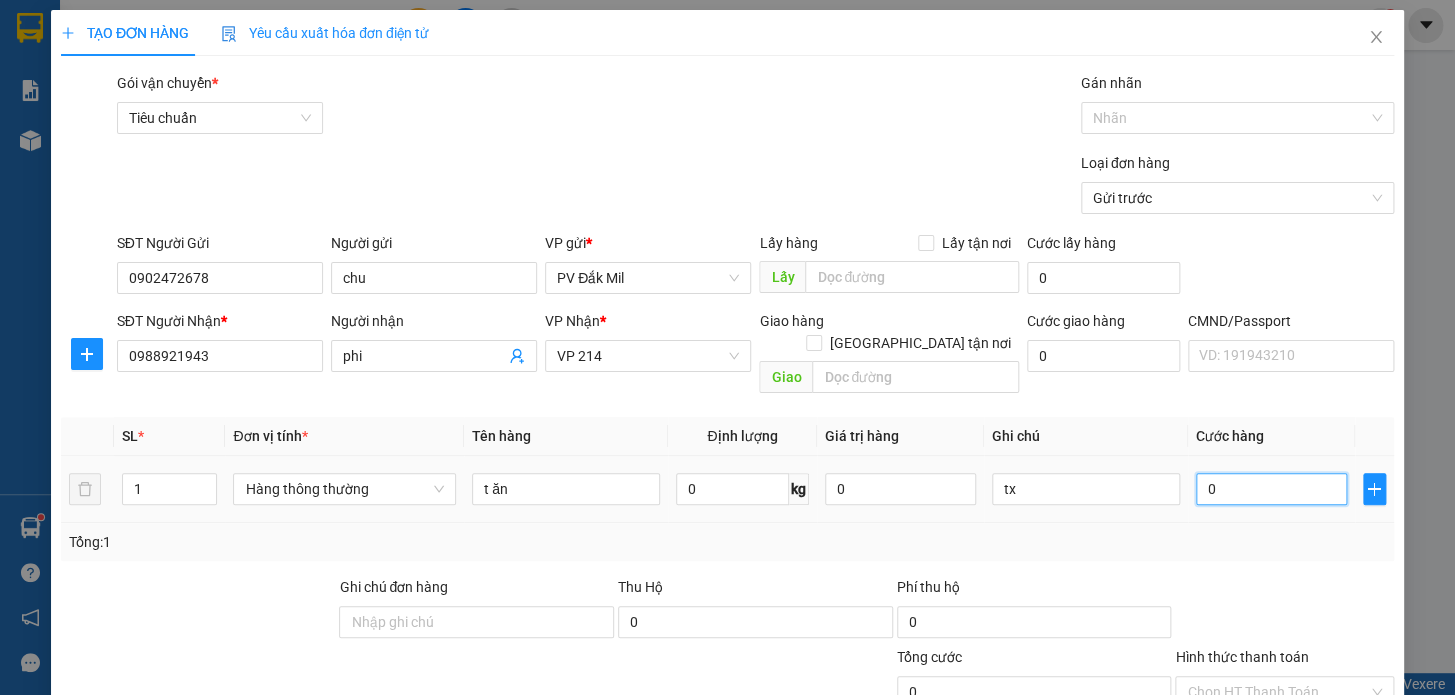 click on "0" at bounding box center (1271, 489) 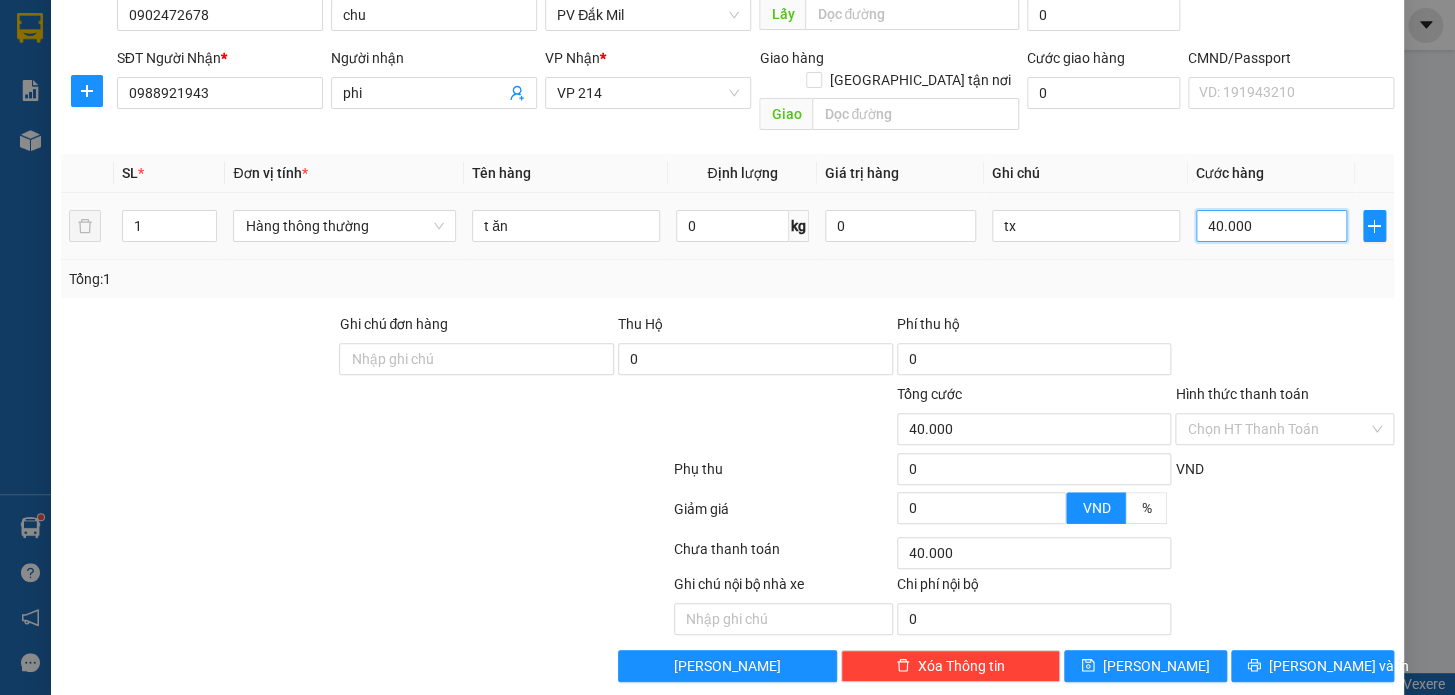 scroll, scrollTop: 265, scrollLeft: 0, axis: vertical 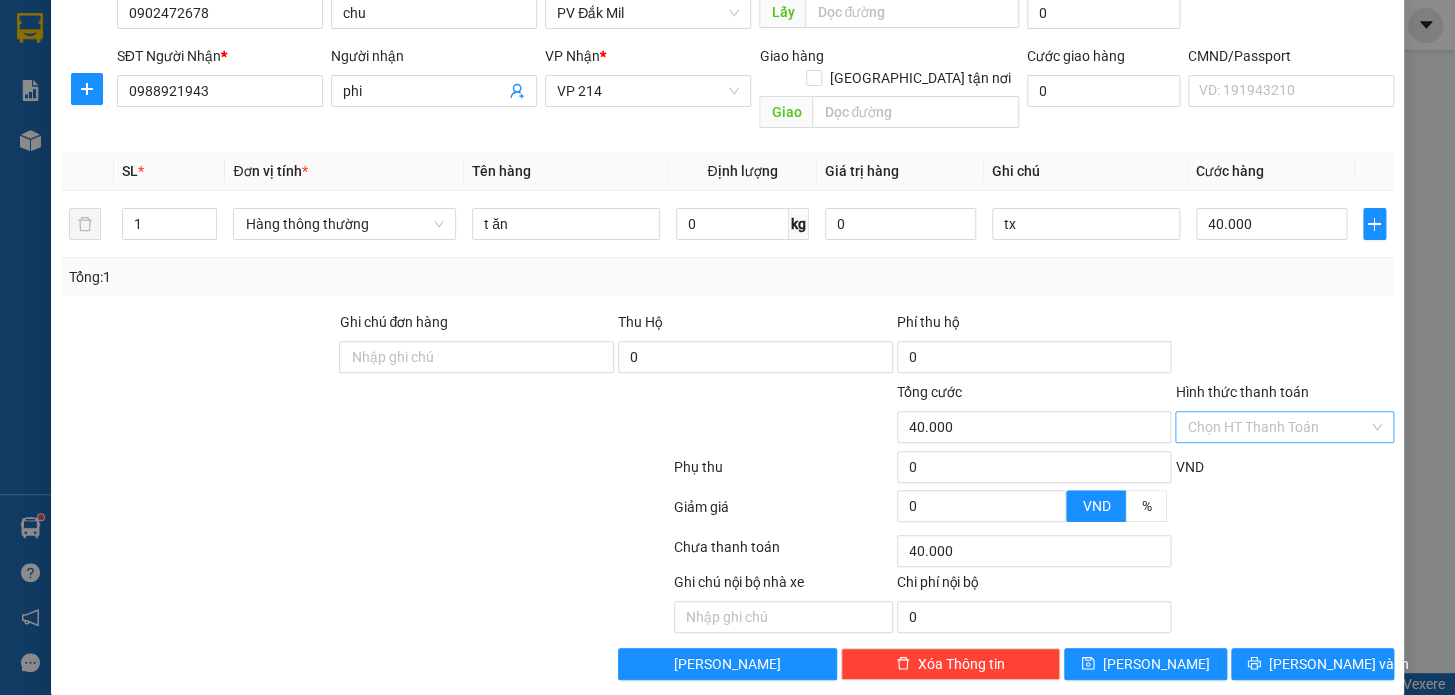 click on "Hình thức thanh toán" at bounding box center (1277, 427) 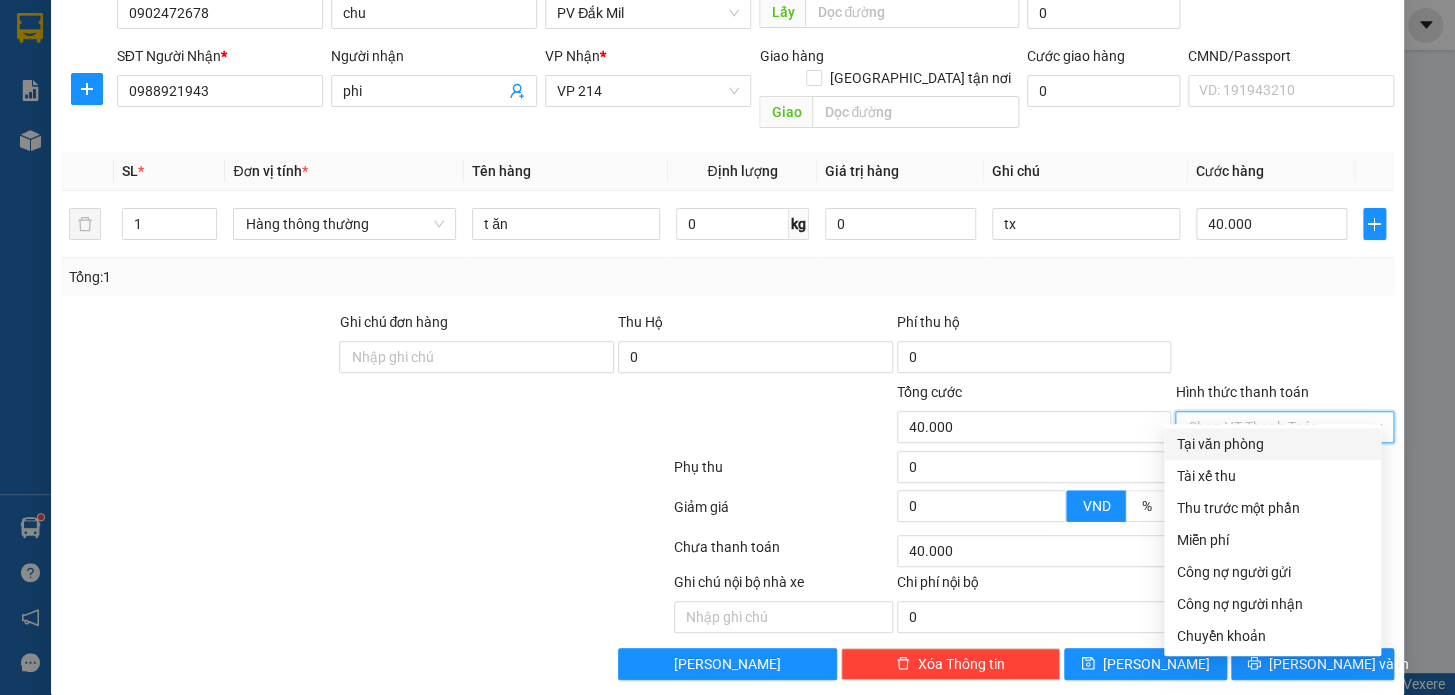 click on "Tại văn phòng" at bounding box center [1272, 444] 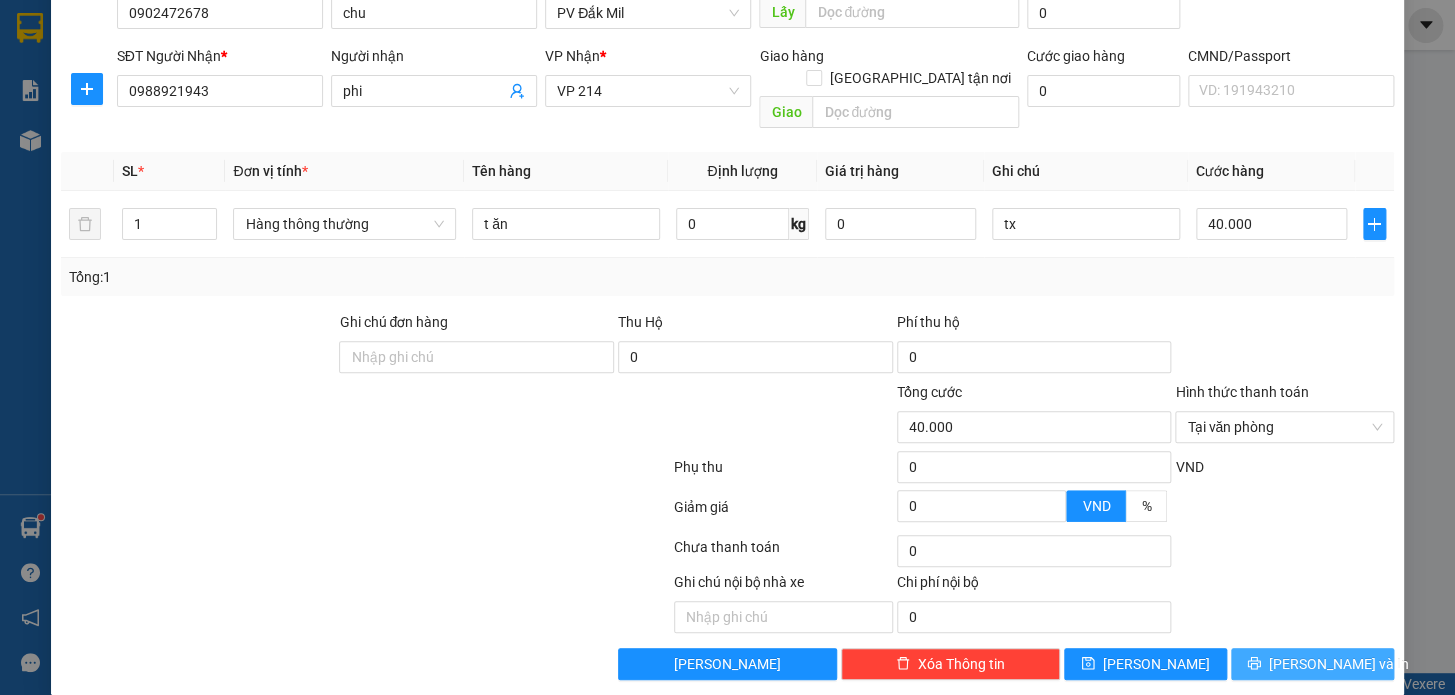 click on "[PERSON_NAME] và In" at bounding box center [1312, 664] 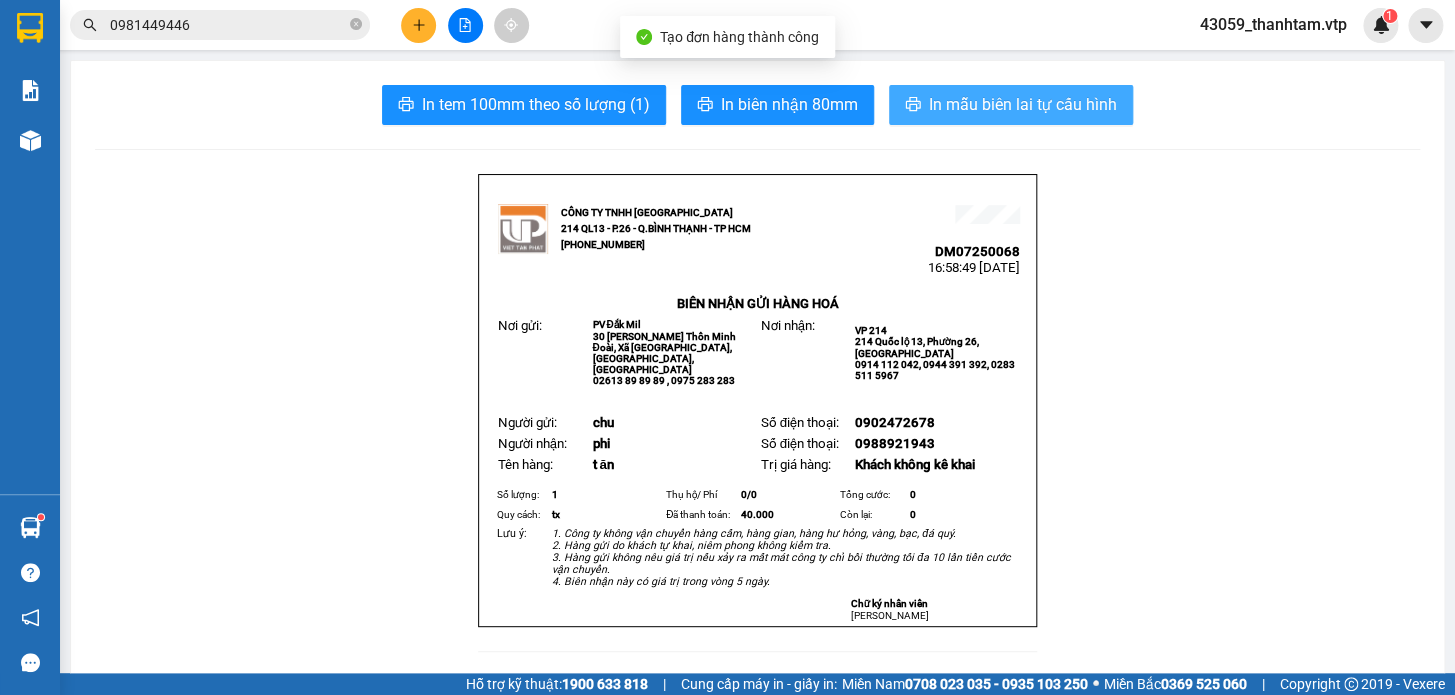 click on "In mẫu biên lai tự cấu hình" at bounding box center (1023, 104) 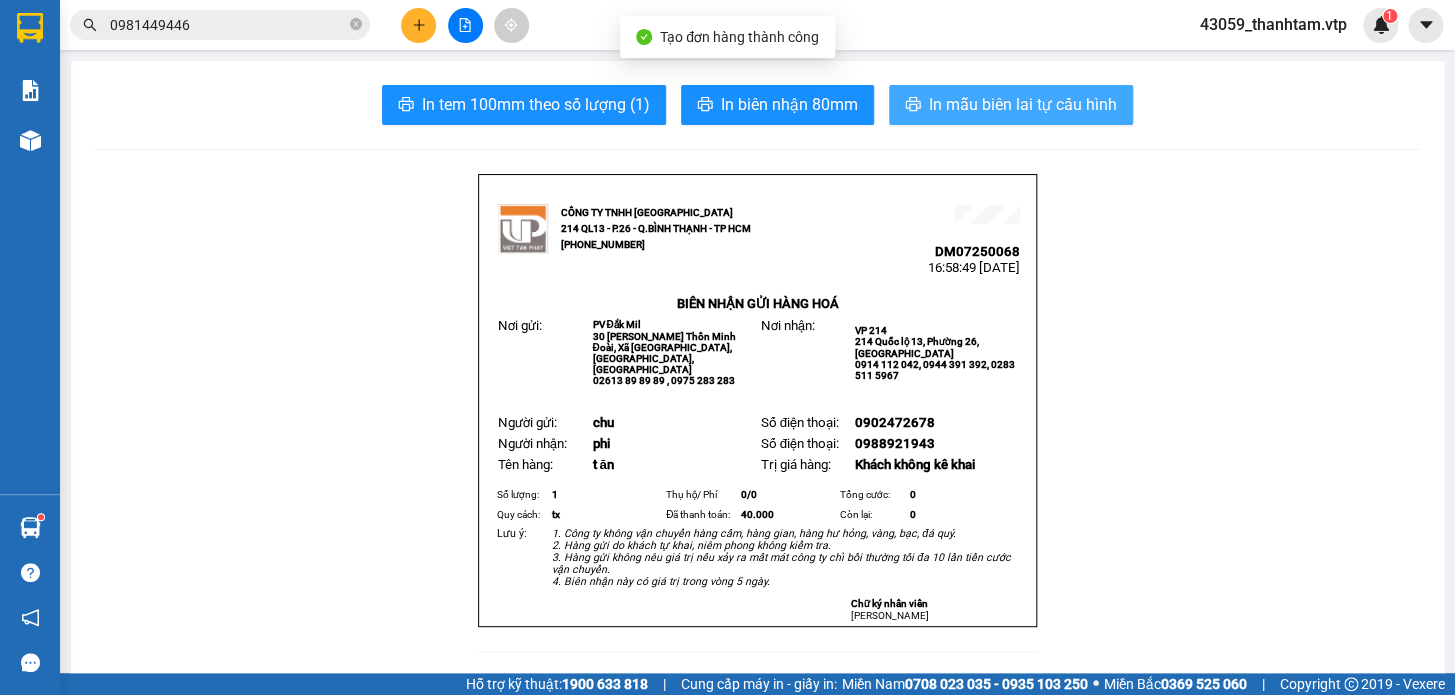 scroll, scrollTop: 0, scrollLeft: 0, axis: both 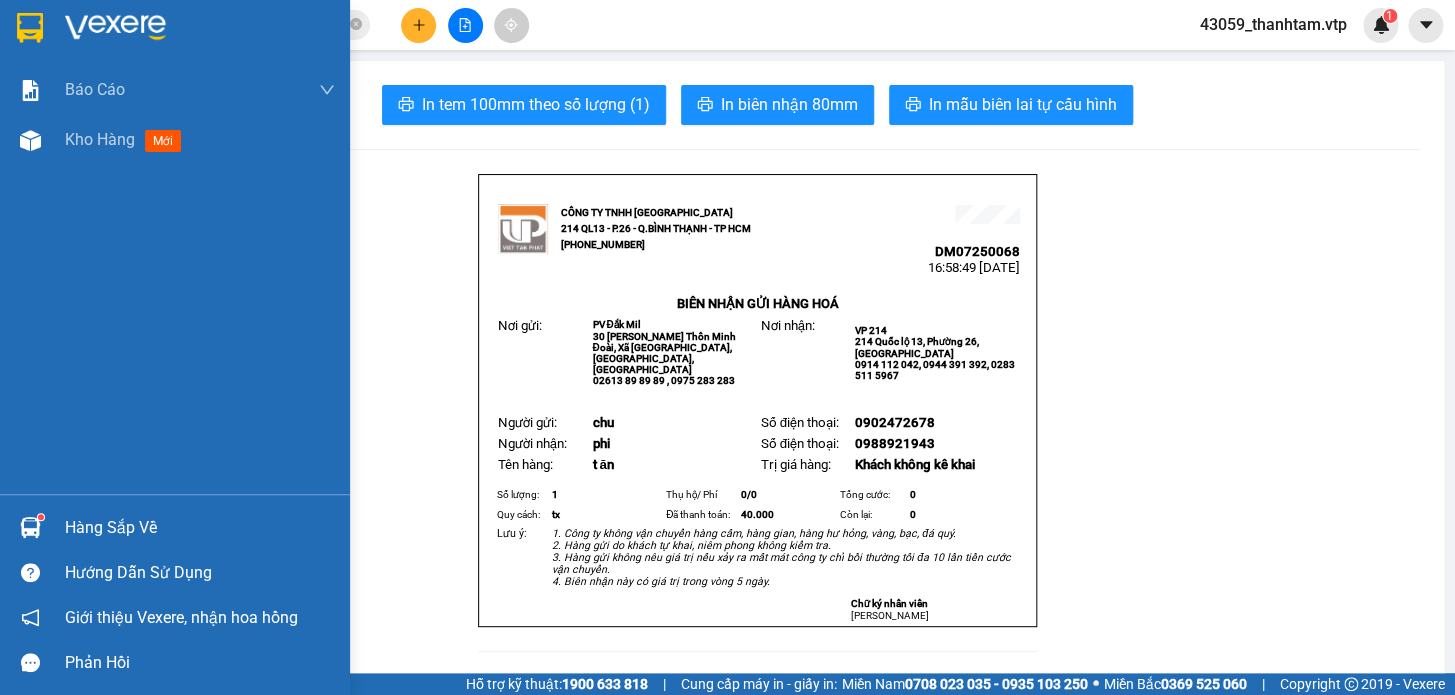 click at bounding box center (30, 28) 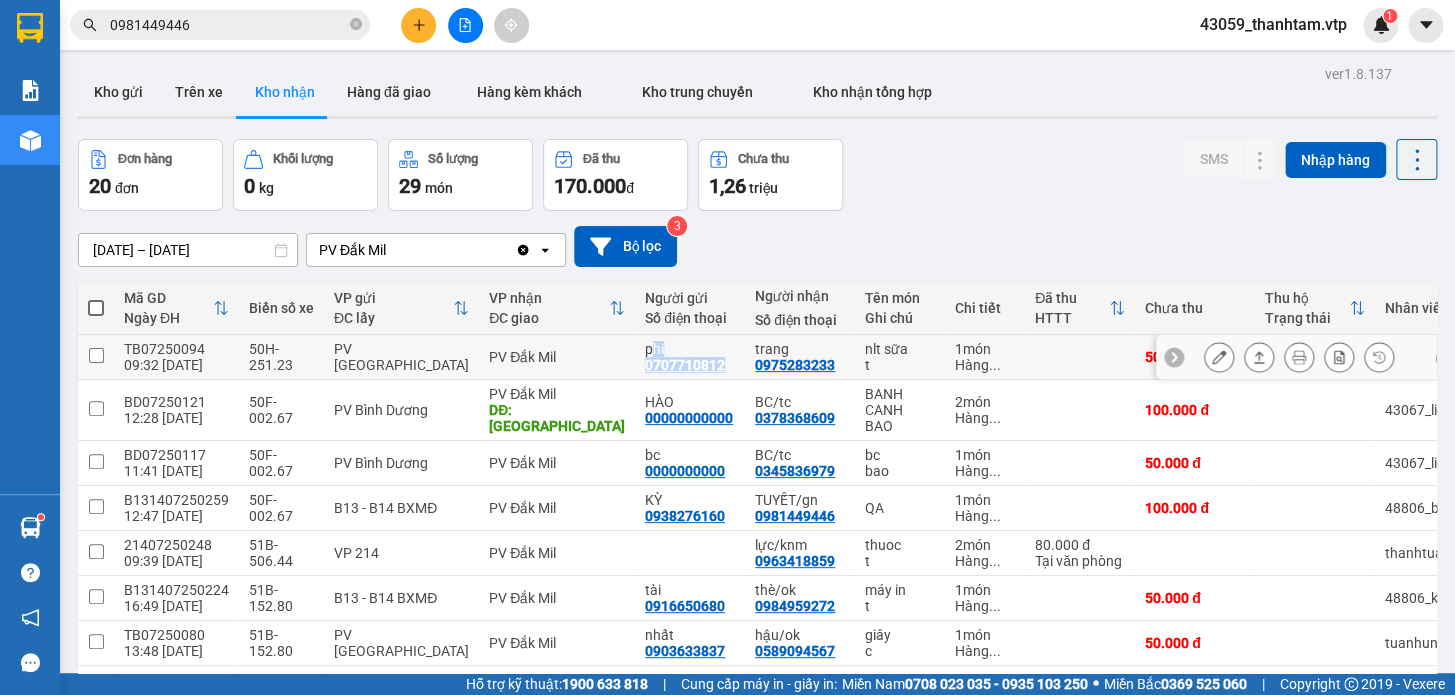 drag, startPoint x: 701, startPoint y: 368, endPoint x: 632, endPoint y: 340, distance: 74.46476 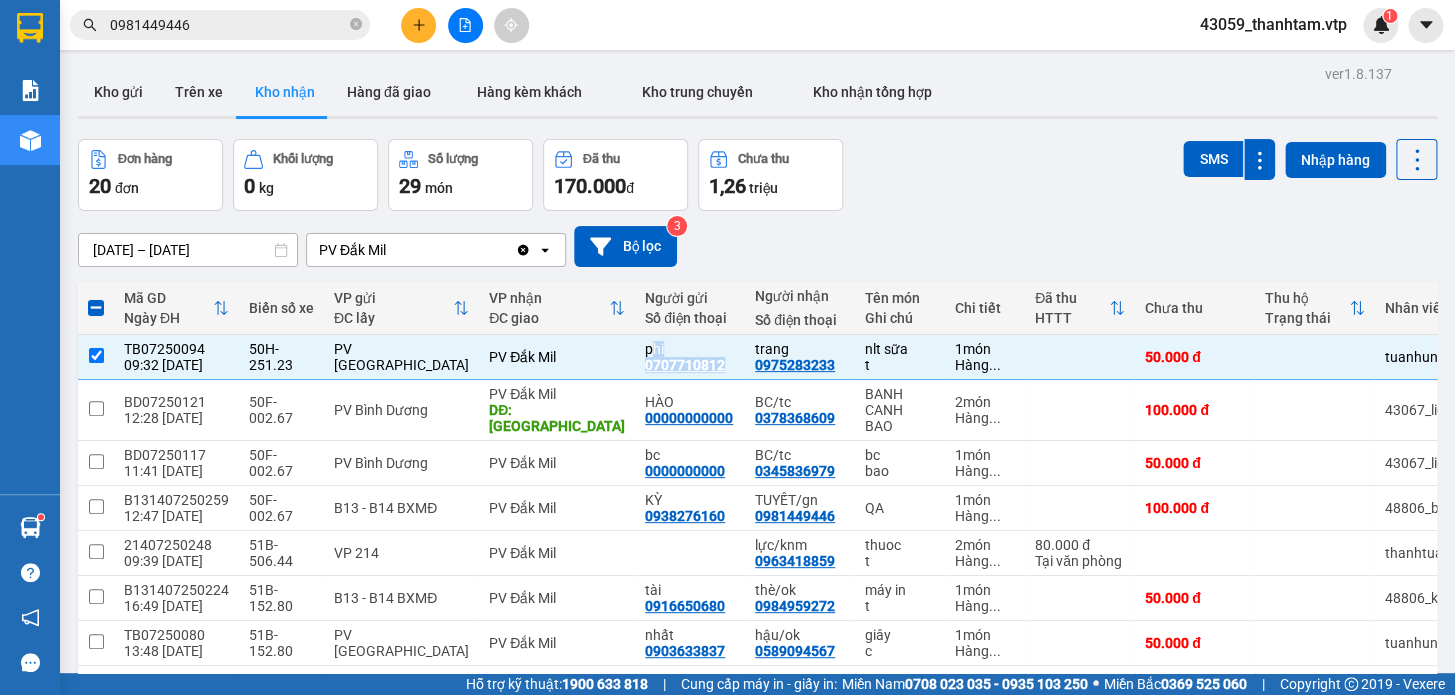 click at bounding box center [96, 308] 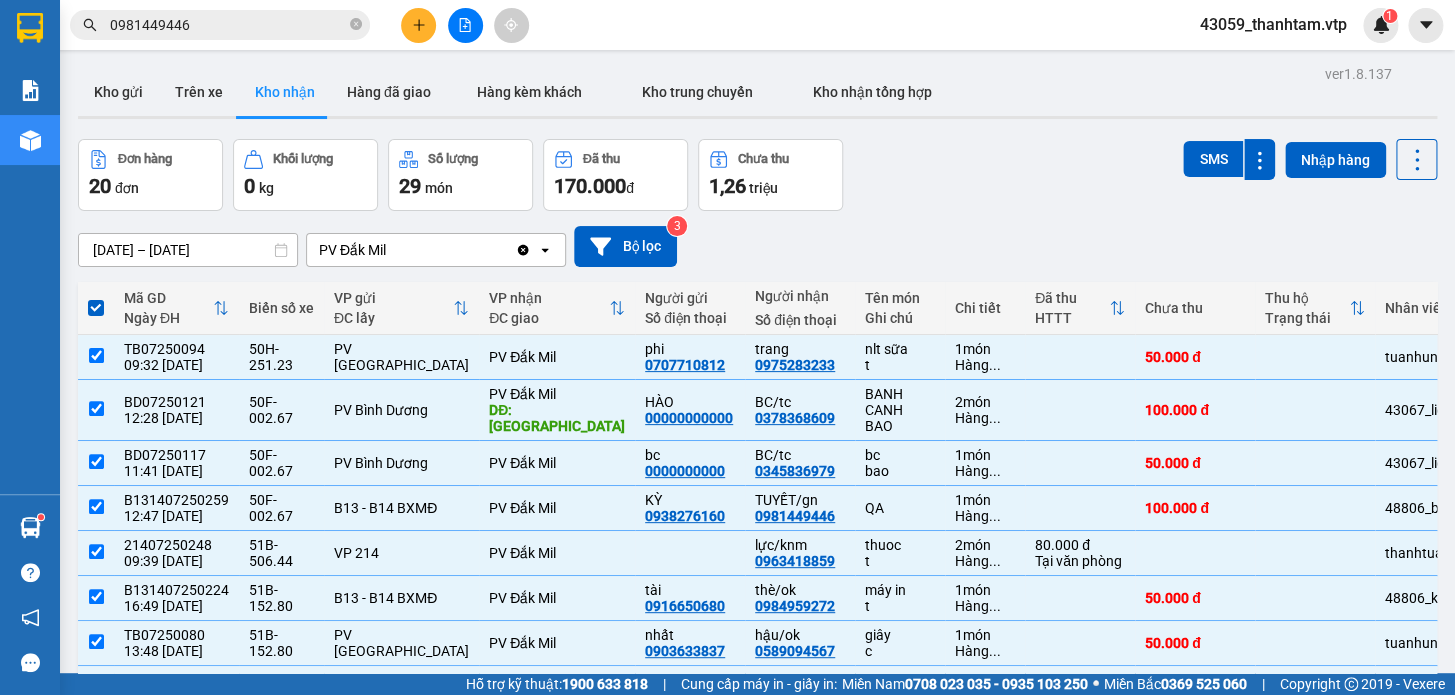 click at bounding box center [96, 308] 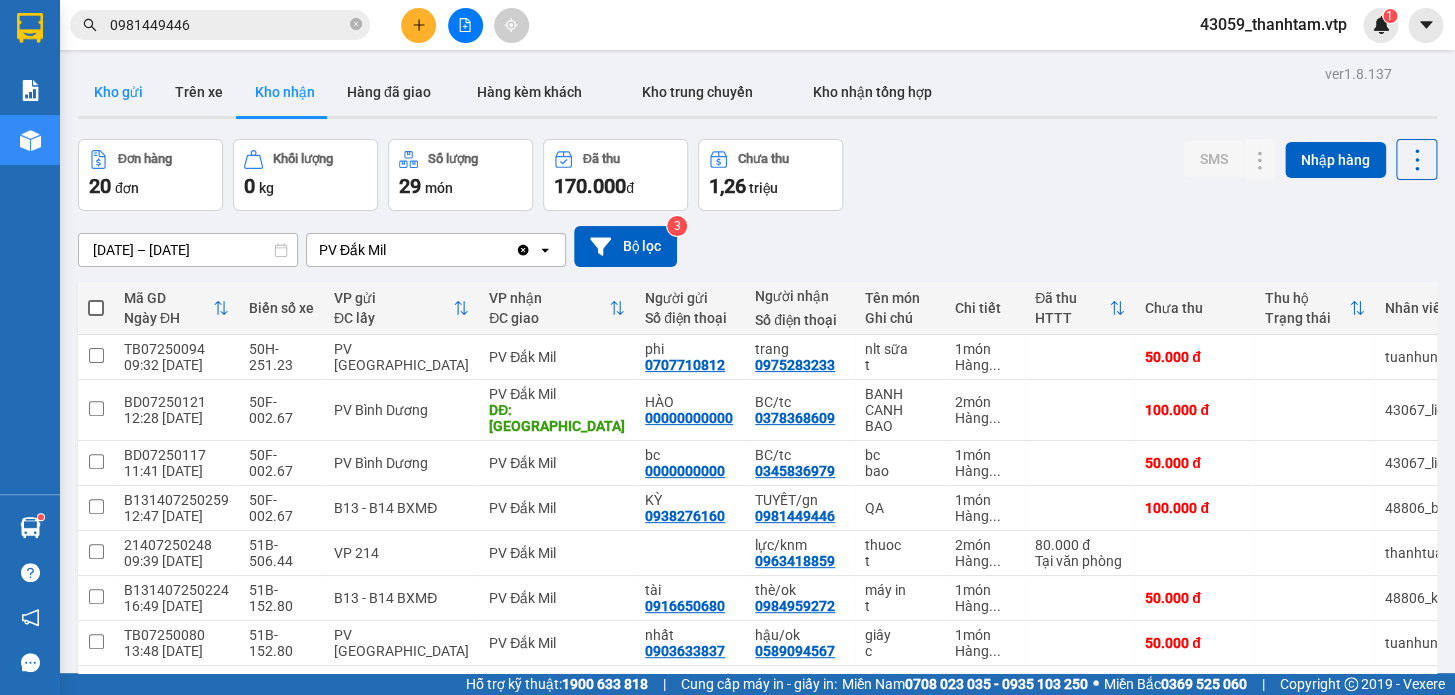 click on "Kho gửi" at bounding box center [118, 92] 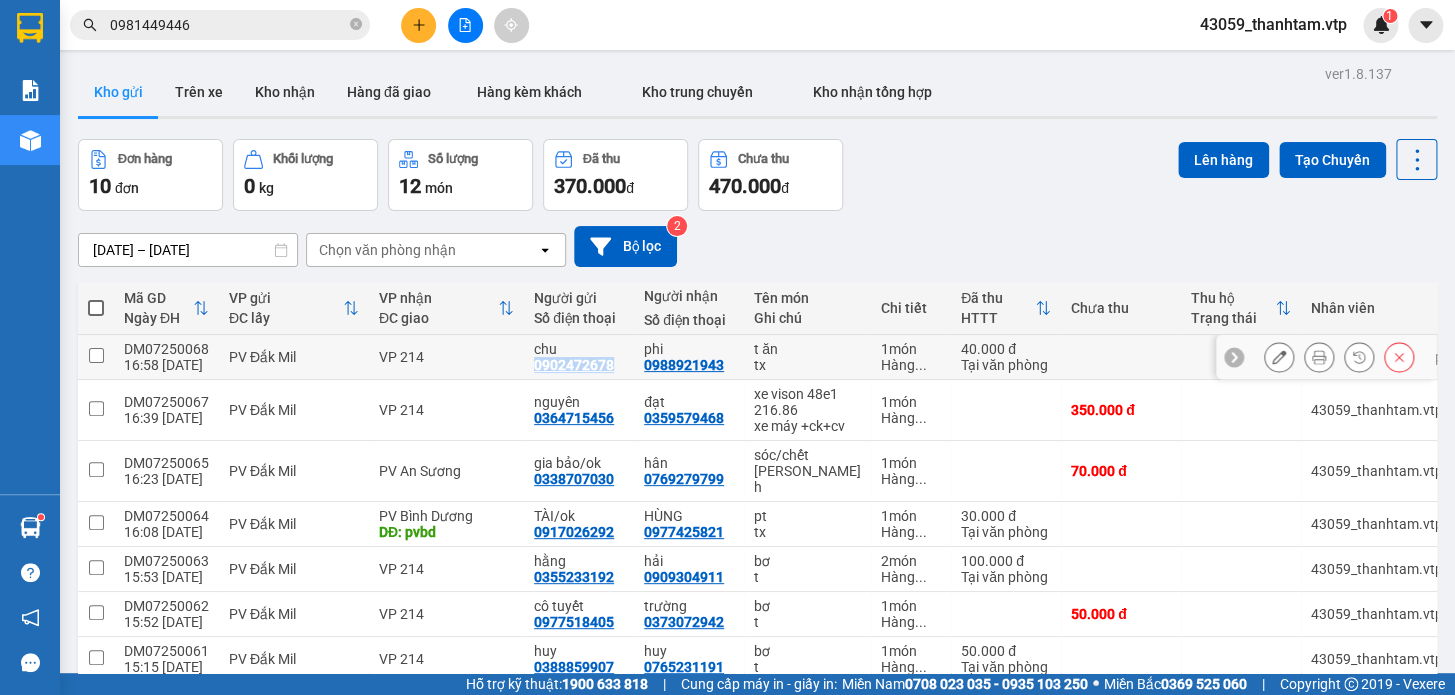 drag, startPoint x: 603, startPoint y: 366, endPoint x: 509, endPoint y: 363, distance: 94.04786 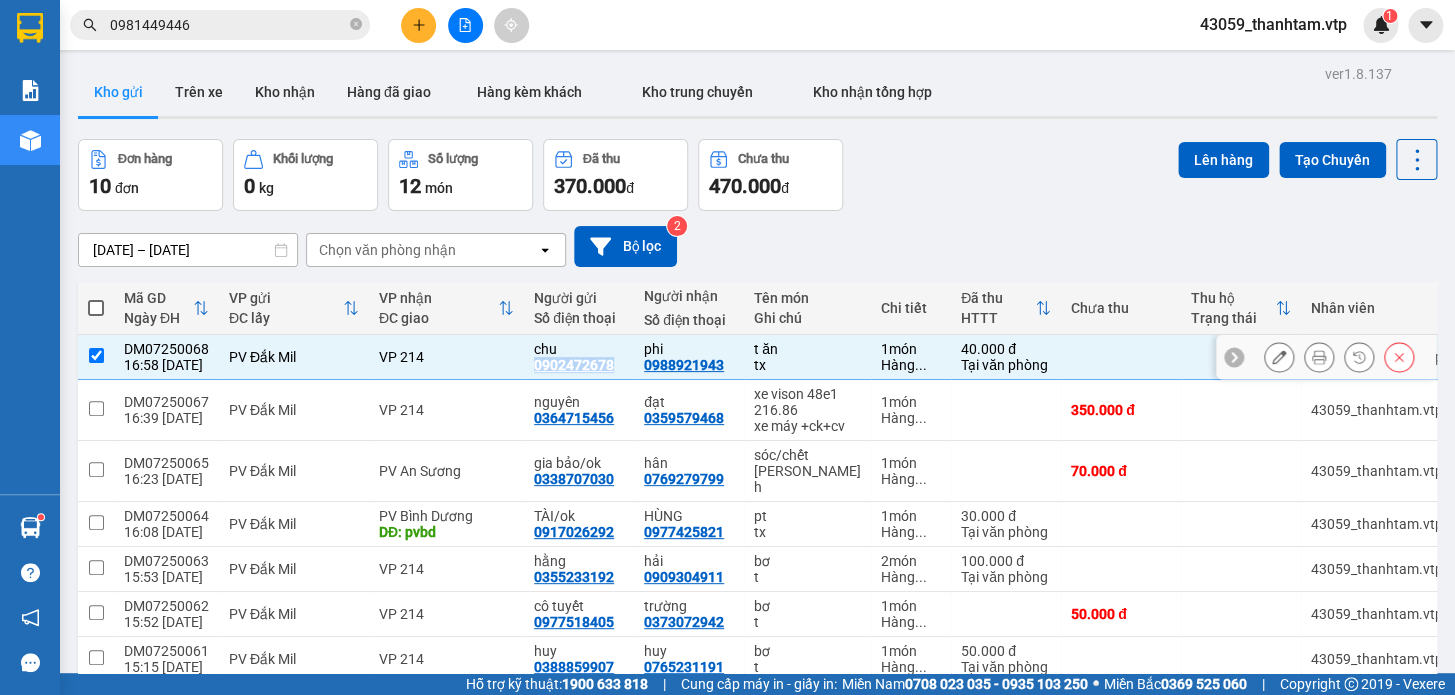 copy on "0902472678" 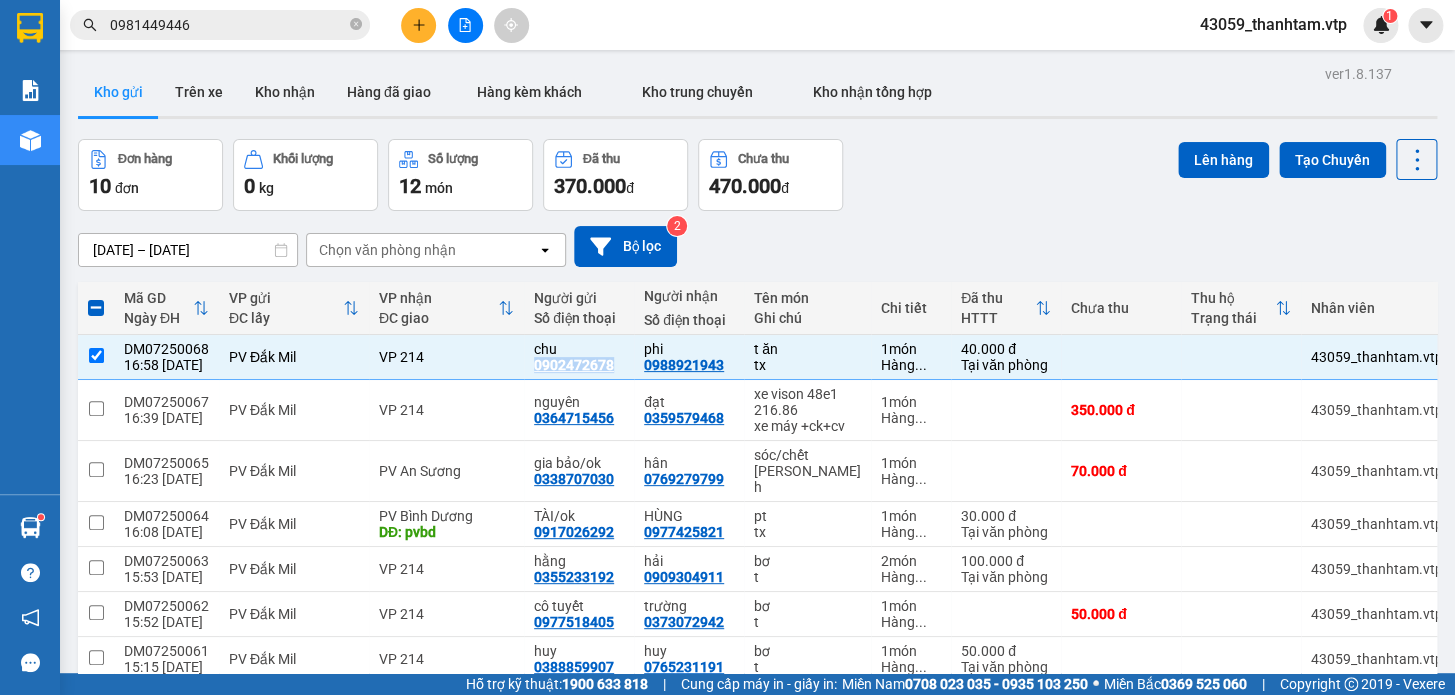 click 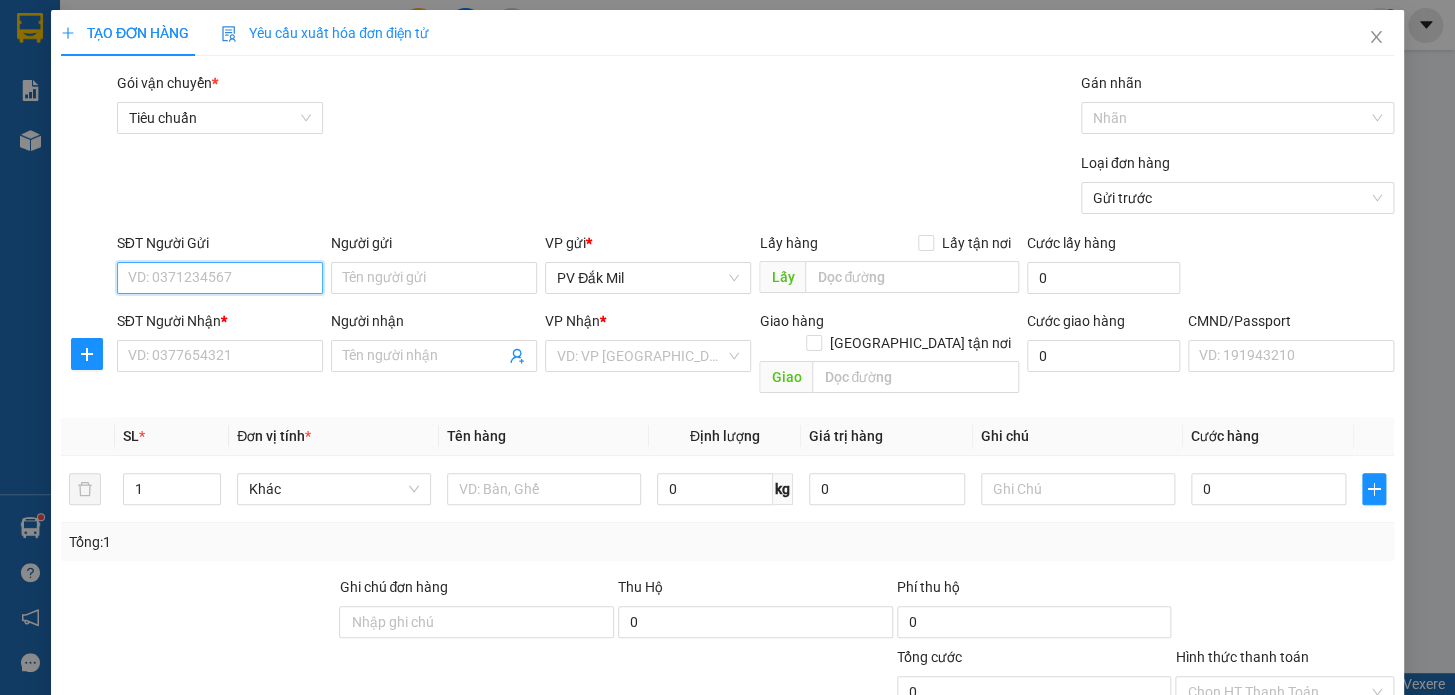 paste on "0902472678" 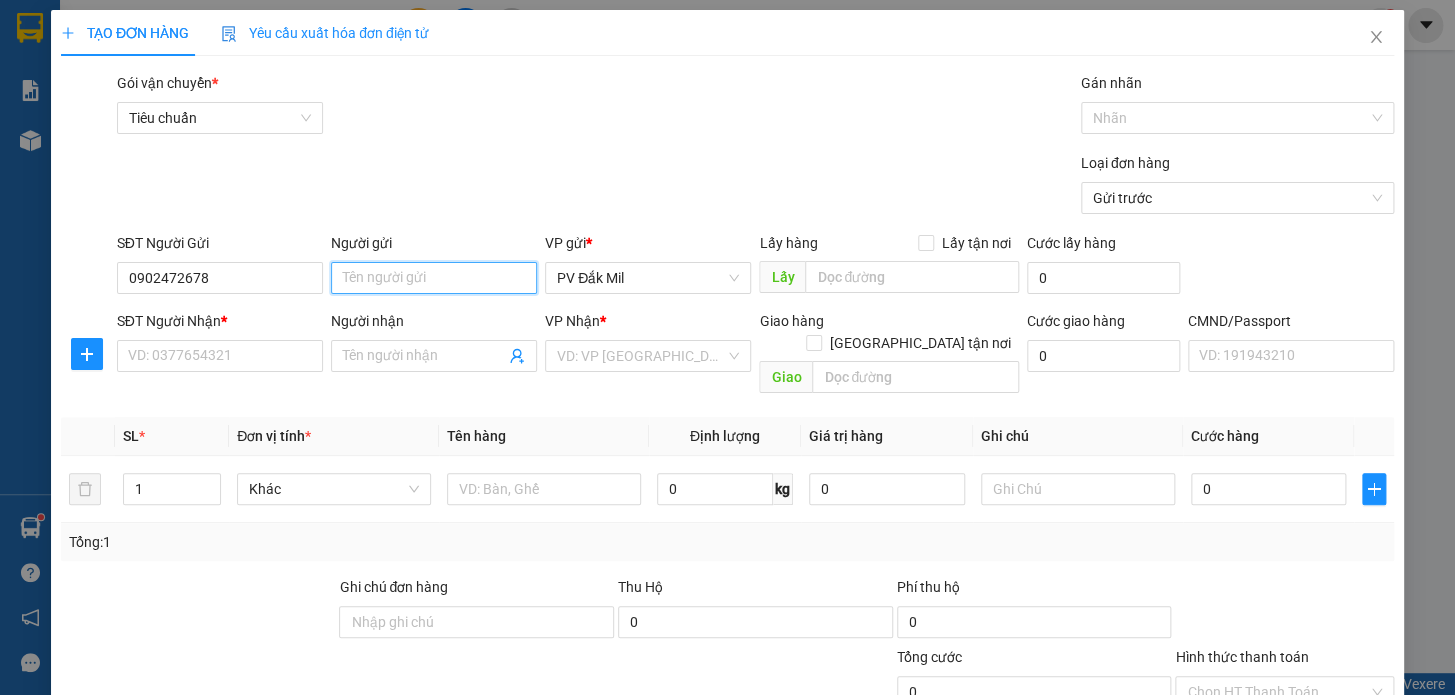click on "Người gửi" at bounding box center (434, 278) 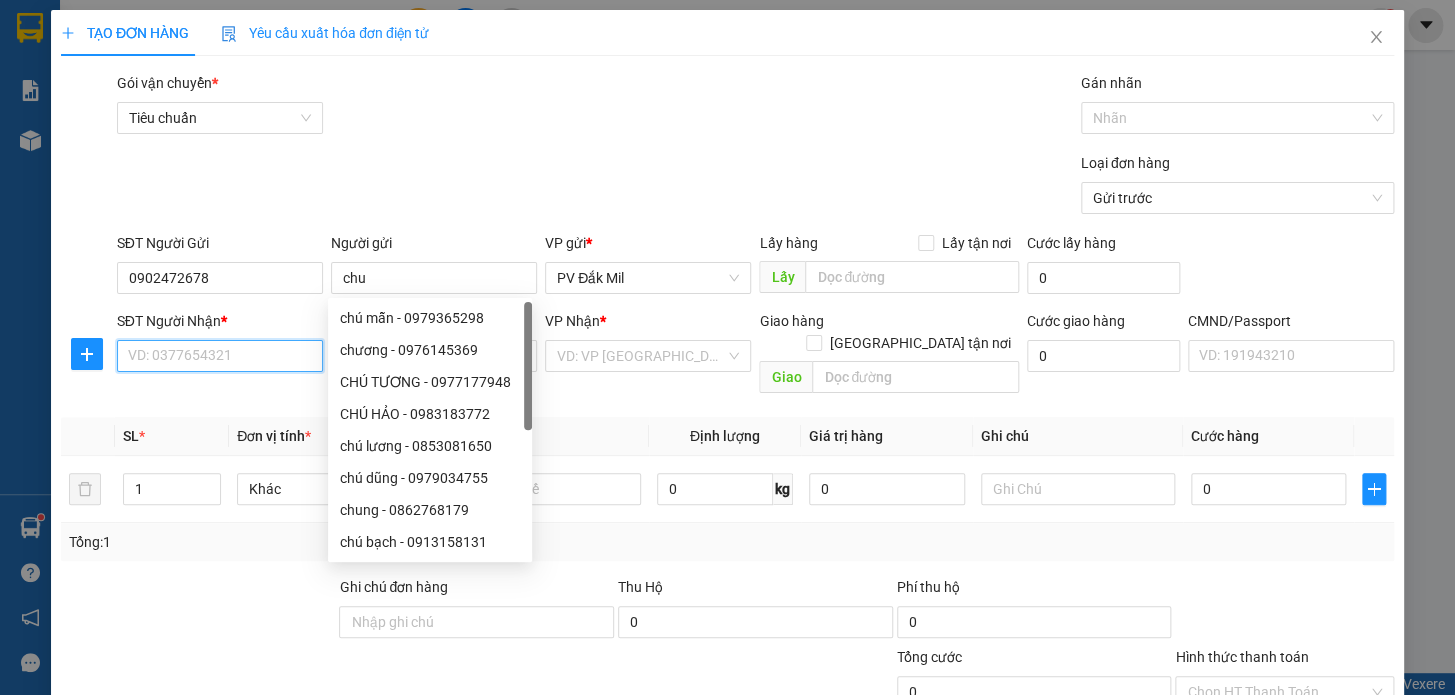 drag, startPoint x: 277, startPoint y: 351, endPoint x: 291, endPoint y: 357, distance: 15.231546 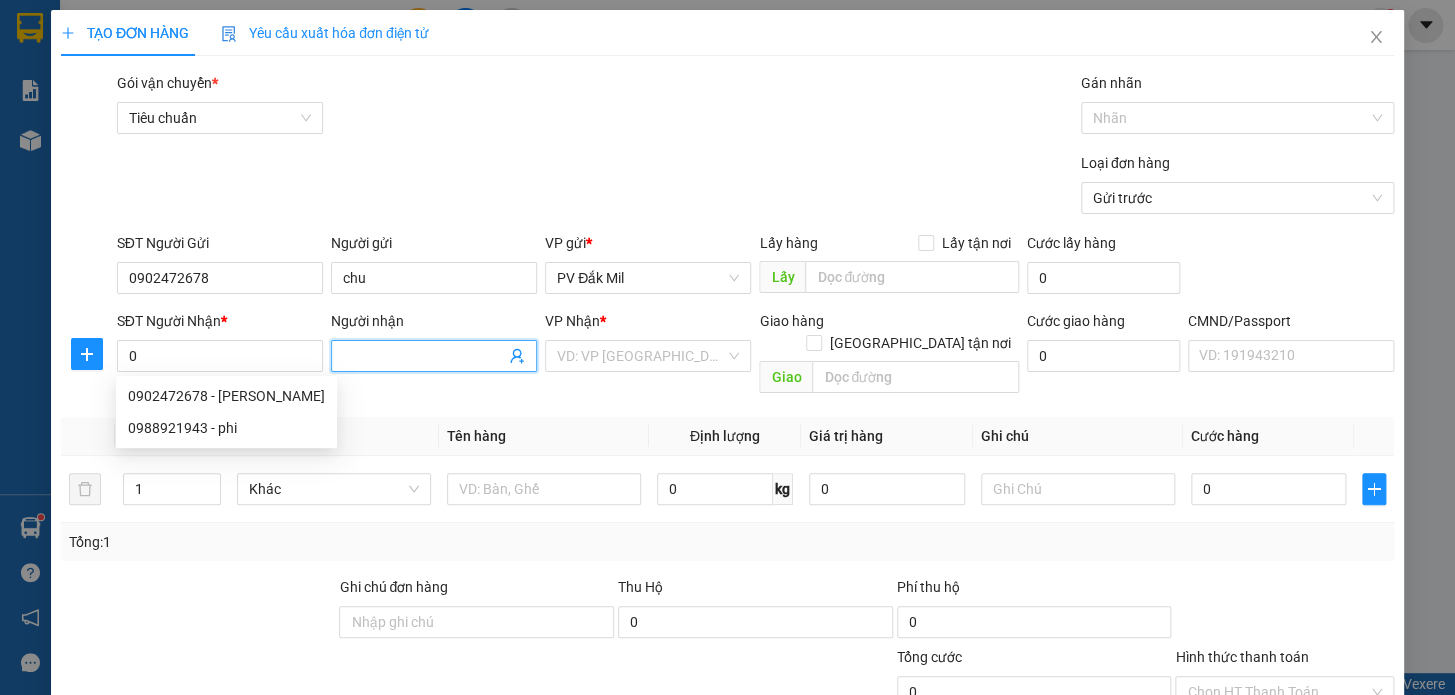 drag, startPoint x: 440, startPoint y: 363, endPoint x: 354, endPoint y: 302, distance: 105.43719 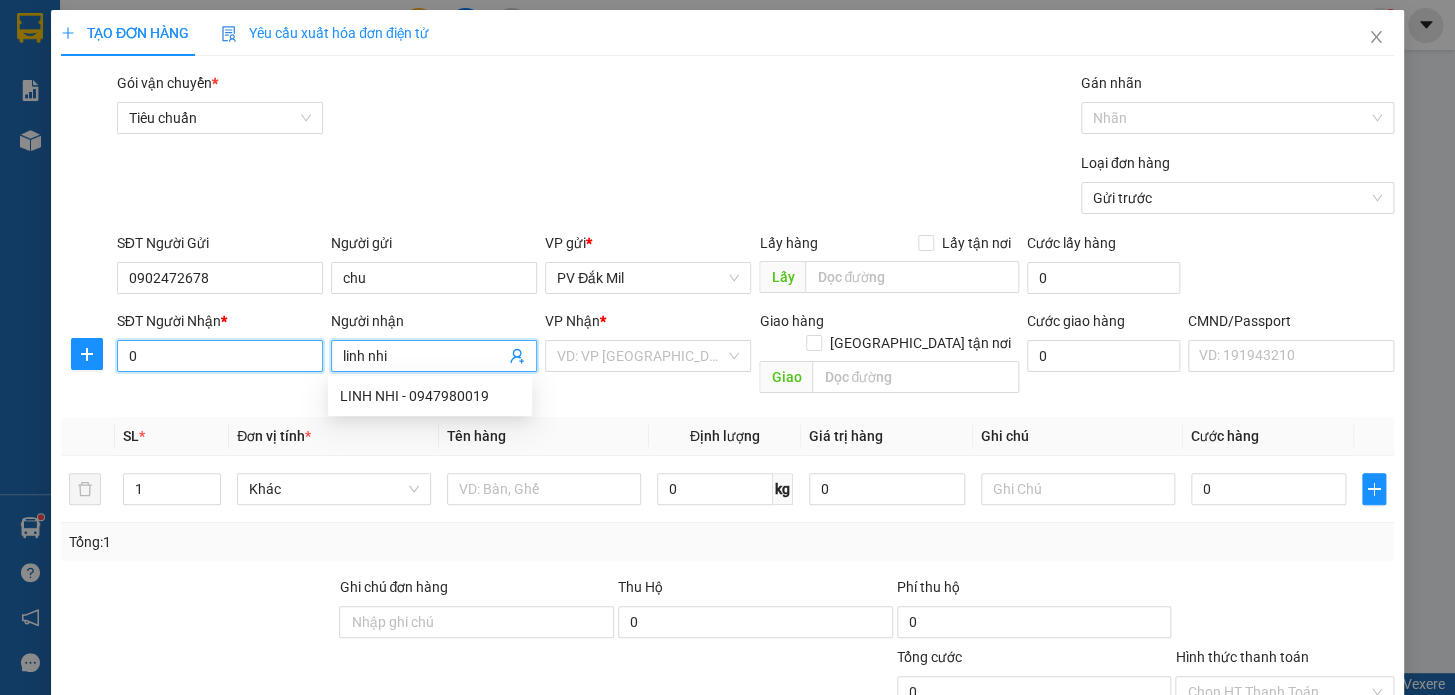 drag, startPoint x: 284, startPoint y: 359, endPoint x: 295, endPoint y: 365, distance: 12.529964 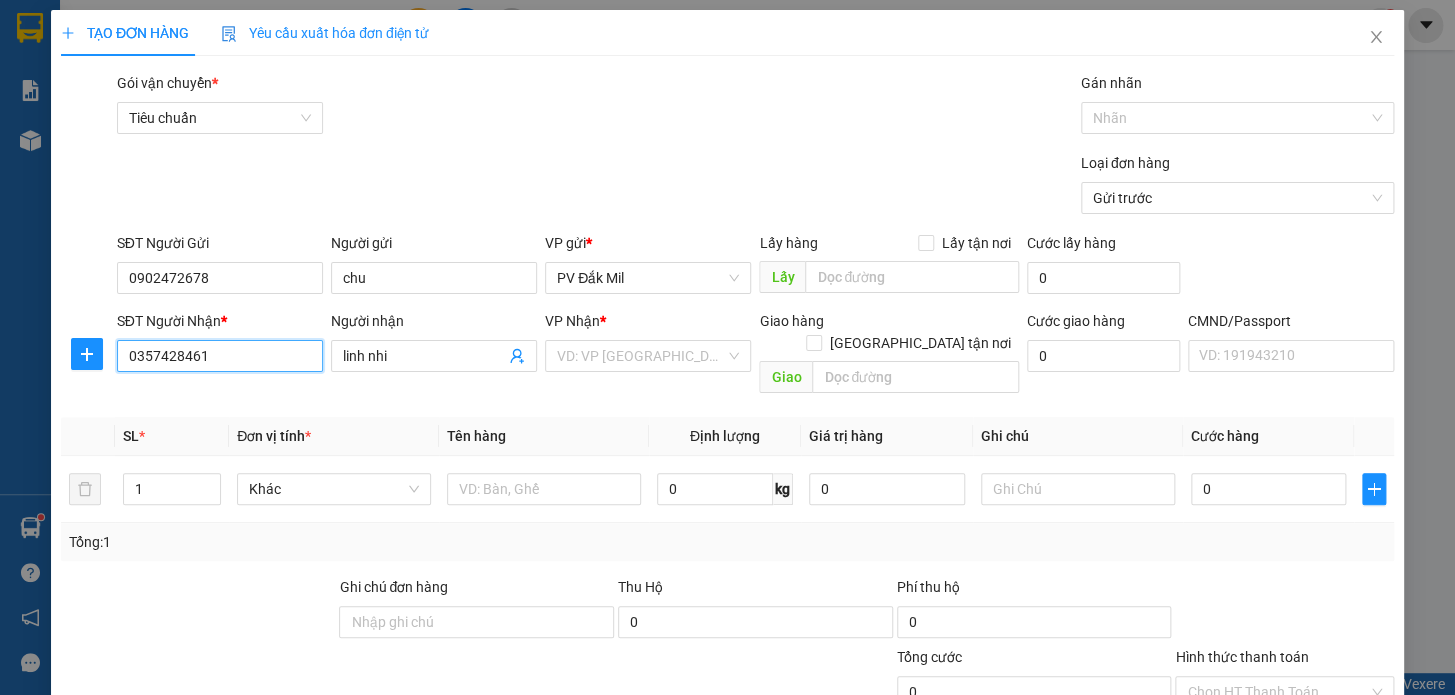 click on "0357428461" at bounding box center (220, 356) 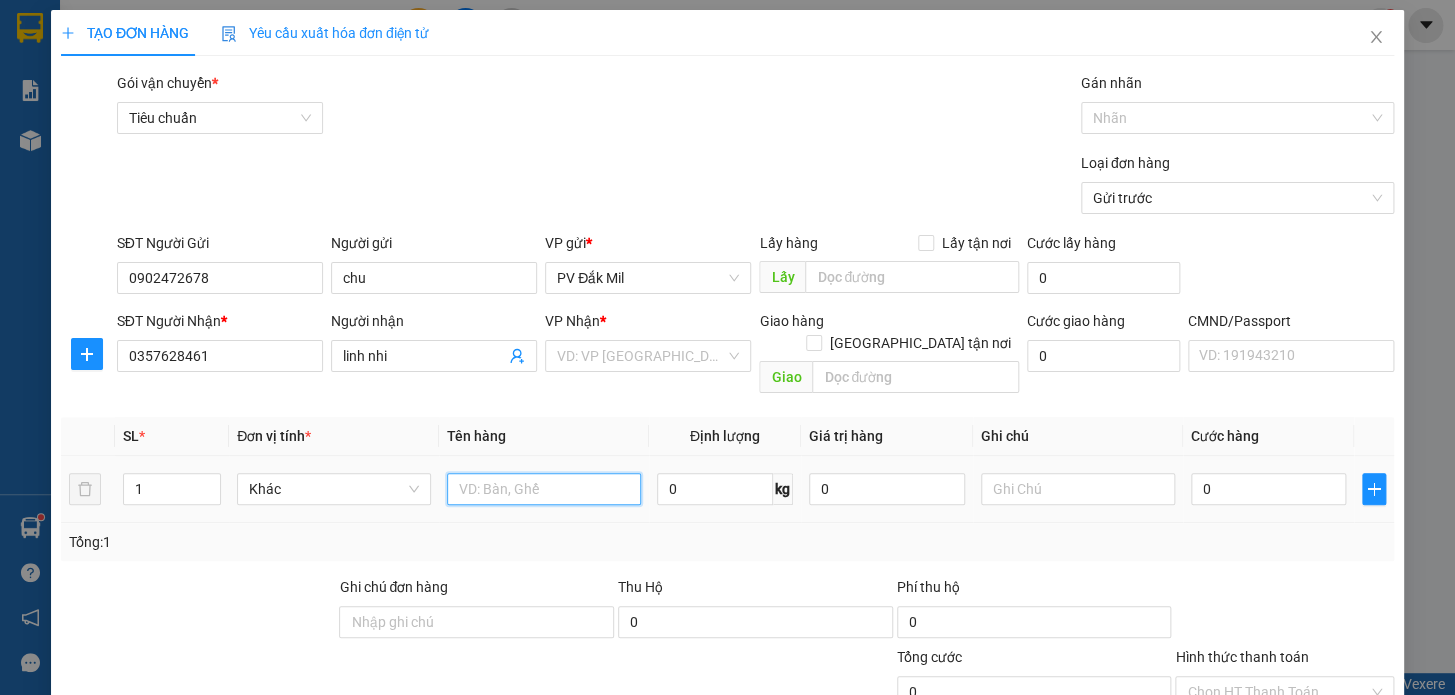 click at bounding box center (544, 489) 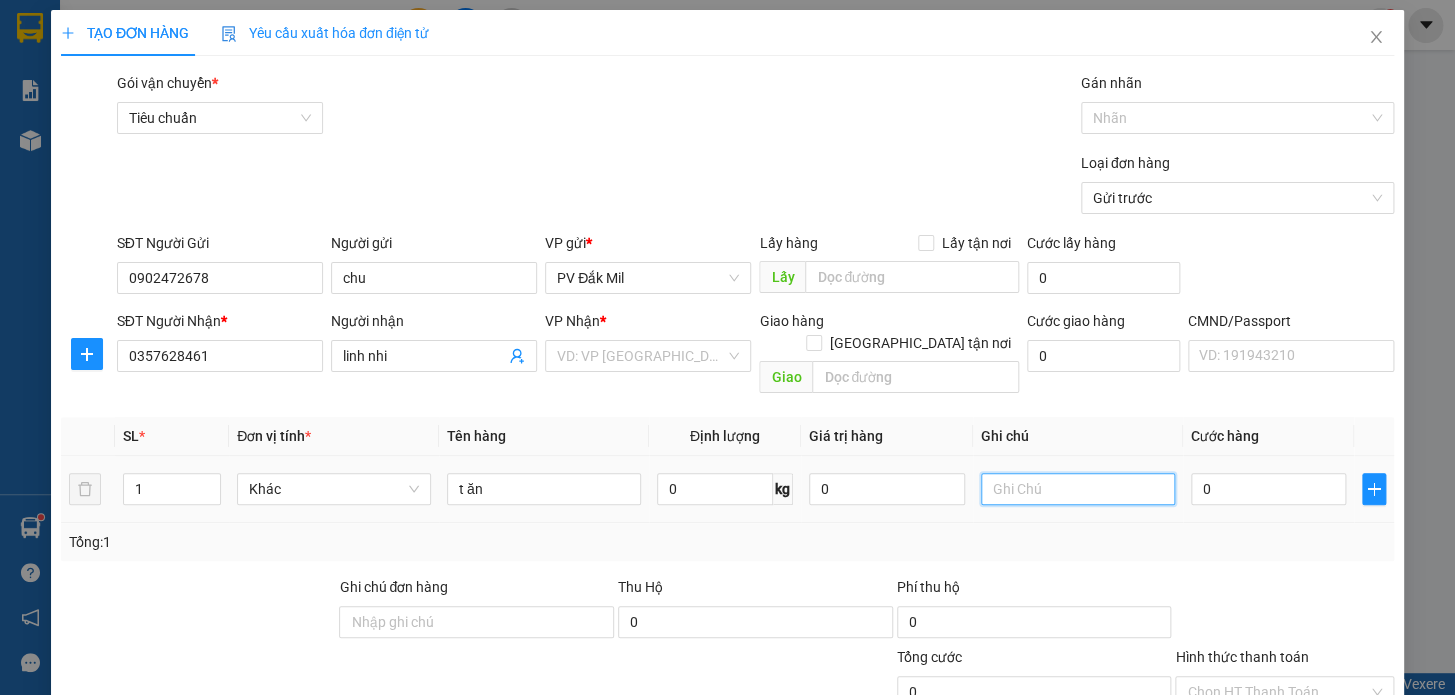 click at bounding box center [1078, 489] 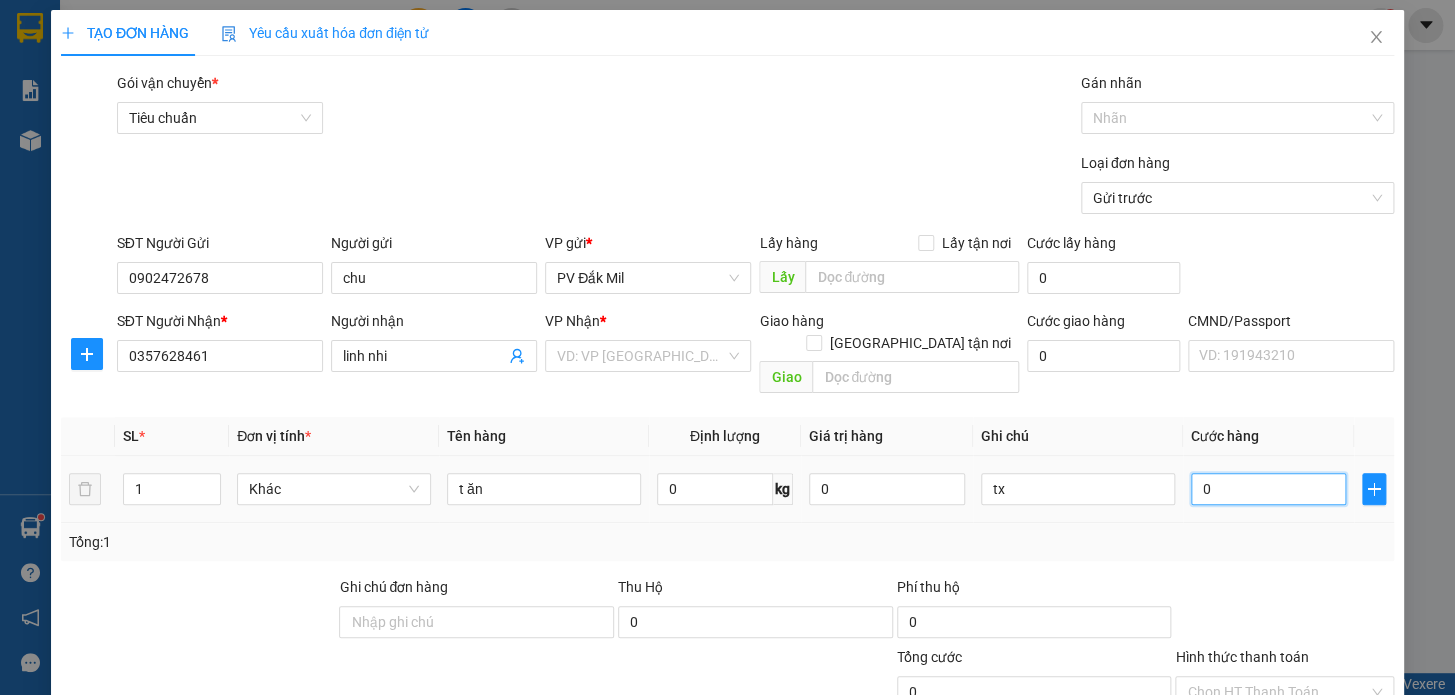 click on "0" at bounding box center (1269, 489) 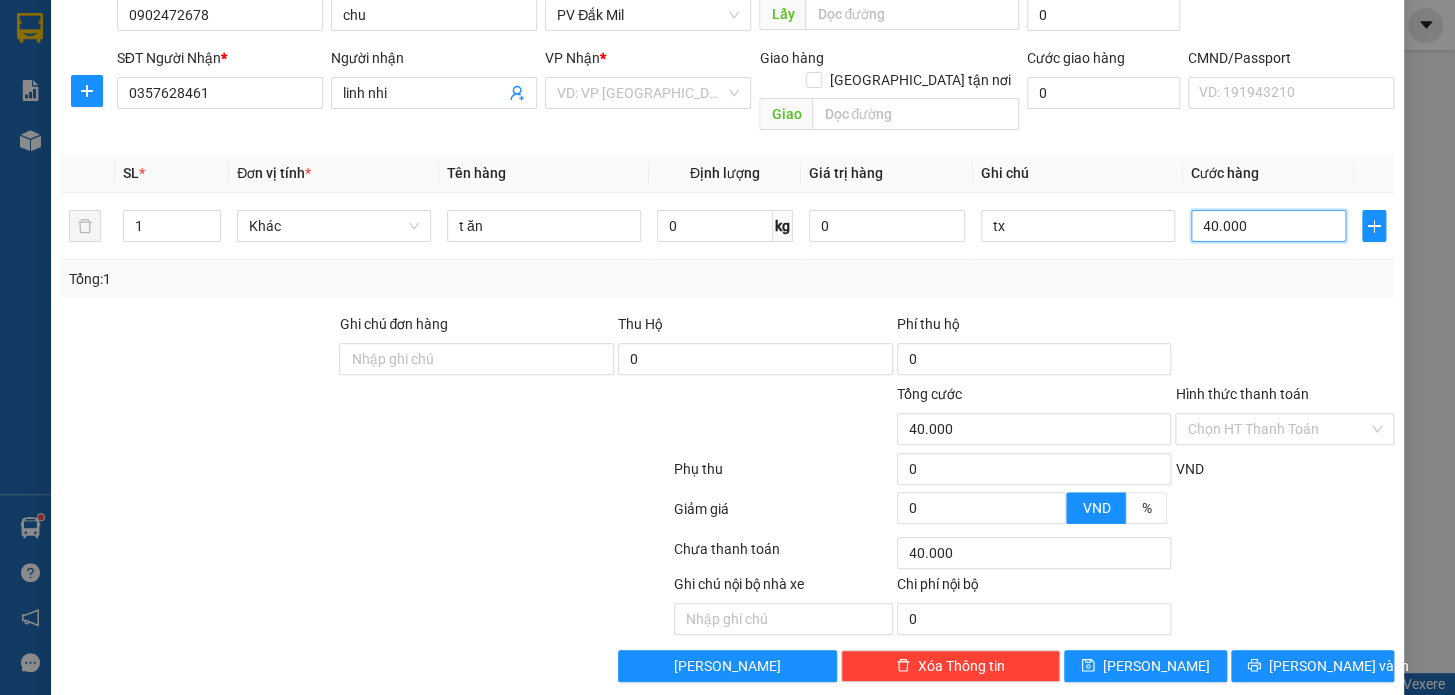 scroll, scrollTop: 265, scrollLeft: 0, axis: vertical 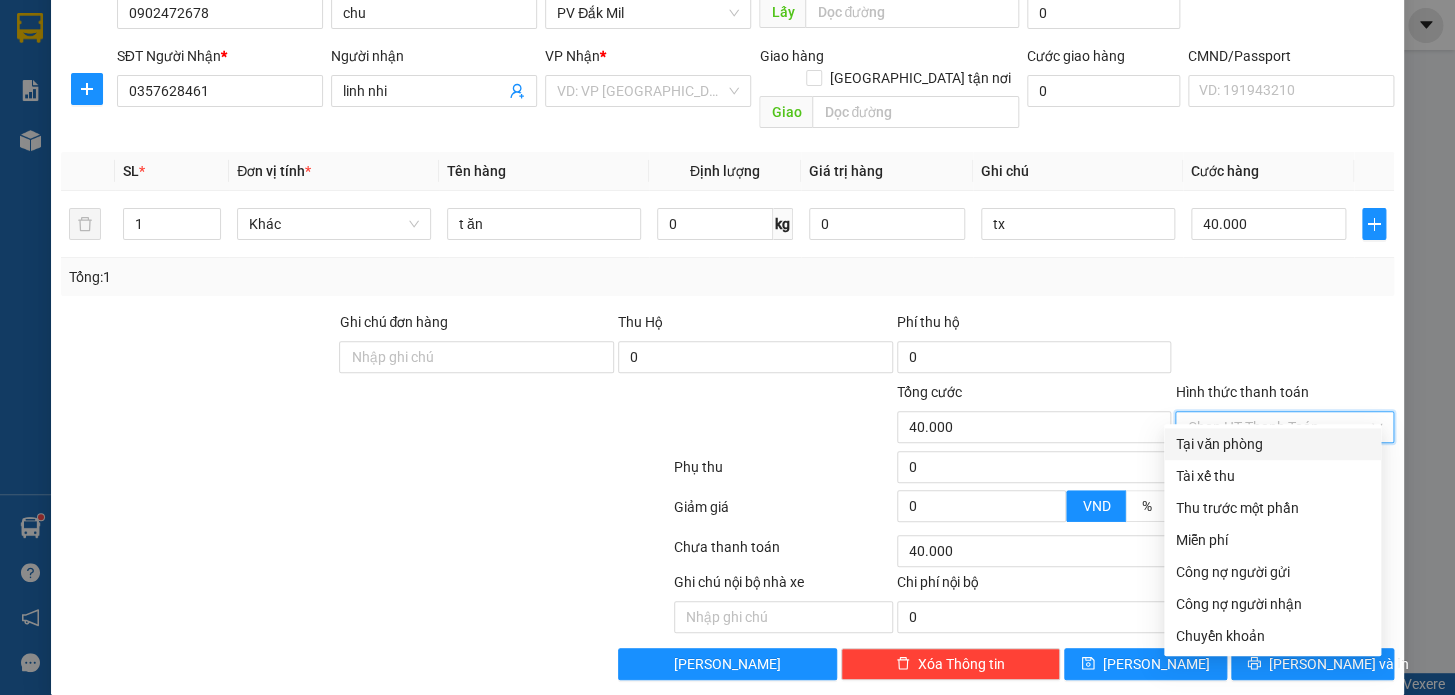 click on "Hình thức thanh toán" at bounding box center (1277, 427) 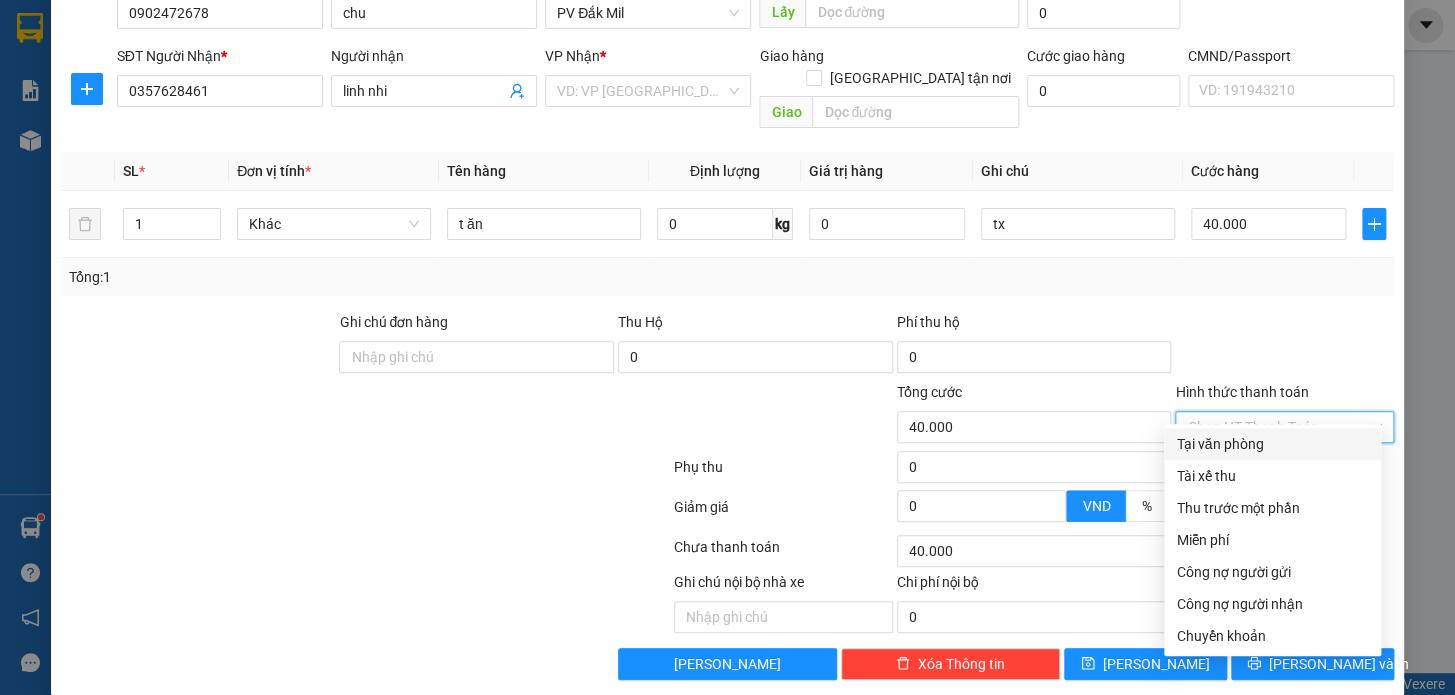 click on "Tại văn phòng" at bounding box center (1272, 444) 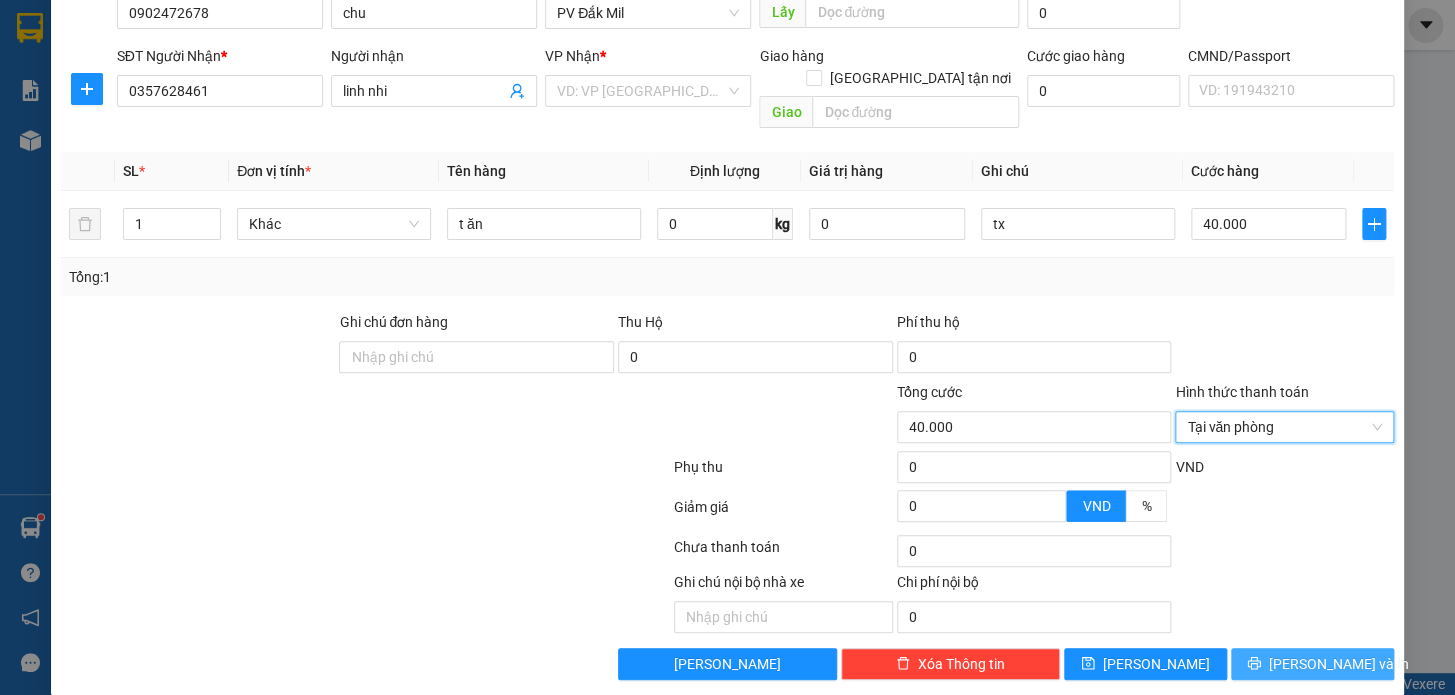 click on "[PERSON_NAME] và In" at bounding box center [1339, 664] 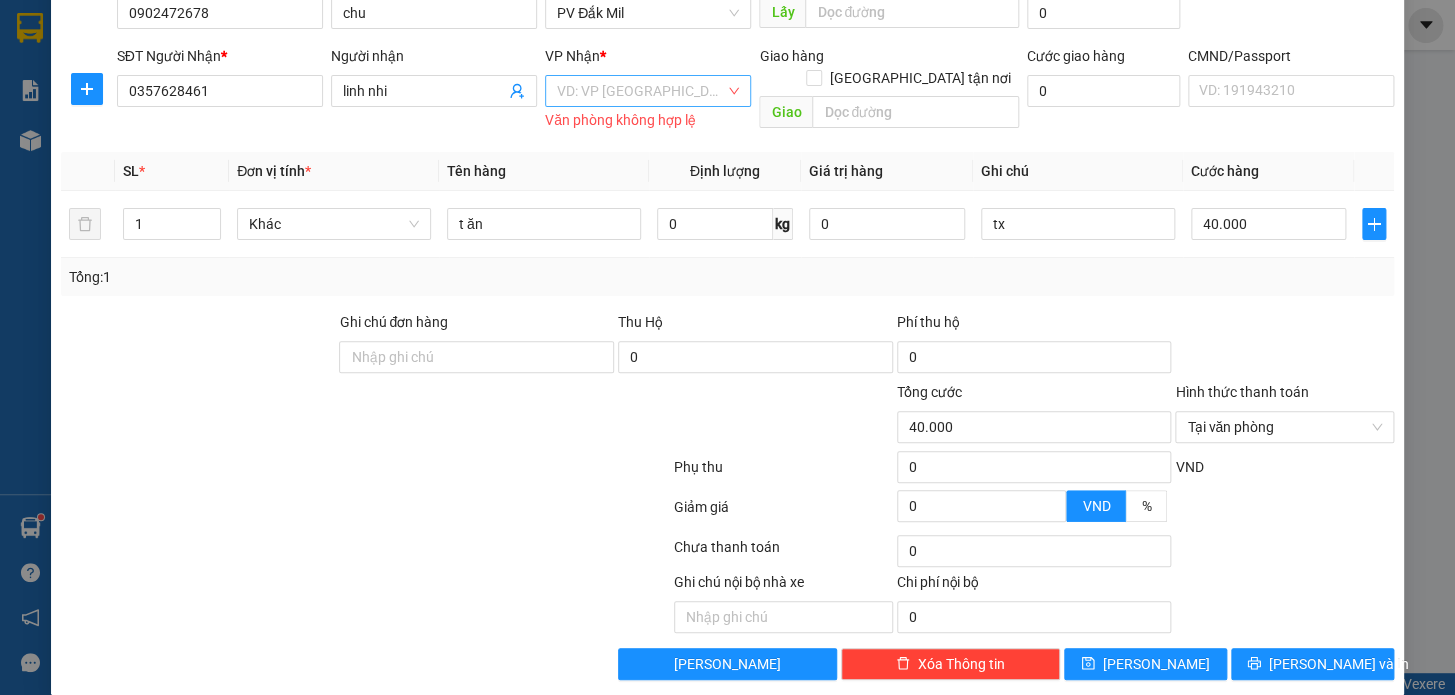 click at bounding box center (641, 91) 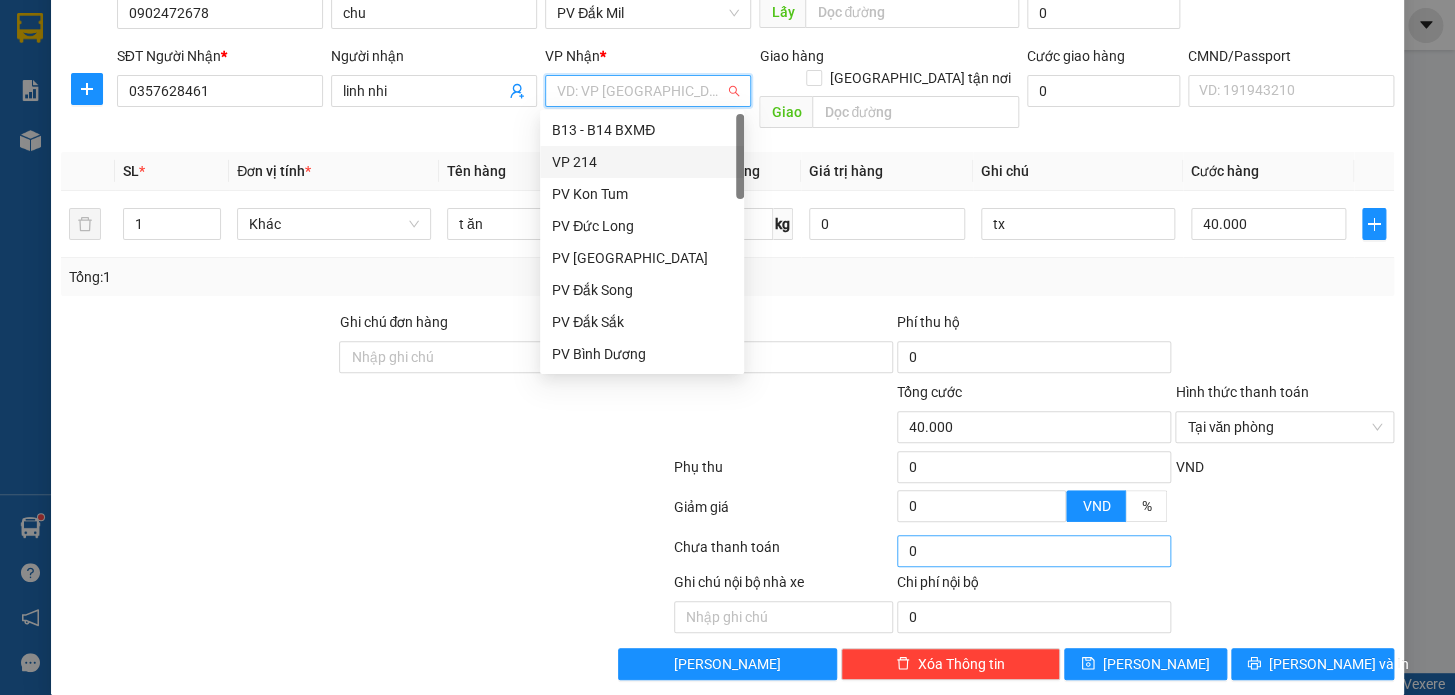 drag, startPoint x: 648, startPoint y: 151, endPoint x: 1120, endPoint y: 550, distance: 618.0494 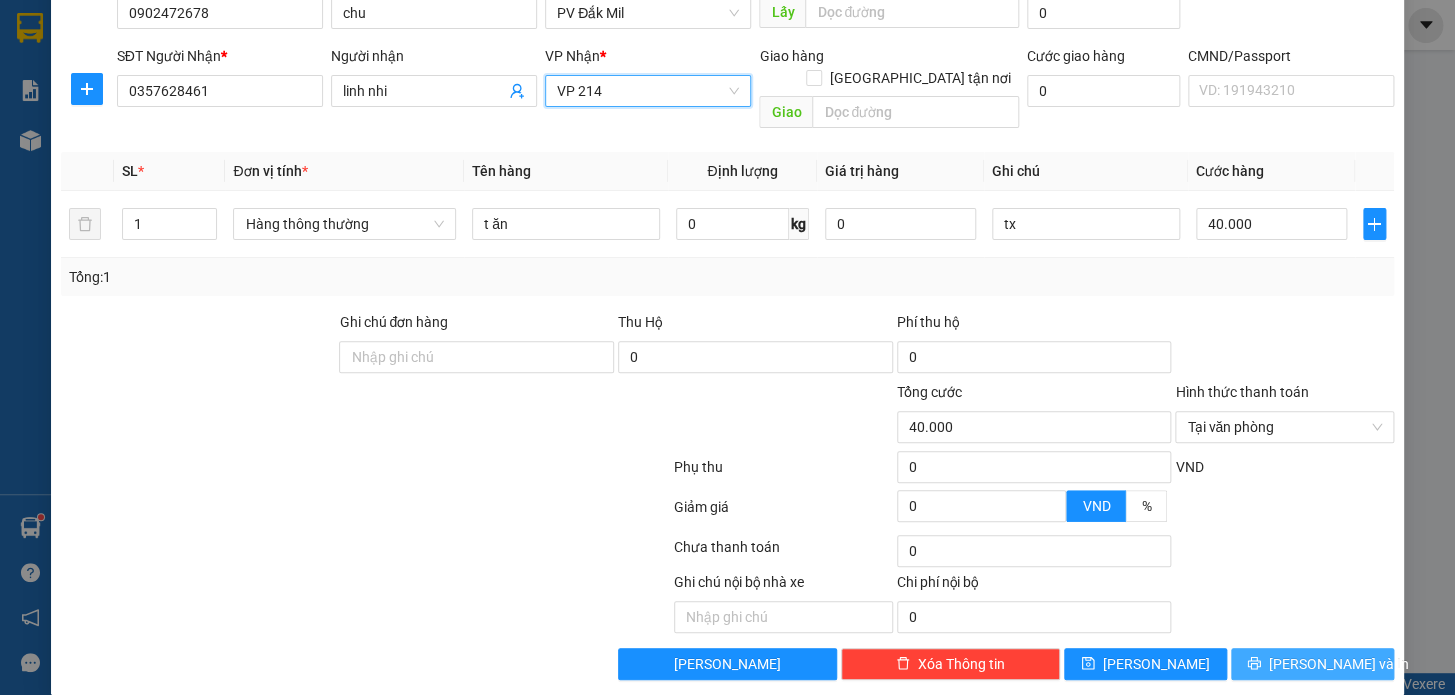 click on "[PERSON_NAME] và In" at bounding box center [1312, 664] 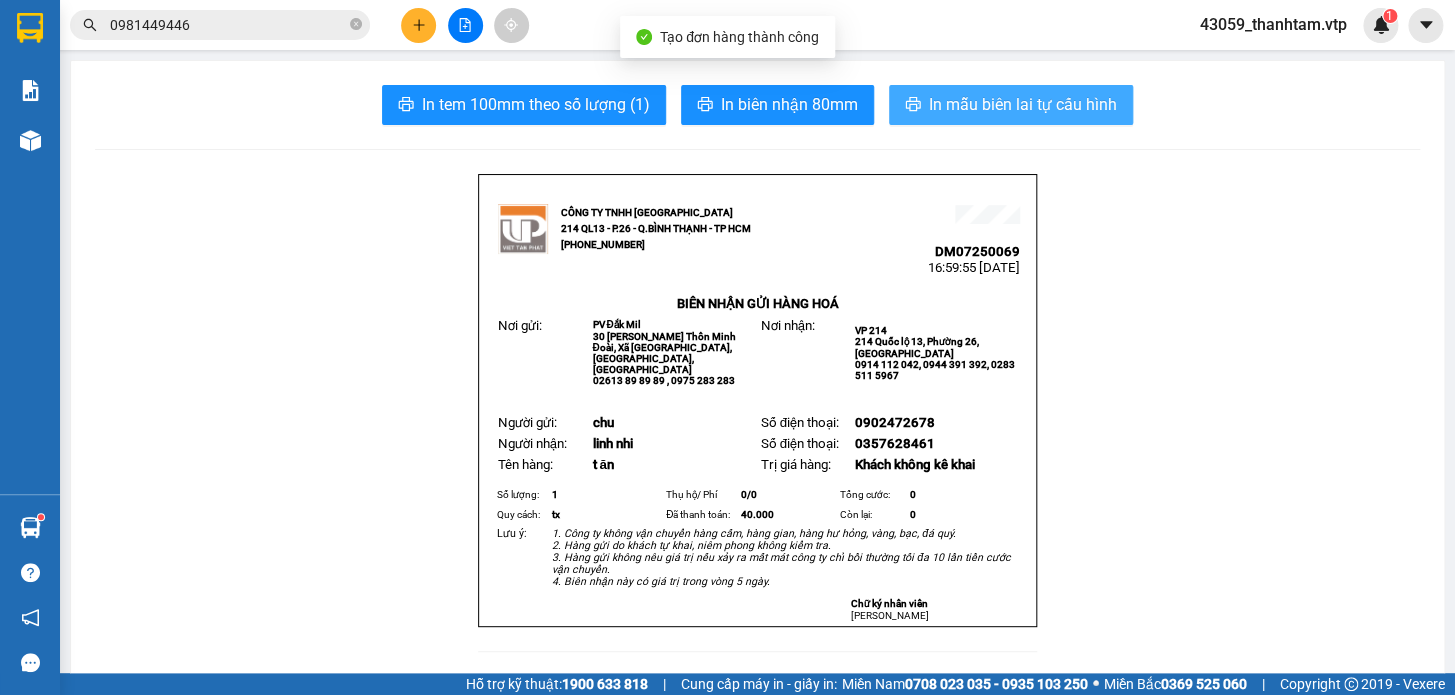 click on "In mẫu biên lai tự cấu hình" at bounding box center [1023, 104] 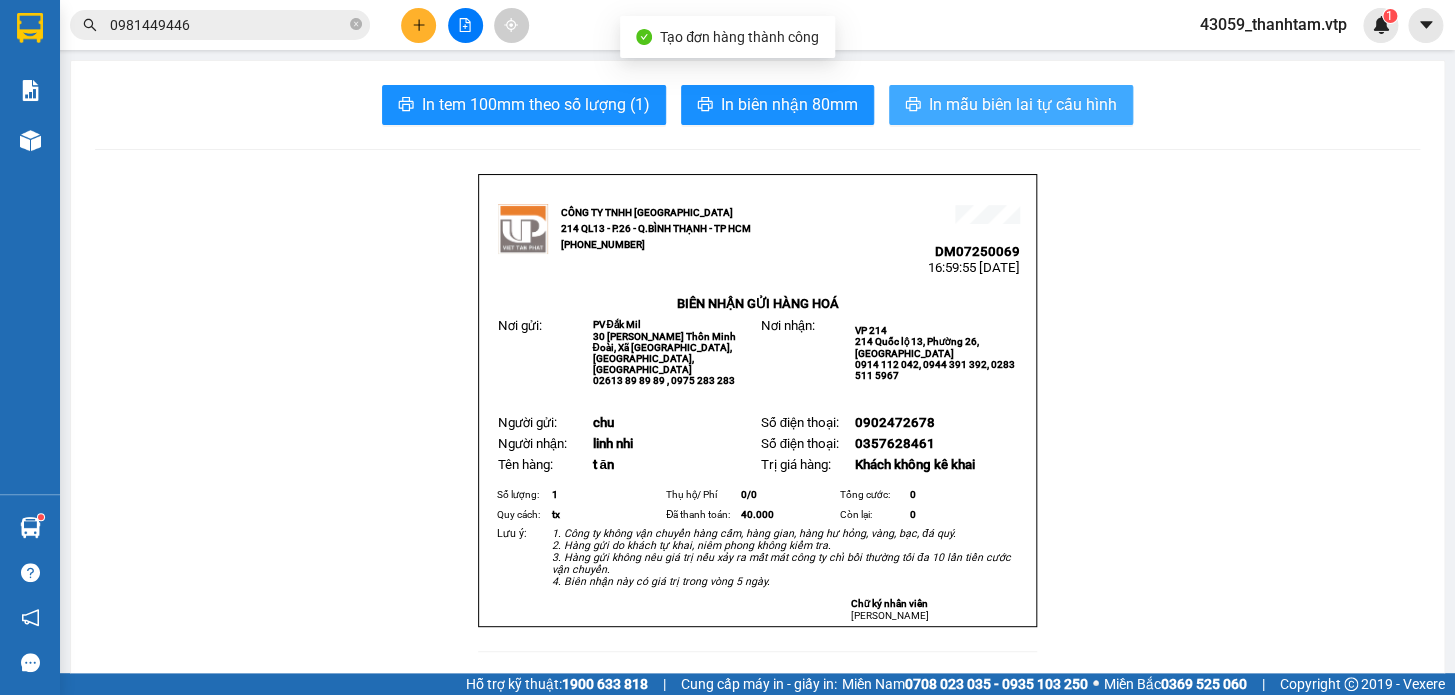scroll, scrollTop: 0, scrollLeft: 0, axis: both 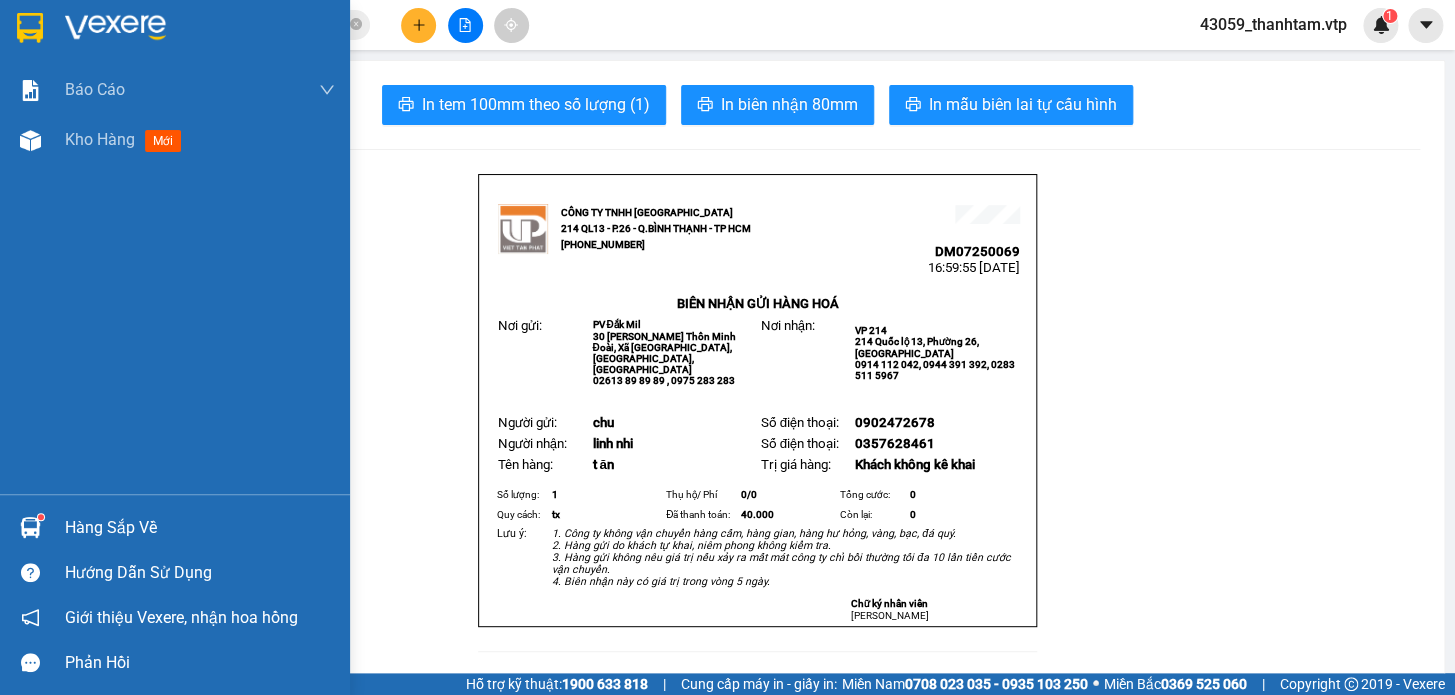 click at bounding box center [30, 28] 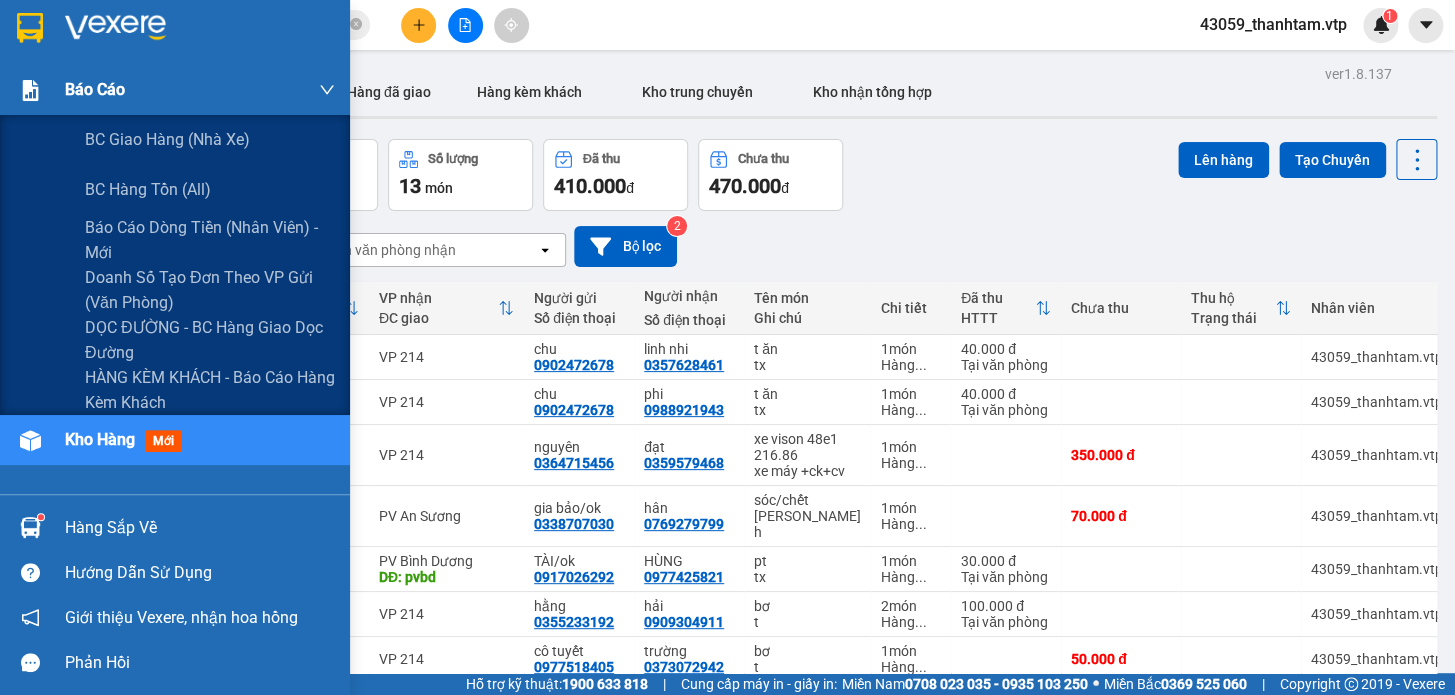 click at bounding box center [30, 90] 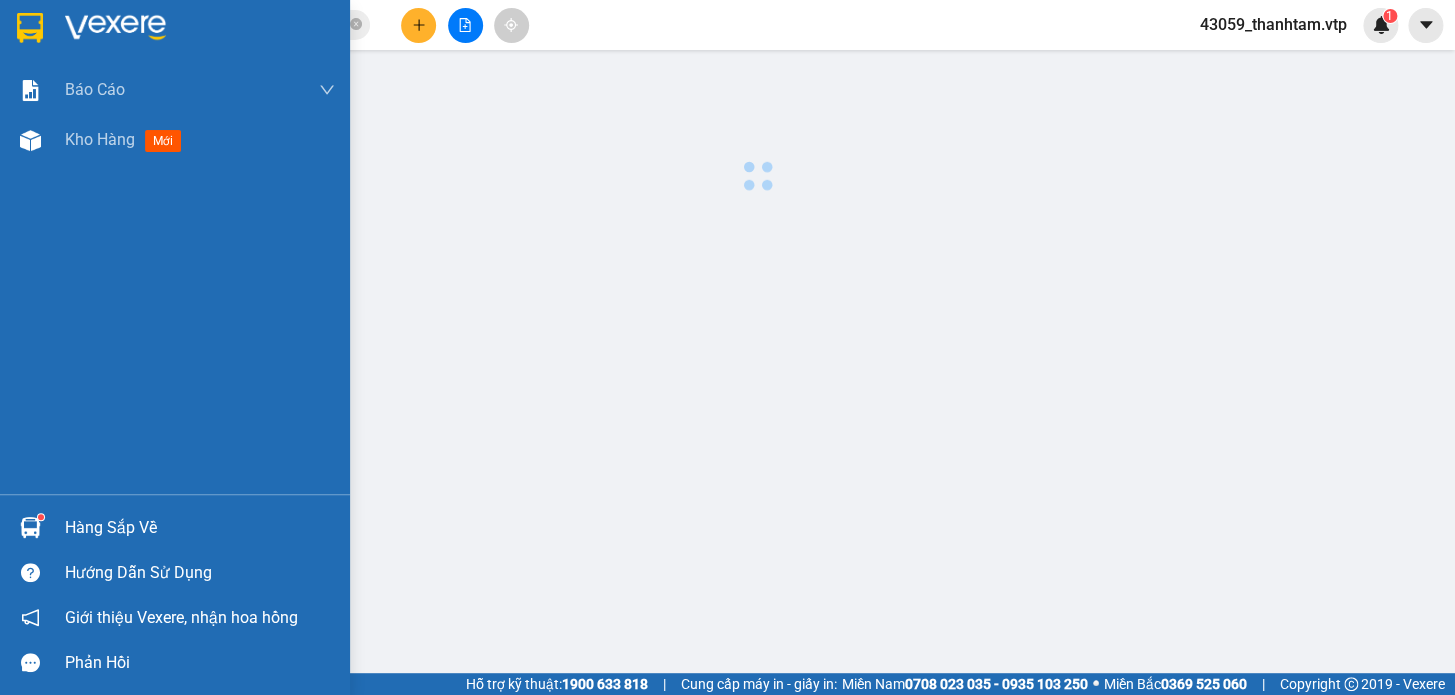 click at bounding box center (30, 27) 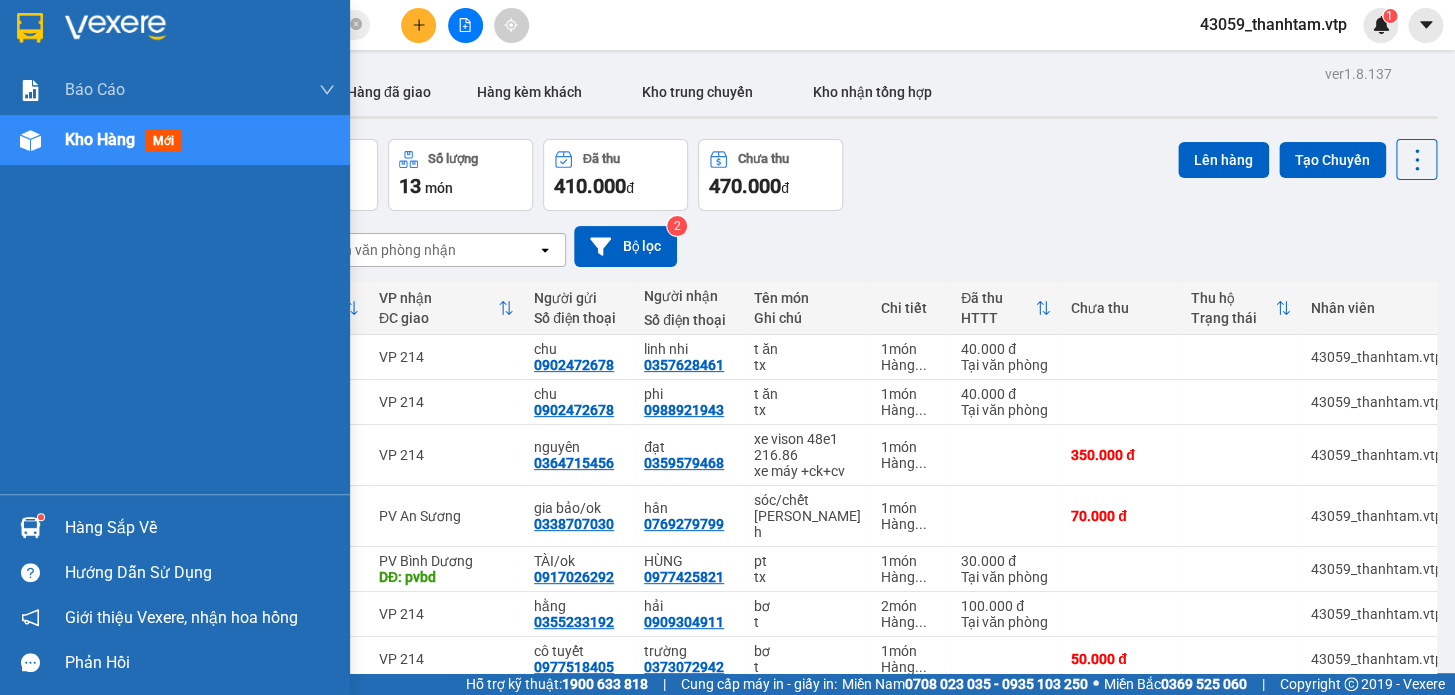 click at bounding box center [30, 28] 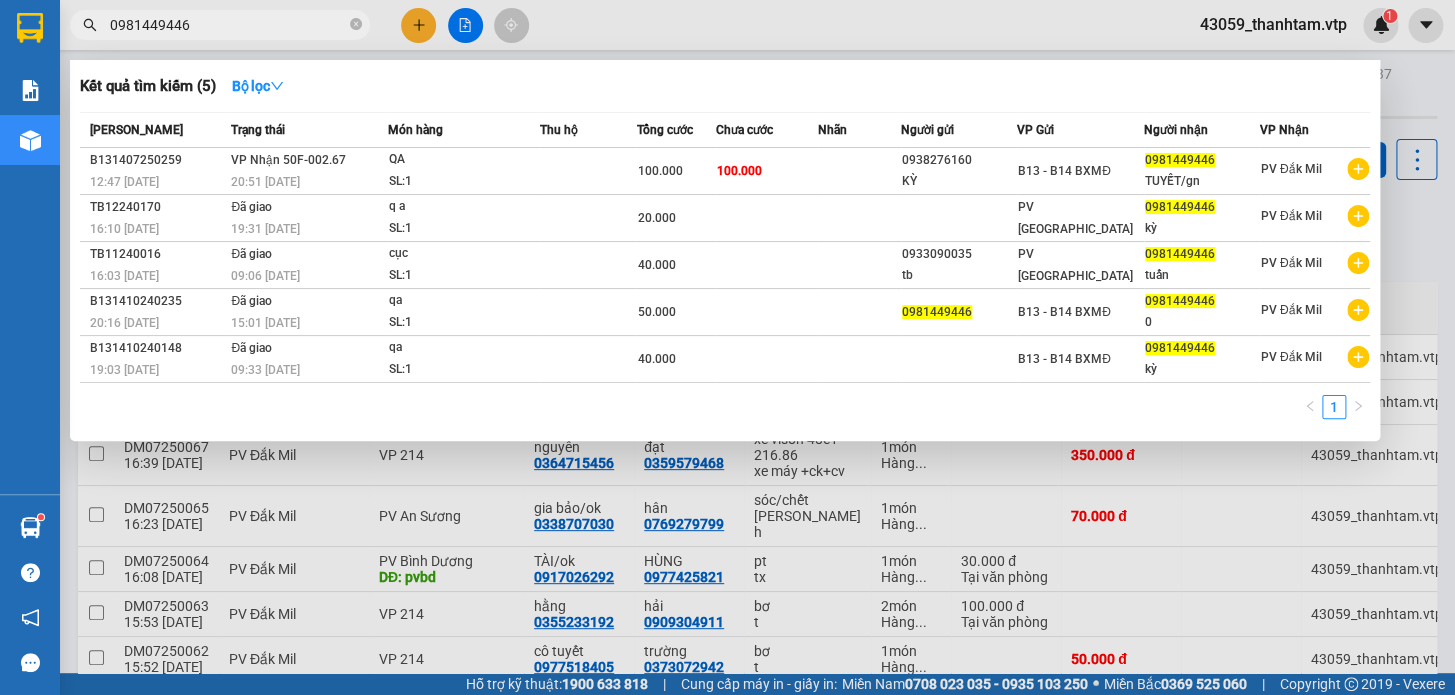 click on "0981449446" at bounding box center [228, 25] 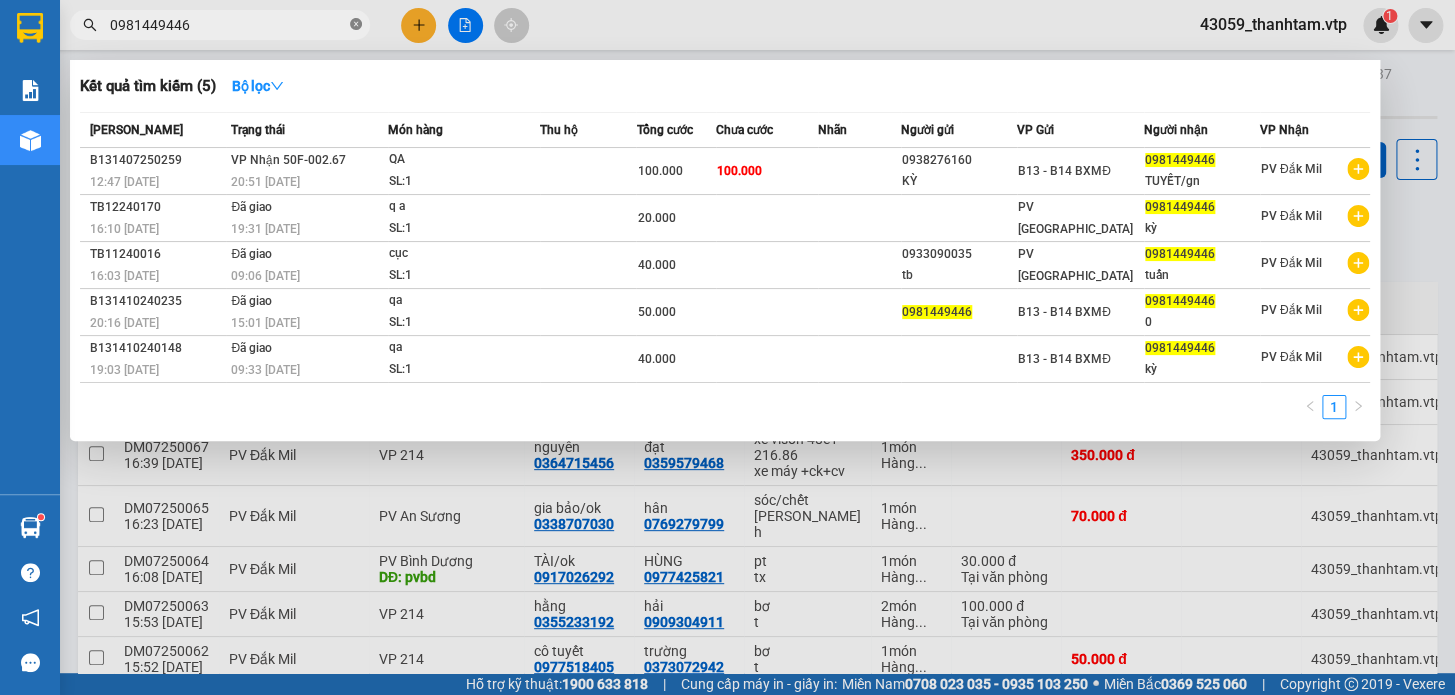 click 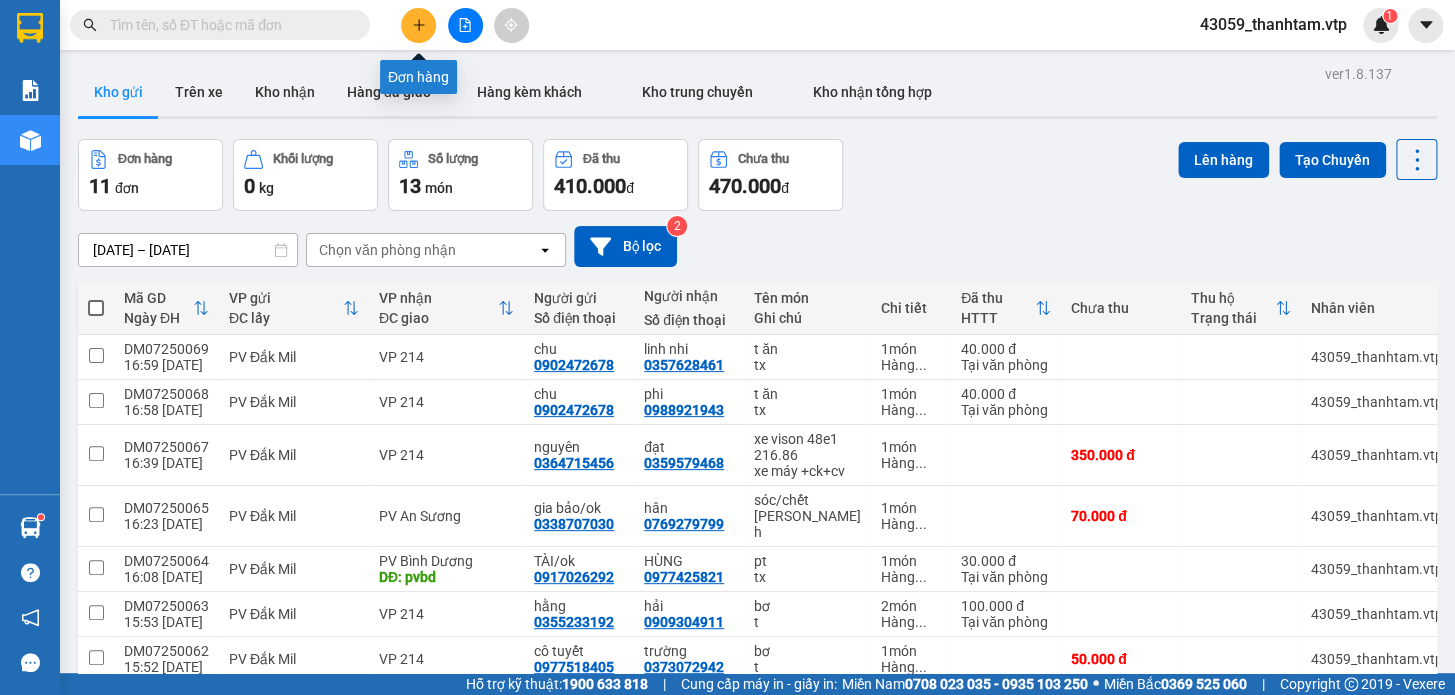 click 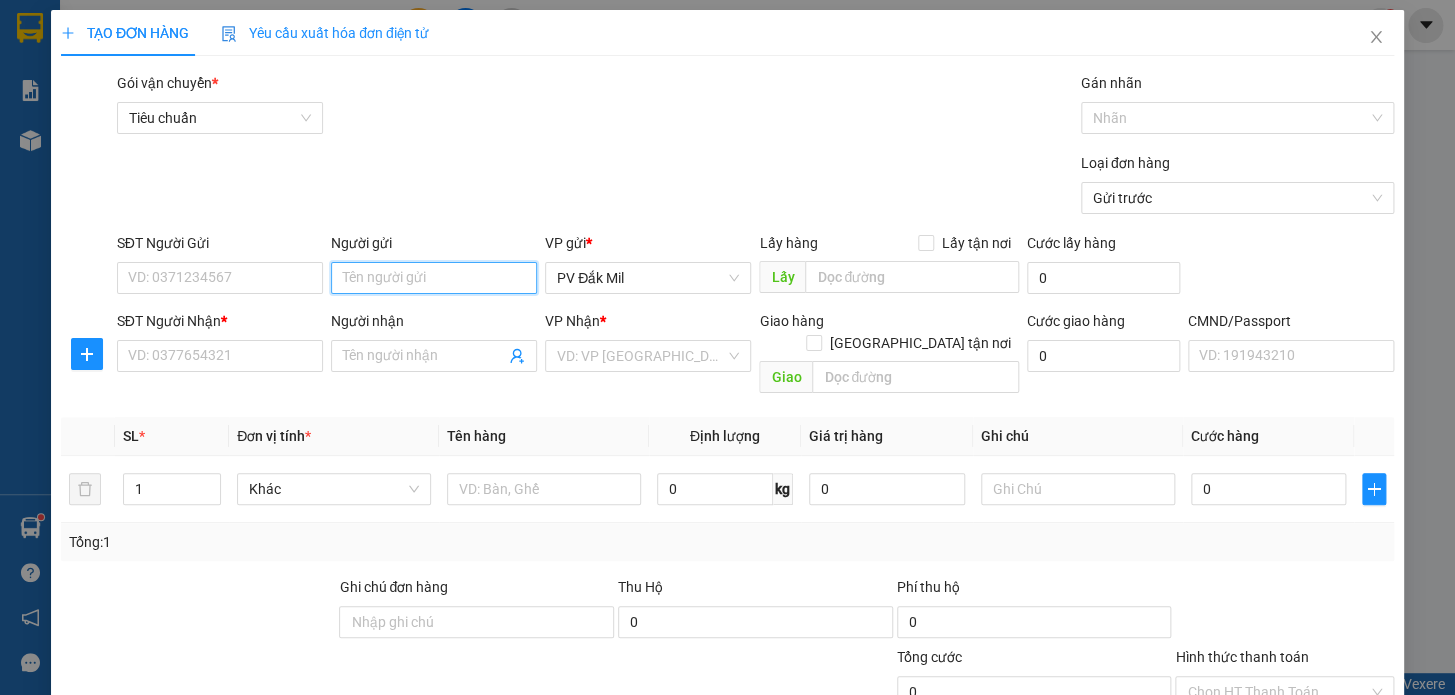 click on "Người gửi" at bounding box center [434, 278] 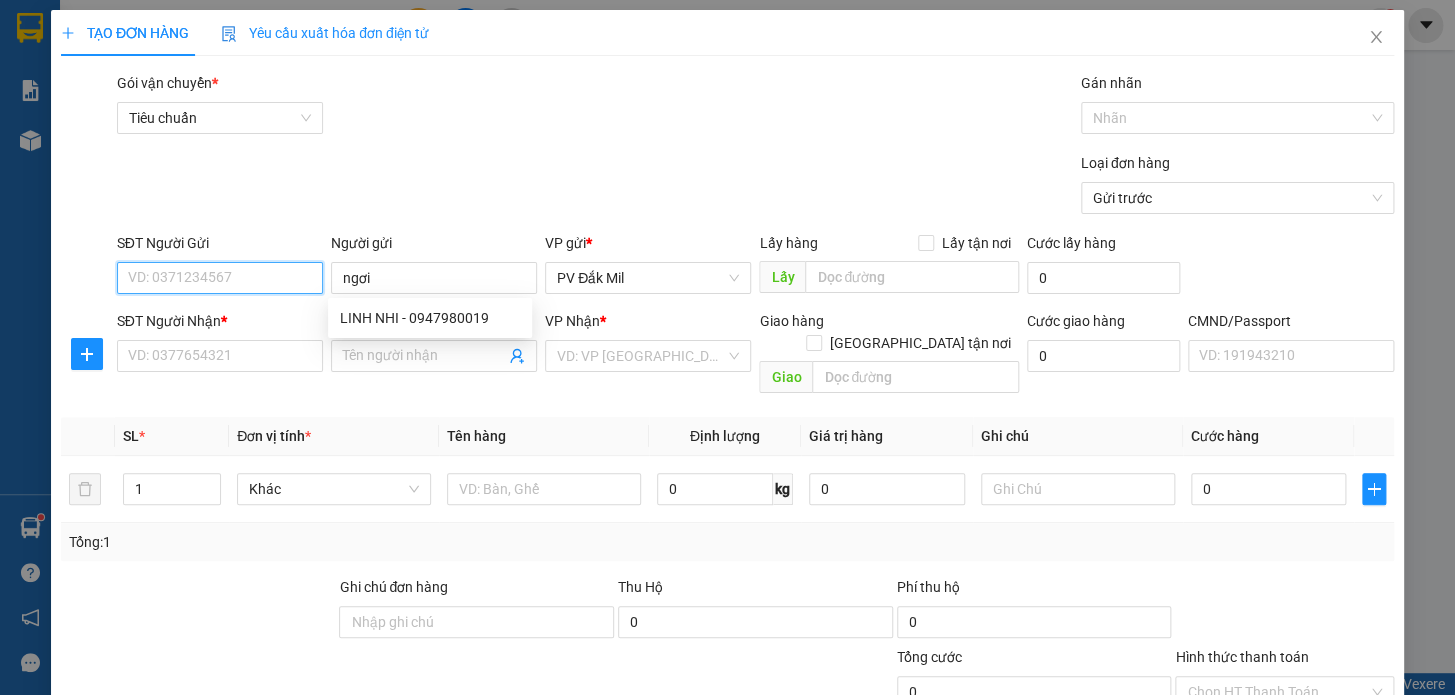 drag, startPoint x: 265, startPoint y: 274, endPoint x: 292, endPoint y: 274, distance: 27 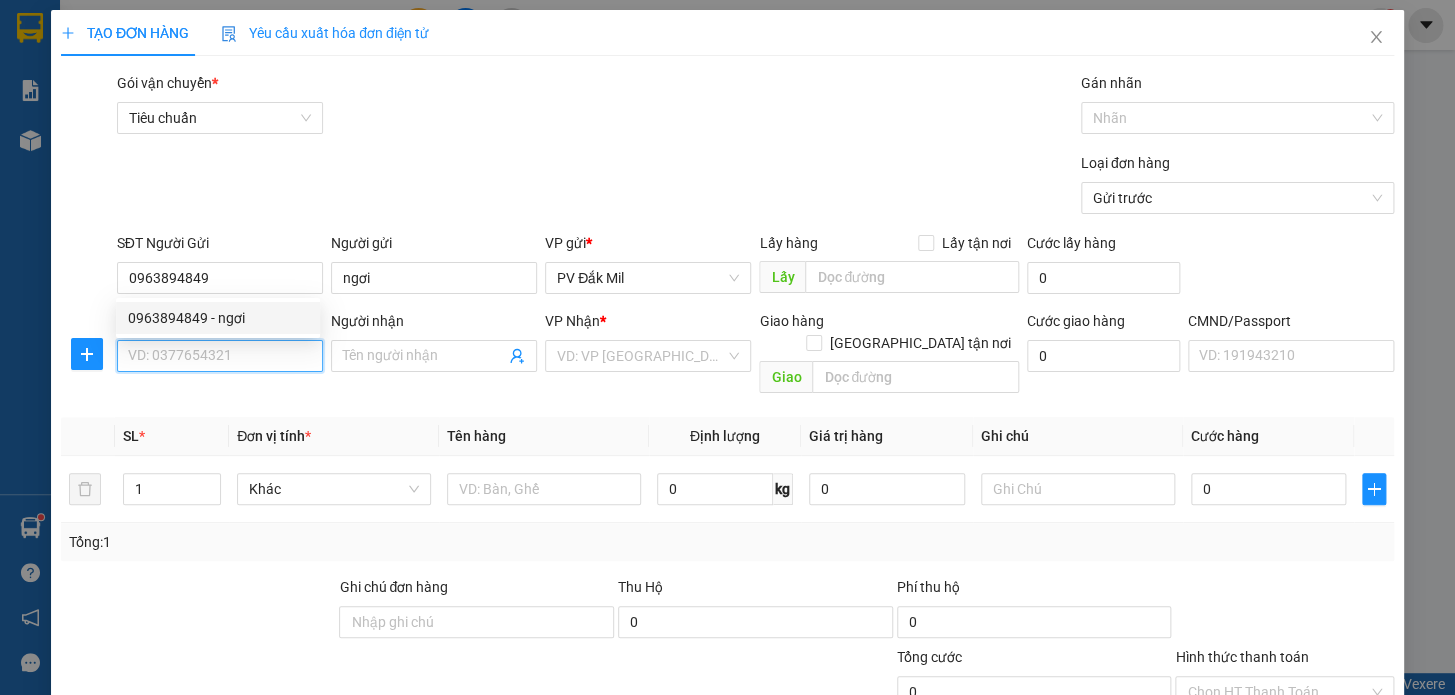click on "SĐT Người Nhận  *" at bounding box center [220, 356] 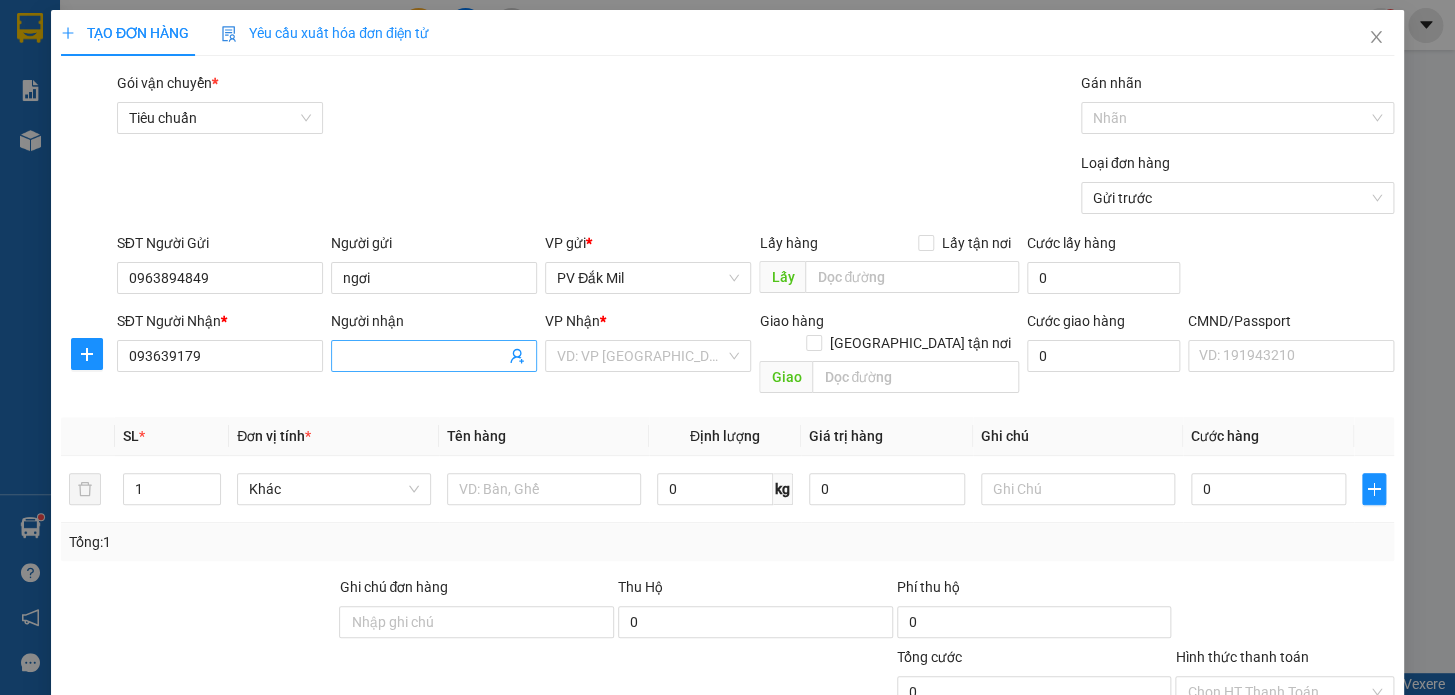 click on "Người nhận" at bounding box center (424, 356) 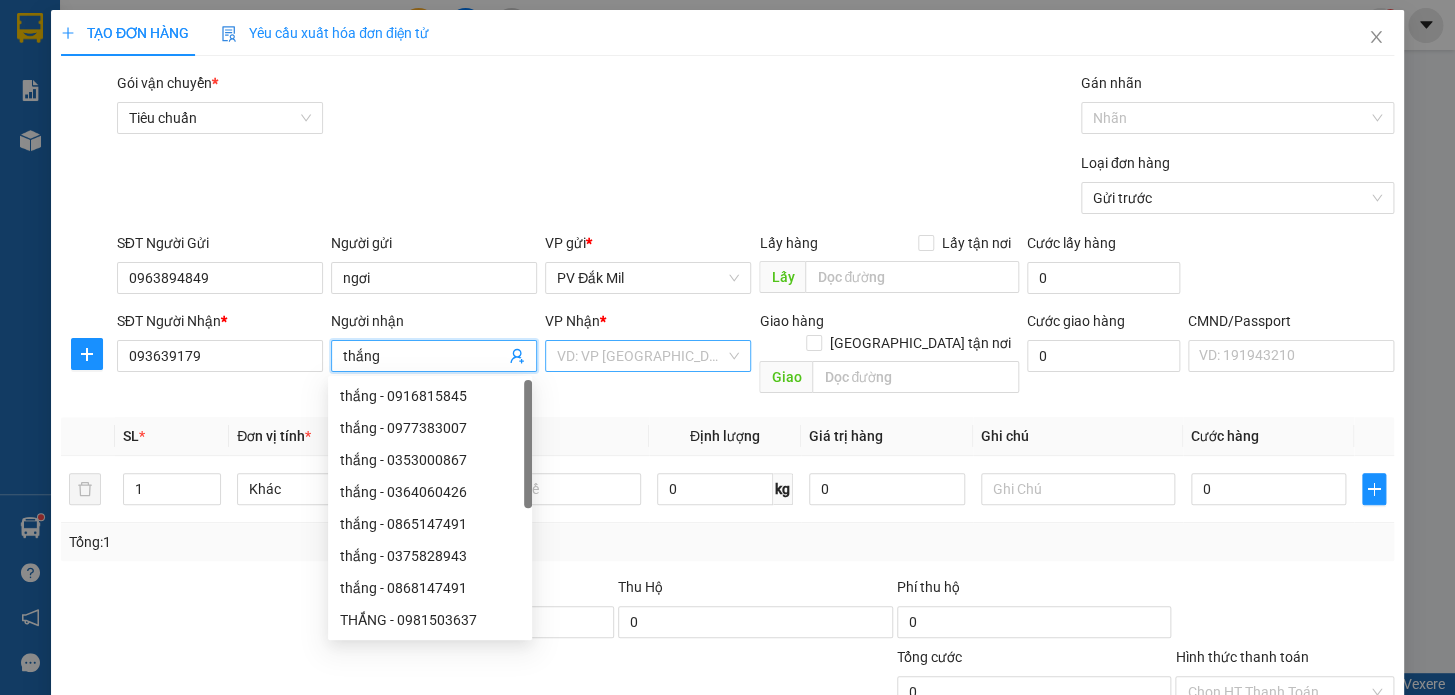 click at bounding box center [641, 356] 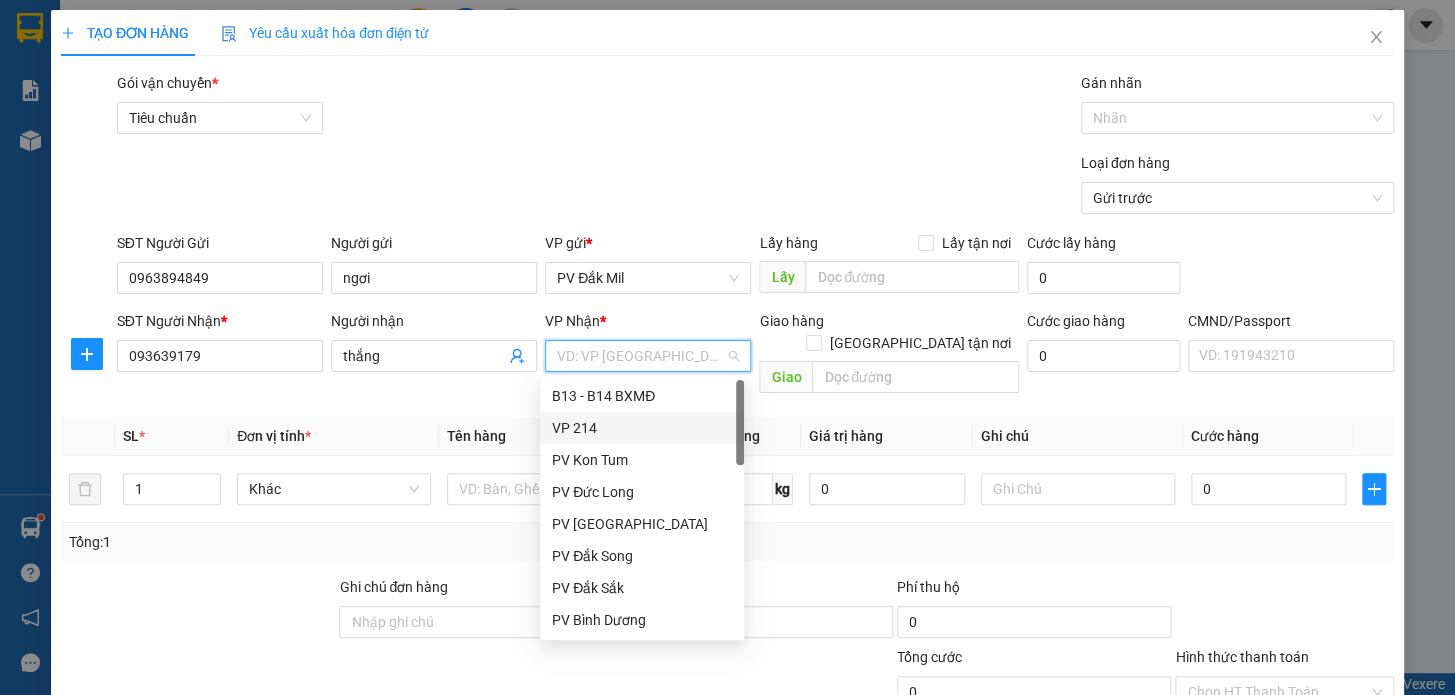 click on "VP 214" at bounding box center [642, 428] 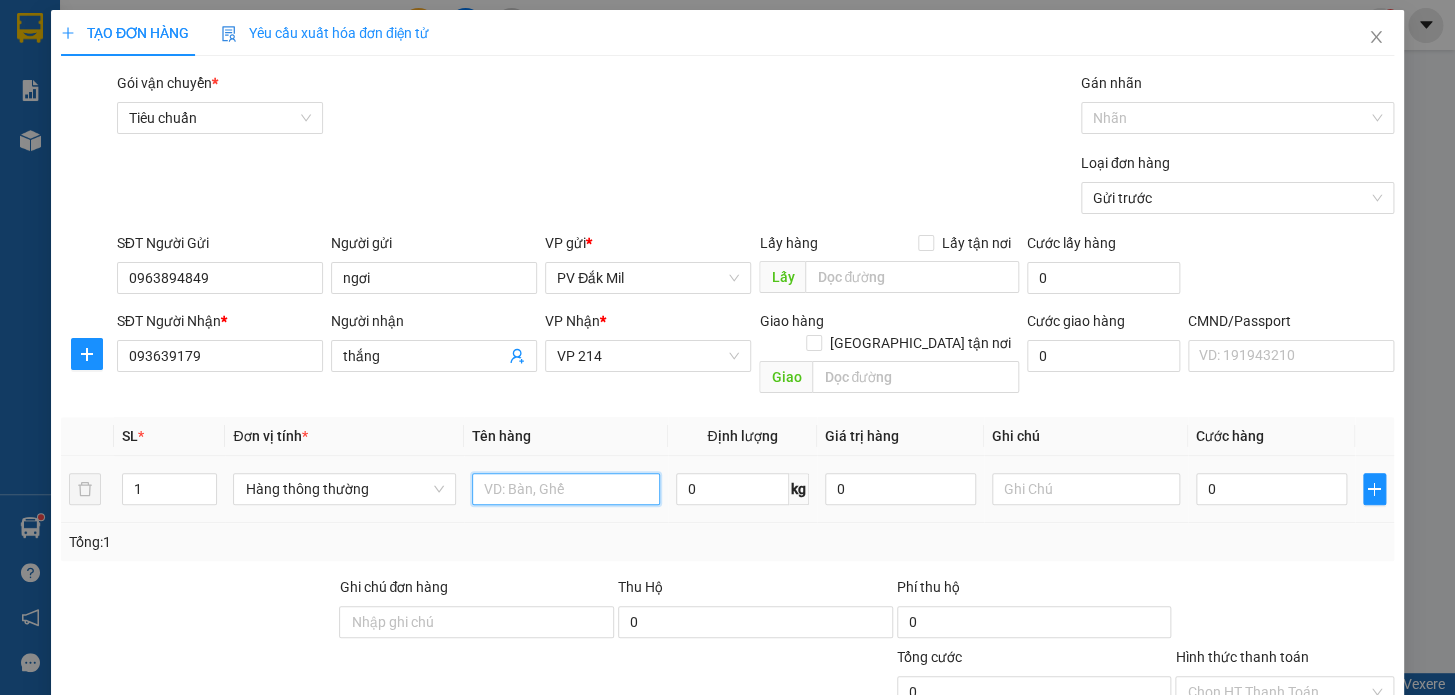 click at bounding box center (566, 489) 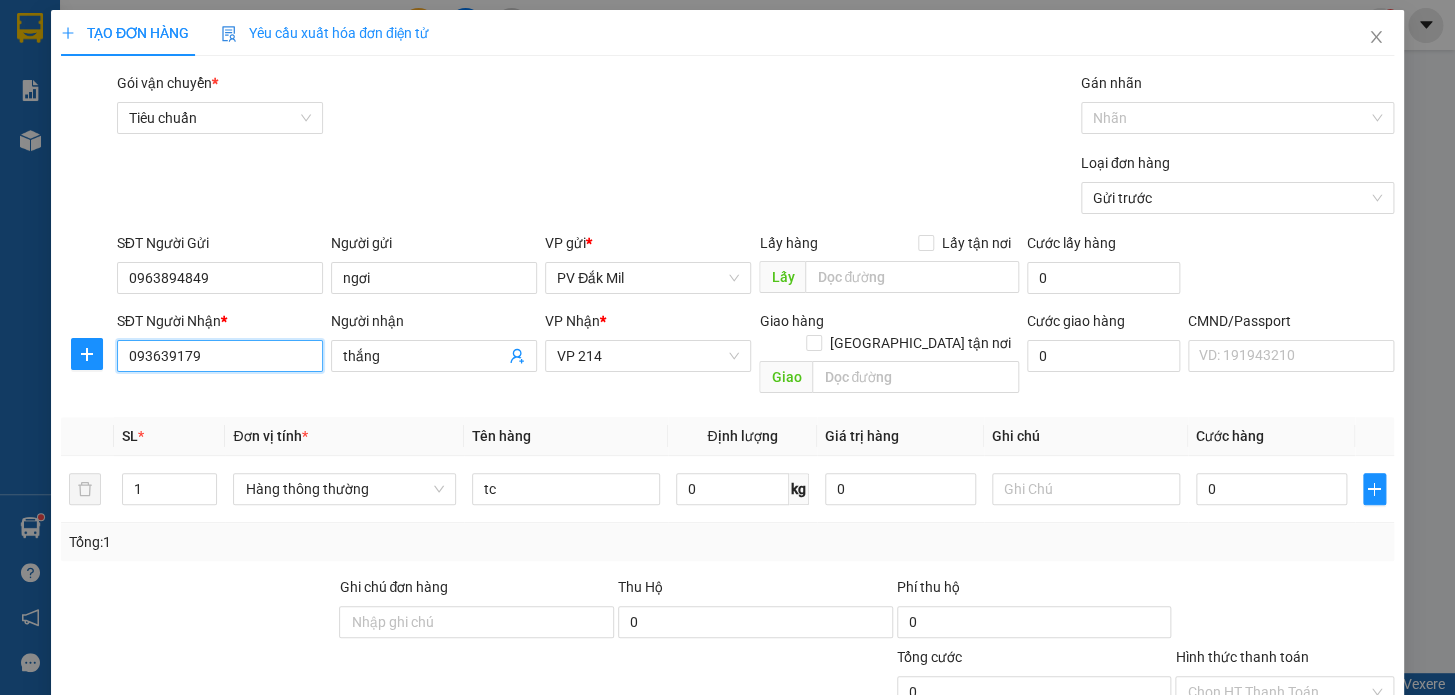 click on "093639179" at bounding box center [220, 356] 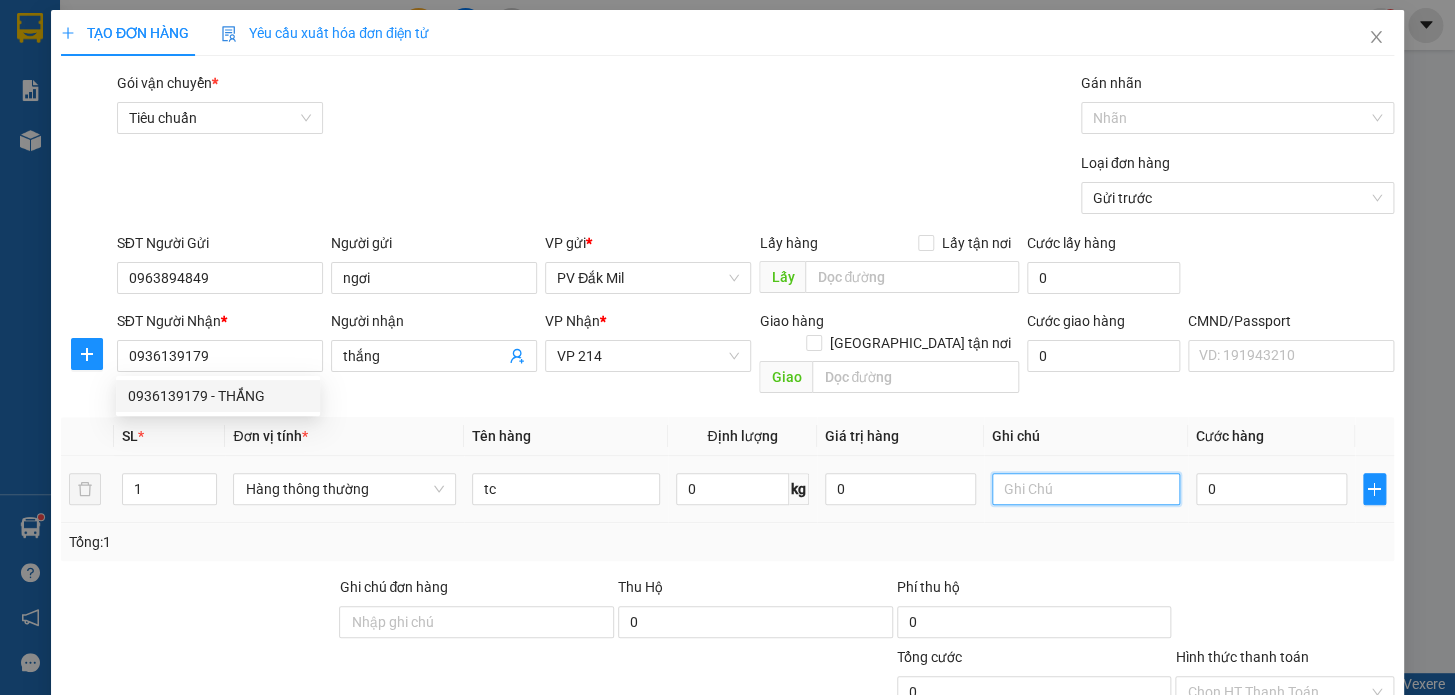 click at bounding box center [1086, 489] 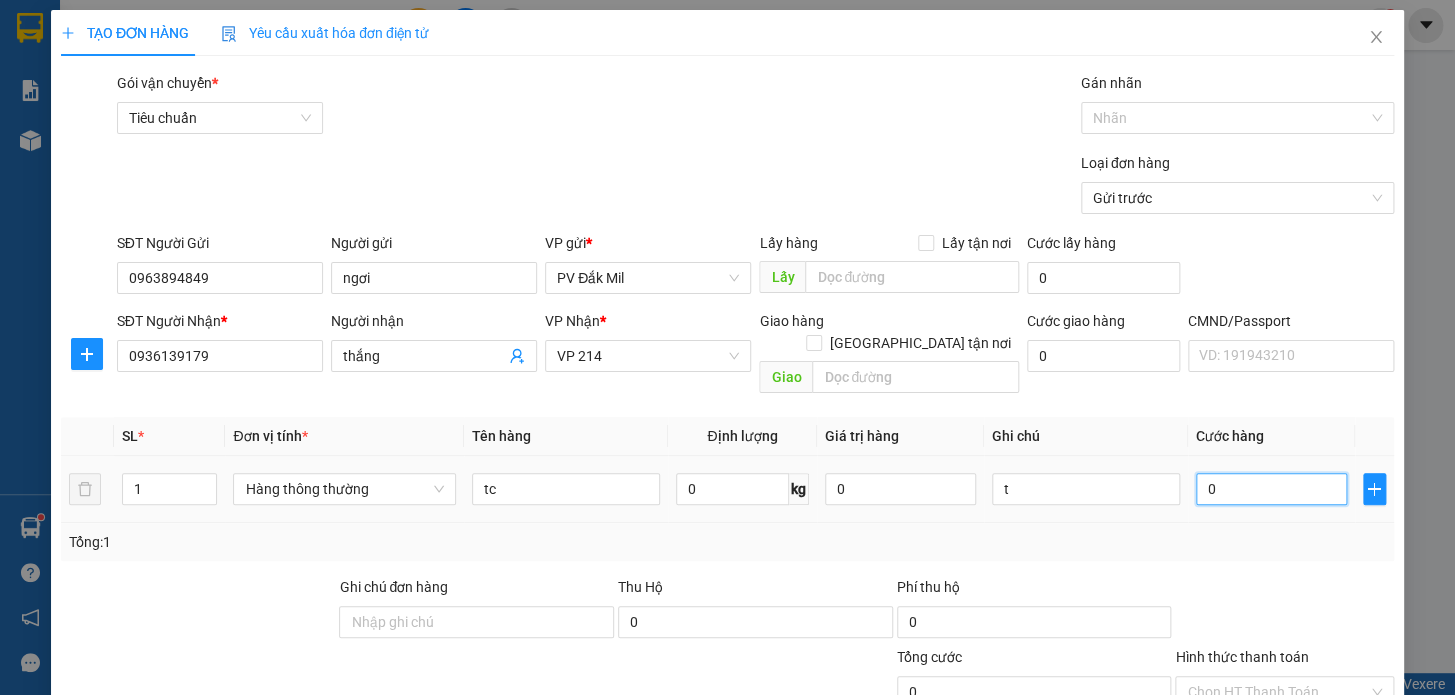 click on "0" at bounding box center [1271, 489] 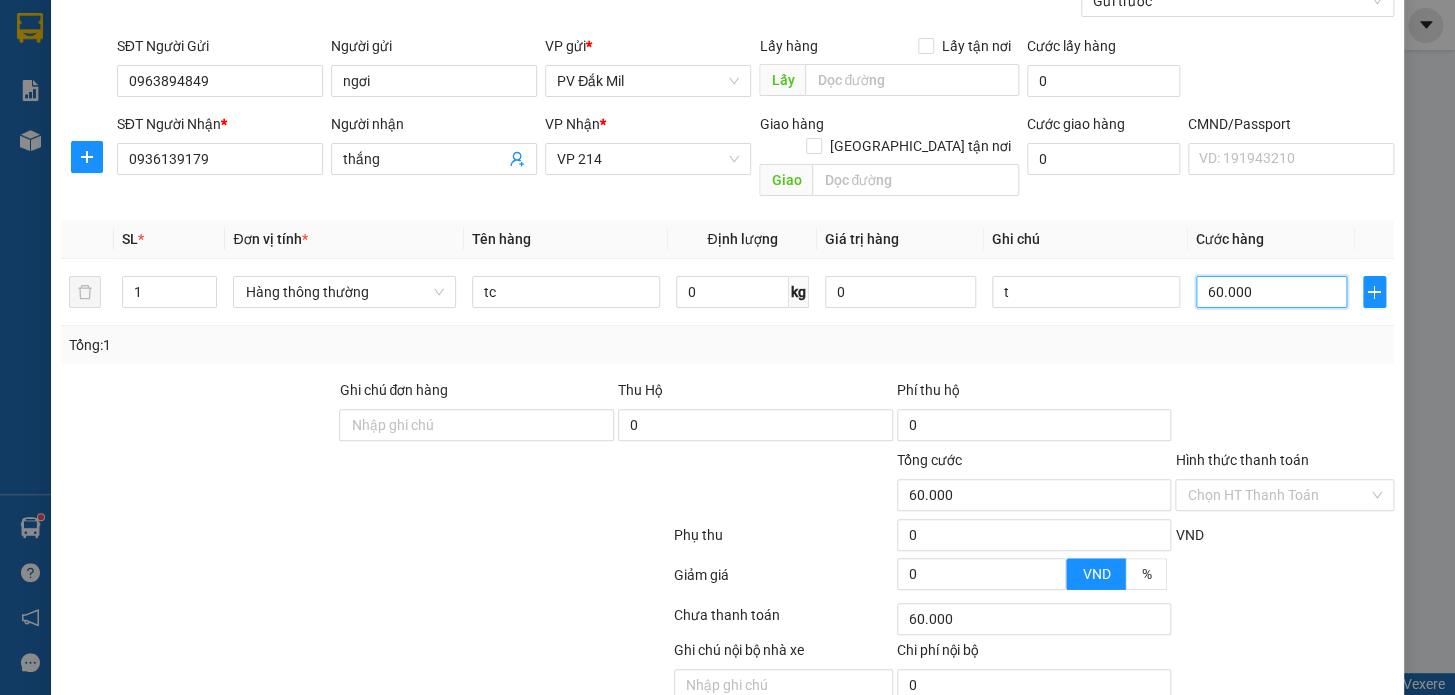 scroll, scrollTop: 265, scrollLeft: 0, axis: vertical 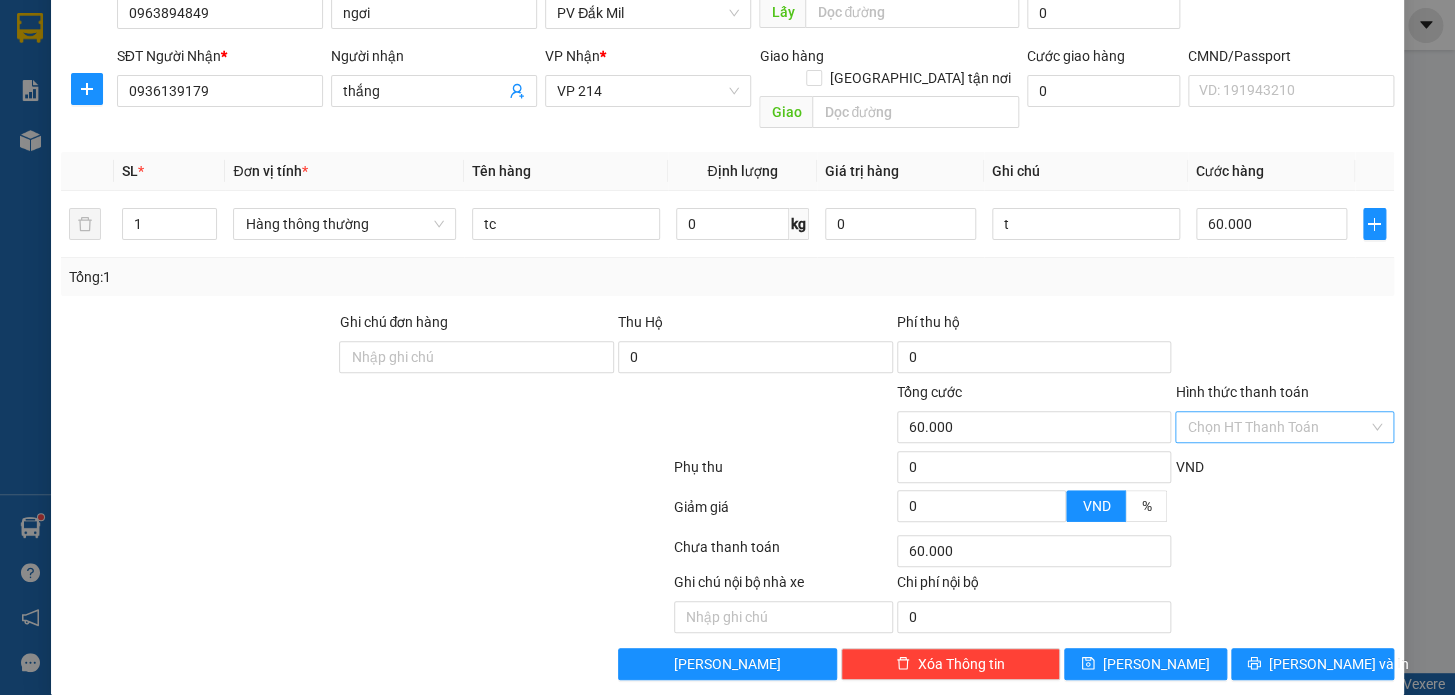 click on "Hình thức thanh toán" at bounding box center [1277, 427] 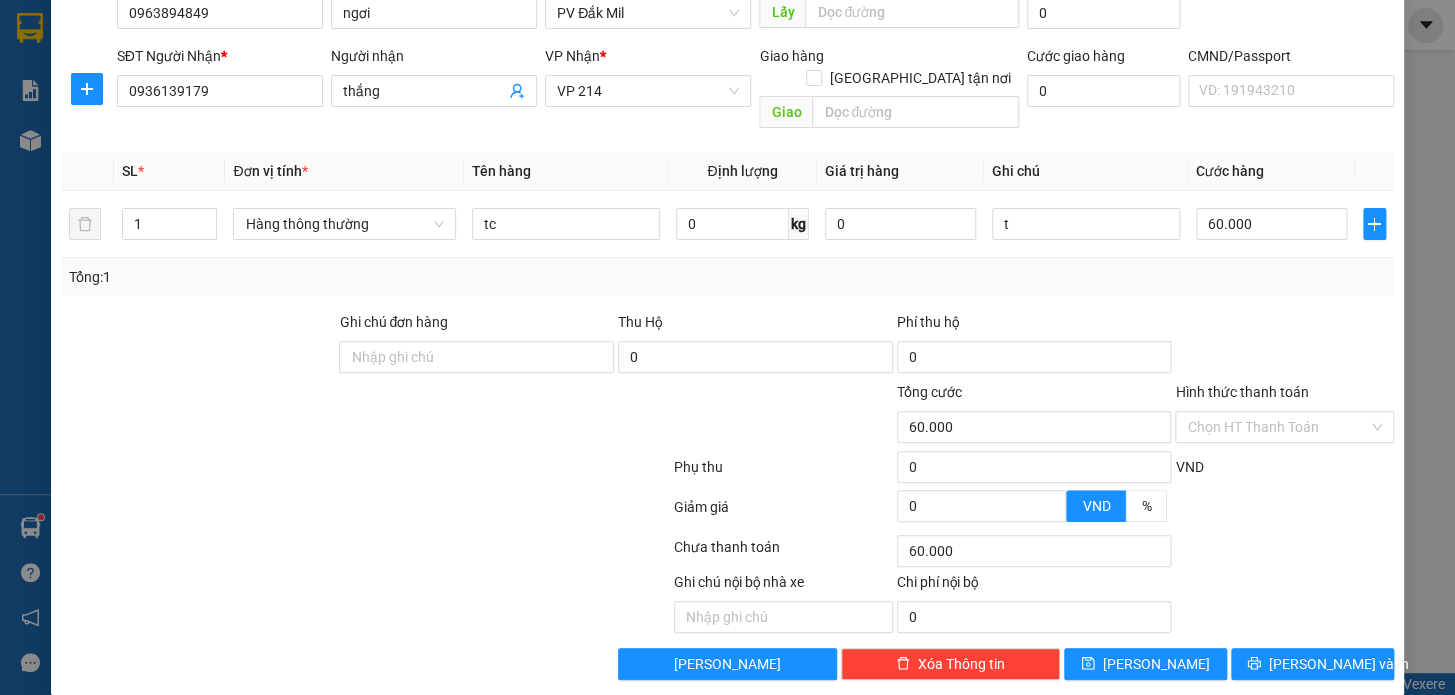 click at bounding box center [1284, 346] 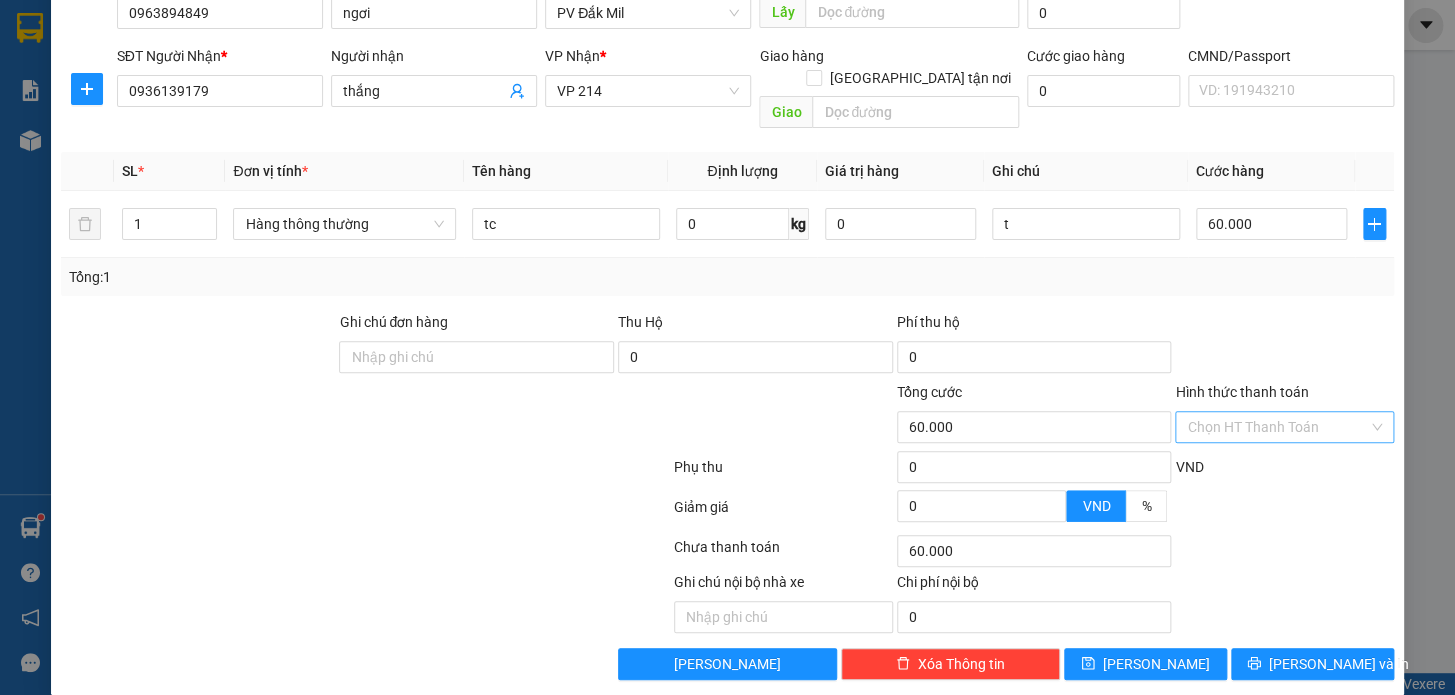 click on "Hình thức thanh toán" at bounding box center (1277, 427) 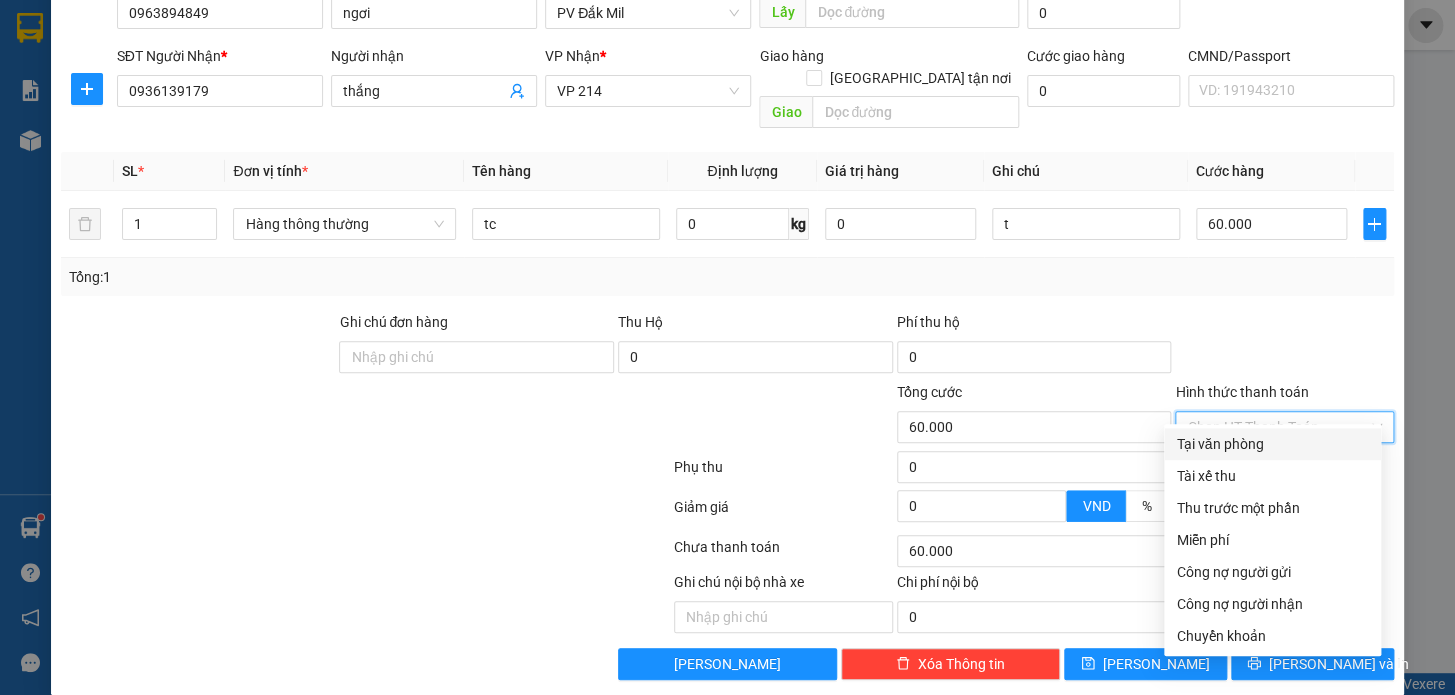 click at bounding box center (1284, 346) 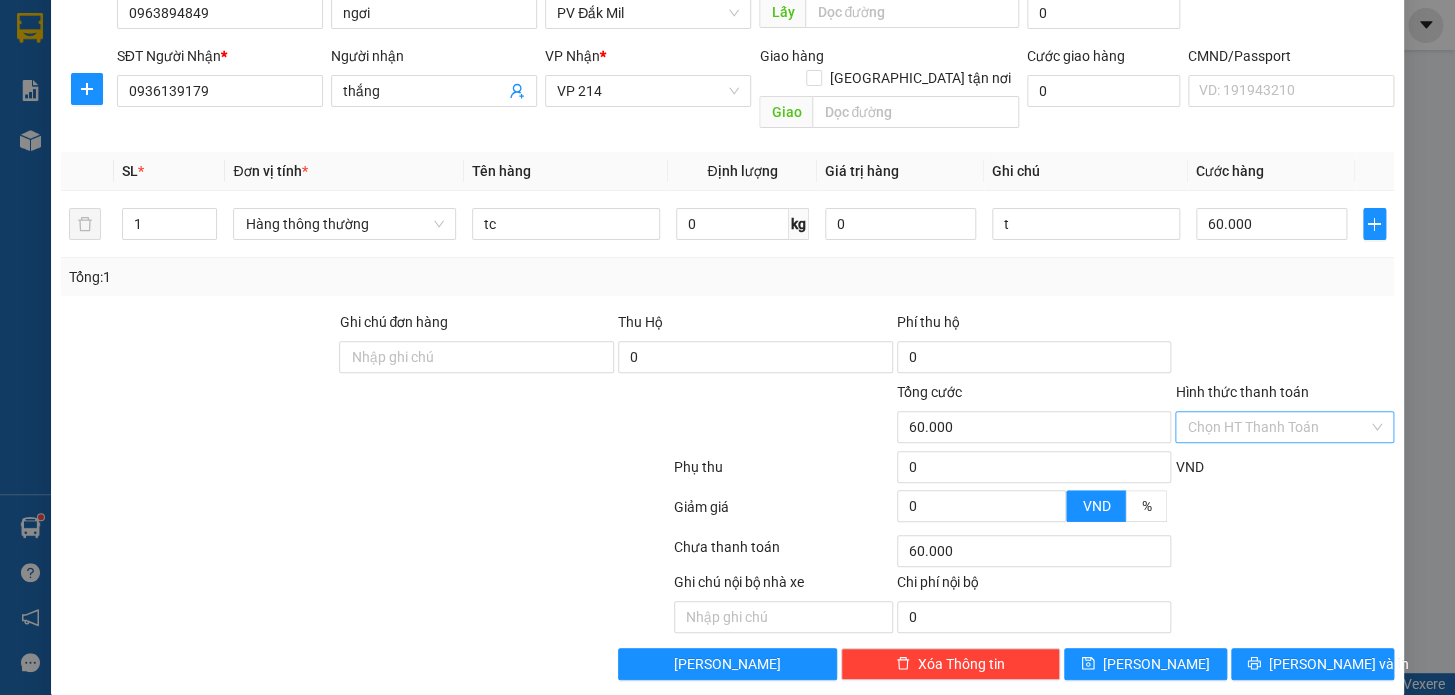 click on "Hình thức thanh toán" at bounding box center (1277, 427) 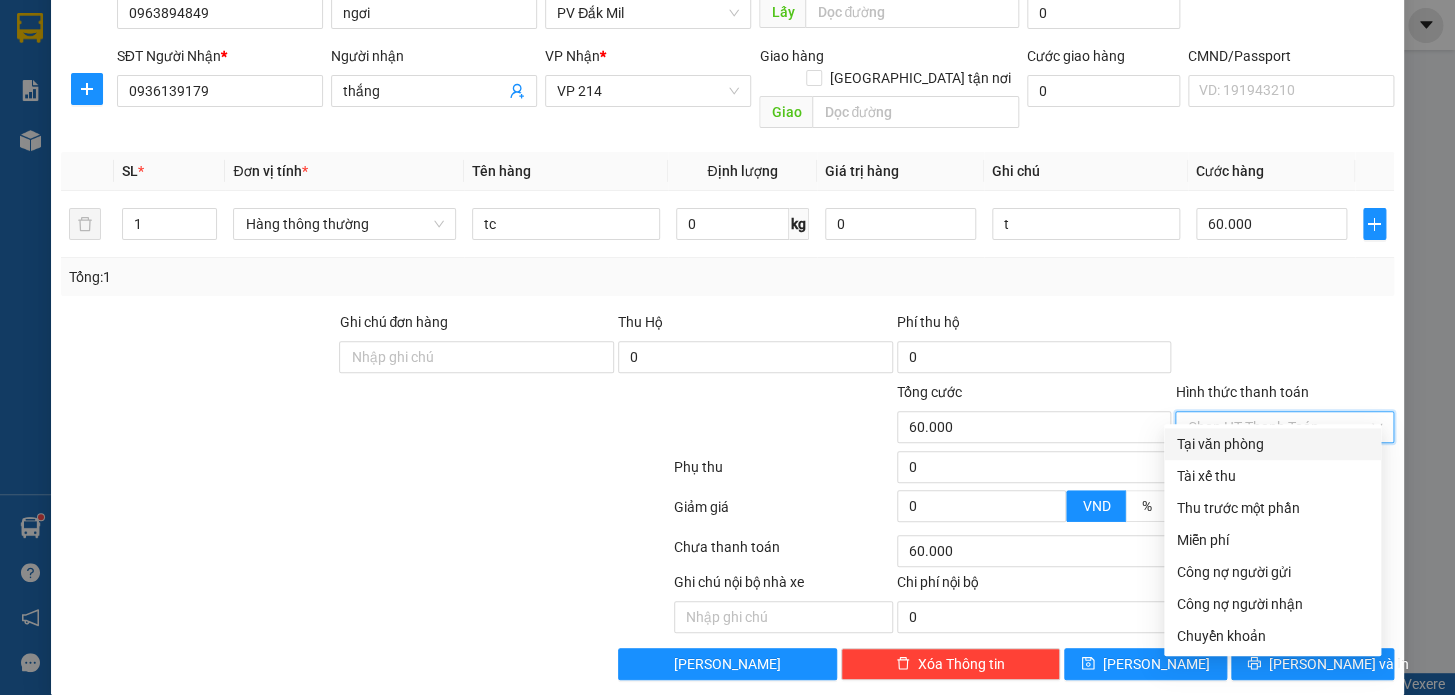 click on "Tại văn phòng" at bounding box center (1272, 444) 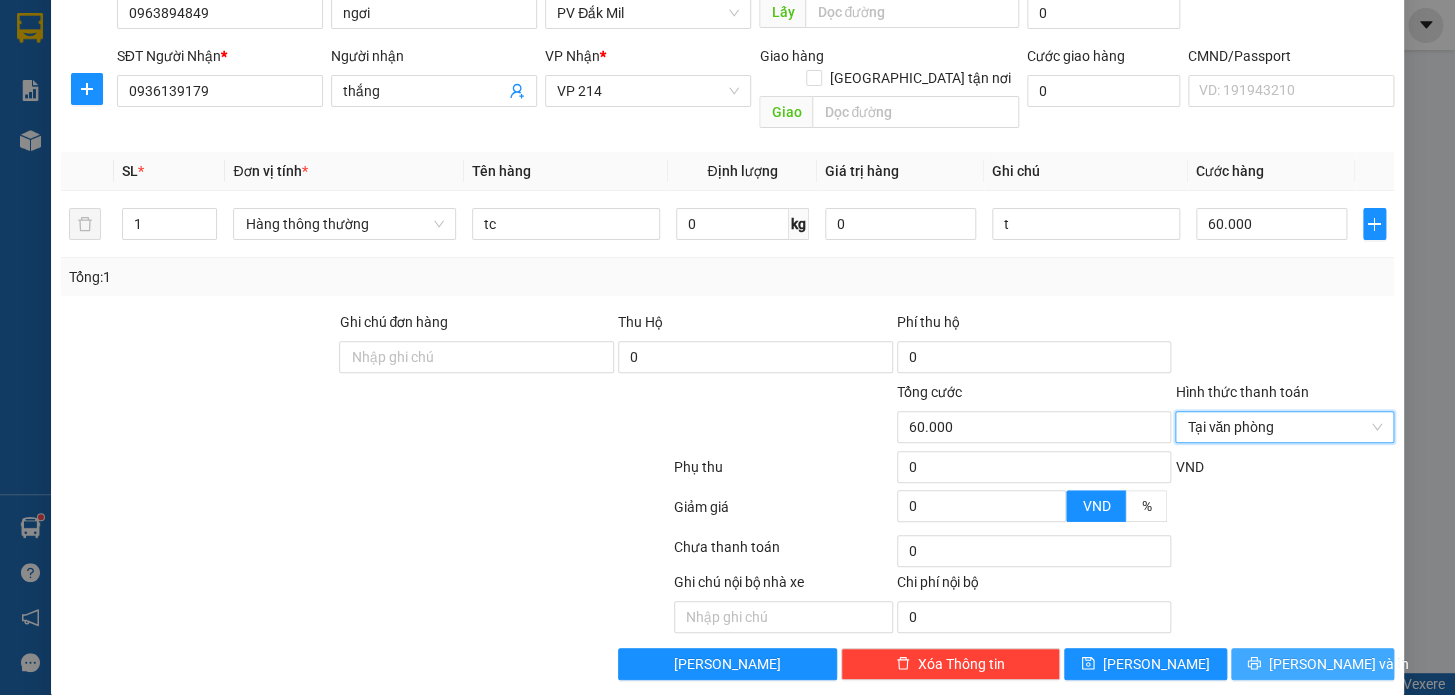 click on "[PERSON_NAME] và In" at bounding box center (1312, 664) 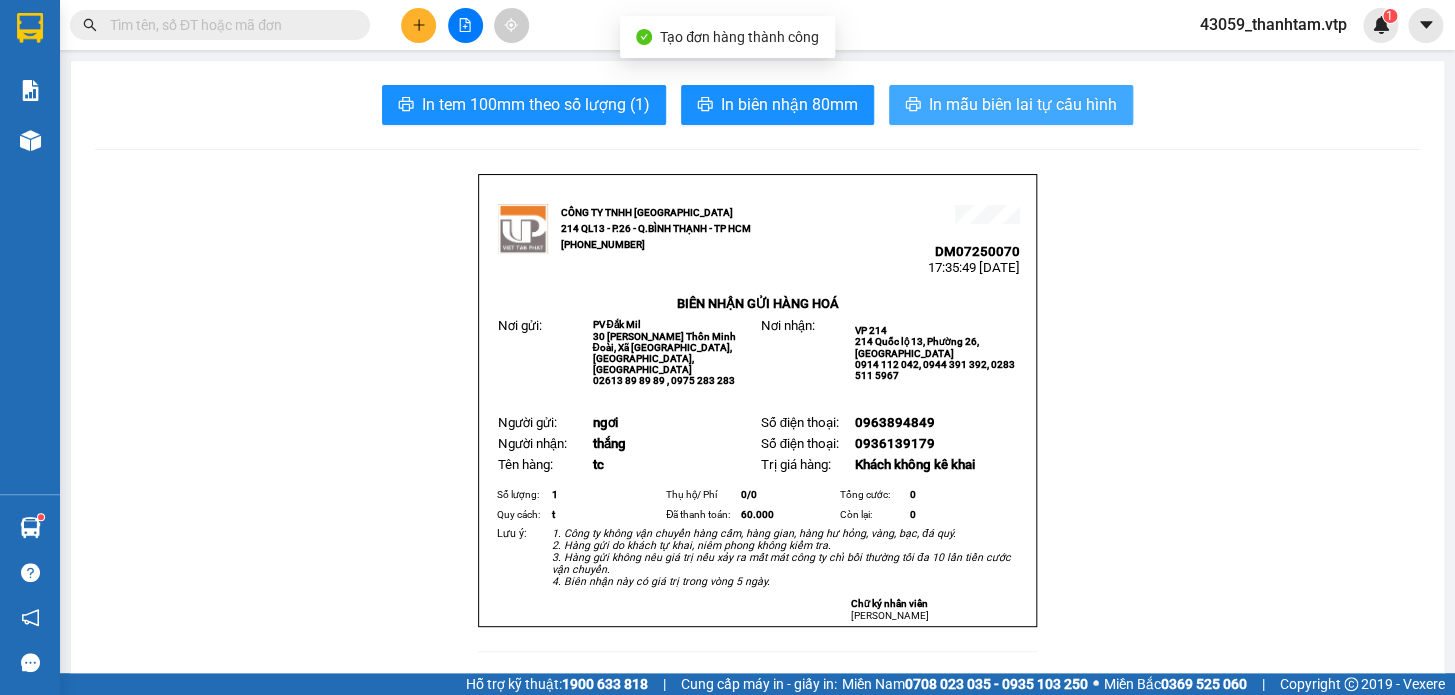click on "In mẫu biên lai tự cấu hình" at bounding box center [1023, 104] 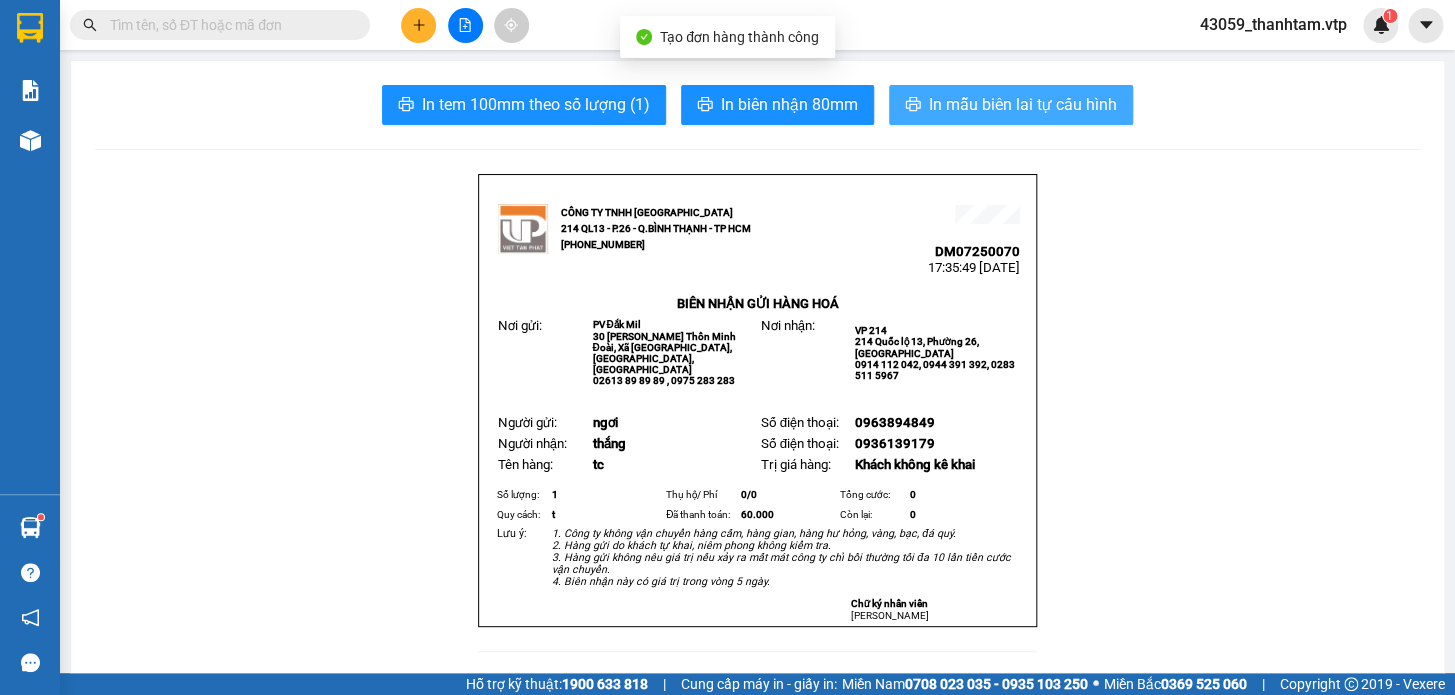 scroll, scrollTop: 0, scrollLeft: 0, axis: both 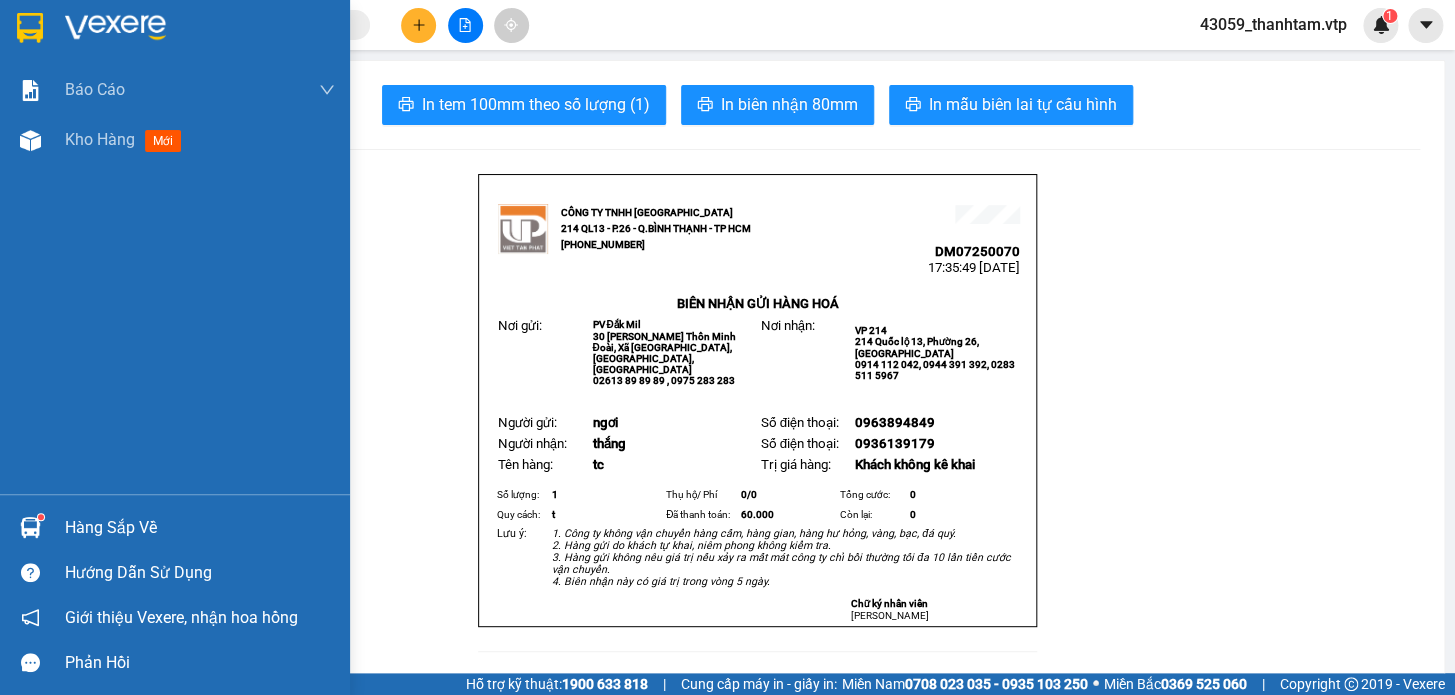 click at bounding box center (30, 28) 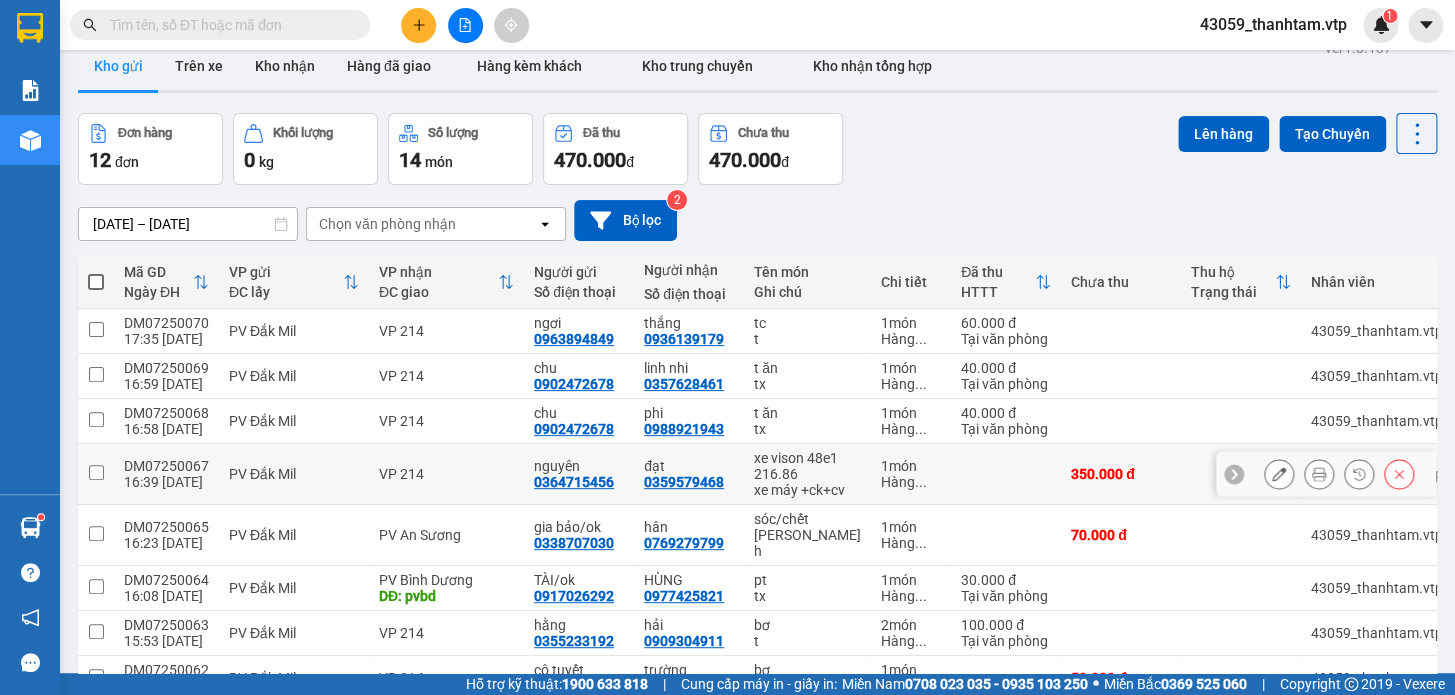 scroll, scrollTop: 0, scrollLeft: 0, axis: both 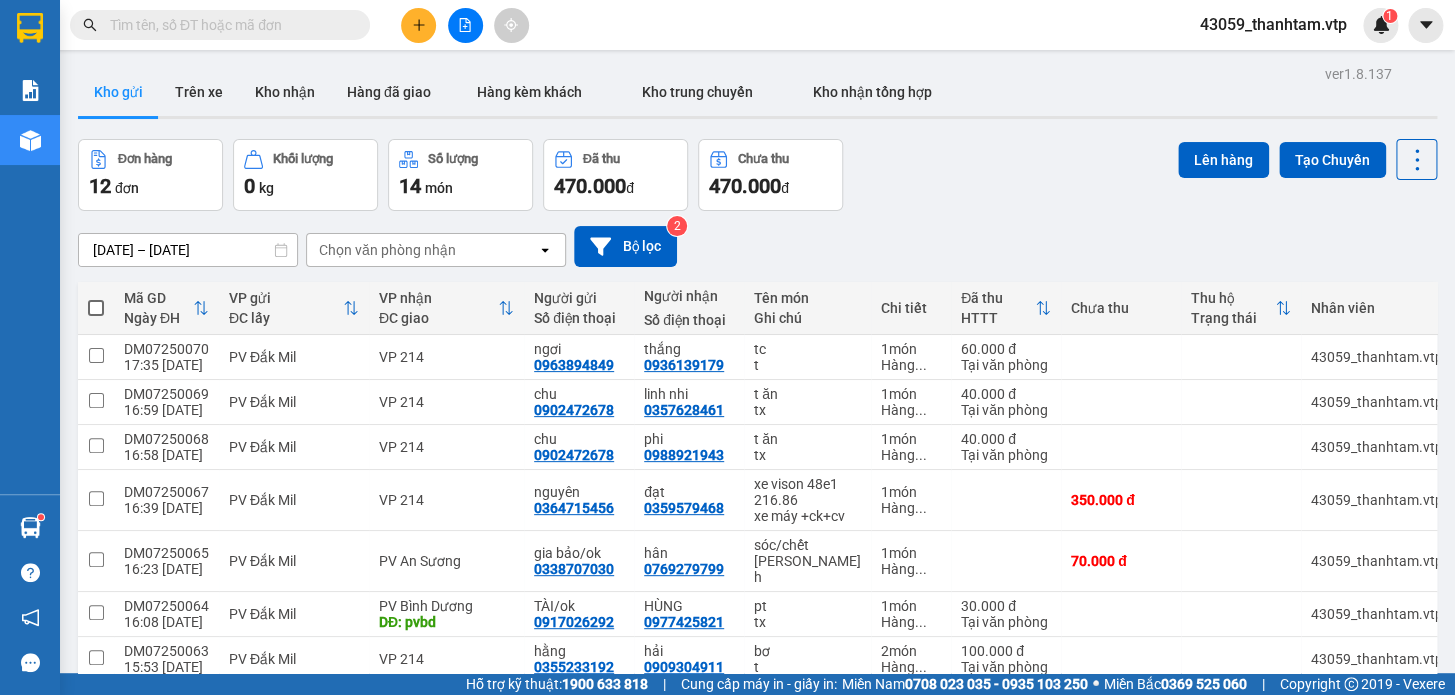 click 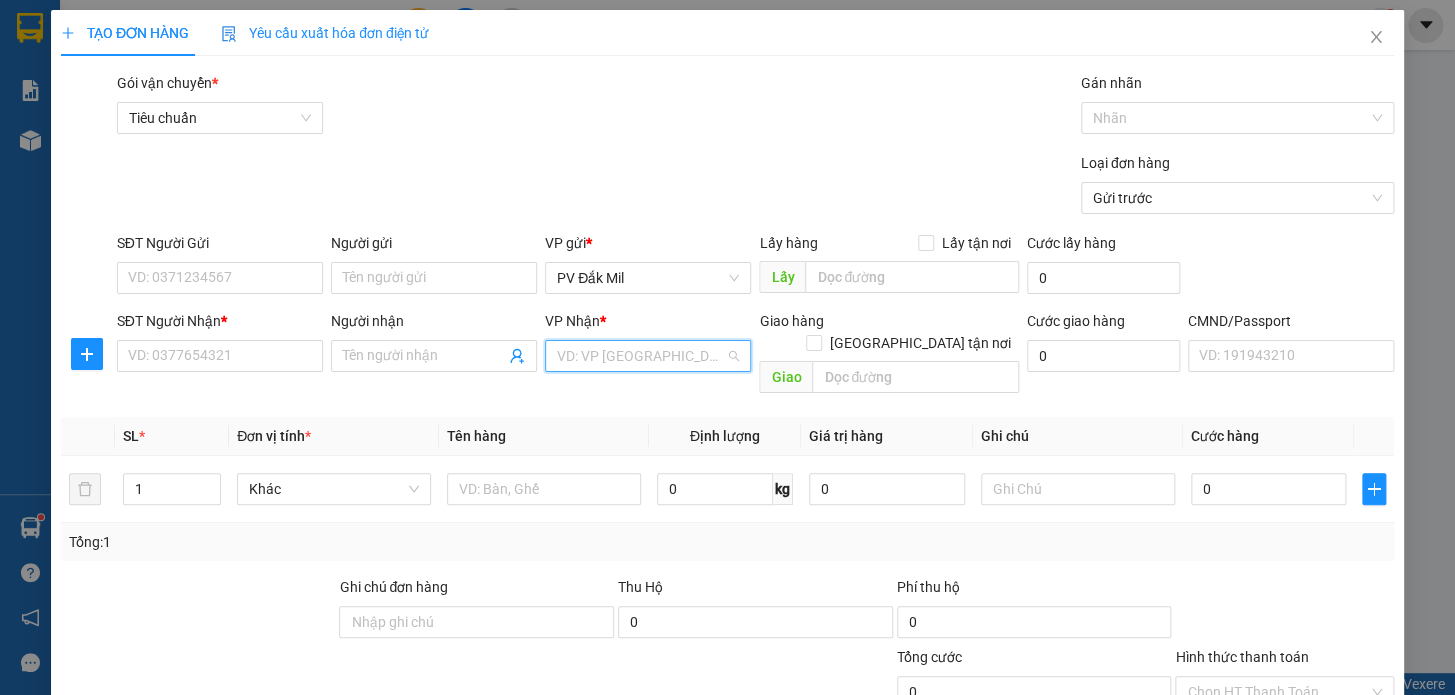 click at bounding box center [641, 356] 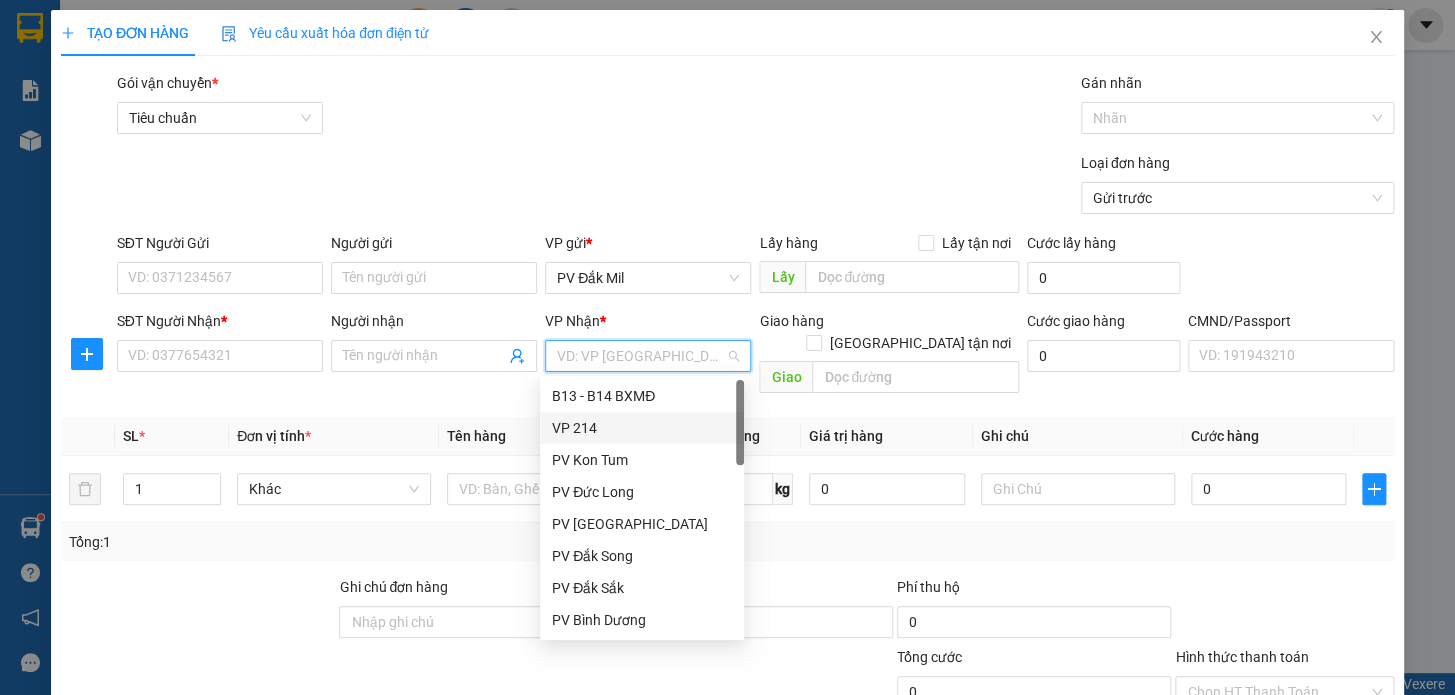 click on "VP 214" at bounding box center (642, 428) 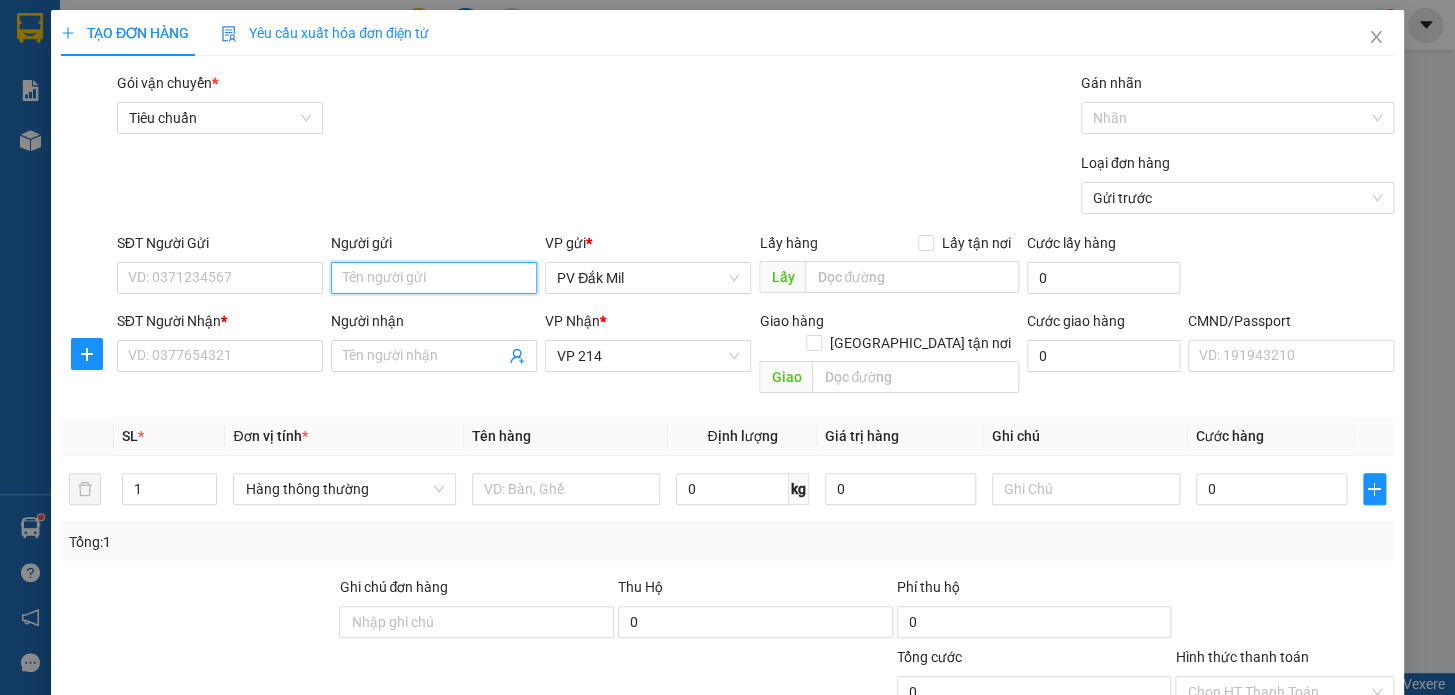 click on "Người gửi" at bounding box center (434, 278) 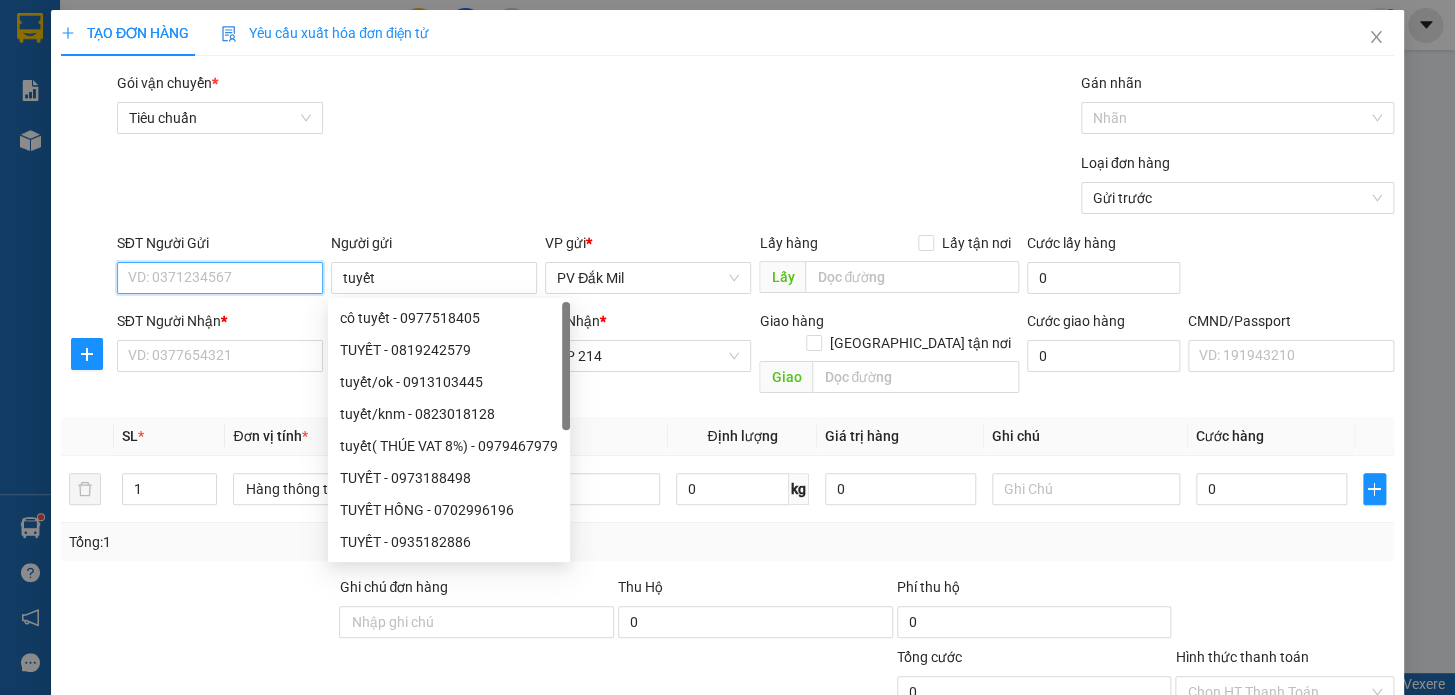 click on "SĐT Người Gửi" at bounding box center (220, 278) 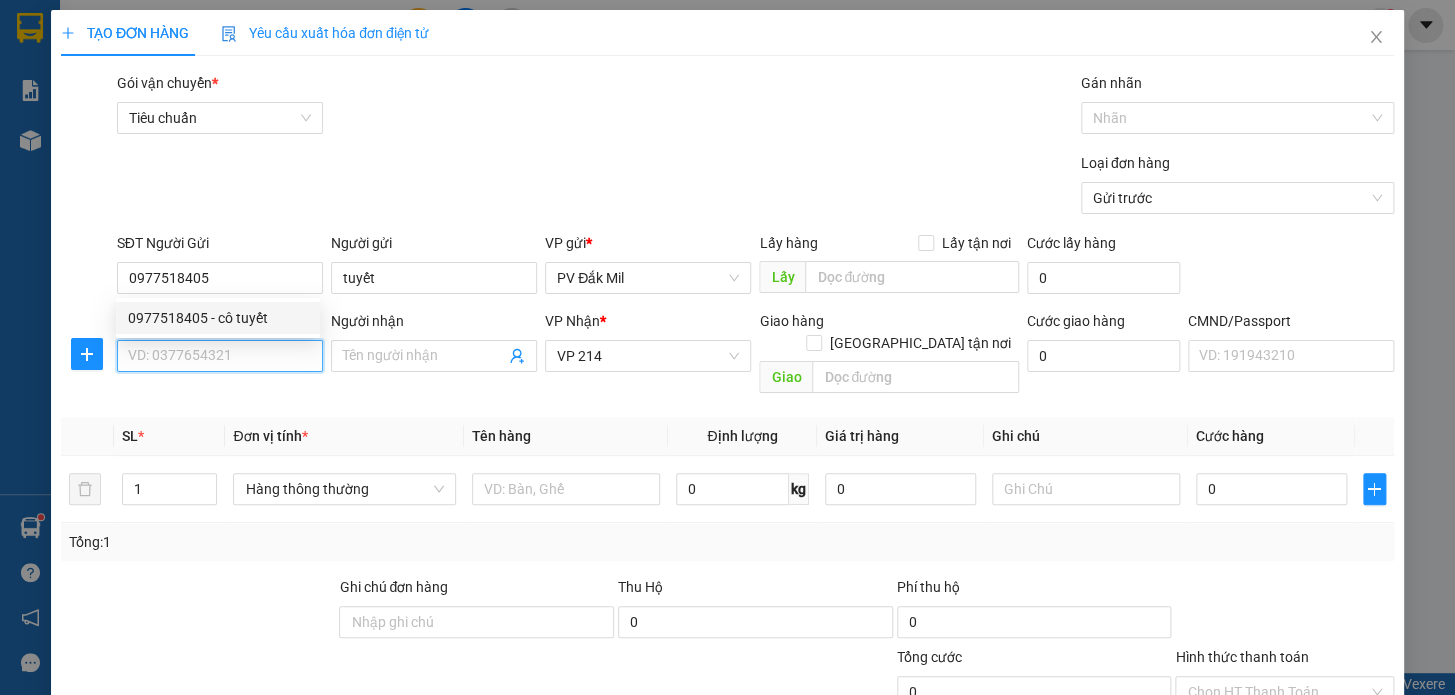 click on "SĐT Người Nhận  *" at bounding box center (220, 356) 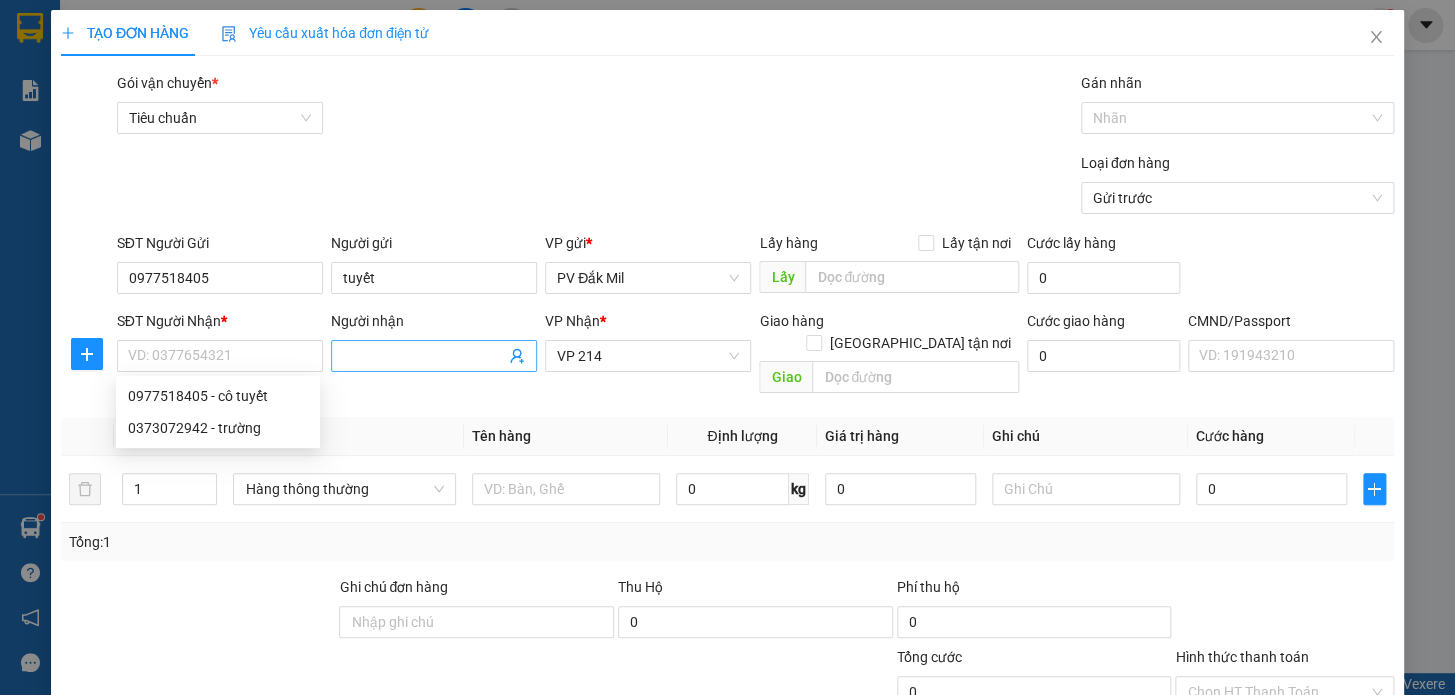 click on "Người nhận" at bounding box center [424, 356] 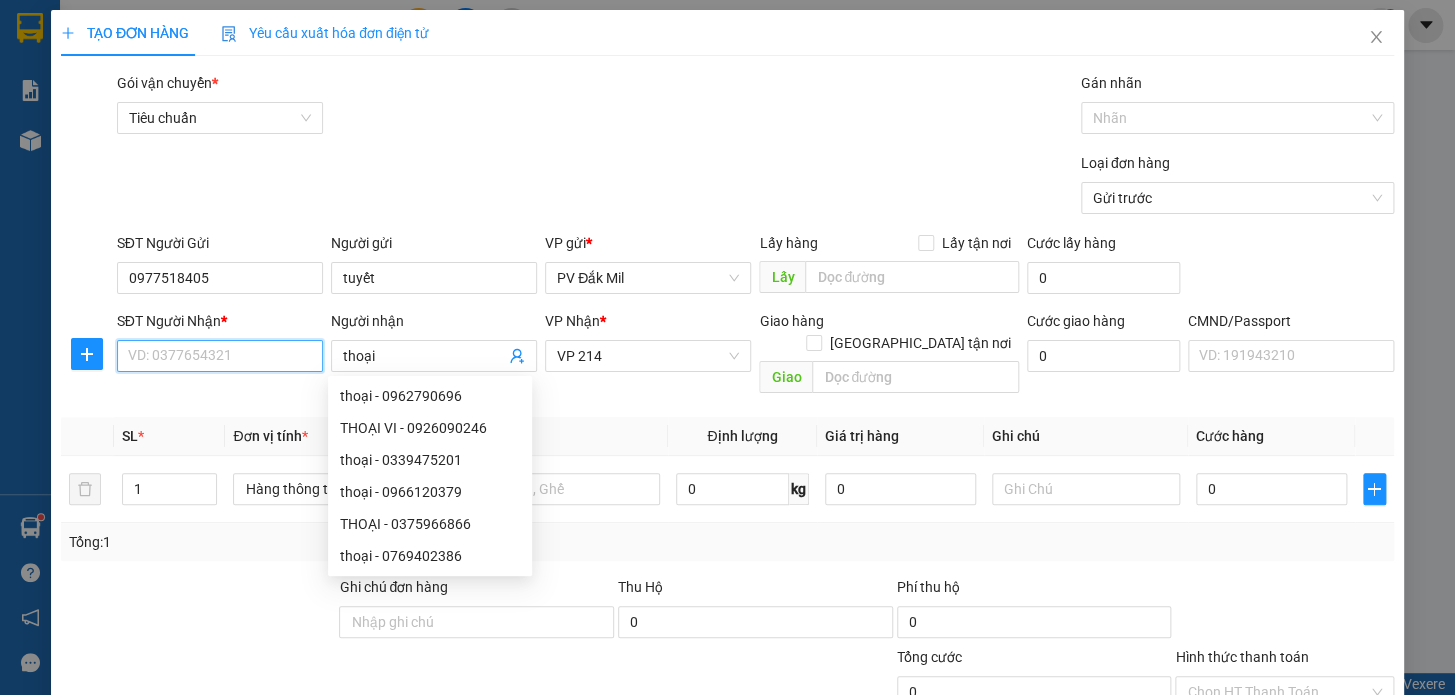 click on "SĐT Người Nhận  *" at bounding box center (220, 356) 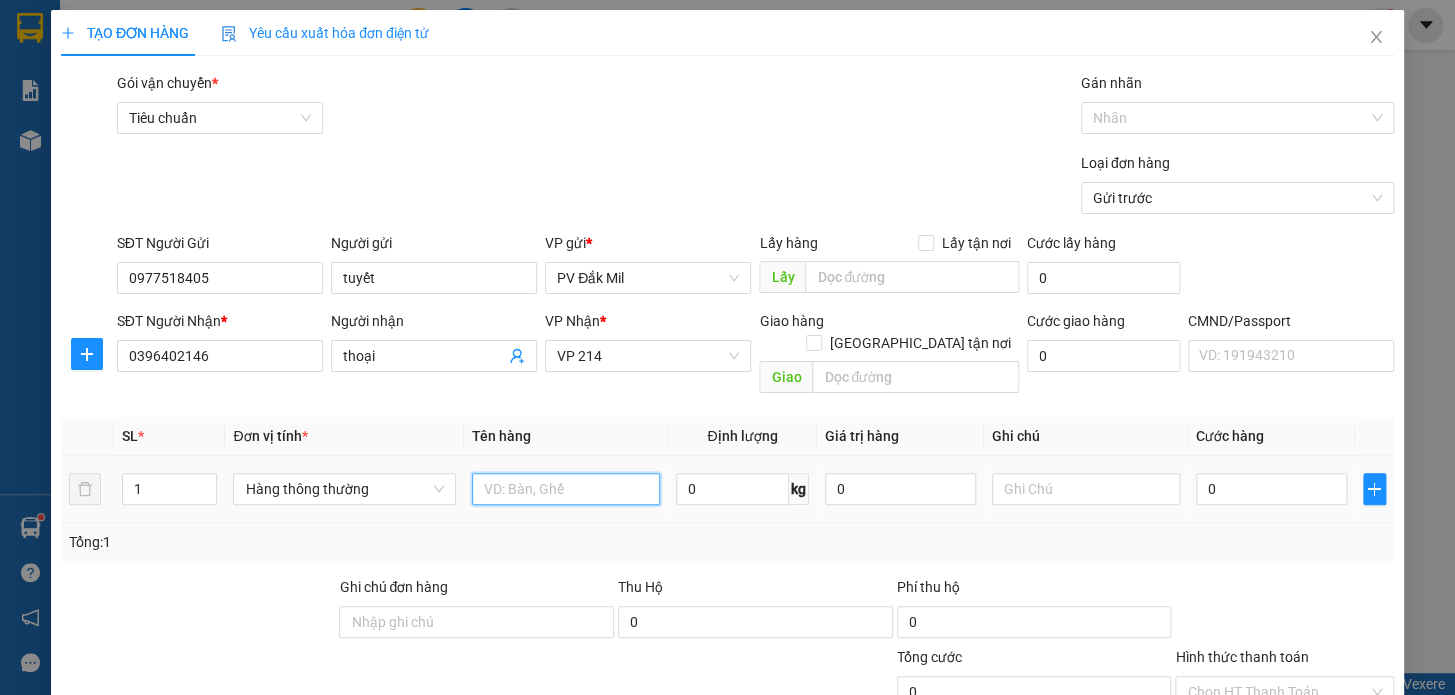 click at bounding box center [566, 489] 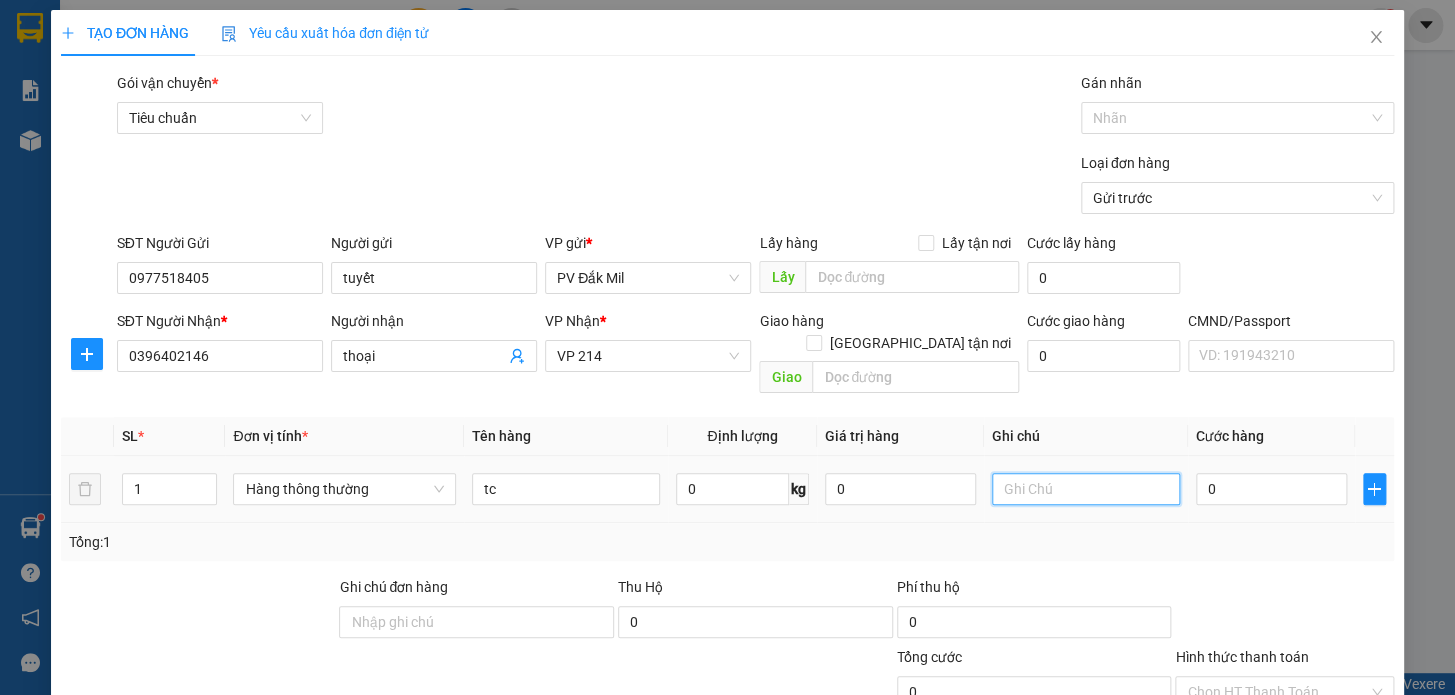 click at bounding box center [1086, 489] 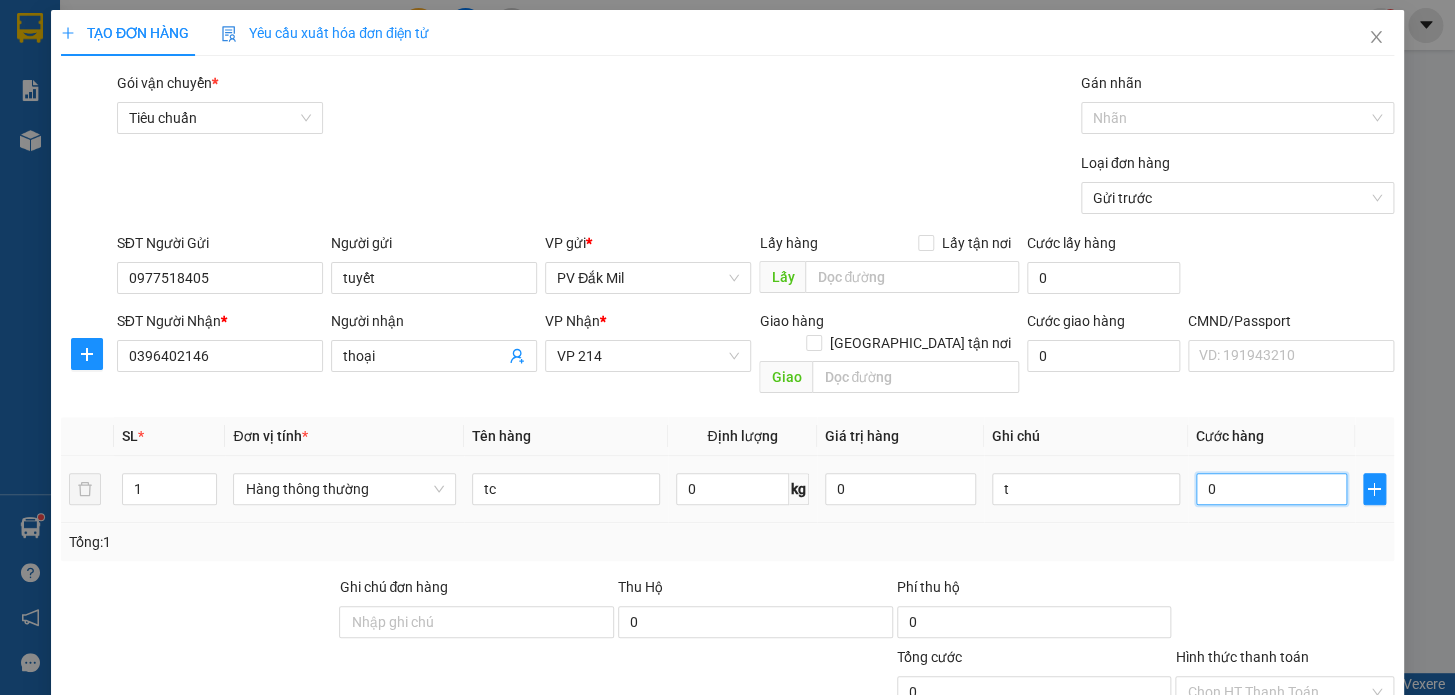 click on "0" at bounding box center (1271, 489) 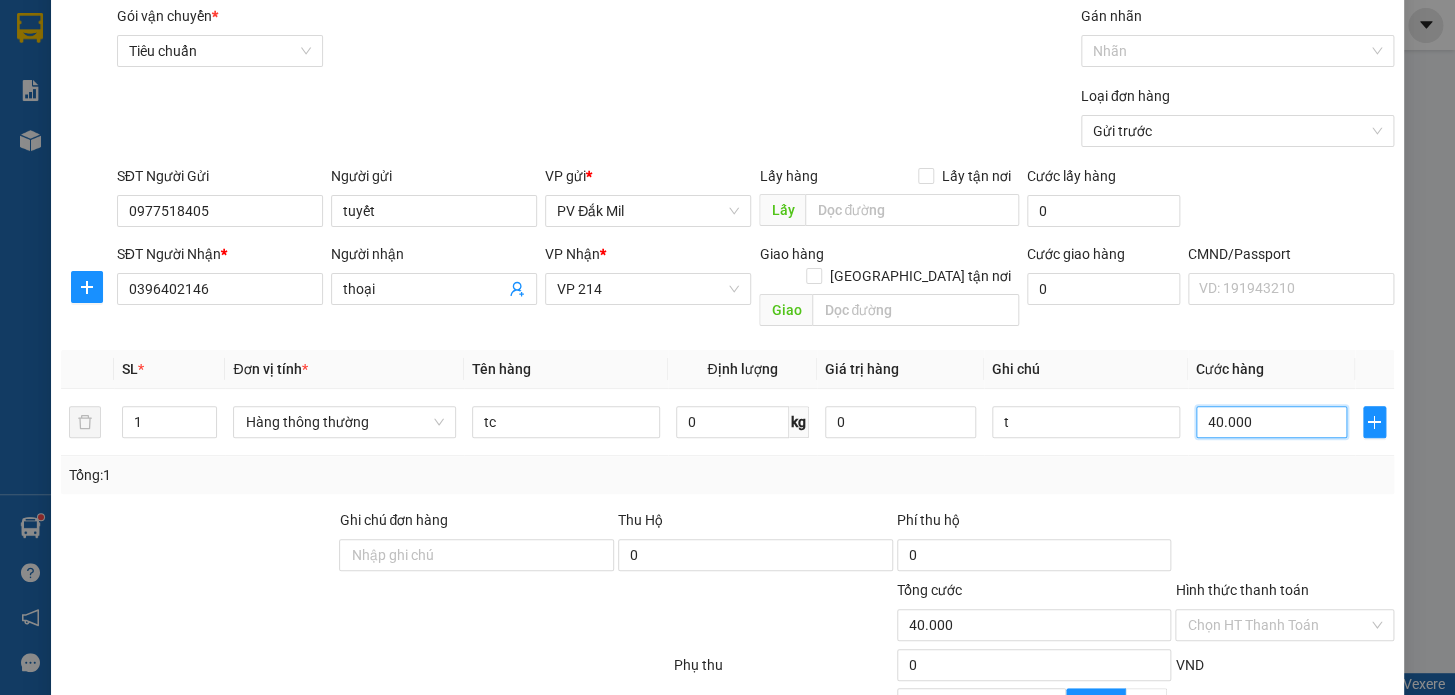 scroll, scrollTop: 181, scrollLeft: 0, axis: vertical 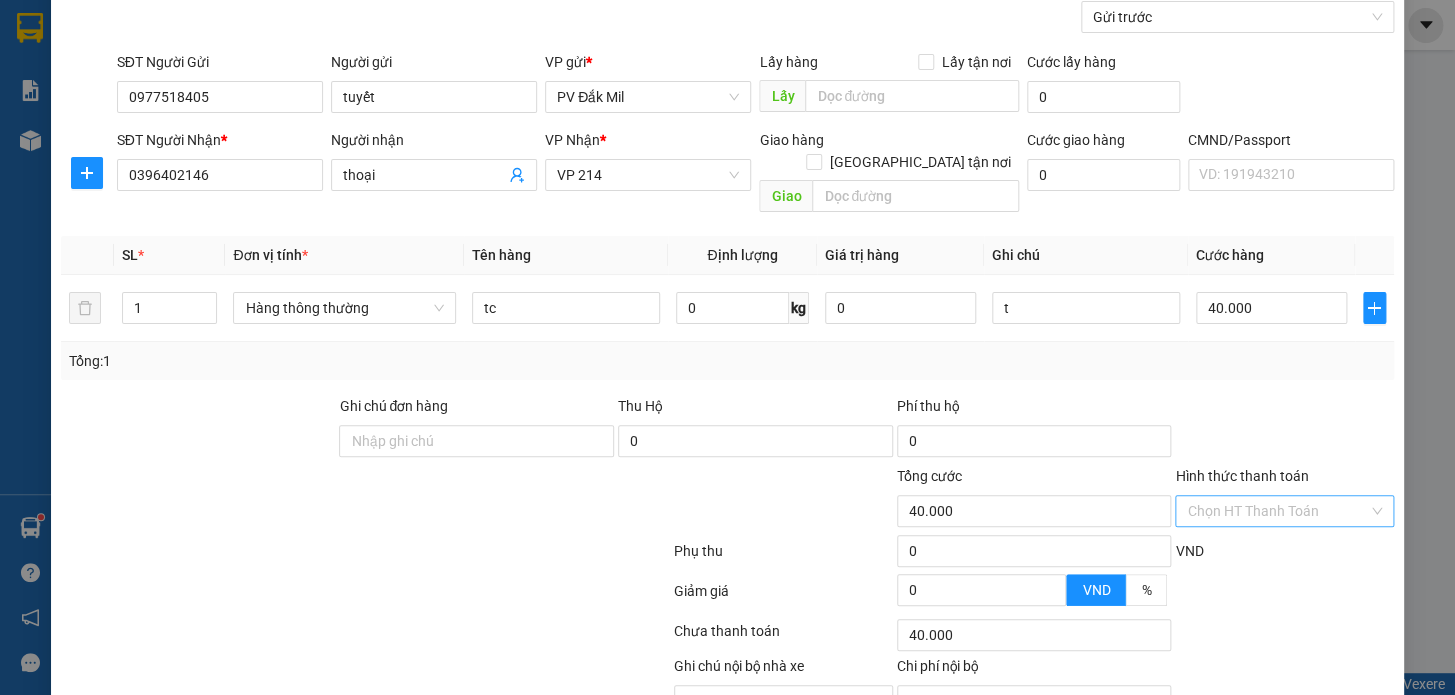 click on "Hình thức thanh toán" at bounding box center [1277, 511] 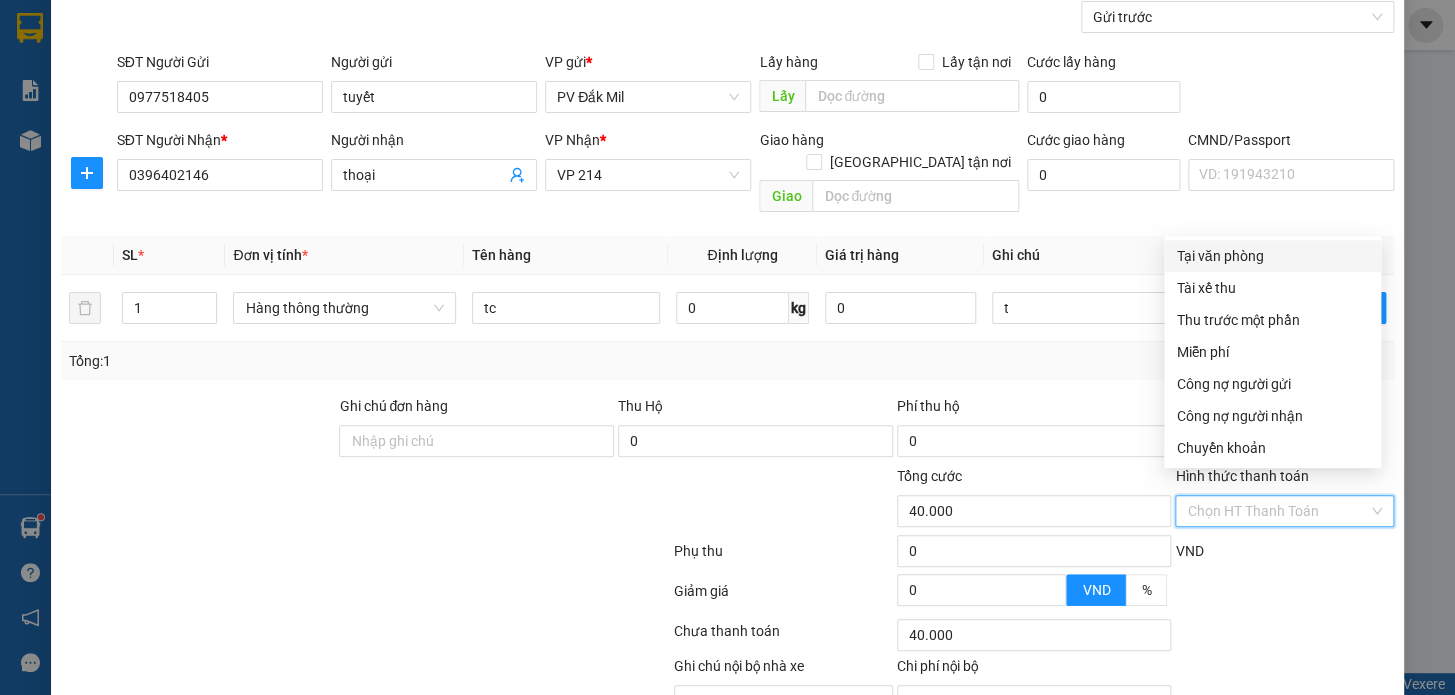 click on "Tại văn phòng" at bounding box center [1272, 256] 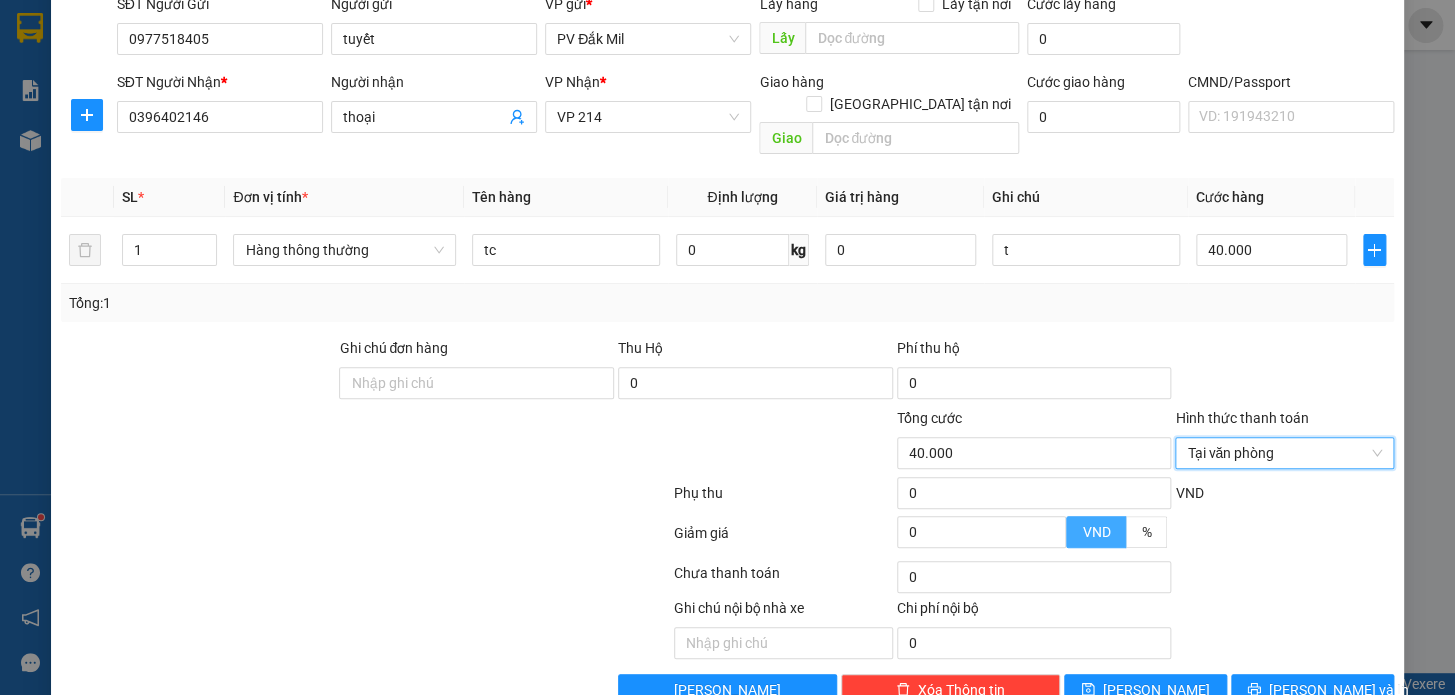 scroll, scrollTop: 265, scrollLeft: 0, axis: vertical 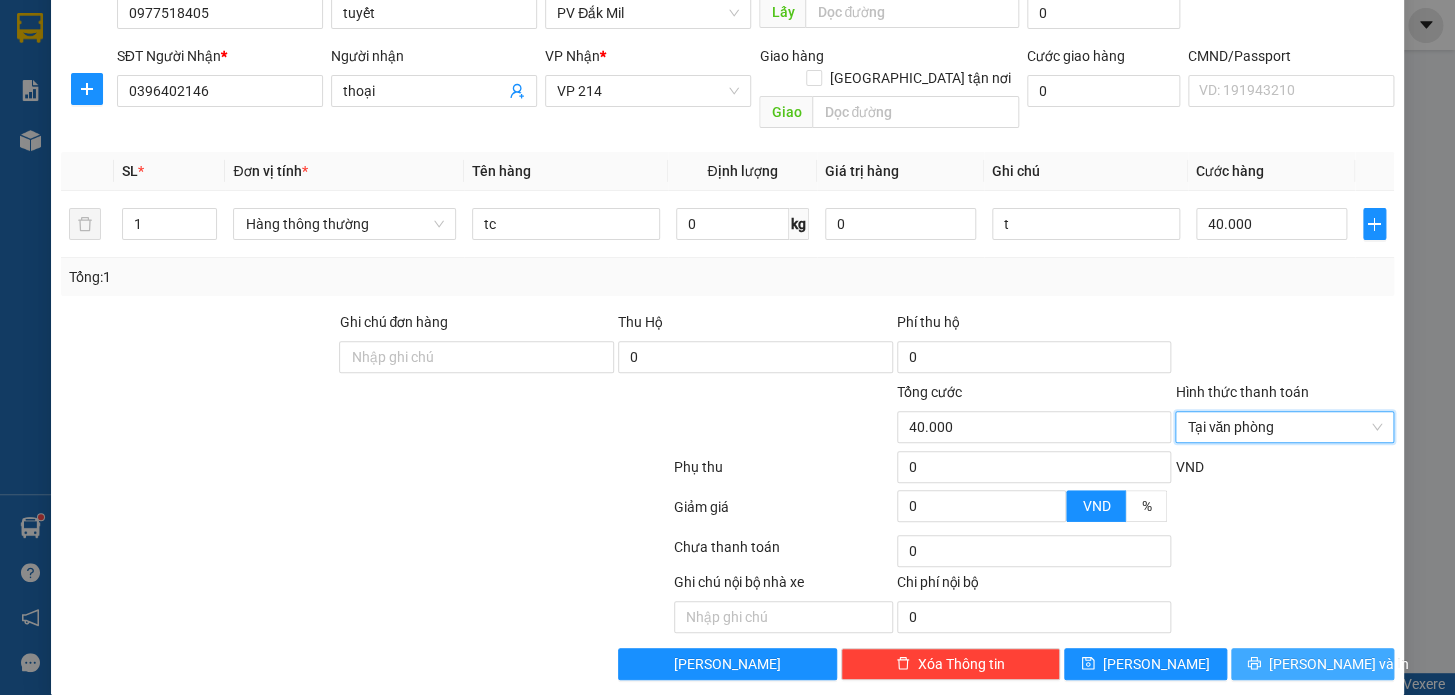 click on "[PERSON_NAME] và In" at bounding box center (1339, 664) 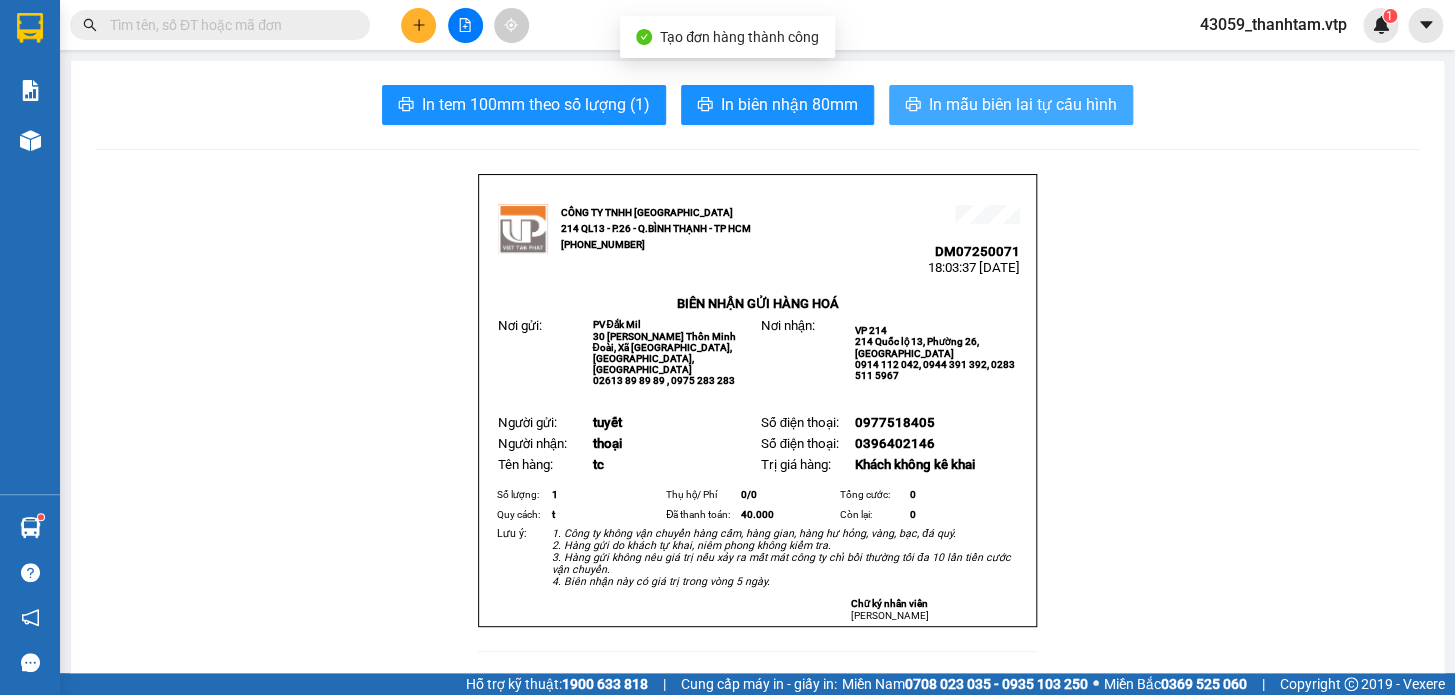 click on "In mẫu biên lai tự cấu hình" at bounding box center [1023, 104] 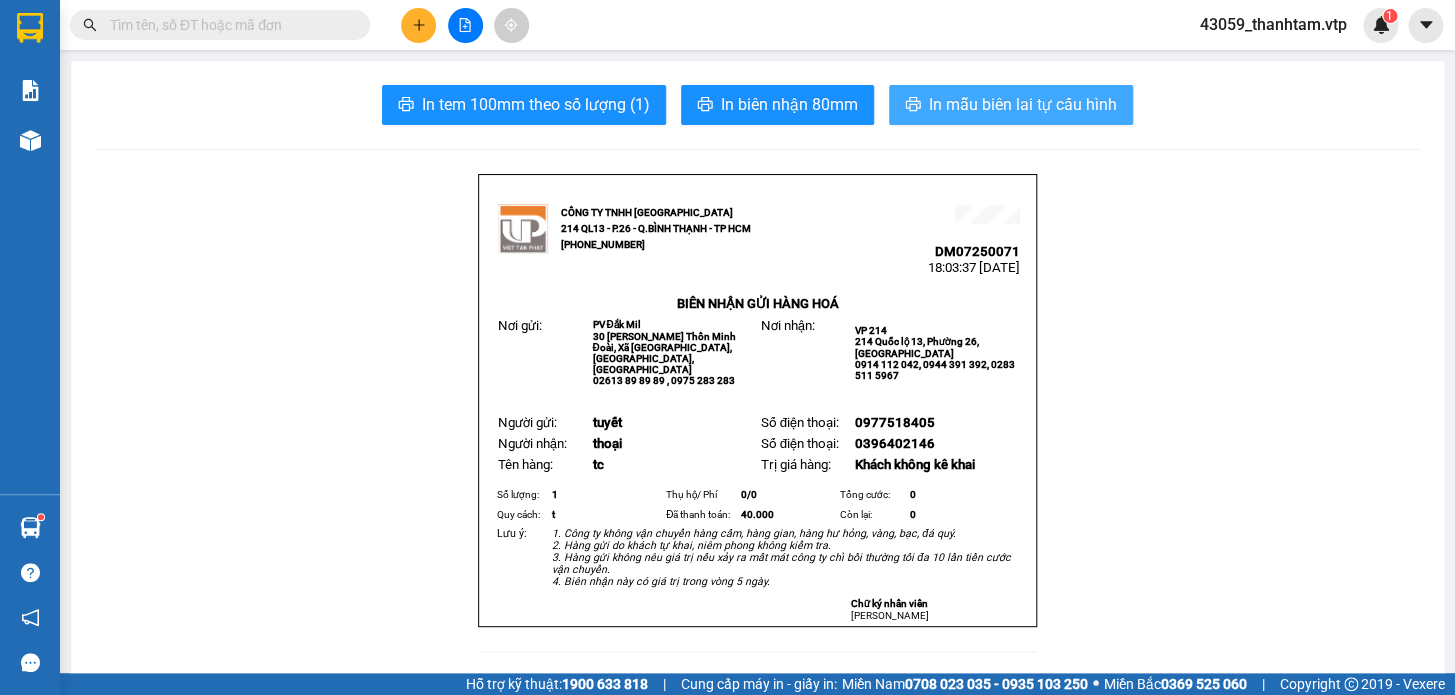 scroll, scrollTop: 0, scrollLeft: 0, axis: both 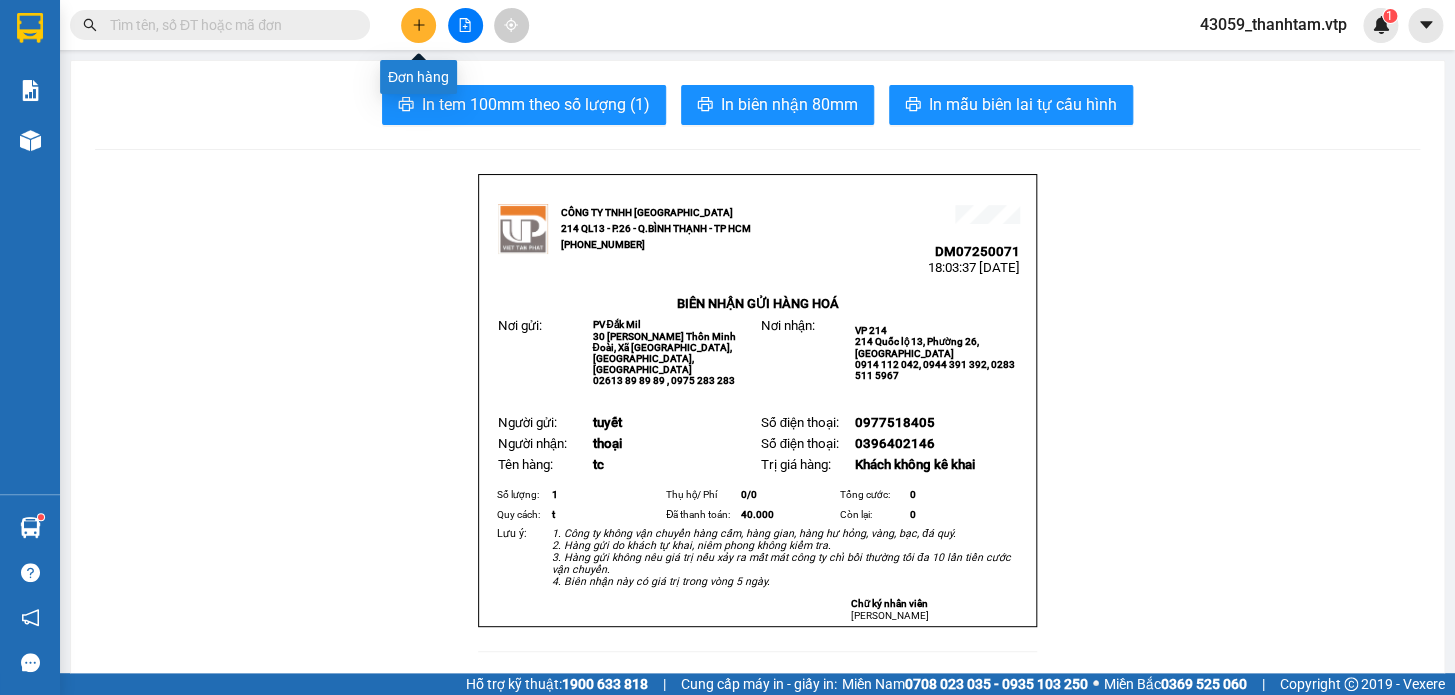 click at bounding box center (418, 25) 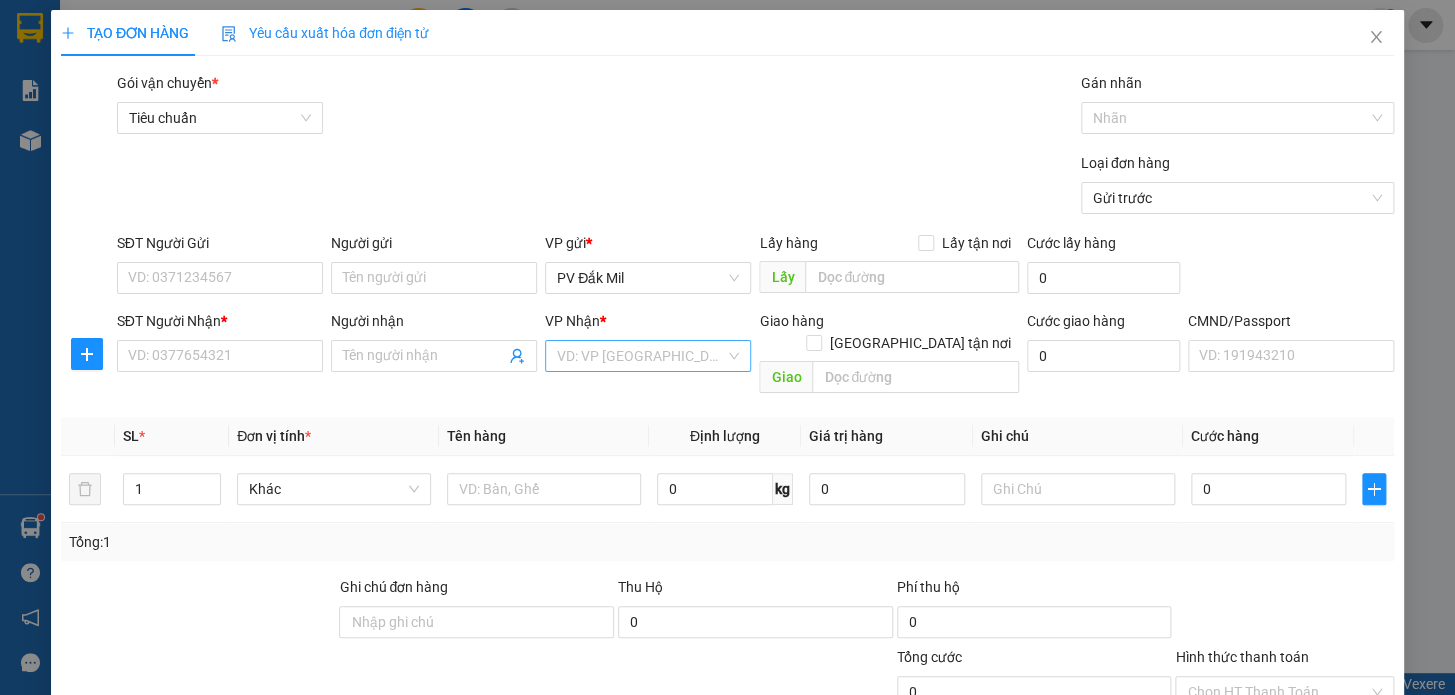 click at bounding box center [641, 356] 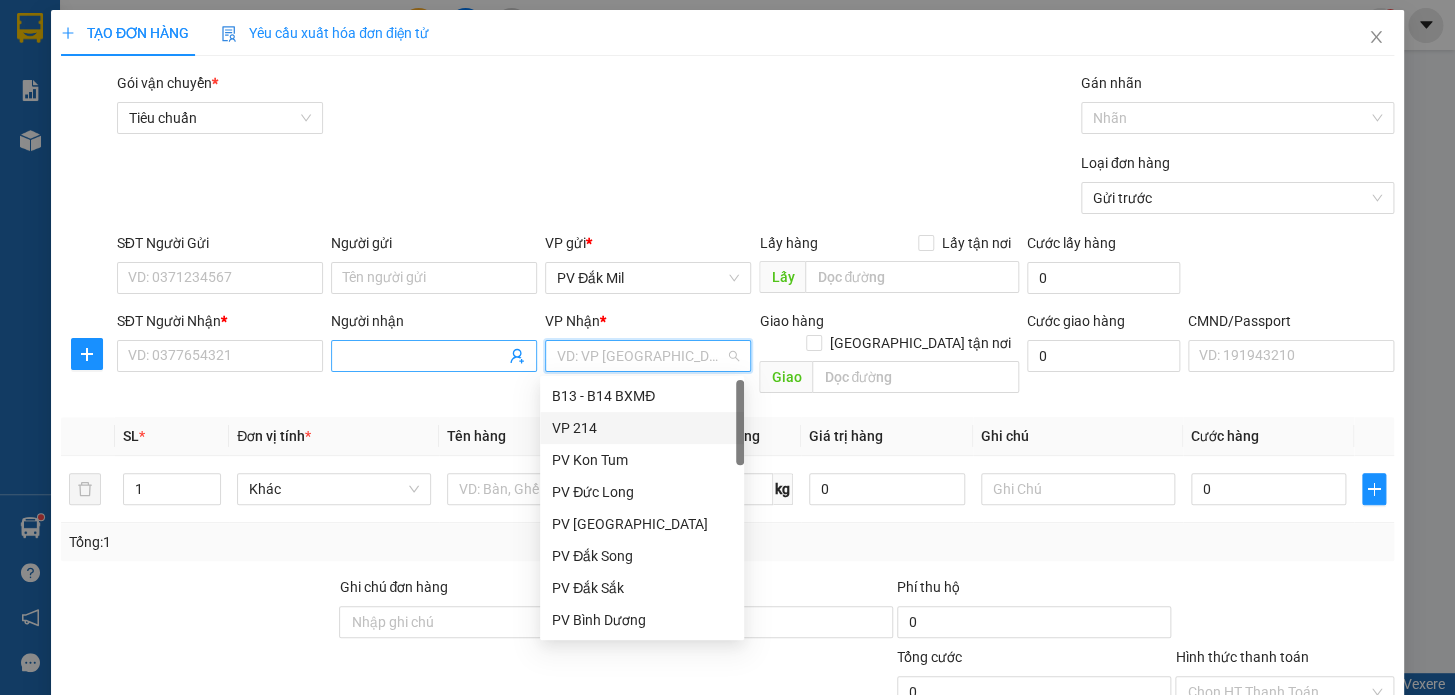 drag, startPoint x: 593, startPoint y: 431, endPoint x: 454, endPoint y: 366, distance: 153.44705 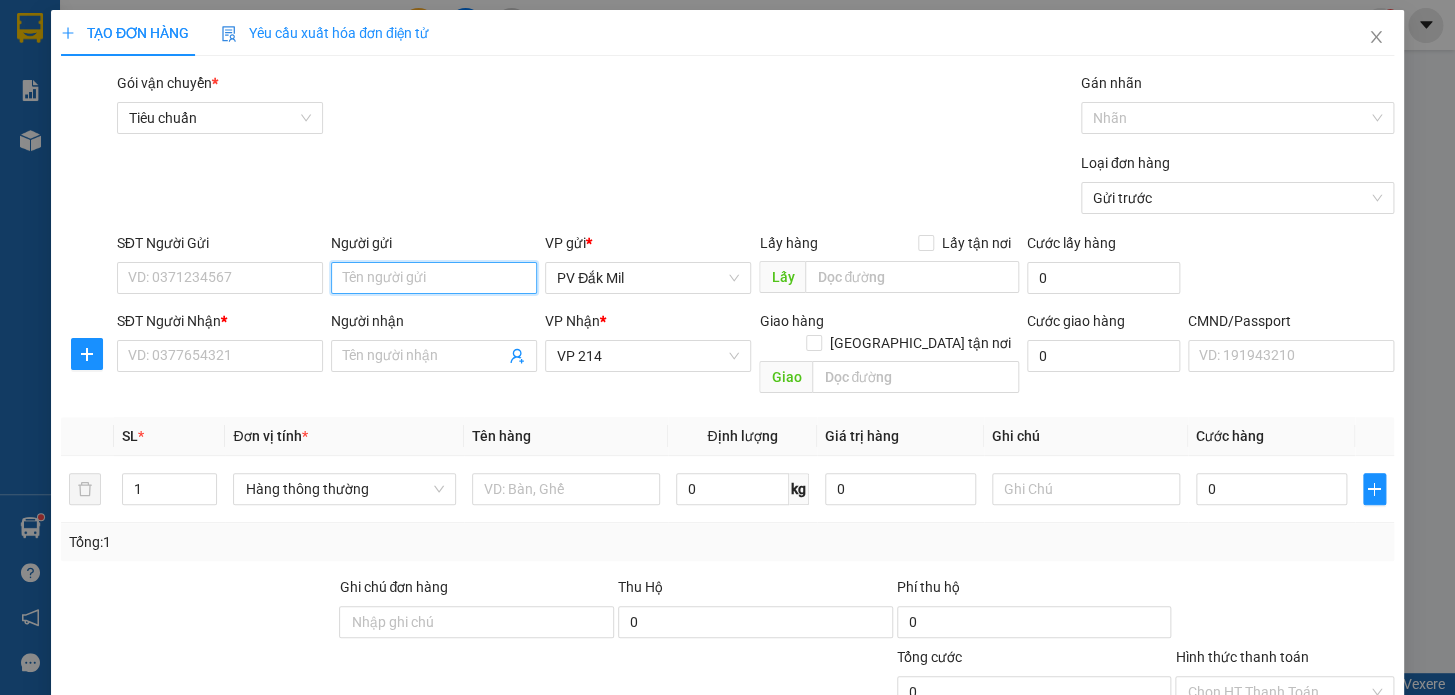 click on "Người gửi" at bounding box center (434, 278) 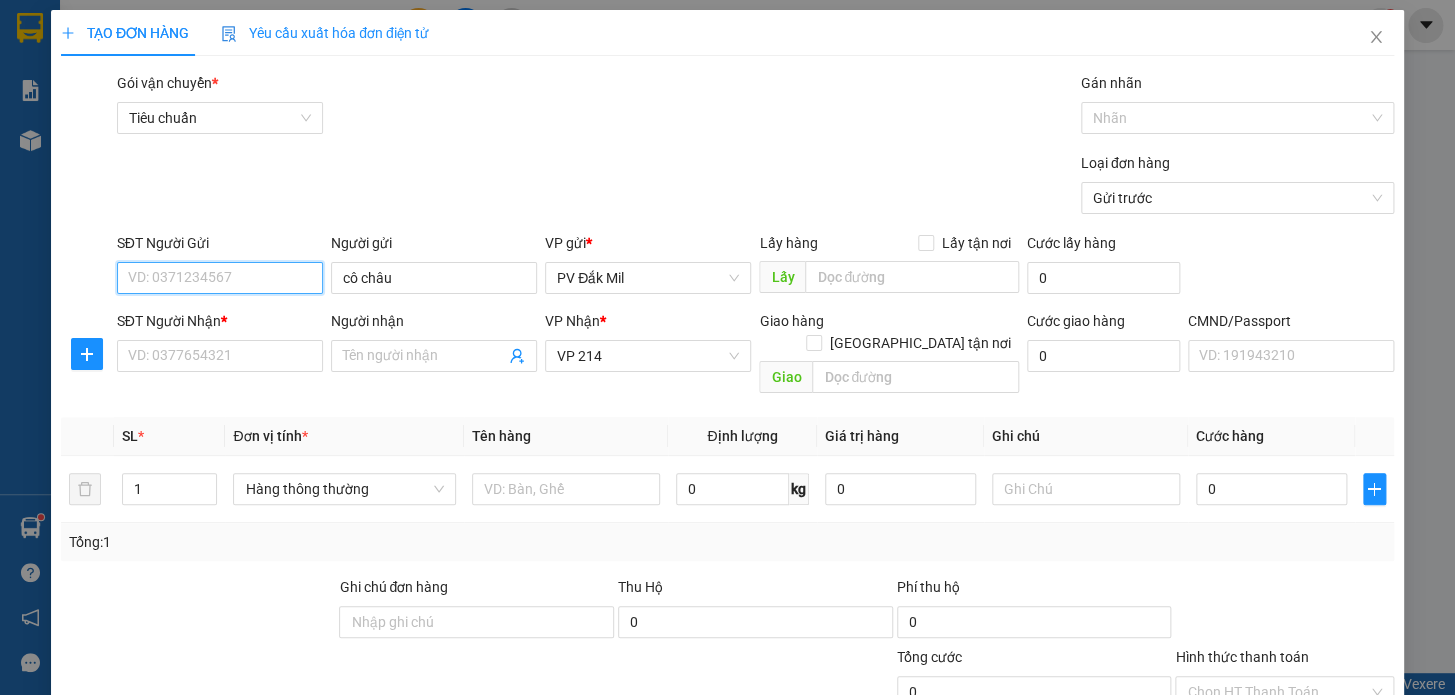click on "SĐT Người Gửi" at bounding box center [220, 278] 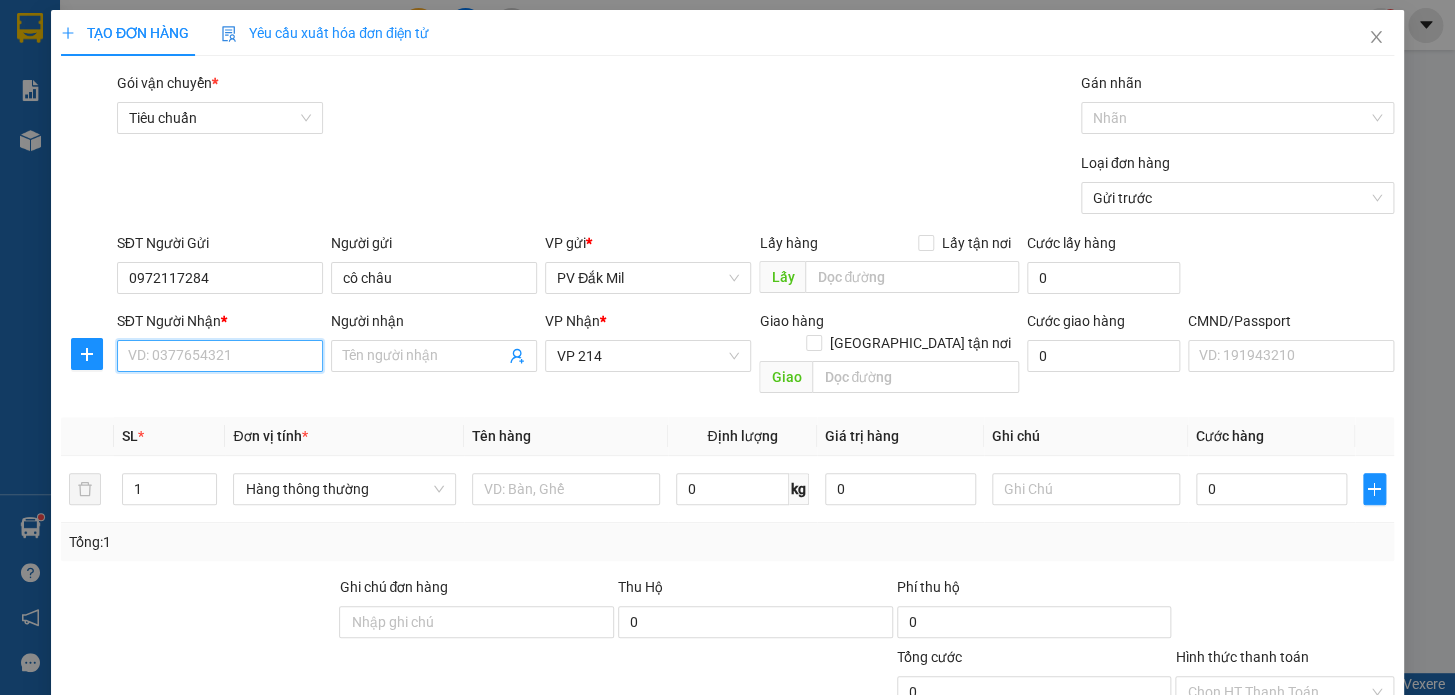 click on "SĐT Người Nhận  *" at bounding box center (220, 356) 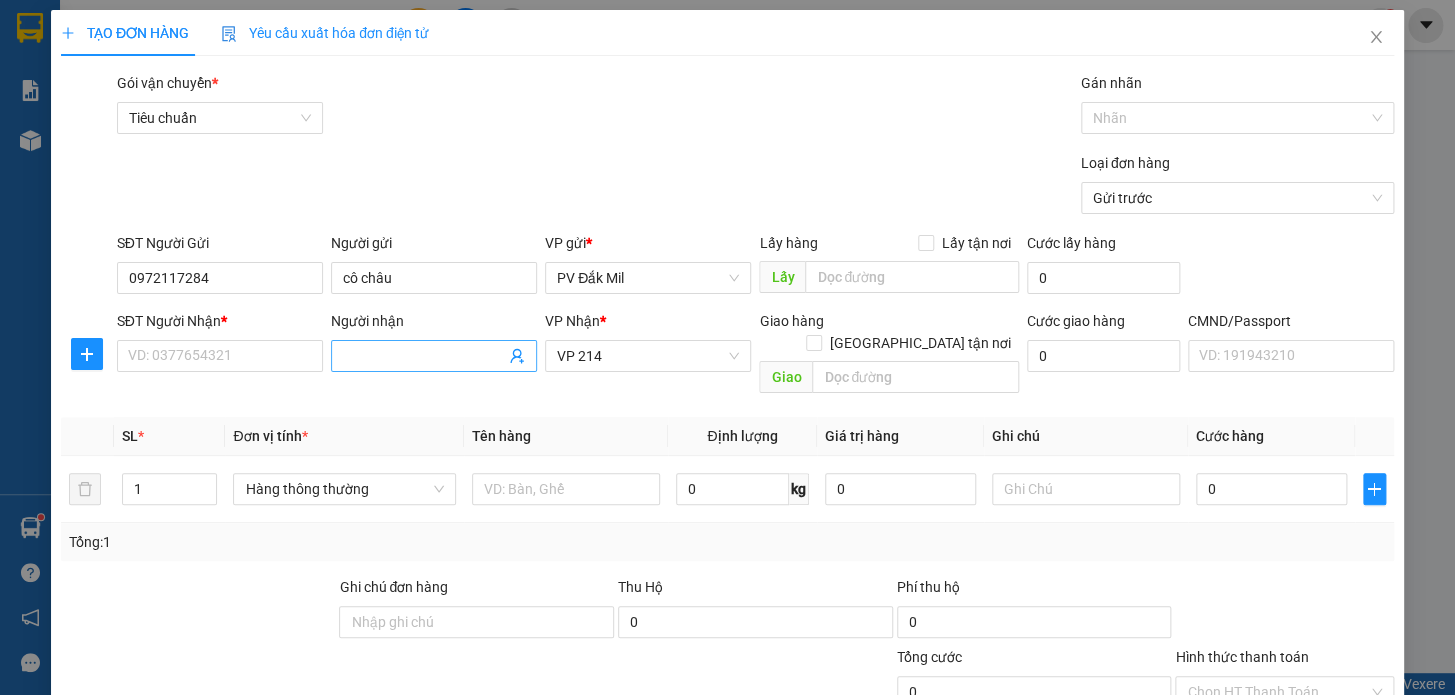 click on "Người nhận" at bounding box center (424, 356) 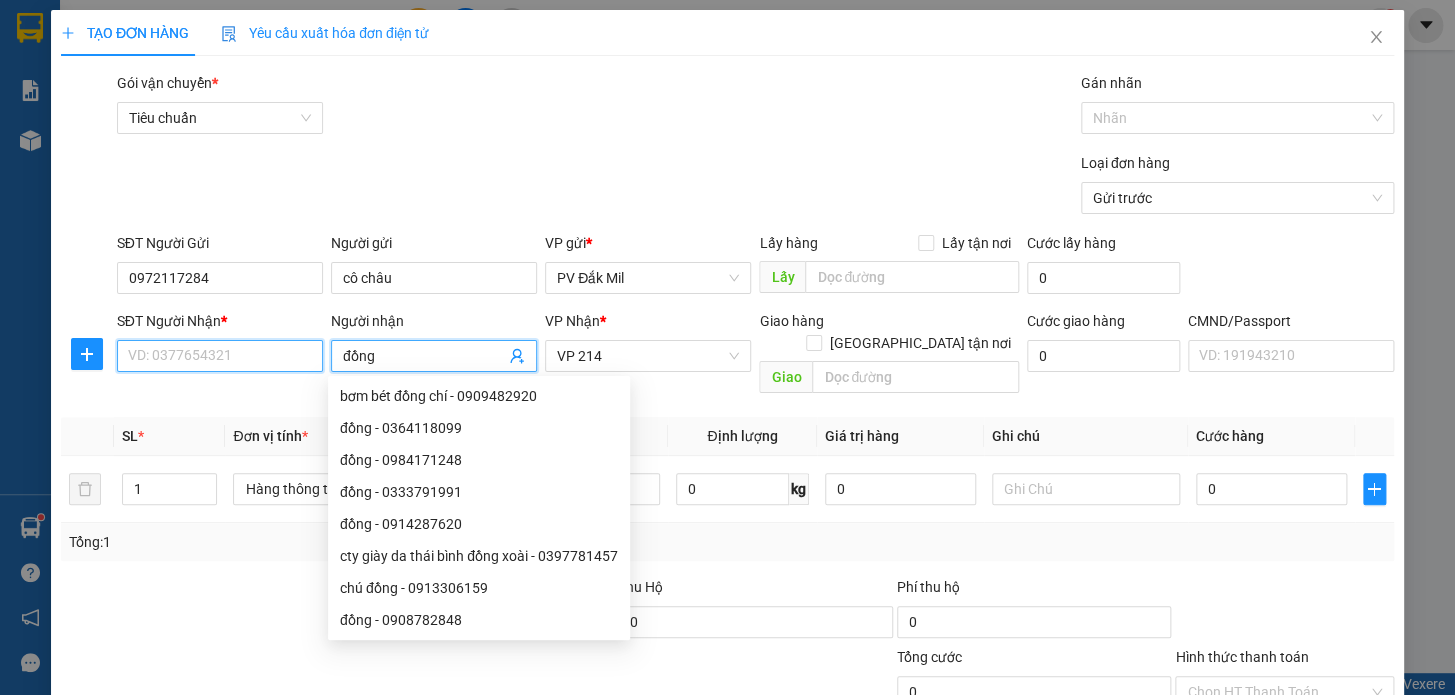 click on "SĐT Người Nhận  *" at bounding box center (220, 356) 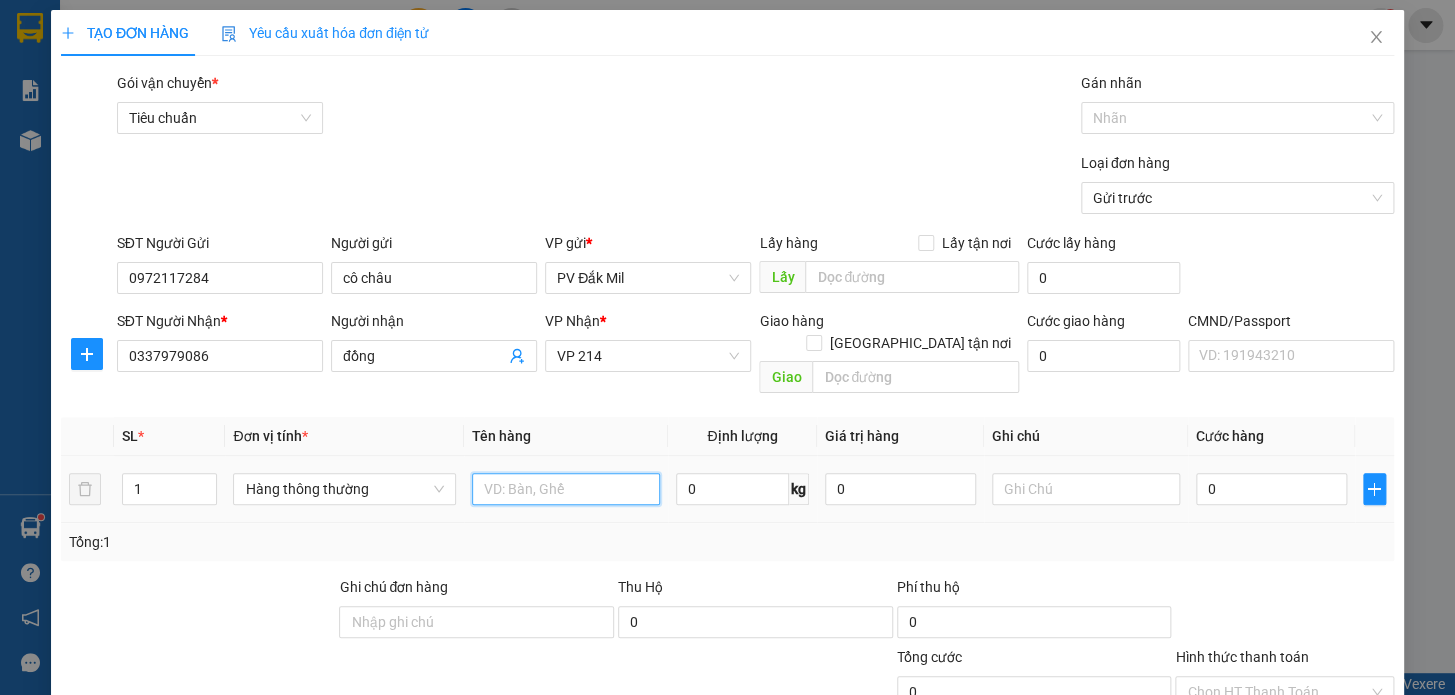 click at bounding box center (566, 489) 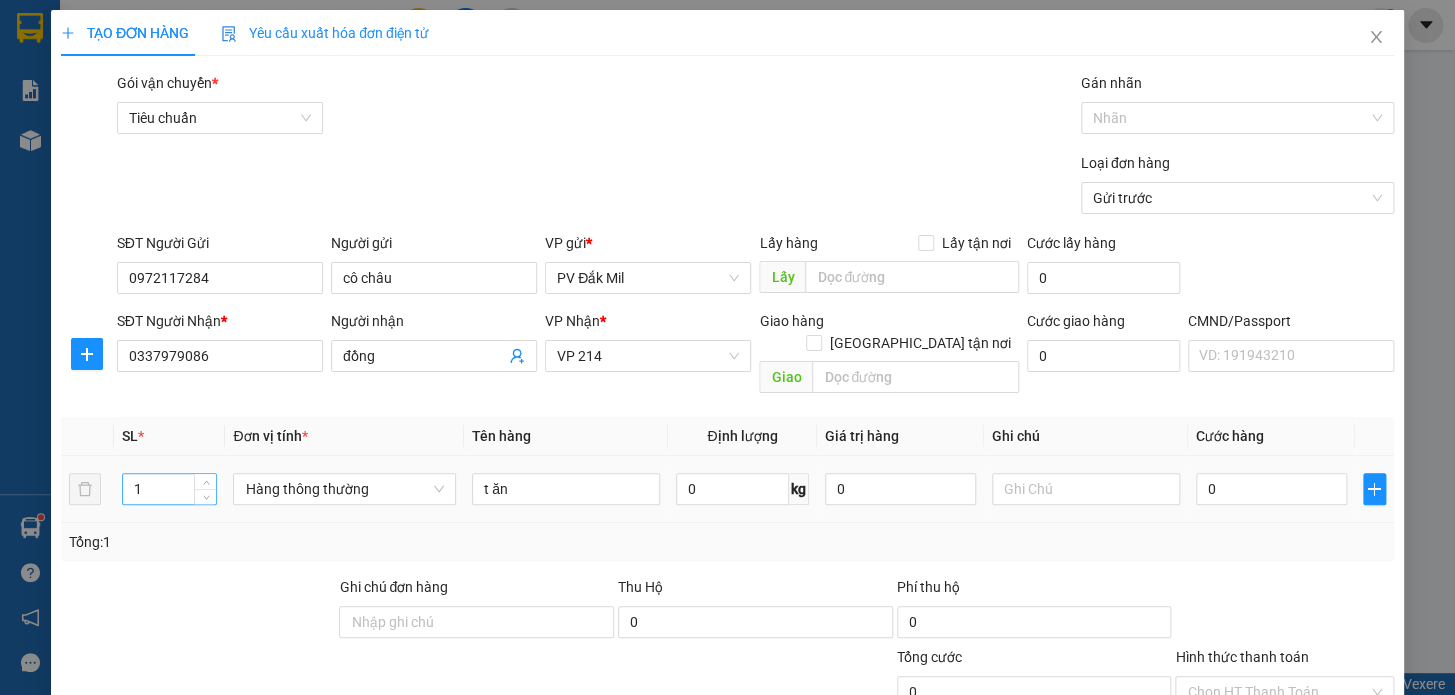 click on "1" at bounding box center (169, 489) 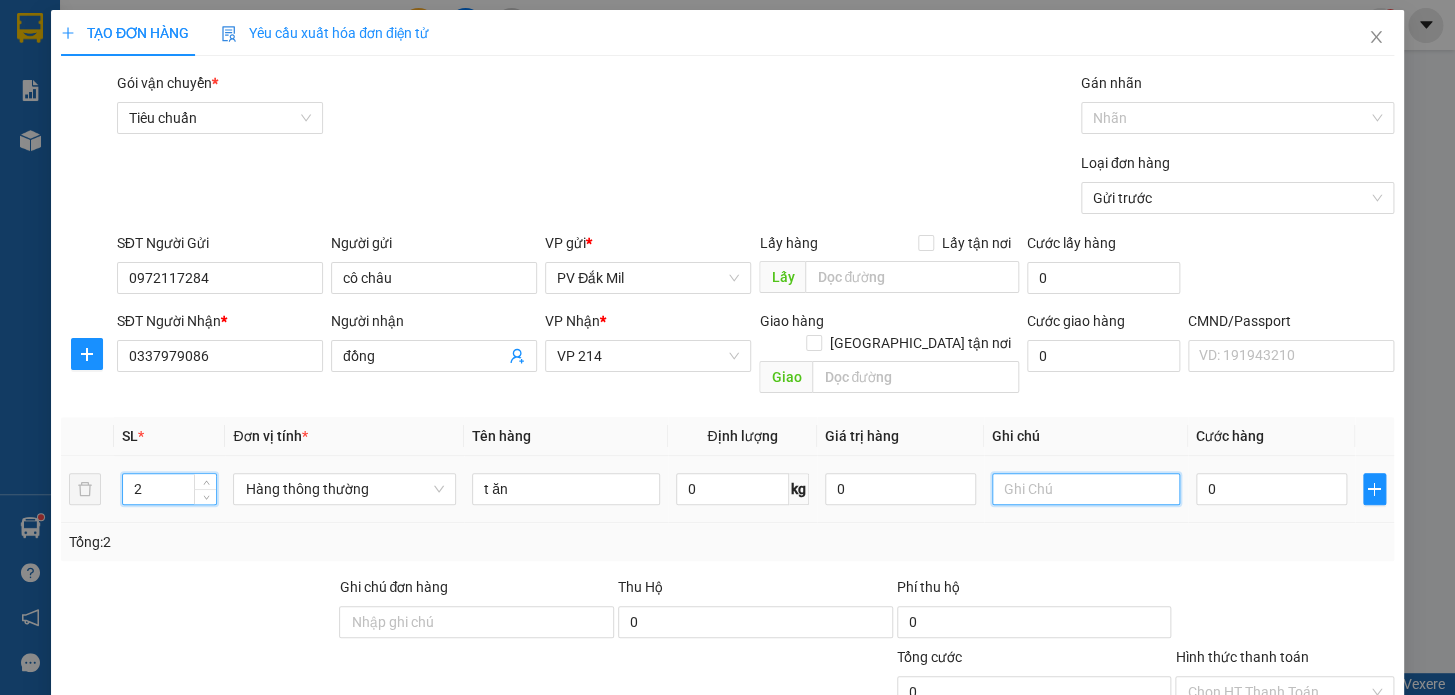 click at bounding box center [1086, 489] 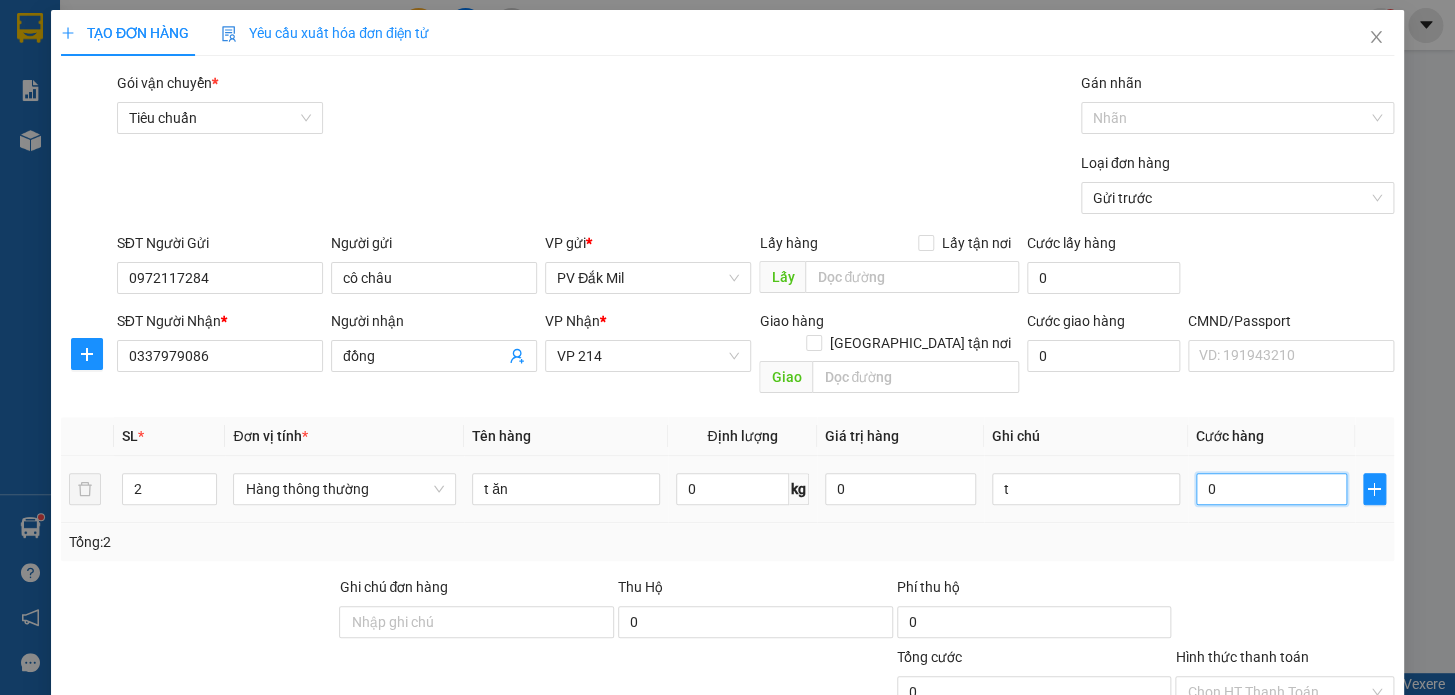 click on "0" at bounding box center [1271, 489] 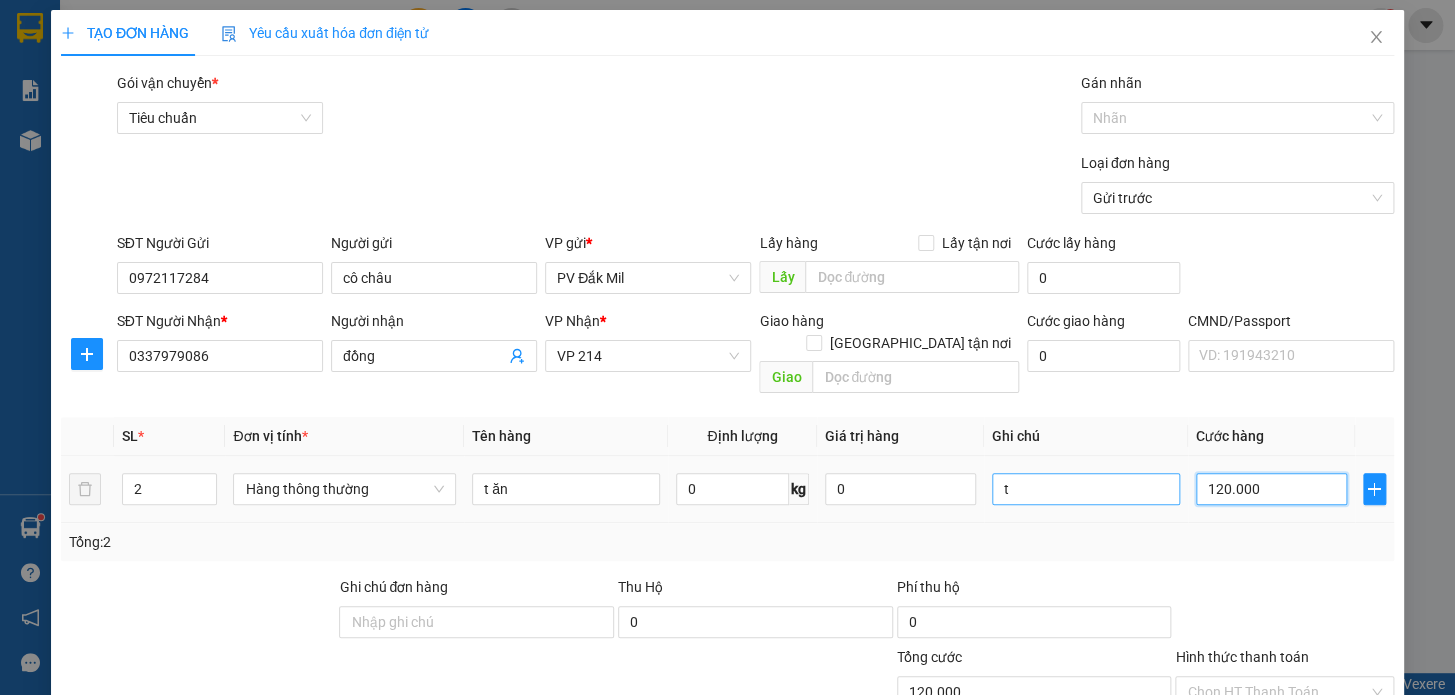 drag, startPoint x: 1283, startPoint y: 476, endPoint x: 1118, endPoint y: 480, distance: 165.04848 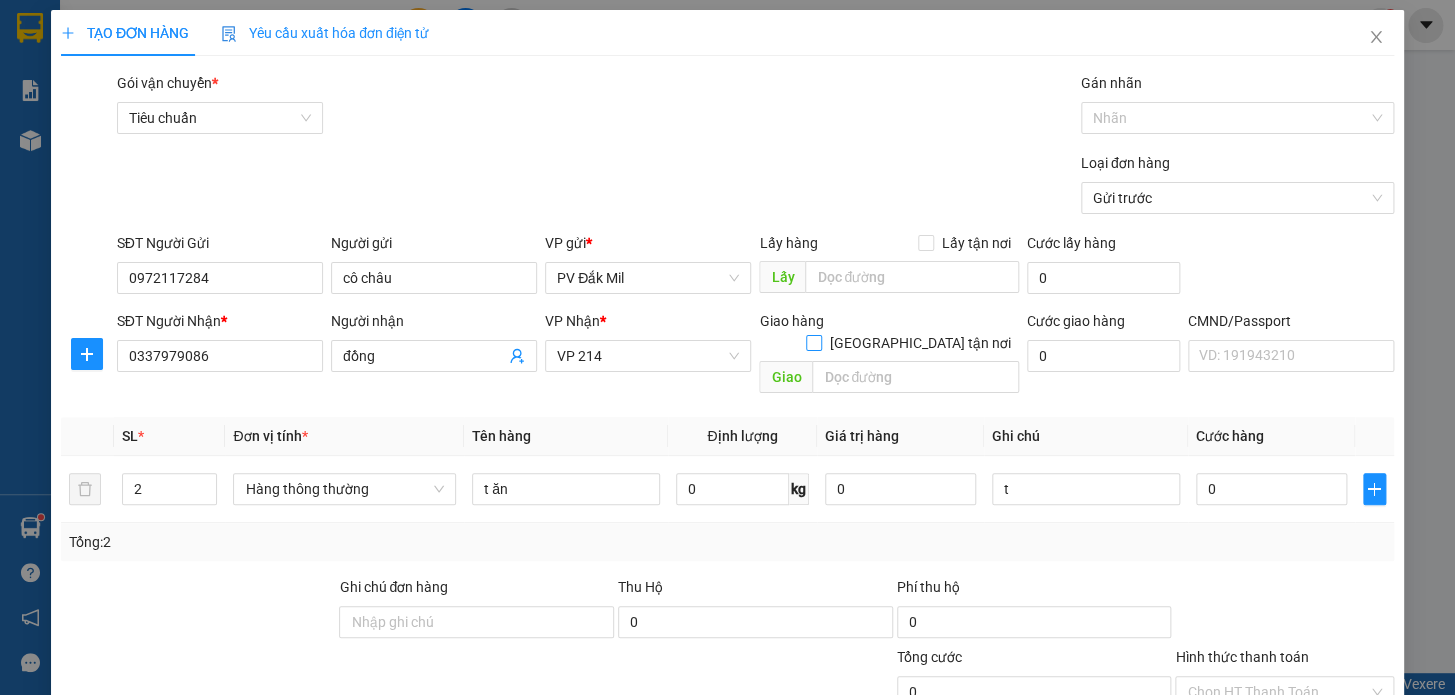 click on "[GEOGRAPHIC_DATA] tận nơi" at bounding box center (813, 342) 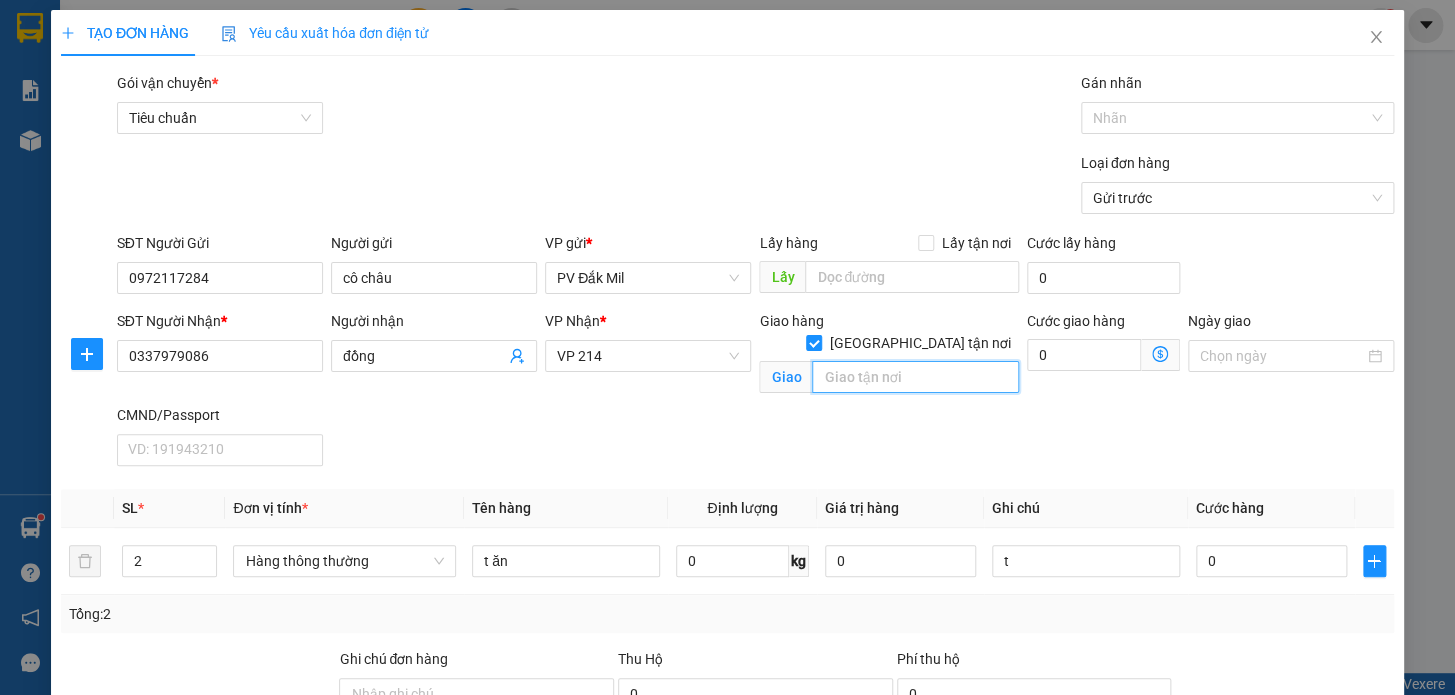 click at bounding box center (915, 377) 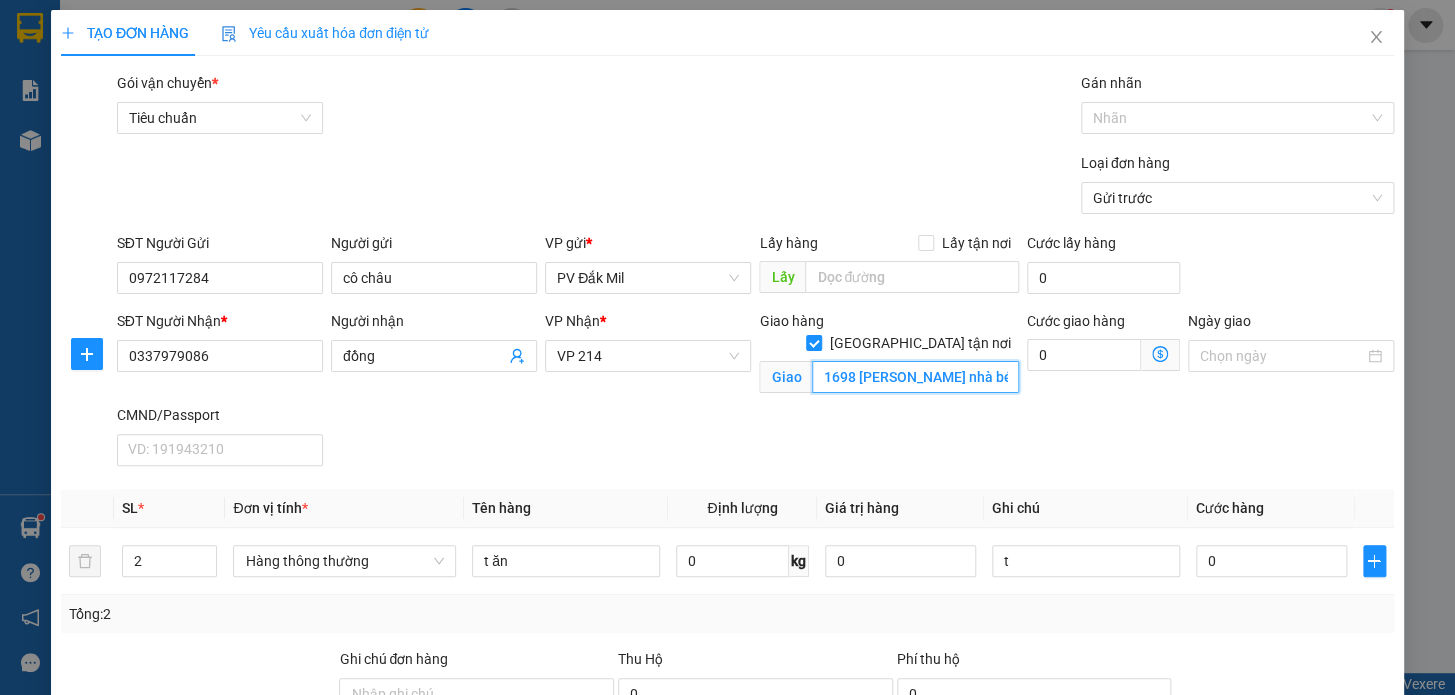 click on "1698 [PERSON_NAME] nhà bé" at bounding box center (915, 377) 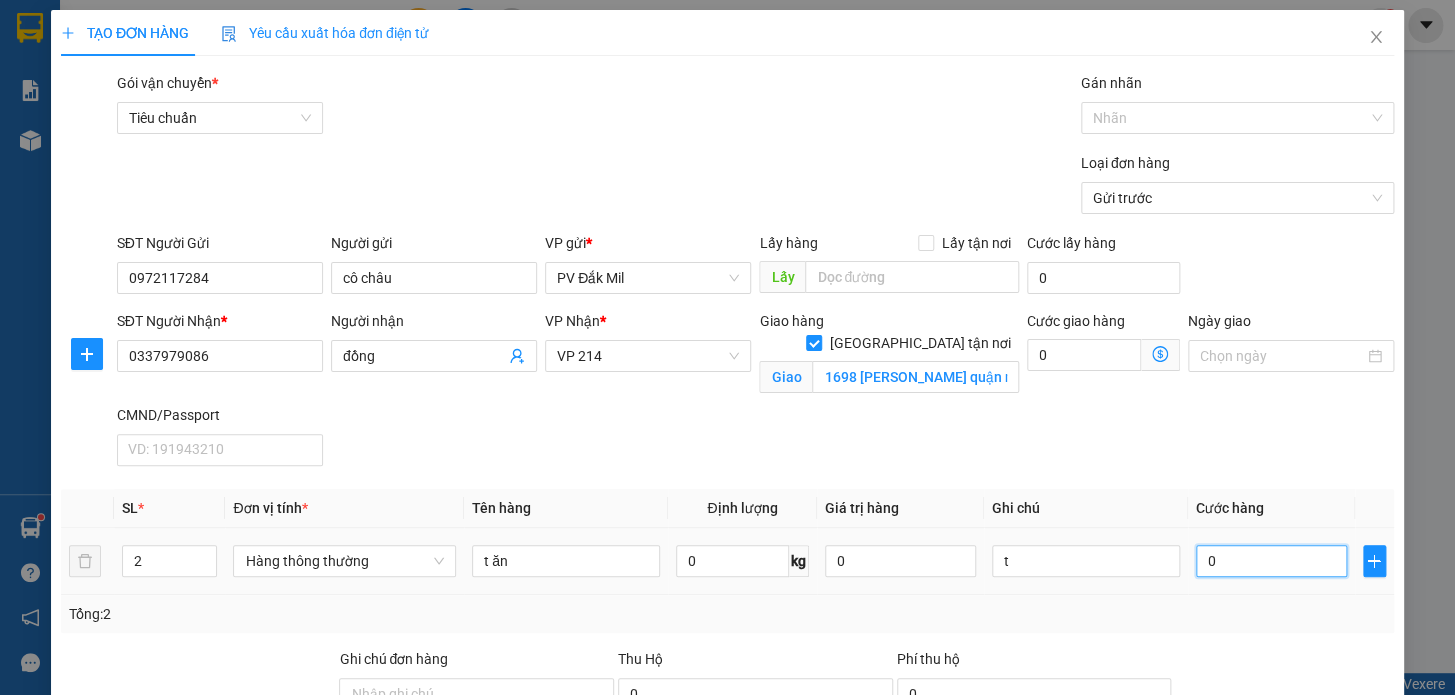 click on "0" at bounding box center (1271, 561) 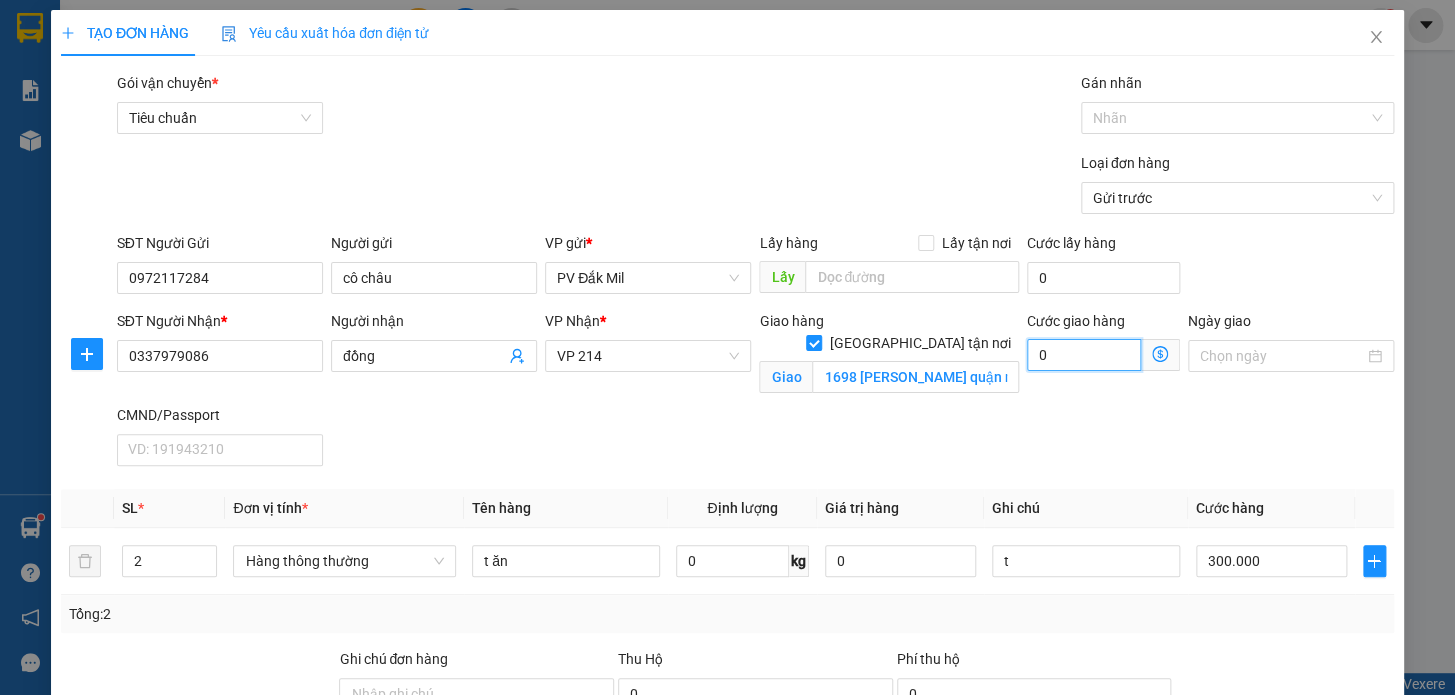 click on "0" at bounding box center (1084, 355) 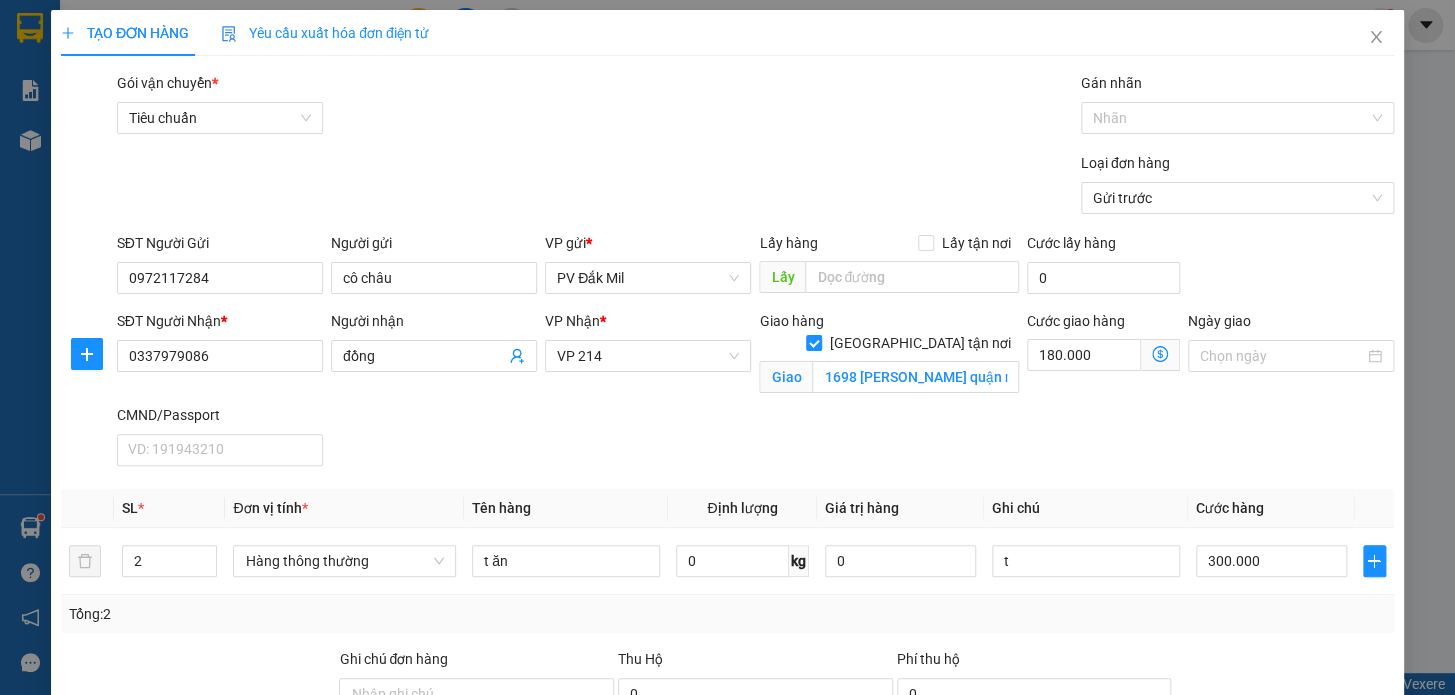 click on "[PERSON_NAME] và In" at bounding box center [1312, 1001] 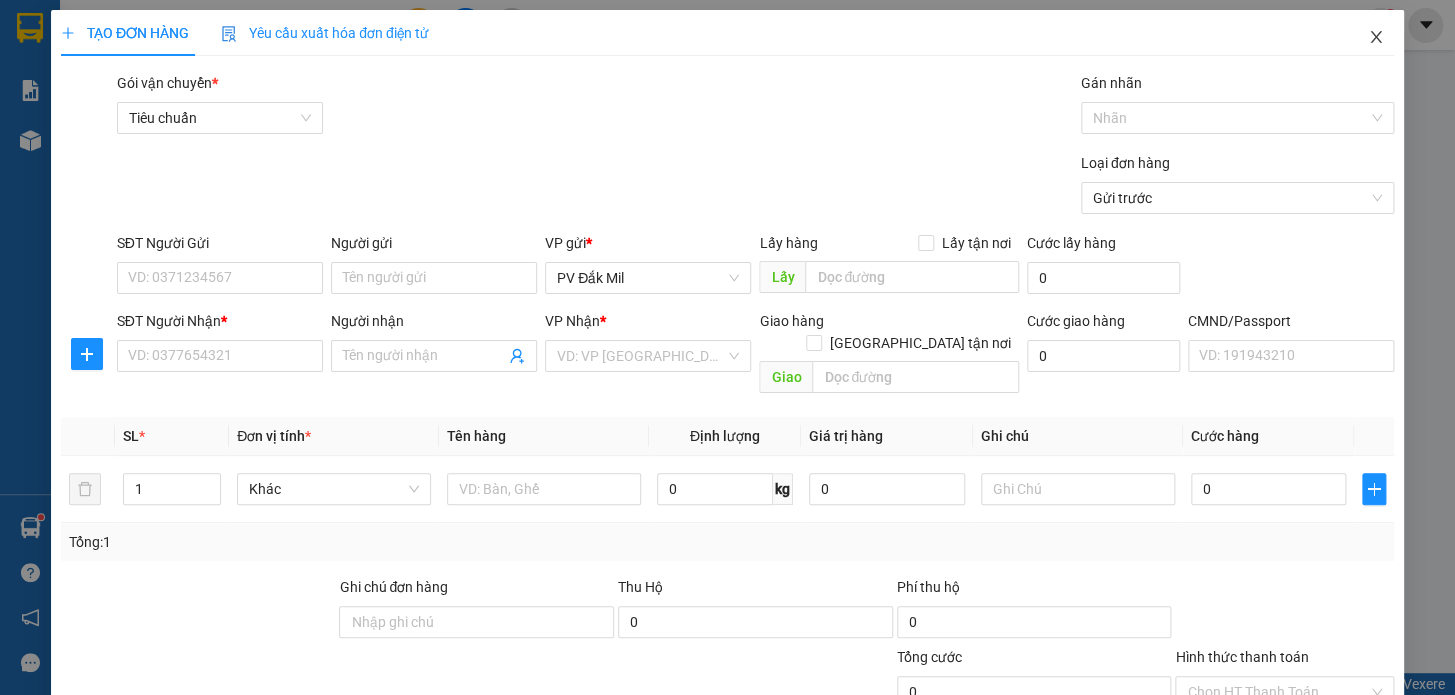 click 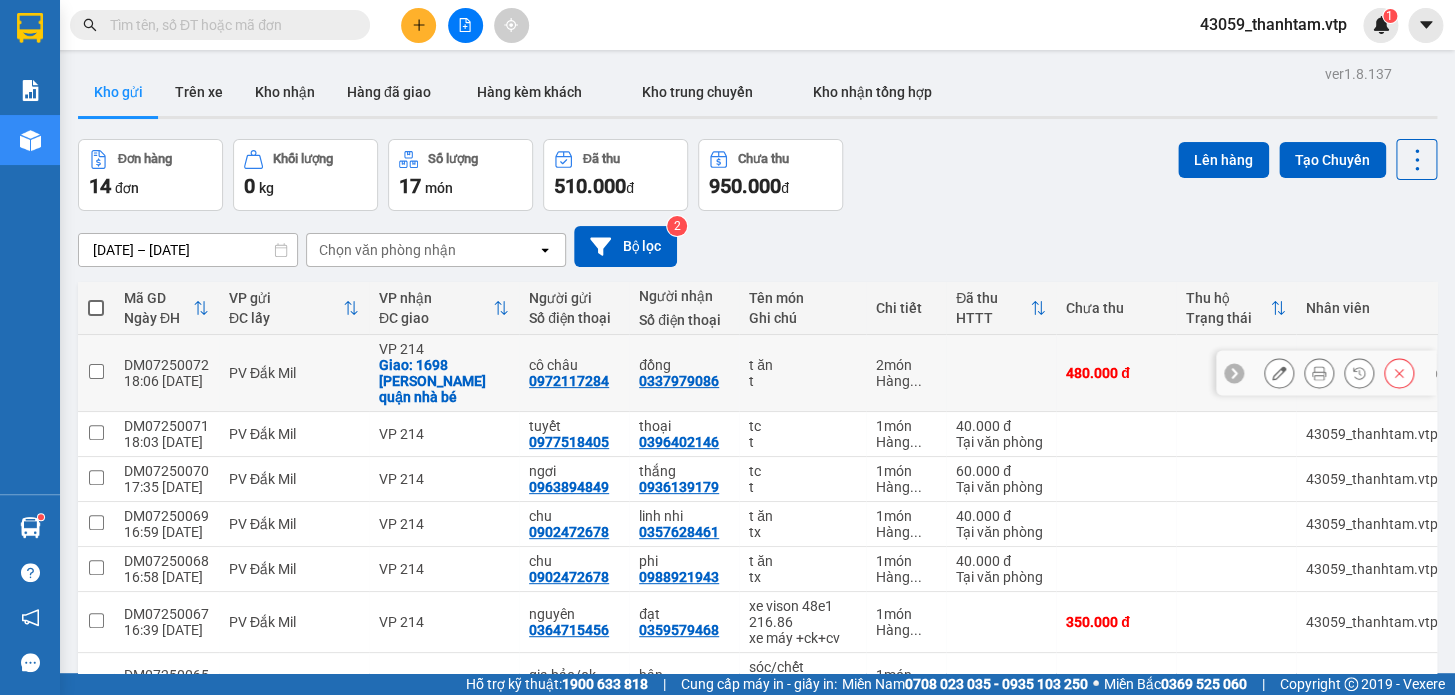 click 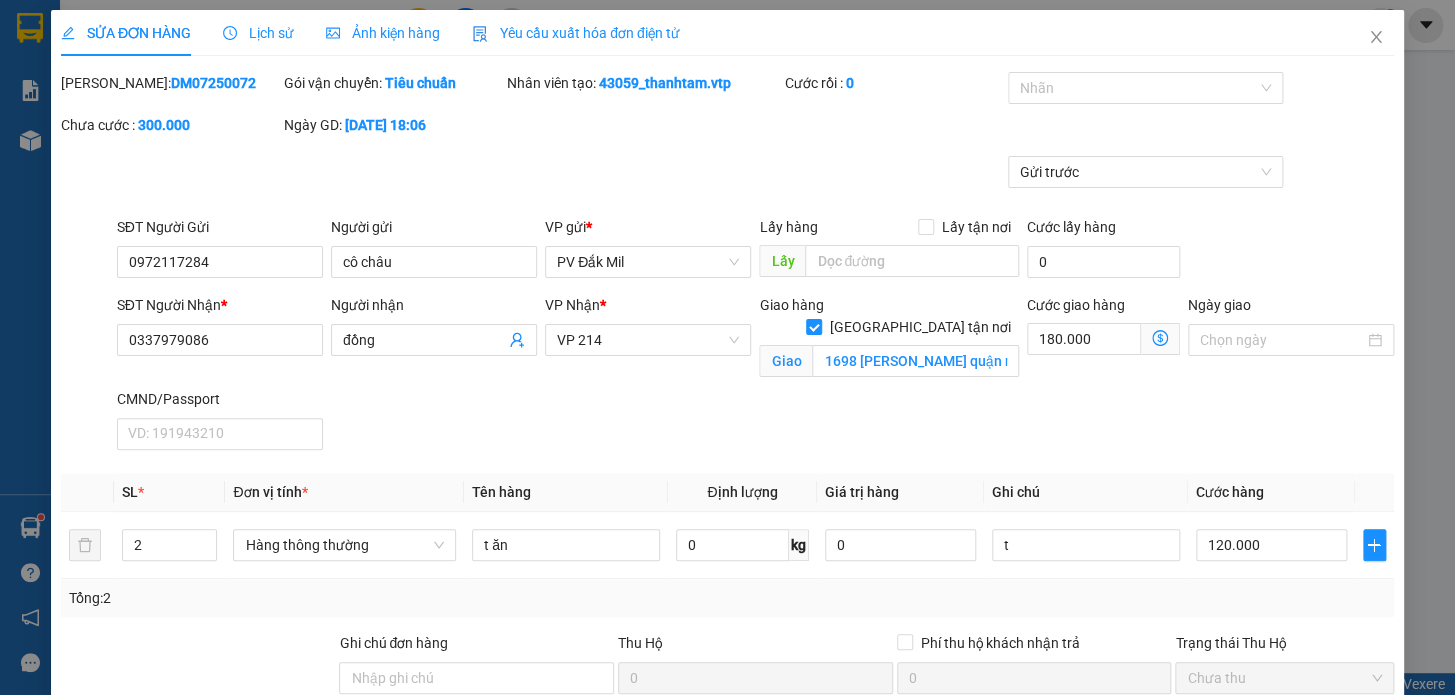 click on "[PERSON_NAME] và In" at bounding box center (1312, 986) 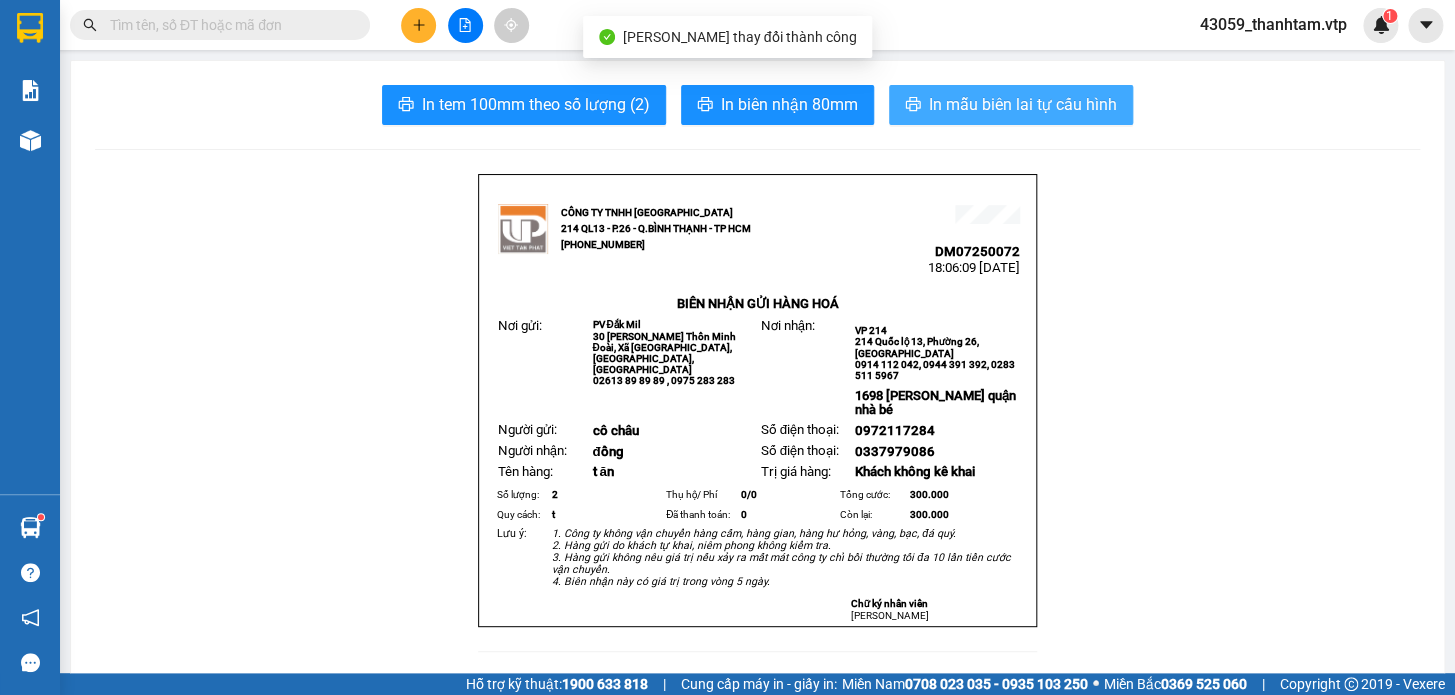 click on "In mẫu biên lai tự cấu hình" at bounding box center [1023, 104] 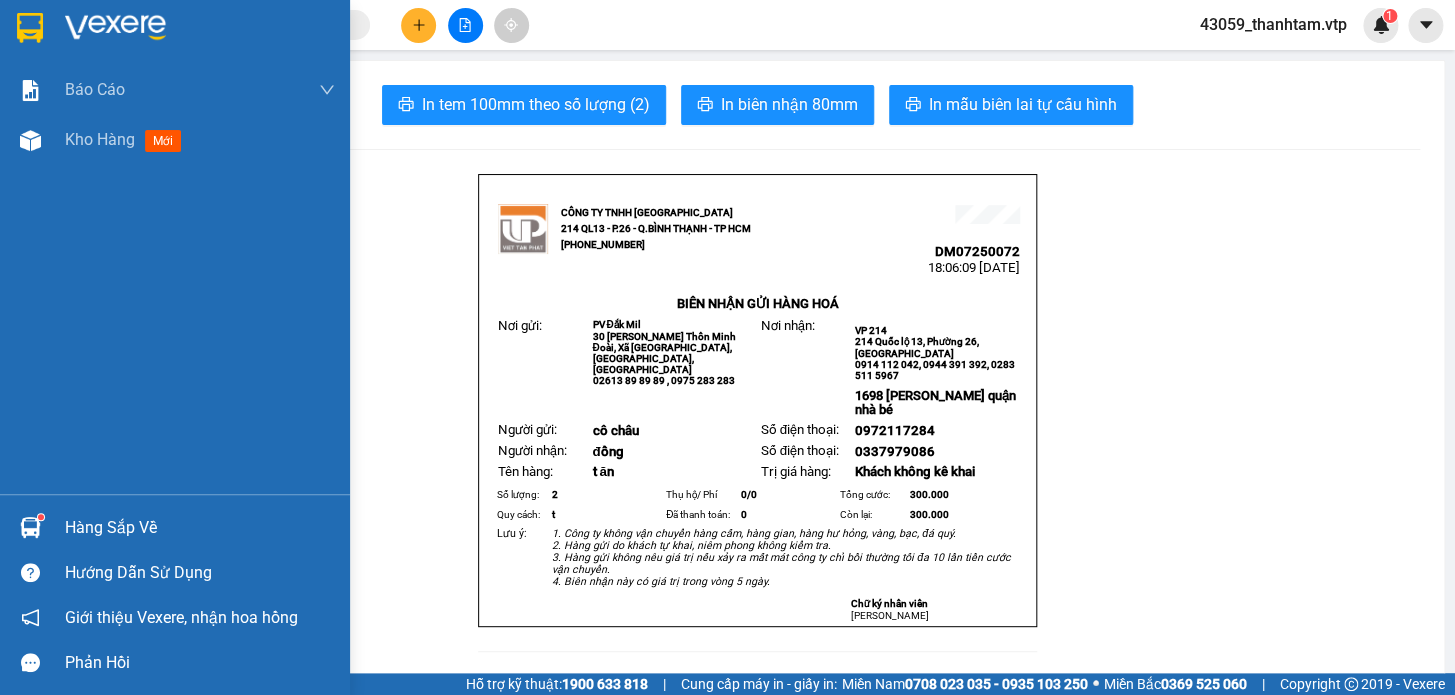 click at bounding box center (30, 28) 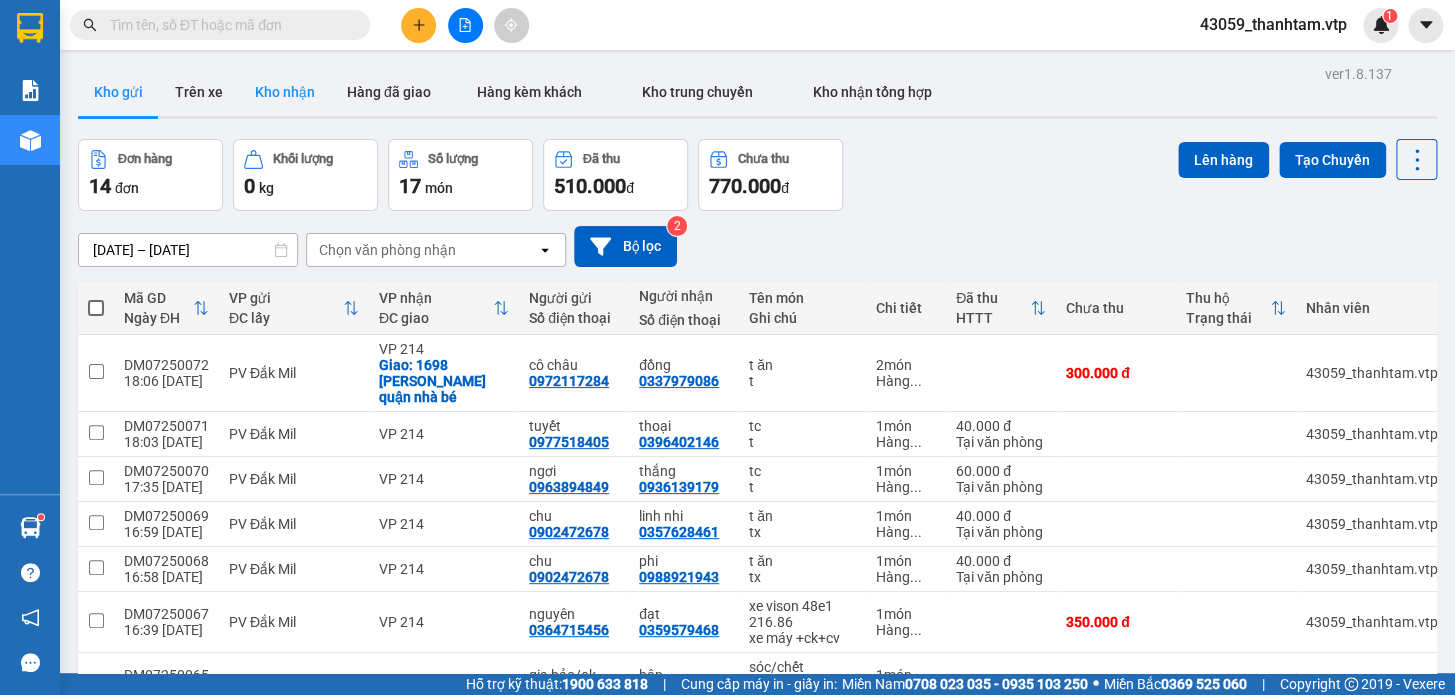click on "Kho nhận" at bounding box center (285, 92) 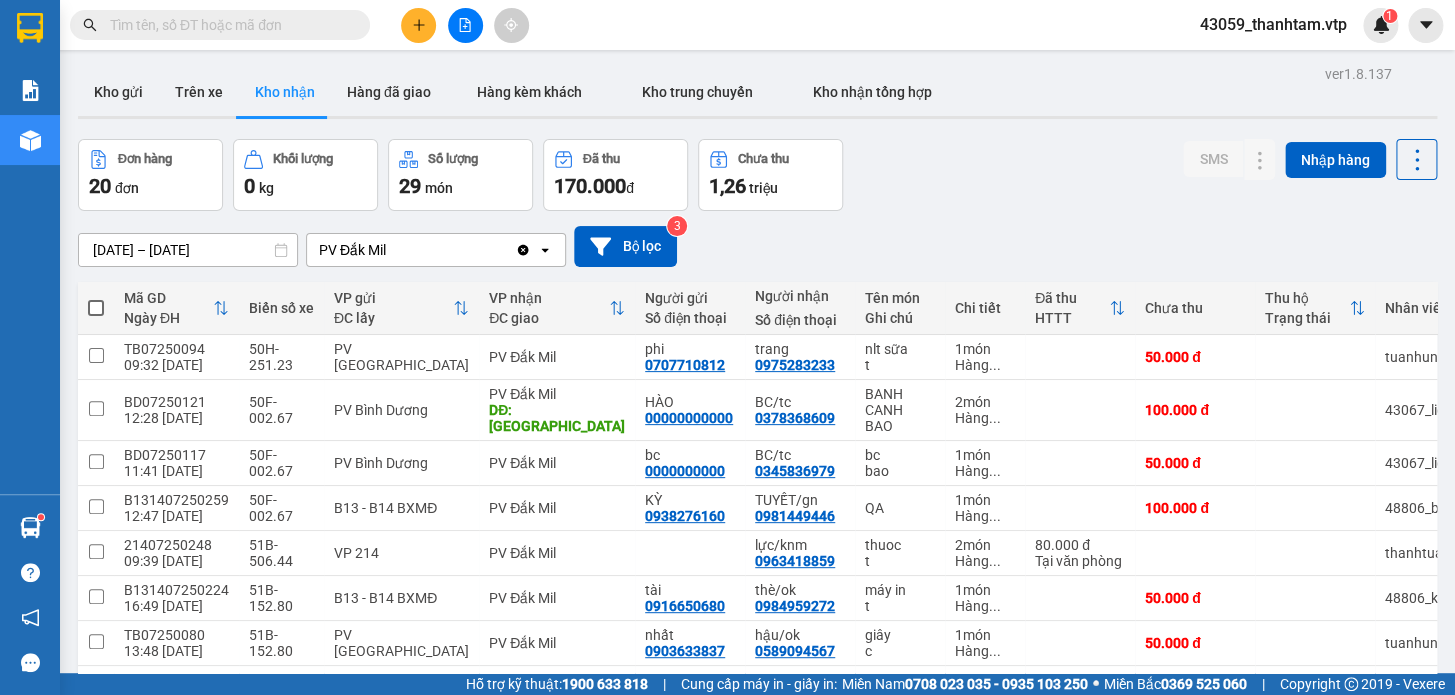 click on "1" at bounding box center (1184, 833) 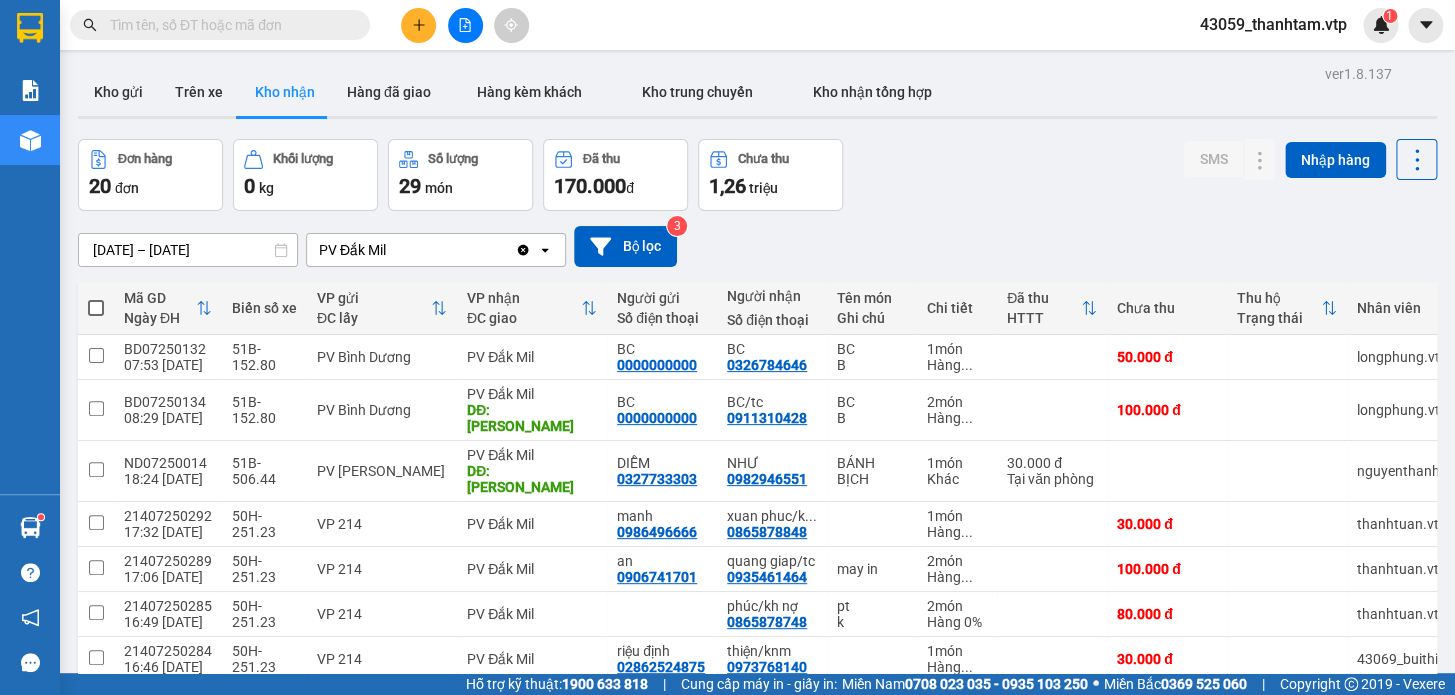 click at bounding box center (228, 25) 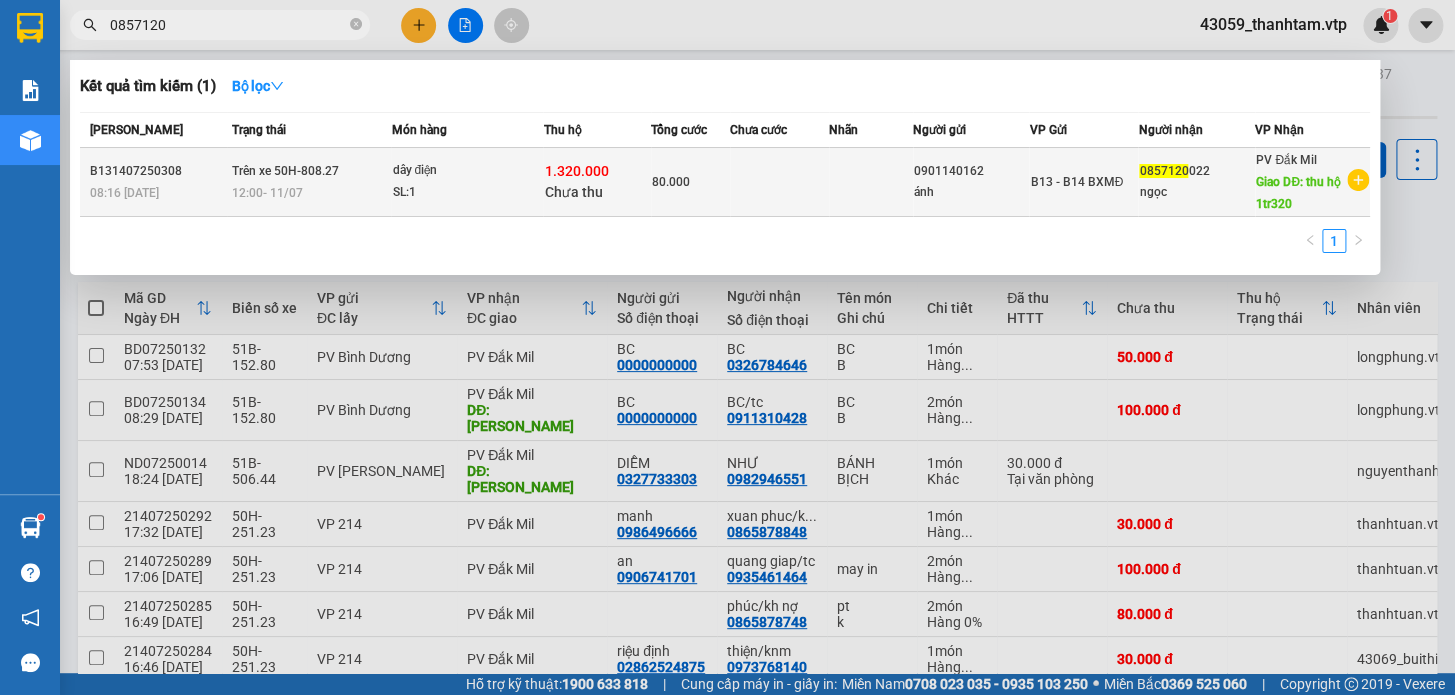click on "dây điện" at bounding box center [467, 171] 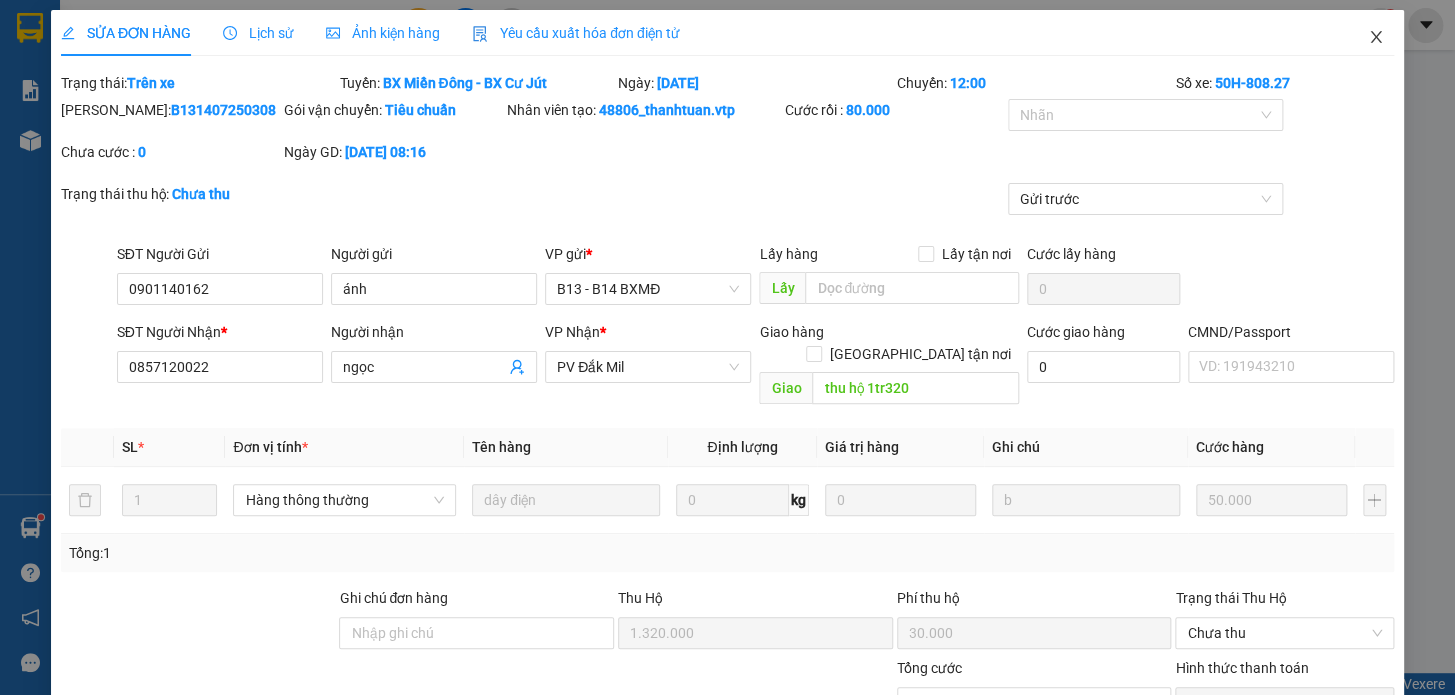 click 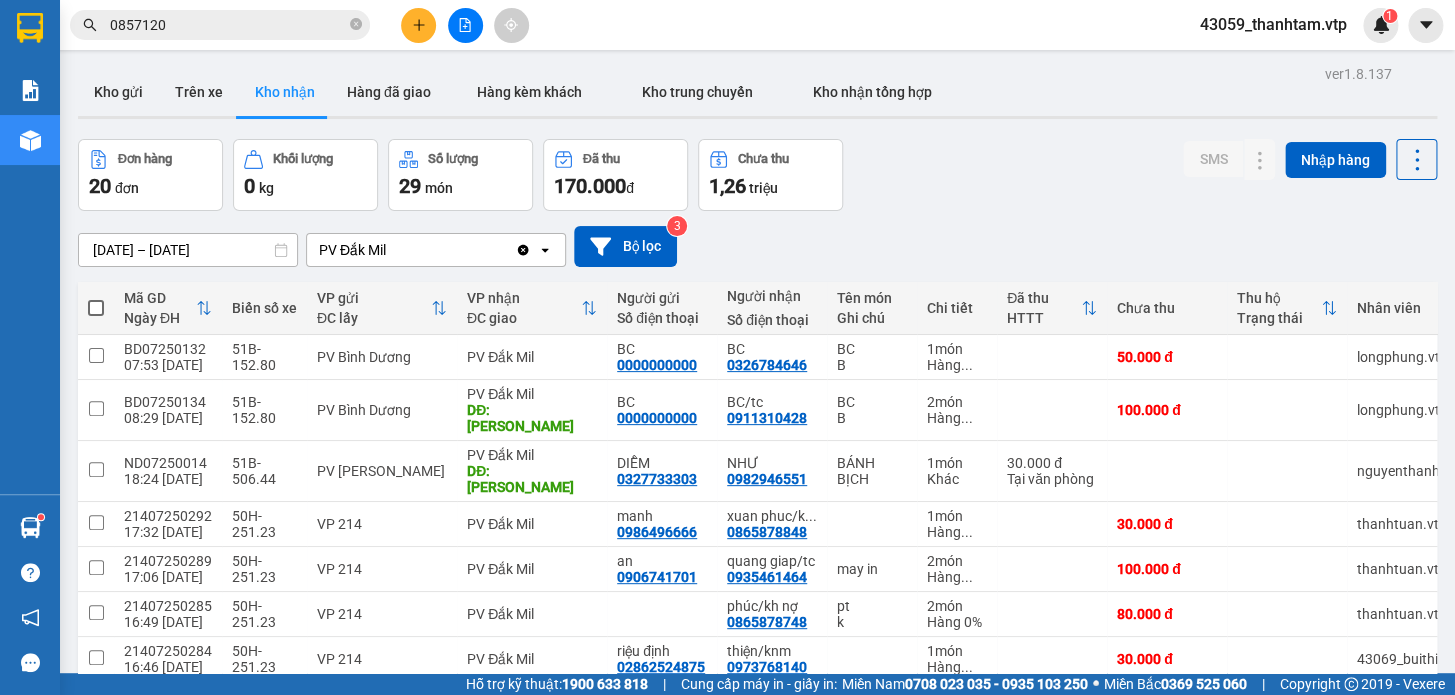 click on "[DATE] – [DATE] Press the down arrow key to interact with the calendar and select a date. Press the escape button to close the calendar. Selected date range is from [DATE] to [DATE]. PV Đắk Mil Clear value open Bộ lọc 3" at bounding box center [757, 246] 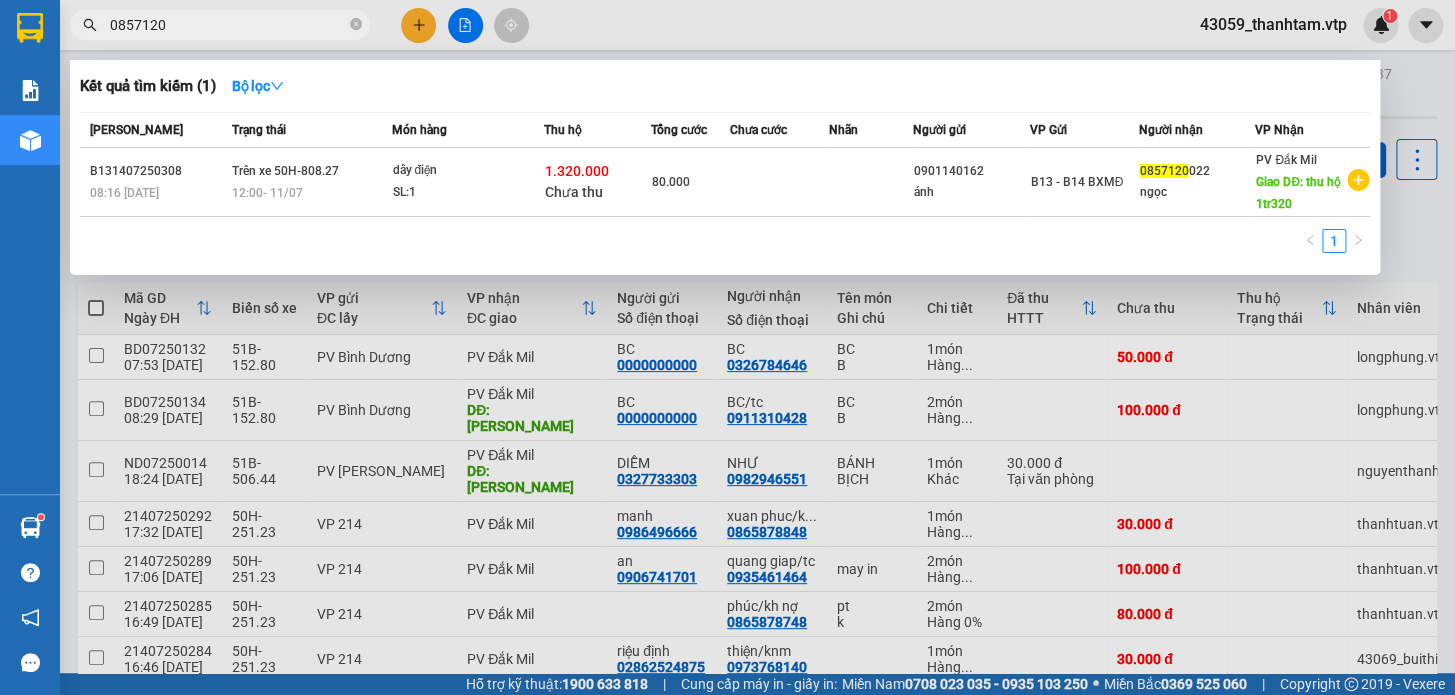 drag, startPoint x: 198, startPoint y: 29, endPoint x: 100, endPoint y: 41, distance: 98.731964 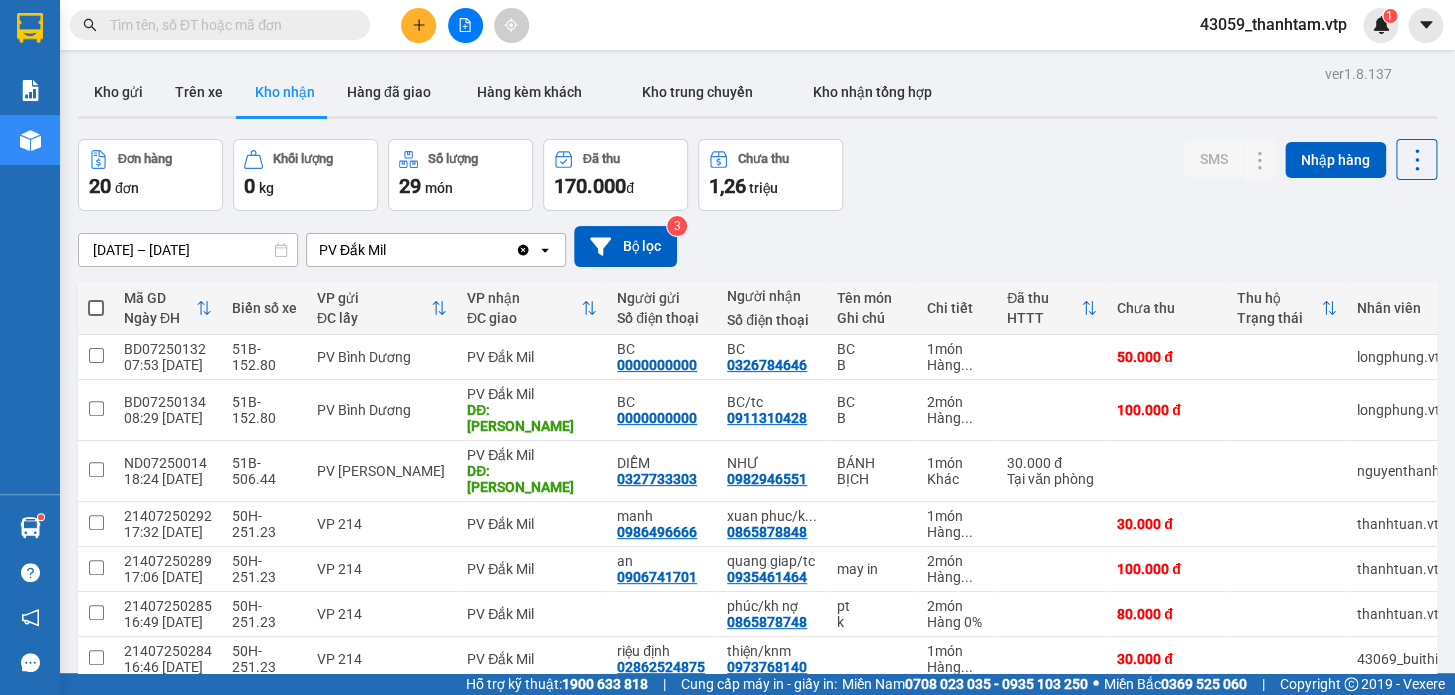 click 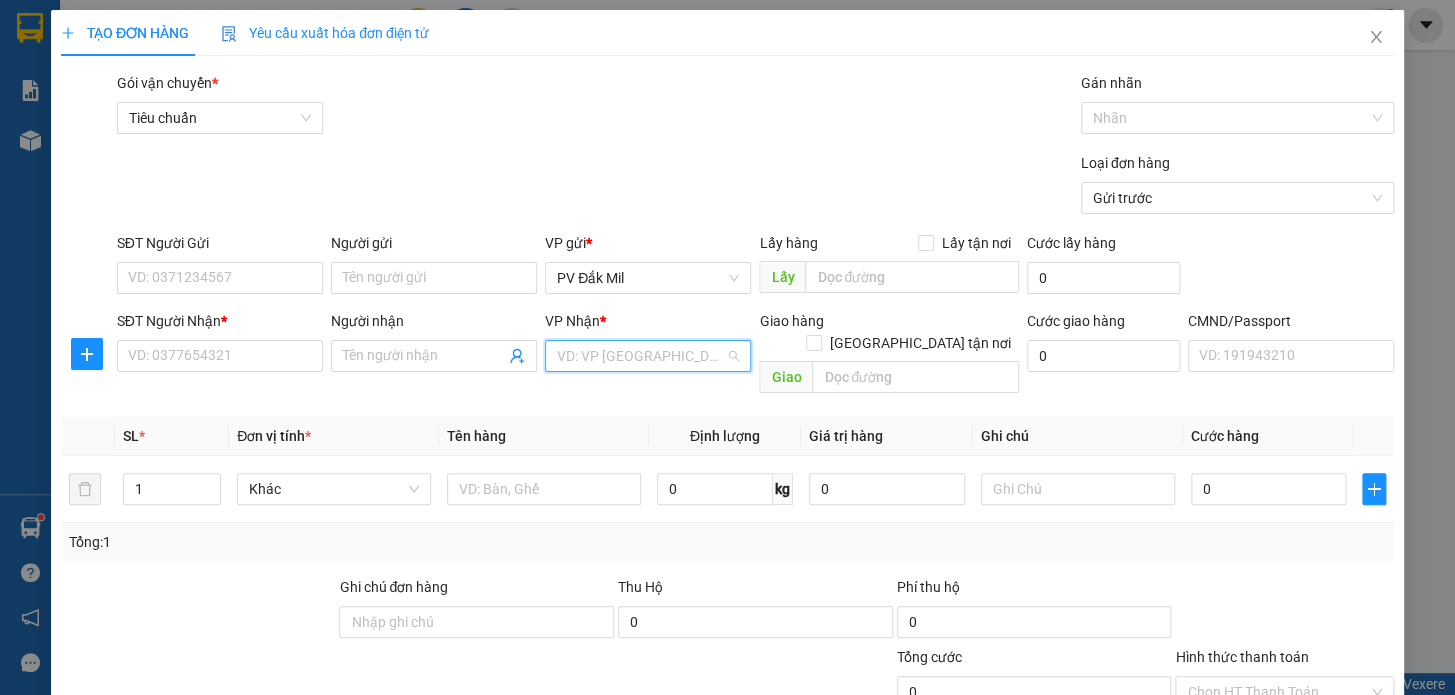 click at bounding box center (641, 356) 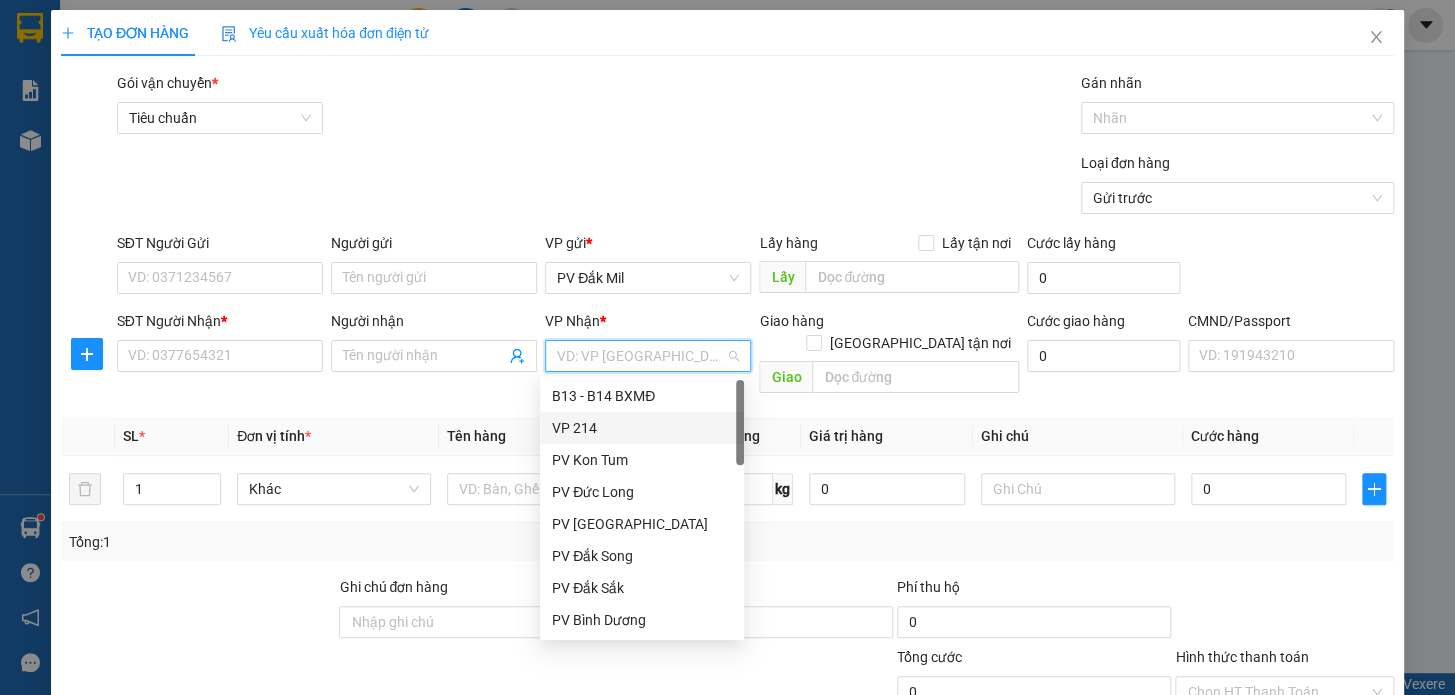 click on "VP 214" at bounding box center [642, 428] 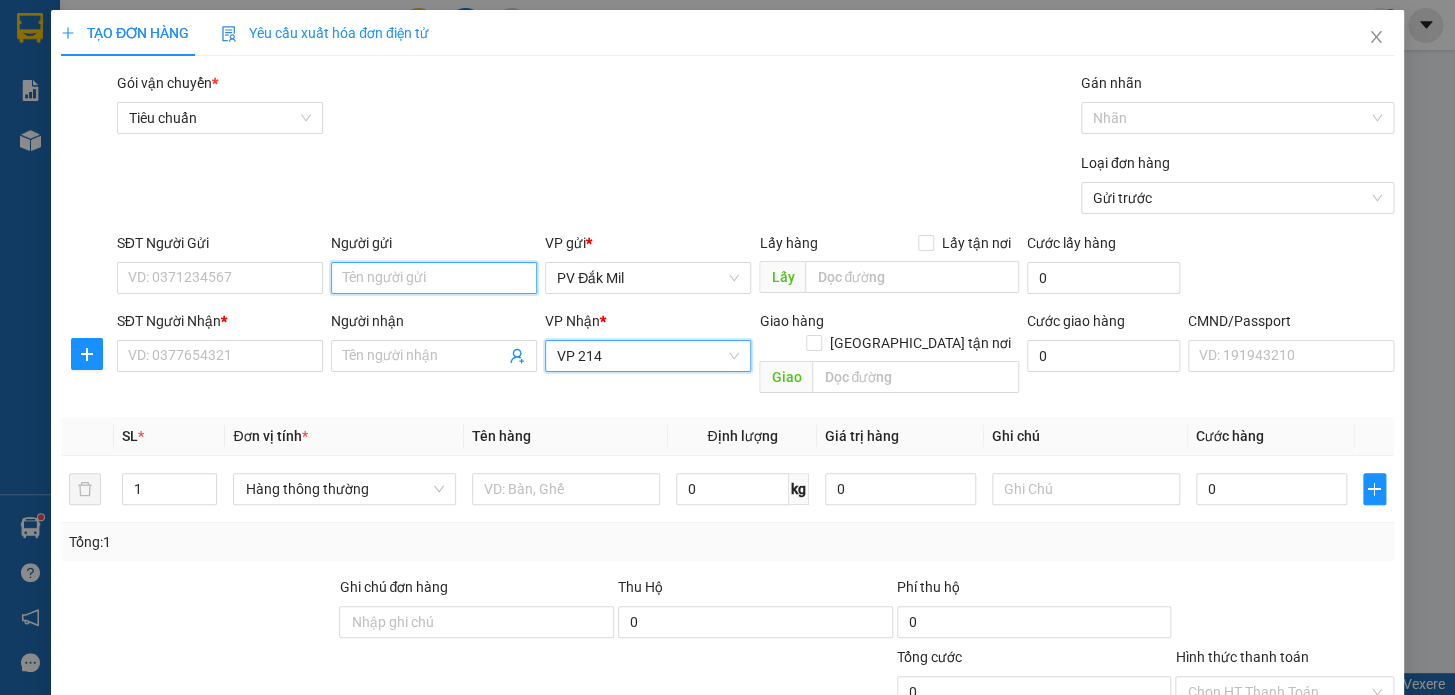 click on "Người gửi" at bounding box center (434, 278) 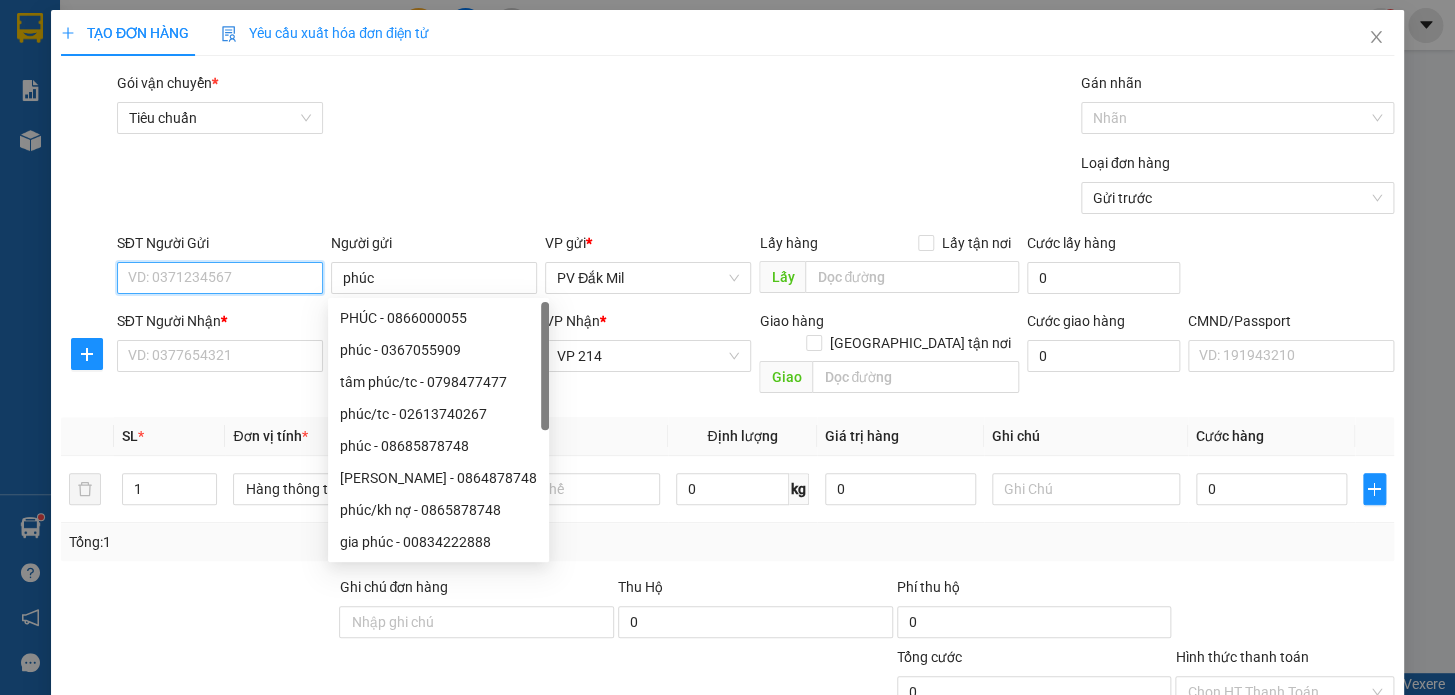 click on "SĐT Người Gửi" at bounding box center (220, 278) 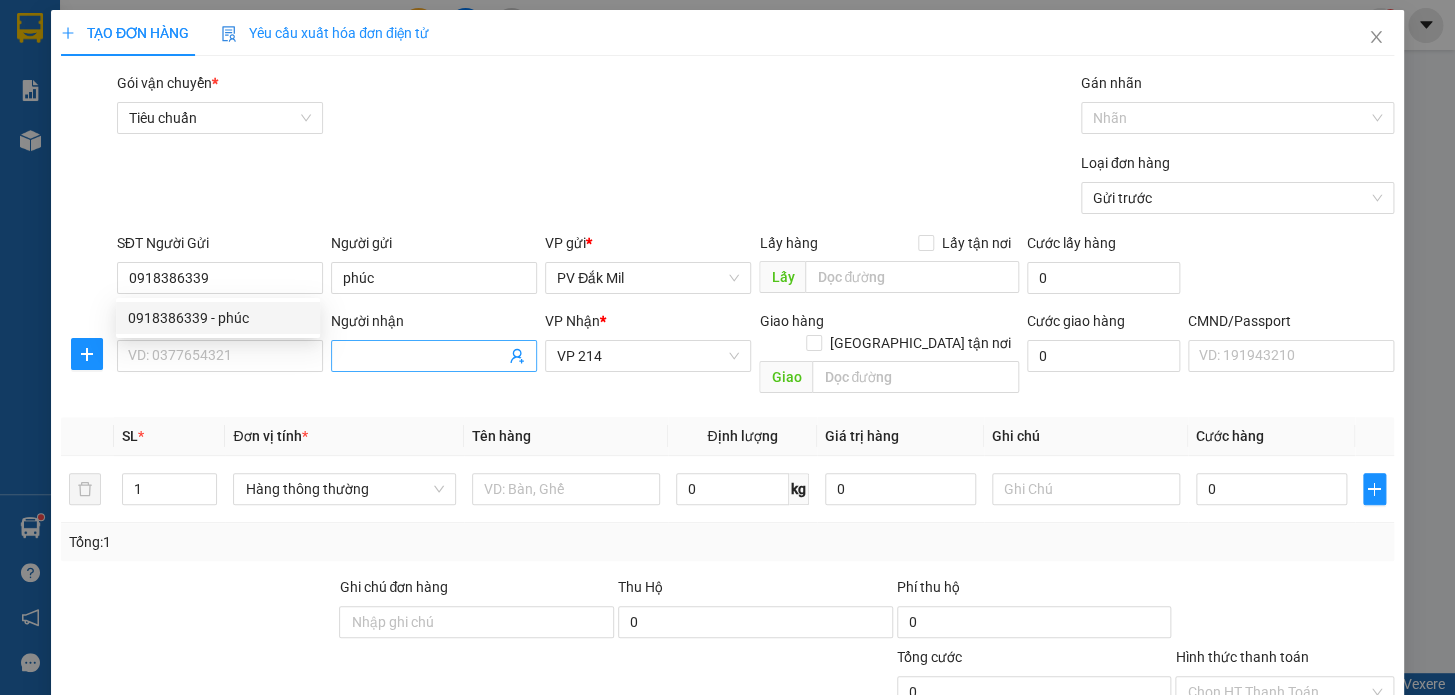 click on "Người nhận" at bounding box center (424, 356) 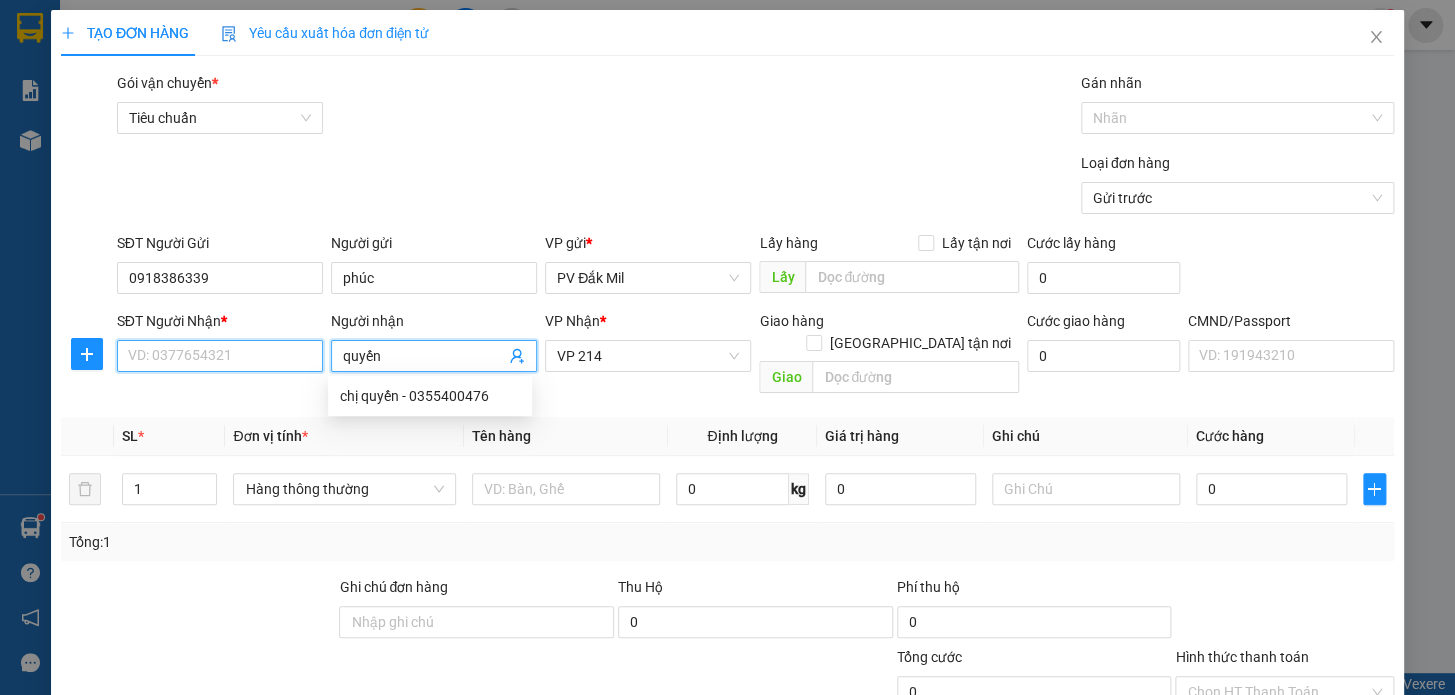 click on "SĐT Người Nhận  *" at bounding box center (220, 356) 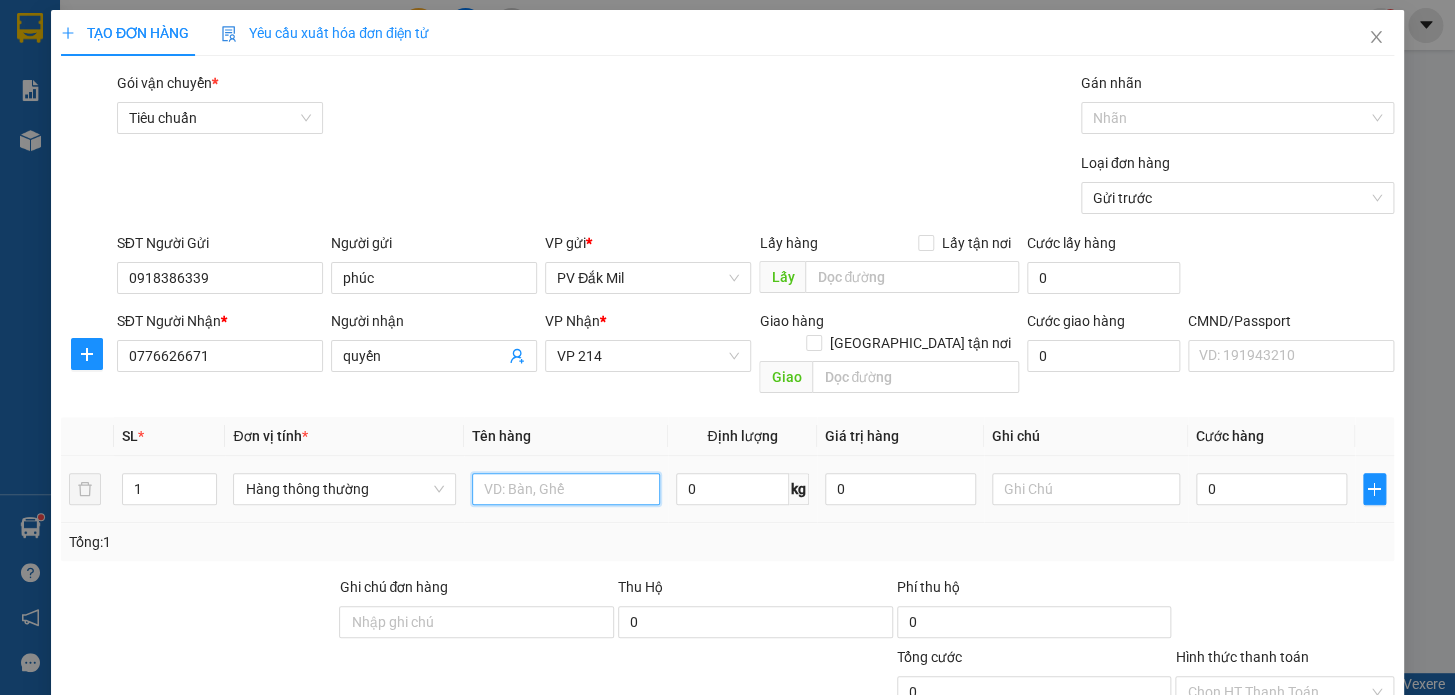 click at bounding box center (566, 489) 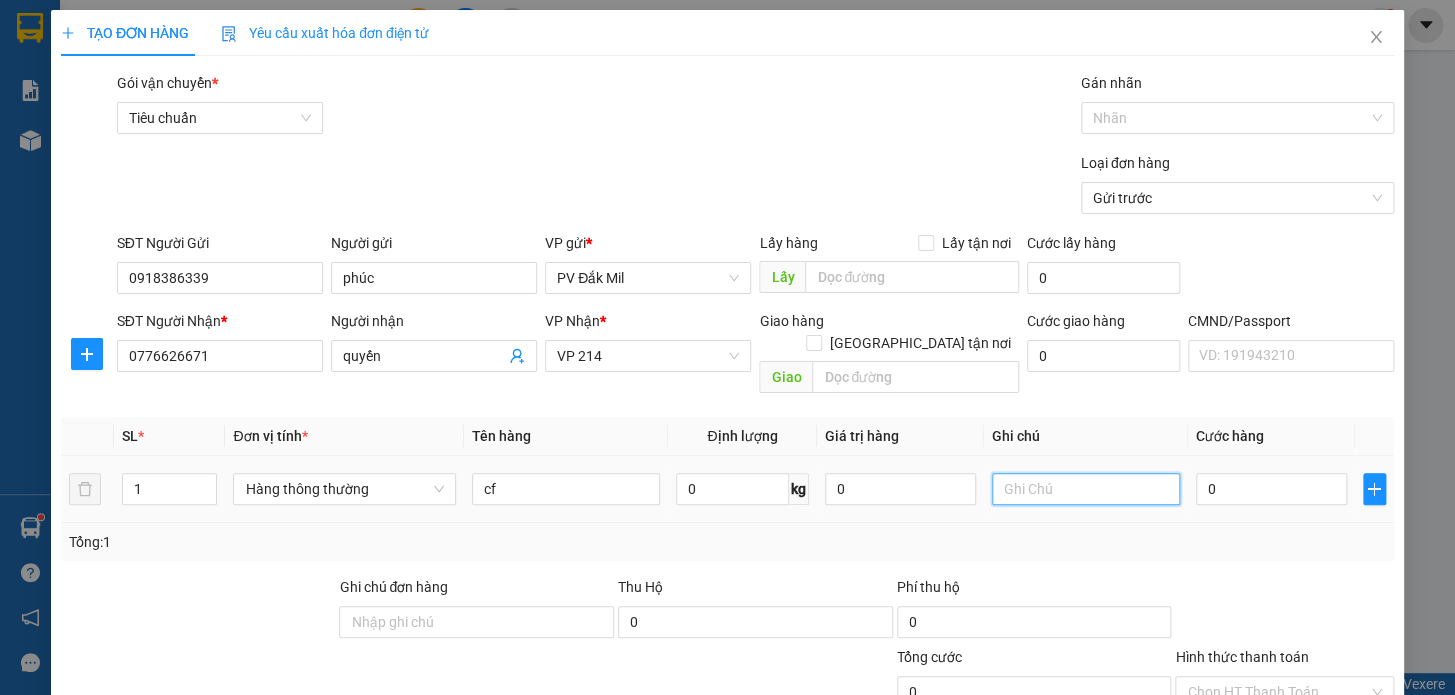 click at bounding box center (1086, 489) 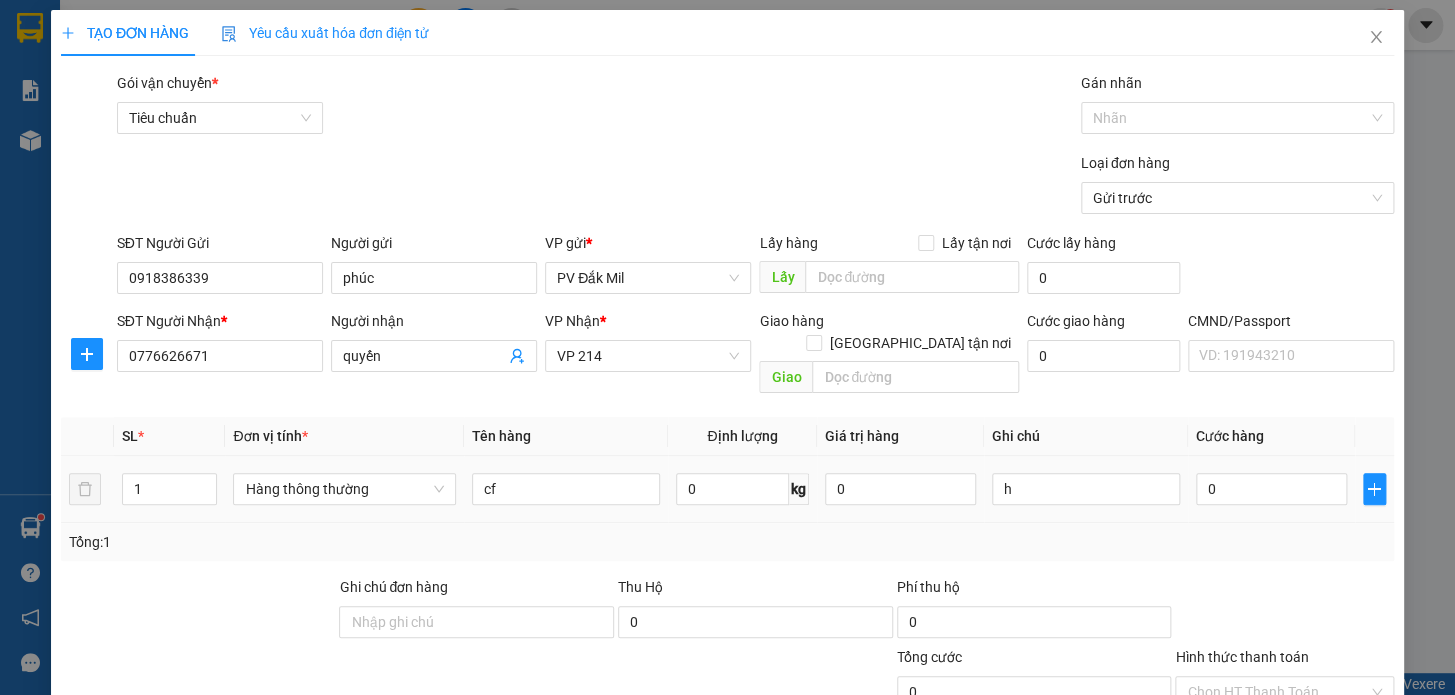 click on "0" at bounding box center [1271, 489] 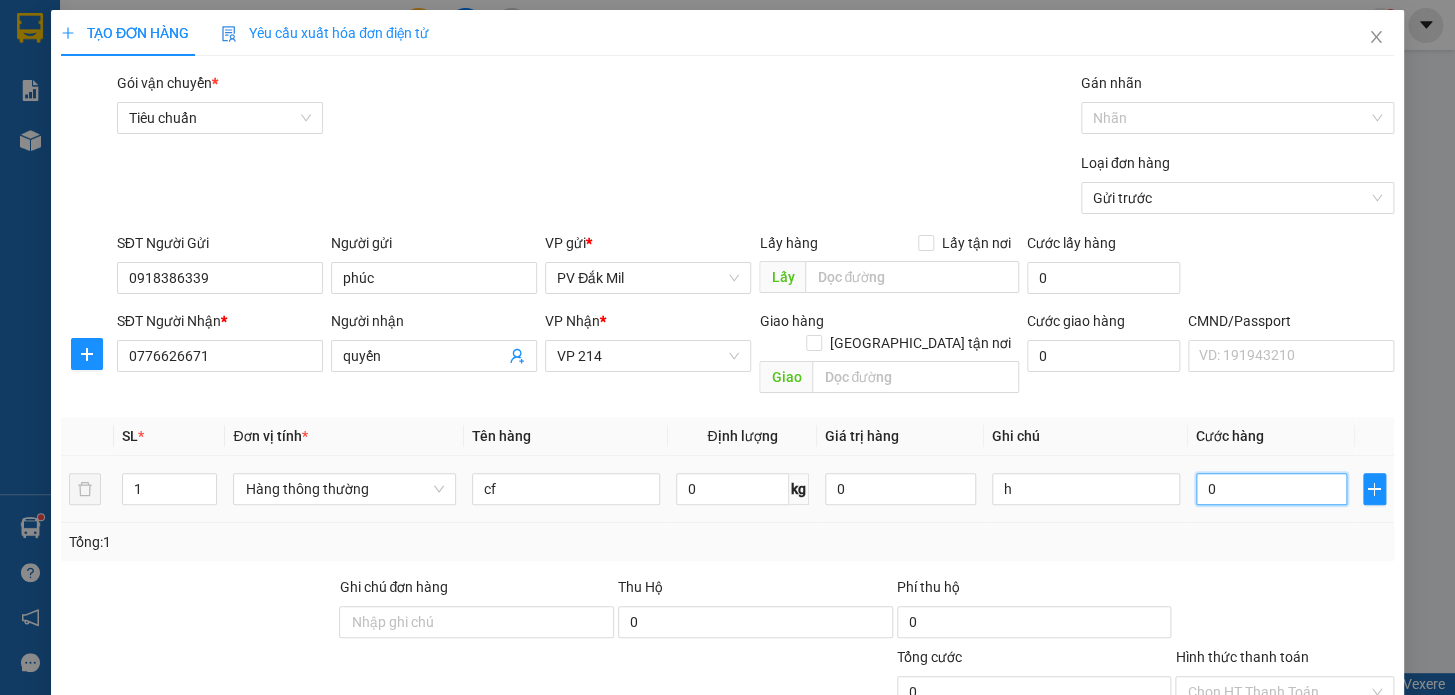 click on "0" at bounding box center [1271, 489] 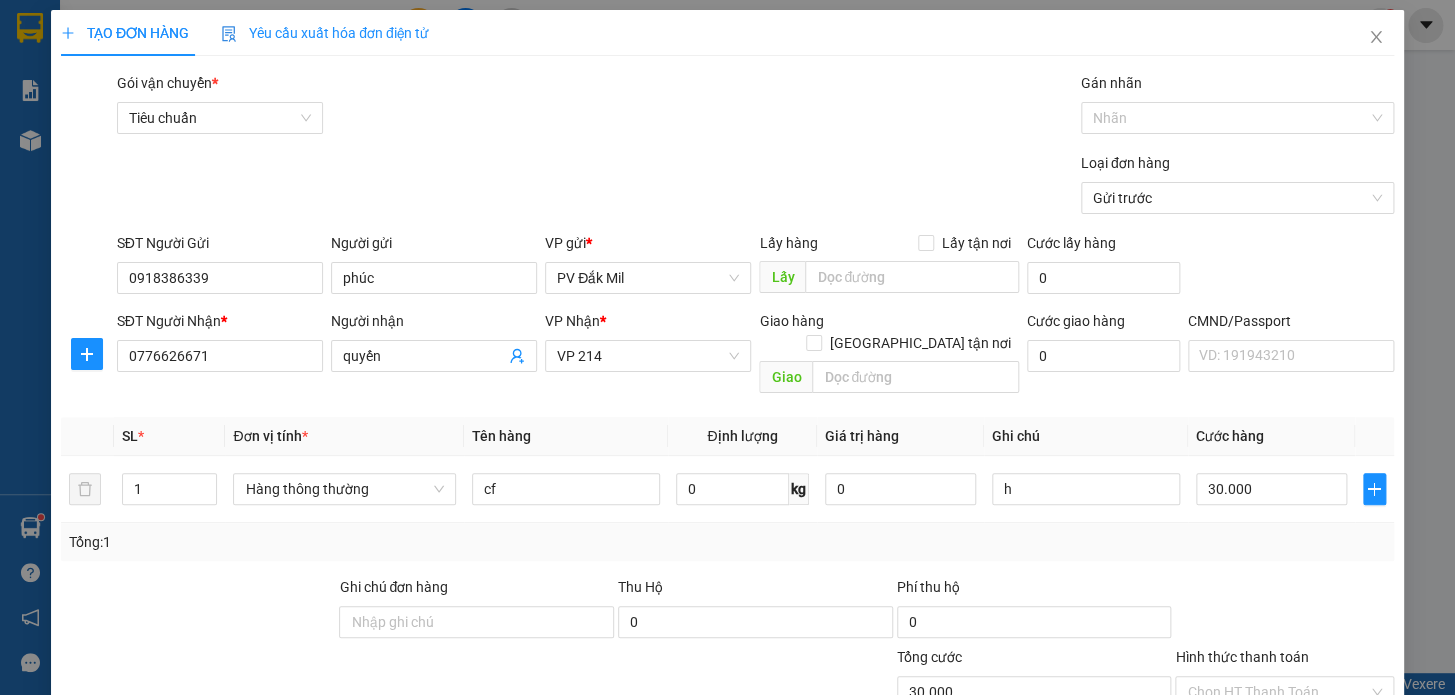 click 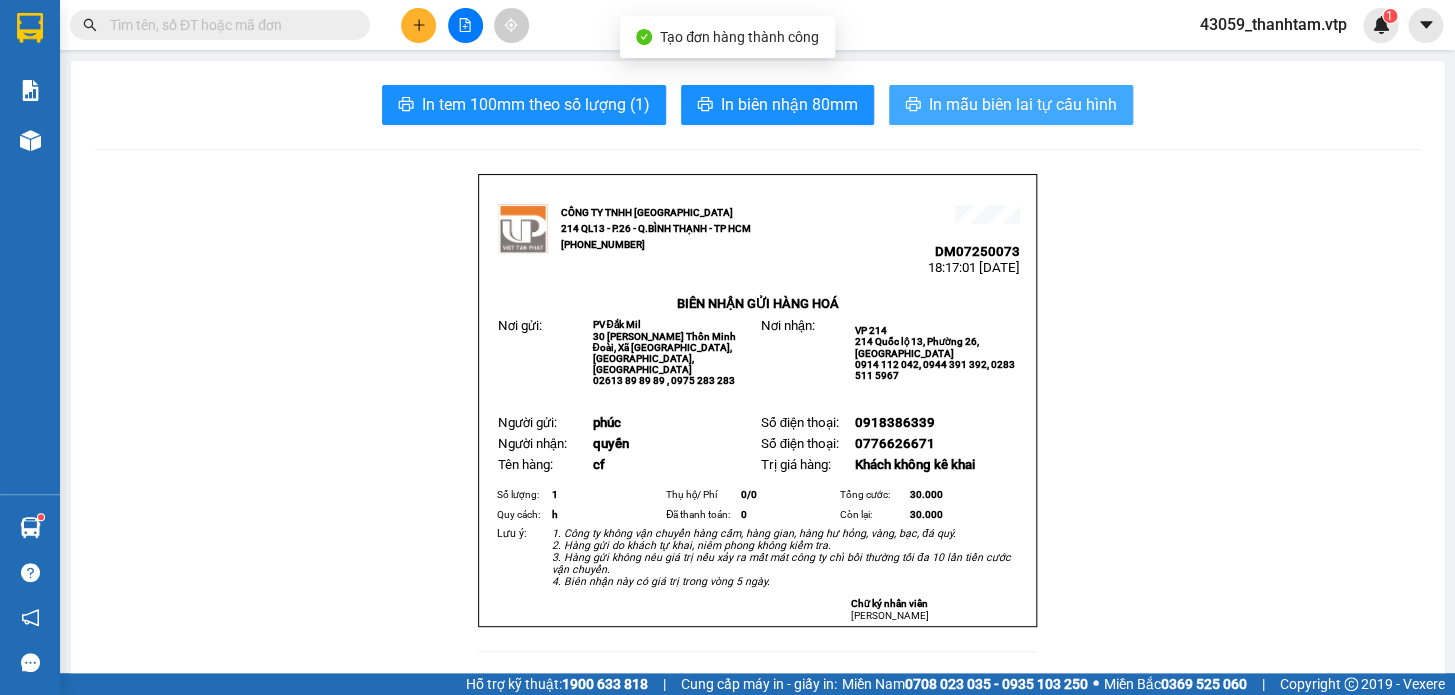 click on "In mẫu biên lai tự cấu hình" at bounding box center (1023, 104) 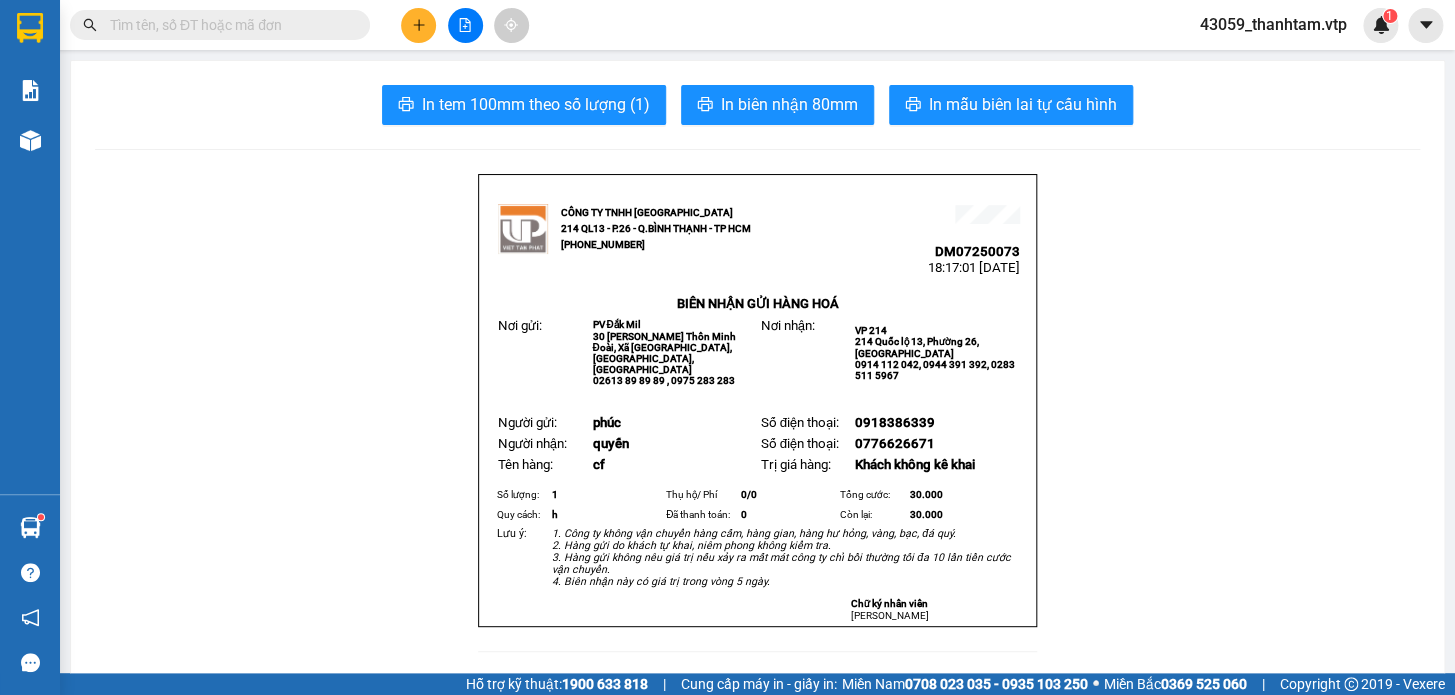 click 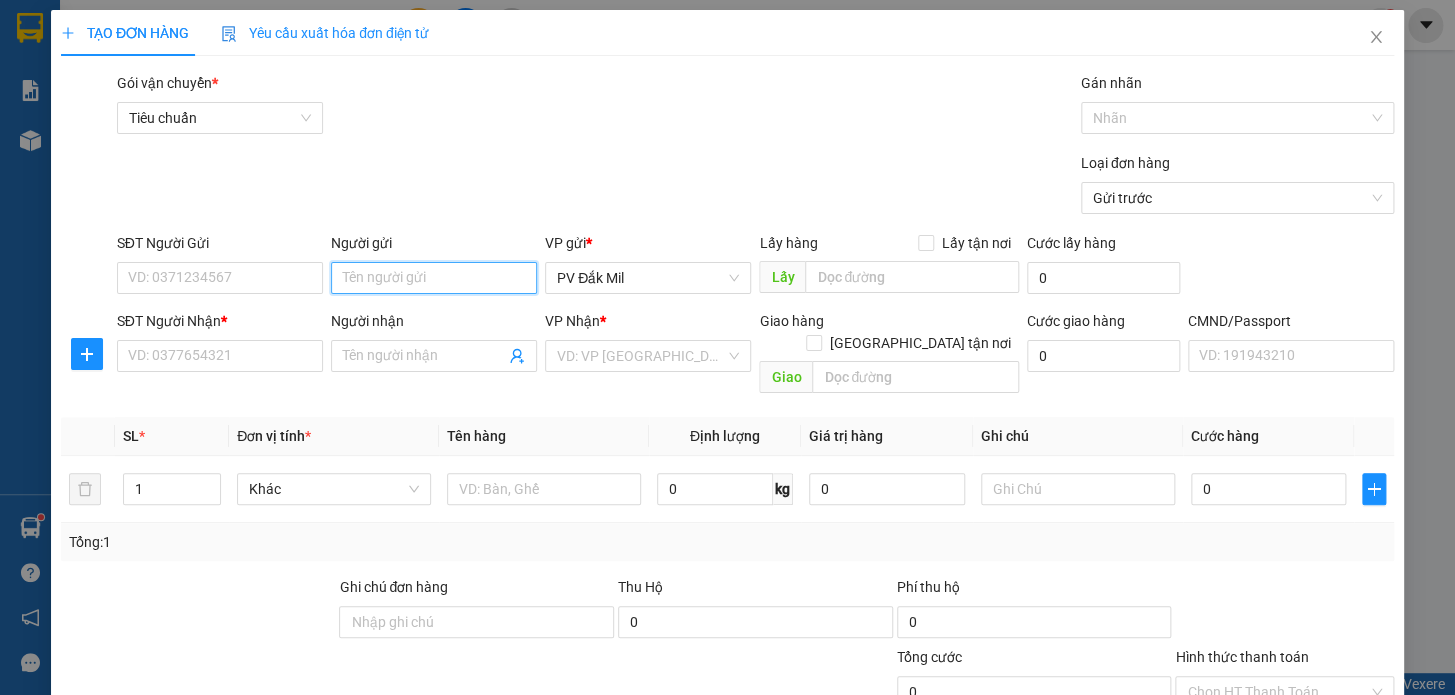 click on "Người gửi" at bounding box center (434, 278) 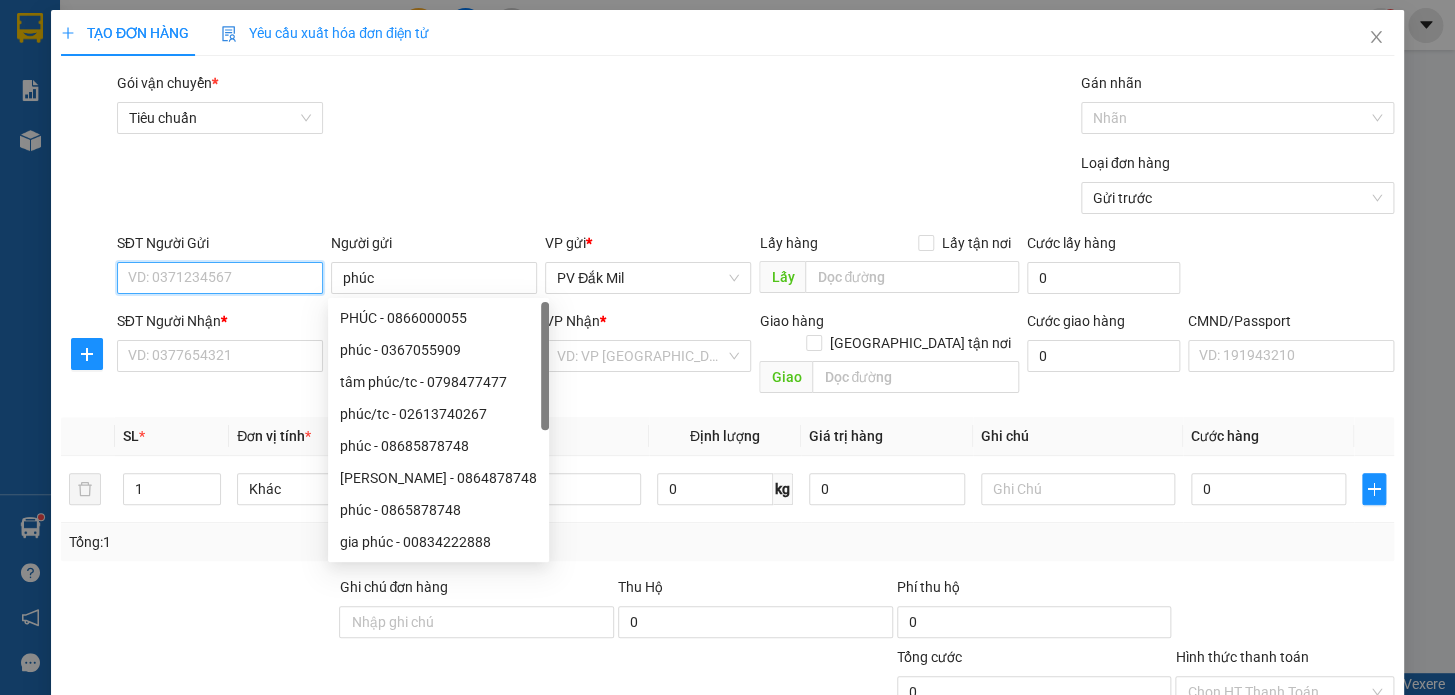 click on "SĐT Người Gửi" at bounding box center (220, 278) 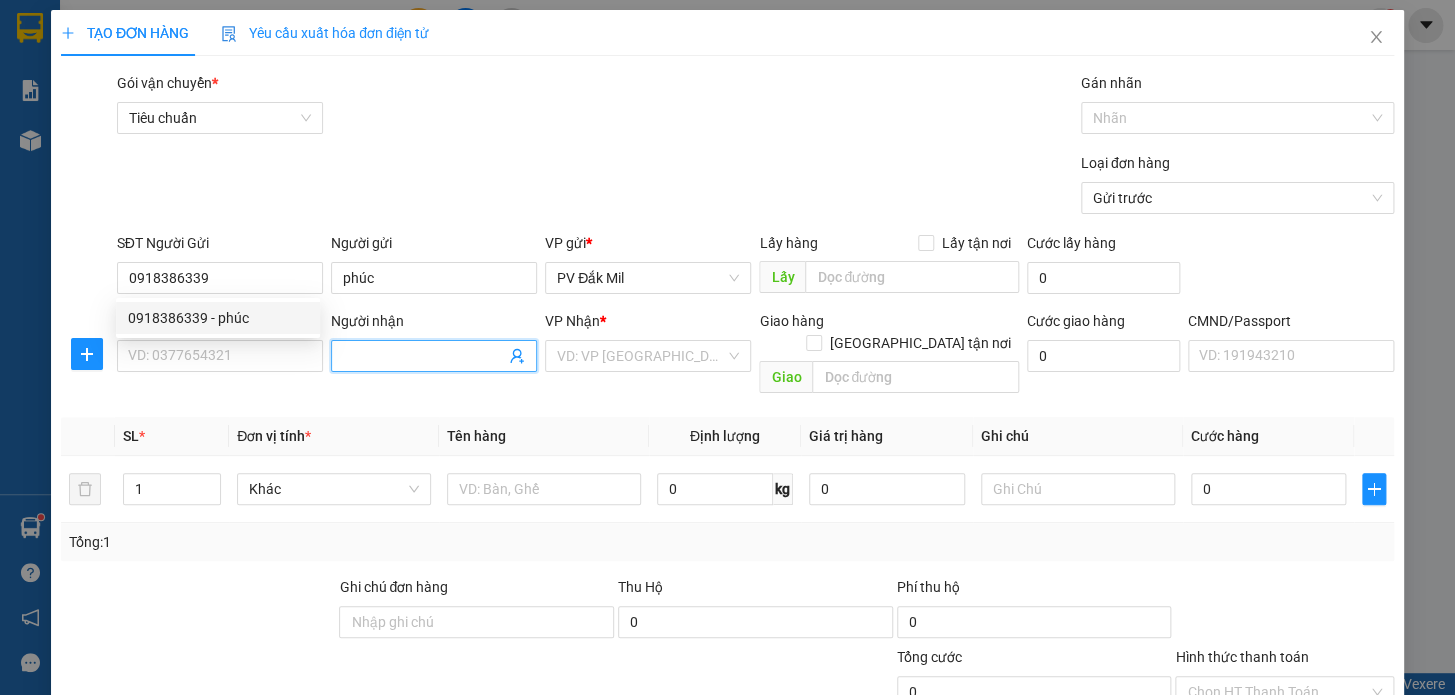 click on "Người nhận" at bounding box center [424, 356] 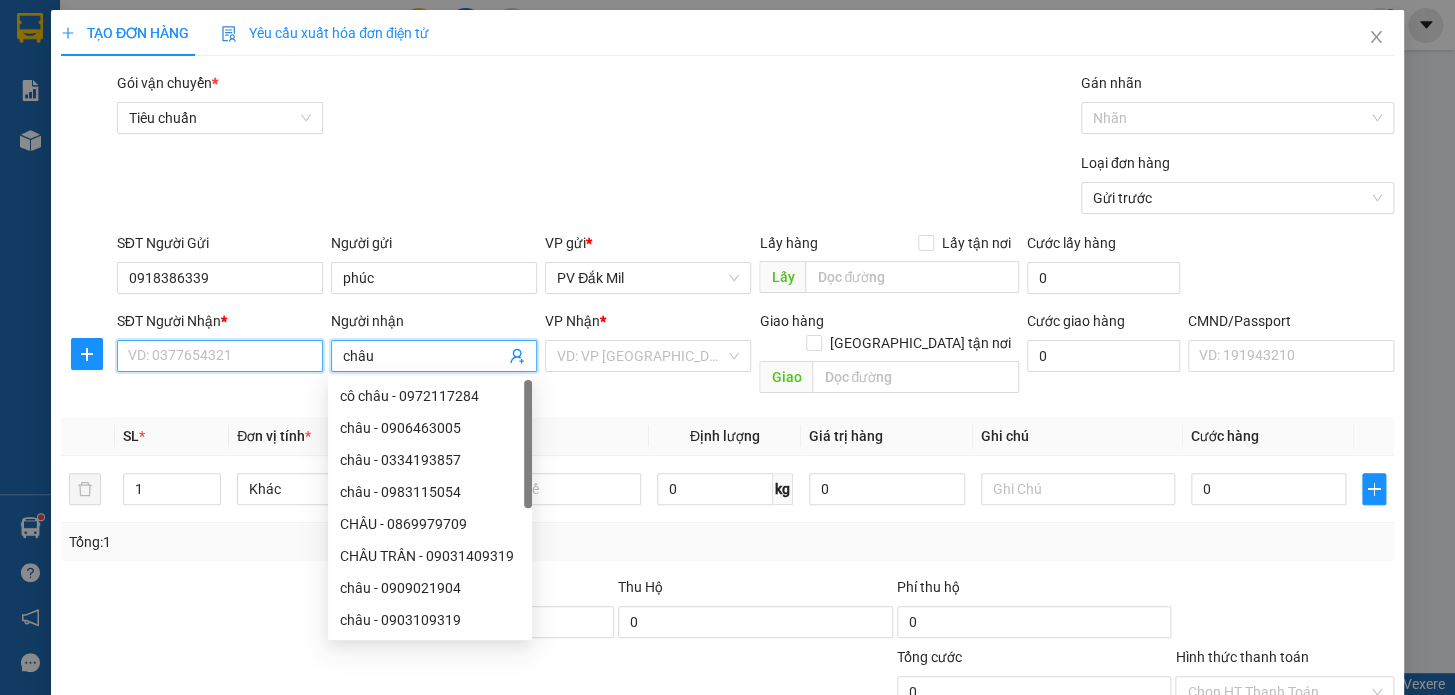 click on "SĐT Người Nhận  *" at bounding box center [220, 356] 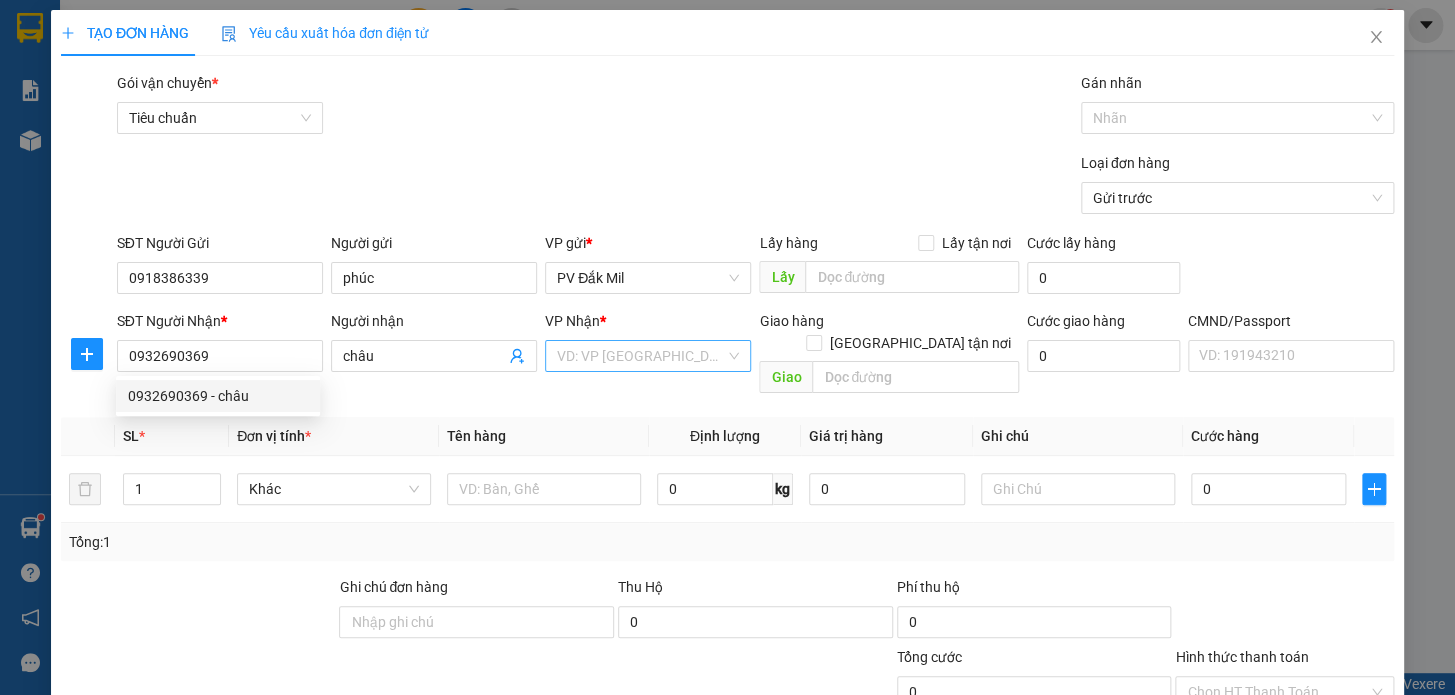 click at bounding box center (641, 356) 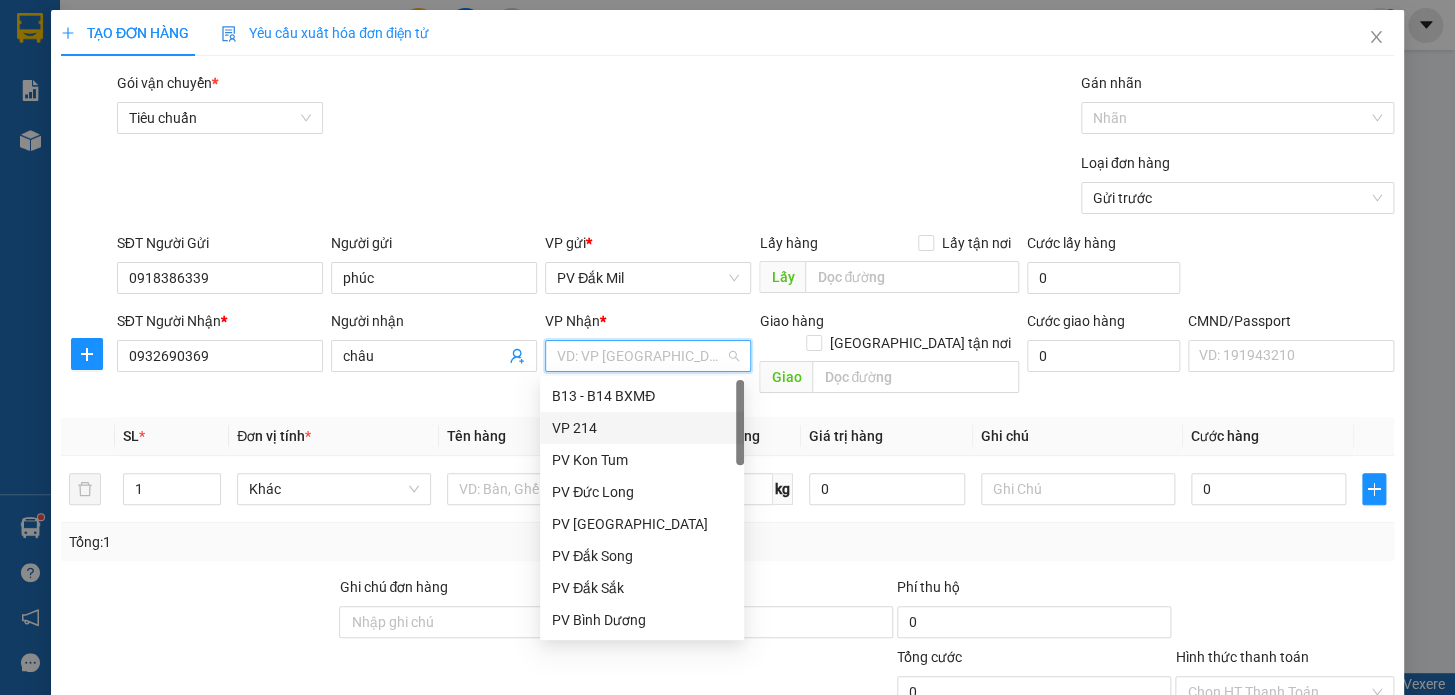click on "VP 214" at bounding box center (642, 428) 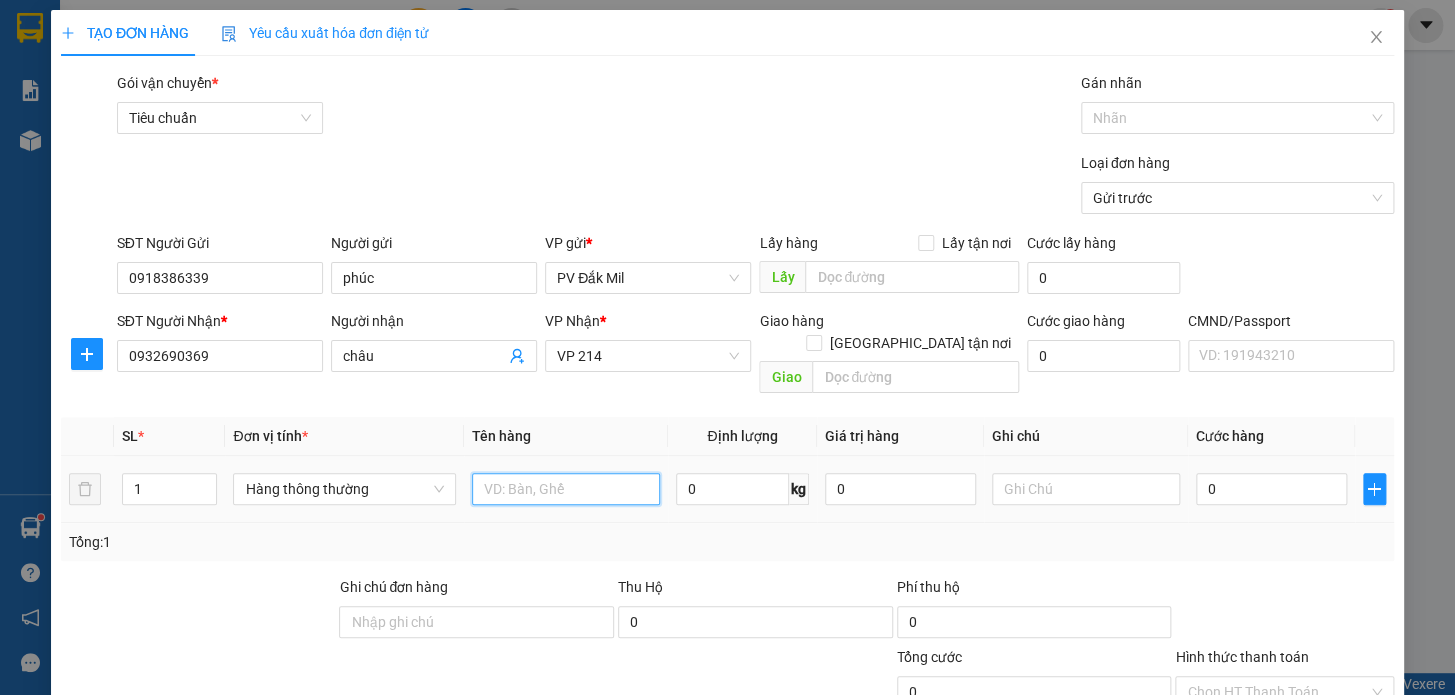 click at bounding box center [566, 489] 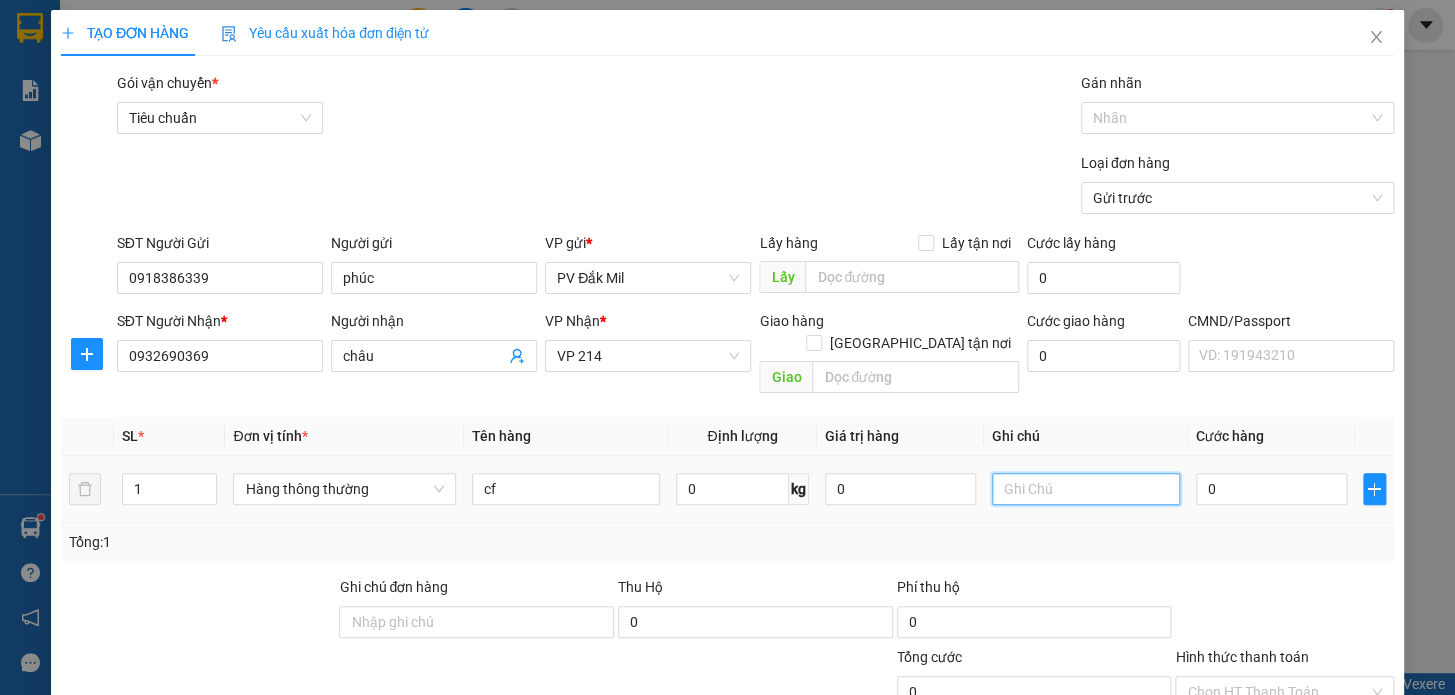 click at bounding box center (1086, 489) 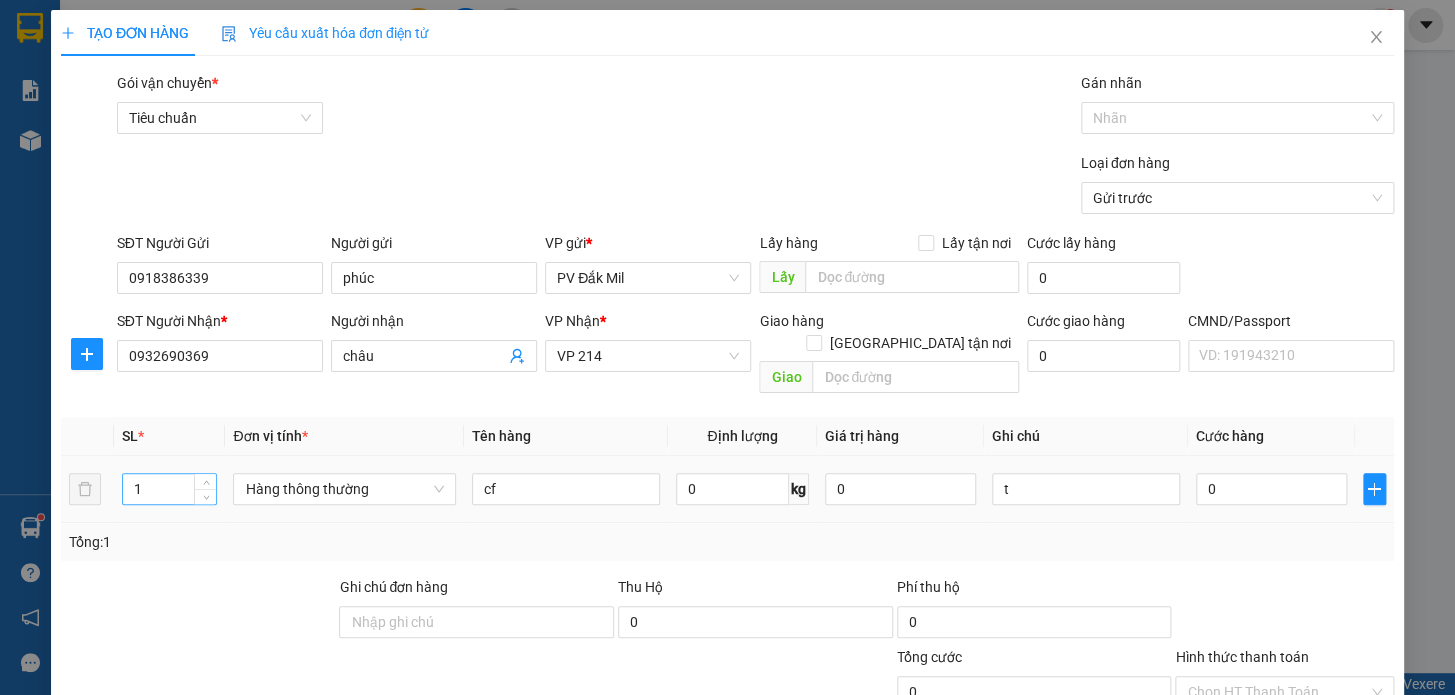 click on "1" at bounding box center (169, 489) 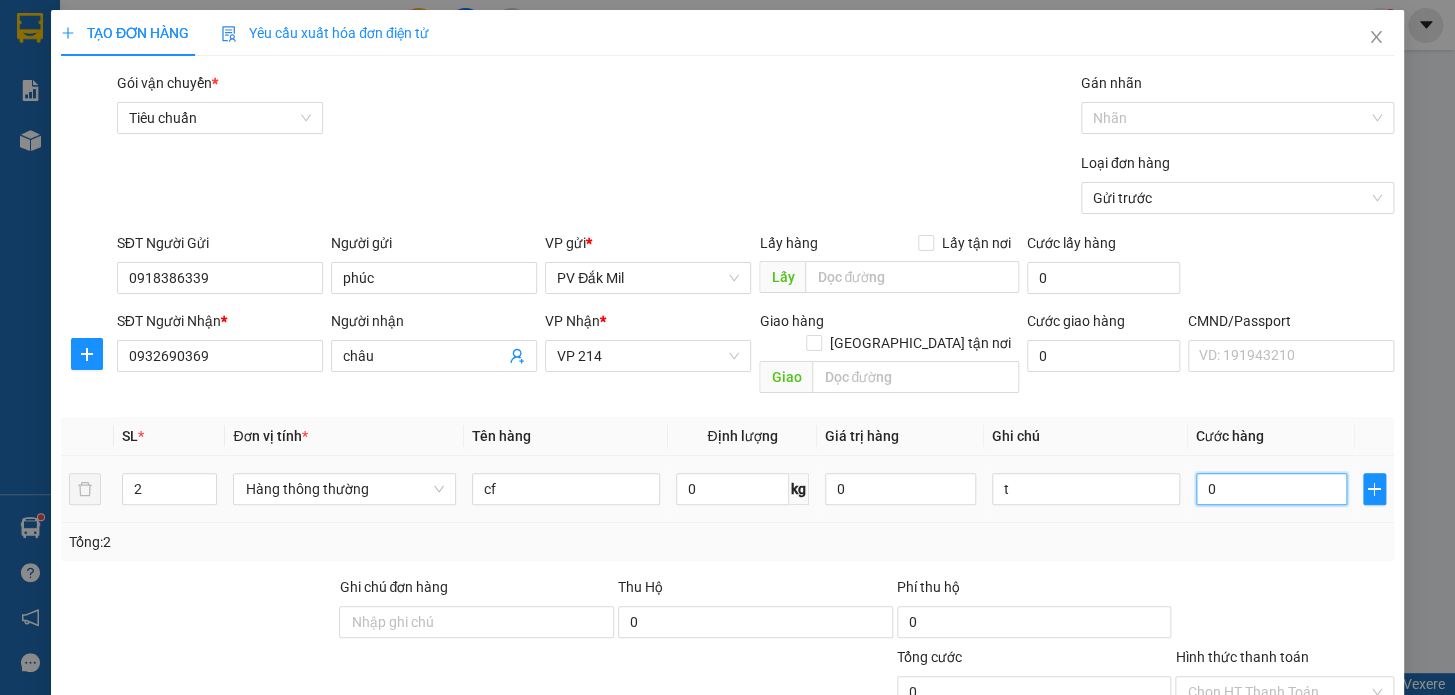 click on "0" at bounding box center (1271, 489) 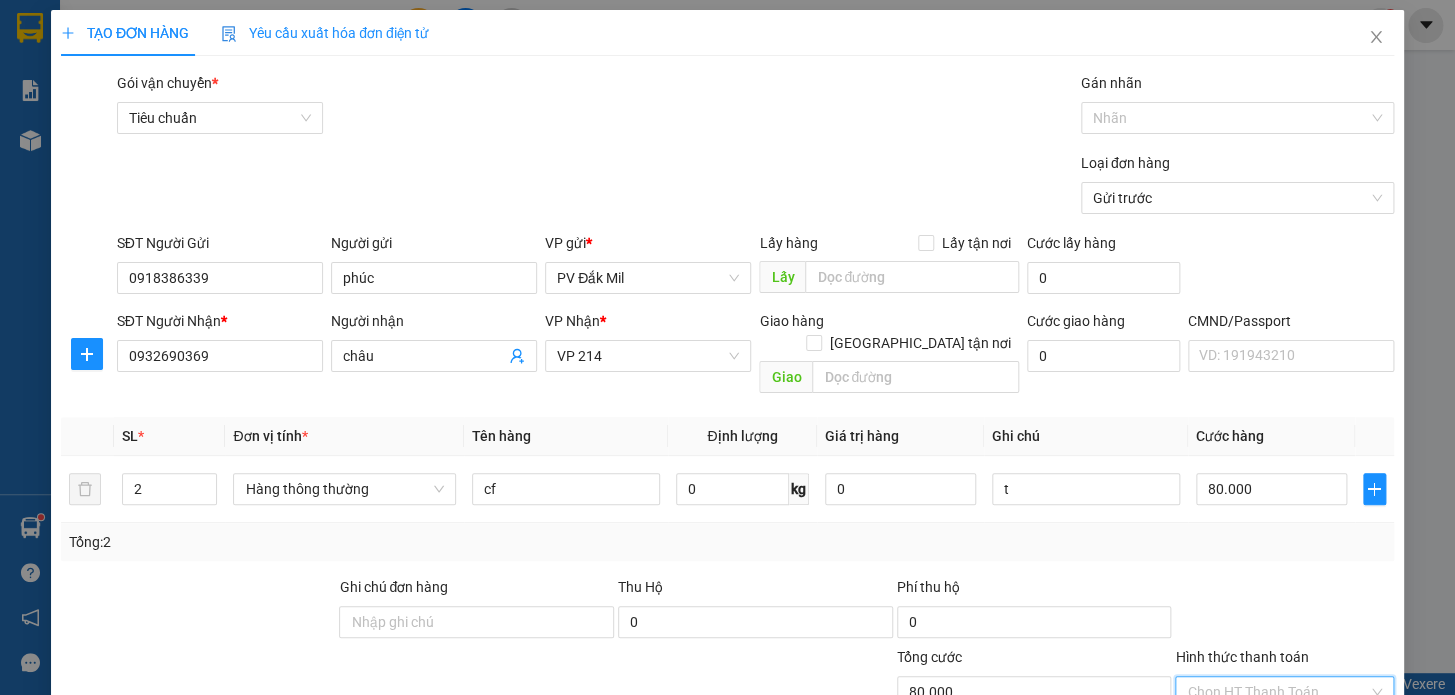 drag, startPoint x: 1276, startPoint y: 394, endPoint x: 1219, endPoint y: 425, distance: 64.884514 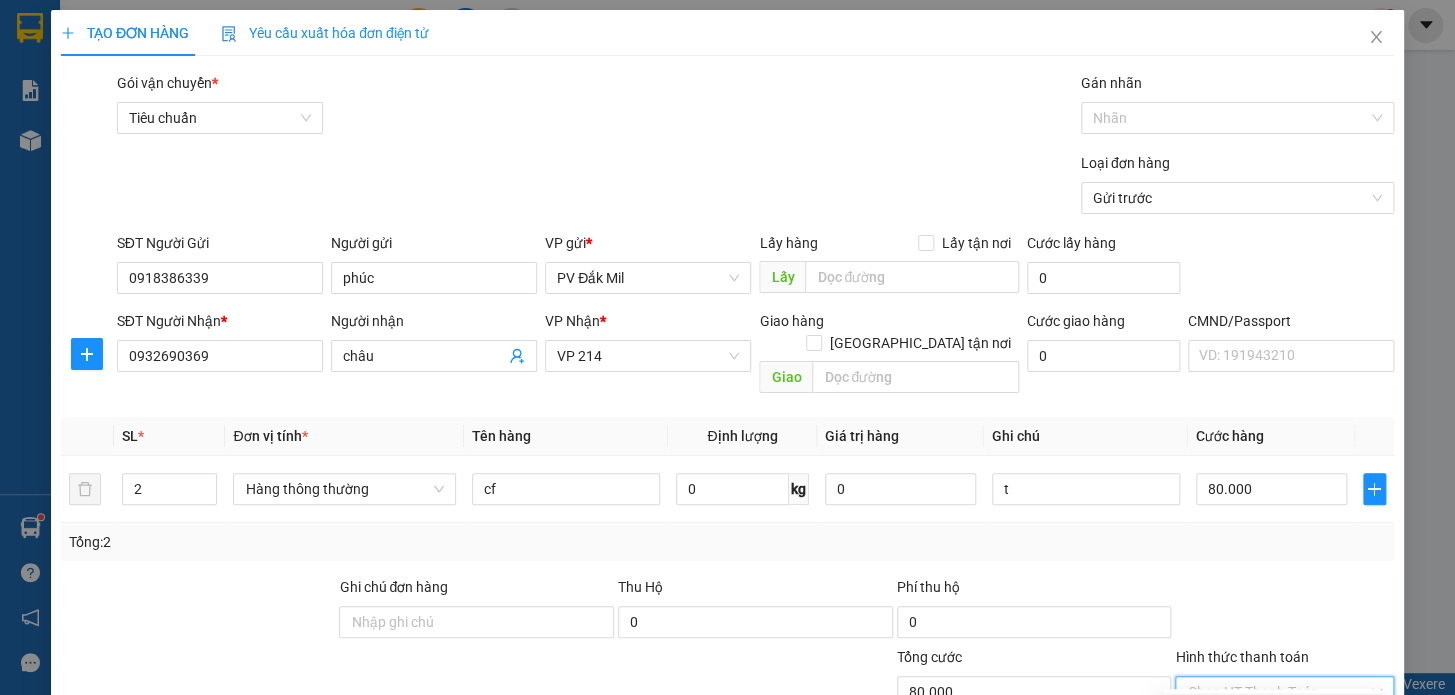 click on "Tại văn phòng" at bounding box center (1272, 709) 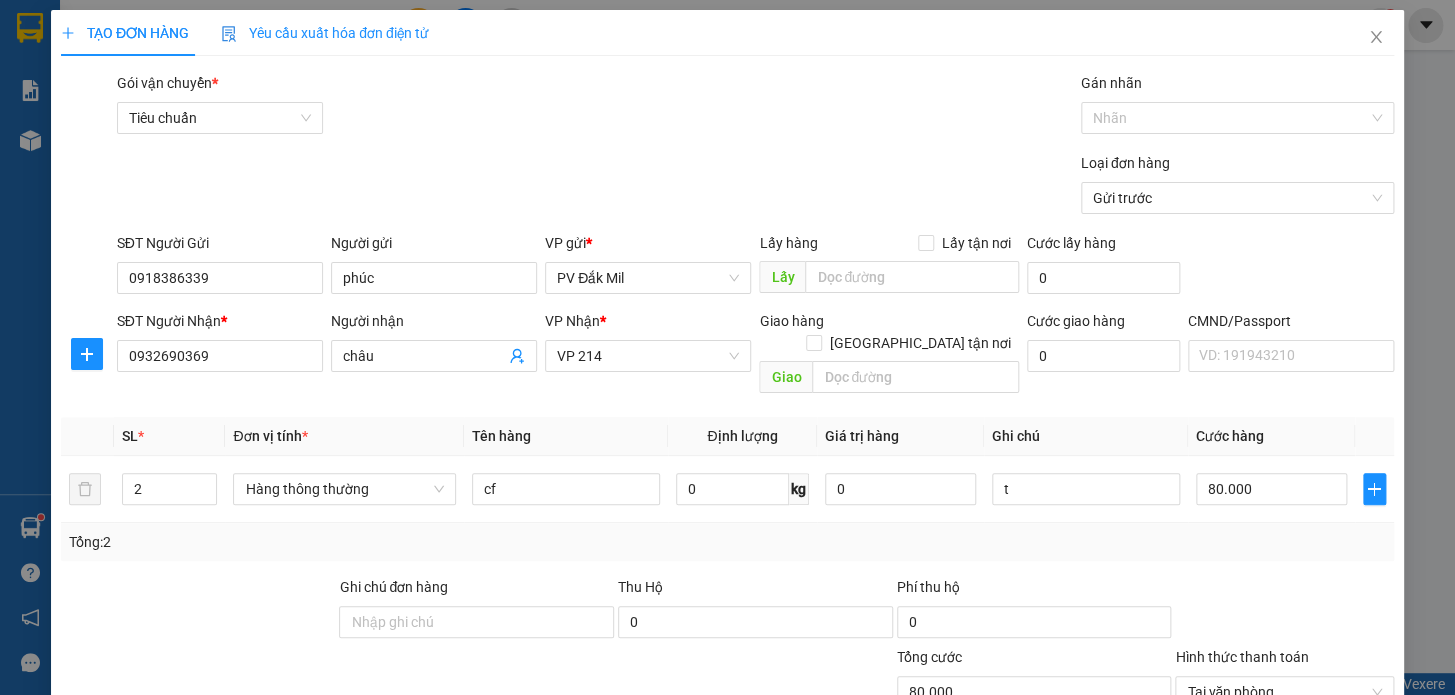 click on "[PERSON_NAME] và In" at bounding box center (1339, 929) 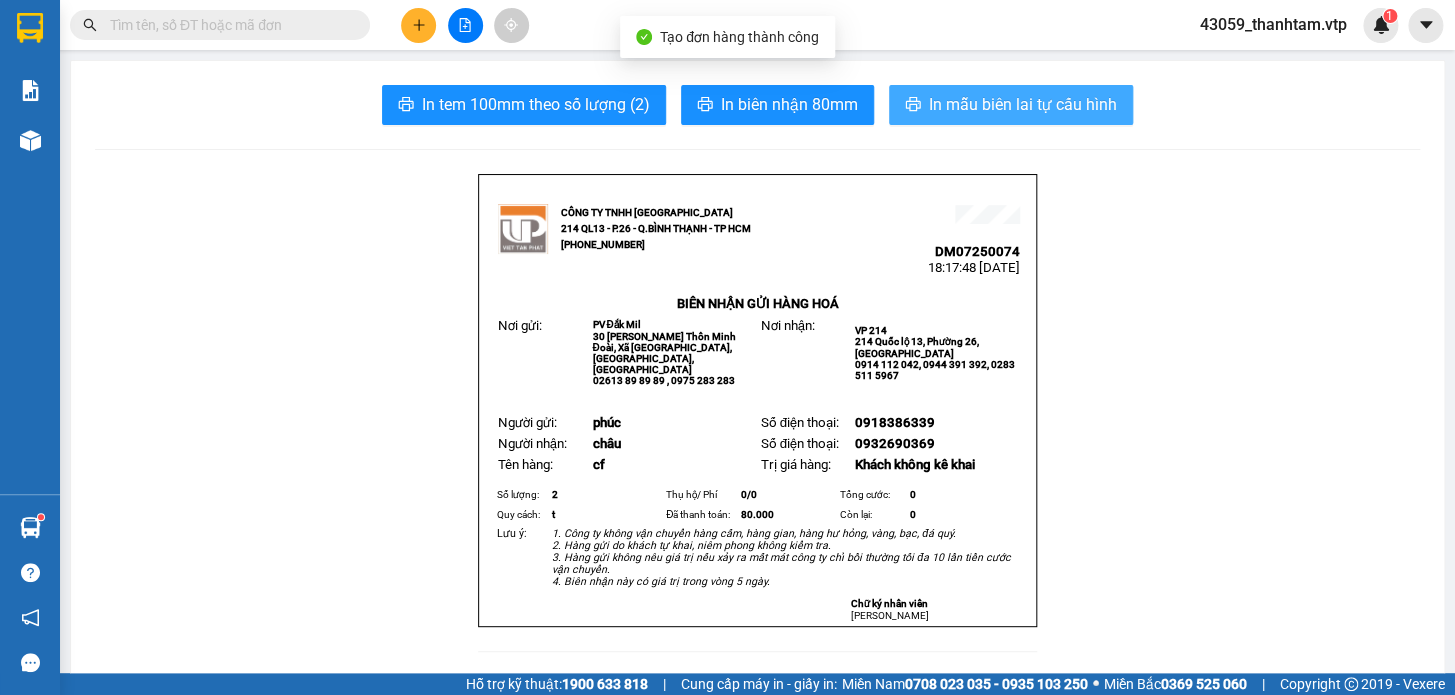 click on "In mẫu biên lai tự cấu hình" at bounding box center (1023, 104) 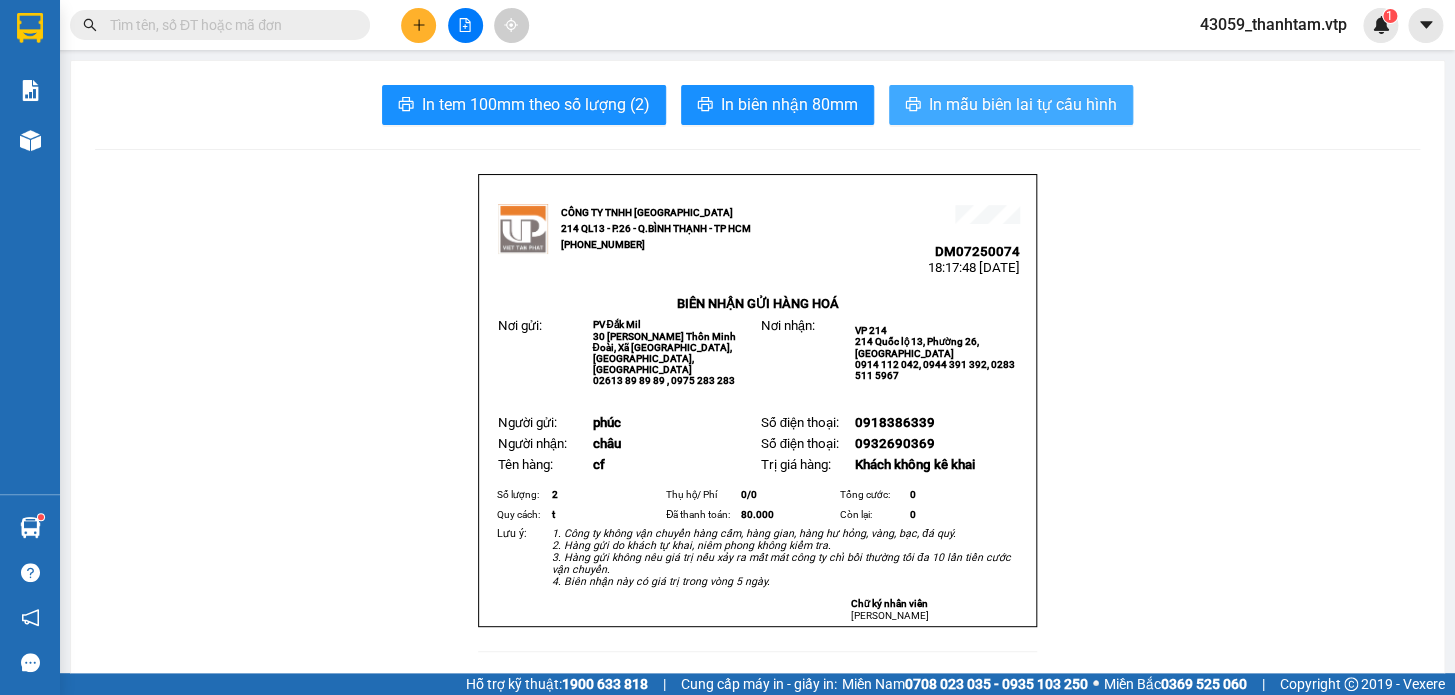 click on "In mẫu biên lai tự cấu hình" at bounding box center [1023, 104] 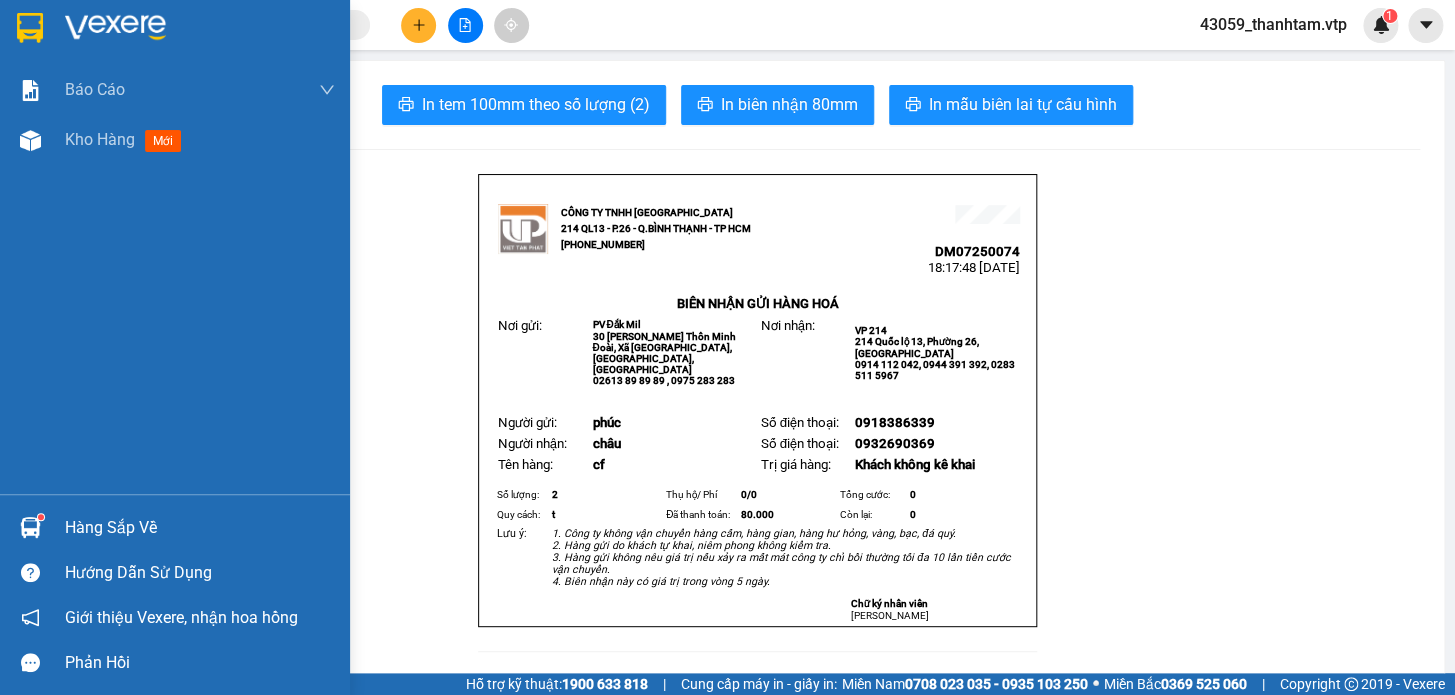 click at bounding box center [30, 28] 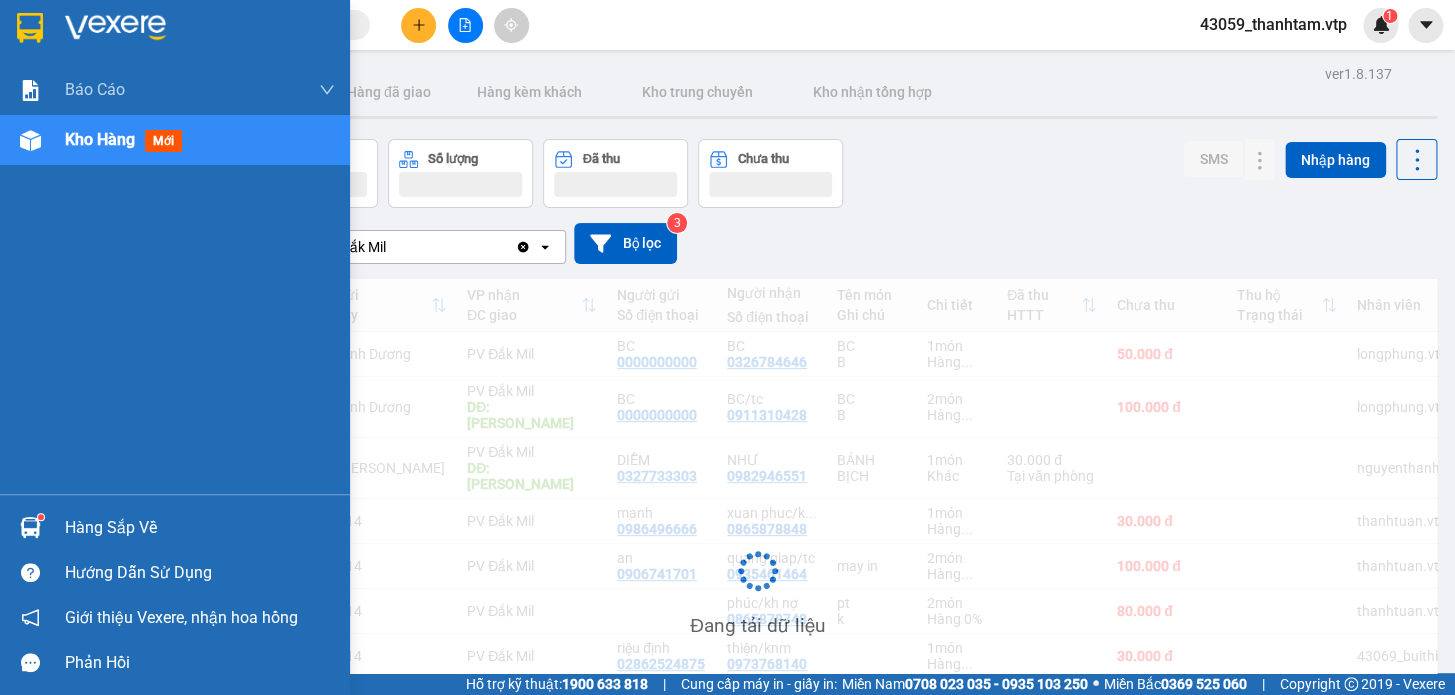 scroll, scrollTop: 0, scrollLeft: 0, axis: both 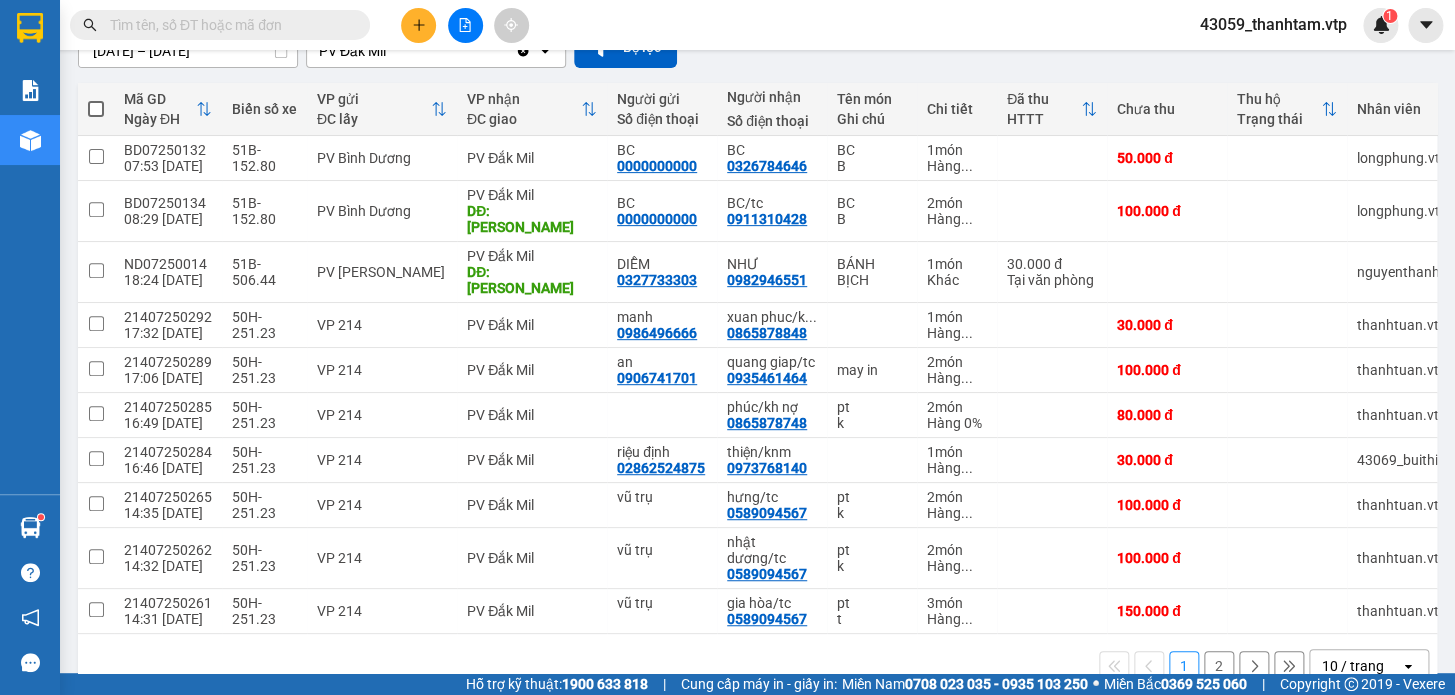 click on "2" at bounding box center [1219, 666] 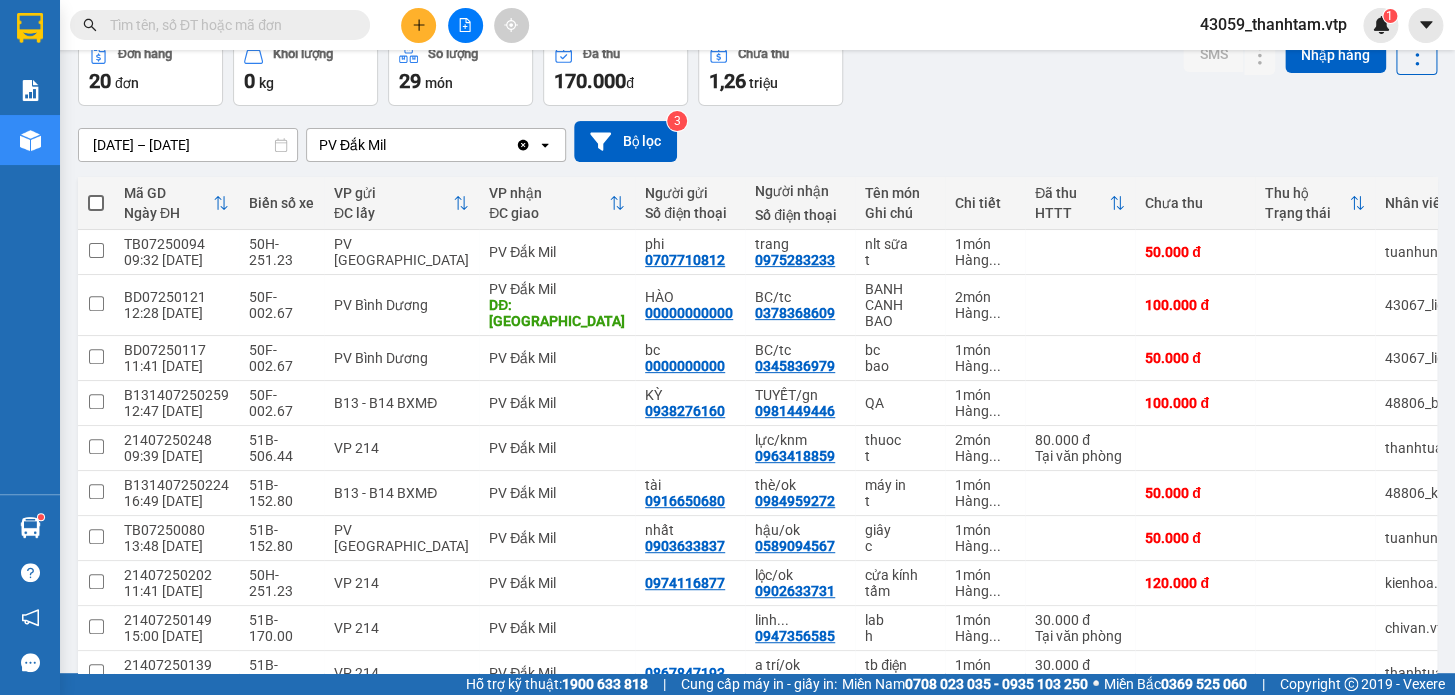 scroll, scrollTop: 17, scrollLeft: 0, axis: vertical 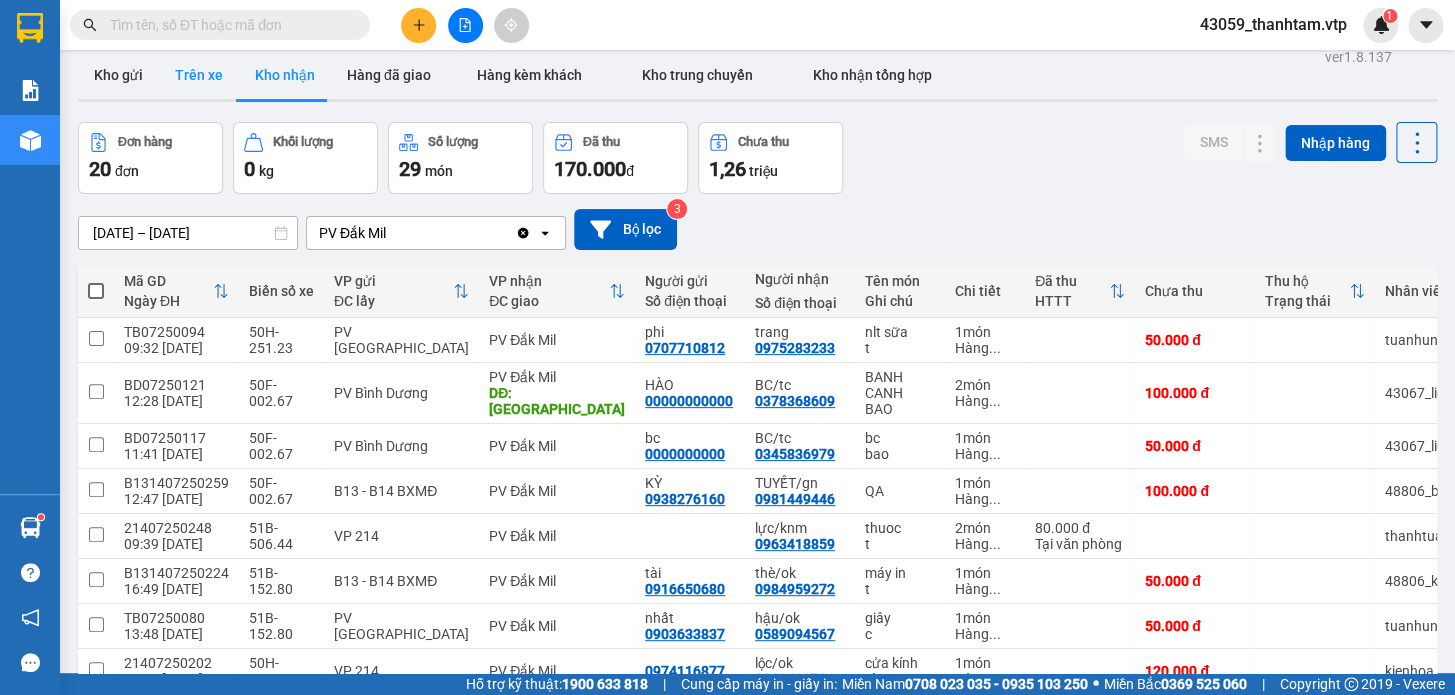 click on "Trên xe" at bounding box center [199, 75] 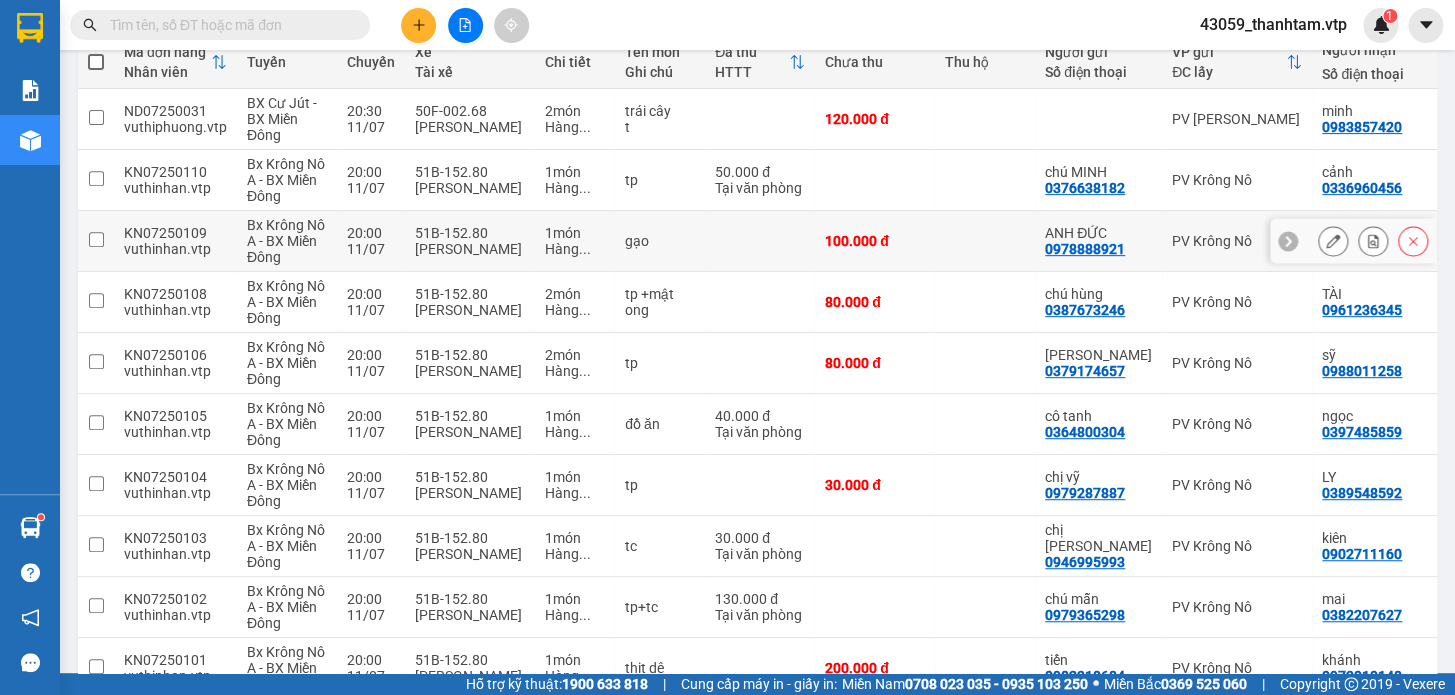 scroll, scrollTop: 0, scrollLeft: 0, axis: both 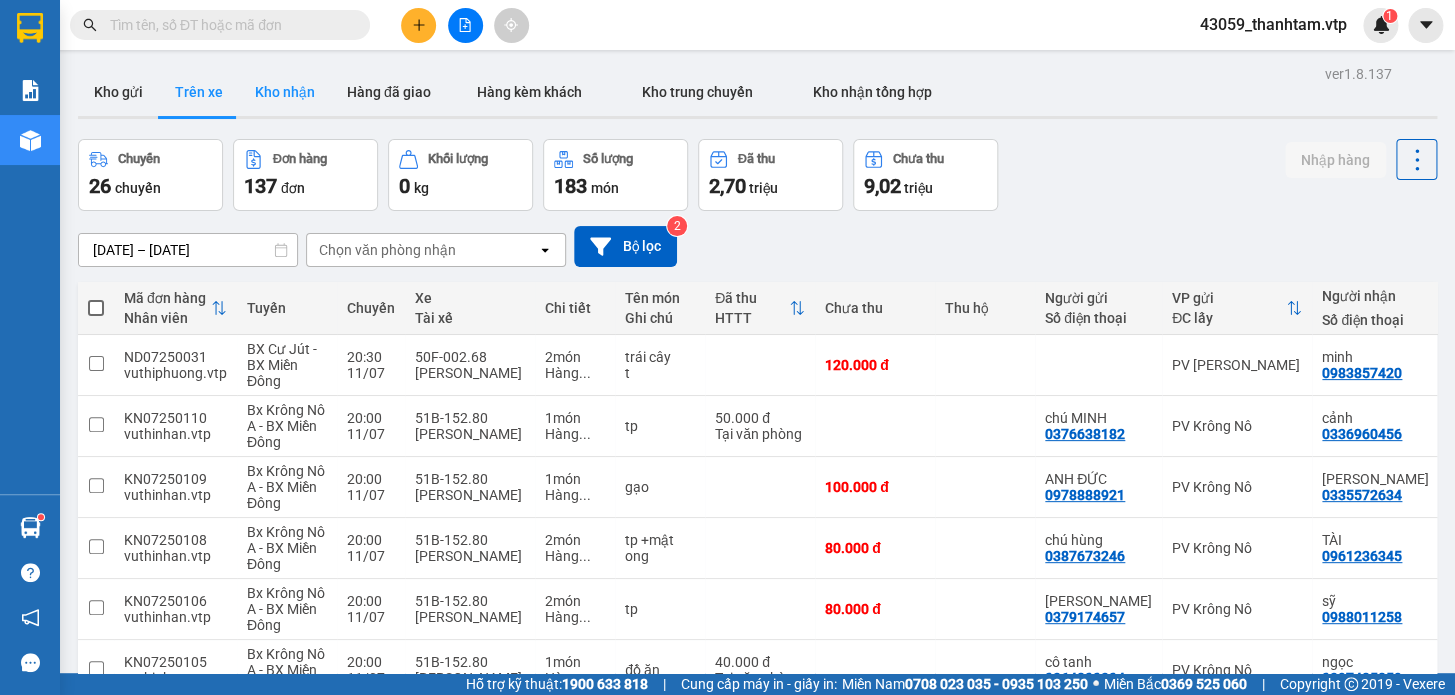 click on "Kho nhận" at bounding box center [285, 92] 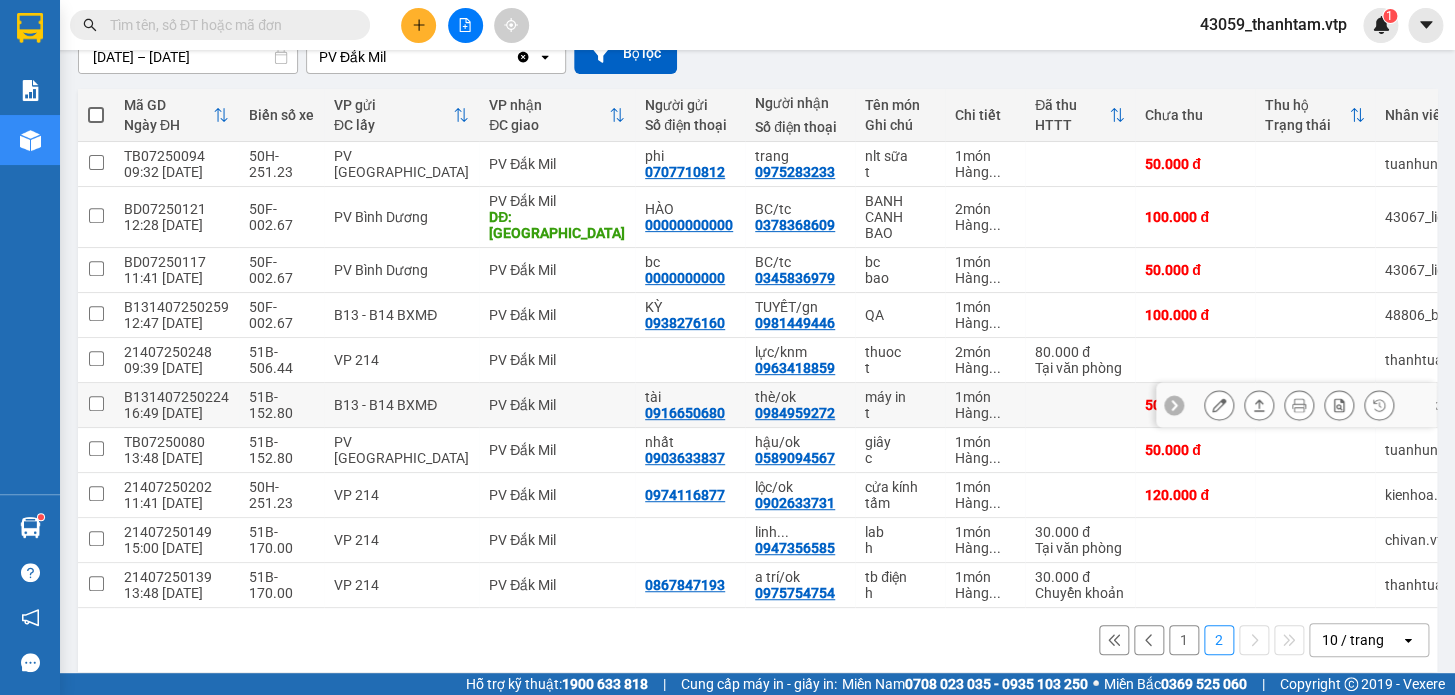 scroll, scrollTop: 215, scrollLeft: 0, axis: vertical 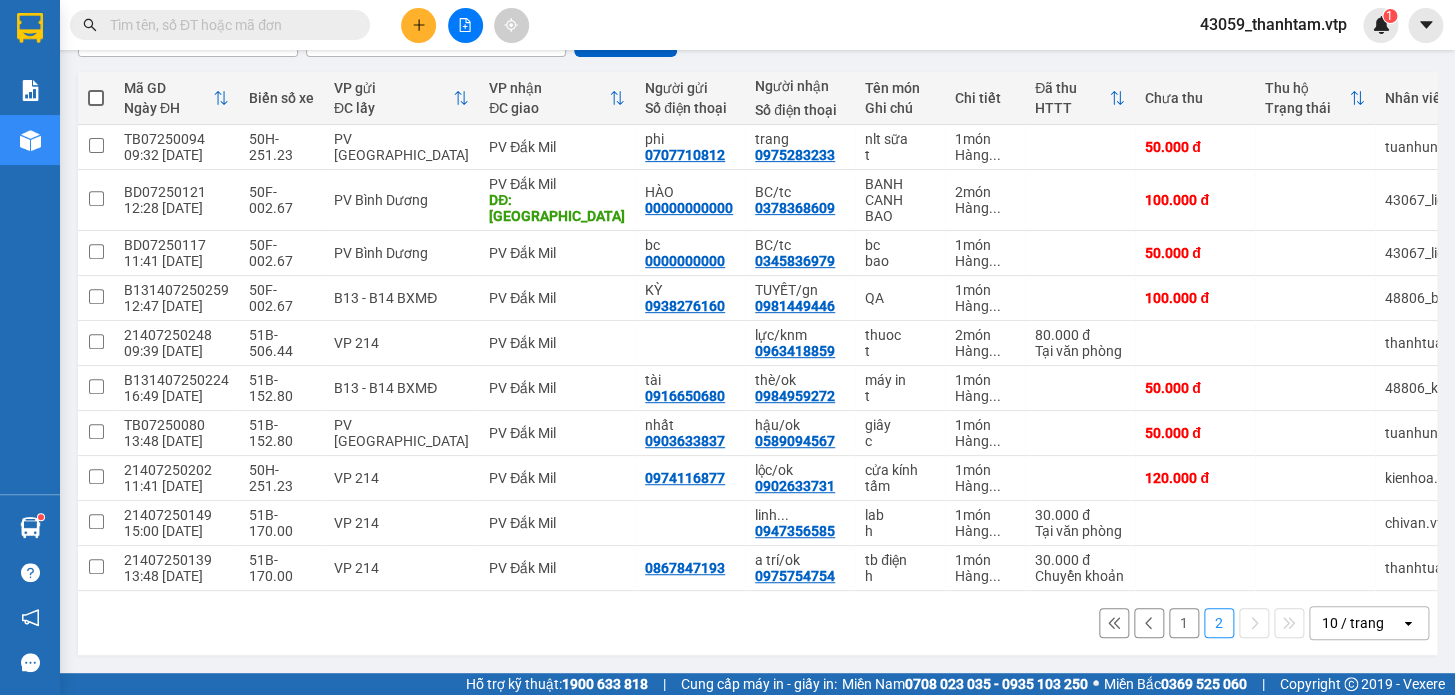 click on "1" at bounding box center (1184, 623) 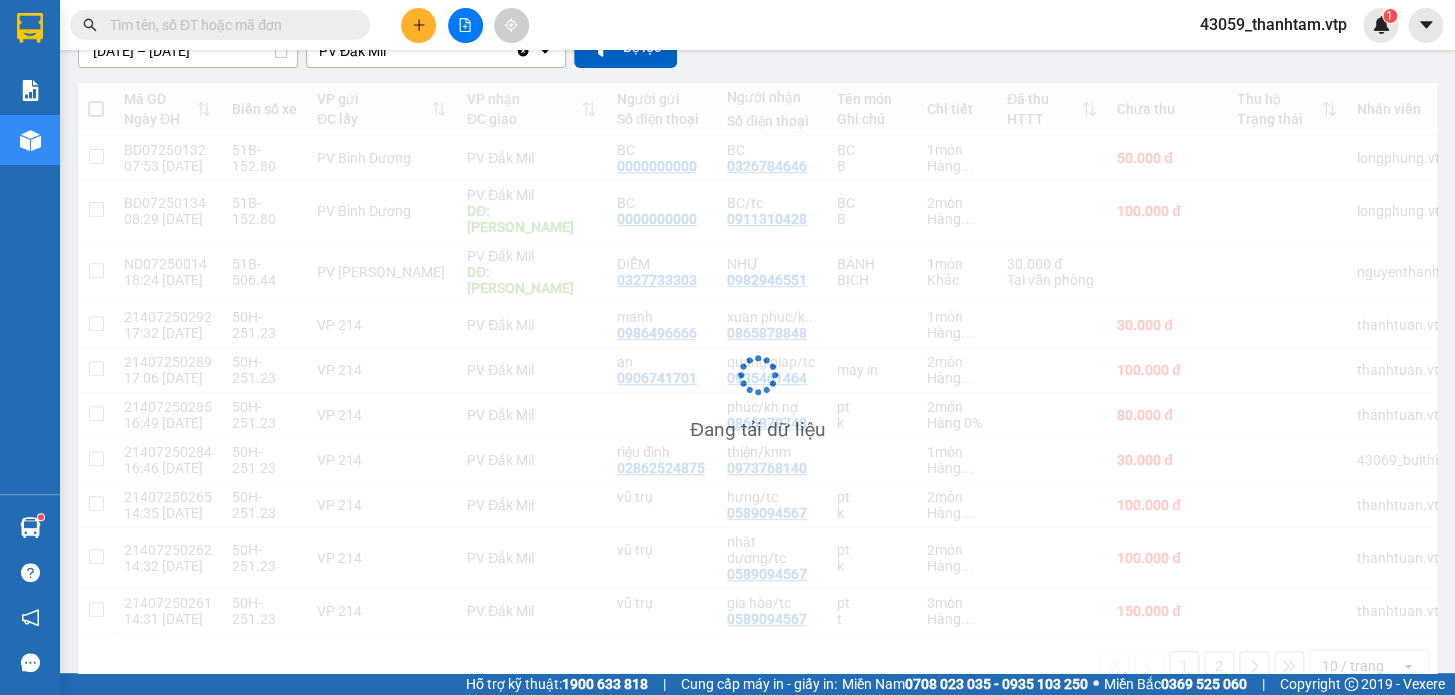 scroll, scrollTop: 199, scrollLeft: 0, axis: vertical 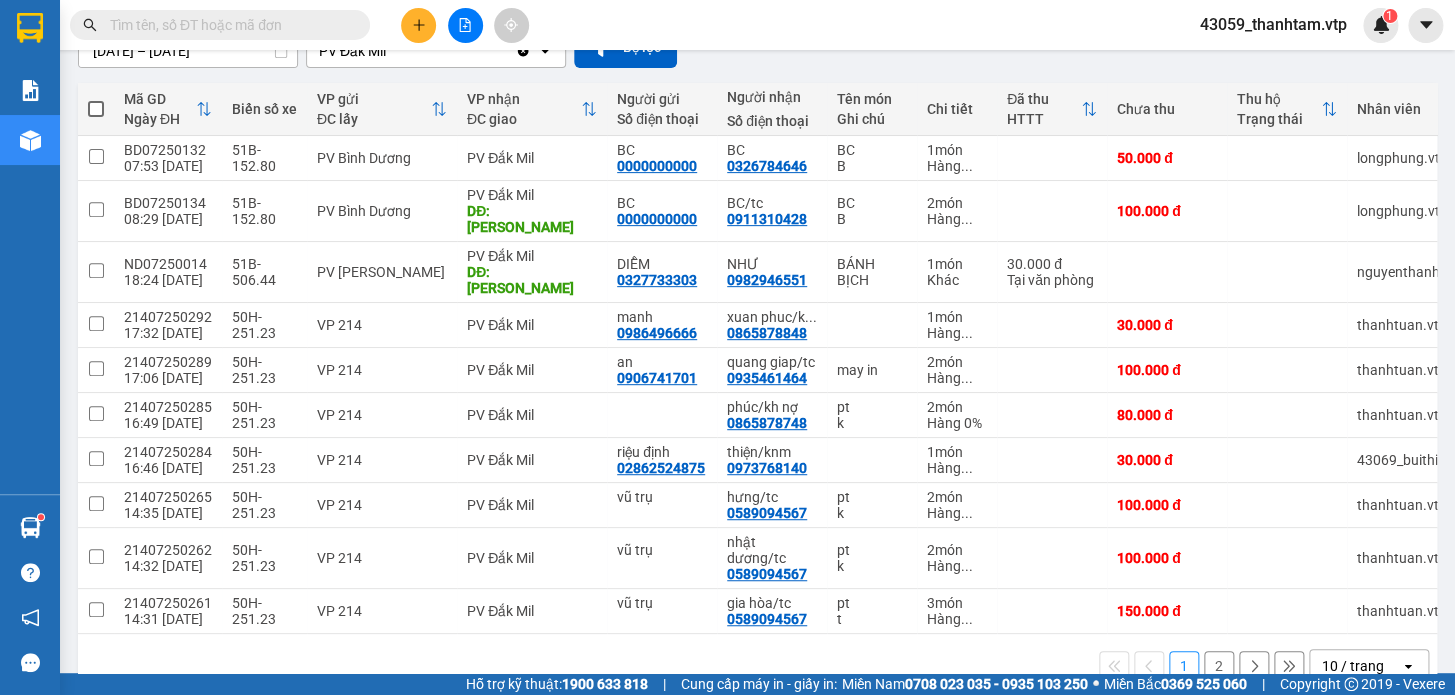 click on "2" at bounding box center (1219, 666) 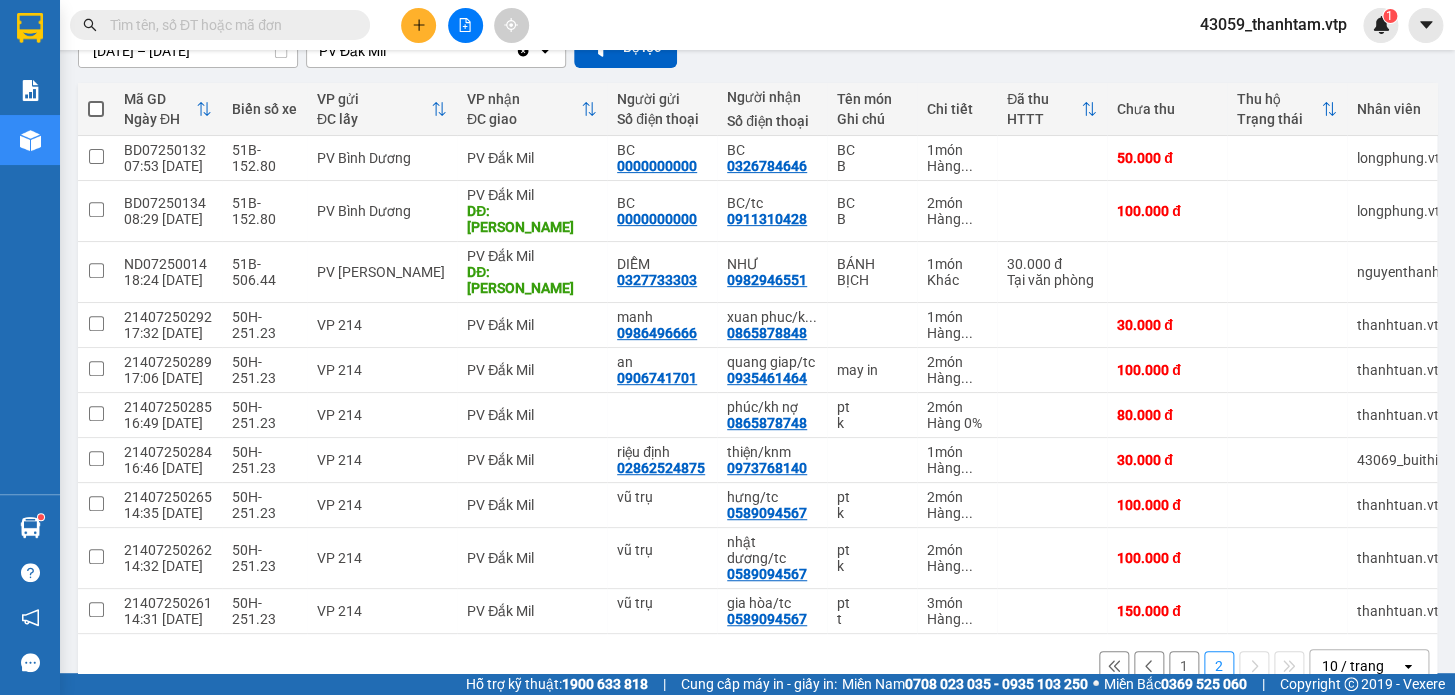 scroll, scrollTop: 199, scrollLeft: 0, axis: vertical 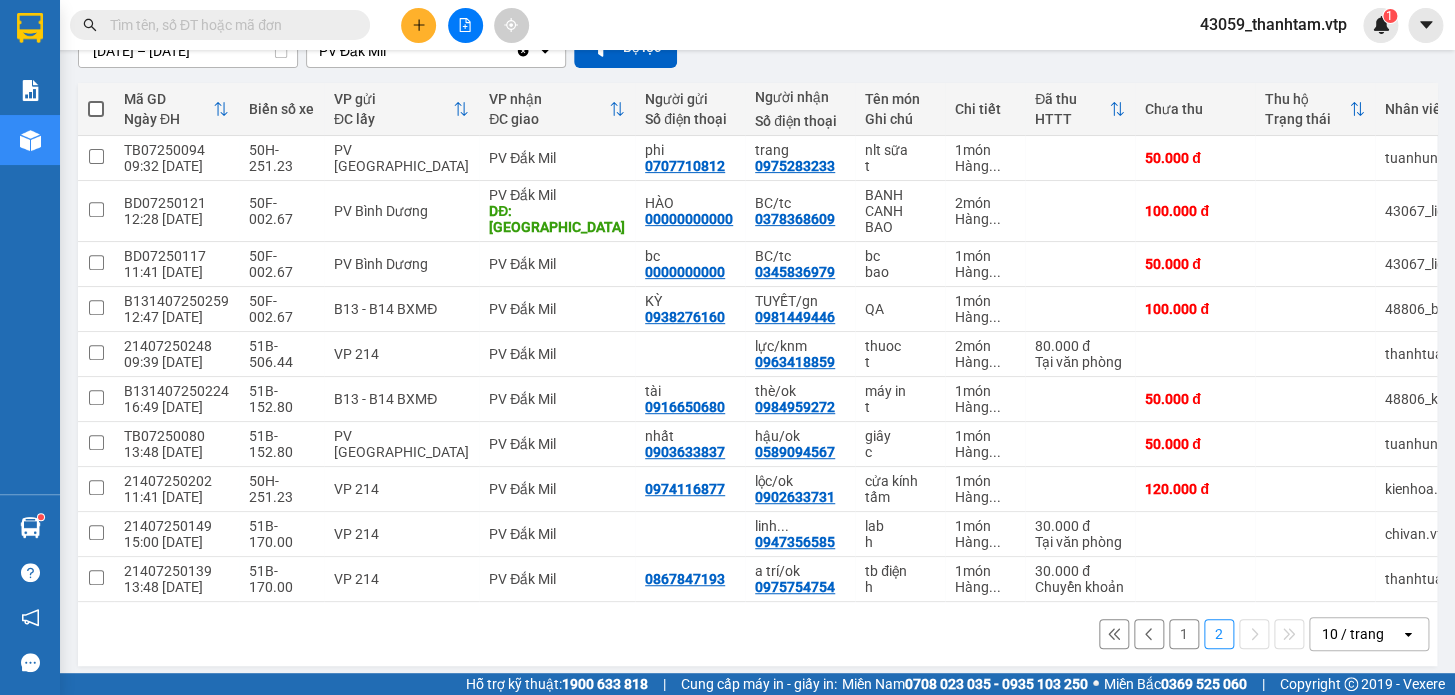 click on "1" at bounding box center (1184, 634) 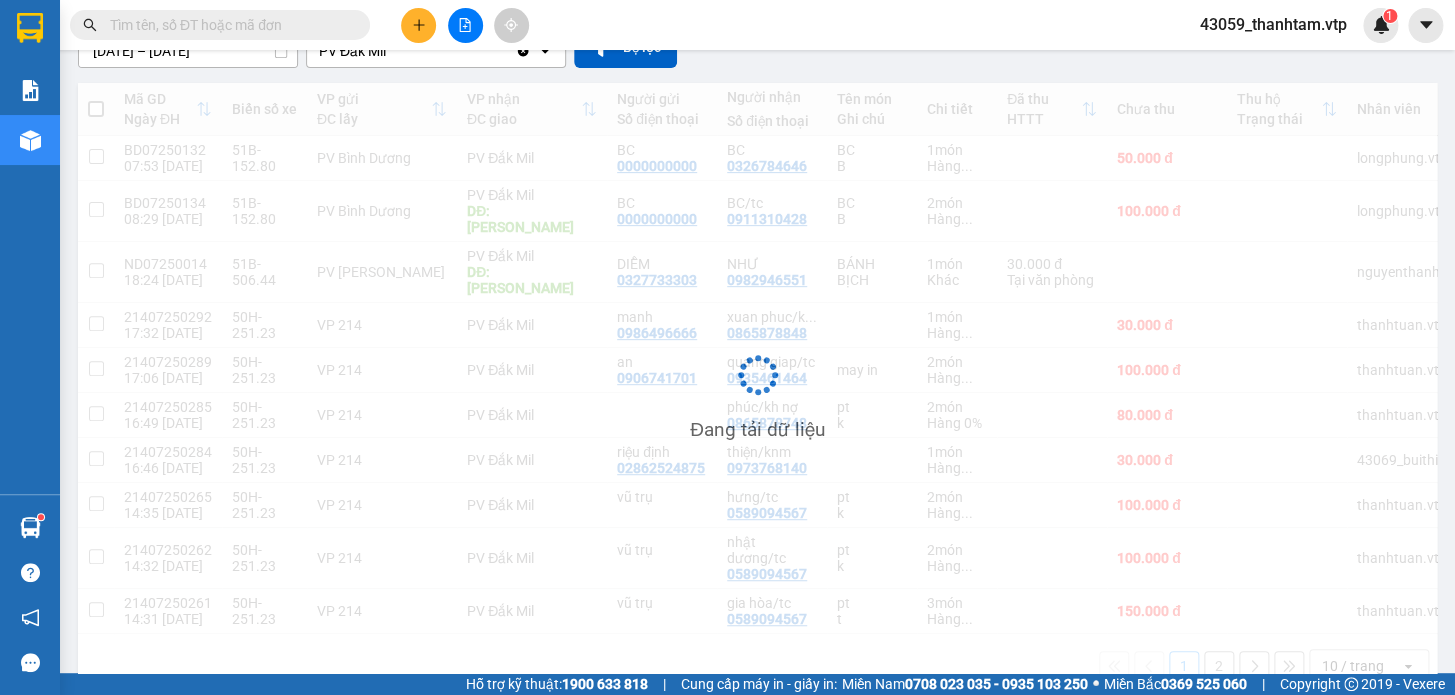 scroll, scrollTop: 199, scrollLeft: 0, axis: vertical 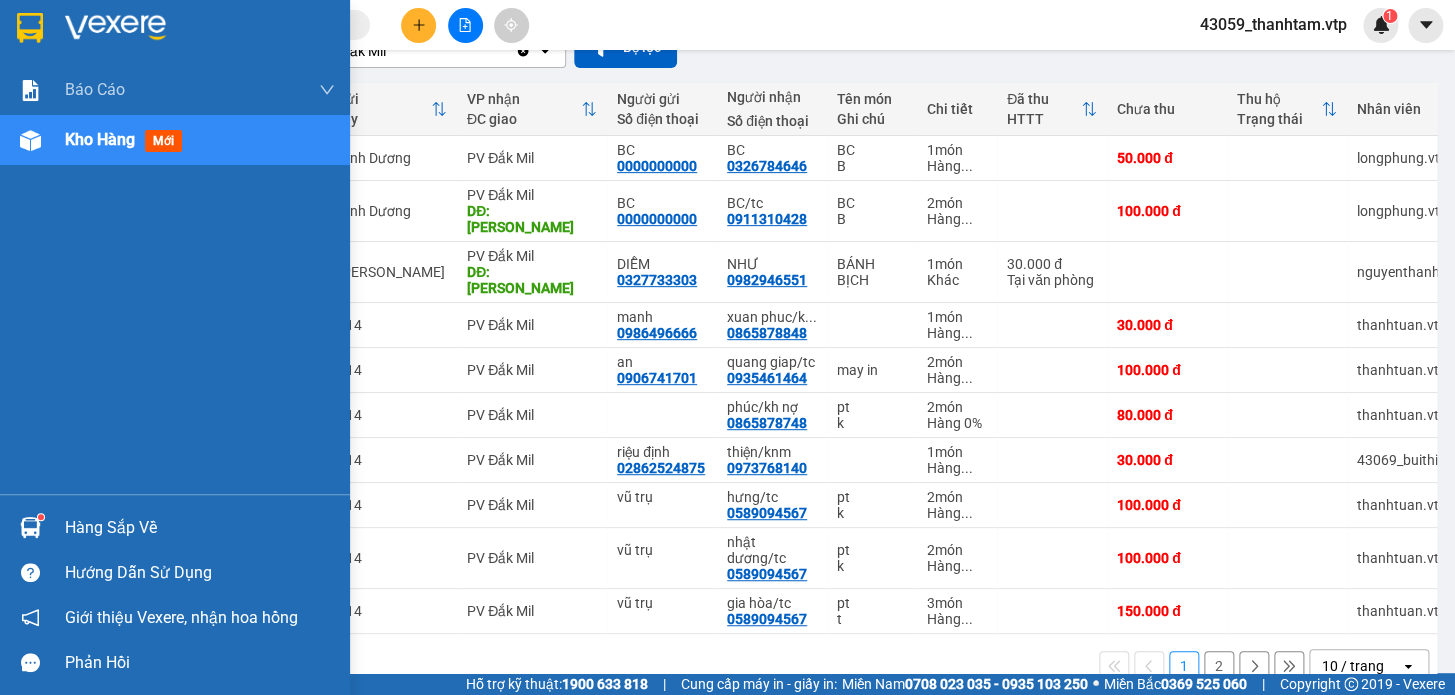 click at bounding box center [30, 527] 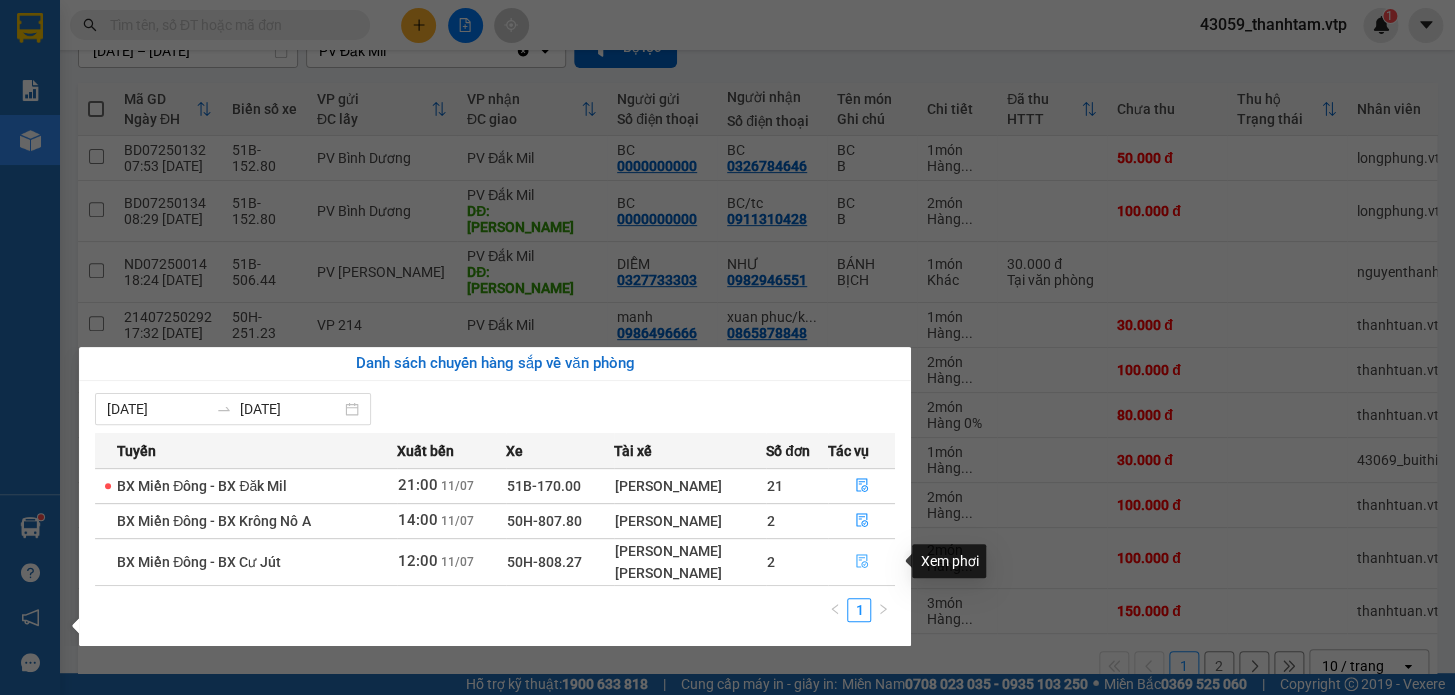 click 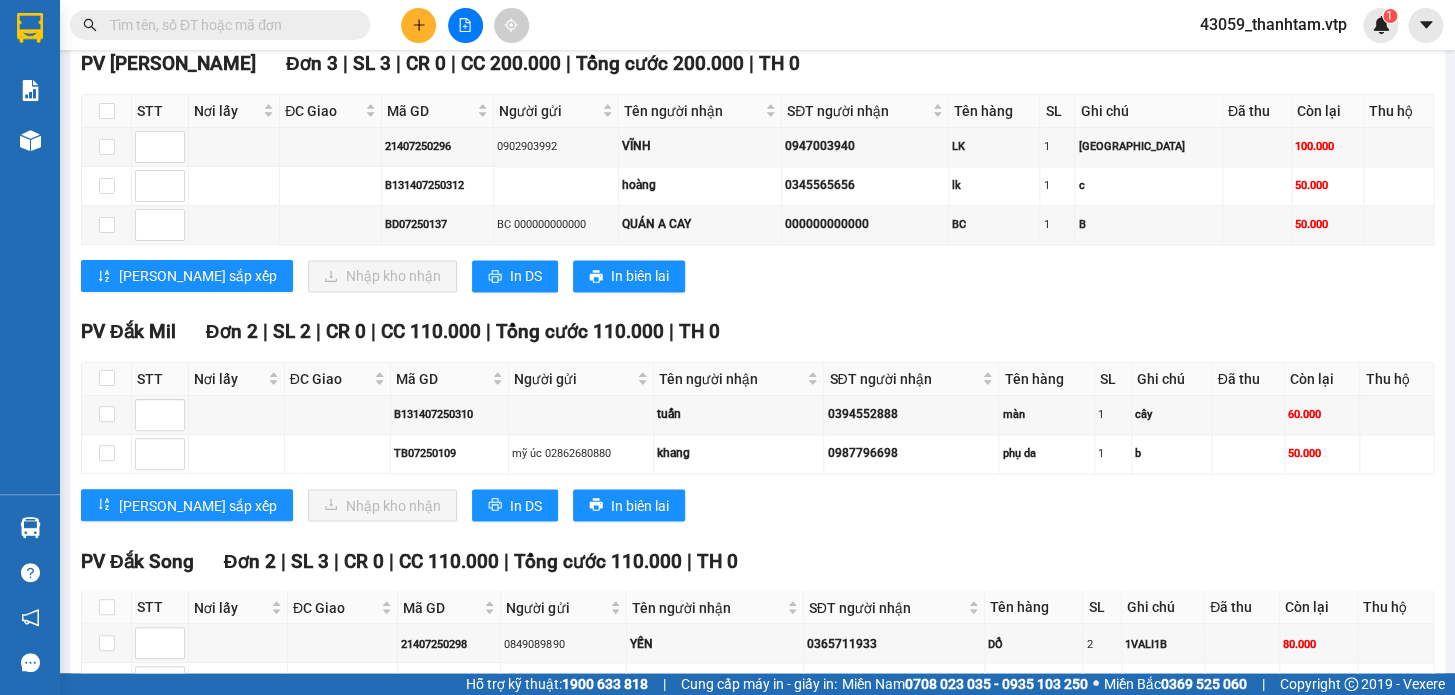 scroll, scrollTop: 1181, scrollLeft: 0, axis: vertical 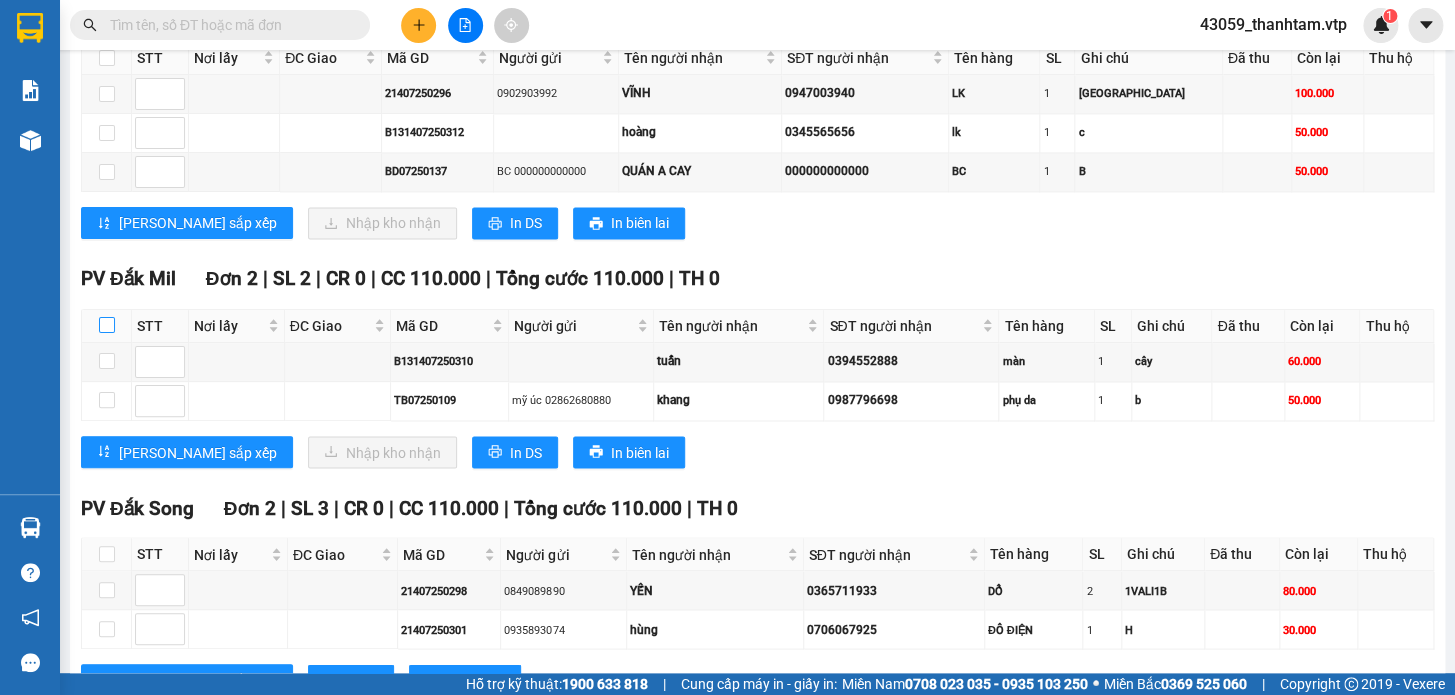 click at bounding box center (107, 325) 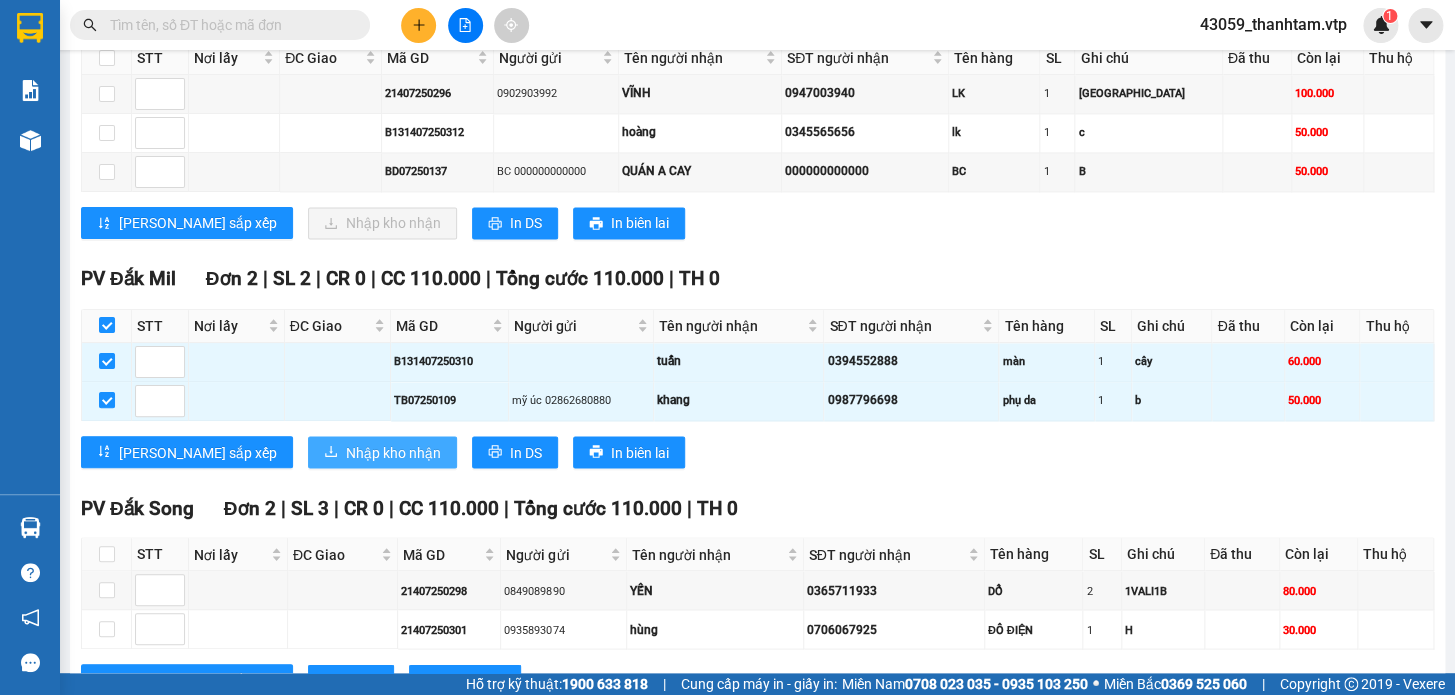 click on "Nhập kho nhận" at bounding box center [393, 452] 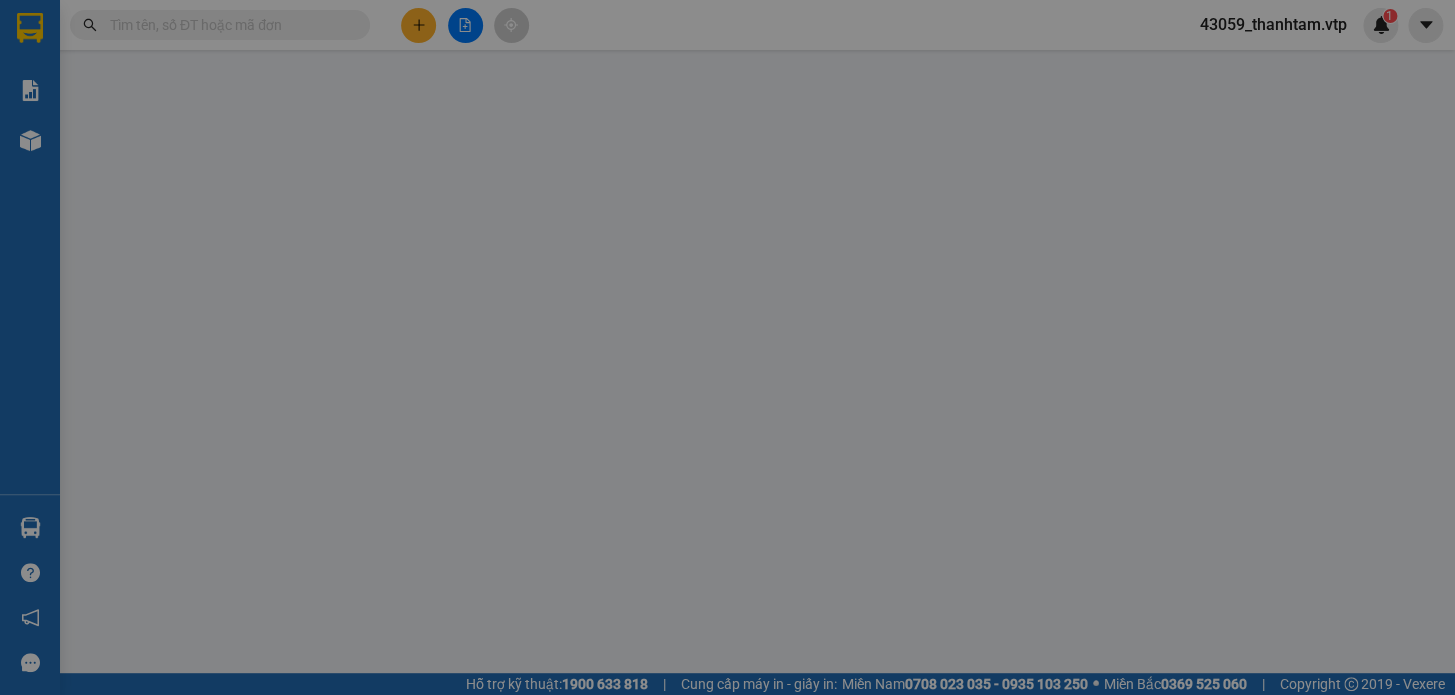 scroll, scrollTop: 0, scrollLeft: 0, axis: both 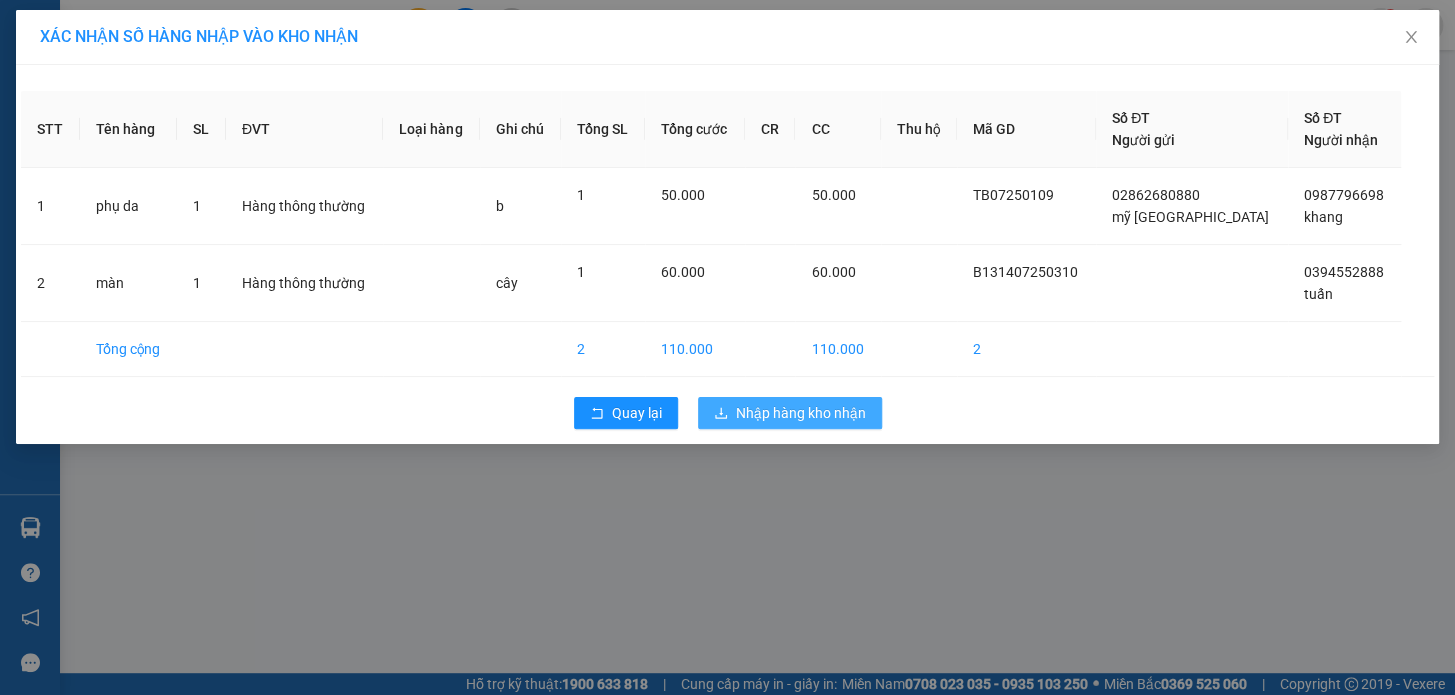 click on "Nhập hàng kho nhận" at bounding box center (801, 413) 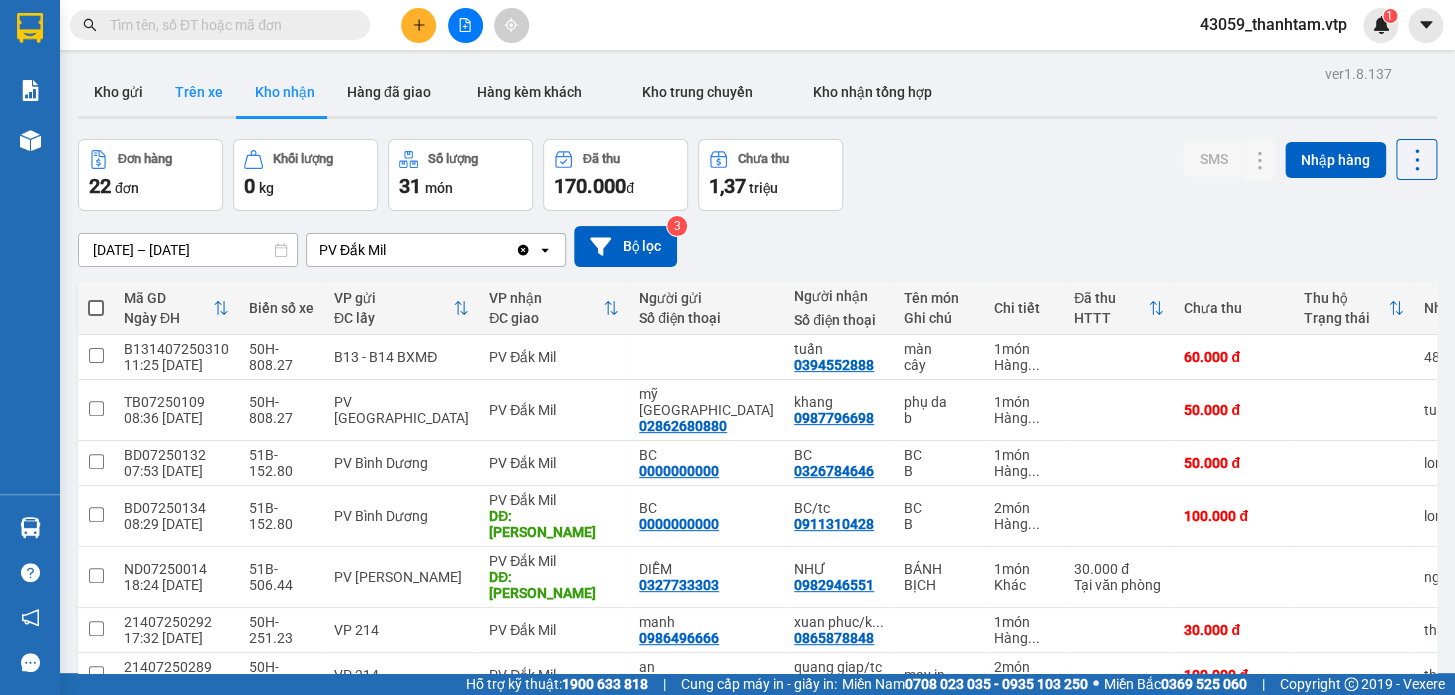click on "Trên xe" at bounding box center (199, 92) 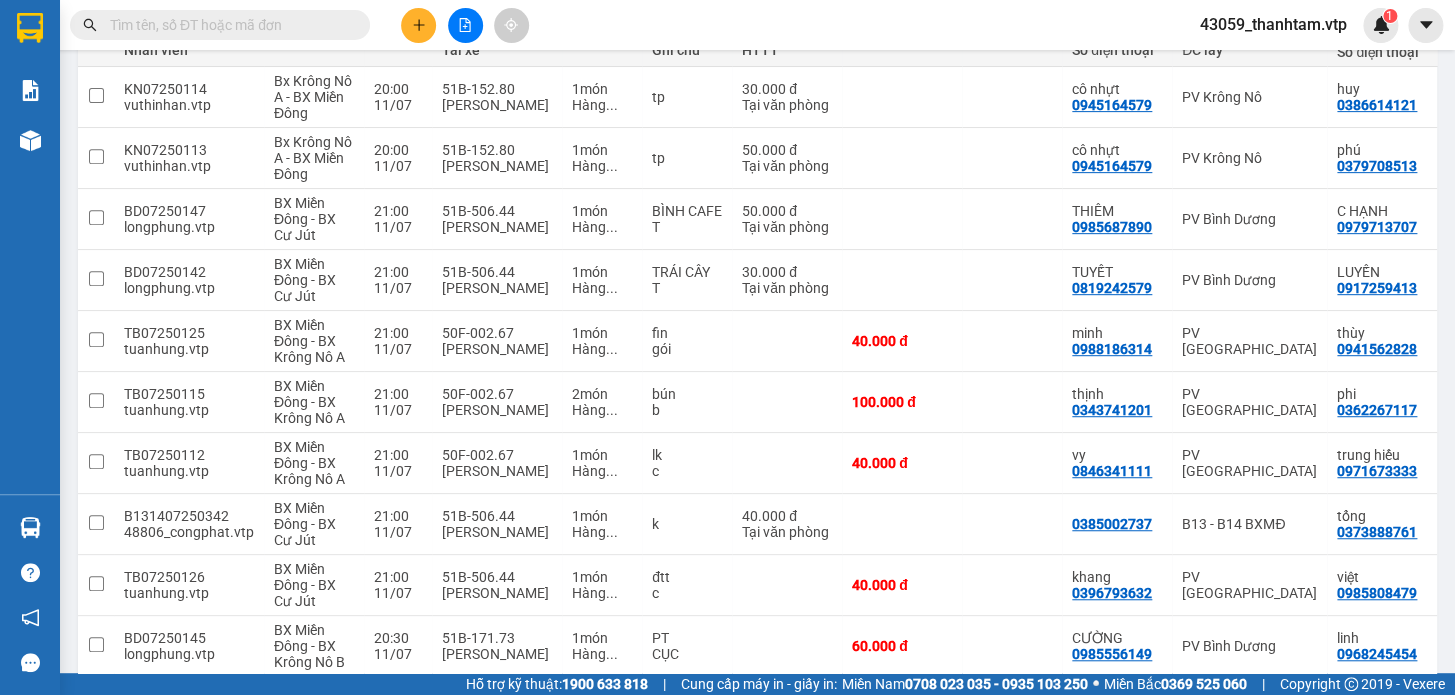 scroll, scrollTop: 0, scrollLeft: 0, axis: both 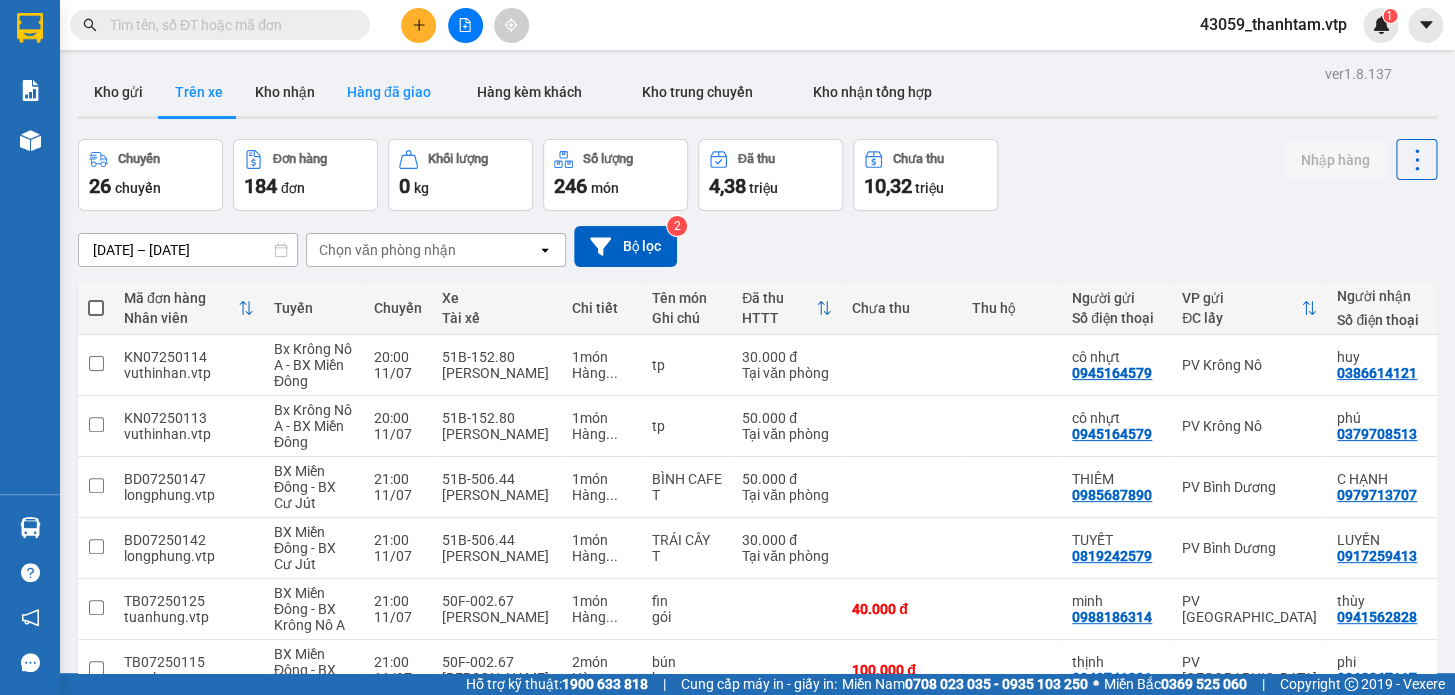 click on "Hàng đã giao" at bounding box center [389, 92] 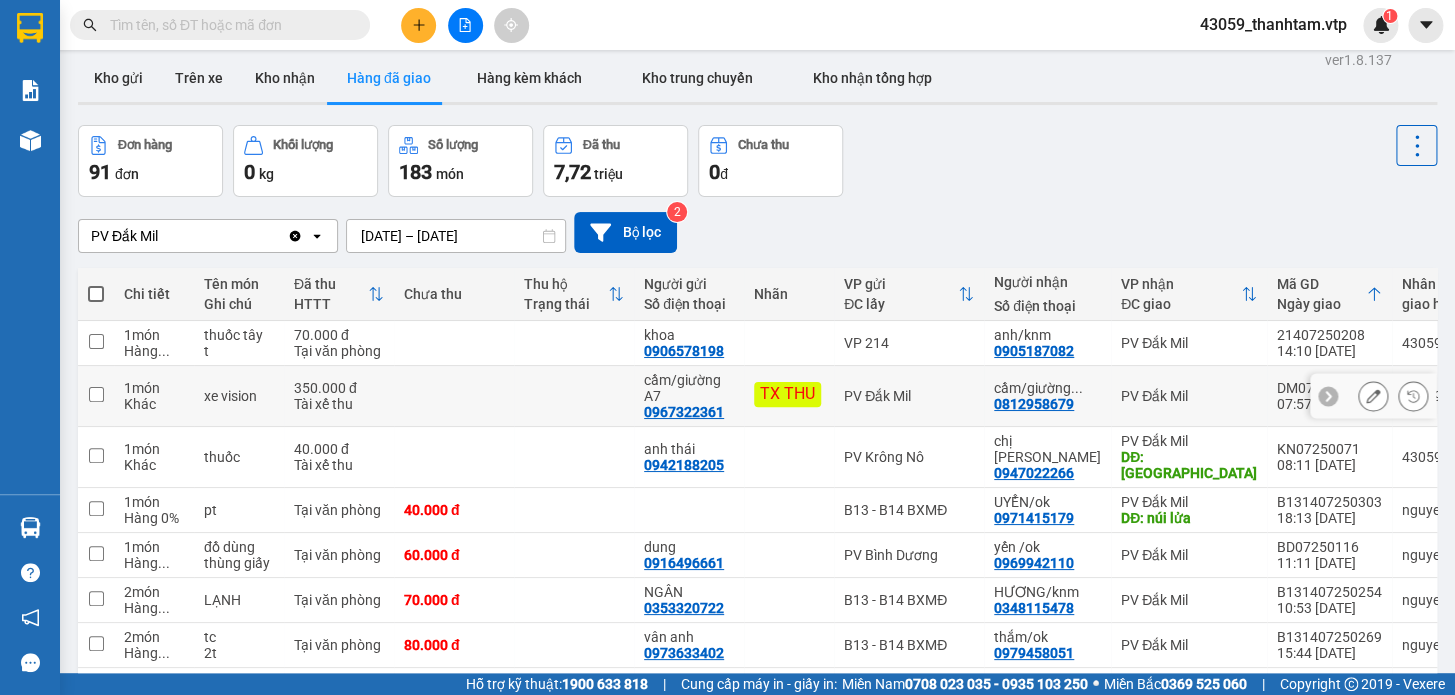scroll, scrollTop: 0, scrollLeft: 0, axis: both 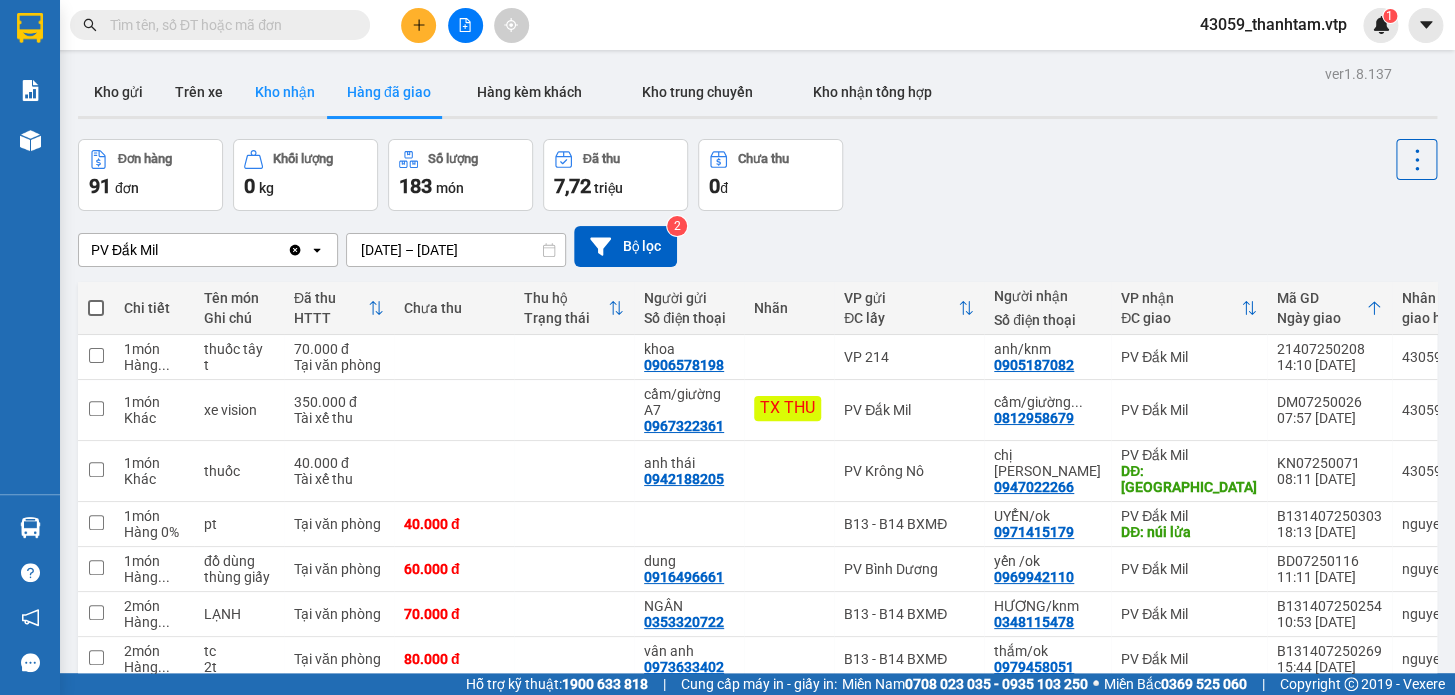 click on "Kho nhận" at bounding box center (285, 92) 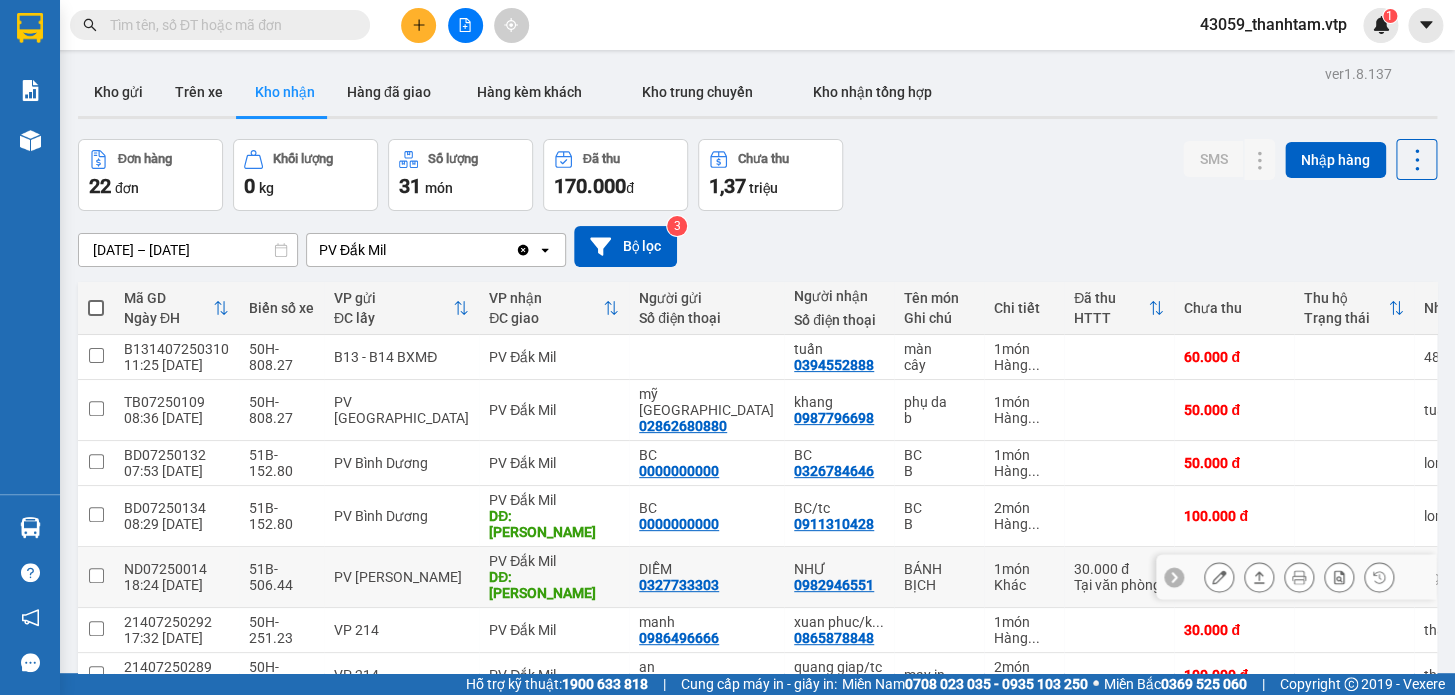 click 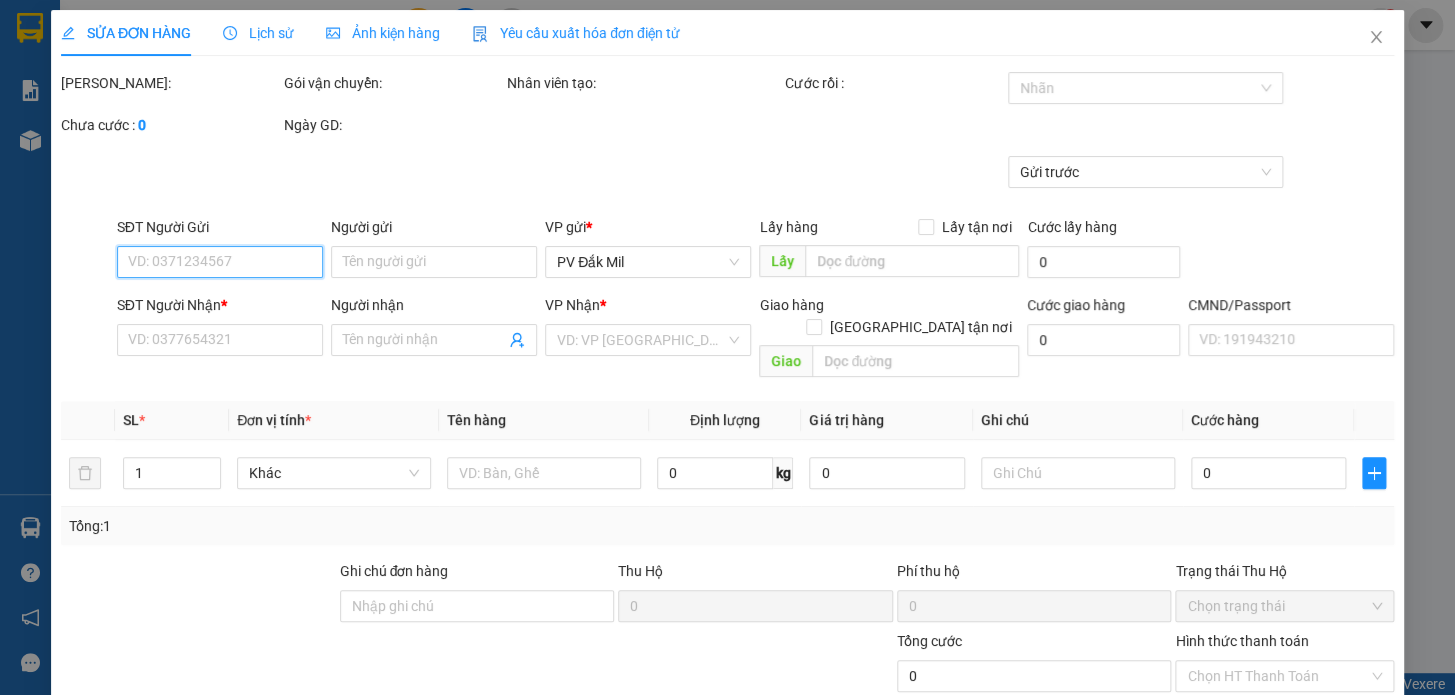 type on "0327733303" 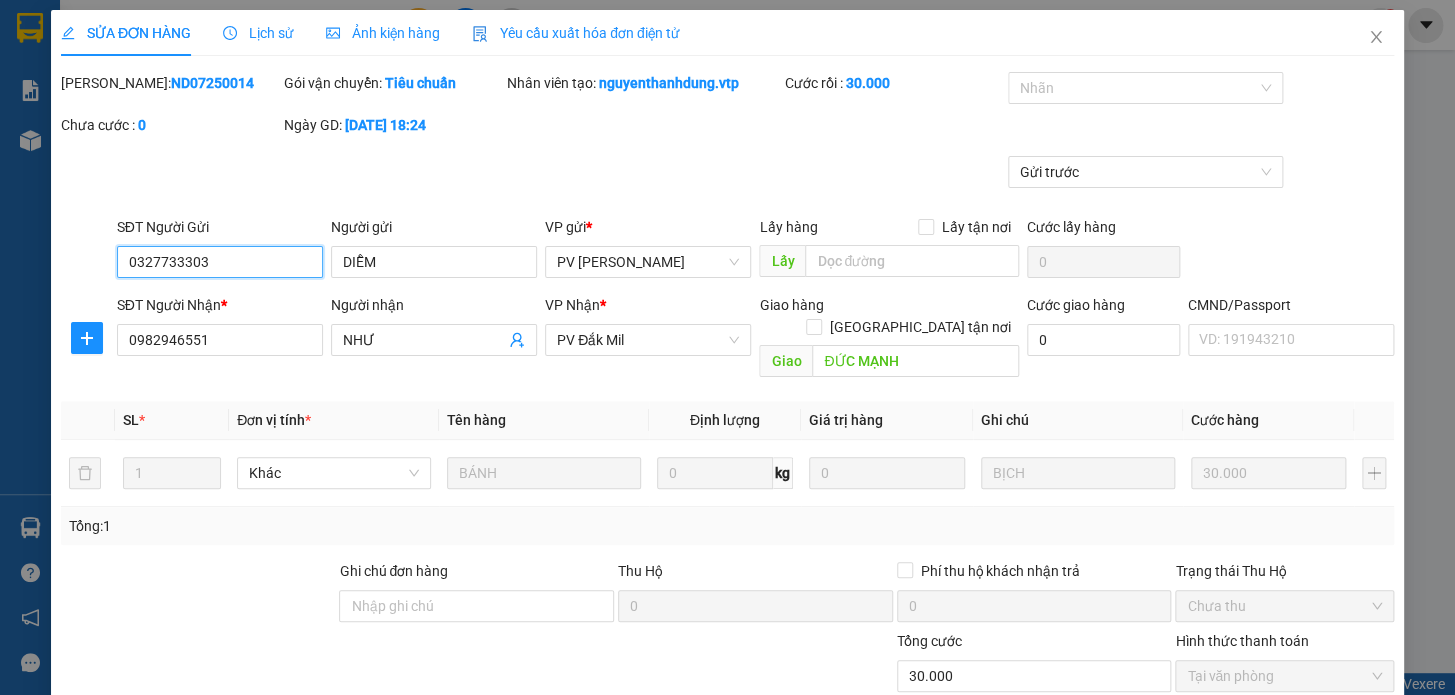 type on "1.500" 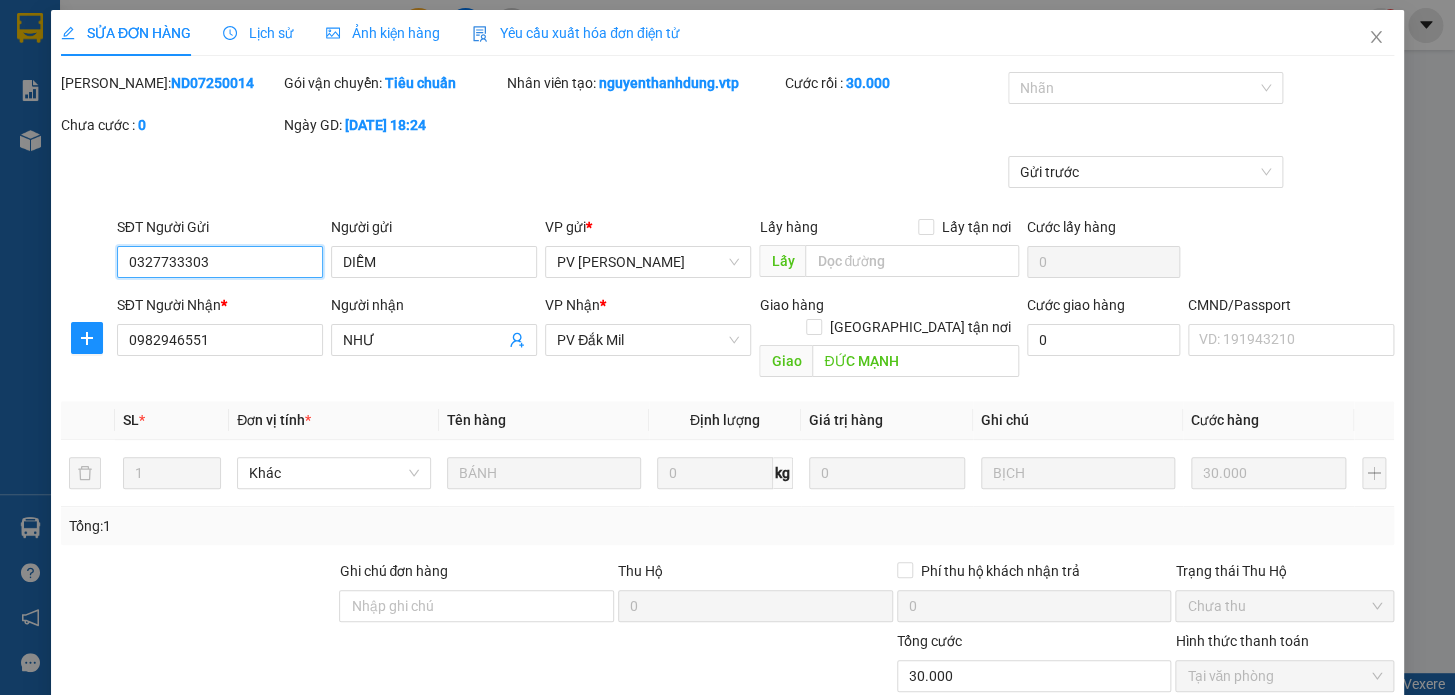 scroll, scrollTop: 181, scrollLeft: 0, axis: vertical 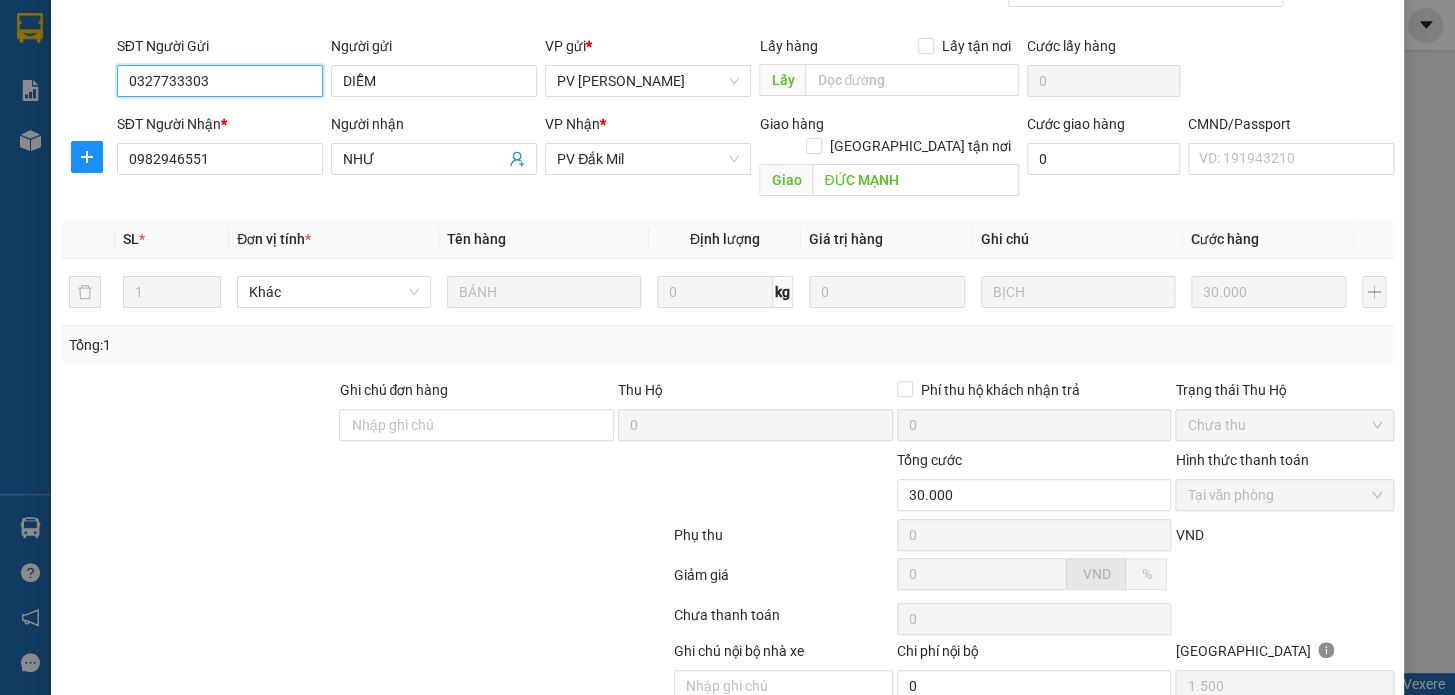 click on "Tại văn phòng" at bounding box center (1284, 495) 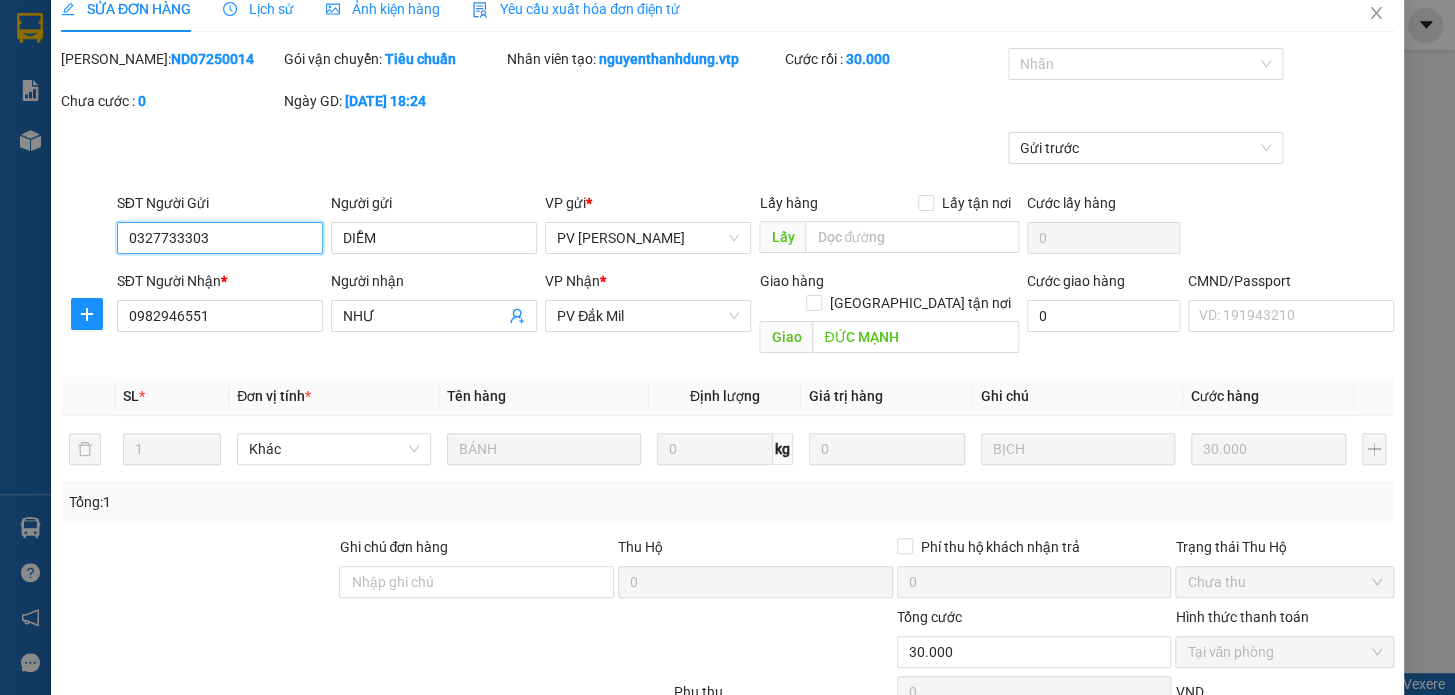 scroll, scrollTop: 0, scrollLeft: 0, axis: both 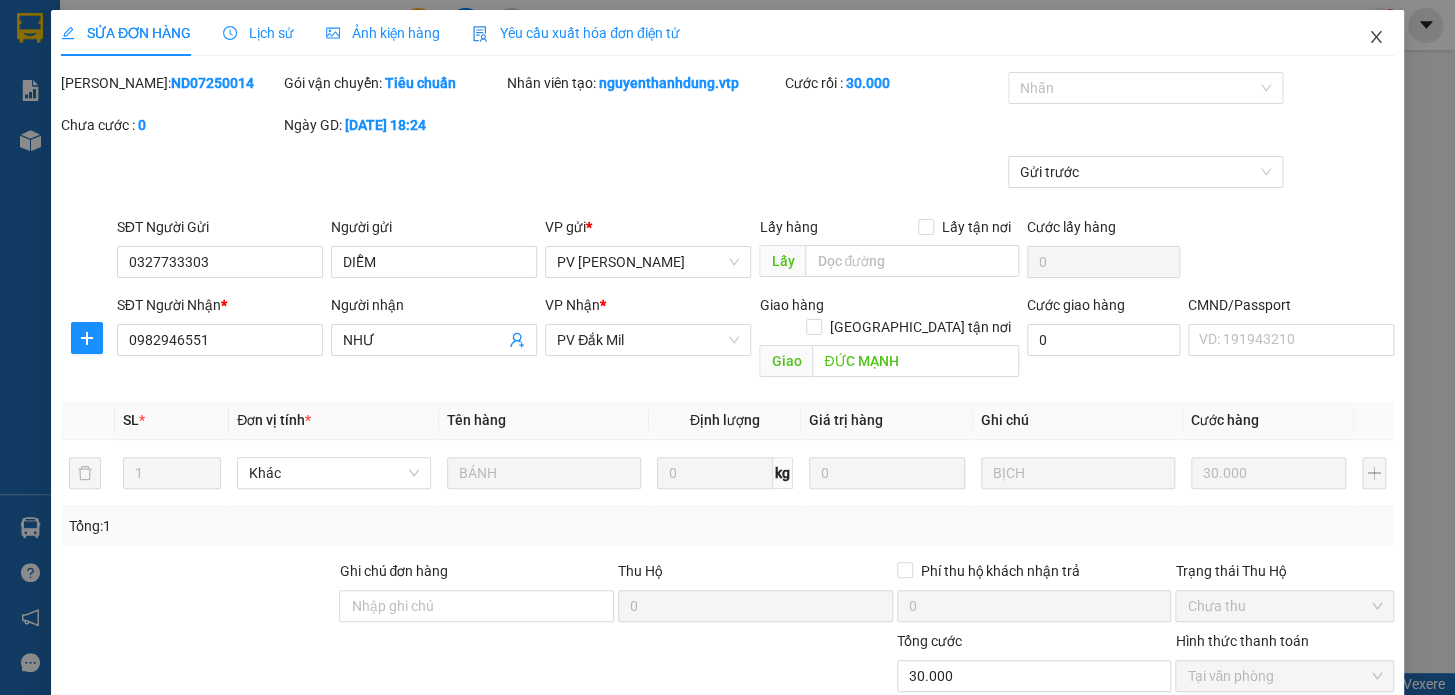 click at bounding box center (1376, 38) 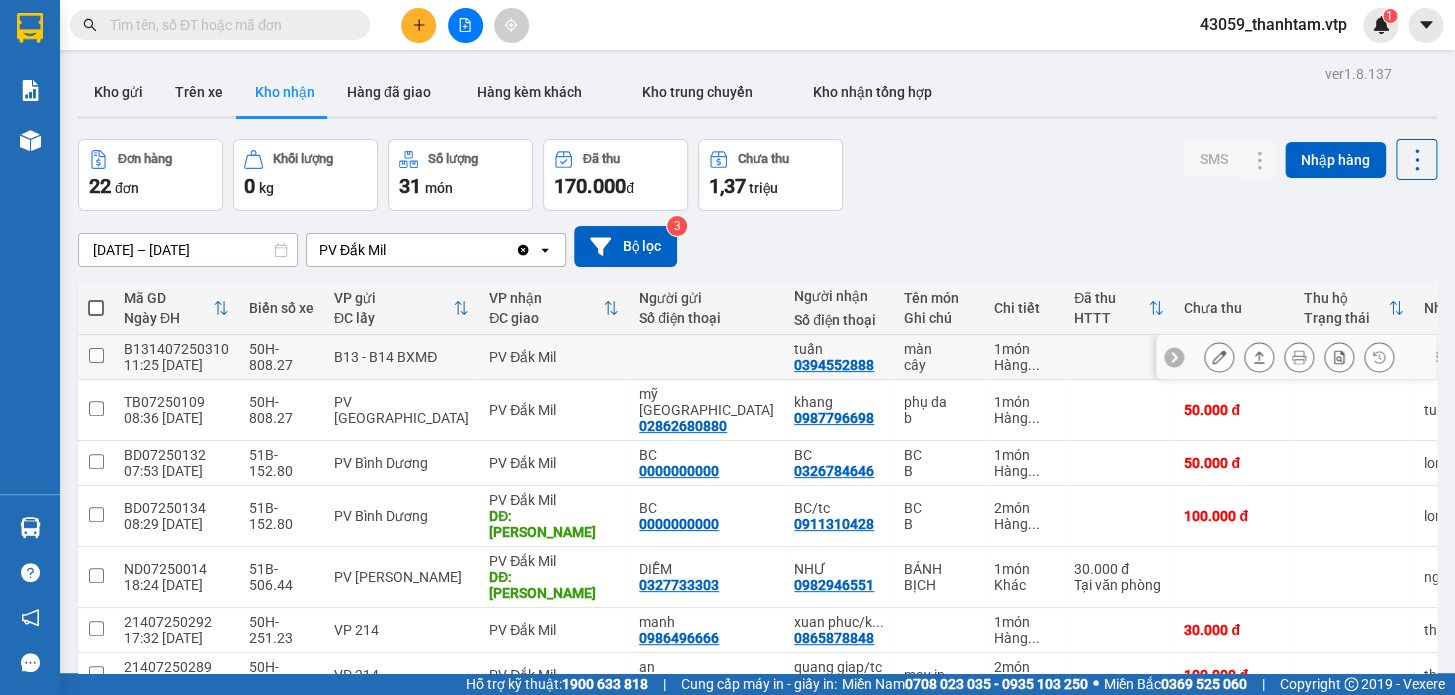 click at bounding box center [1219, 357] 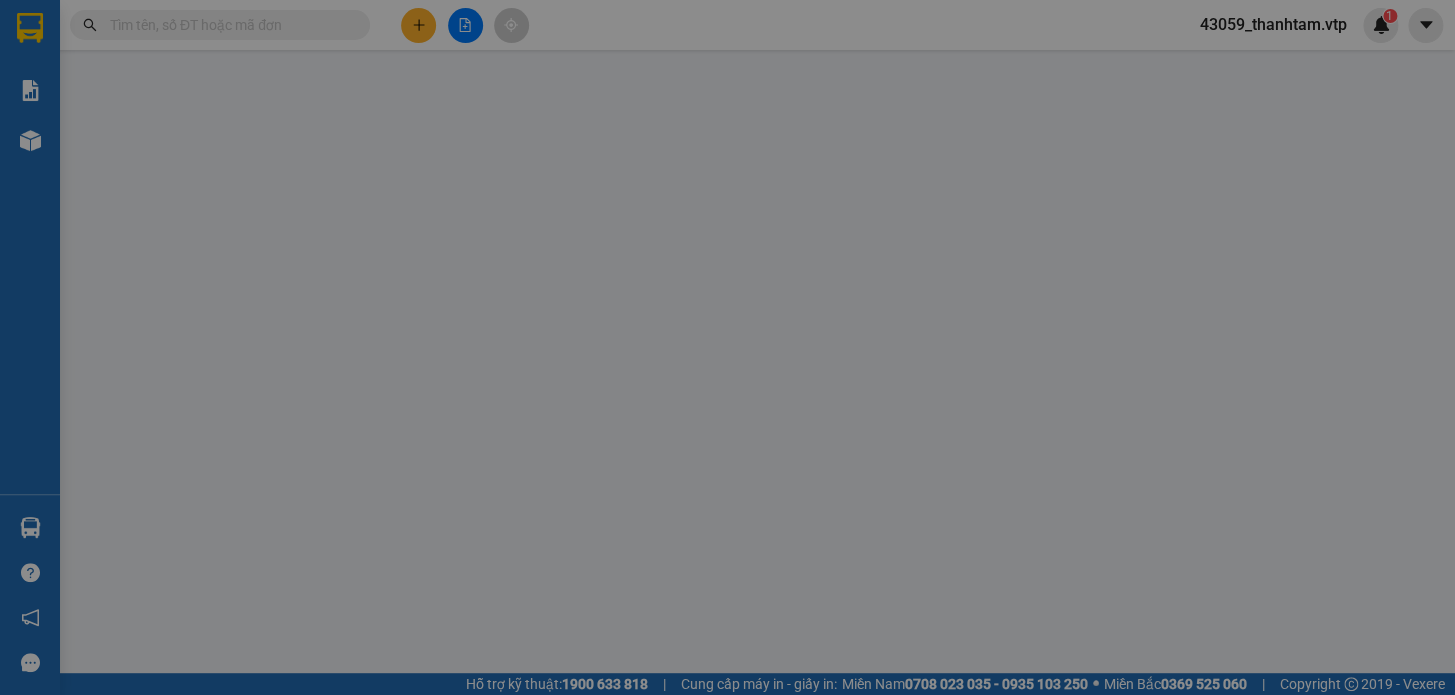 type on "0394552888" 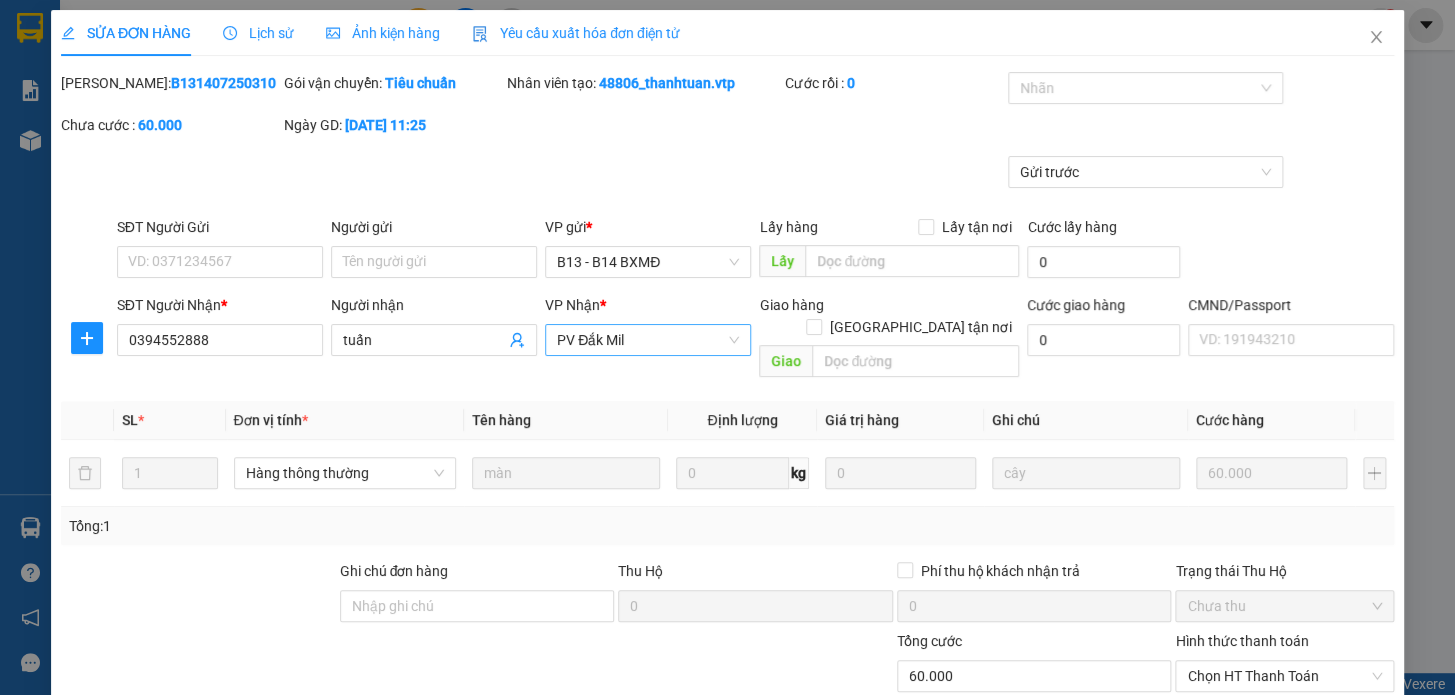 type on "3.000" 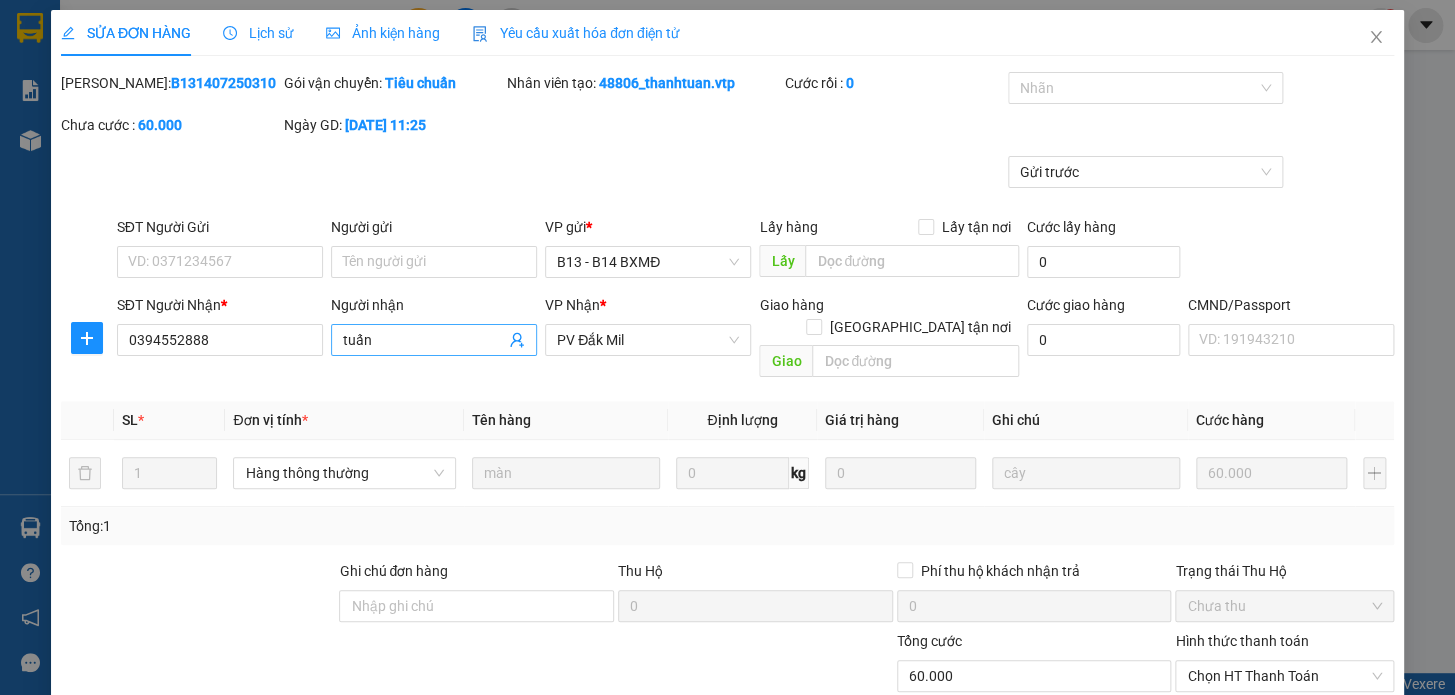 click on "tuấn" at bounding box center [424, 340] 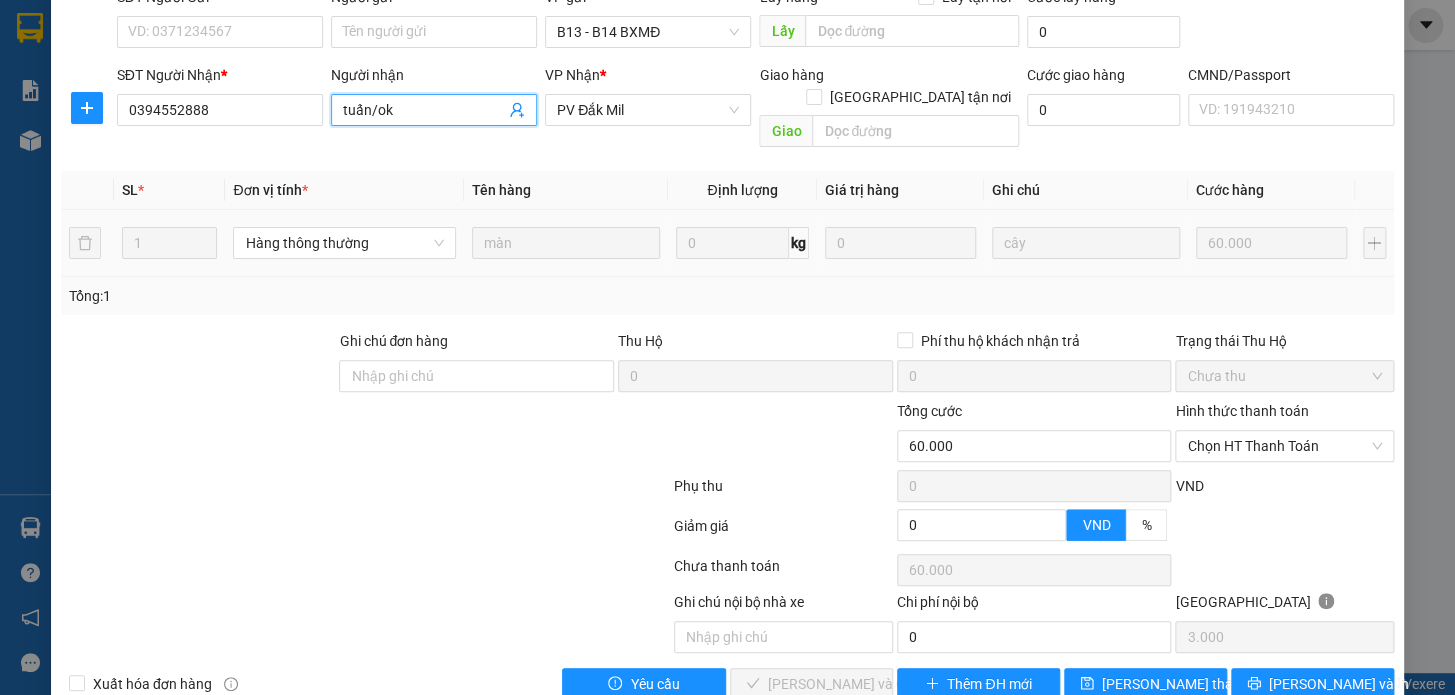 scroll, scrollTop: 250, scrollLeft: 0, axis: vertical 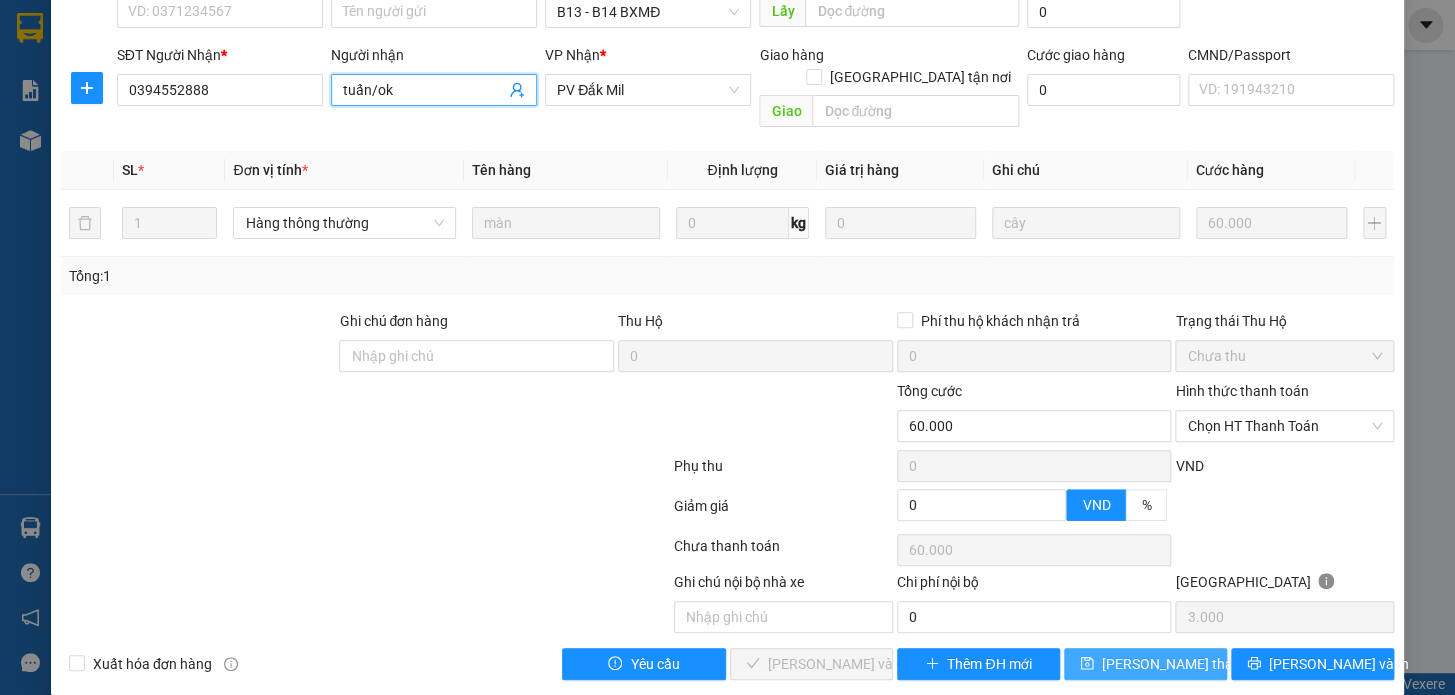 type on "tuấn/ok" 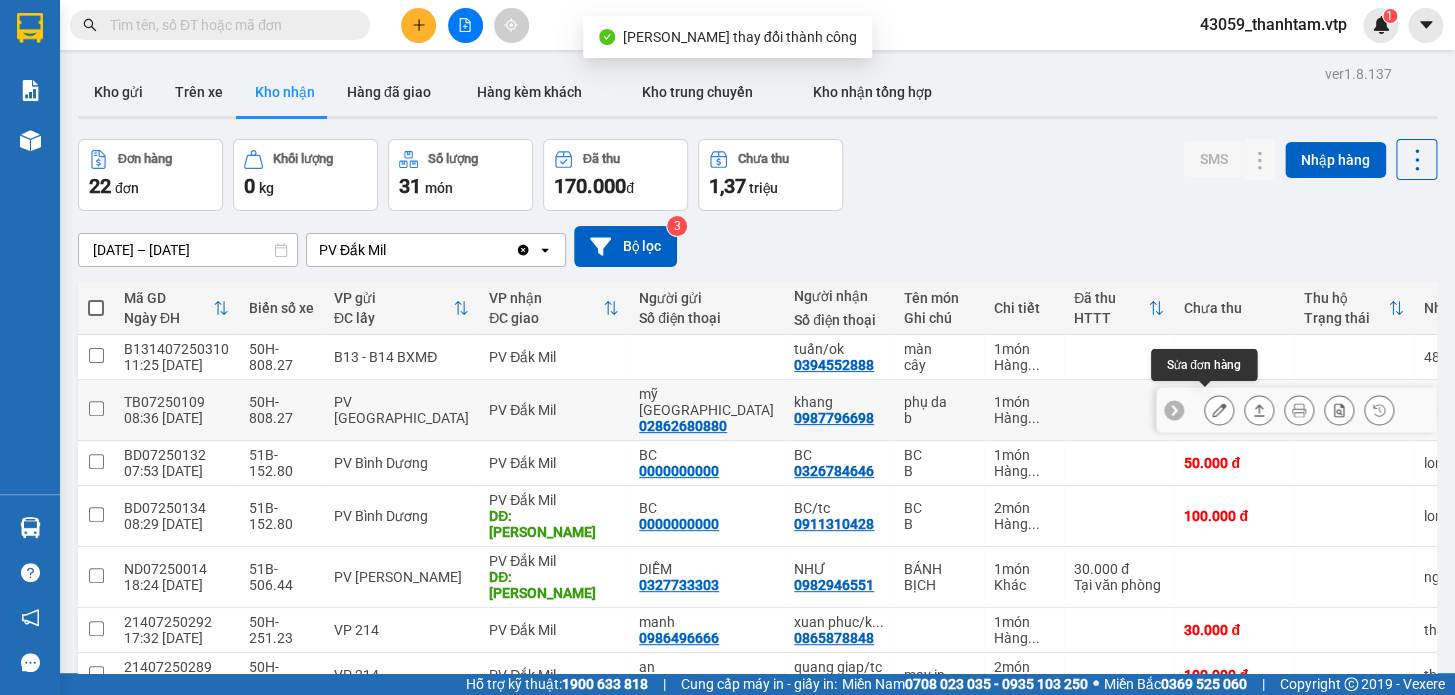 click 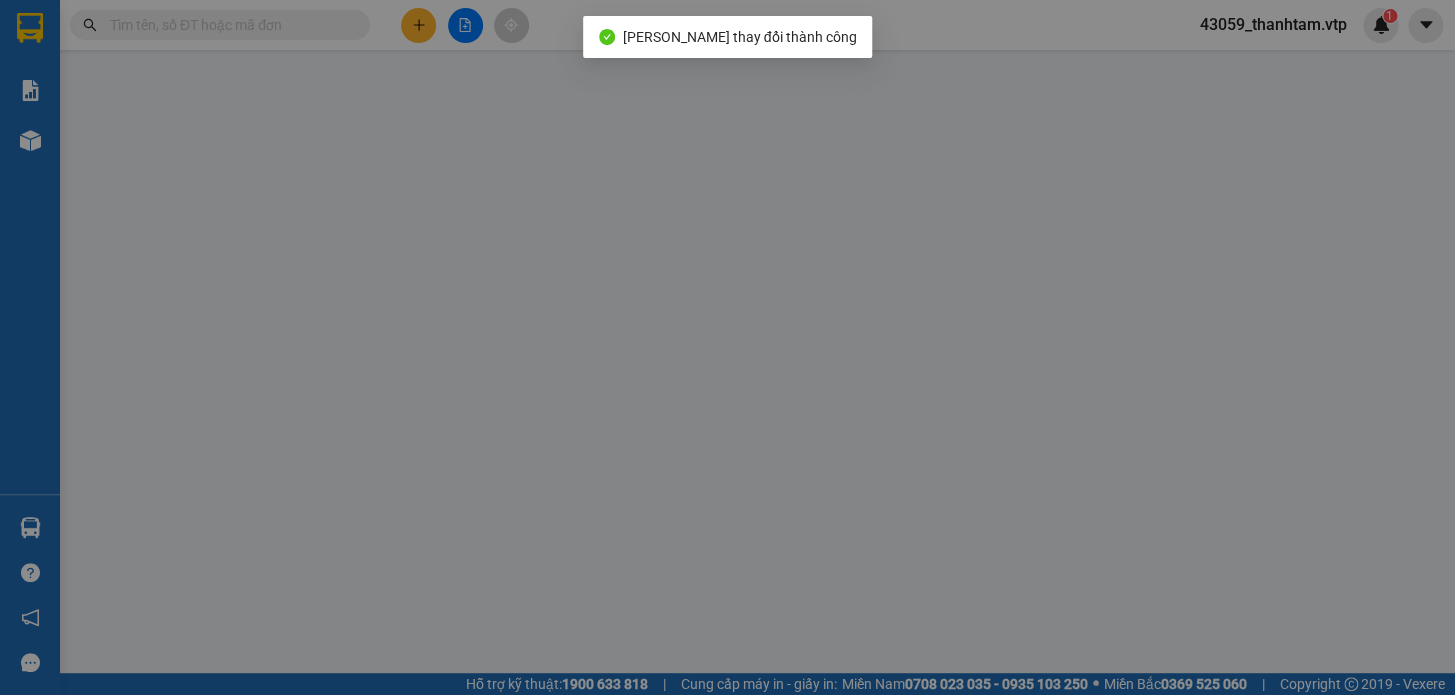 type on "02862680880" 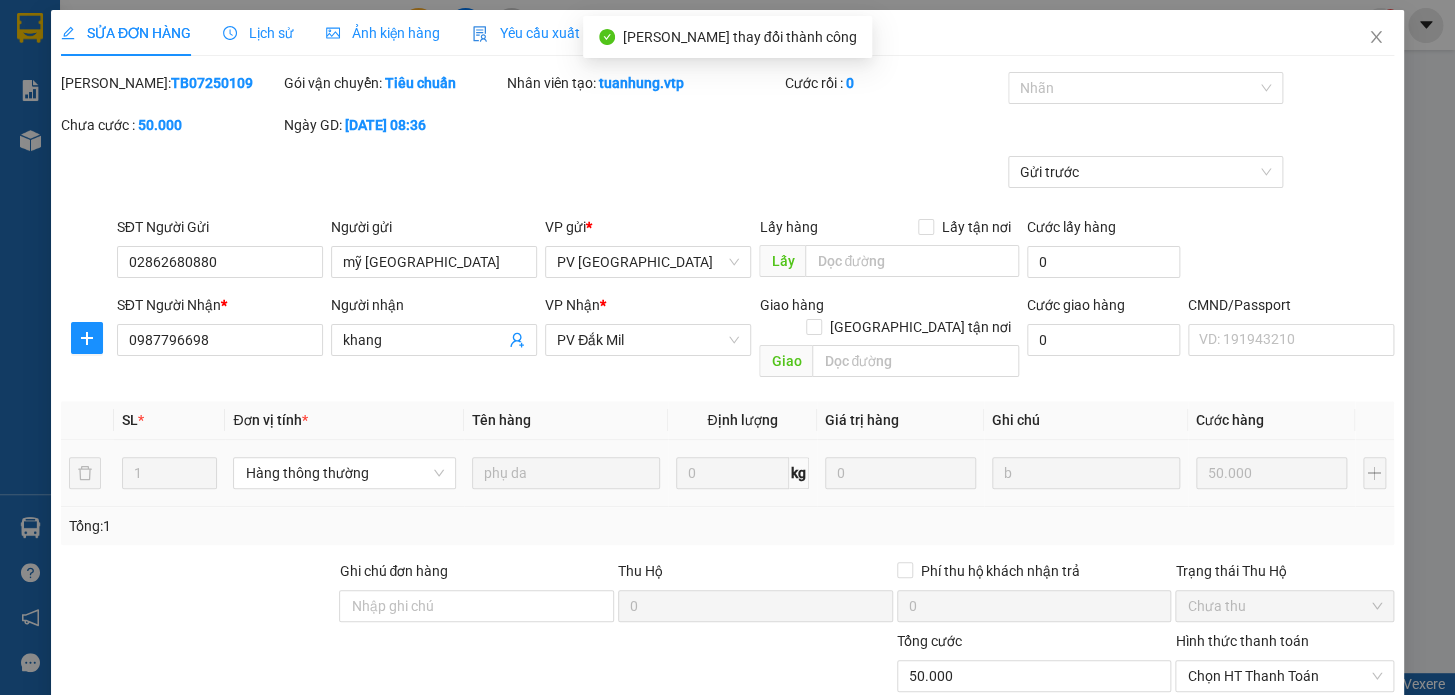 type on "2.500" 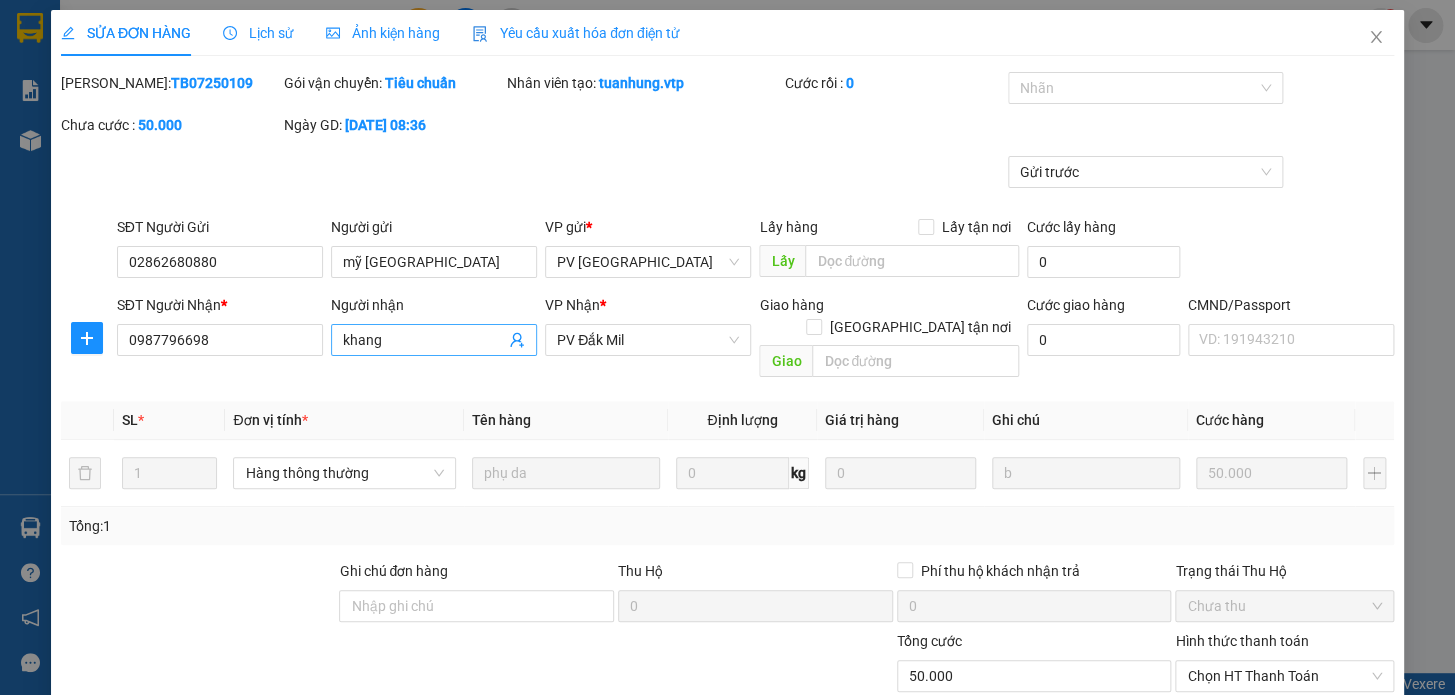 click on "khang" at bounding box center (424, 340) 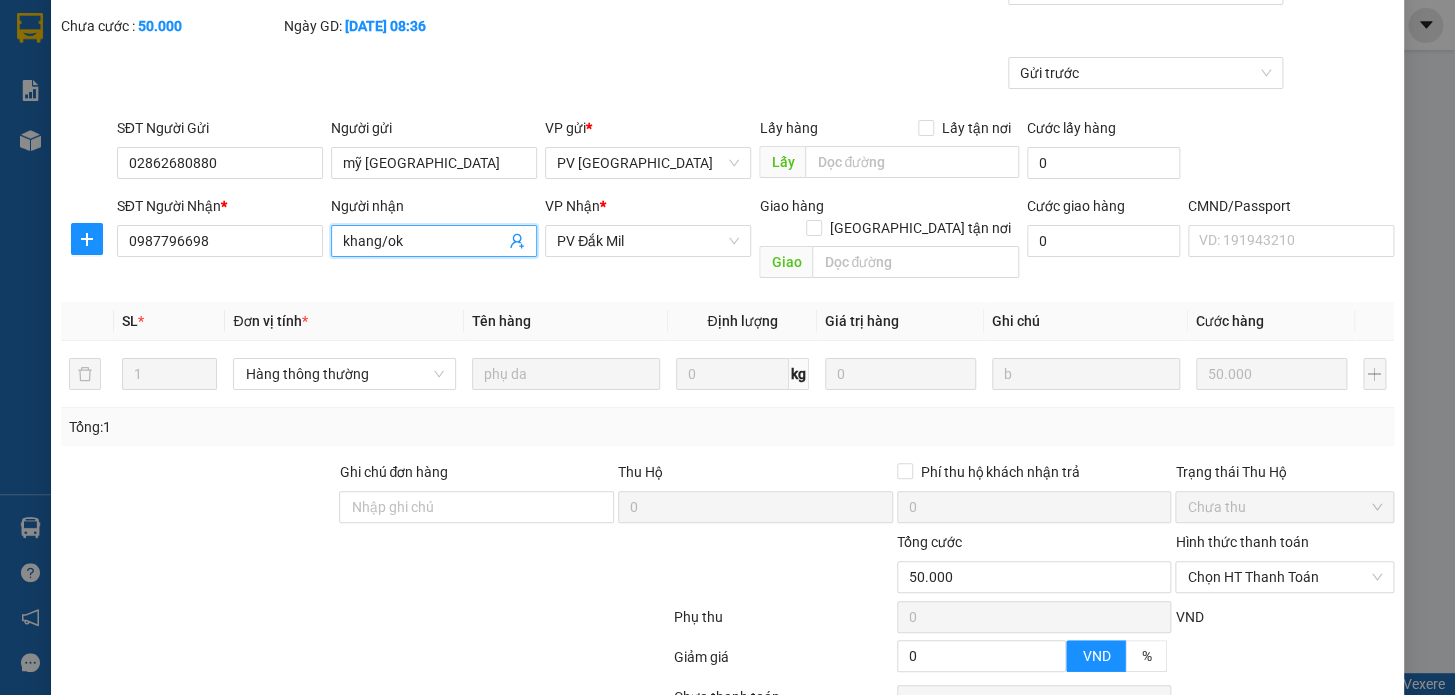 scroll, scrollTop: 250, scrollLeft: 0, axis: vertical 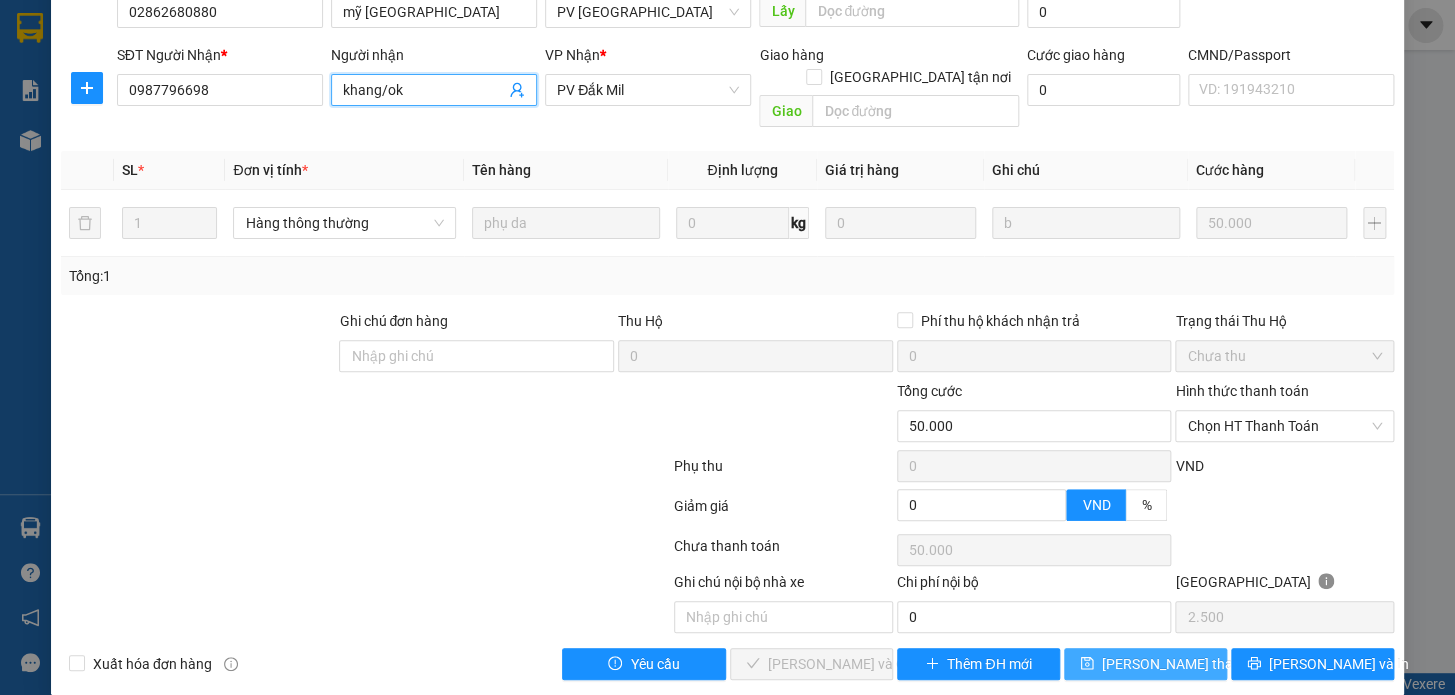 type on "khang/ok" 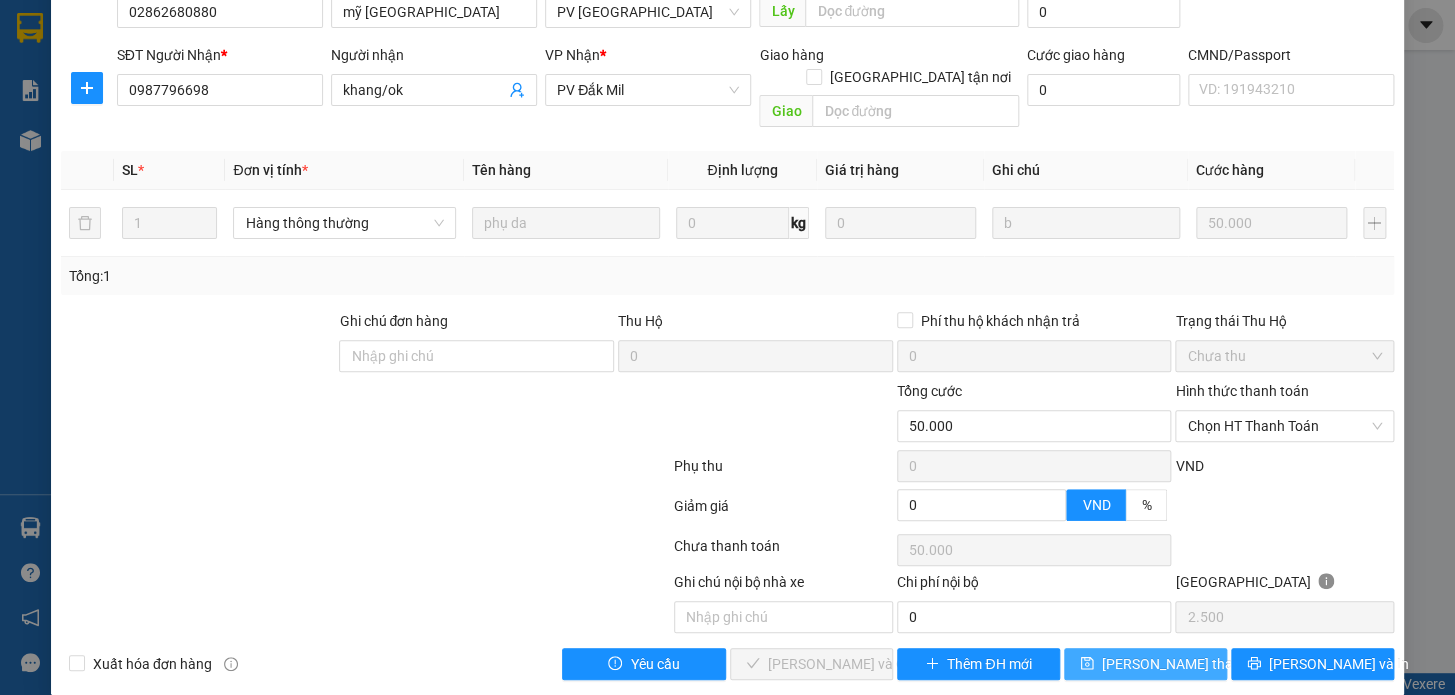 click on "[PERSON_NAME] thay đổi" at bounding box center (1182, 664) 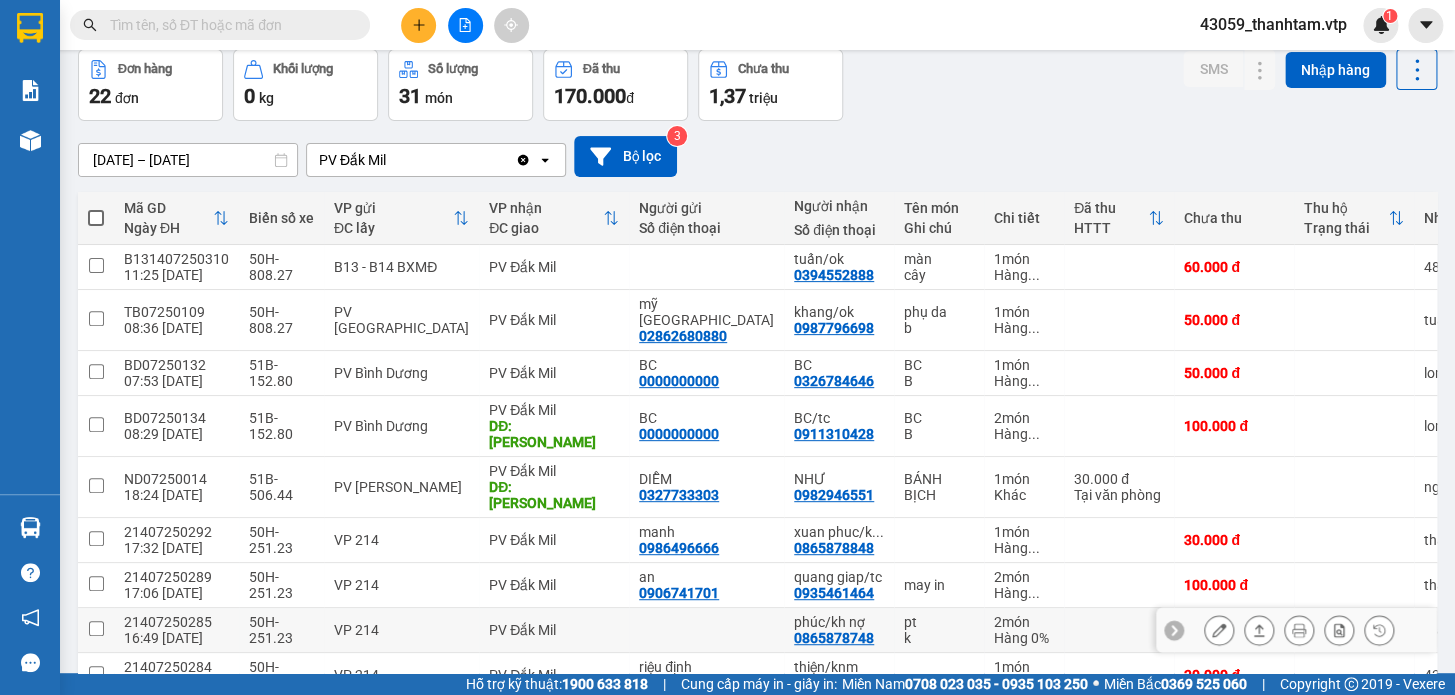 scroll, scrollTop: 181, scrollLeft: 0, axis: vertical 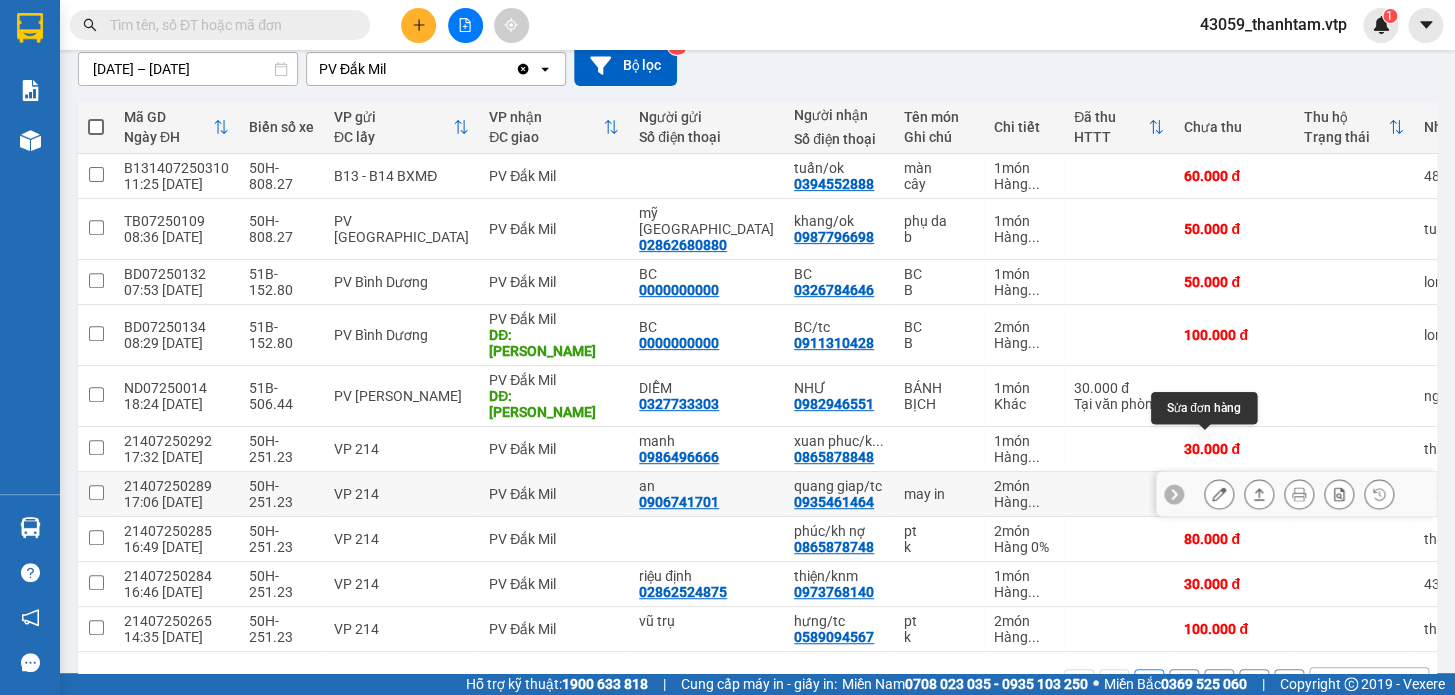 click 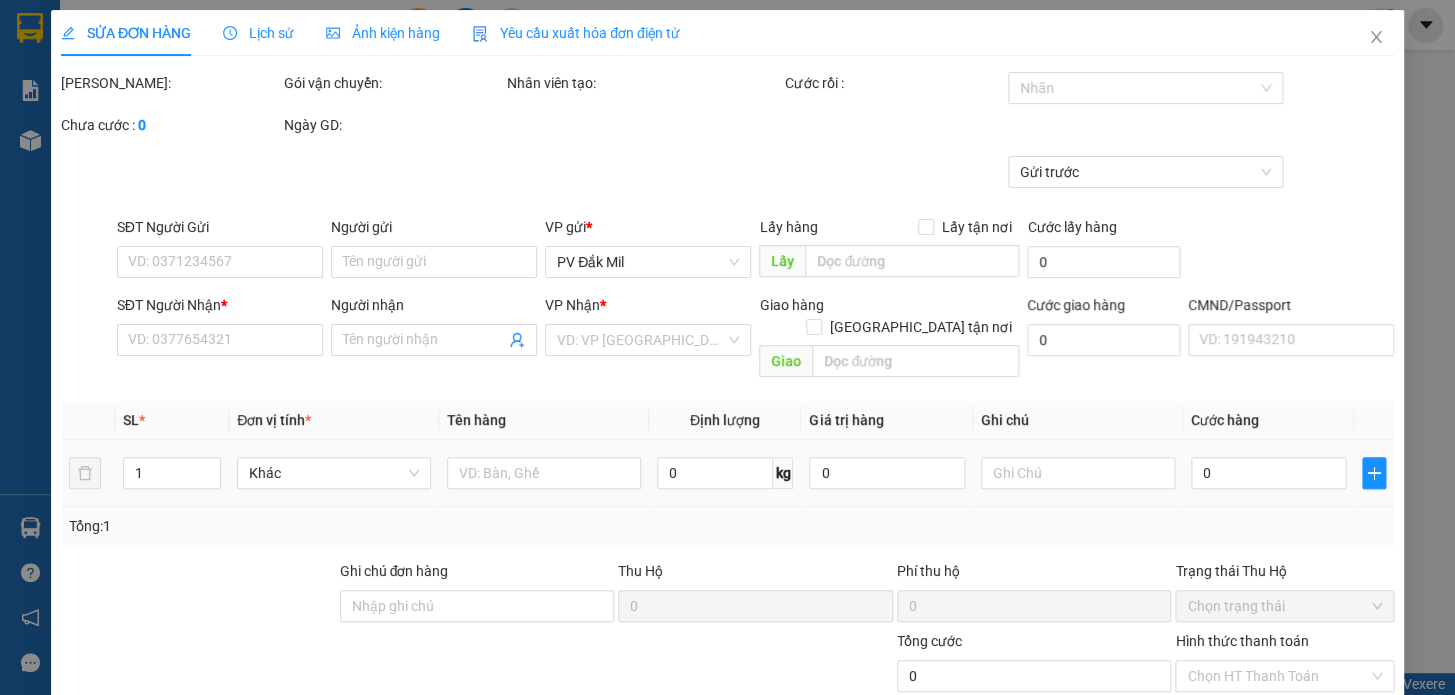 scroll, scrollTop: 0, scrollLeft: 0, axis: both 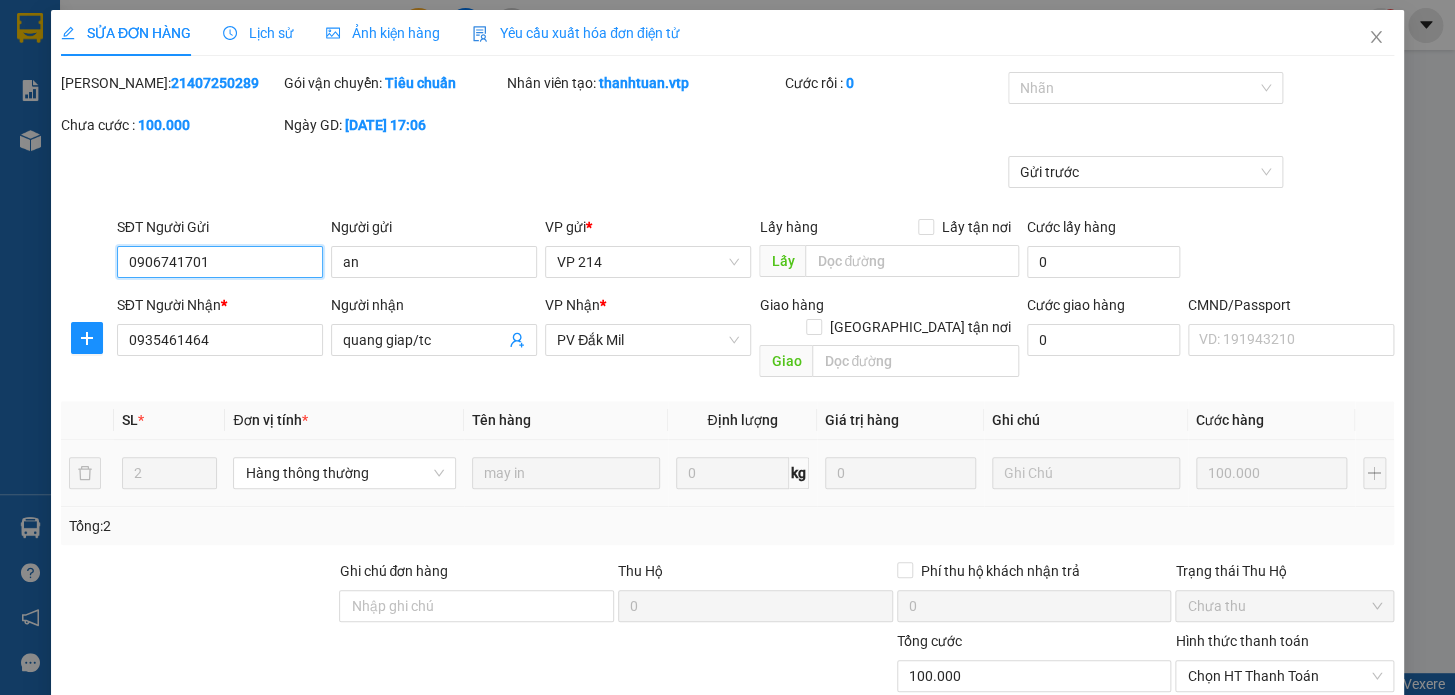 type on "5.000" 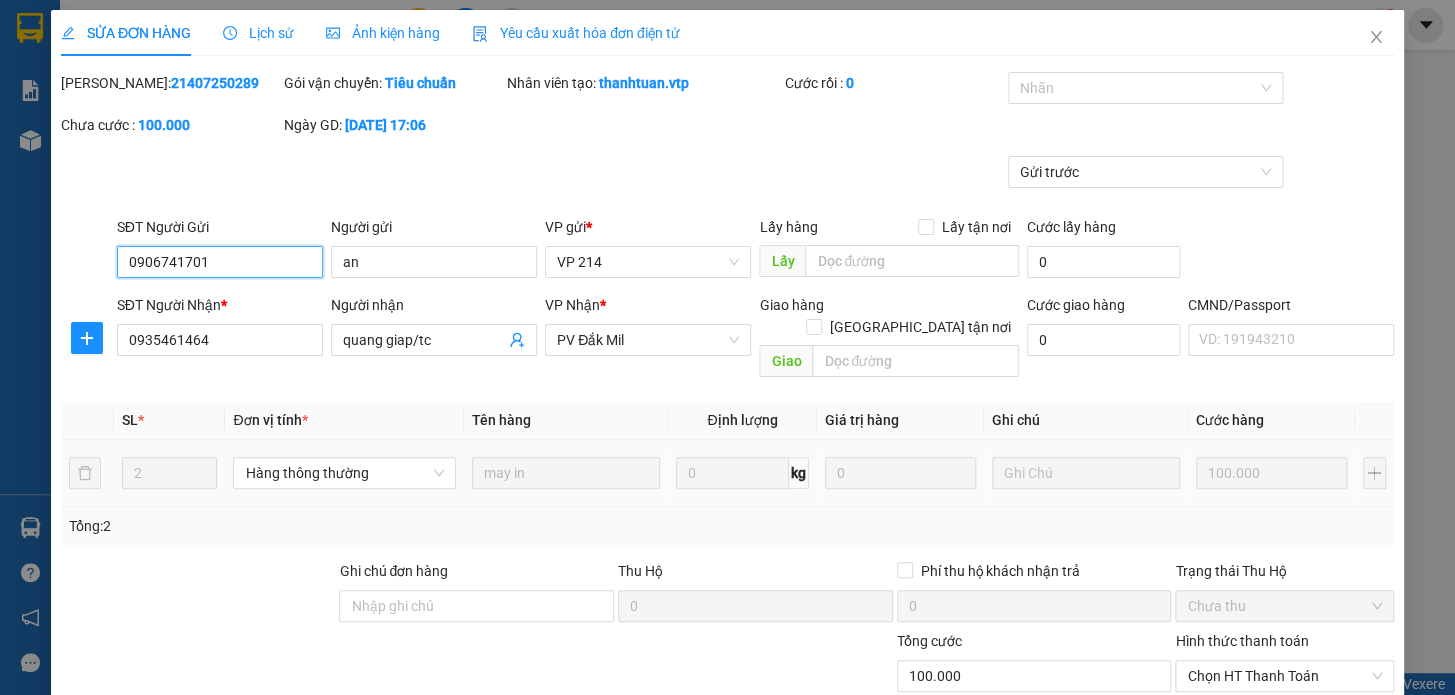scroll, scrollTop: 181, scrollLeft: 0, axis: vertical 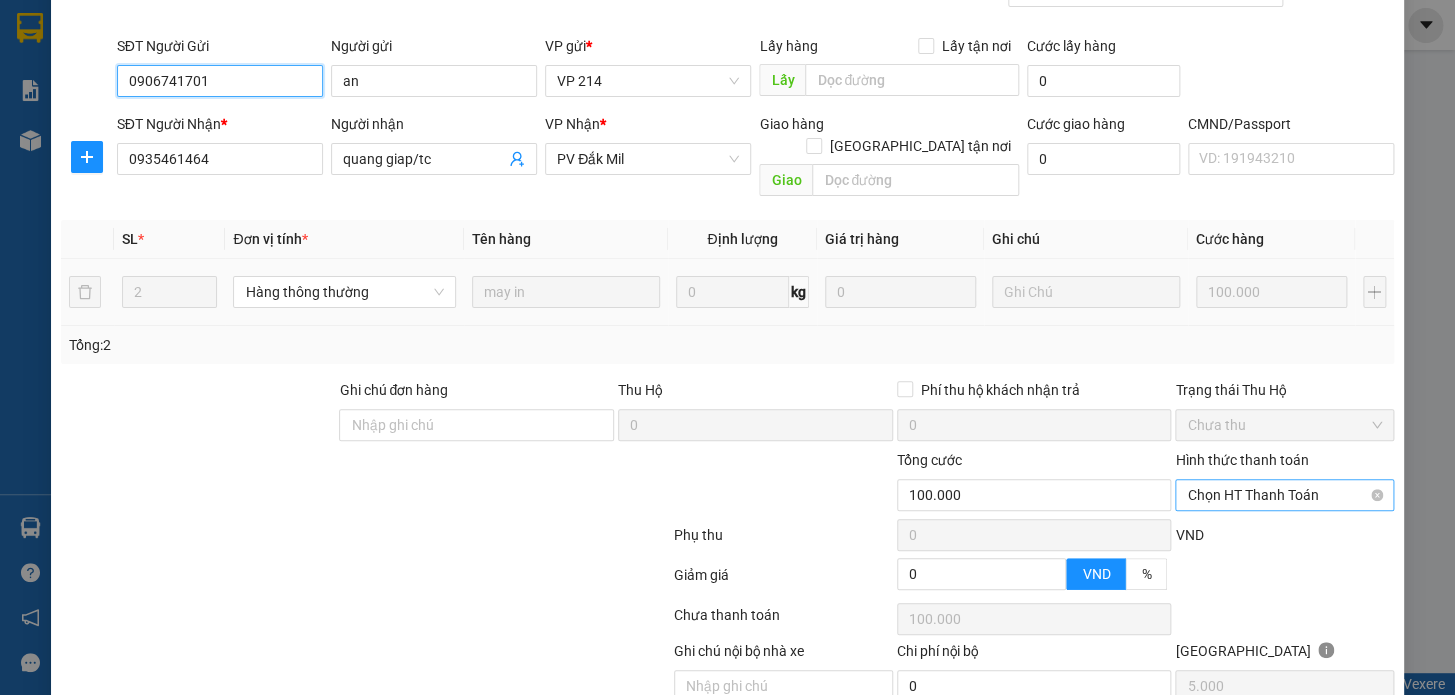click on "Chọn HT Thanh Toán" at bounding box center (1284, 495) 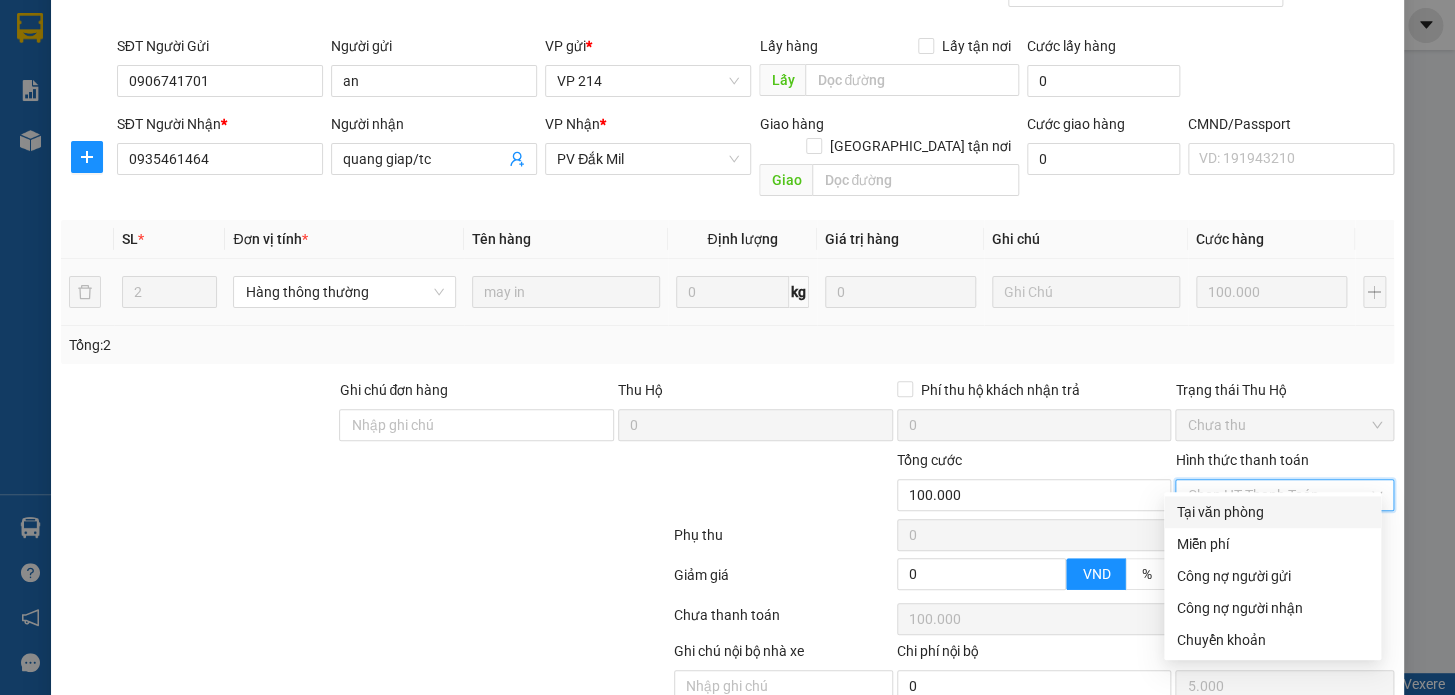 click on "Tại văn phòng" at bounding box center [1272, 512] 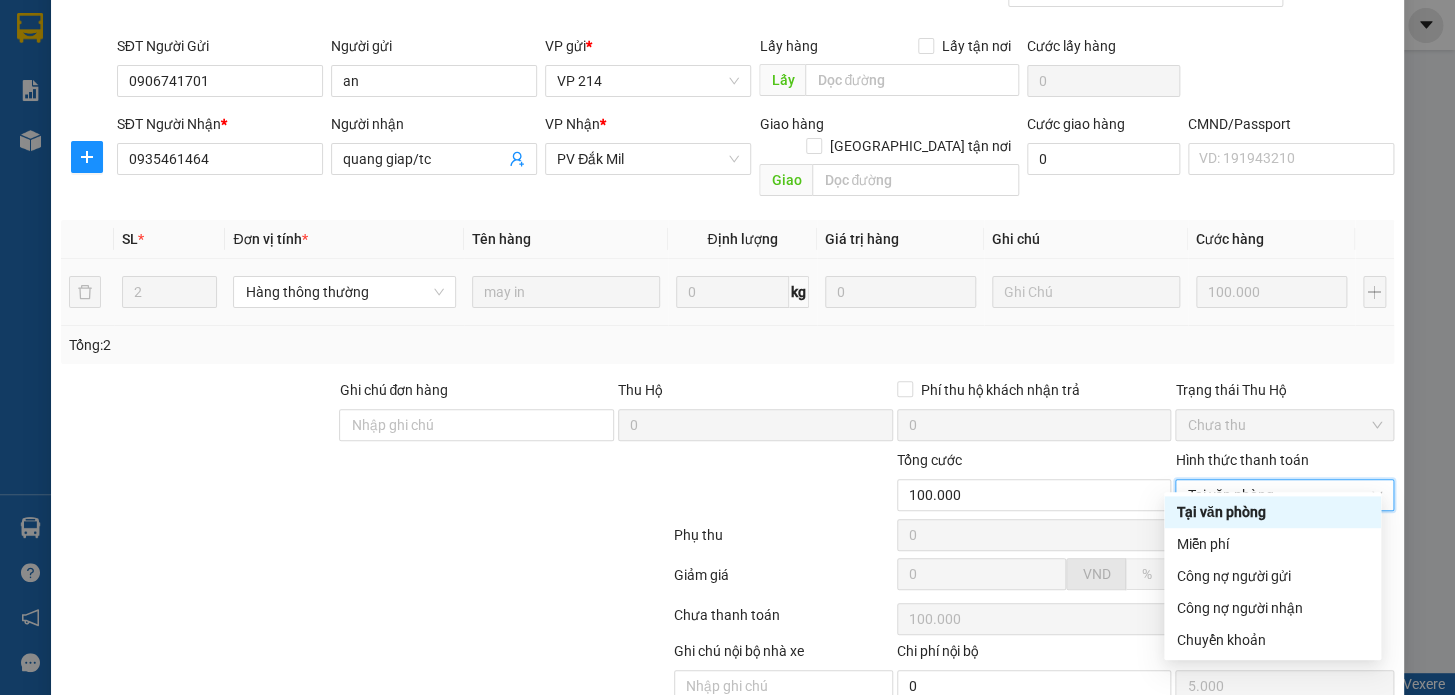 type on "0" 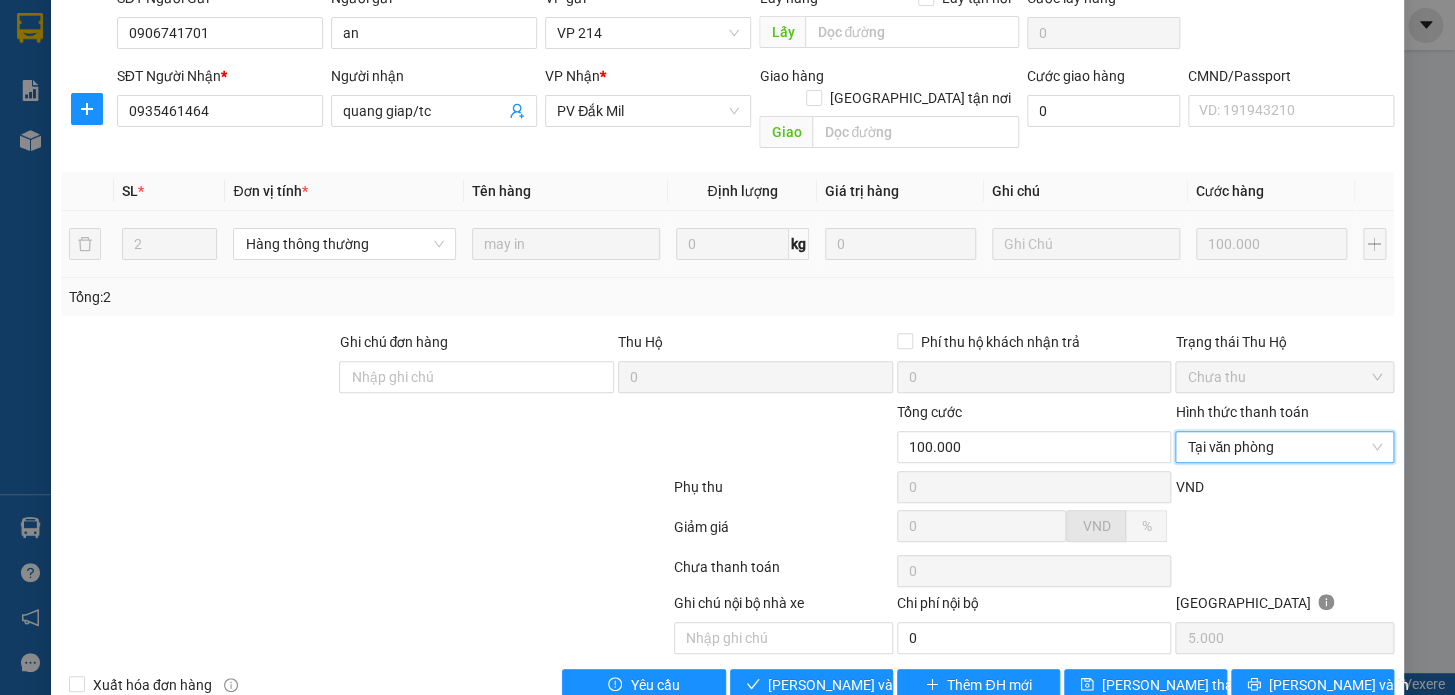 scroll, scrollTop: 250, scrollLeft: 0, axis: vertical 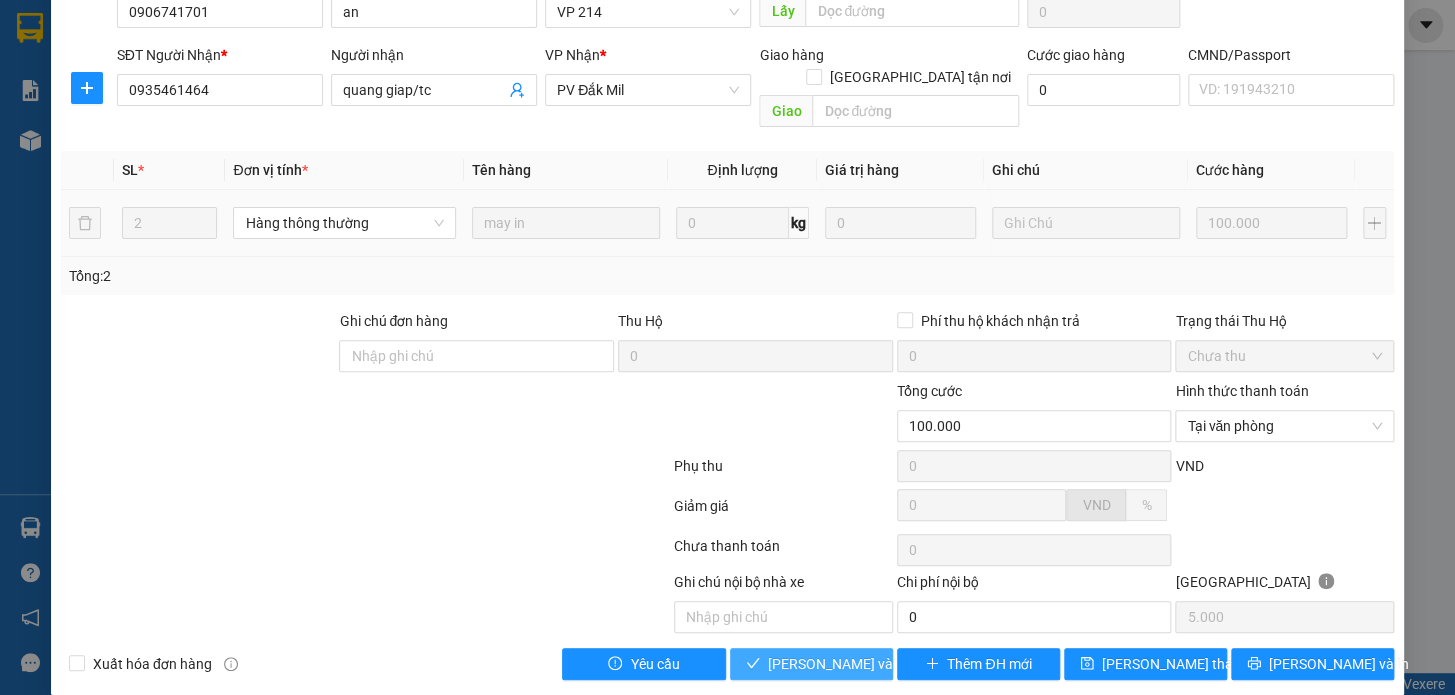 click on "[PERSON_NAME] và Giao hàng" at bounding box center (864, 664) 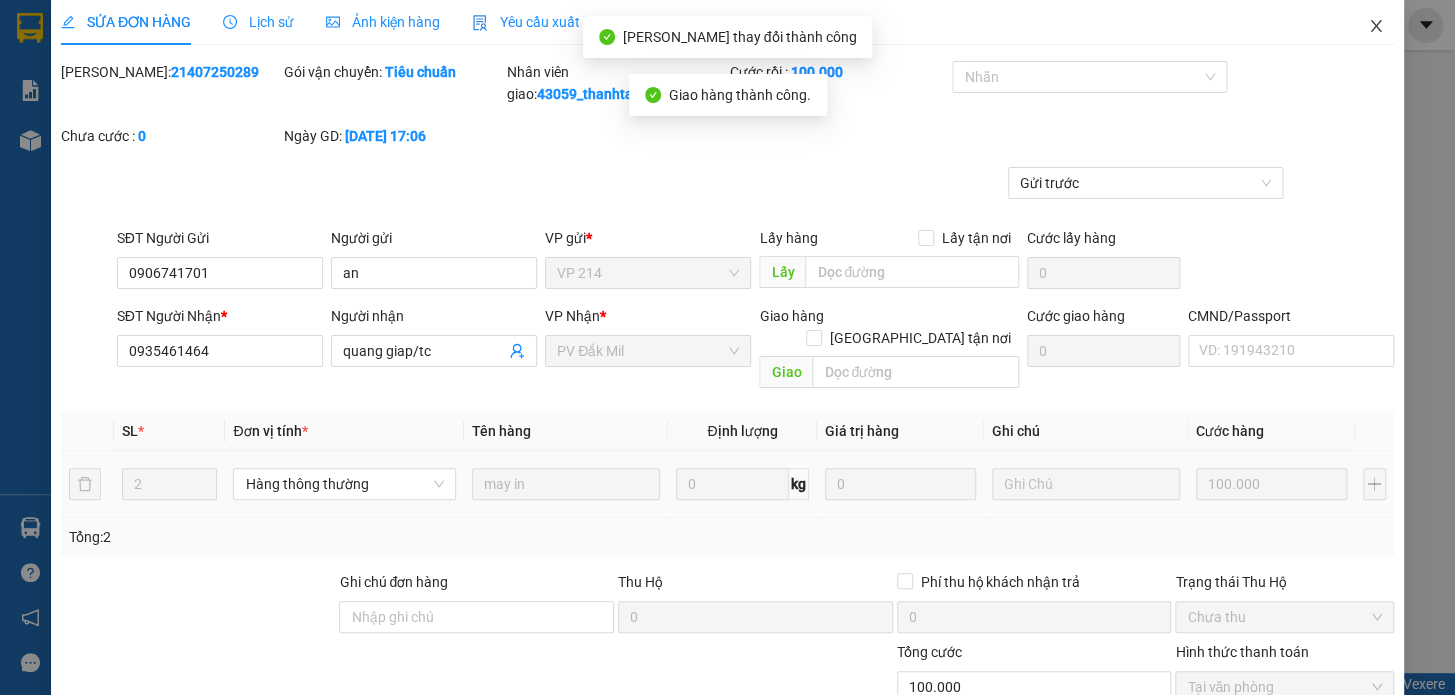 scroll, scrollTop: 0, scrollLeft: 0, axis: both 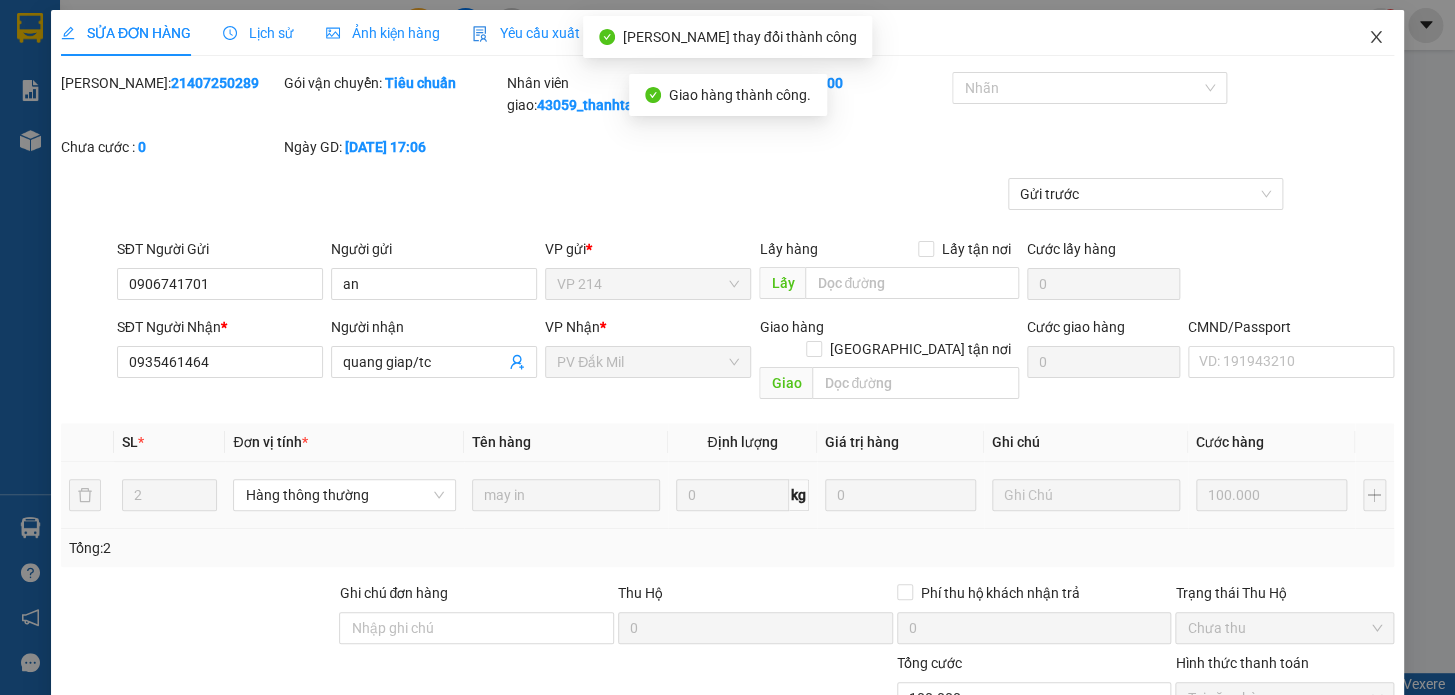 click 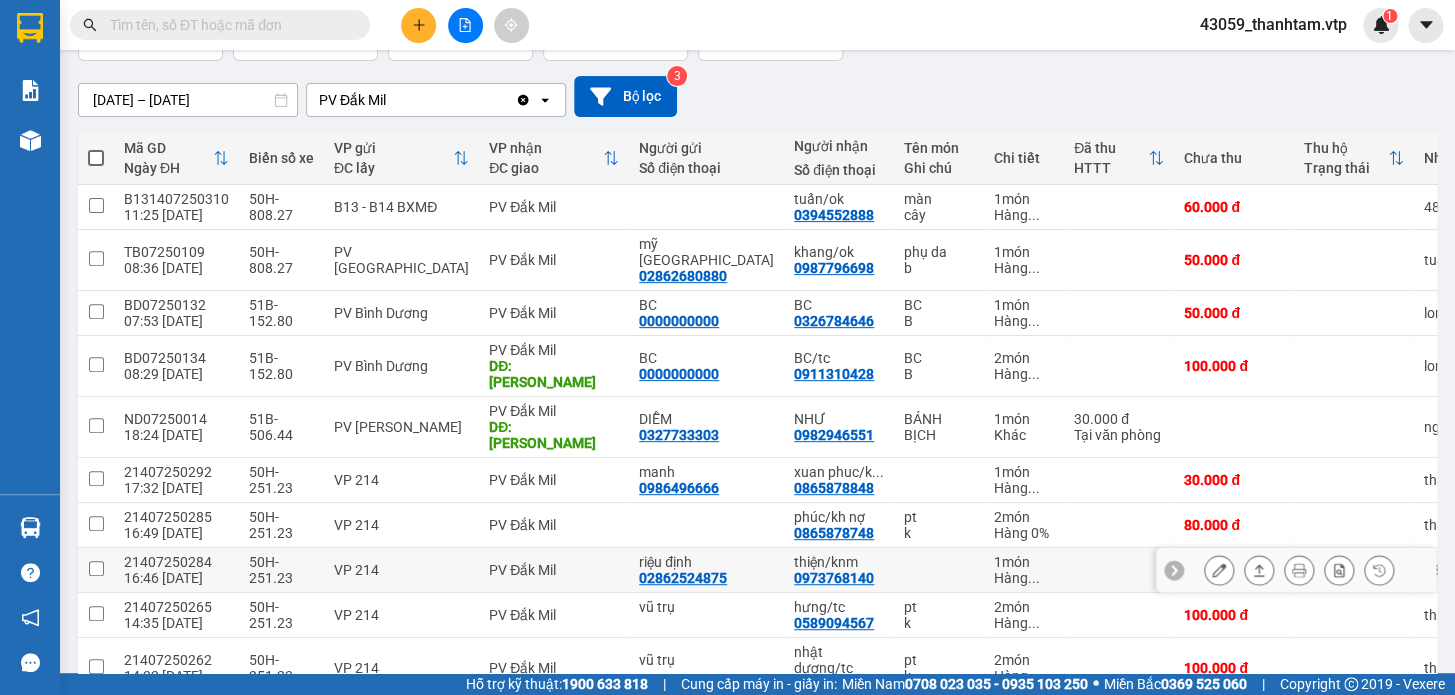 scroll, scrollTop: 181, scrollLeft: 0, axis: vertical 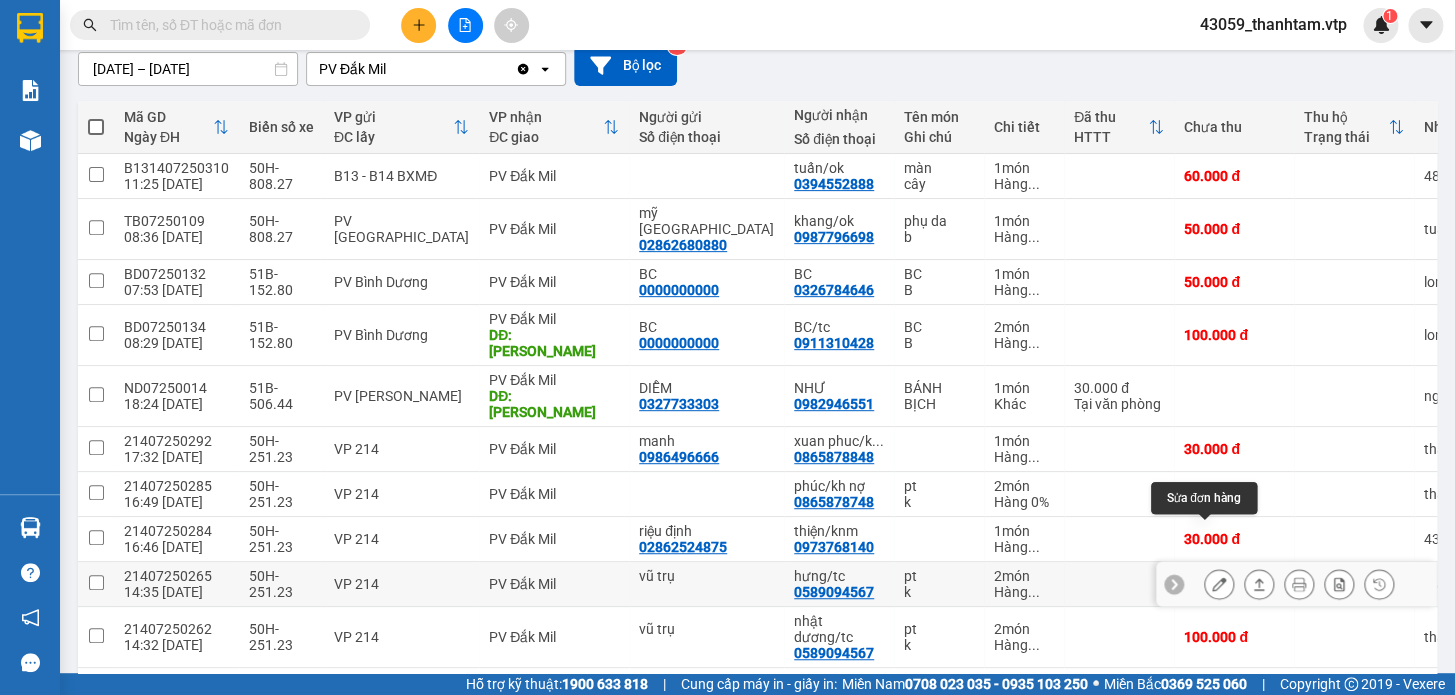 click 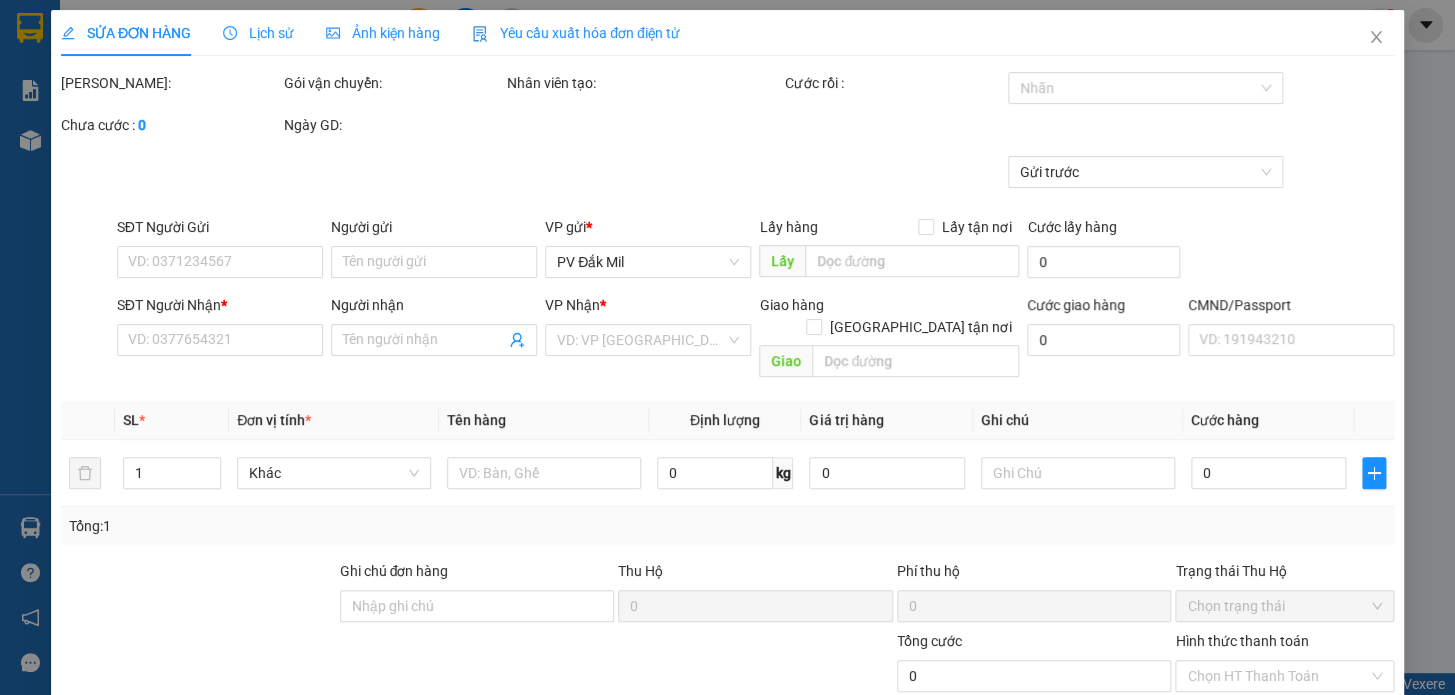 scroll, scrollTop: 0, scrollLeft: 0, axis: both 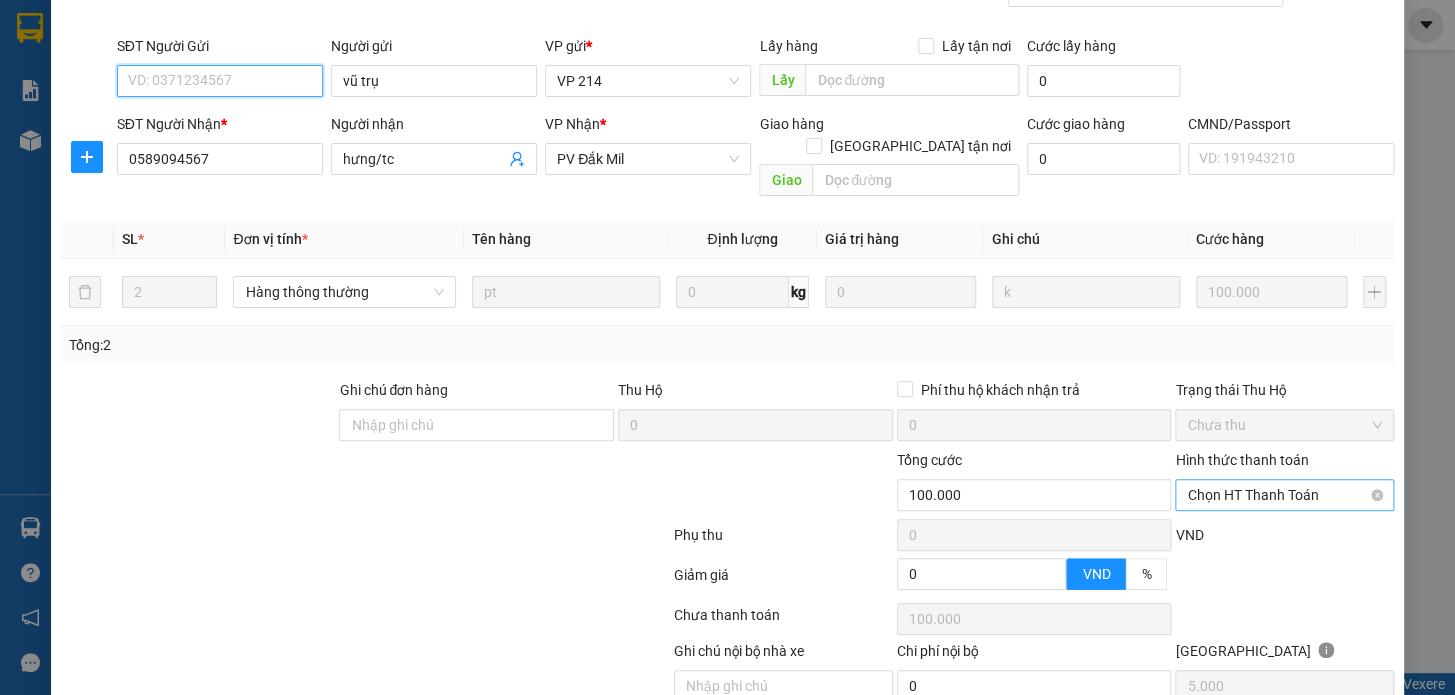 click on "Chọn HT Thanh Toán" at bounding box center [1284, 495] 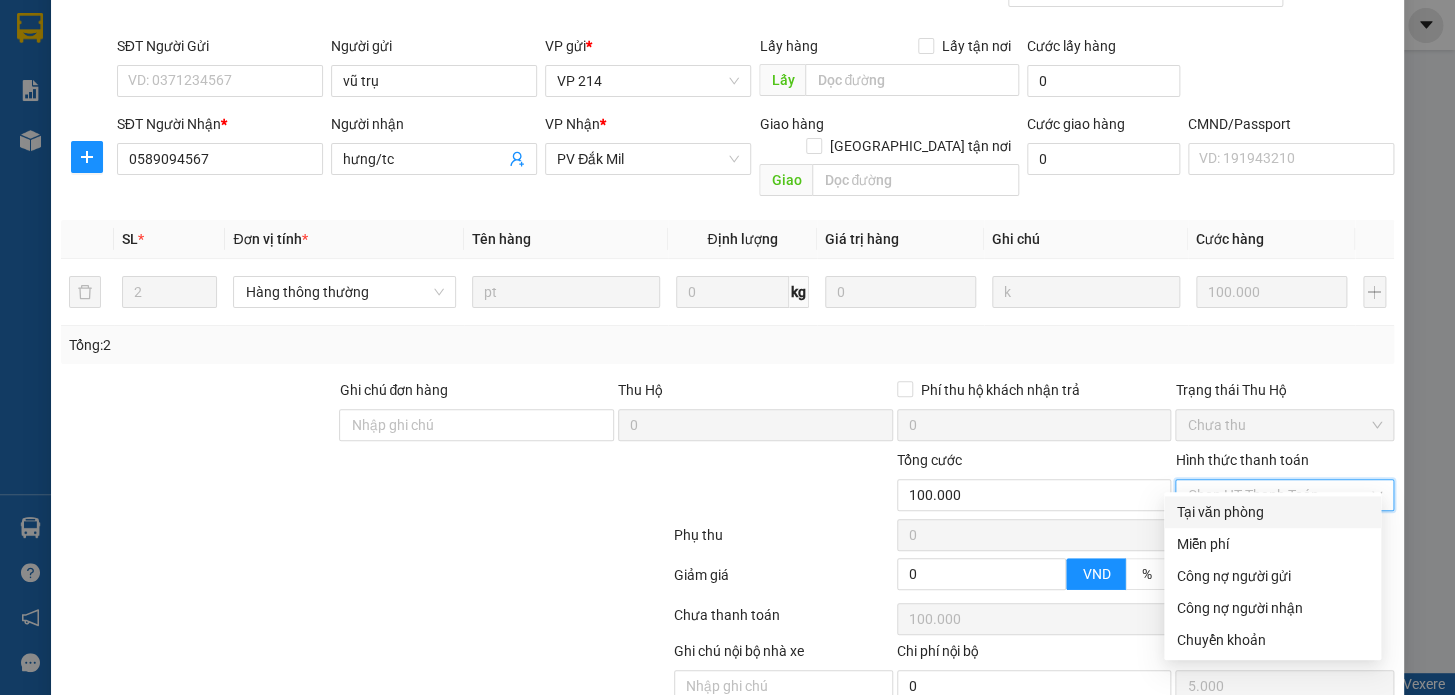 click on "Tại văn phòng" at bounding box center (1272, 512) 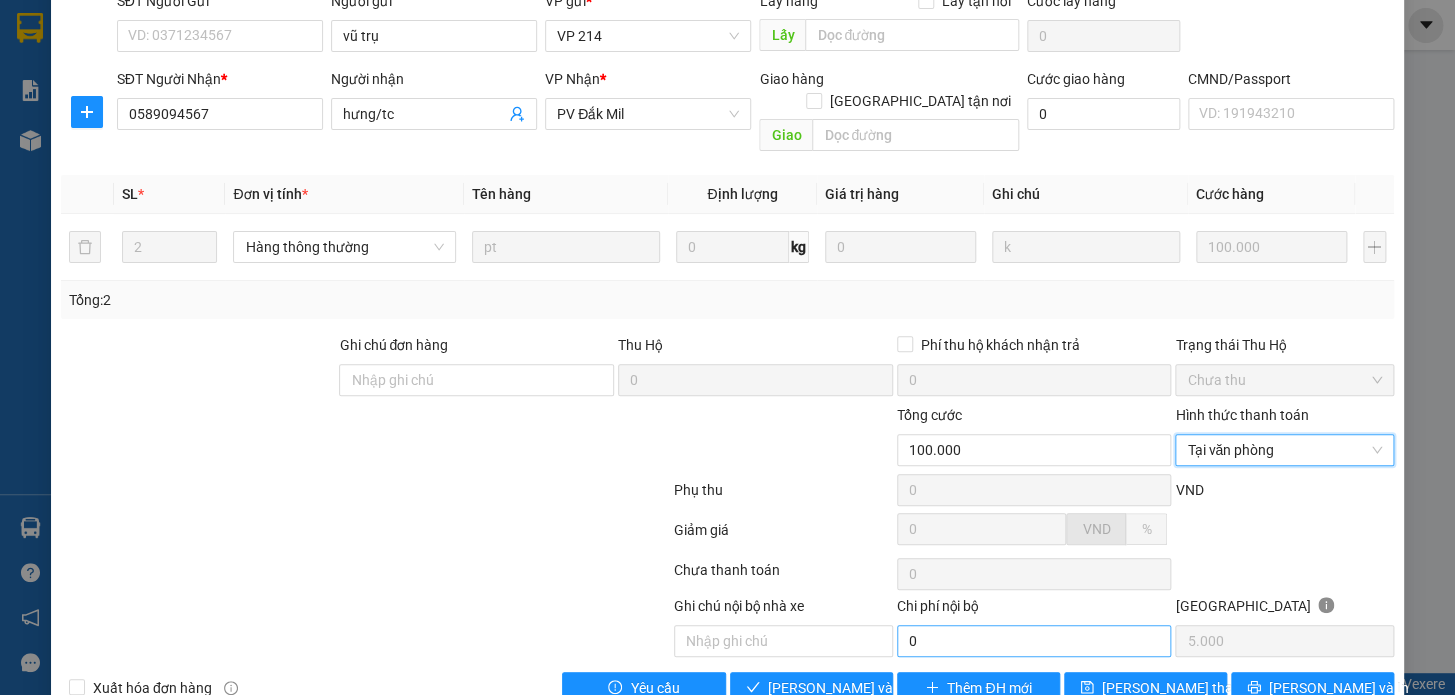 scroll, scrollTop: 250, scrollLeft: 0, axis: vertical 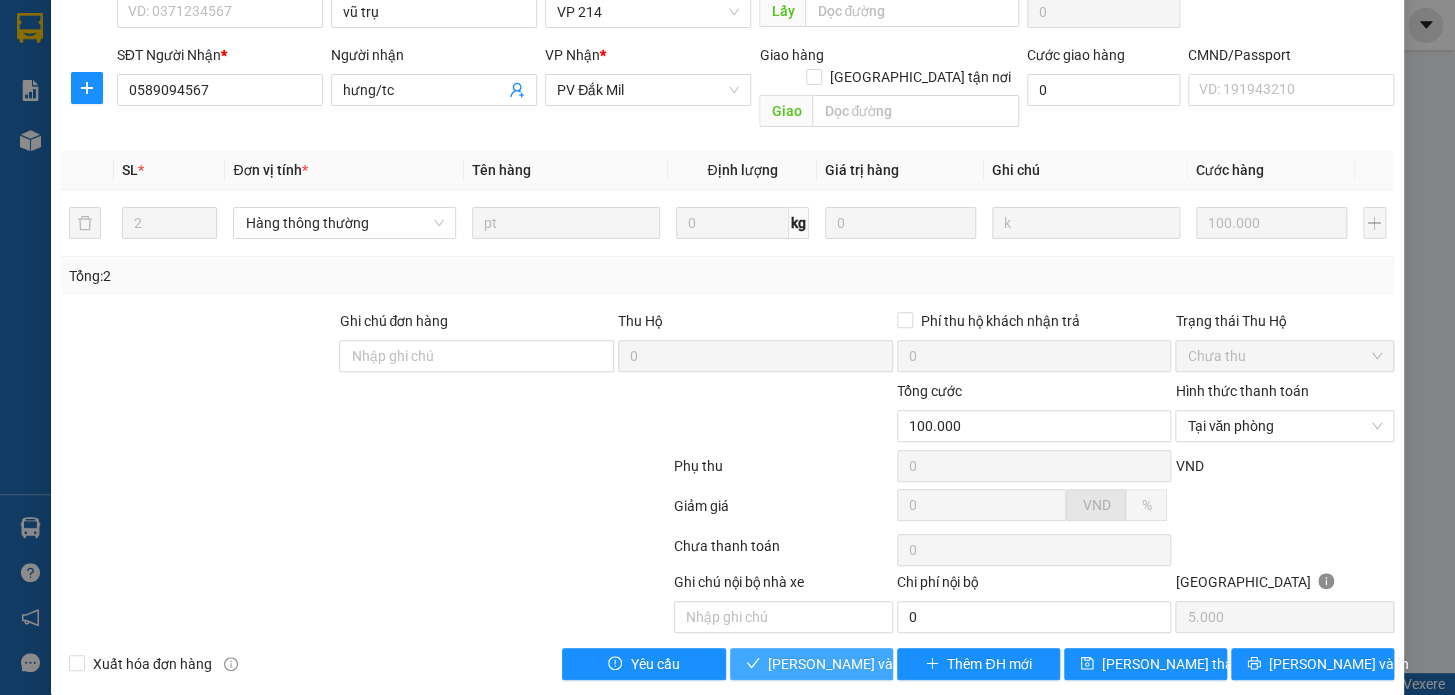 click on "[PERSON_NAME] và Giao hàng" at bounding box center (864, 664) 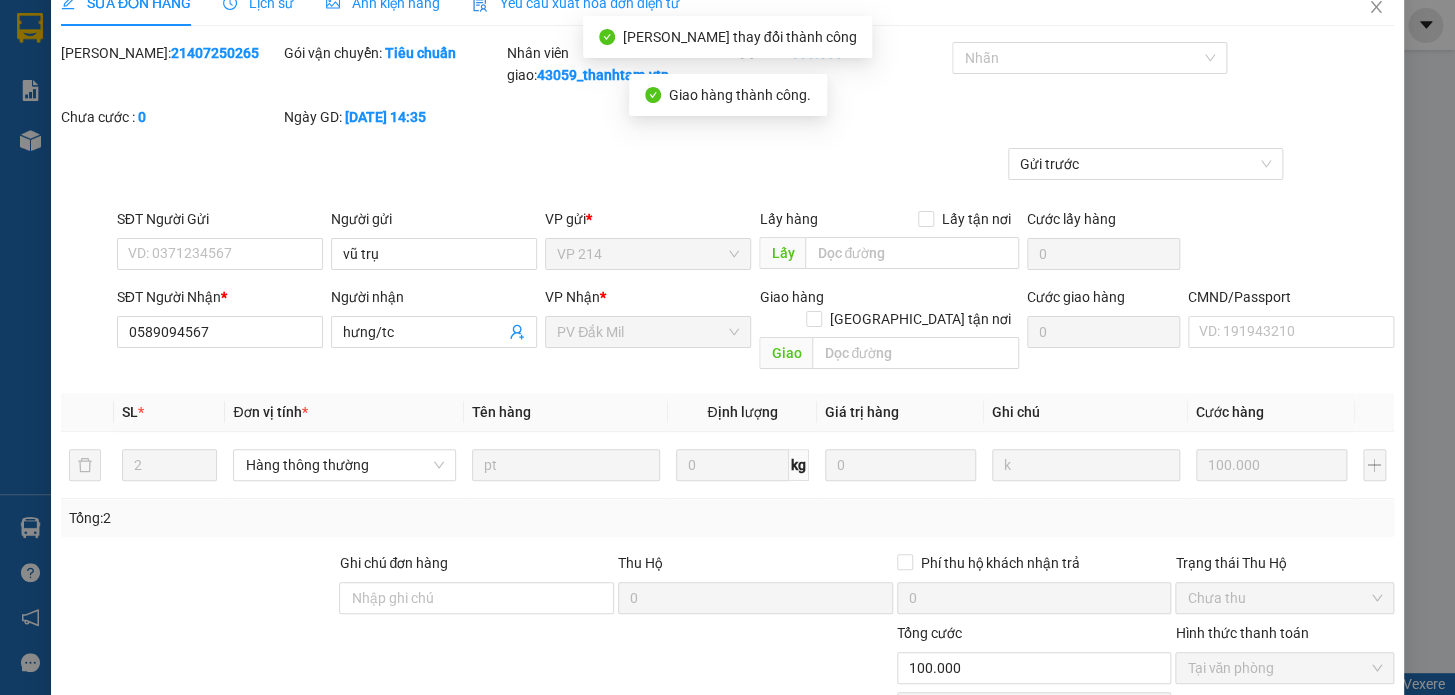 scroll, scrollTop: 0, scrollLeft: 0, axis: both 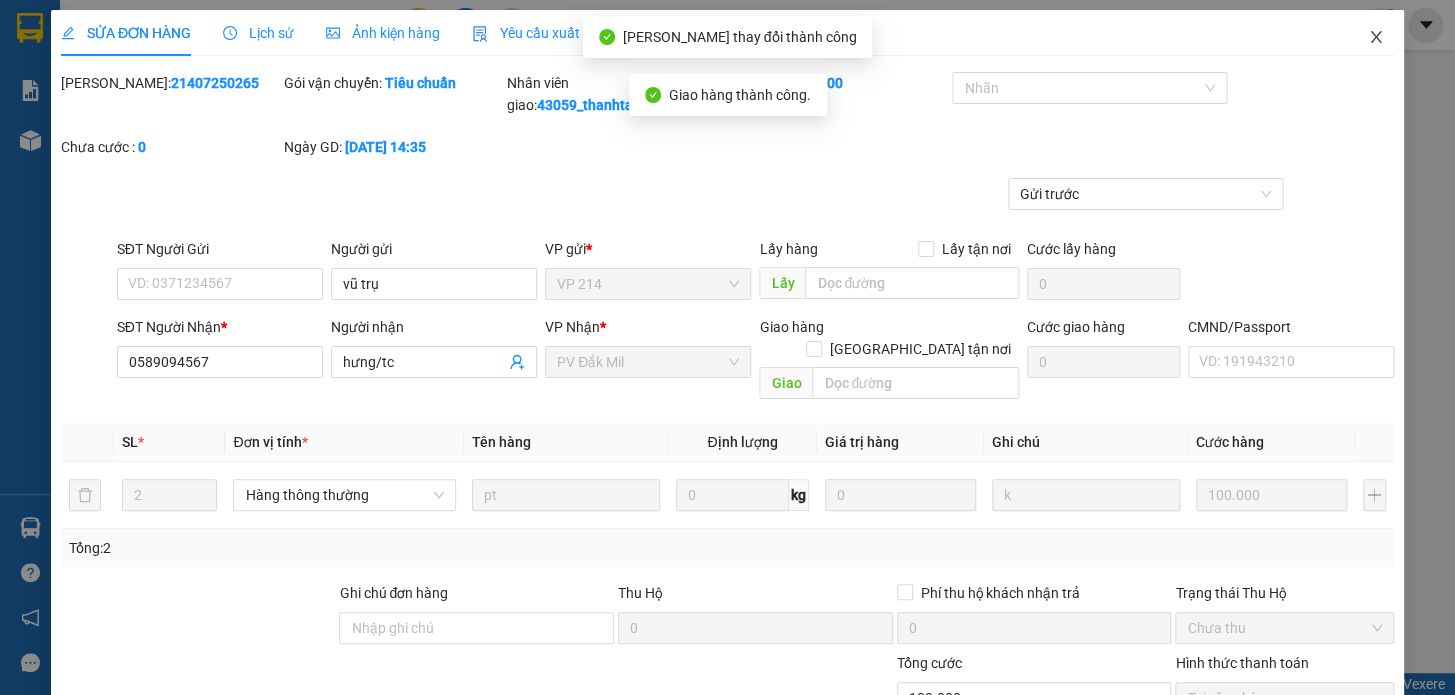click 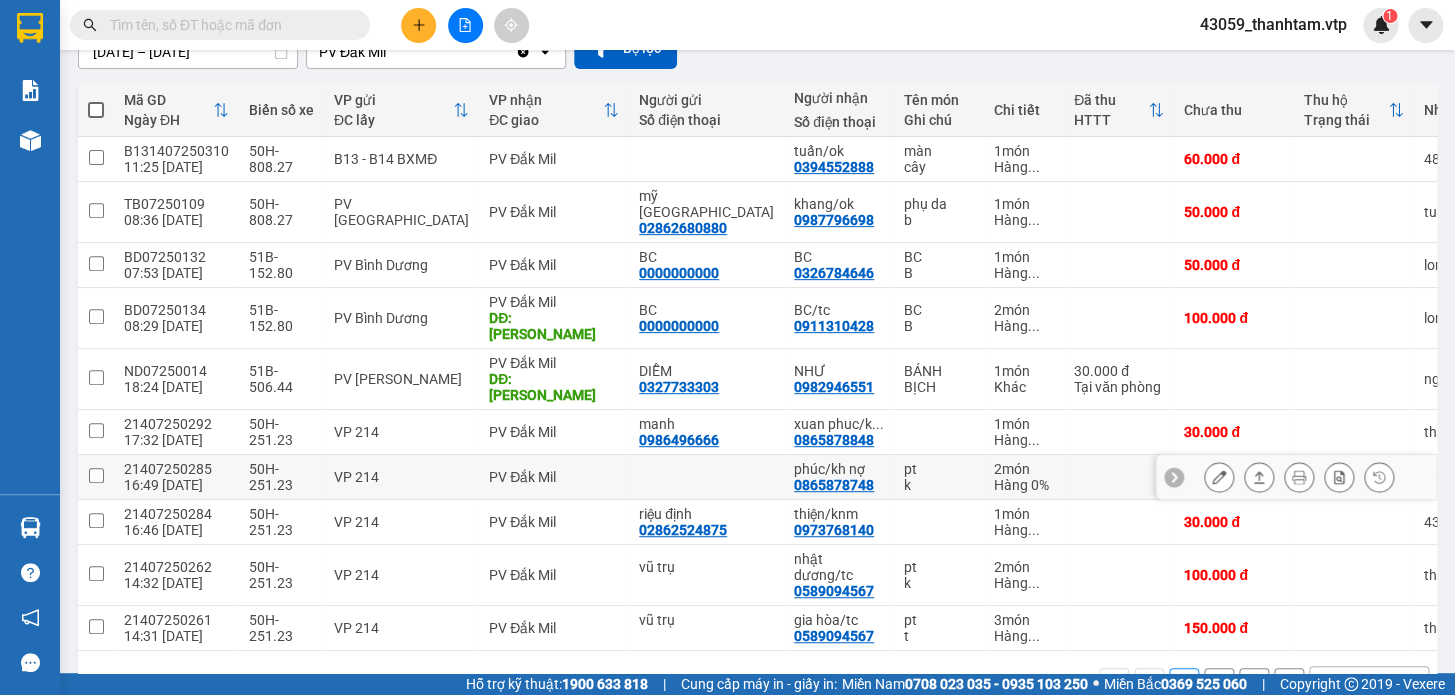 scroll, scrollTop: 199, scrollLeft: 0, axis: vertical 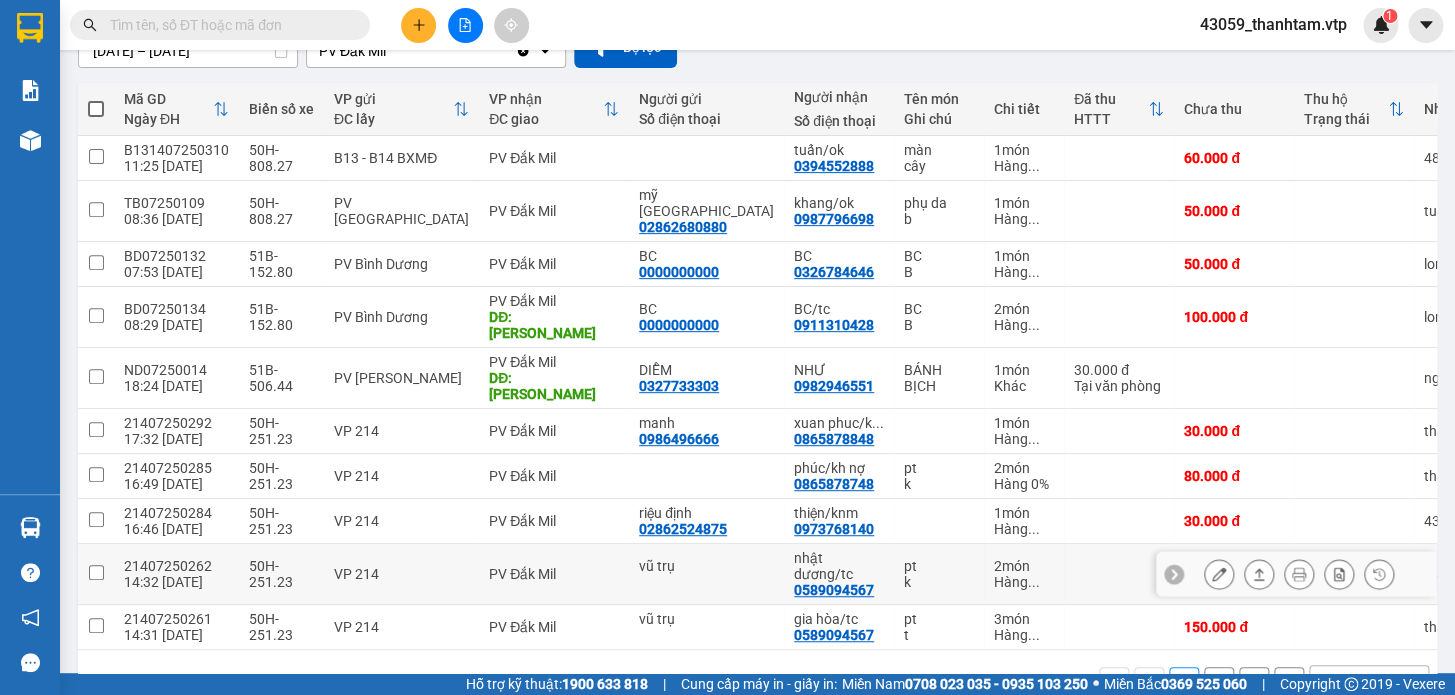 click 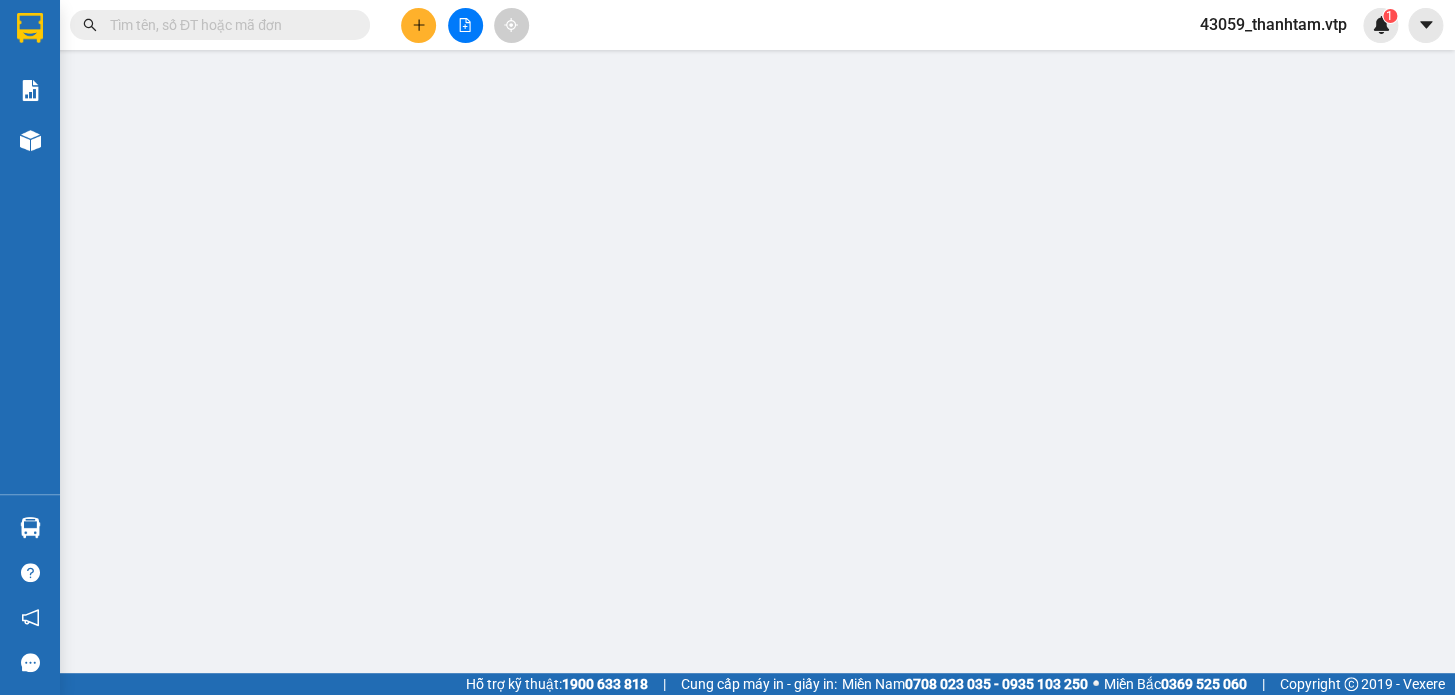 scroll, scrollTop: 0, scrollLeft: 0, axis: both 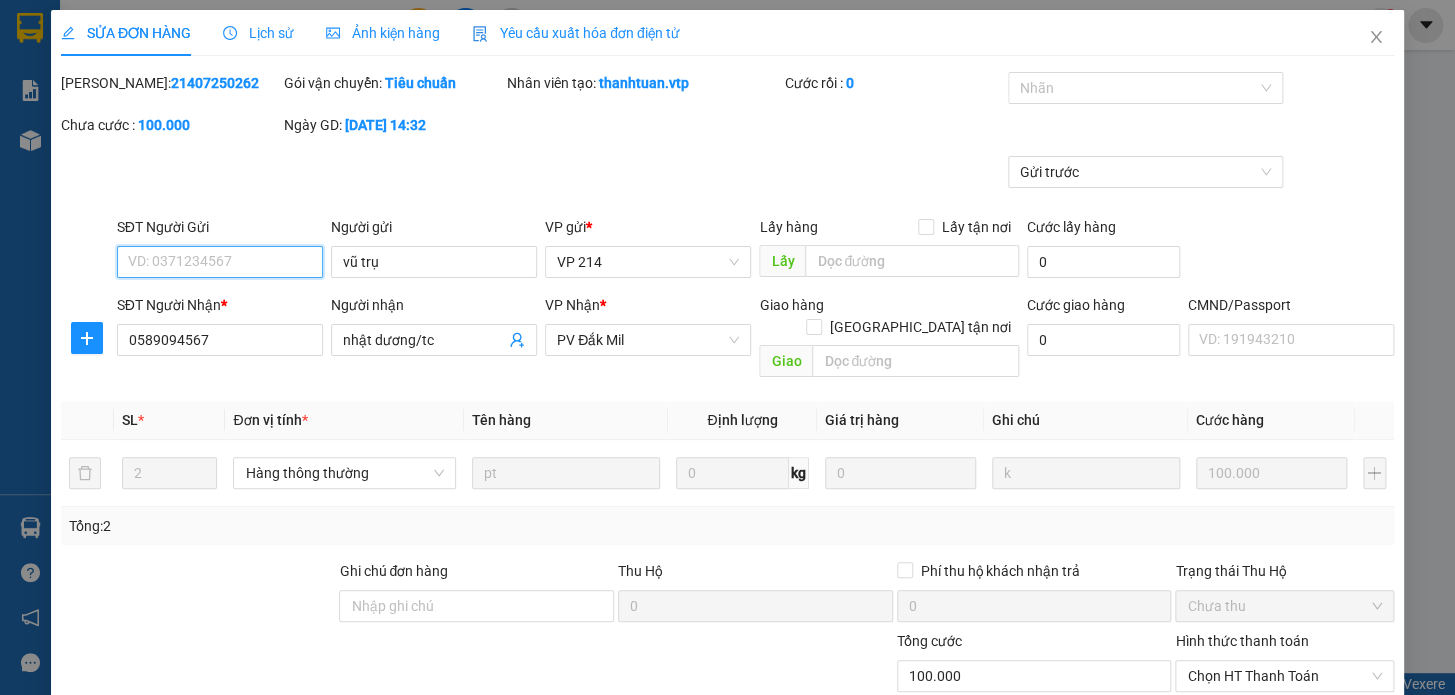 type on "5.000" 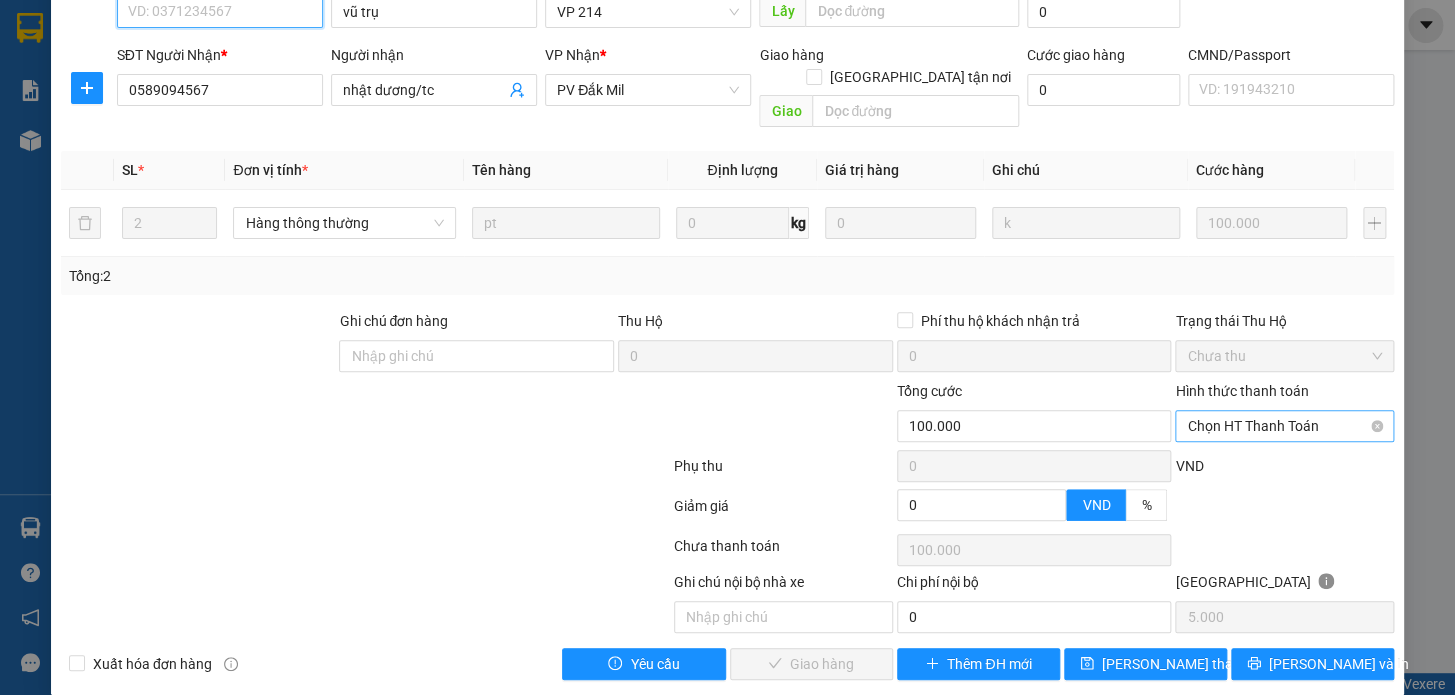 click on "Chọn HT Thanh Toán" at bounding box center [1284, 426] 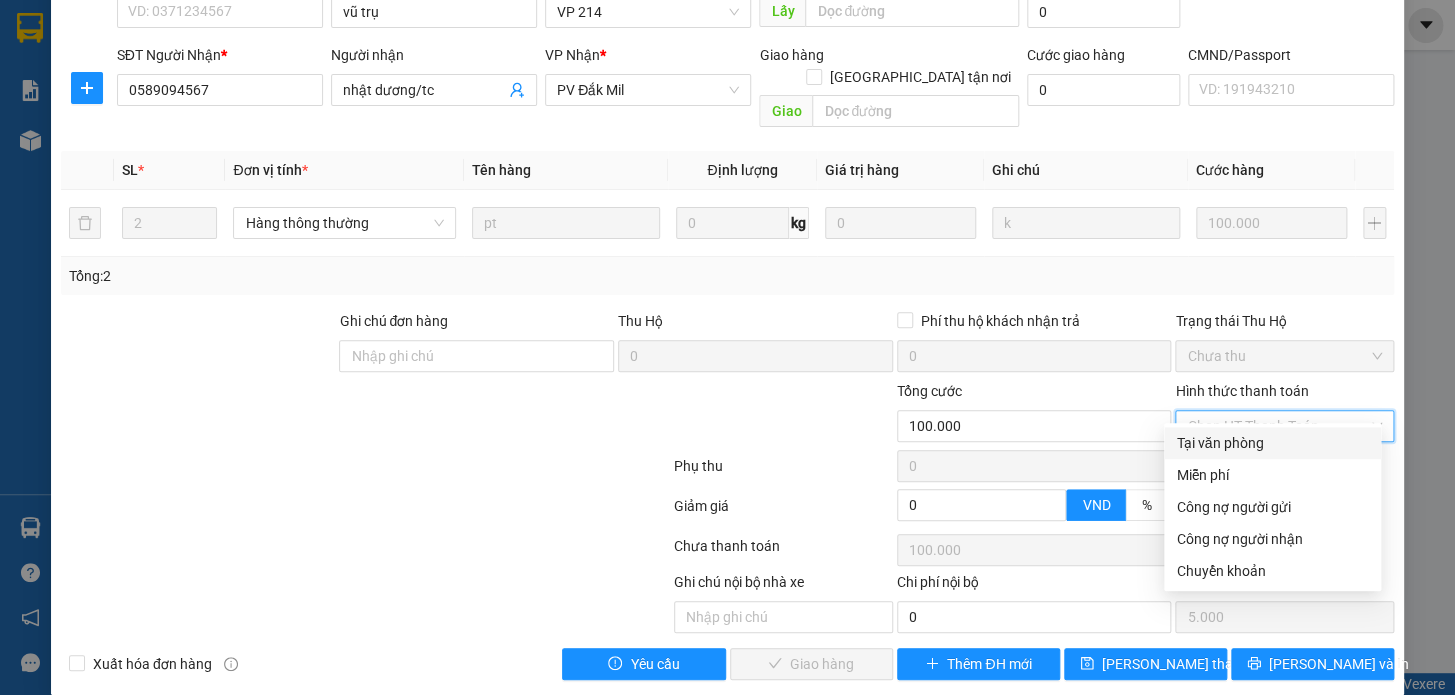 click on "Tại văn phòng" at bounding box center (1272, 443) 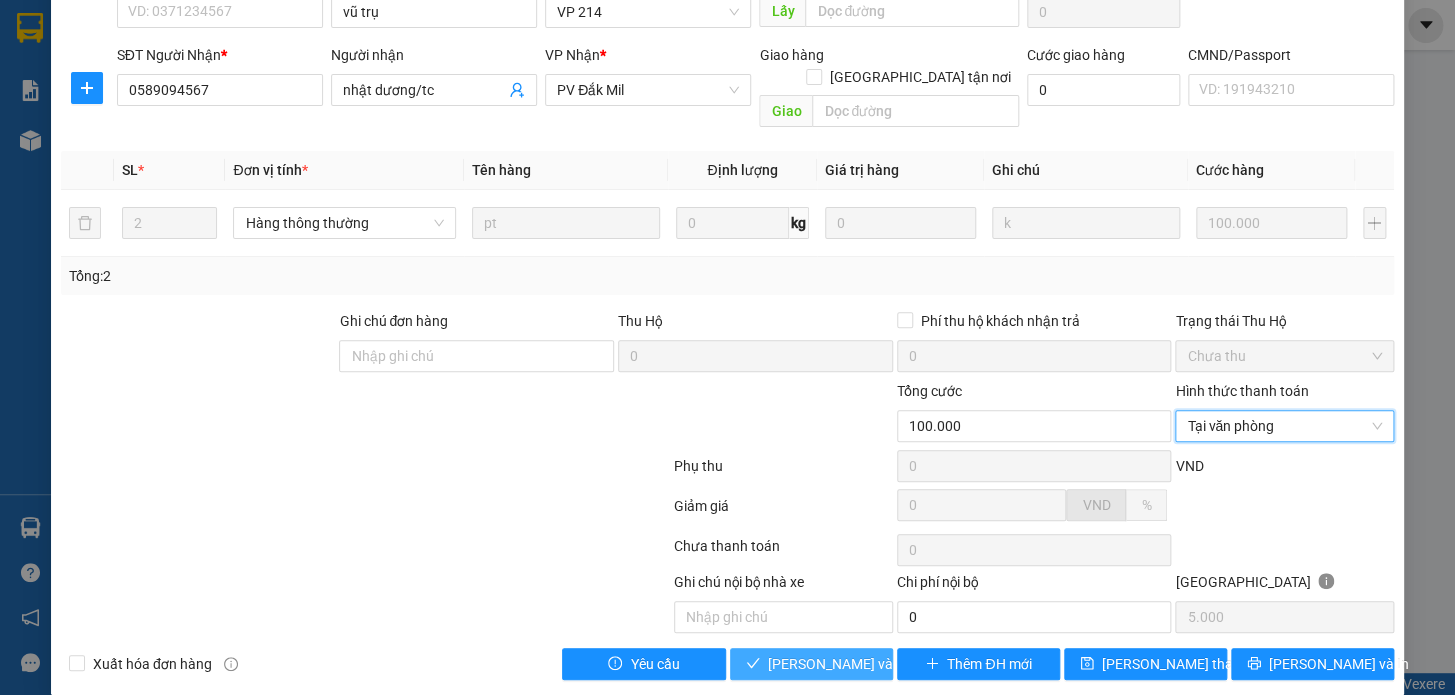 click on "[PERSON_NAME] và Giao hàng" at bounding box center [864, 664] 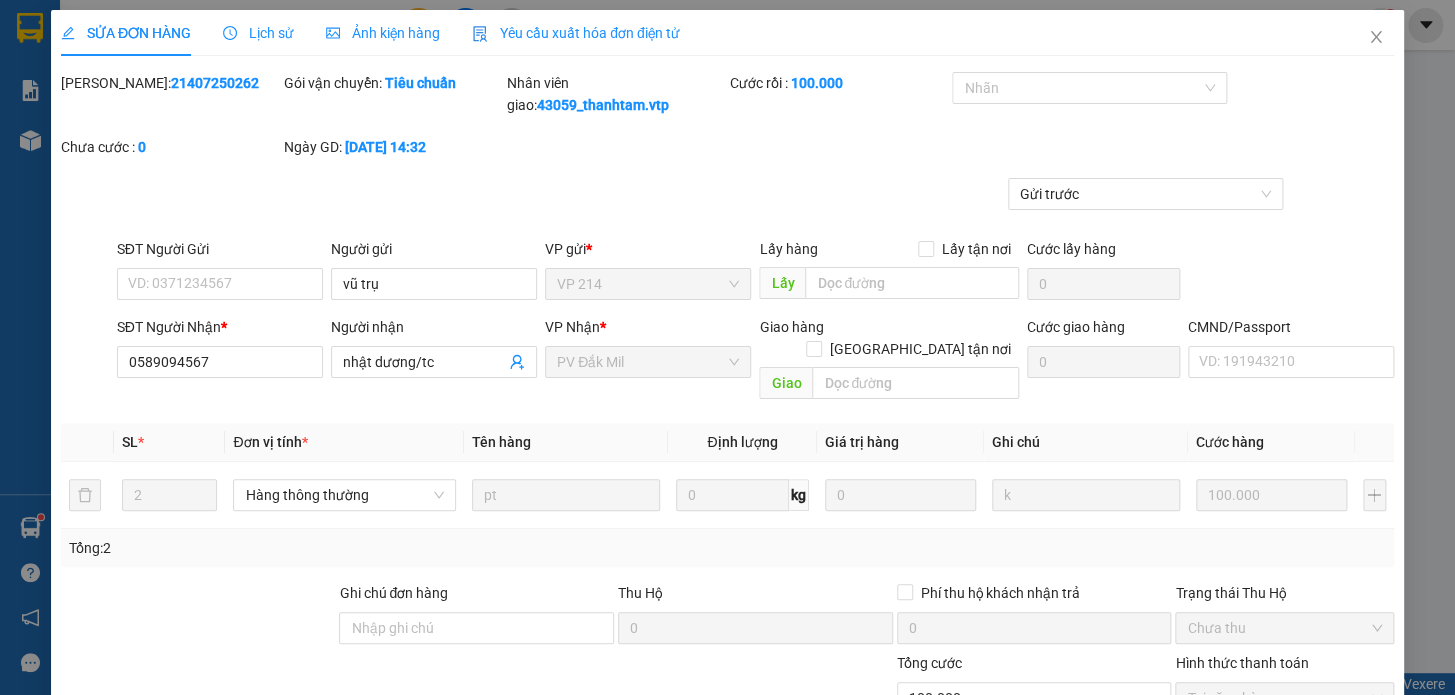 scroll, scrollTop: 0, scrollLeft: 0, axis: both 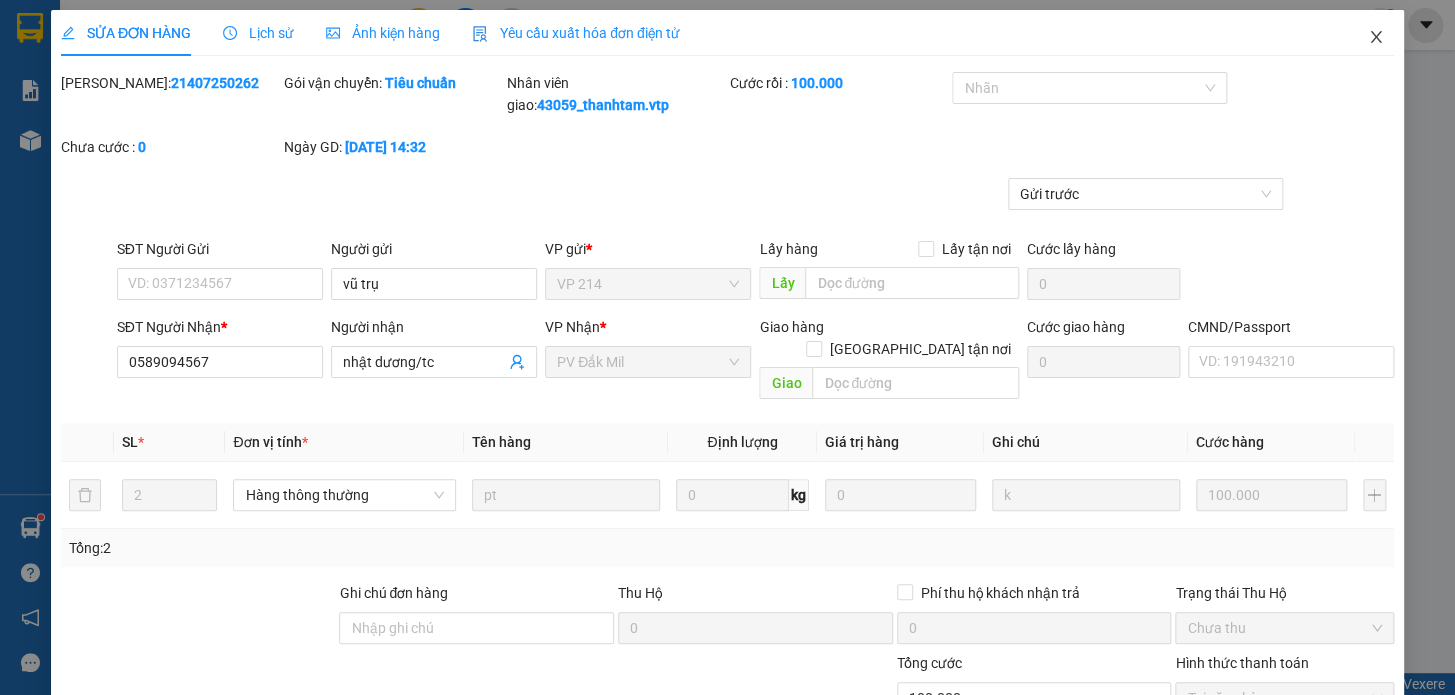 click 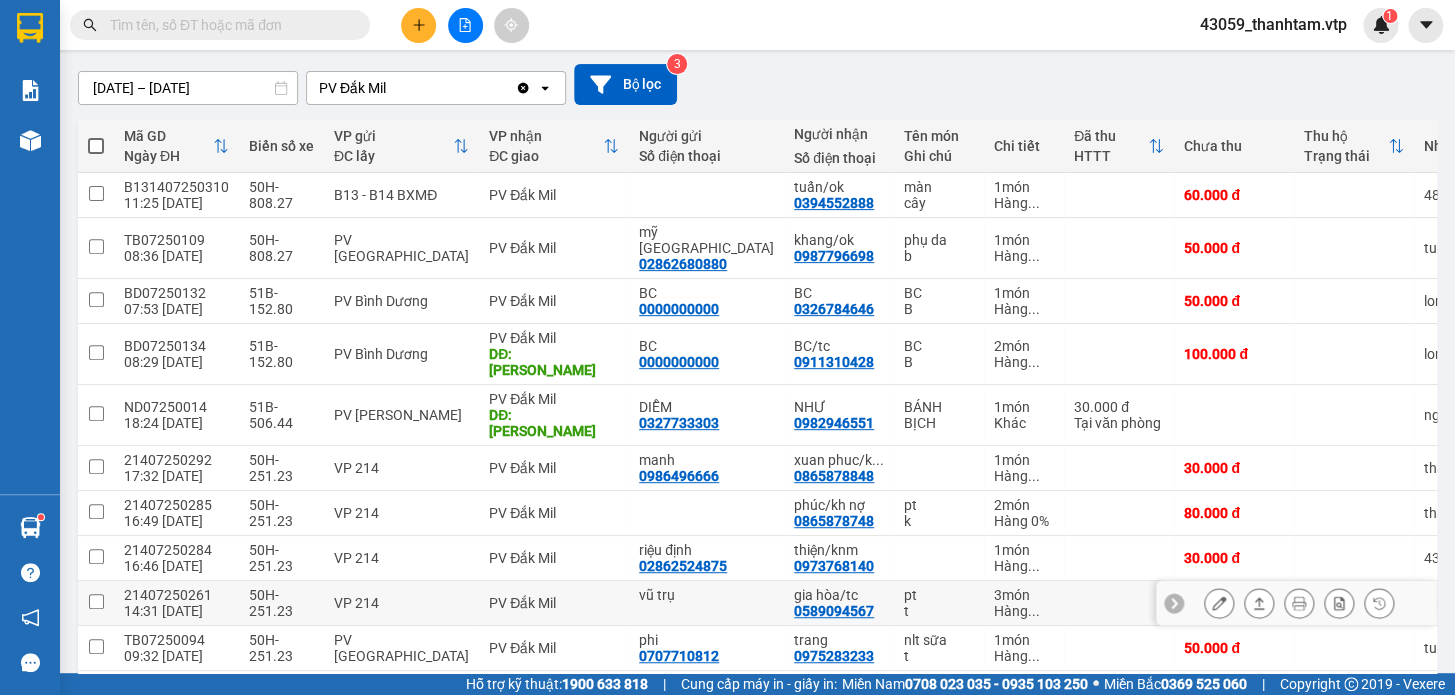 scroll, scrollTop: 199, scrollLeft: 0, axis: vertical 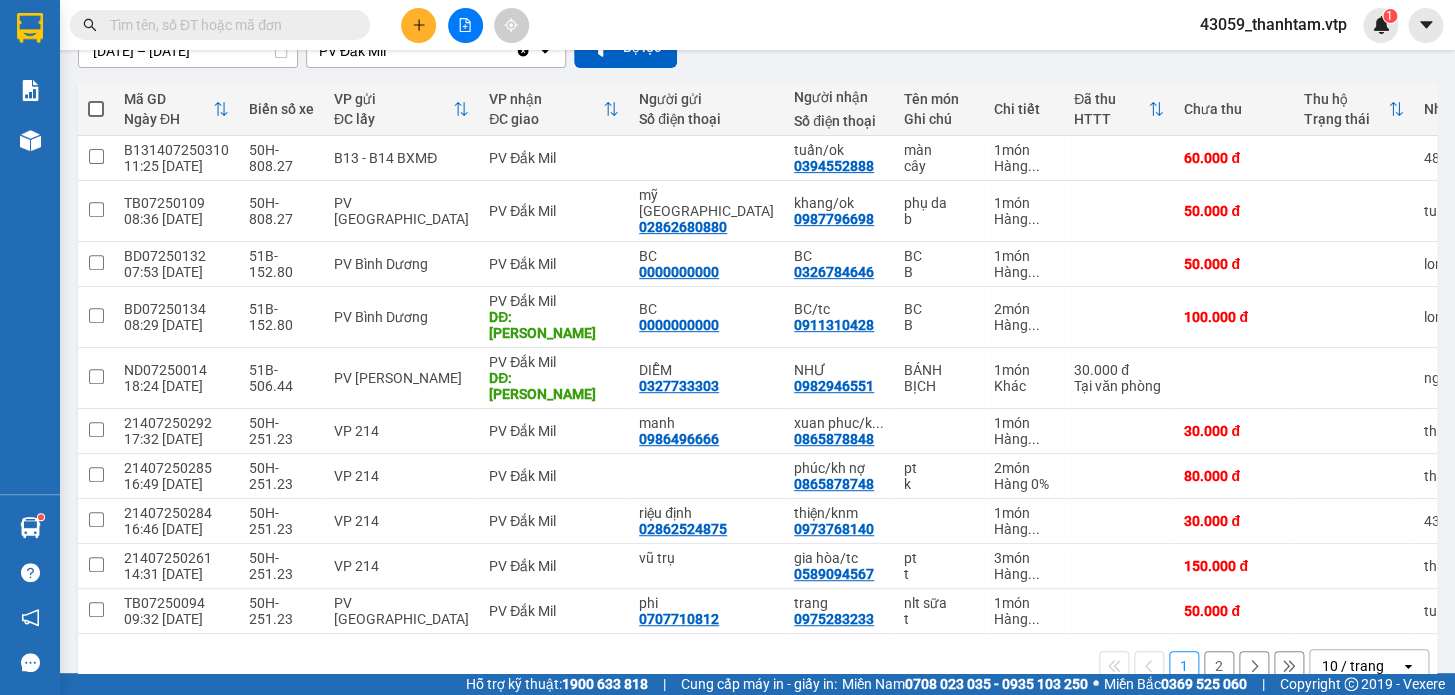 click on "2" at bounding box center [1219, 666] 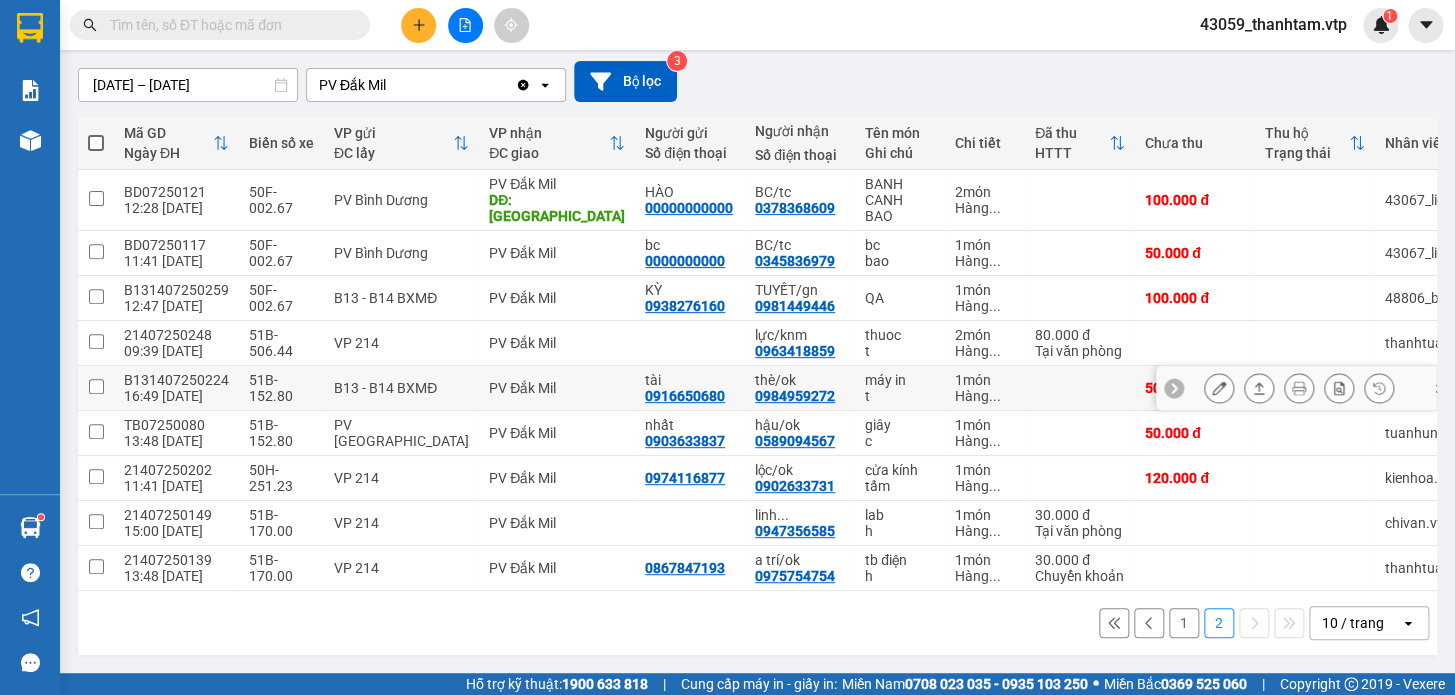 scroll, scrollTop: 170, scrollLeft: 0, axis: vertical 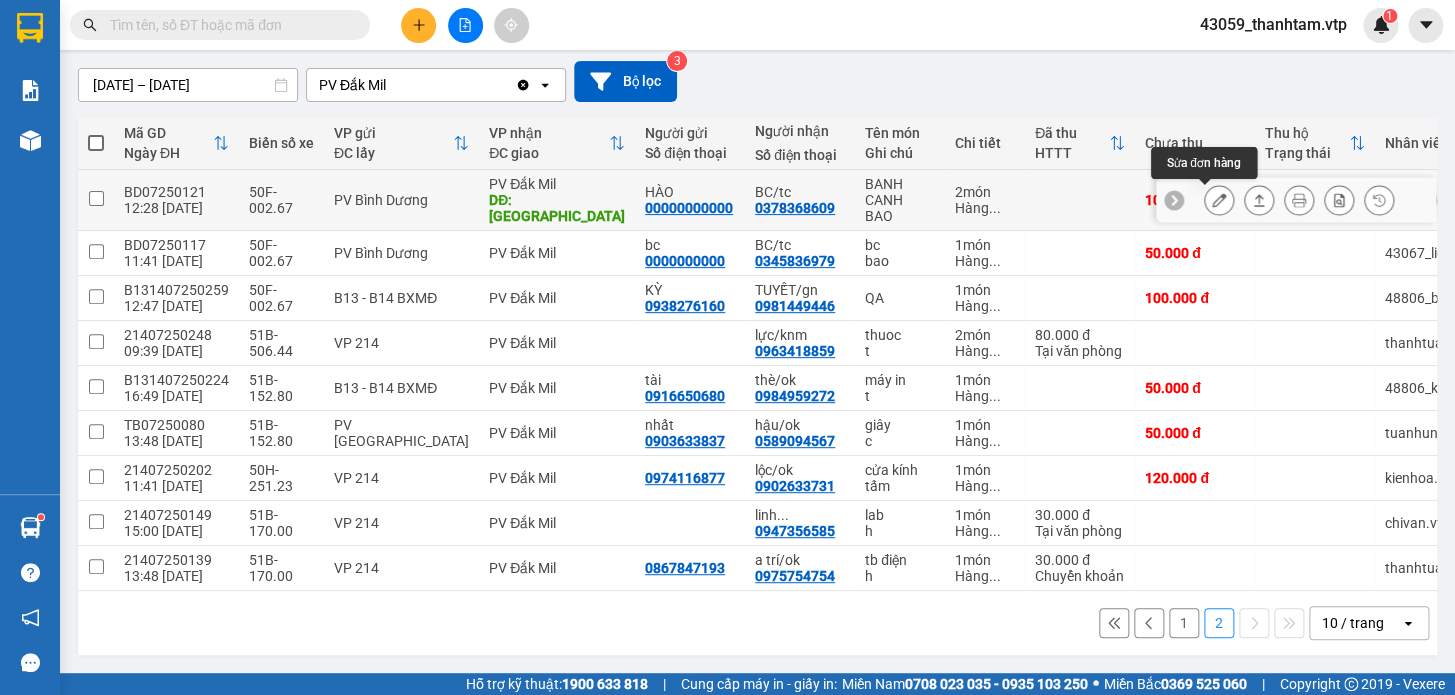click at bounding box center (1219, 200) 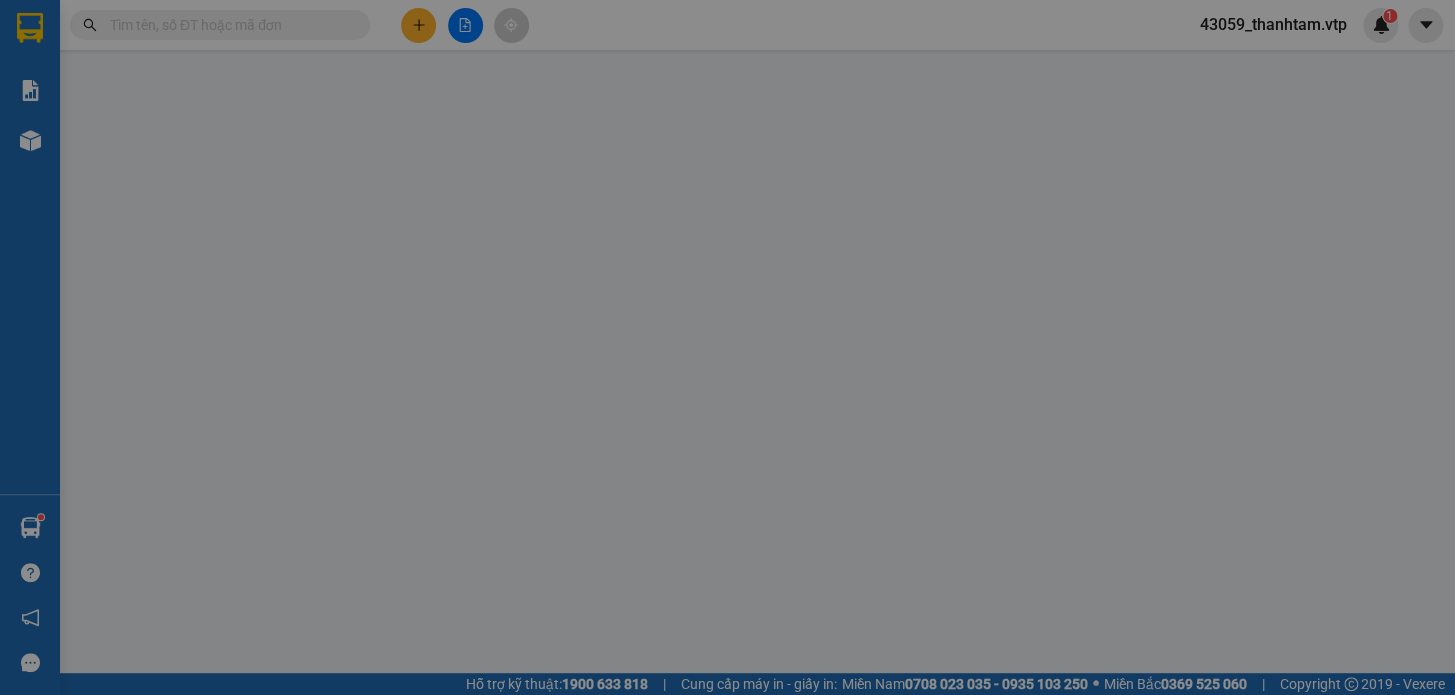 scroll, scrollTop: 0, scrollLeft: 0, axis: both 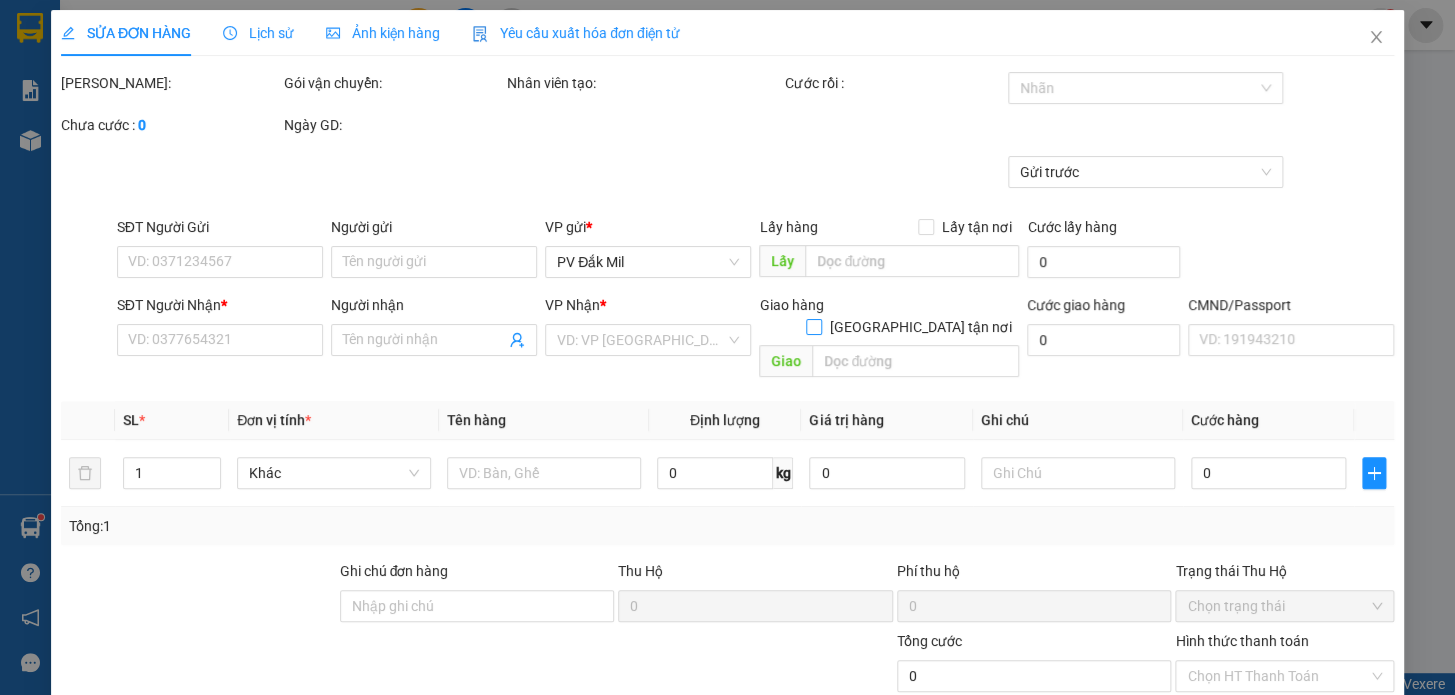 type on "00000000000" 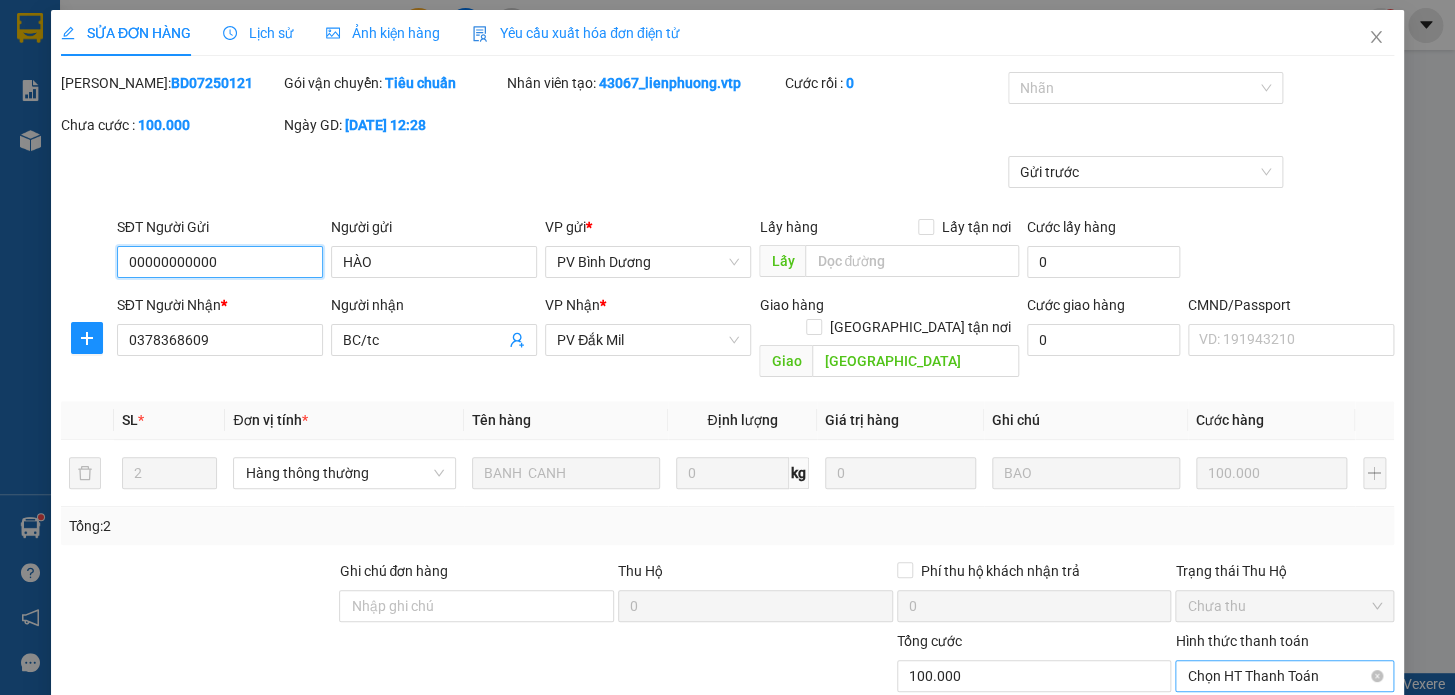 click on "Chọn HT Thanh Toán" at bounding box center (1284, 676) 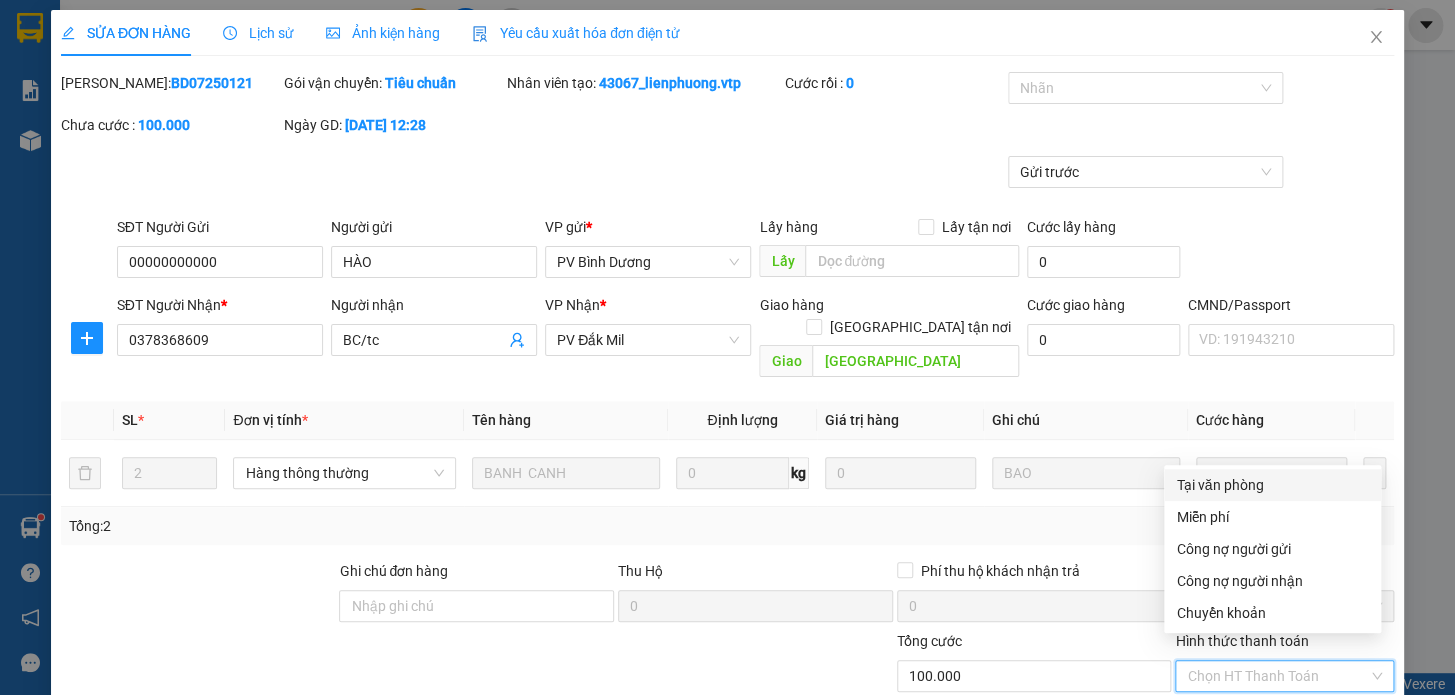 click on "Tại văn phòng" at bounding box center [1272, 485] 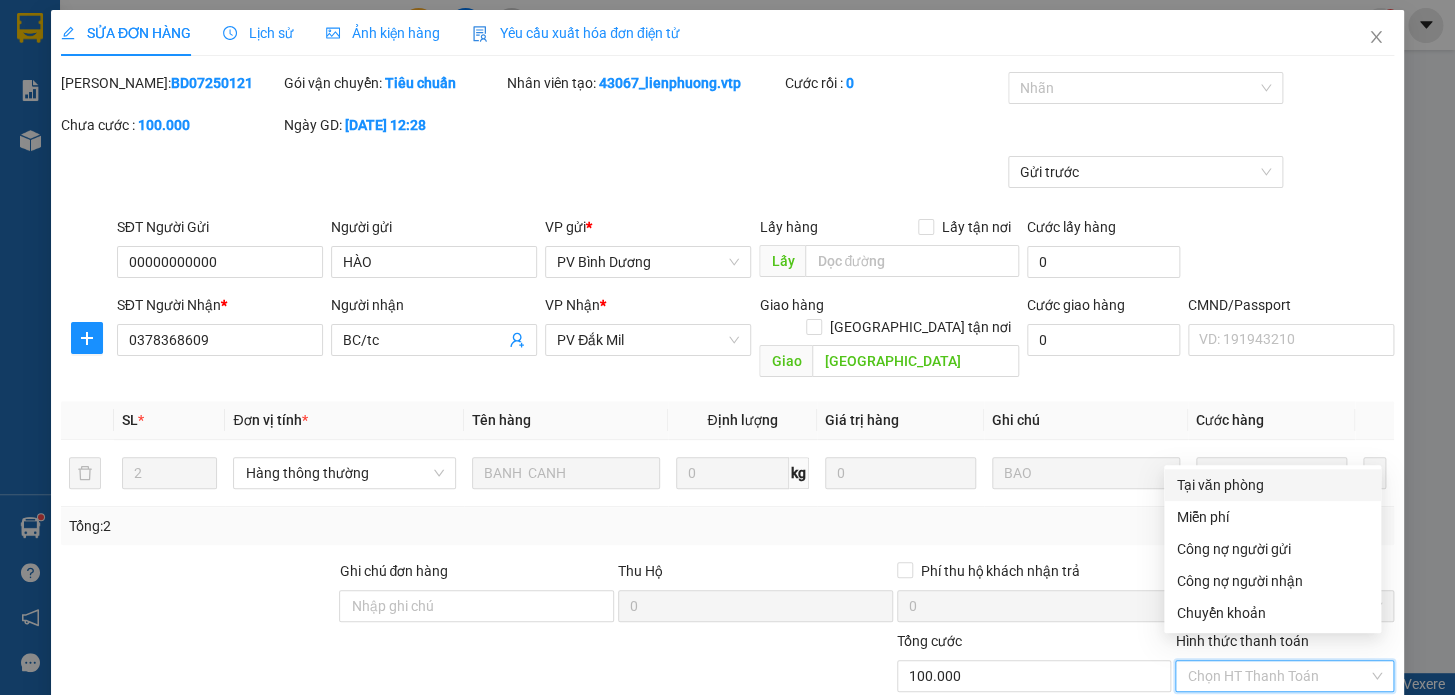 type on "0" 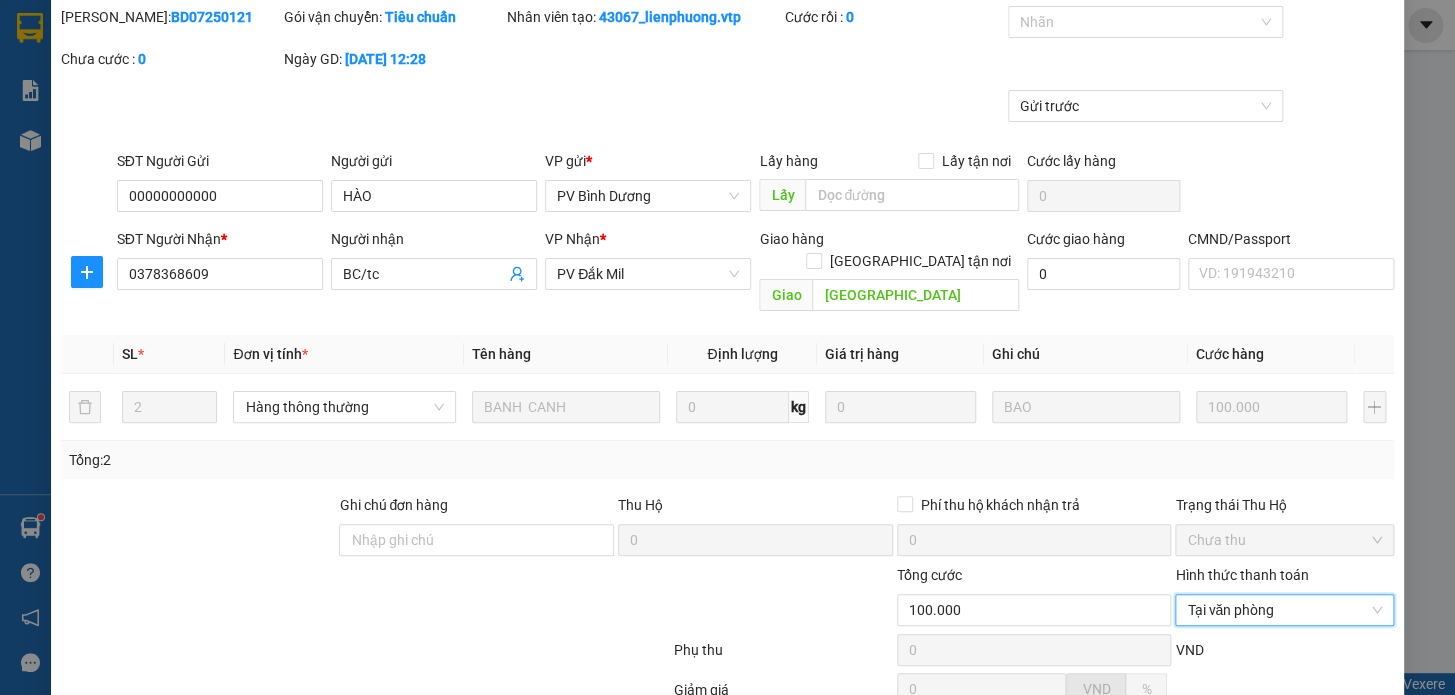 scroll, scrollTop: 250, scrollLeft: 0, axis: vertical 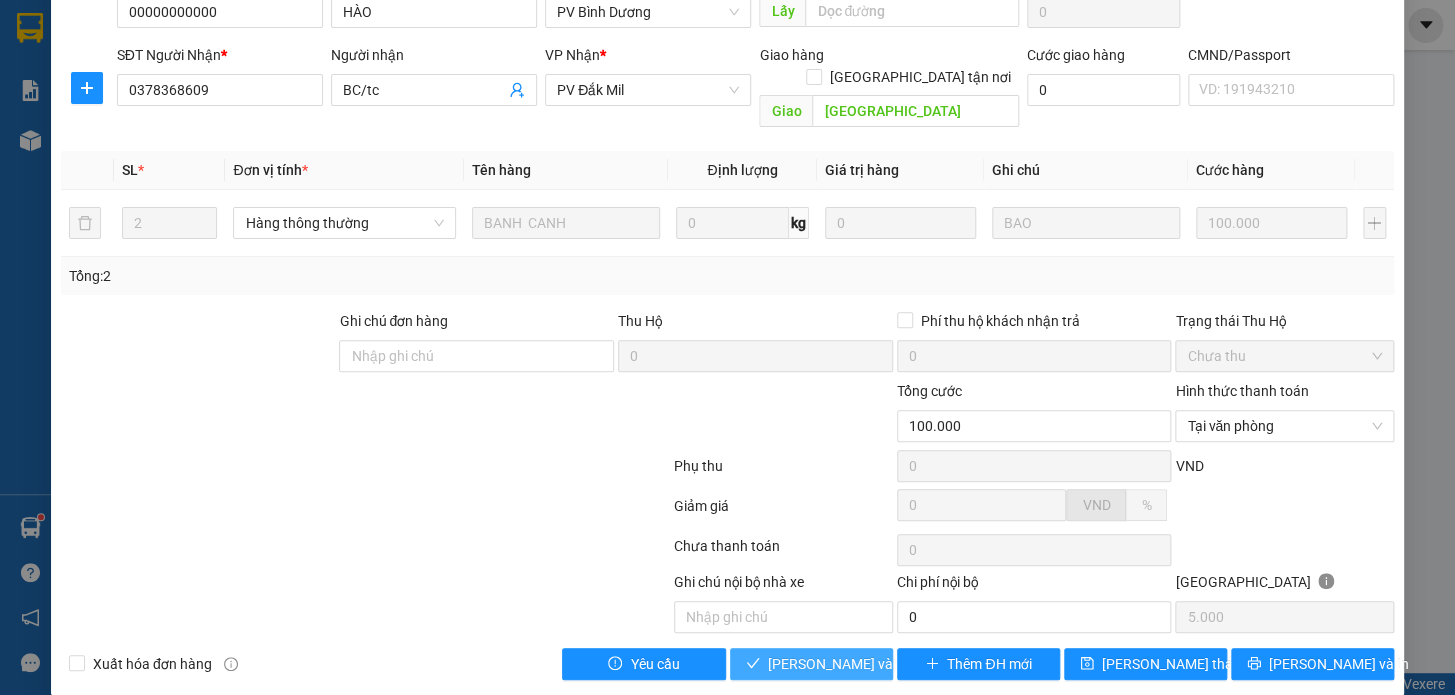 click on "[PERSON_NAME] và Giao hàng" at bounding box center (864, 664) 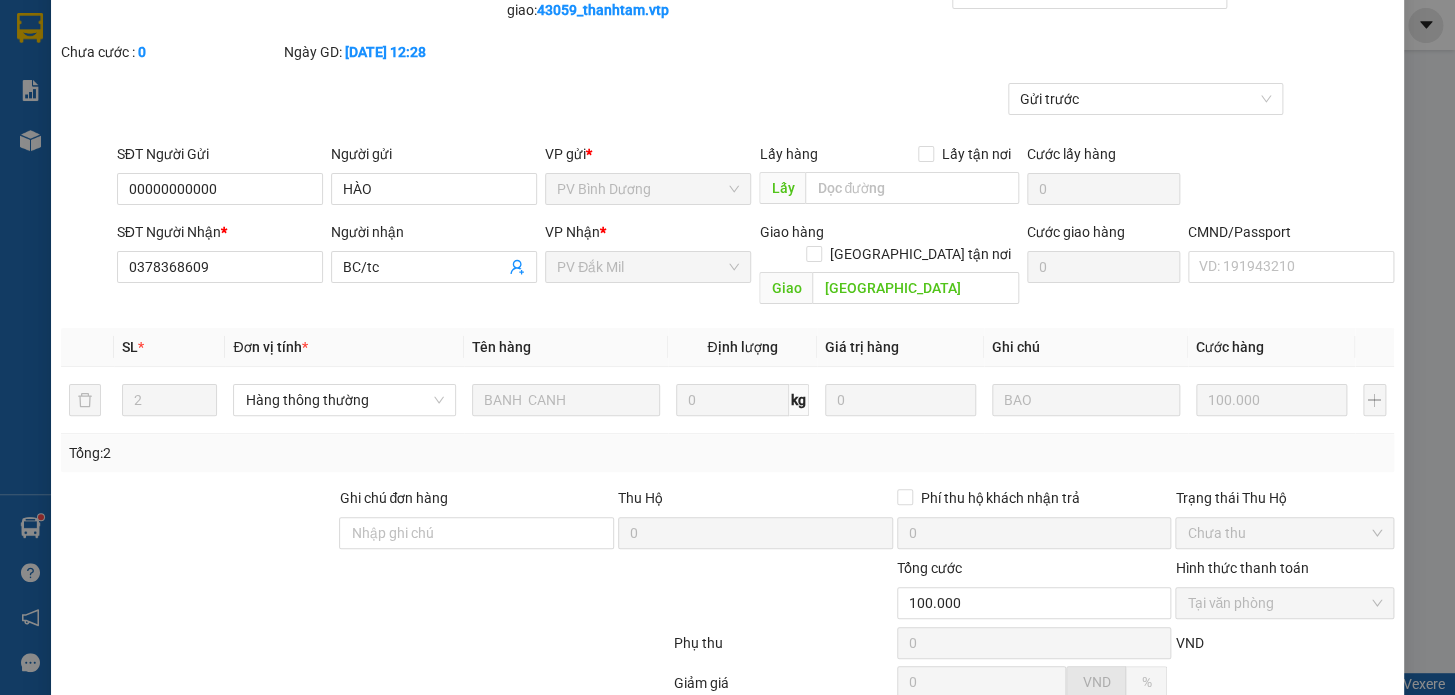scroll, scrollTop: 0, scrollLeft: 0, axis: both 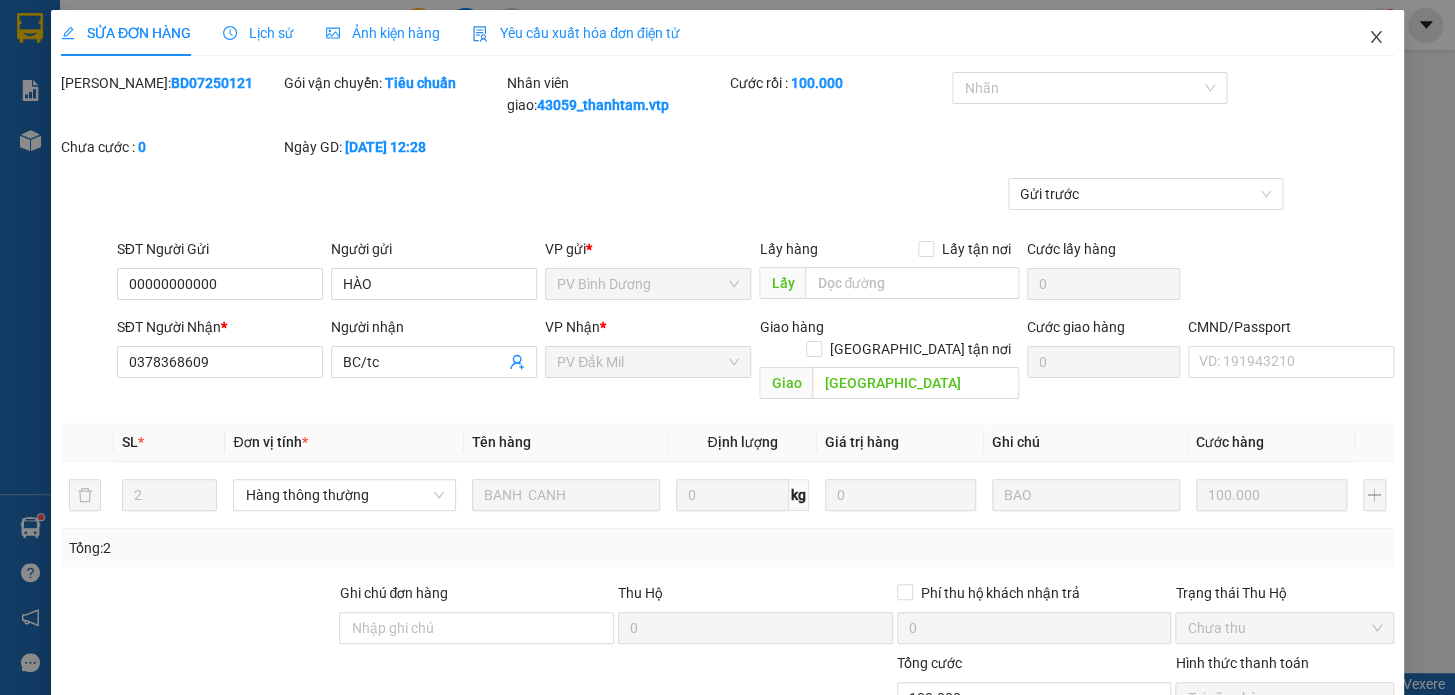 click 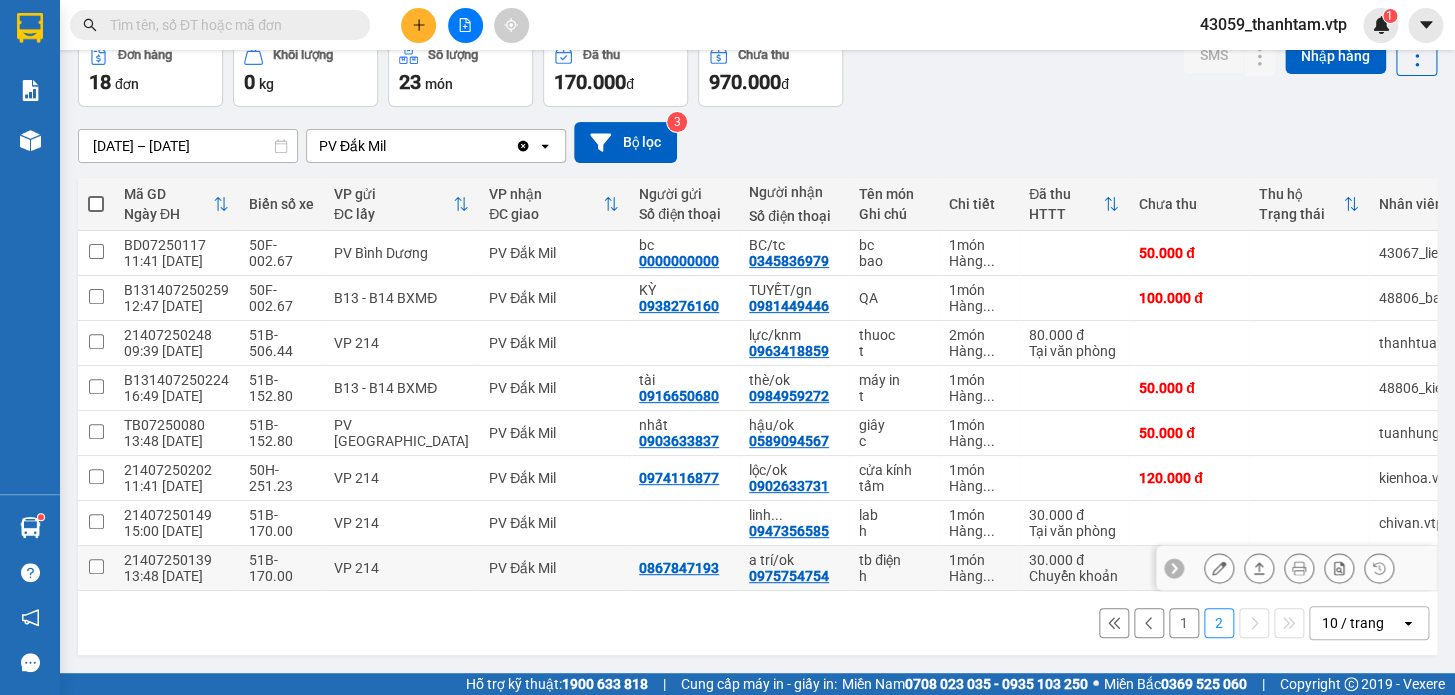 scroll, scrollTop: 109, scrollLeft: 0, axis: vertical 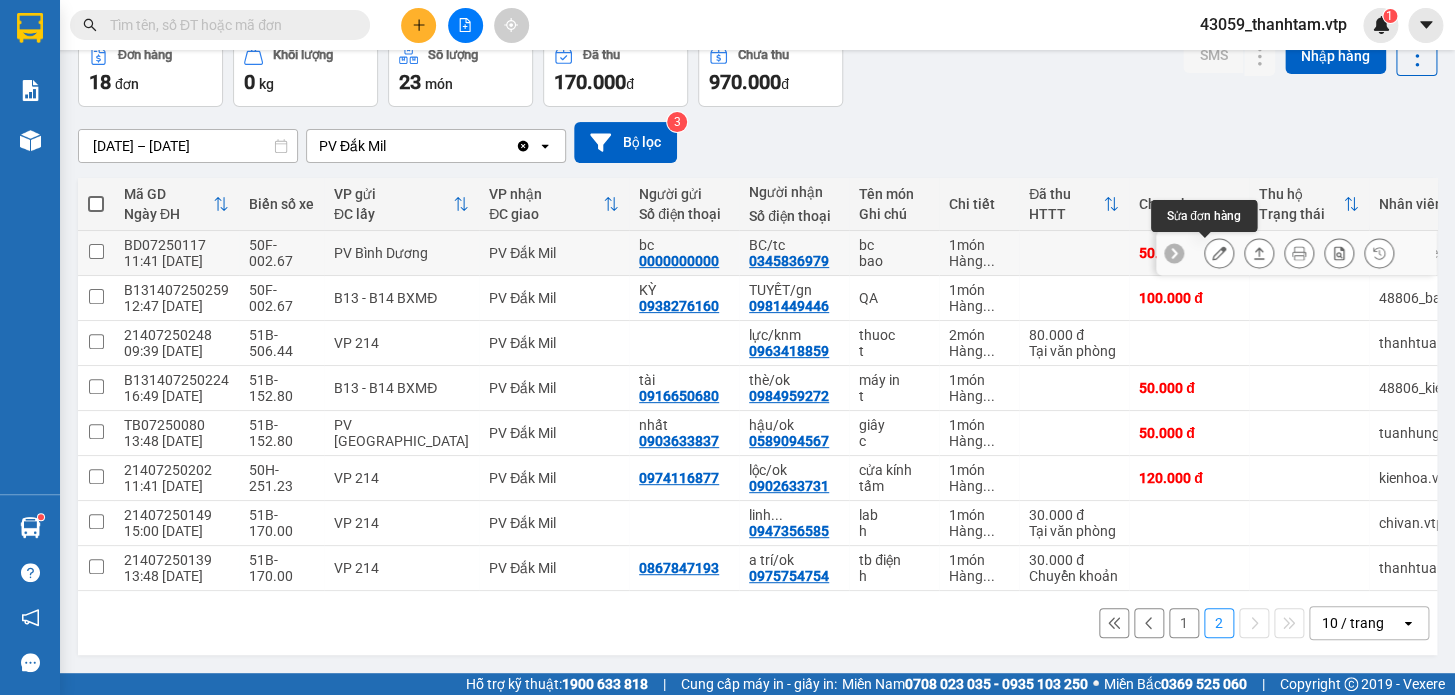 click 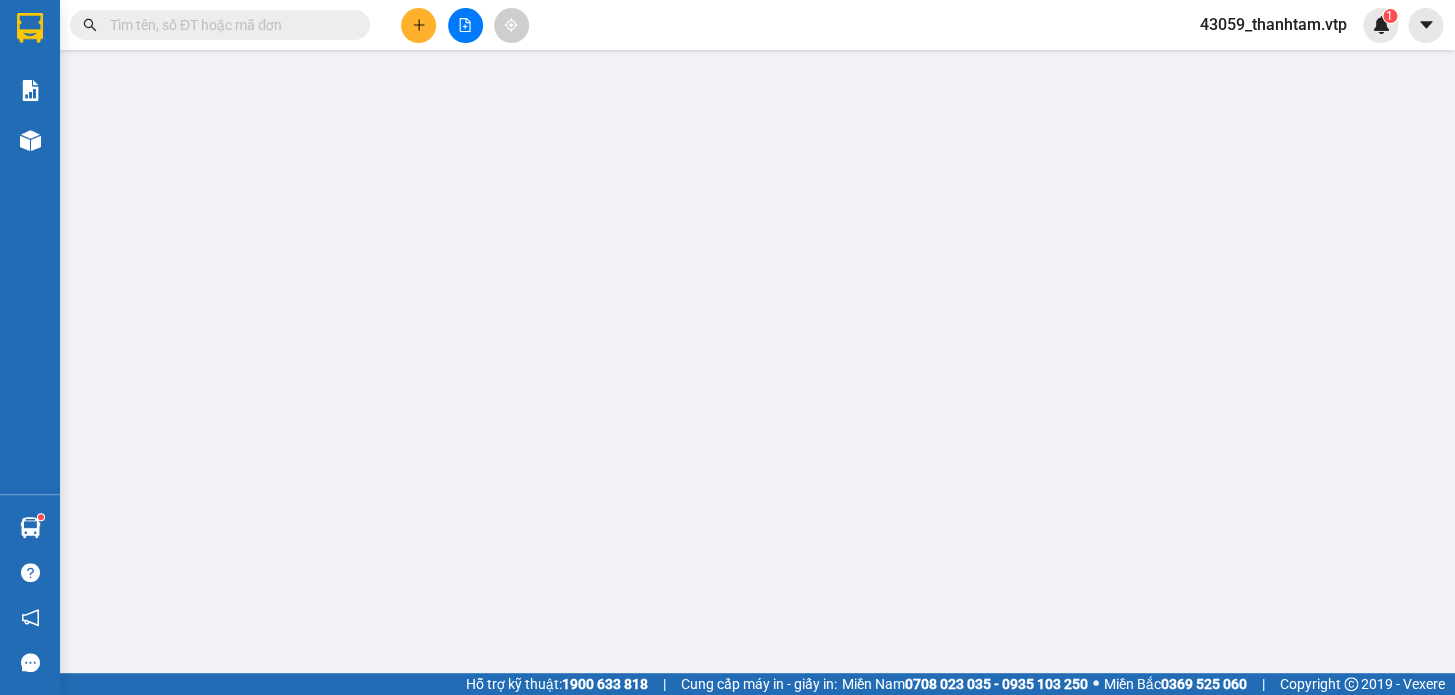 type on "0000000000" 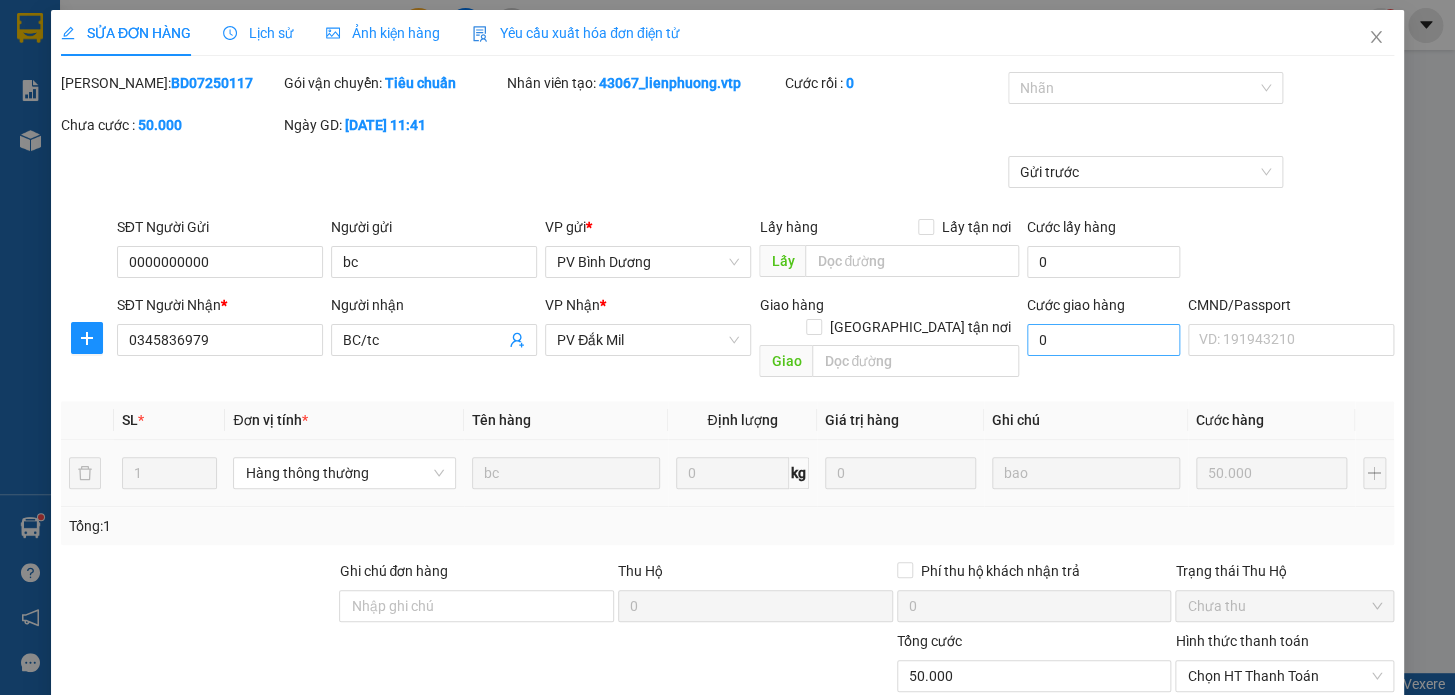 scroll, scrollTop: 0, scrollLeft: 0, axis: both 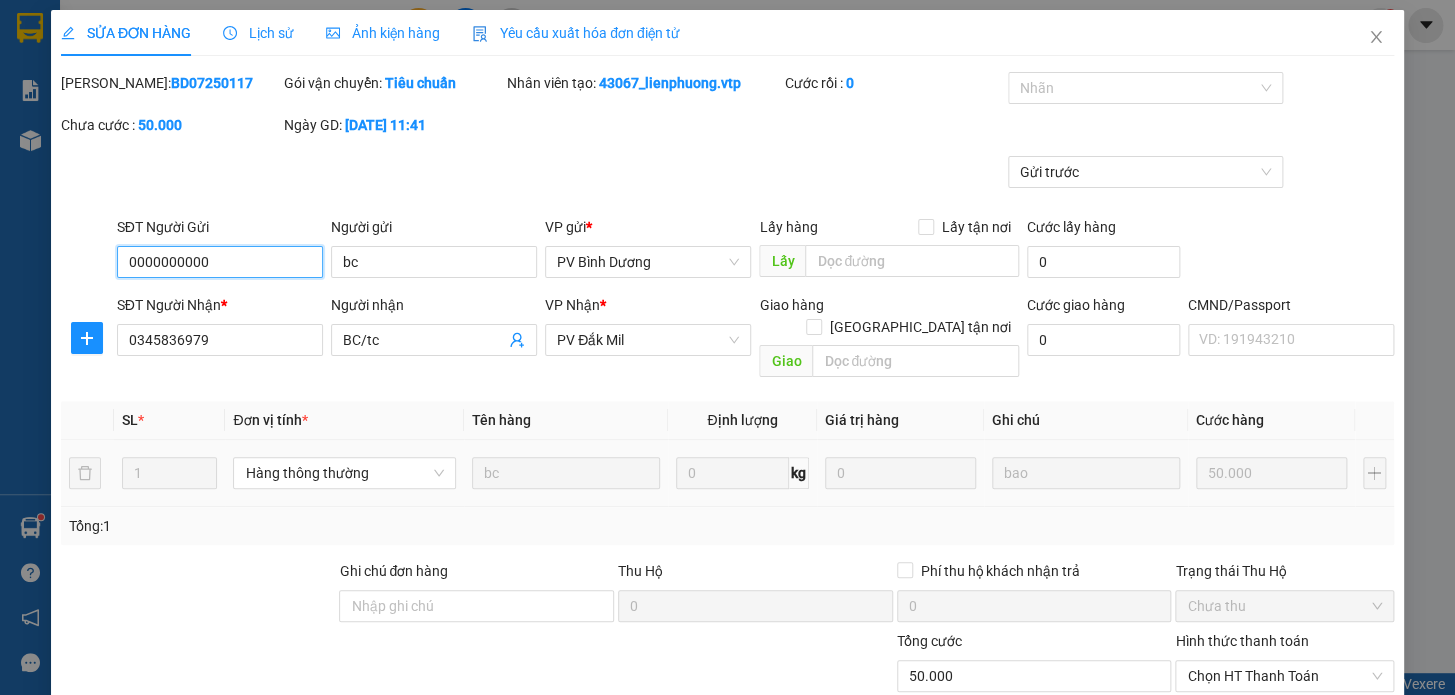 type on "2.500" 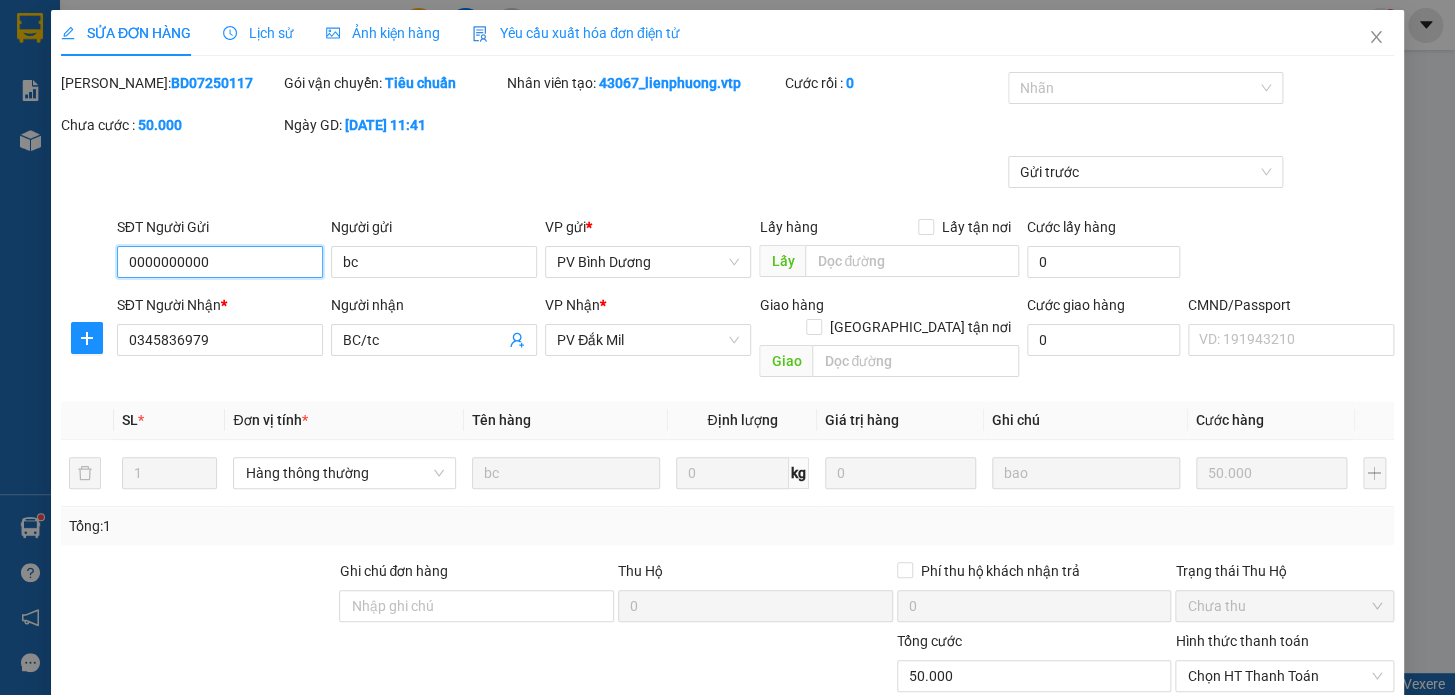 scroll, scrollTop: 250, scrollLeft: 0, axis: vertical 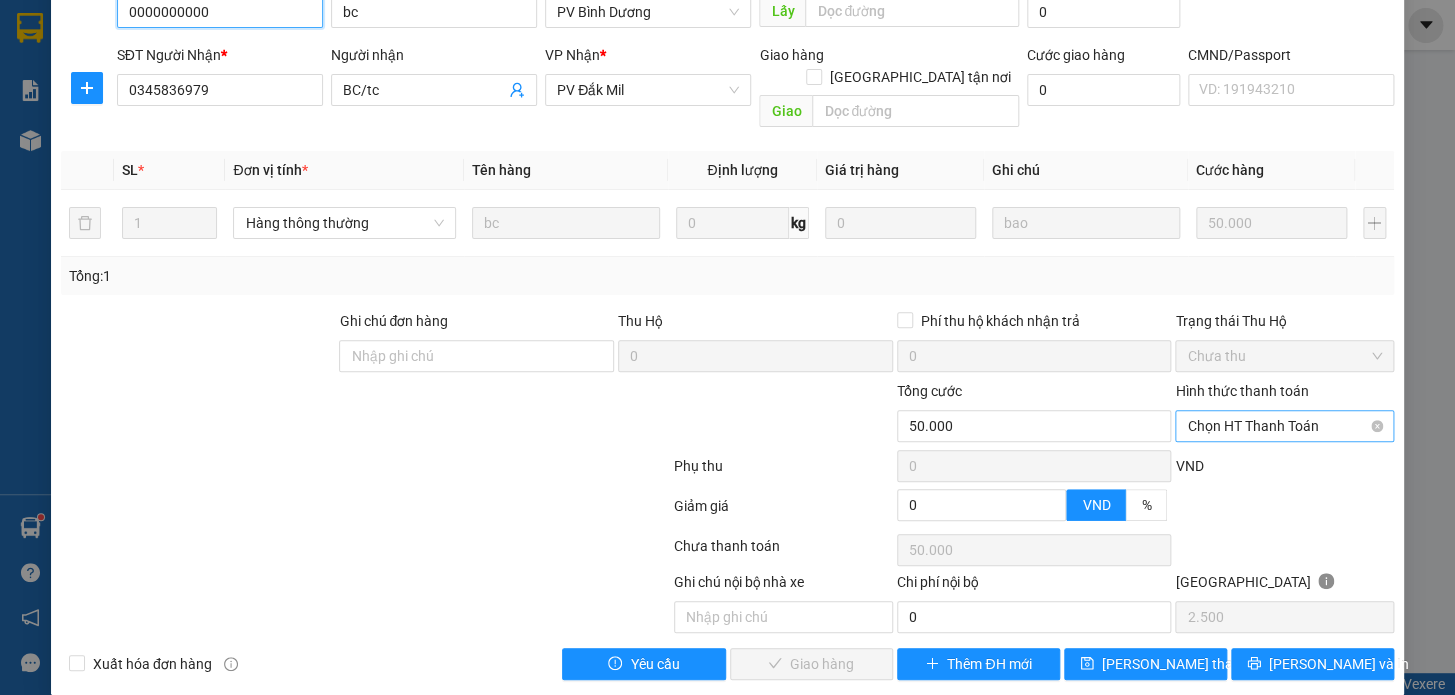 drag, startPoint x: 1227, startPoint y: 407, endPoint x: 1217, endPoint y: 410, distance: 10.440307 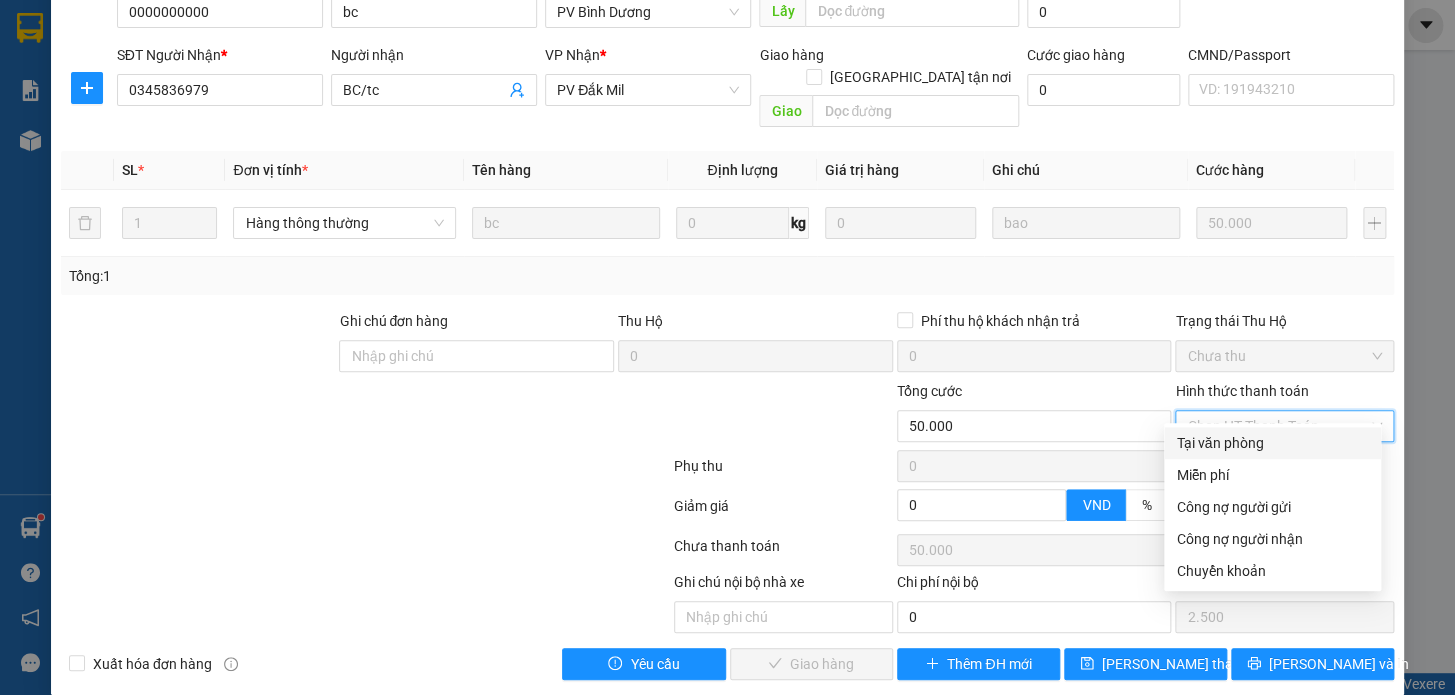click on "Tại văn phòng" at bounding box center [1272, 443] 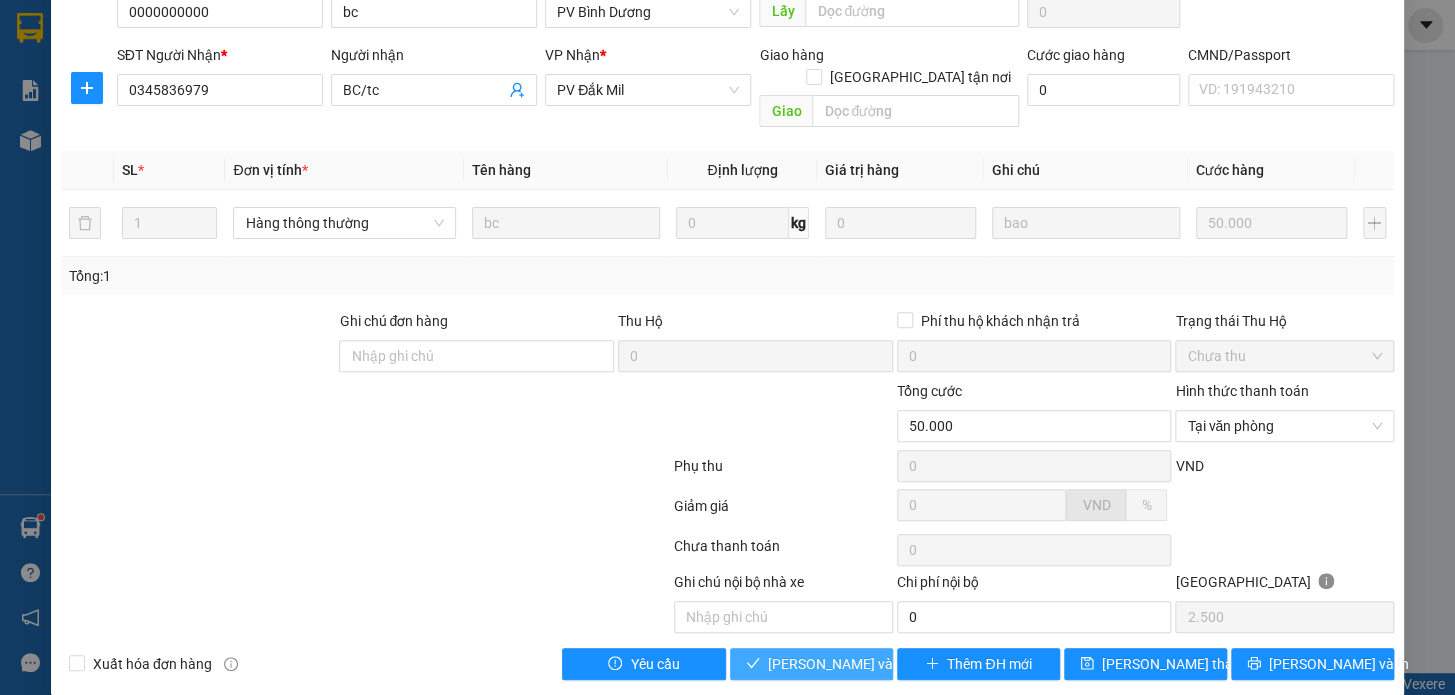 click on "[PERSON_NAME] và Giao hàng" at bounding box center (864, 664) 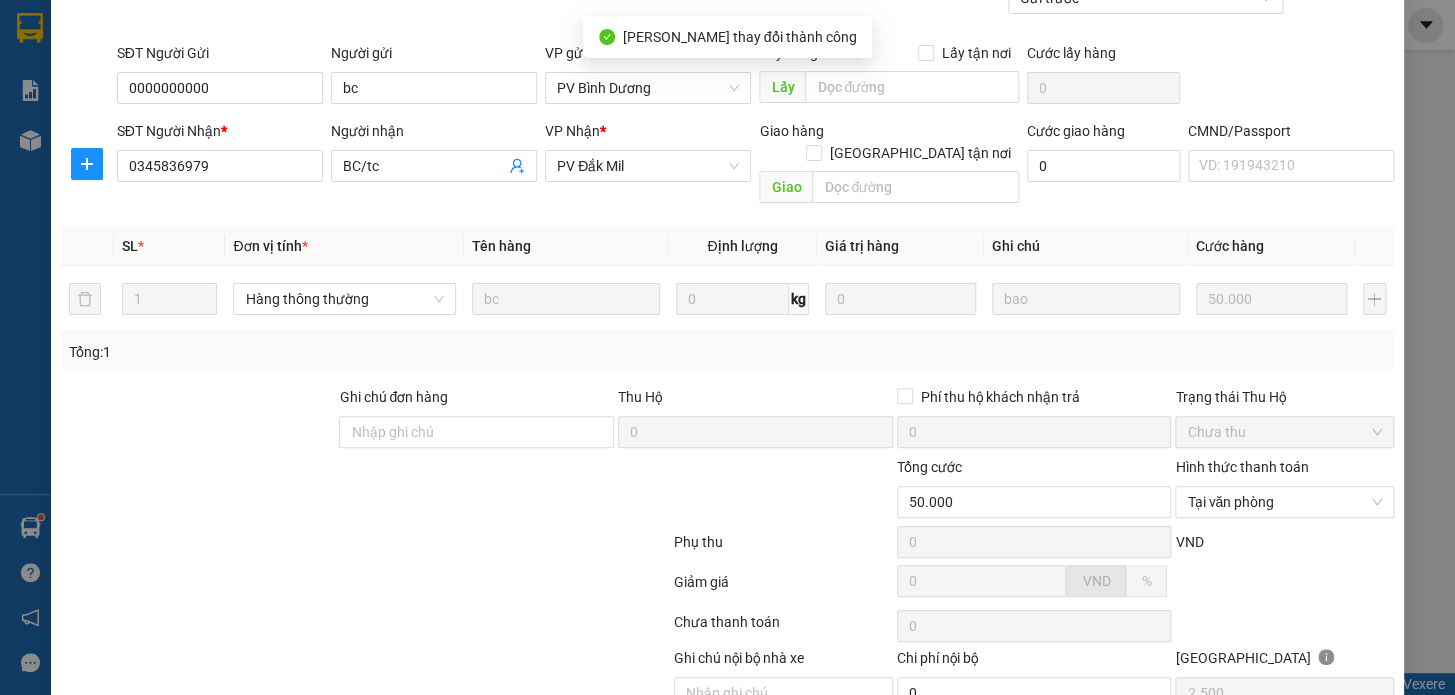 scroll, scrollTop: 0, scrollLeft: 0, axis: both 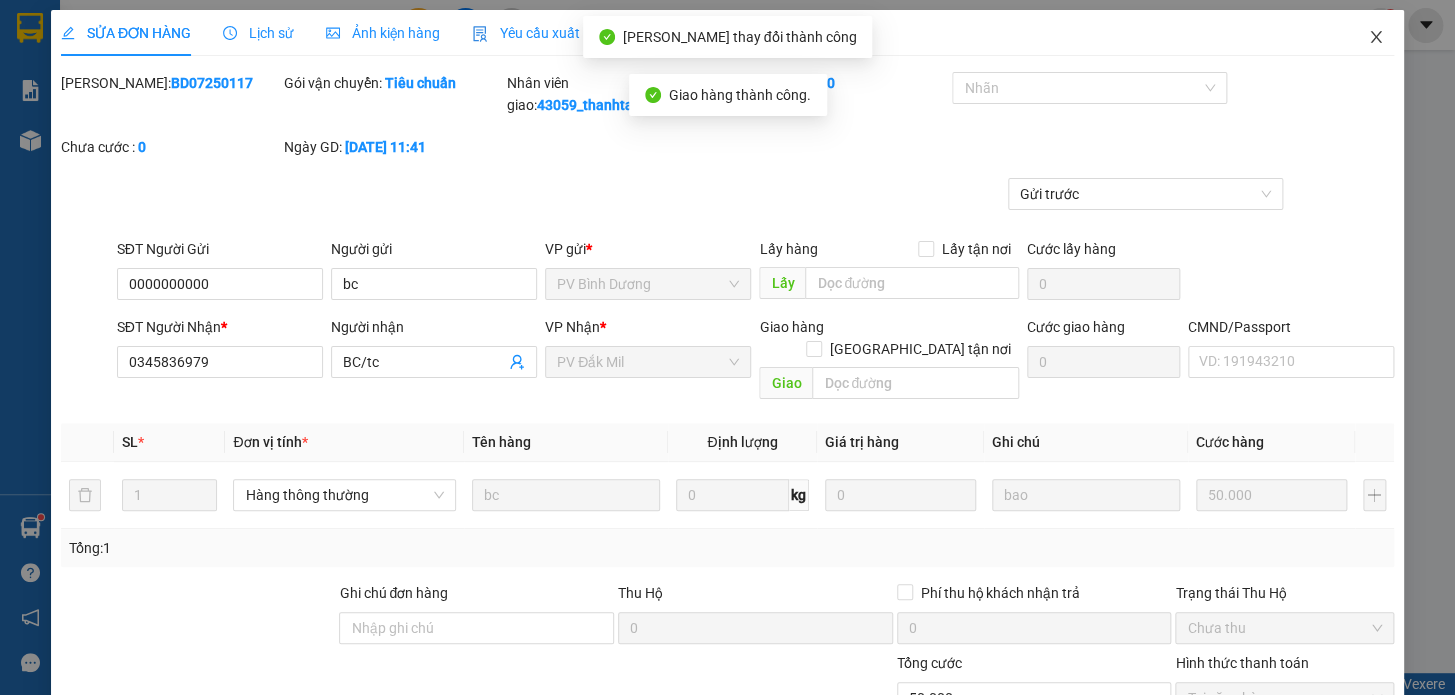 click at bounding box center (1376, 38) 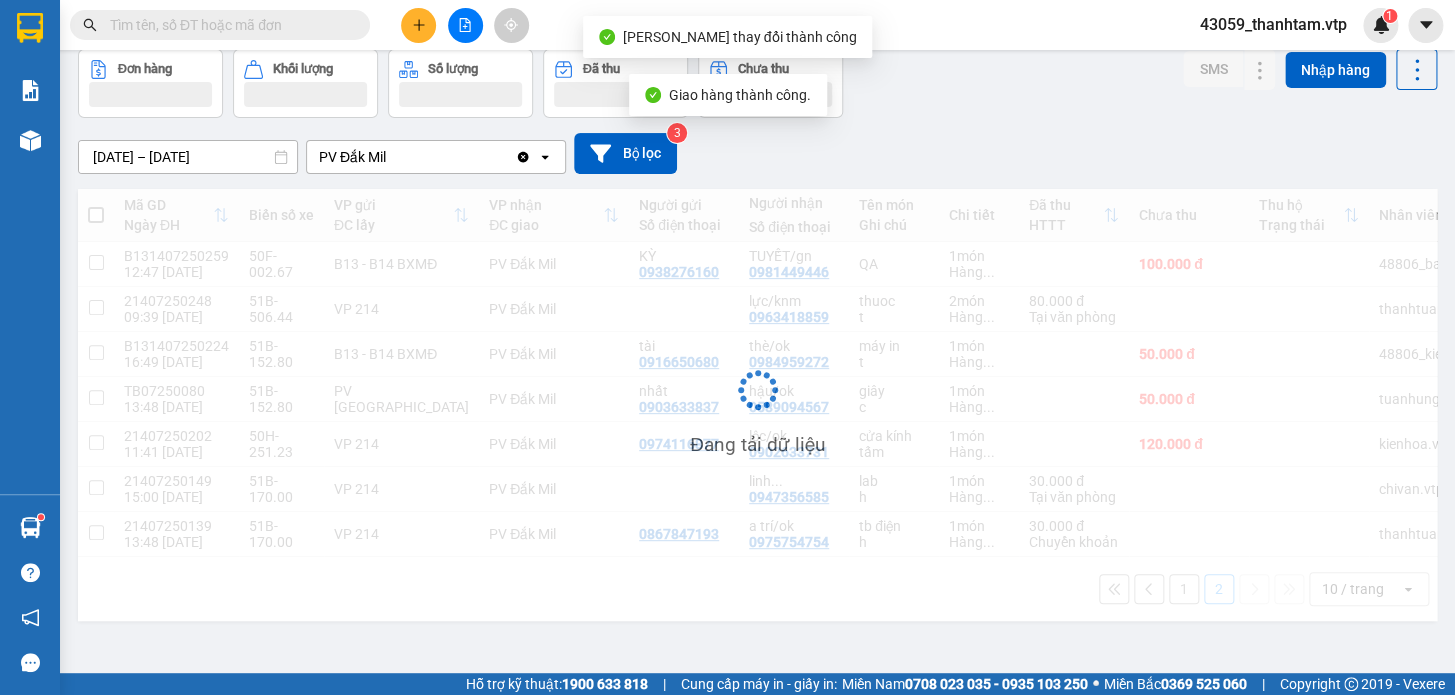 scroll, scrollTop: 91, scrollLeft: 0, axis: vertical 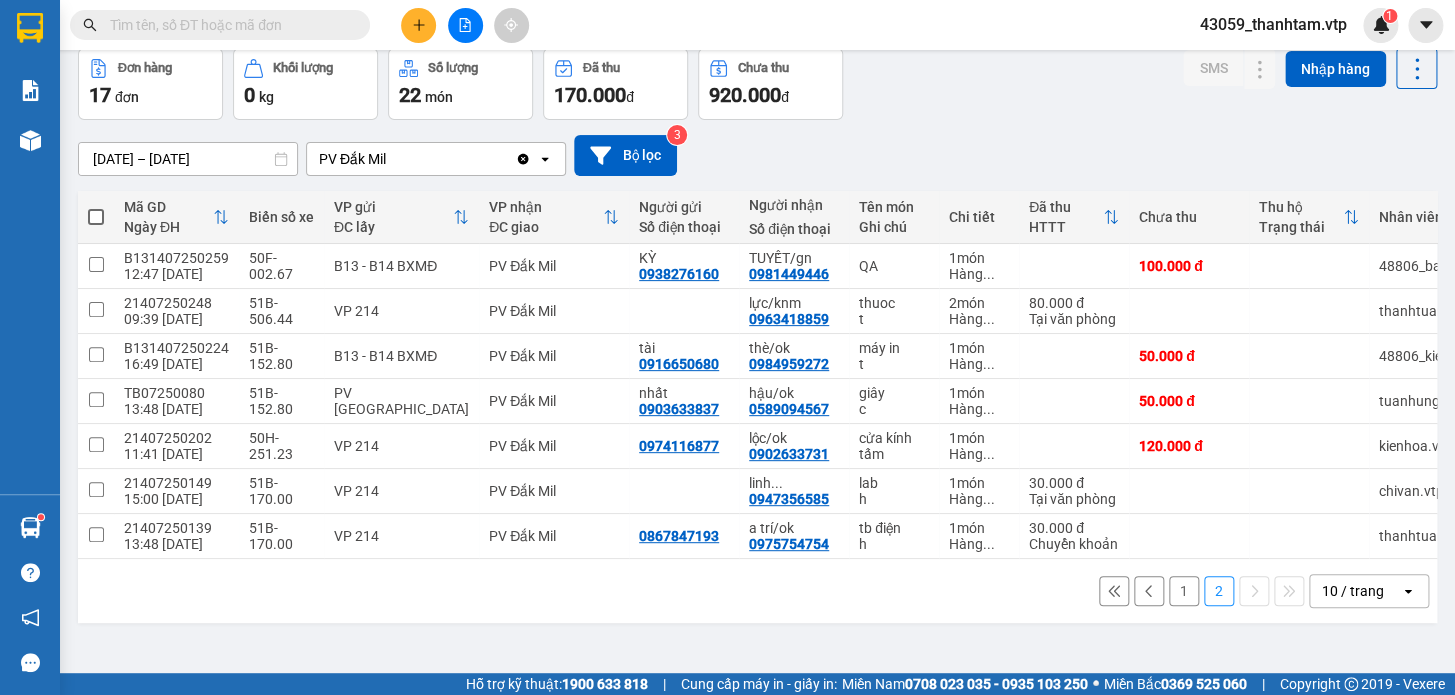 click on "1" at bounding box center [1184, 591] 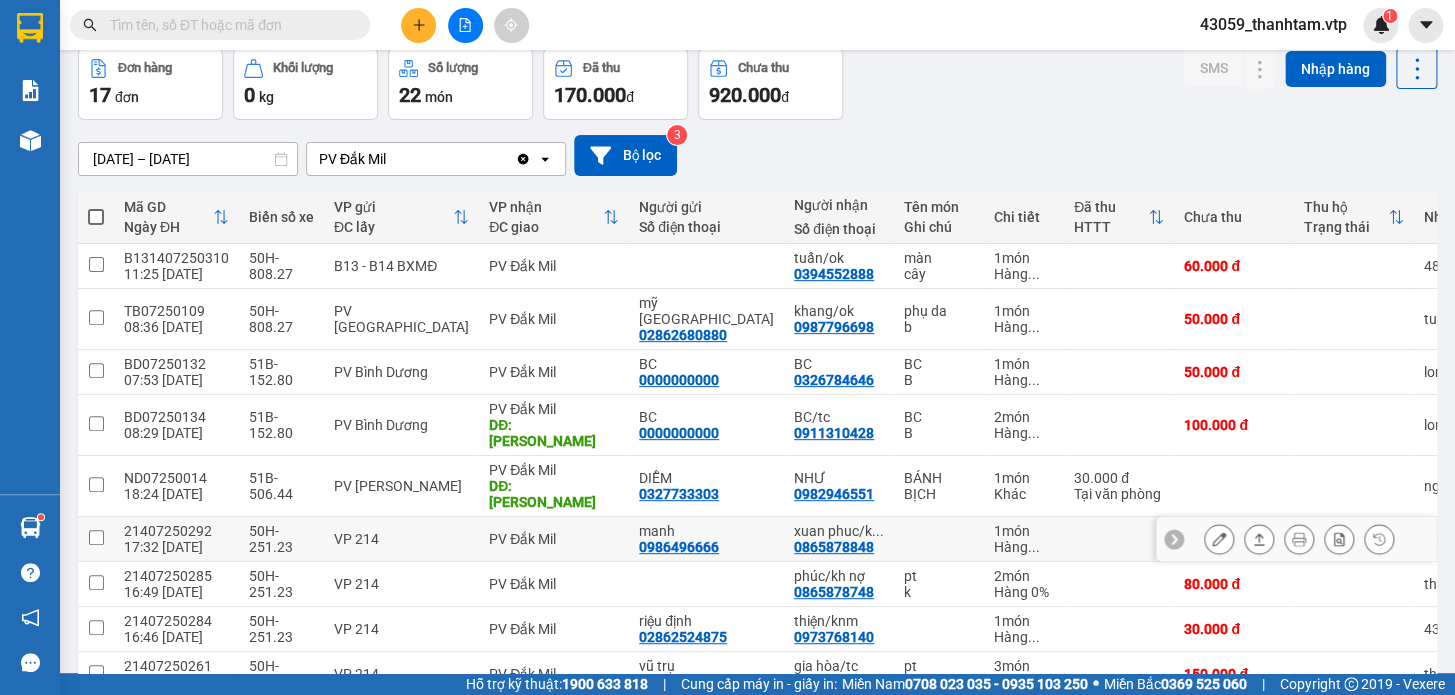 scroll, scrollTop: 199, scrollLeft: 0, axis: vertical 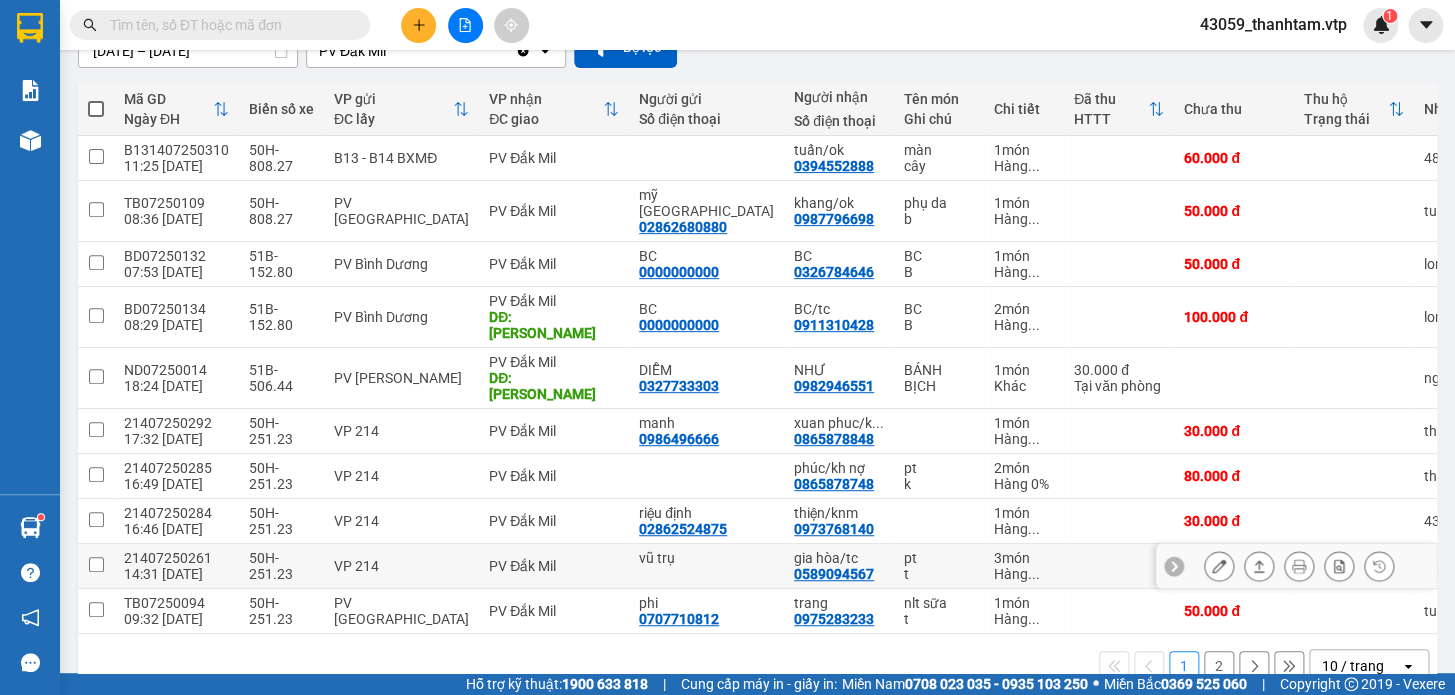 click 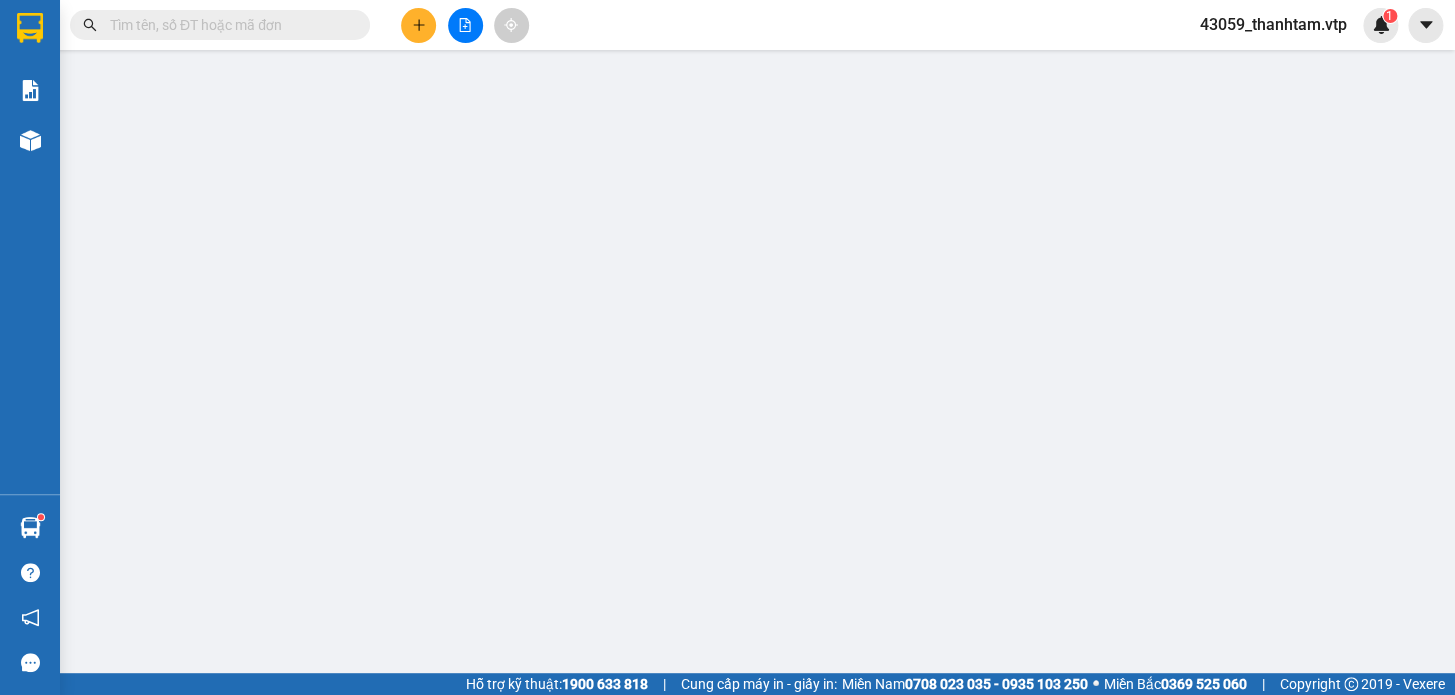 type on "vũ trụ" 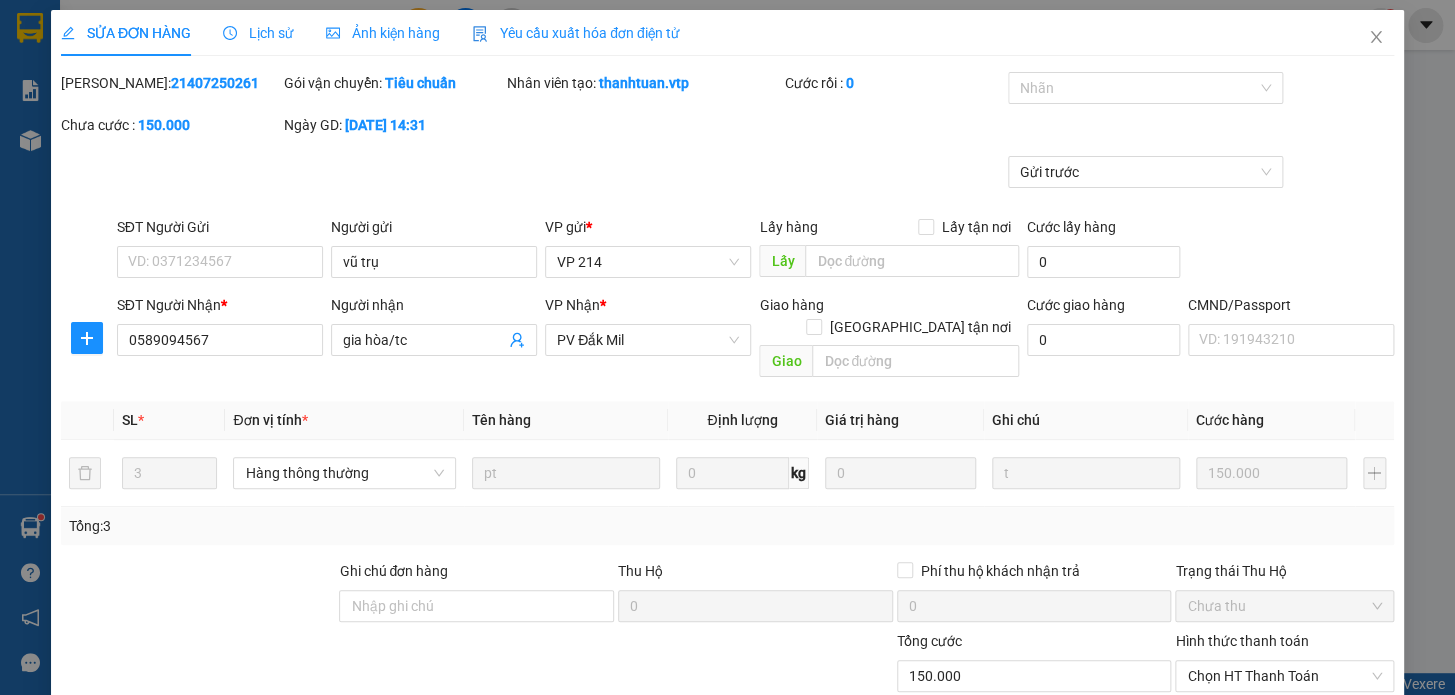 scroll, scrollTop: 0, scrollLeft: 0, axis: both 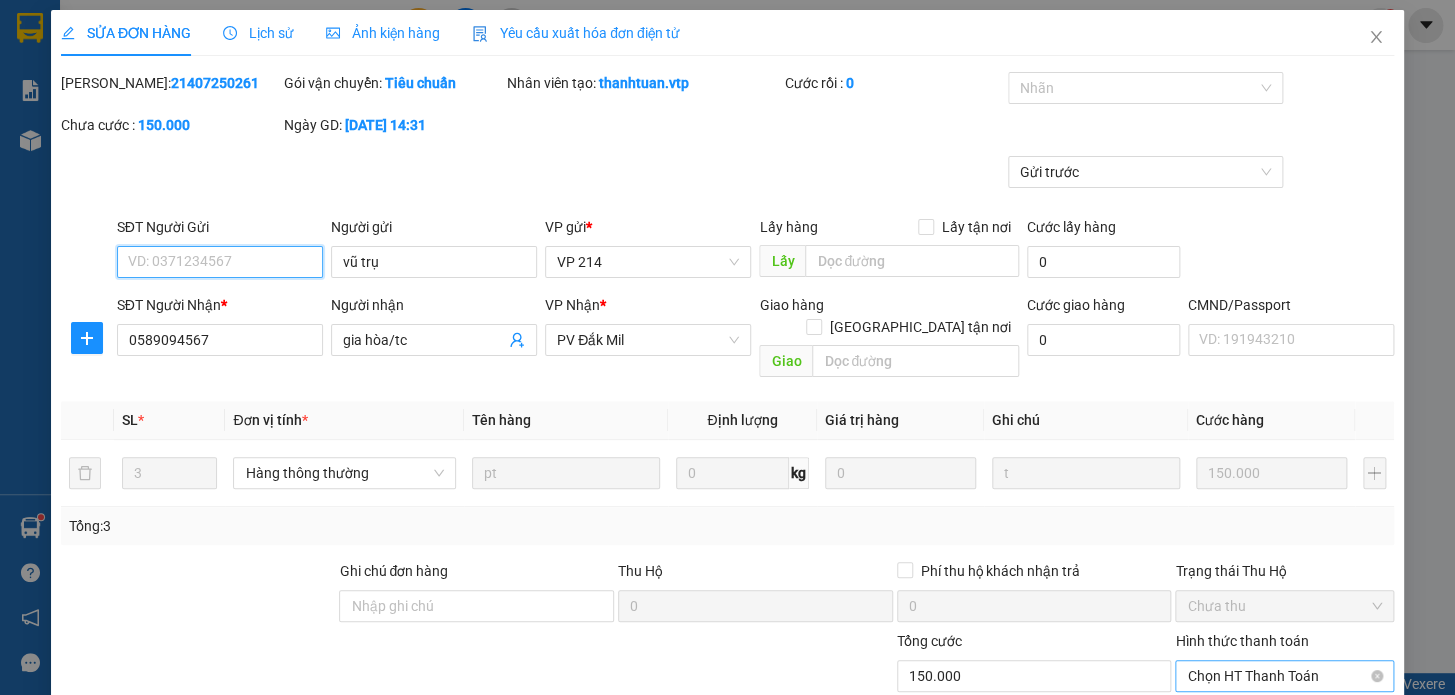 click on "Chọn HT Thanh Toán" at bounding box center [1284, 676] 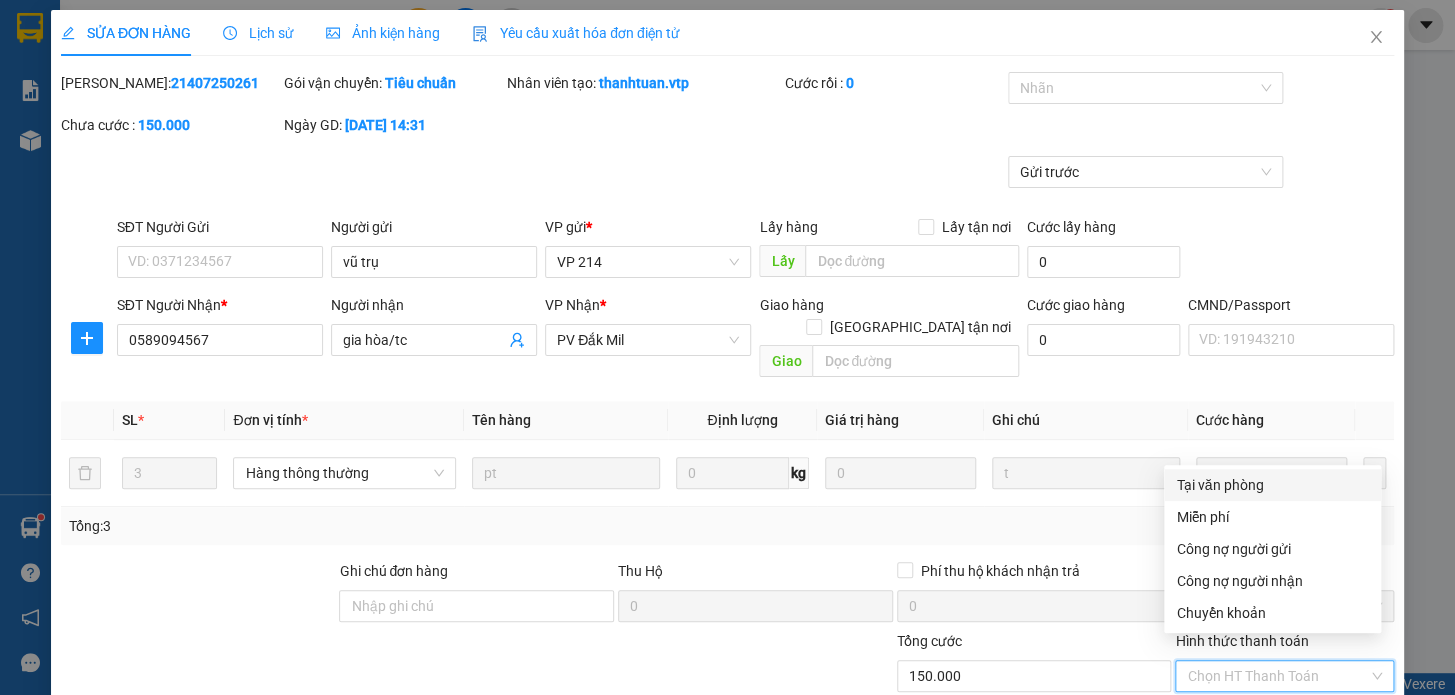 click on "Tại văn phòng" at bounding box center (1272, 485) 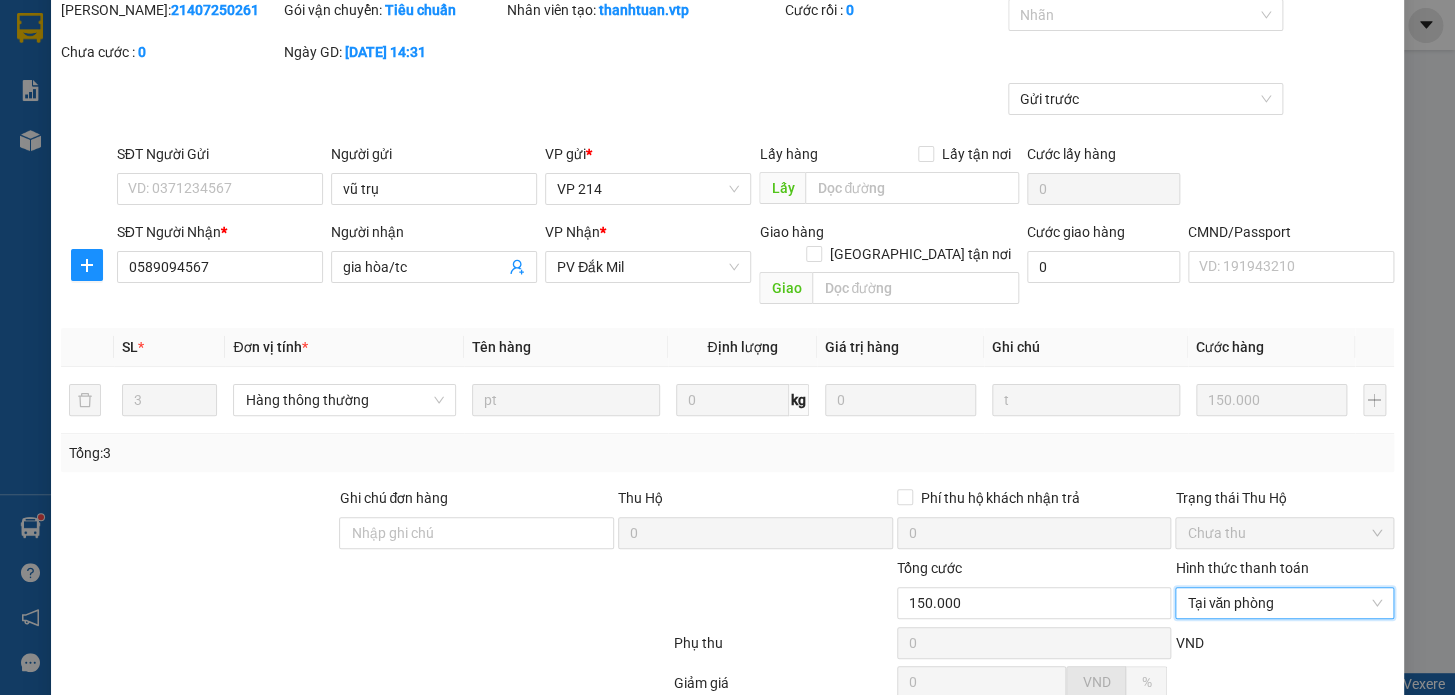scroll, scrollTop: 250, scrollLeft: 0, axis: vertical 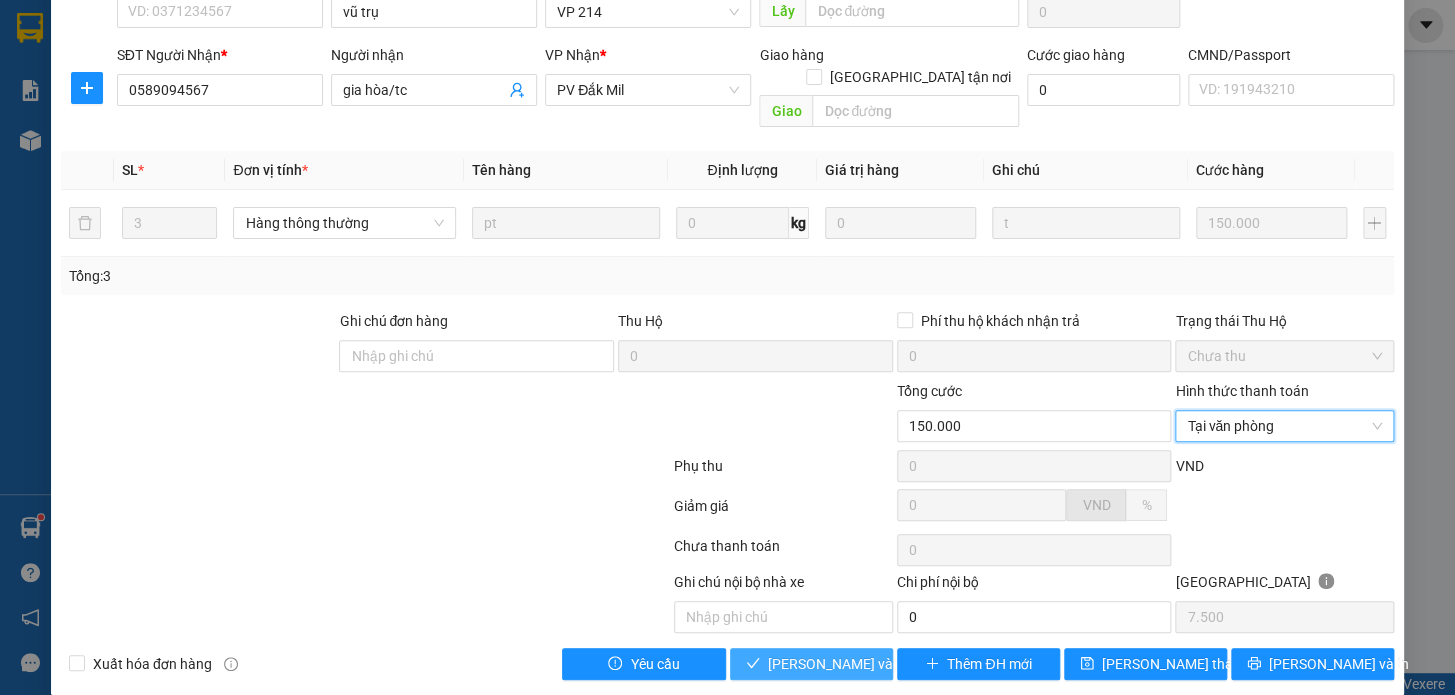 click on "[PERSON_NAME] và Giao hàng" at bounding box center (864, 664) 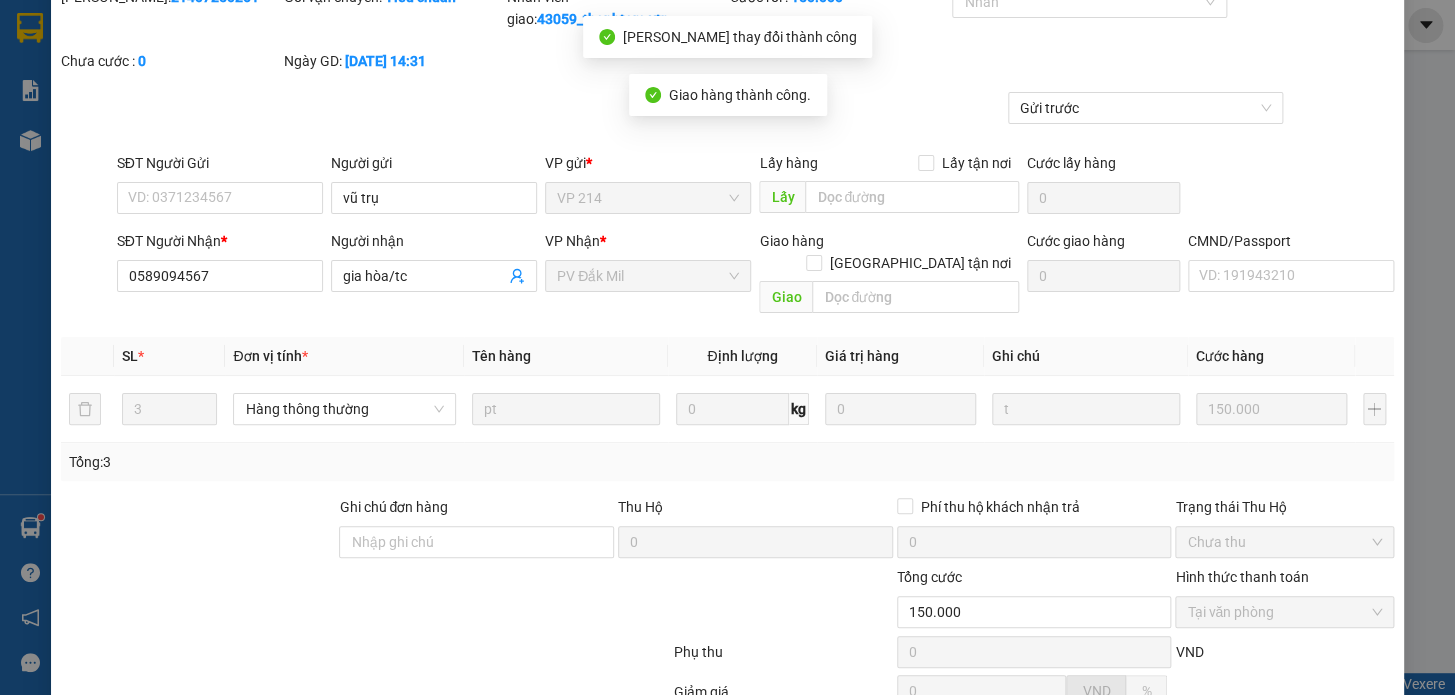 scroll, scrollTop: 0, scrollLeft: 0, axis: both 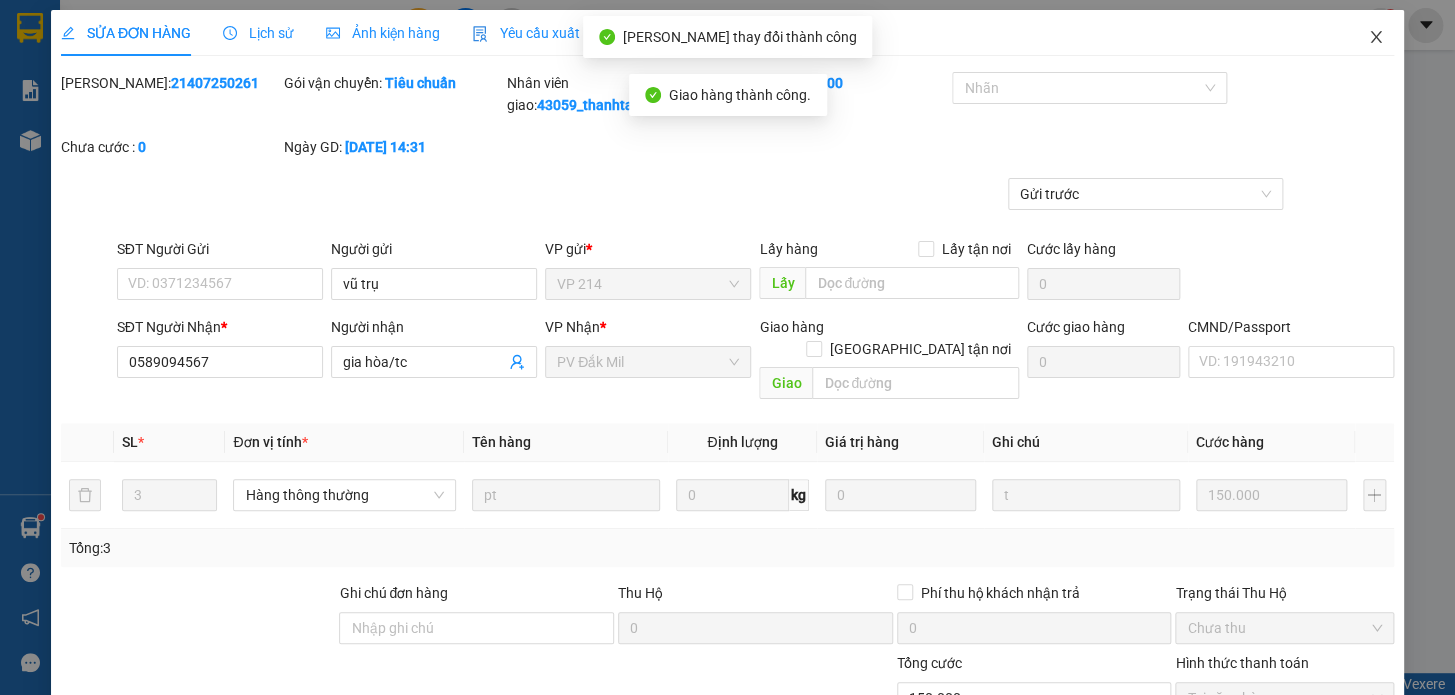 click 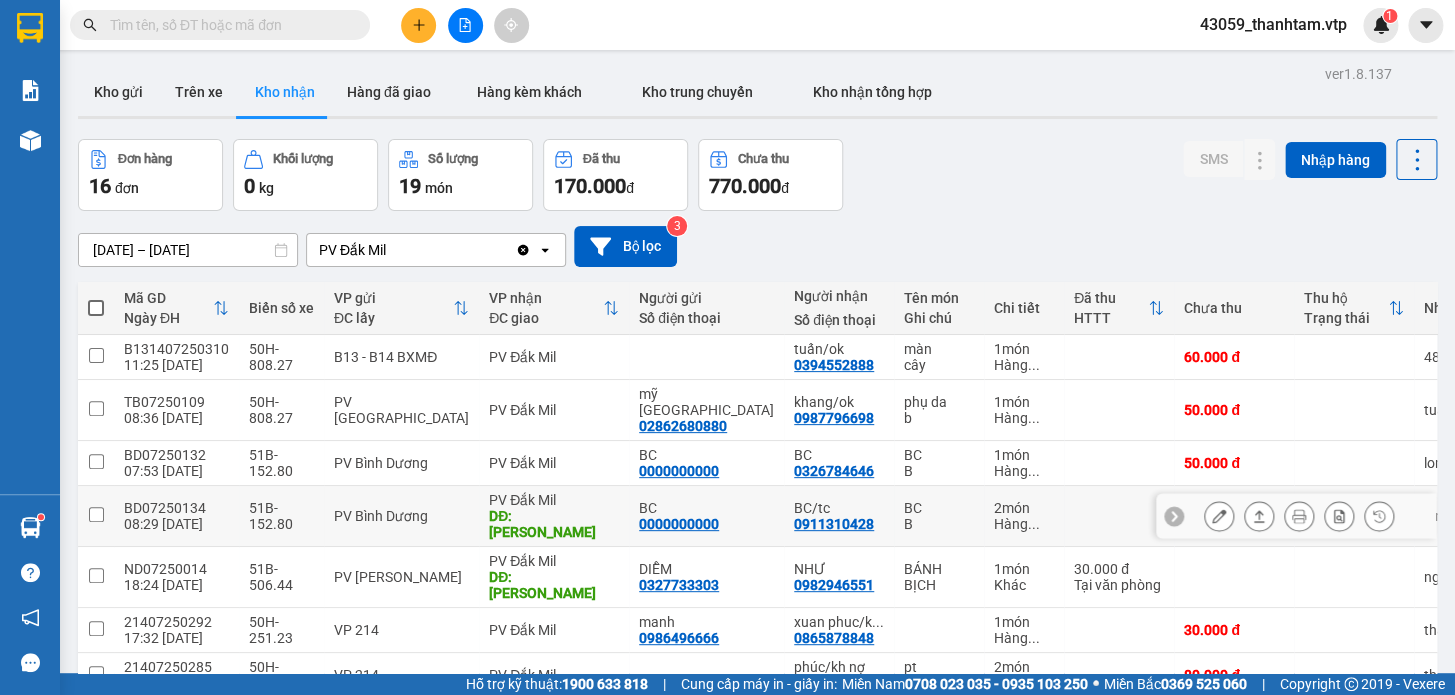 click 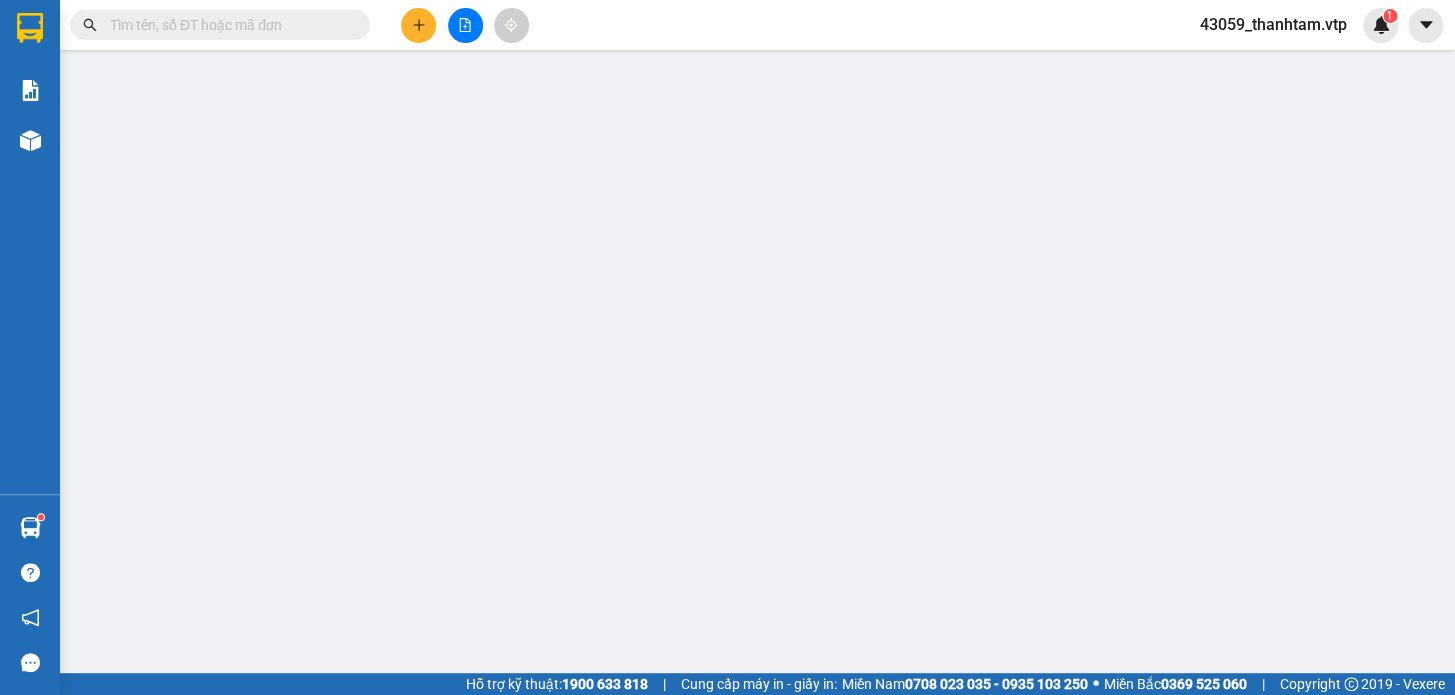 type on "5.000" 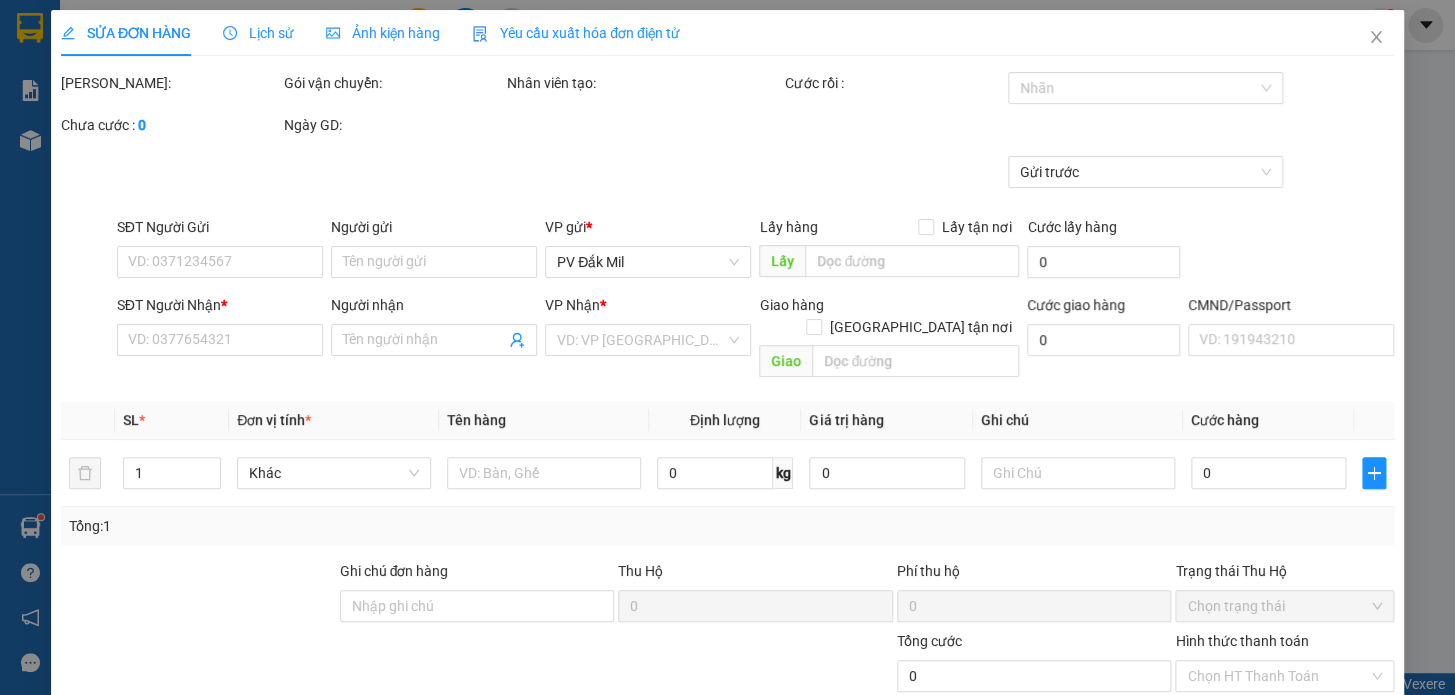 type on "0000000000" 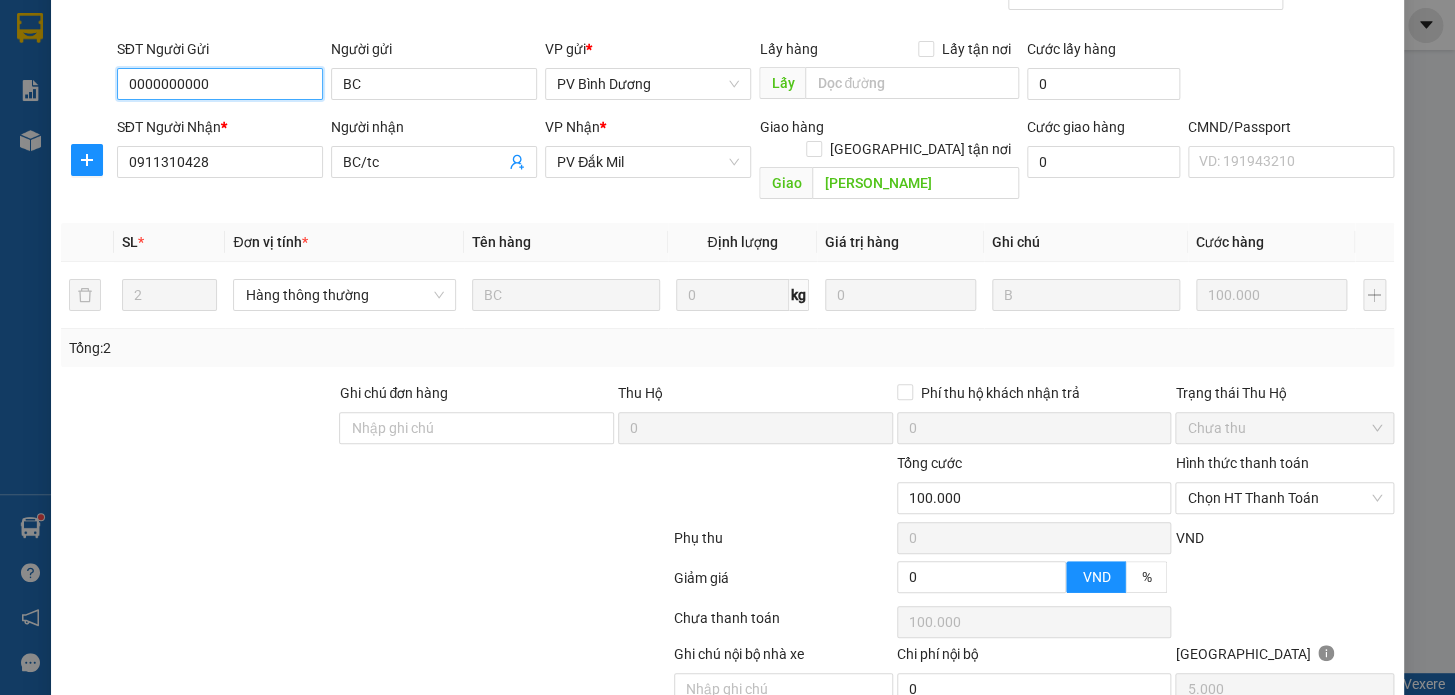 scroll, scrollTop: 250, scrollLeft: 0, axis: vertical 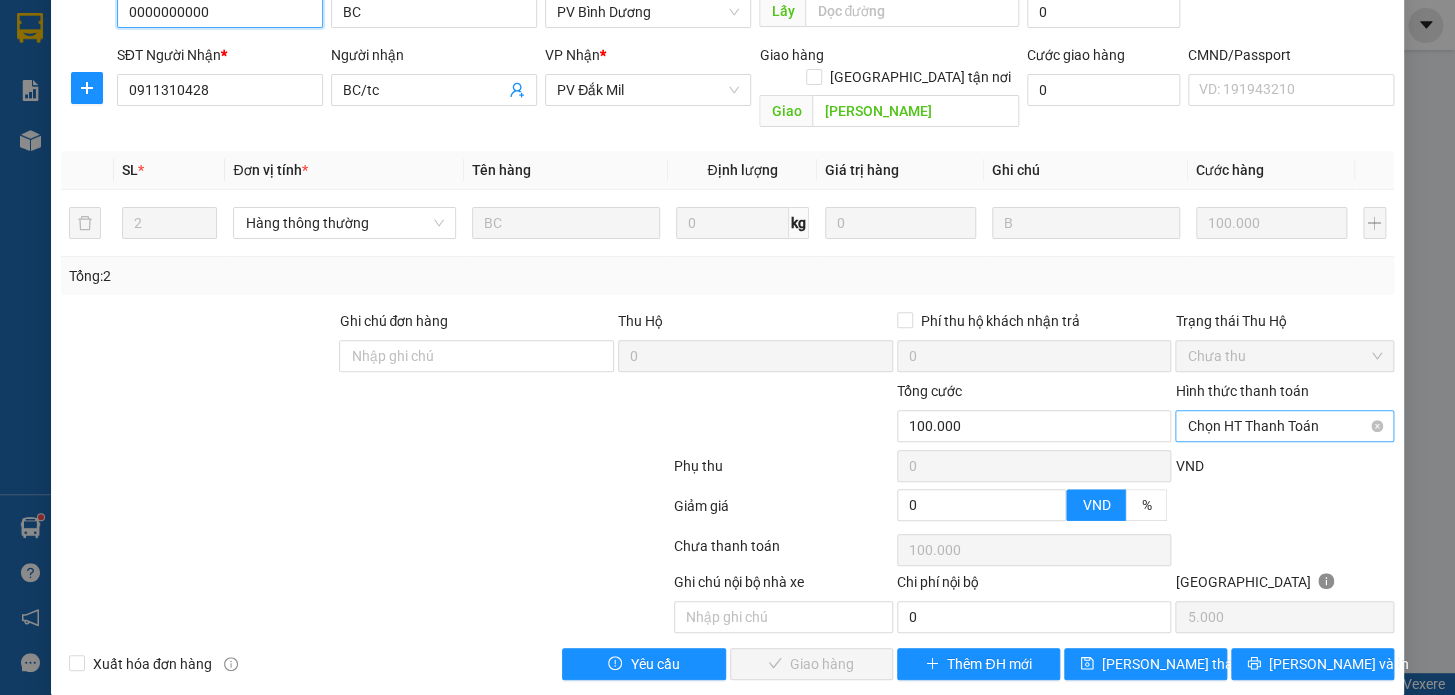 click on "Chọn HT Thanh Toán" at bounding box center [1284, 426] 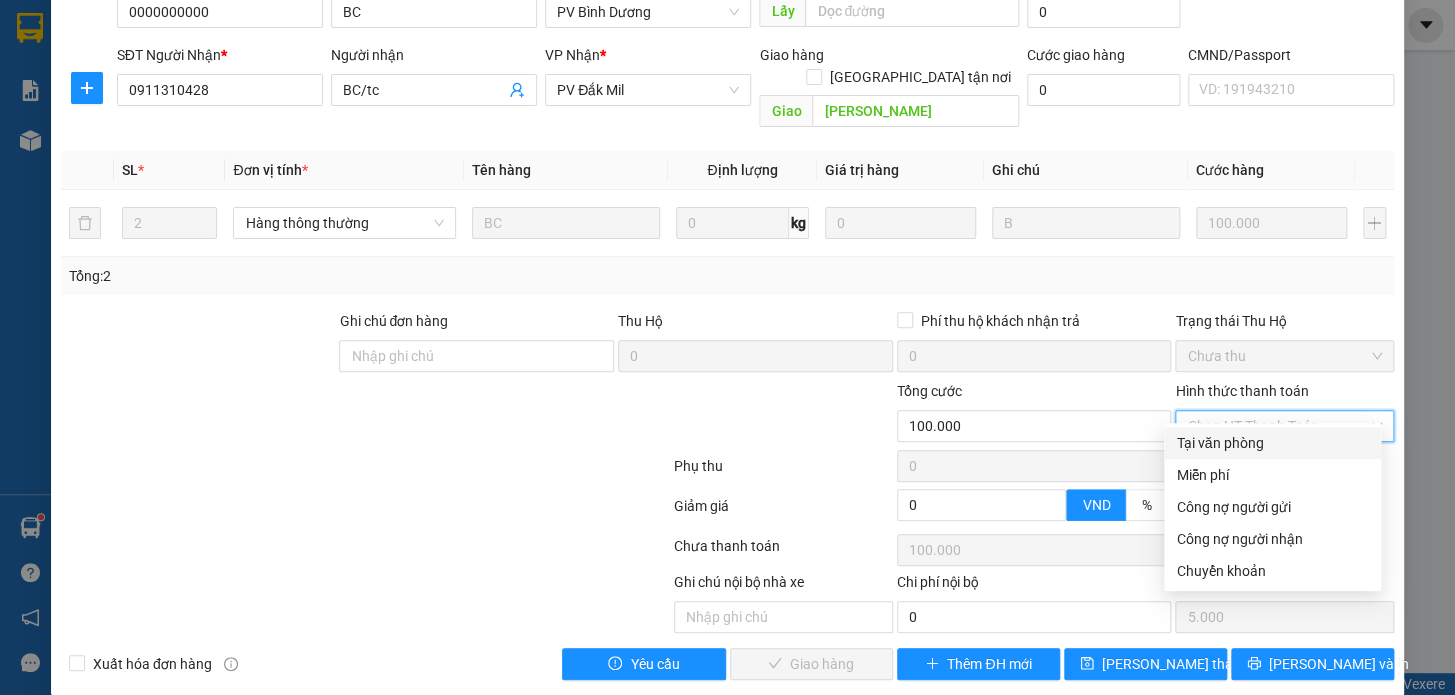 click on "Tại văn phòng" at bounding box center (1272, 443) 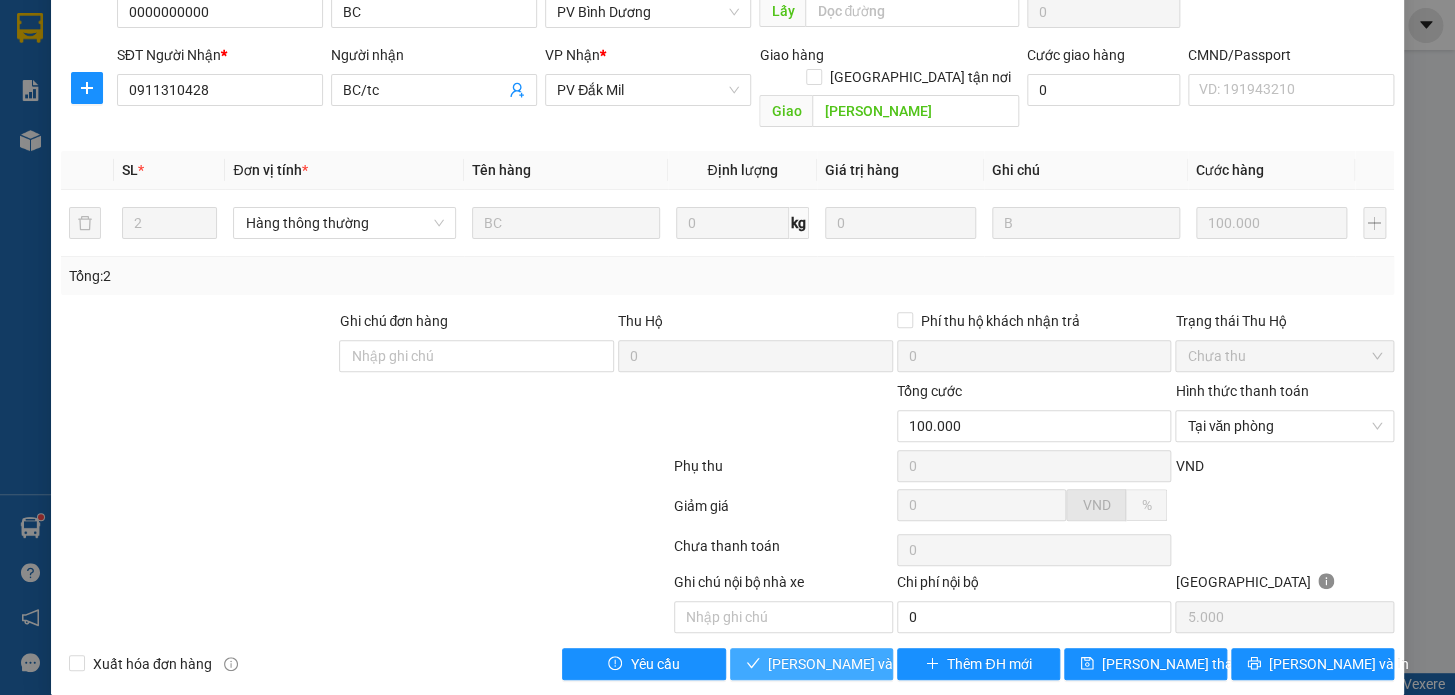 click on "[PERSON_NAME] và Giao hàng" at bounding box center [864, 664] 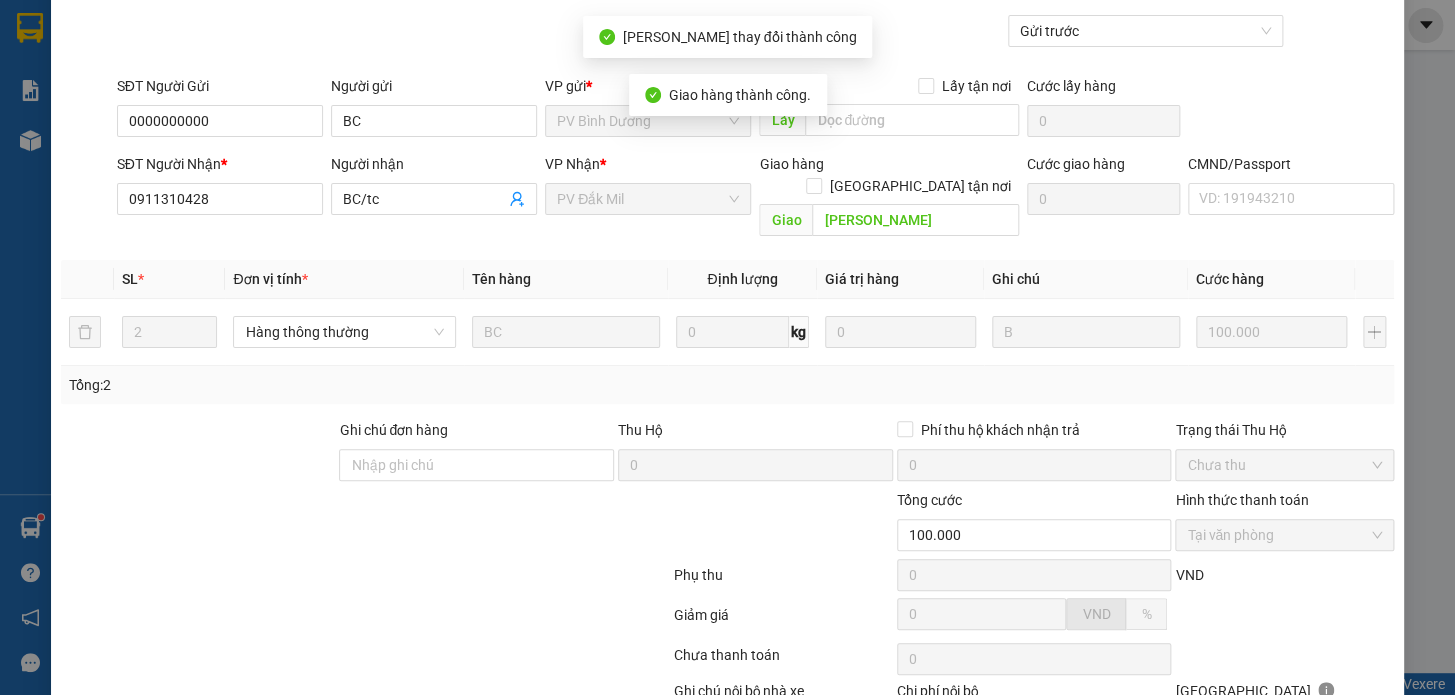 scroll, scrollTop: 21, scrollLeft: 0, axis: vertical 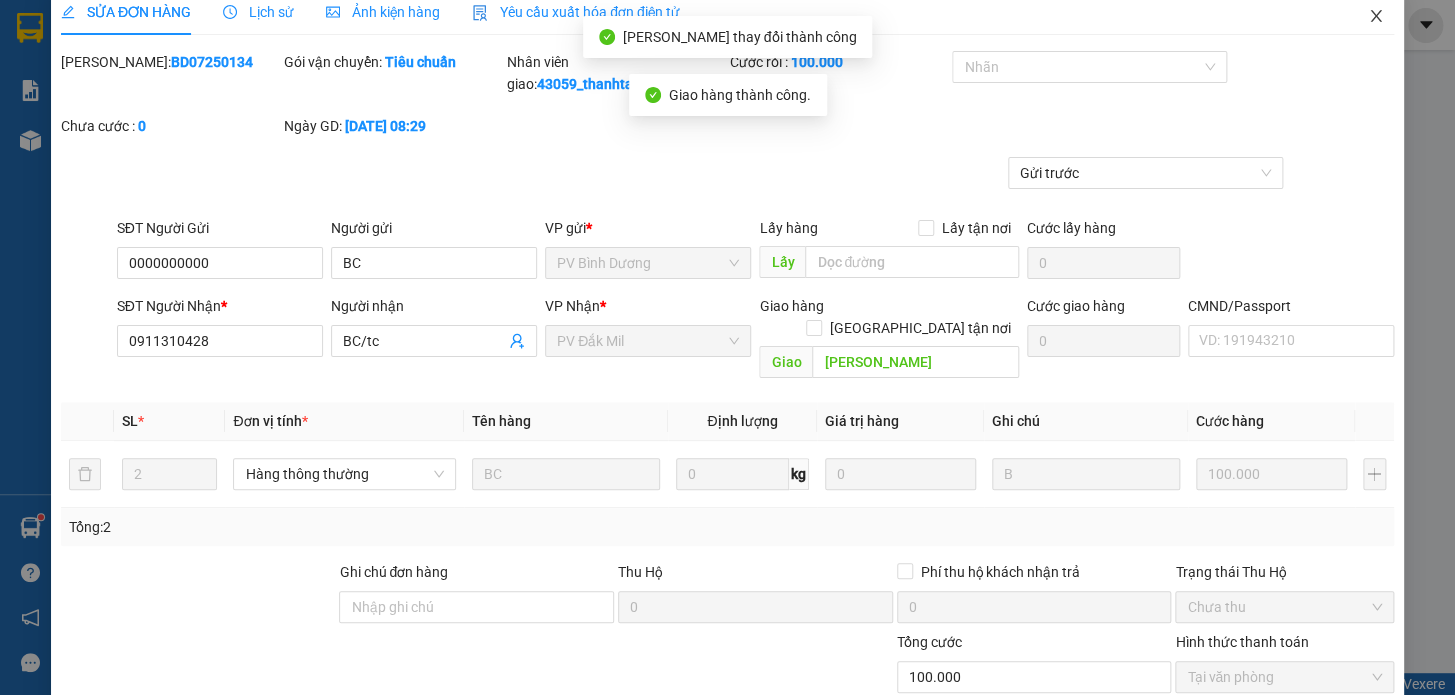 click 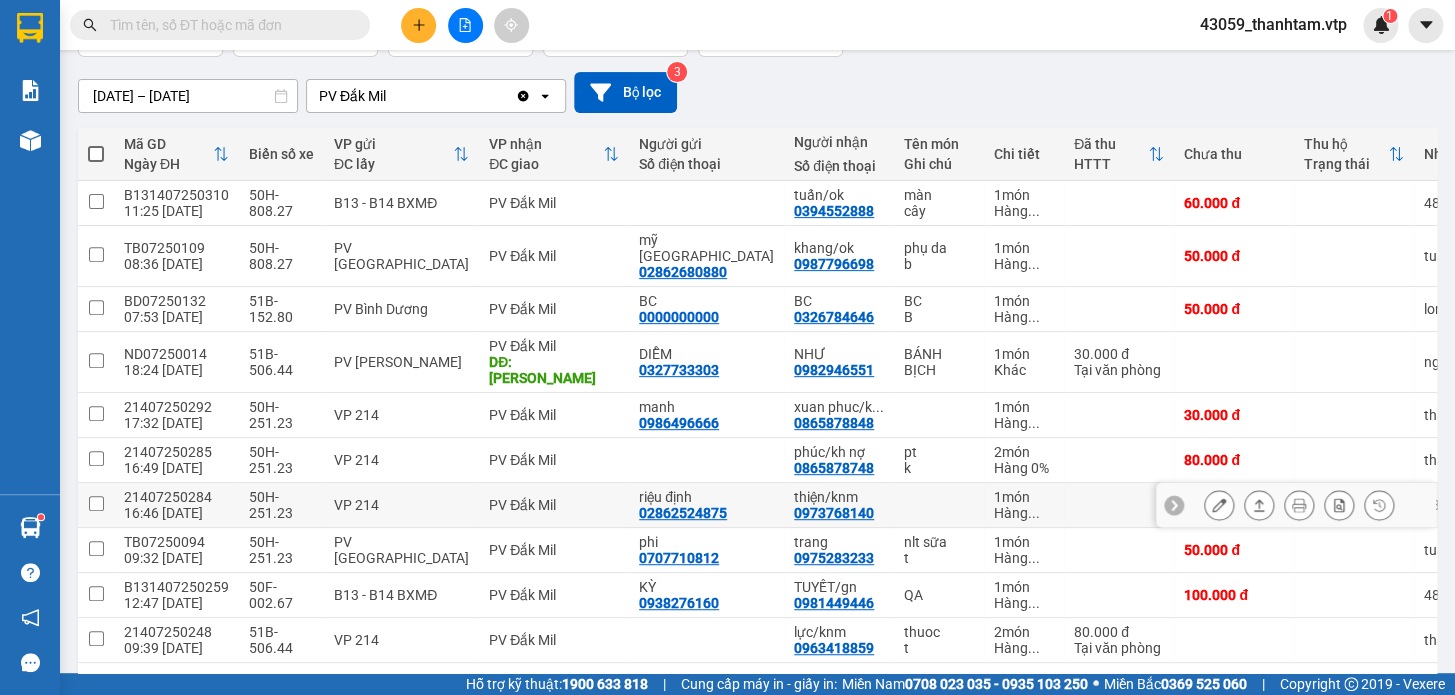 scroll, scrollTop: 181, scrollLeft: 0, axis: vertical 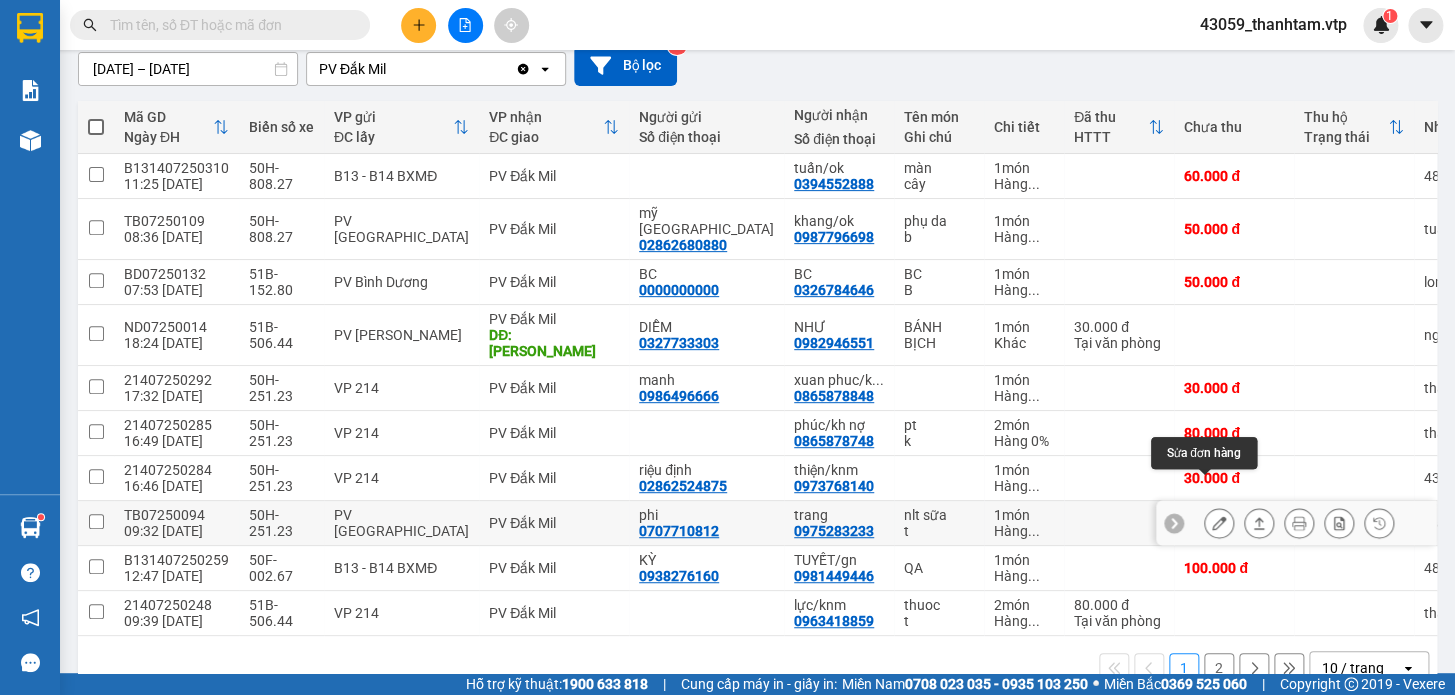 click 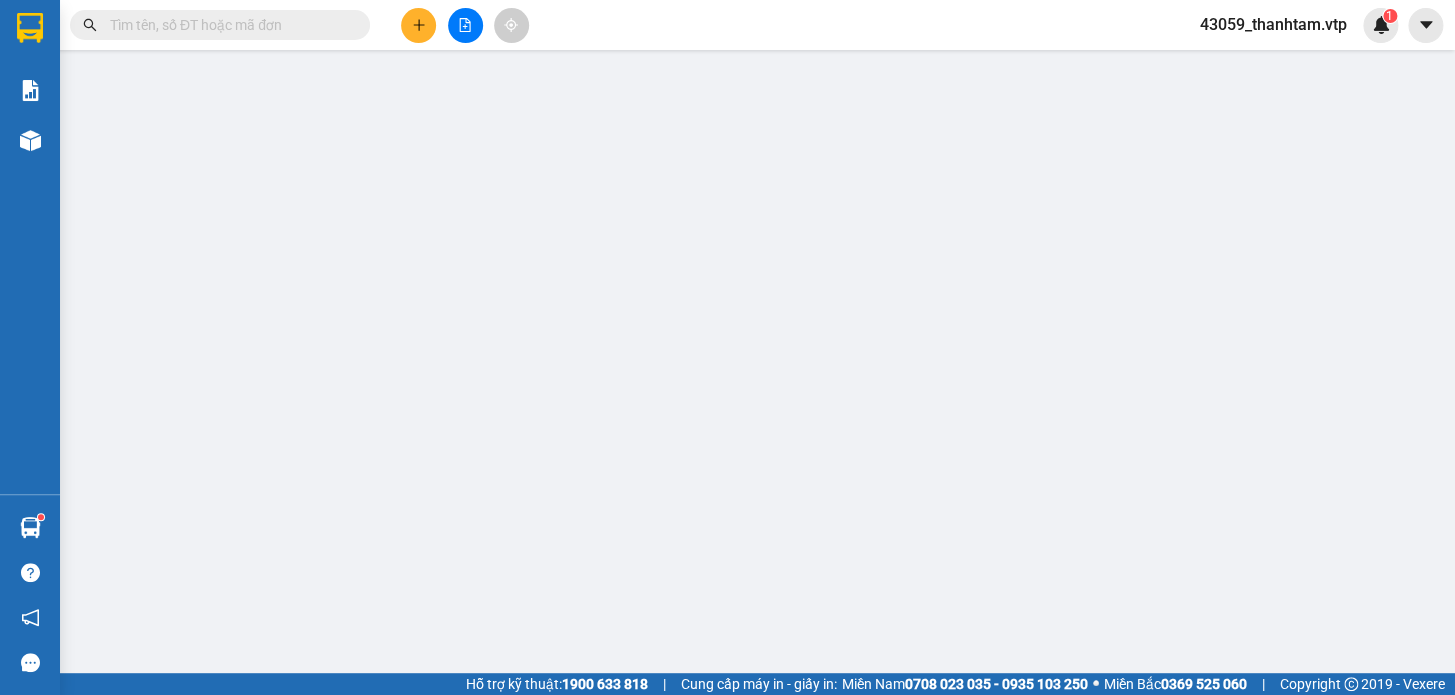 scroll, scrollTop: 0, scrollLeft: 0, axis: both 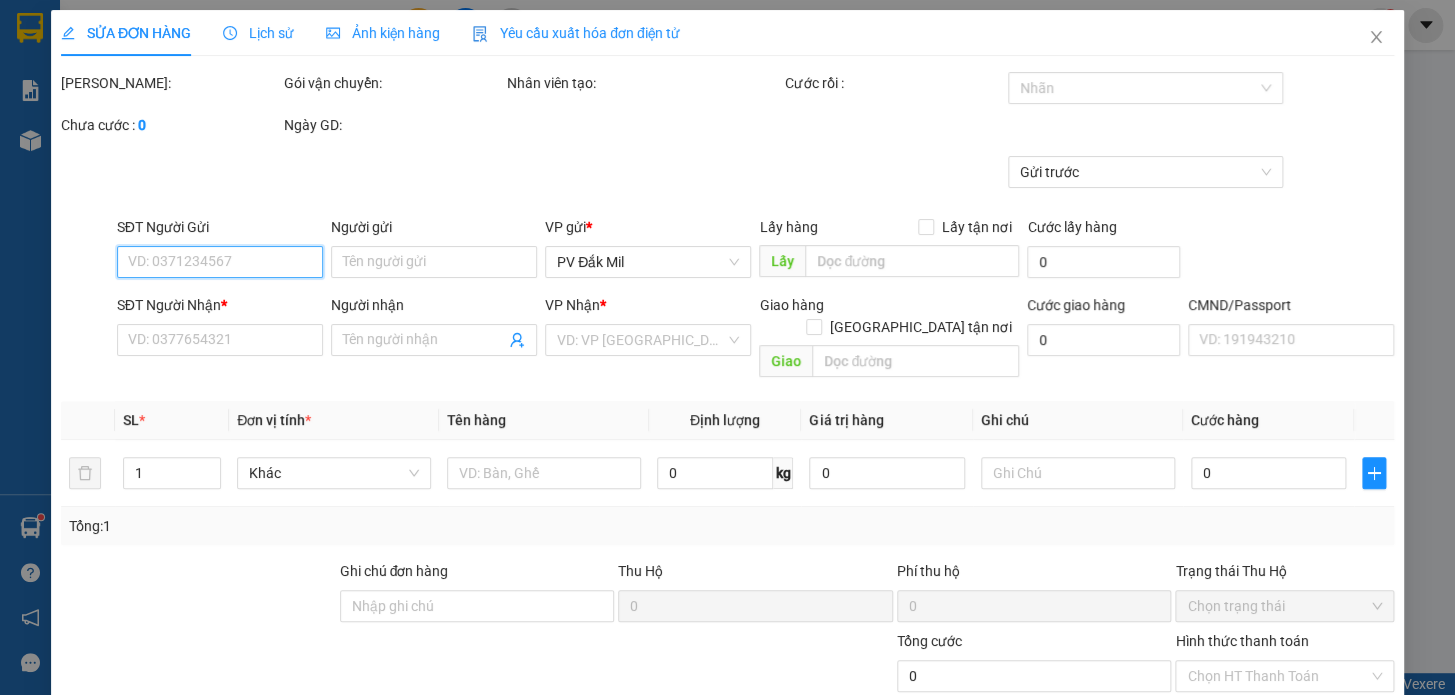 type on "0707710812" 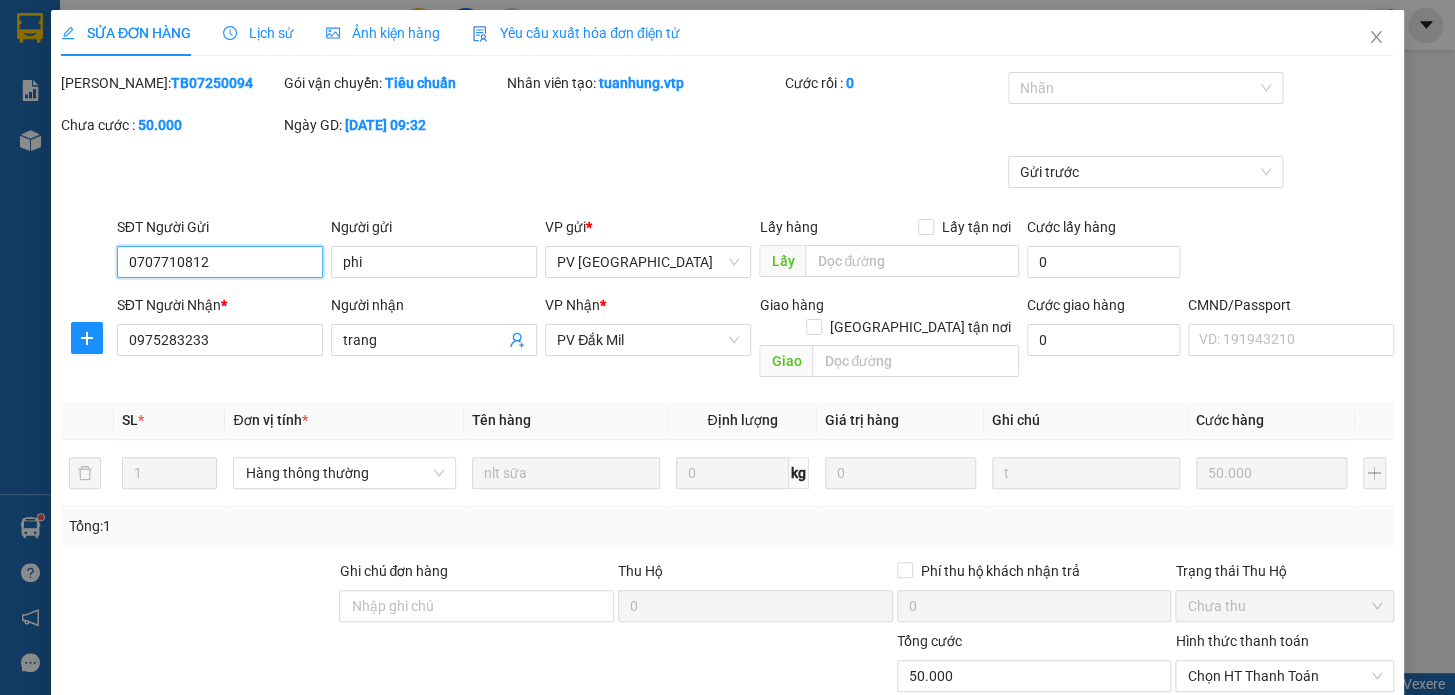 type on "2.500" 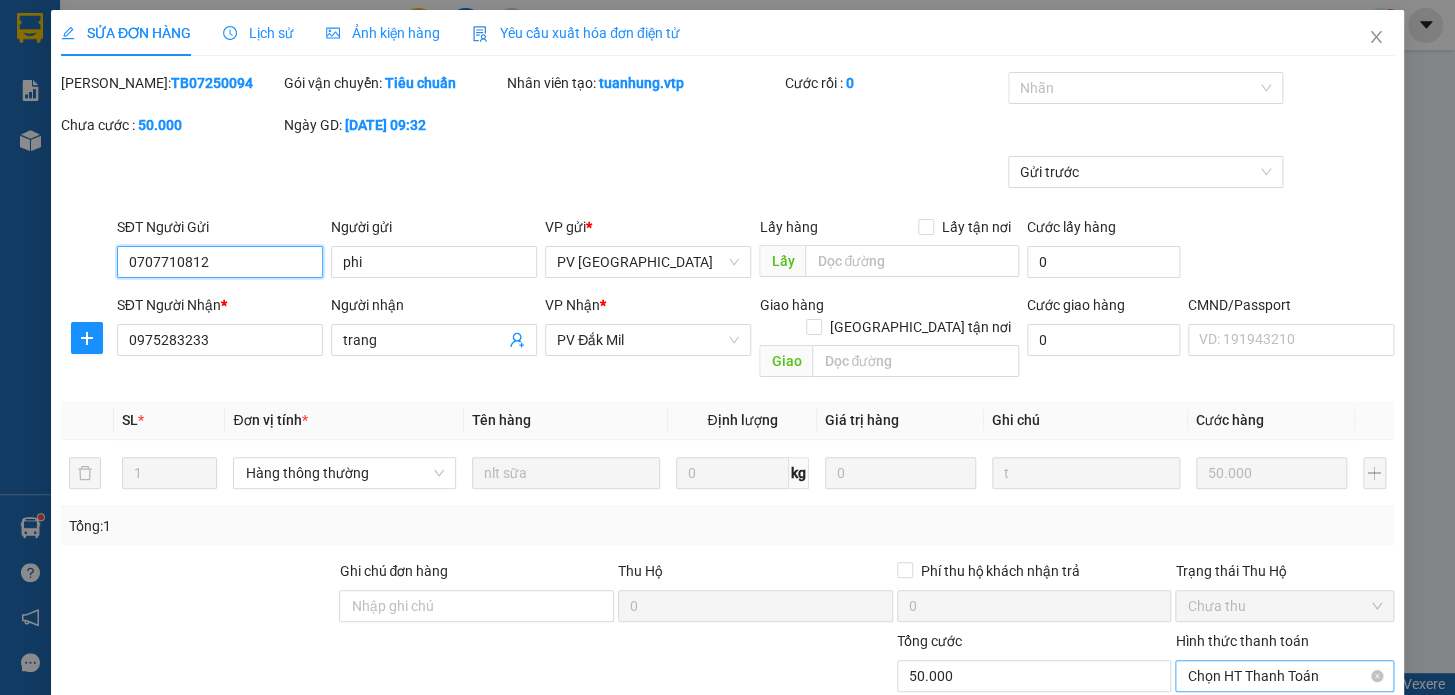 click on "Chọn HT Thanh Toán" at bounding box center (1284, 676) 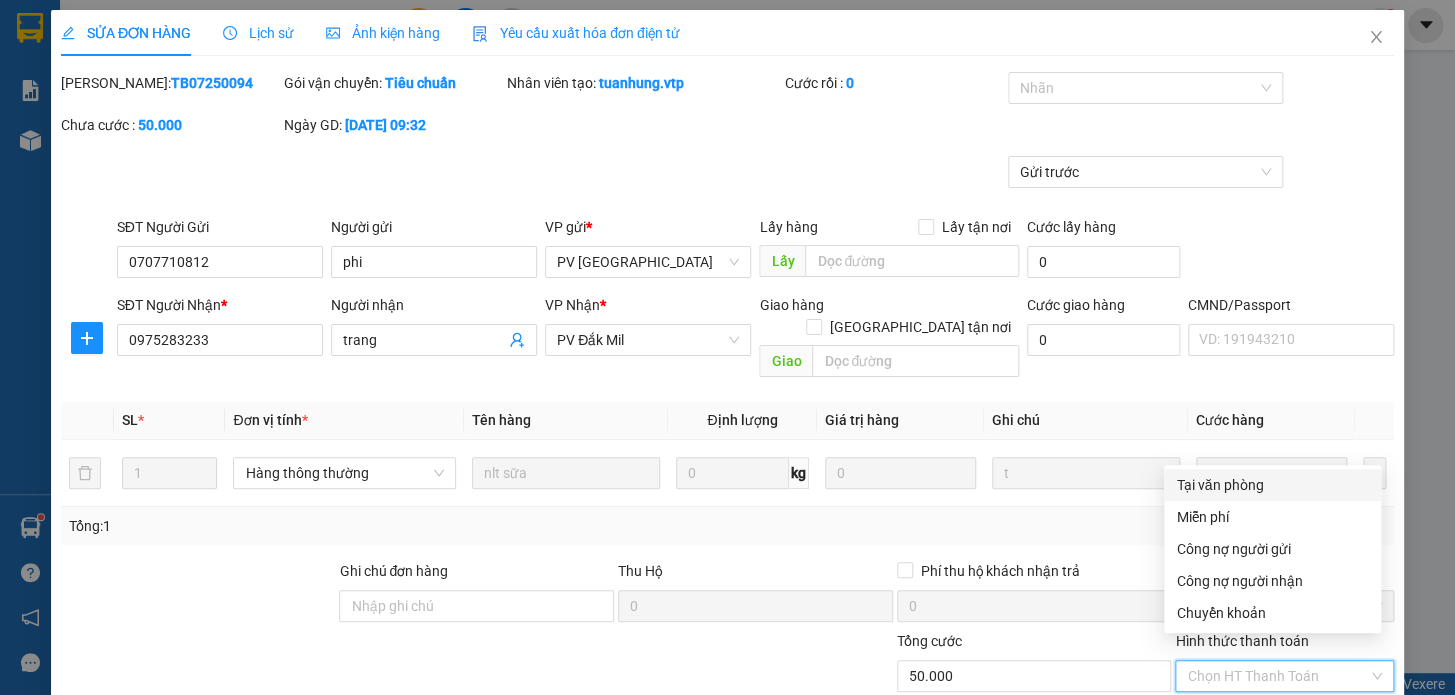 click on "Tại văn phòng" at bounding box center [1272, 485] 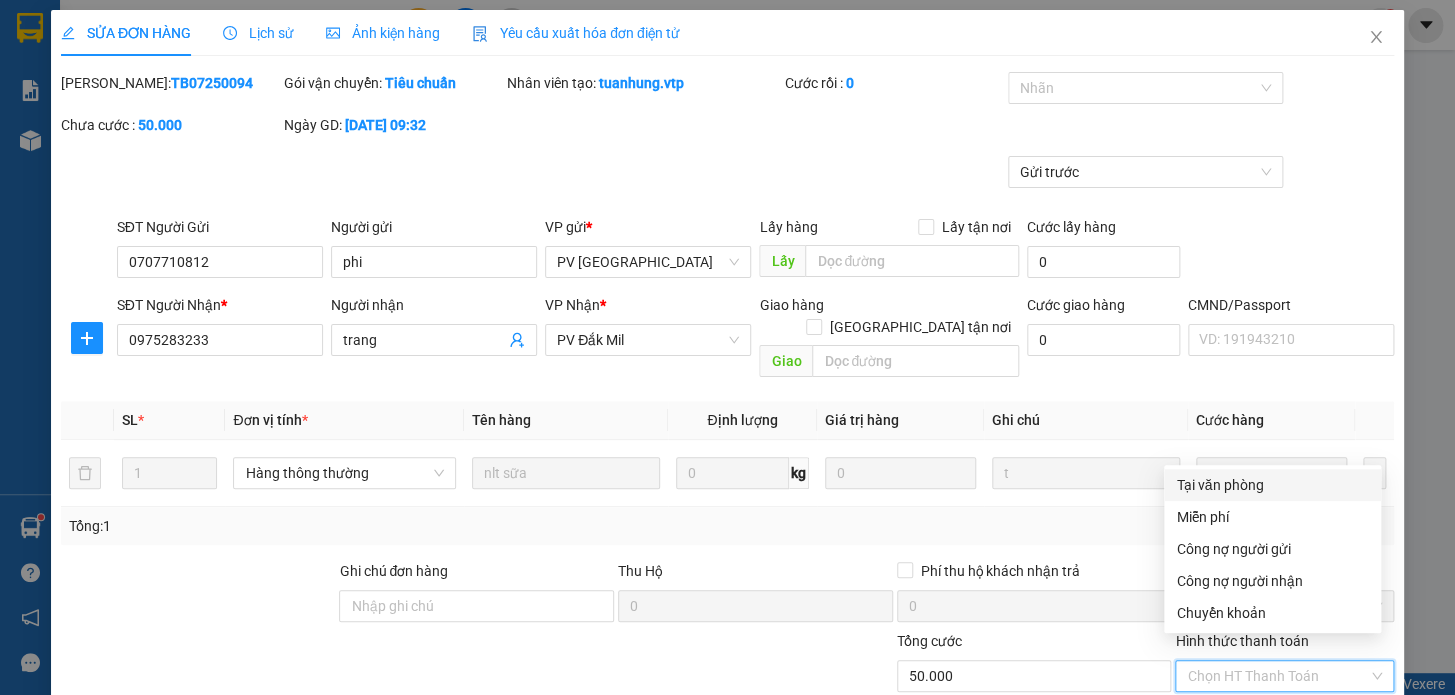 type on "0" 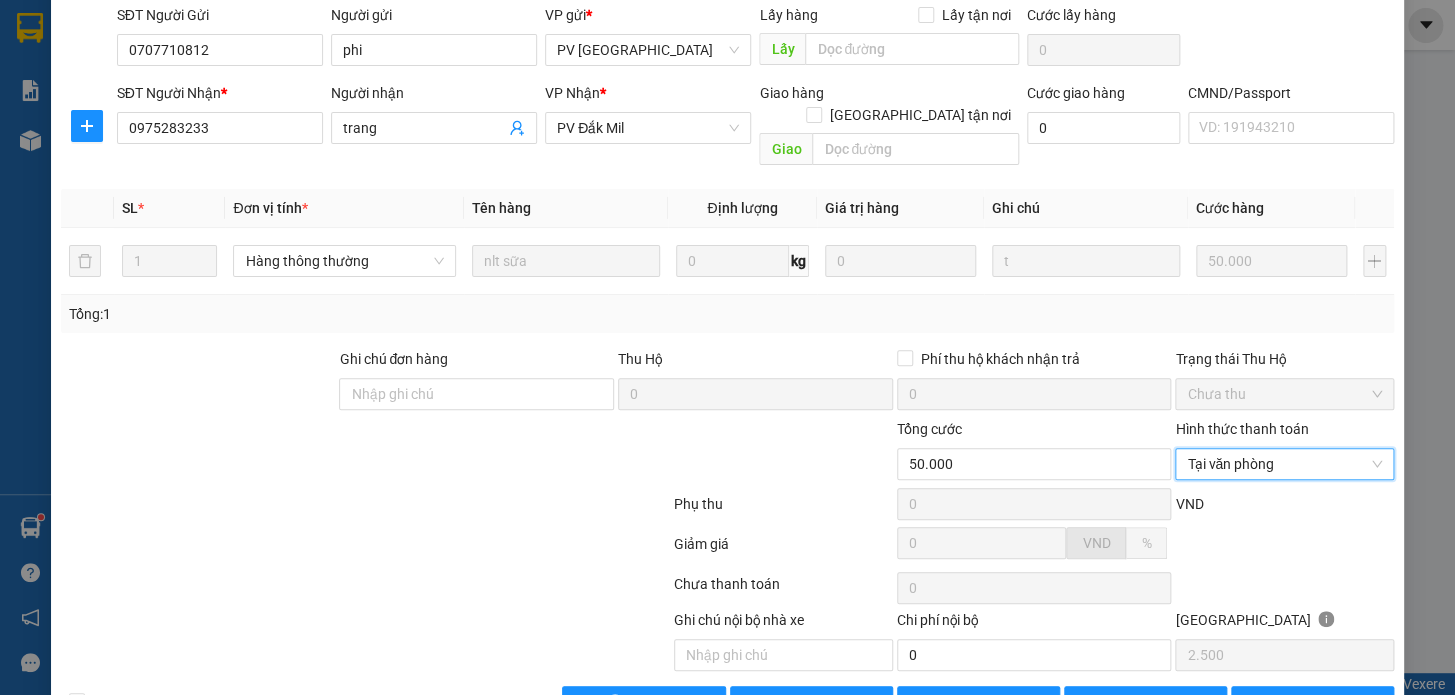 scroll, scrollTop: 250, scrollLeft: 0, axis: vertical 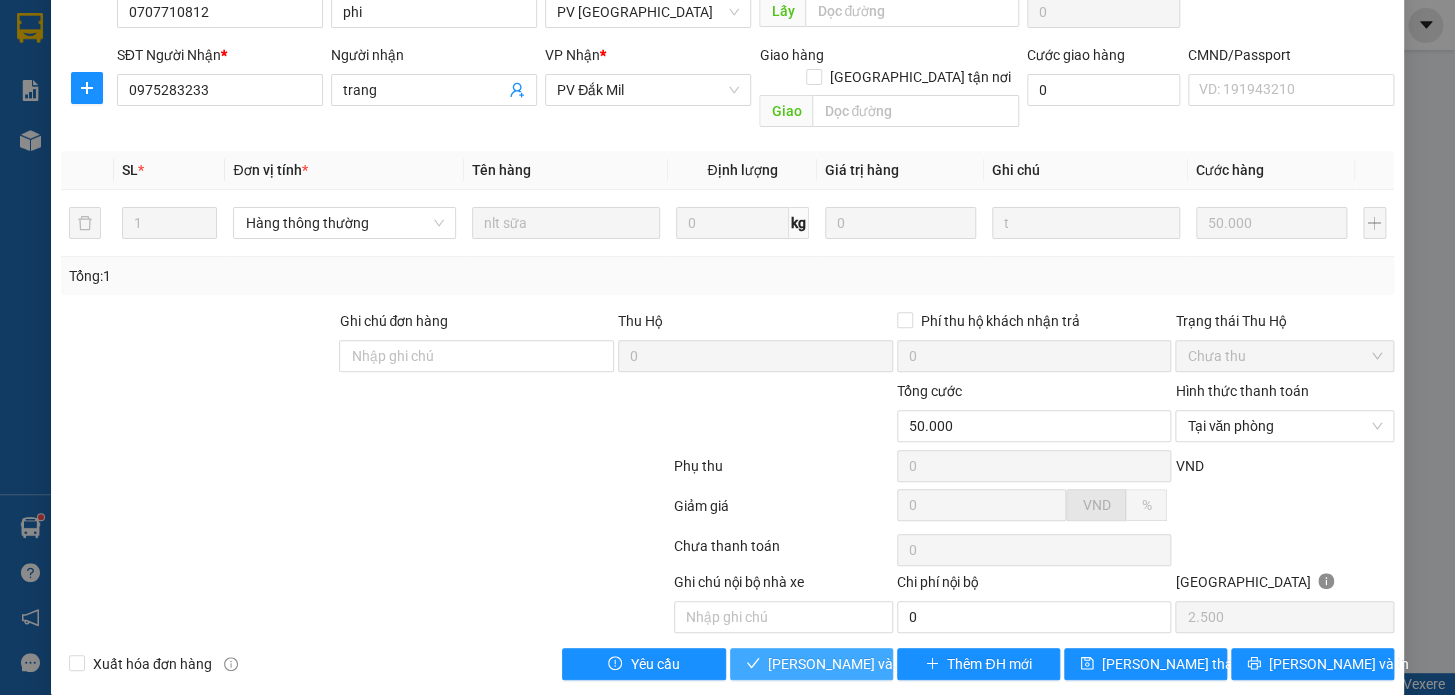 click on "[PERSON_NAME] và Giao hàng" at bounding box center [864, 664] 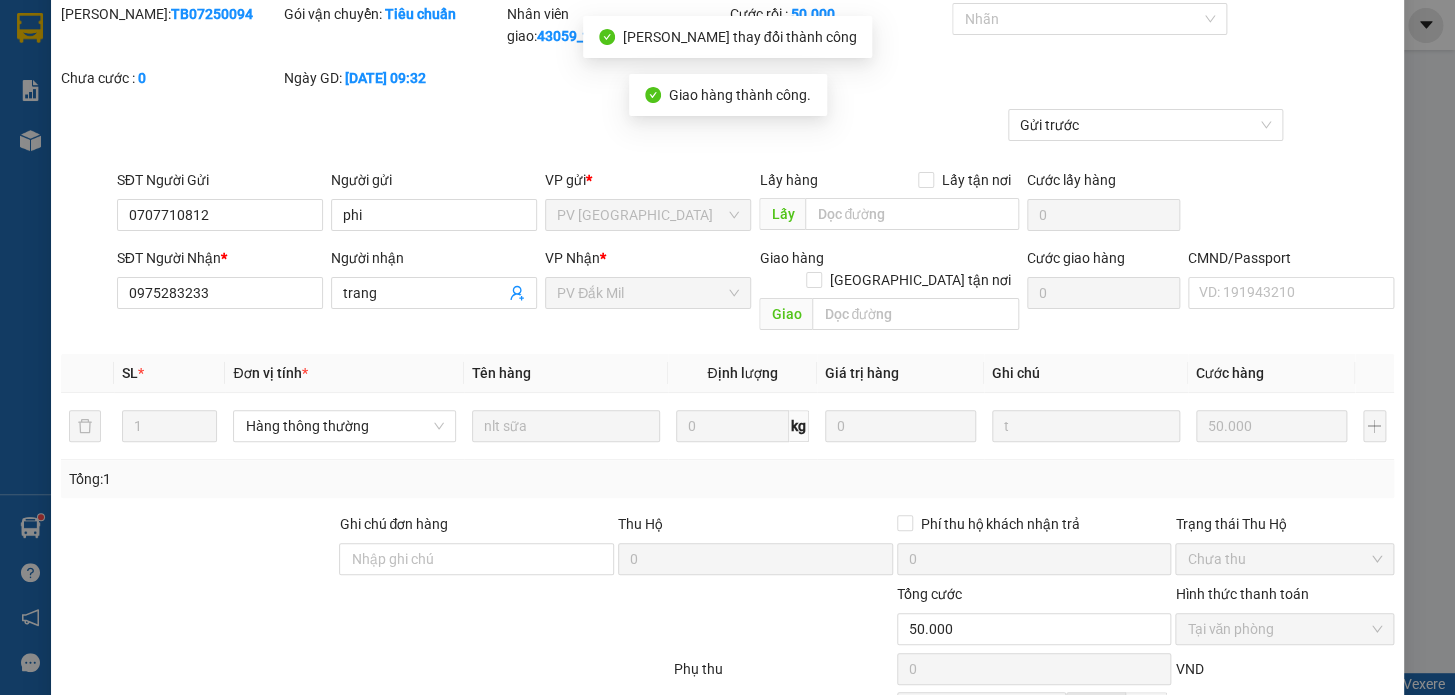 scroll, scrollTop: 0, scrollLeft: 0, axis: both 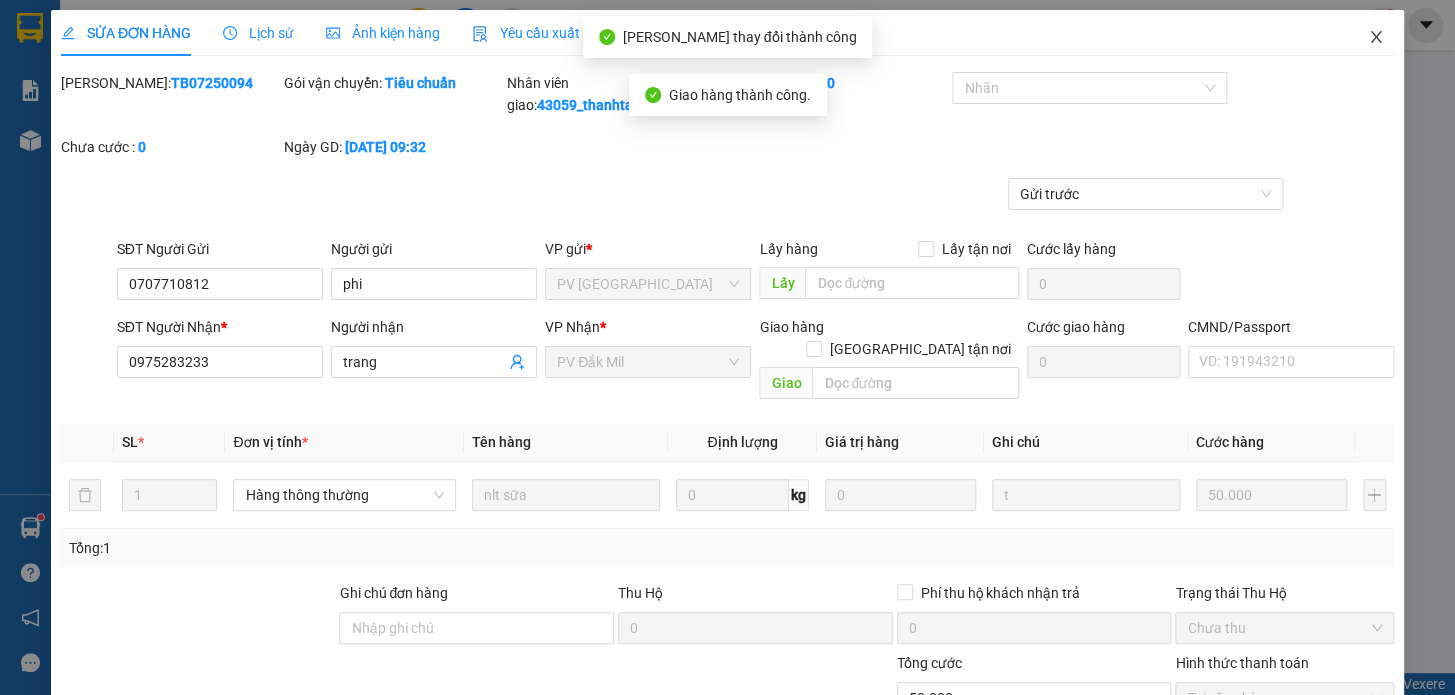 click 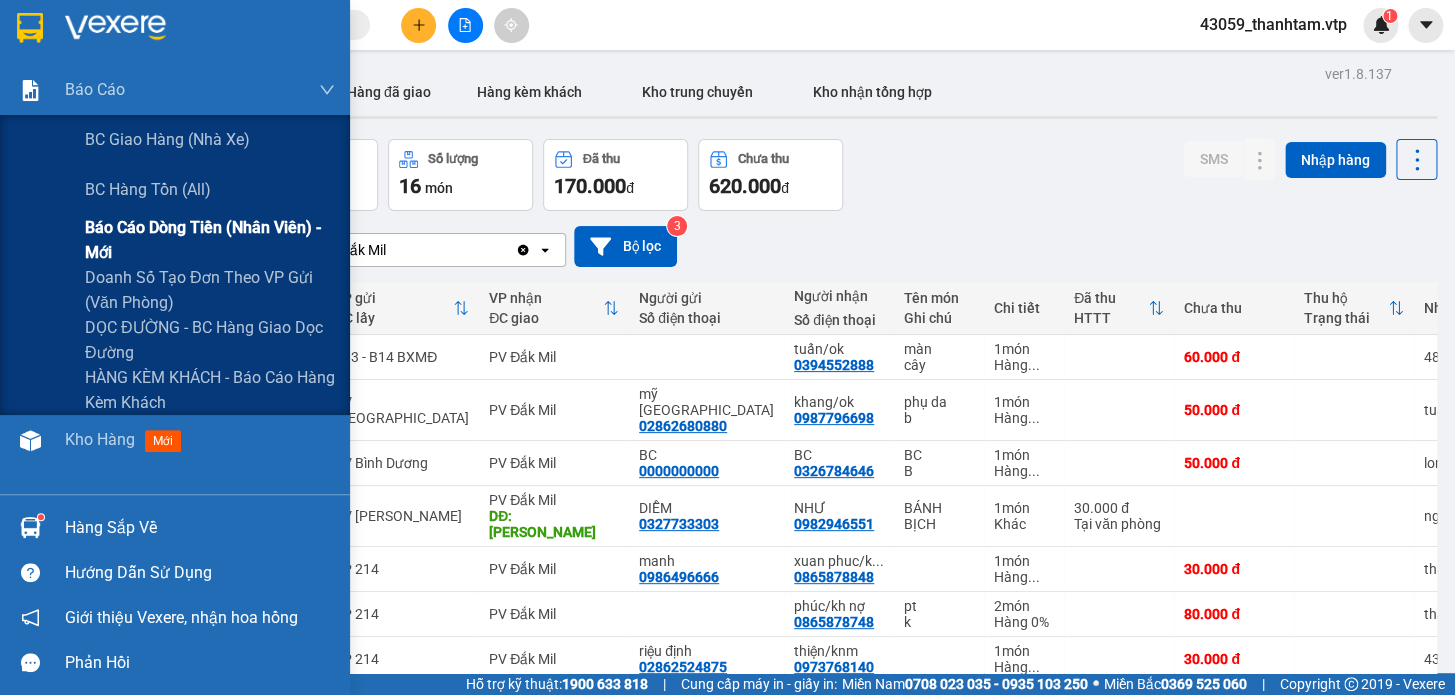 click on "Báo cáo dòng tiền (nhân viên) - mới" at bounding box center (210, 240) 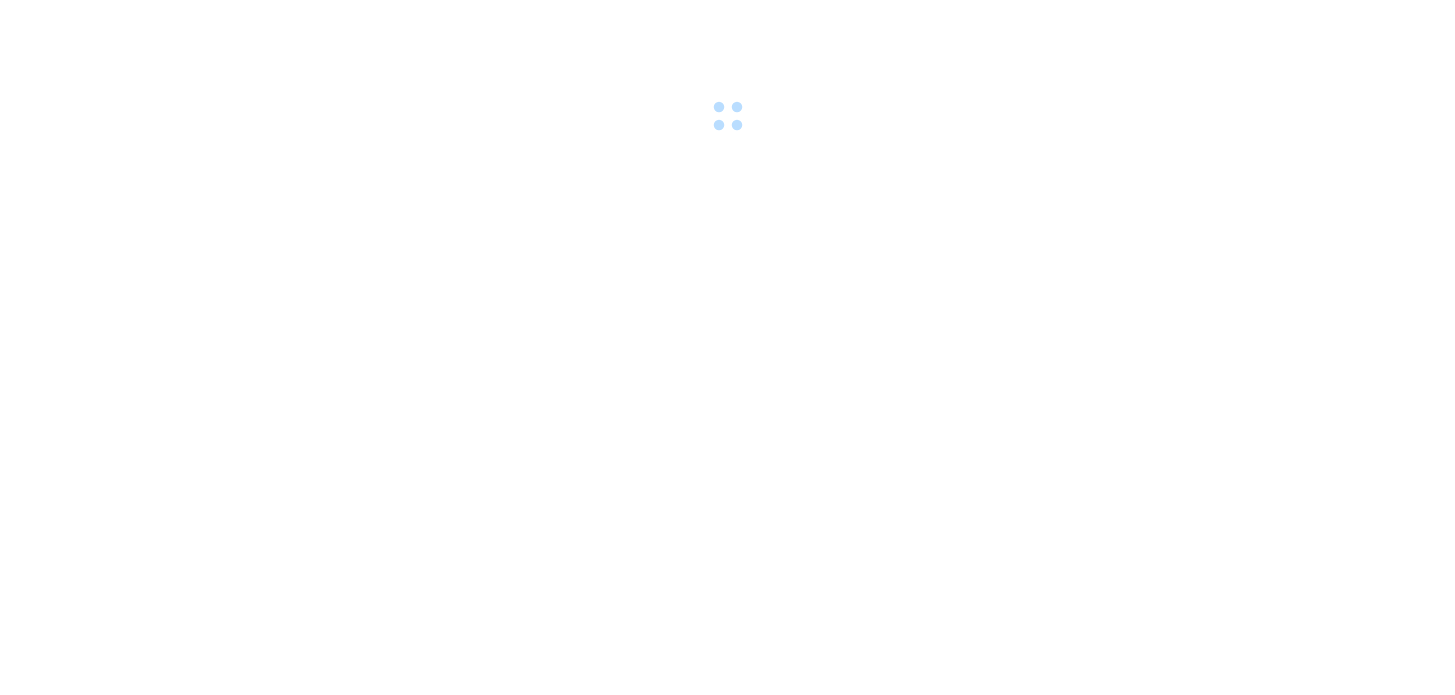 scroll, scrollTop: 0, scrollLeft: 0, axis: both 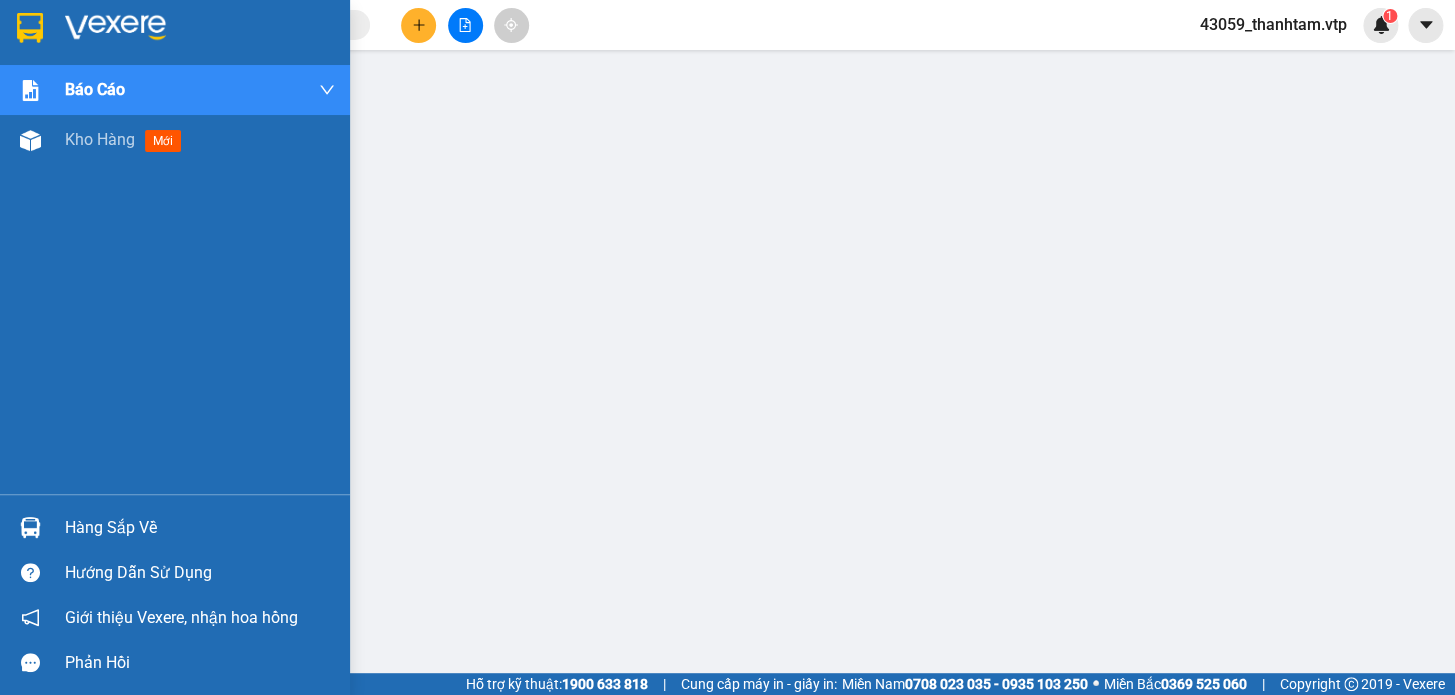 click at bounding box center (30, 28) 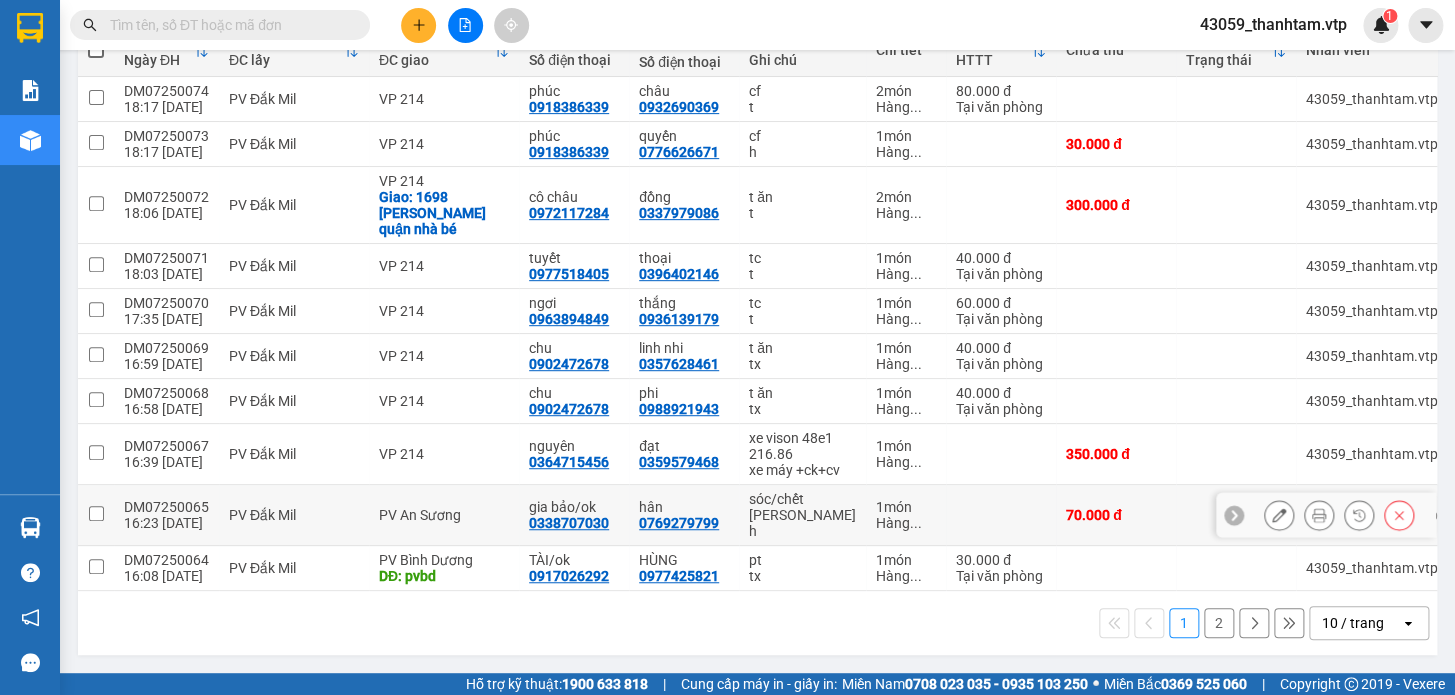 scroll, scrollTop: 279, scrollLeft: 0, axis: vertical 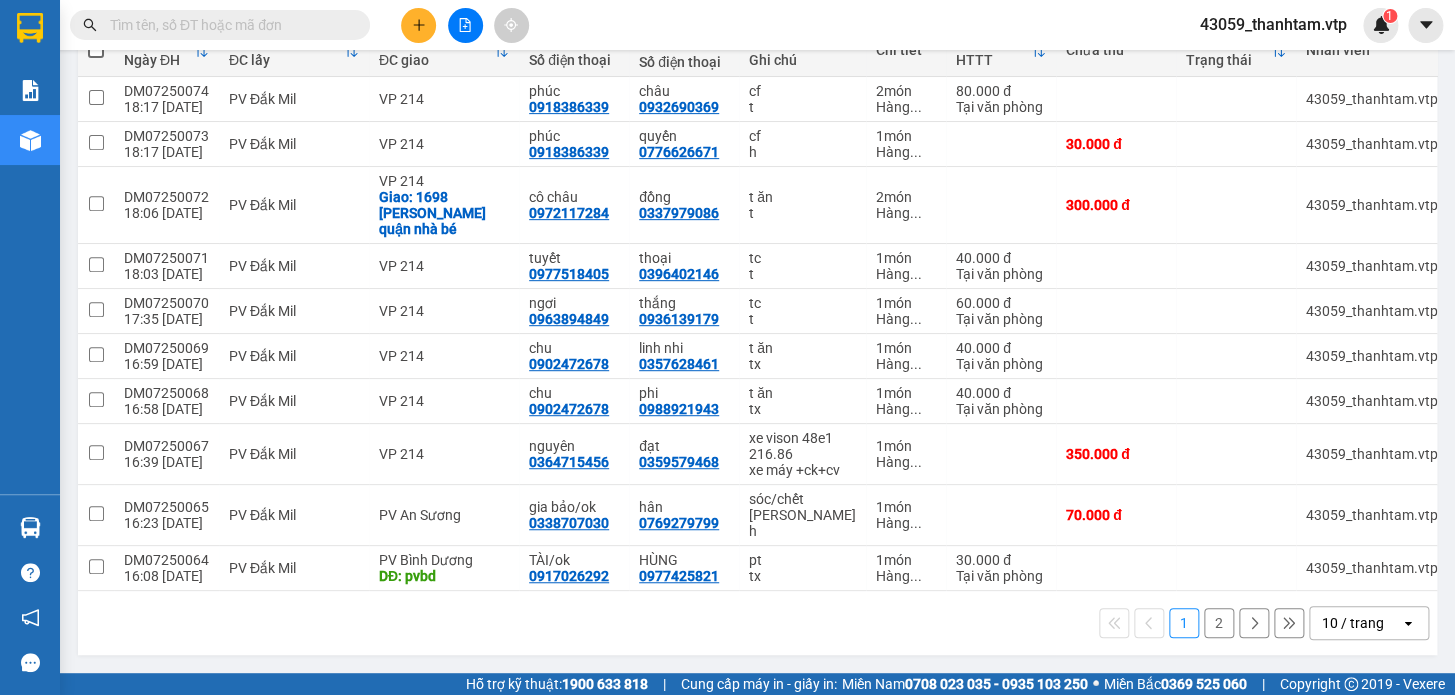 click on "2" at bounding box center (1219, 623) 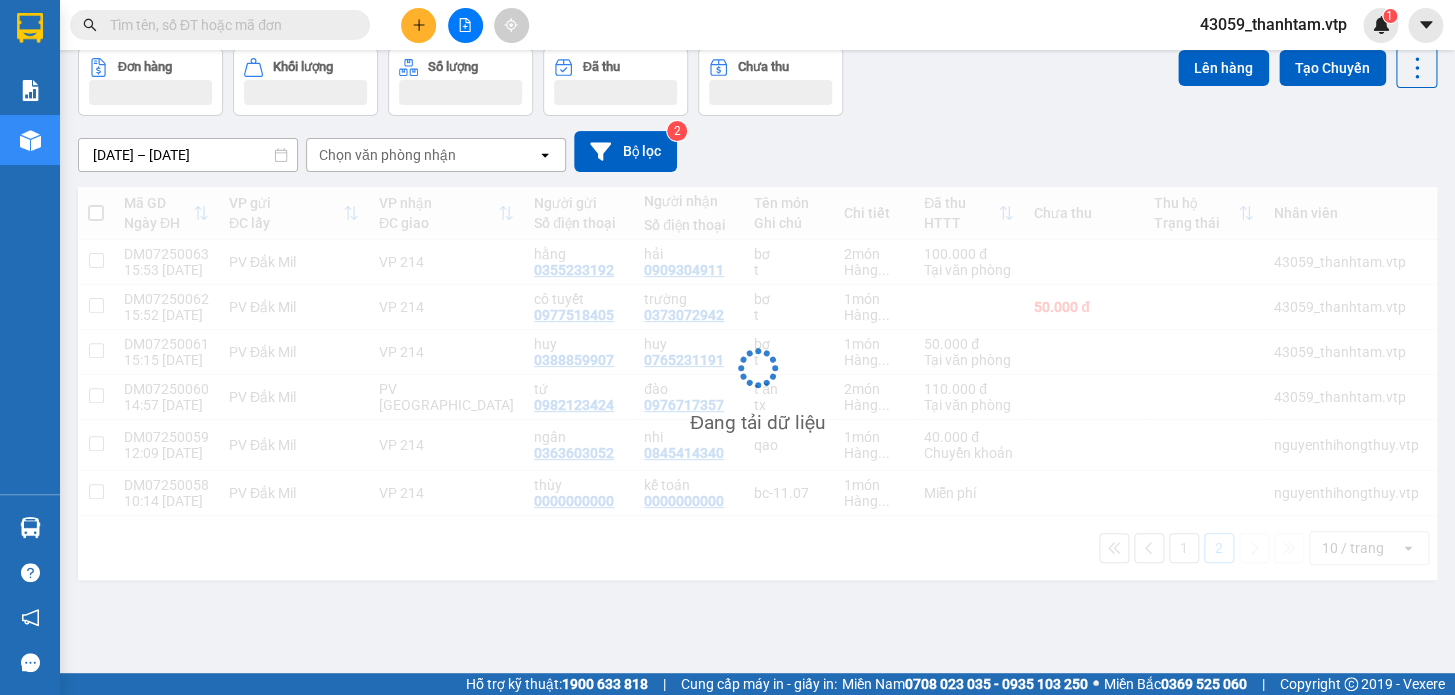 scroll, scrollTop: 91, scrollLeft: 0, axis: vertical 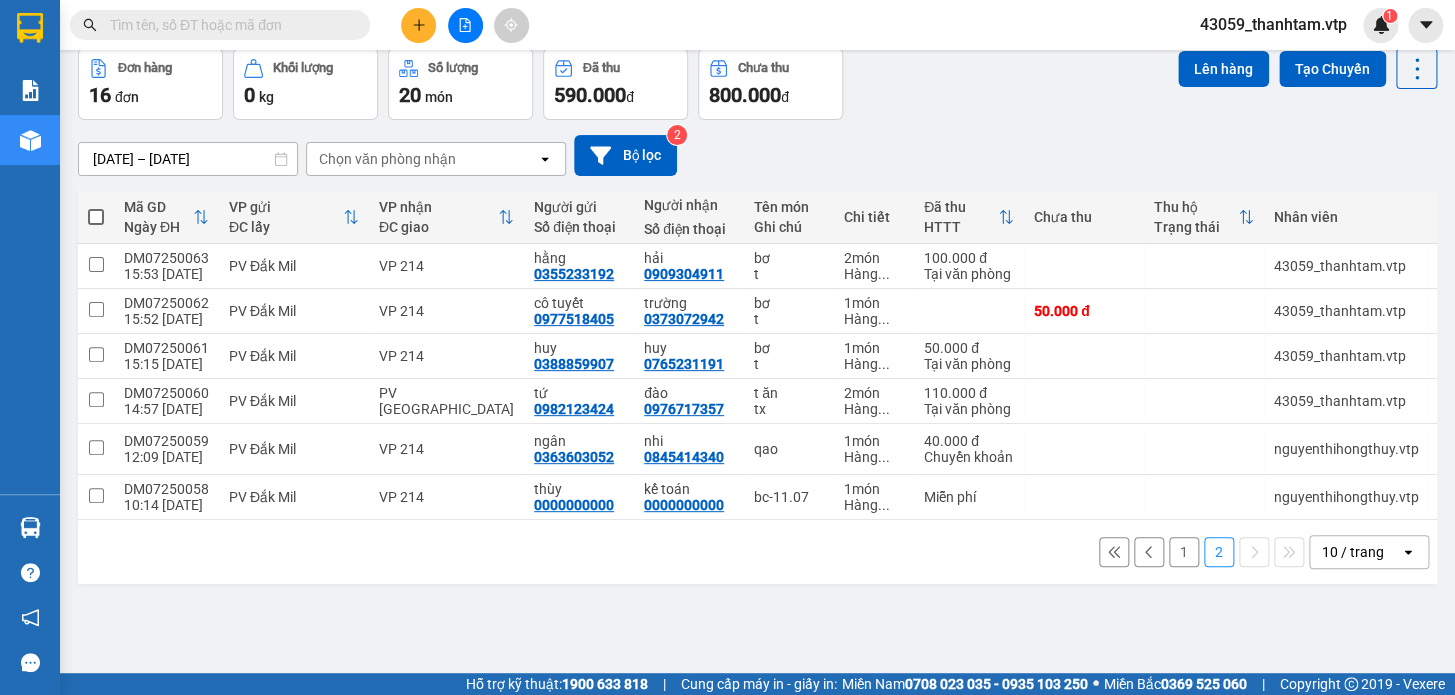 click on "ver  1.8.137 Kho gửi Trên xe Kho nhận Hàng đã giao Hàng kèm khách Kho trung chuyển Kho nhận tổng hợp Đơn hàng 16 đơn Khối lượng 0 kg Số lượng 20 món Đã thu 590.000  đ Chưa thu 800.000  đ Lên hàng Tạo Chuyến 09/07/2025 – 11/07/2025 Press the down arrow key to interact with the calendar and select a date. Press the escape button to close the calendar. Selected date range is from 09/07/2025 to 11/07/2025. Chọn văn phòng nhận open Bộ lọc 2 Mã GD Ngày ĐH VP gửi ĐC lấy VP nhận ĐC giao Người gửi Số điện thoại Người nhận Số điện thoại Tên món Ghi chú Chi tiết Đã thu HTTT Chưa thu Thu hộ Trạng thái Nhân viên Nhãn DM07250063 15:53 11/07 PV Đắk Mil VP 214 hằng  0355233192 hải  0909304911 bơ t 2  món Hàng ... 100.000 đ Tại văn phòng 43059_thanhtam.vtp Nhãn DM07250062 15:52 11/07 PV Đắk Mil VP 214 cô tuyết 0977518405 trường 0373072942 bơ t 1  món Hàng ... 50.000 đ 43059_thanhtam.vtp huy" at bounding box center [757, 316] 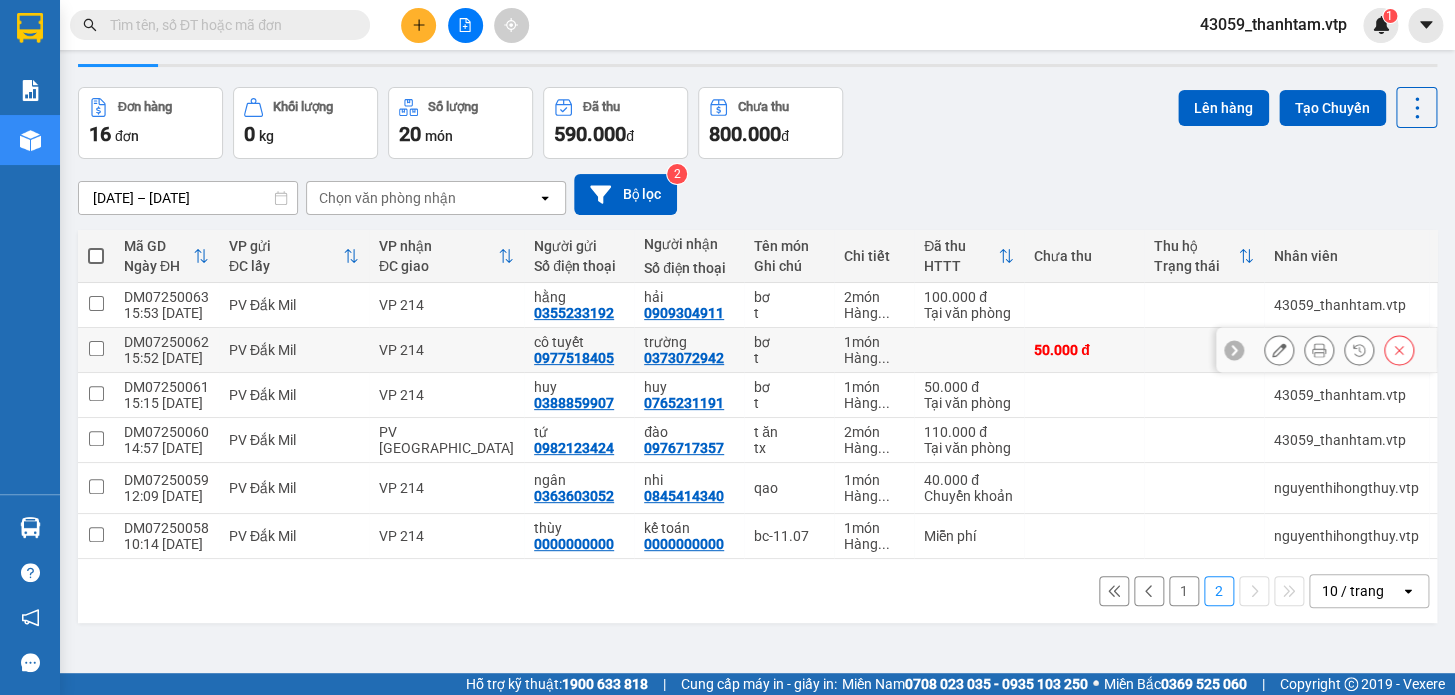 scroll, scrollTop: 0, scrollLeft: 0, axis: both 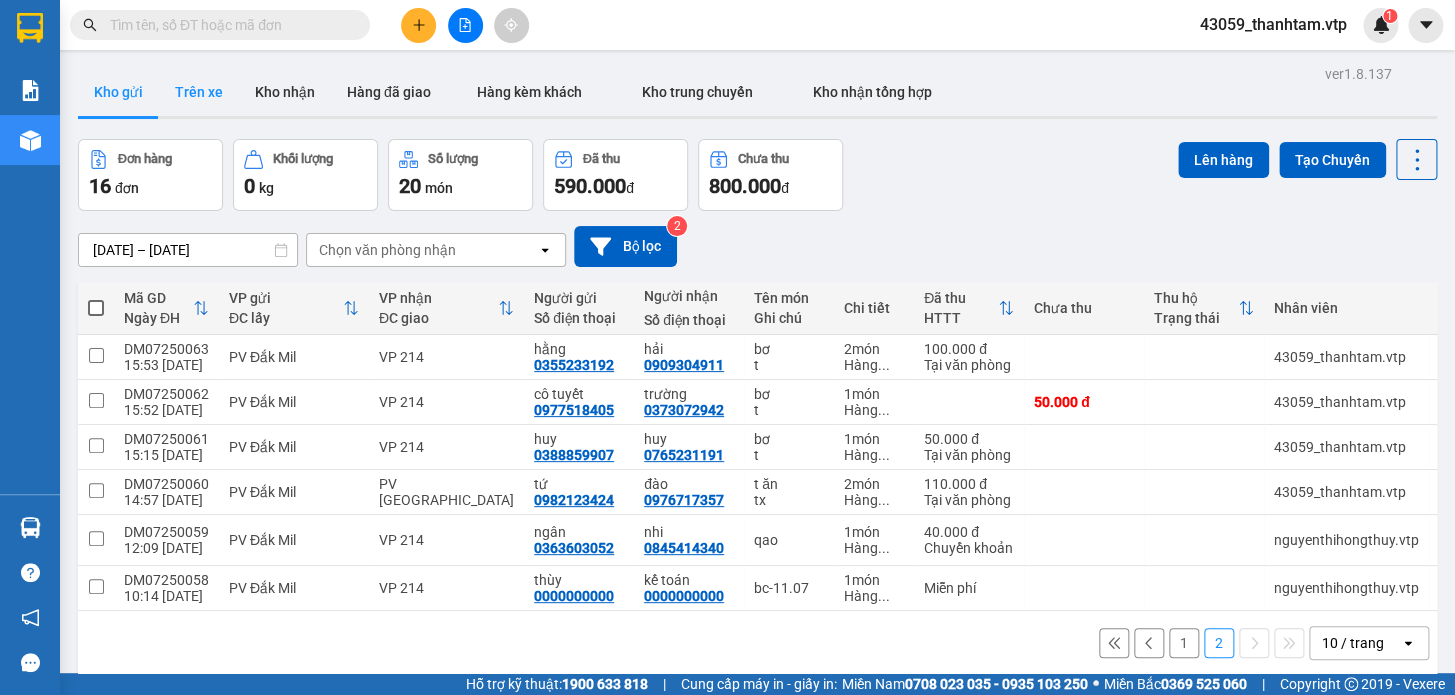 click on "Trên xe" at bounding box center (199, 92) 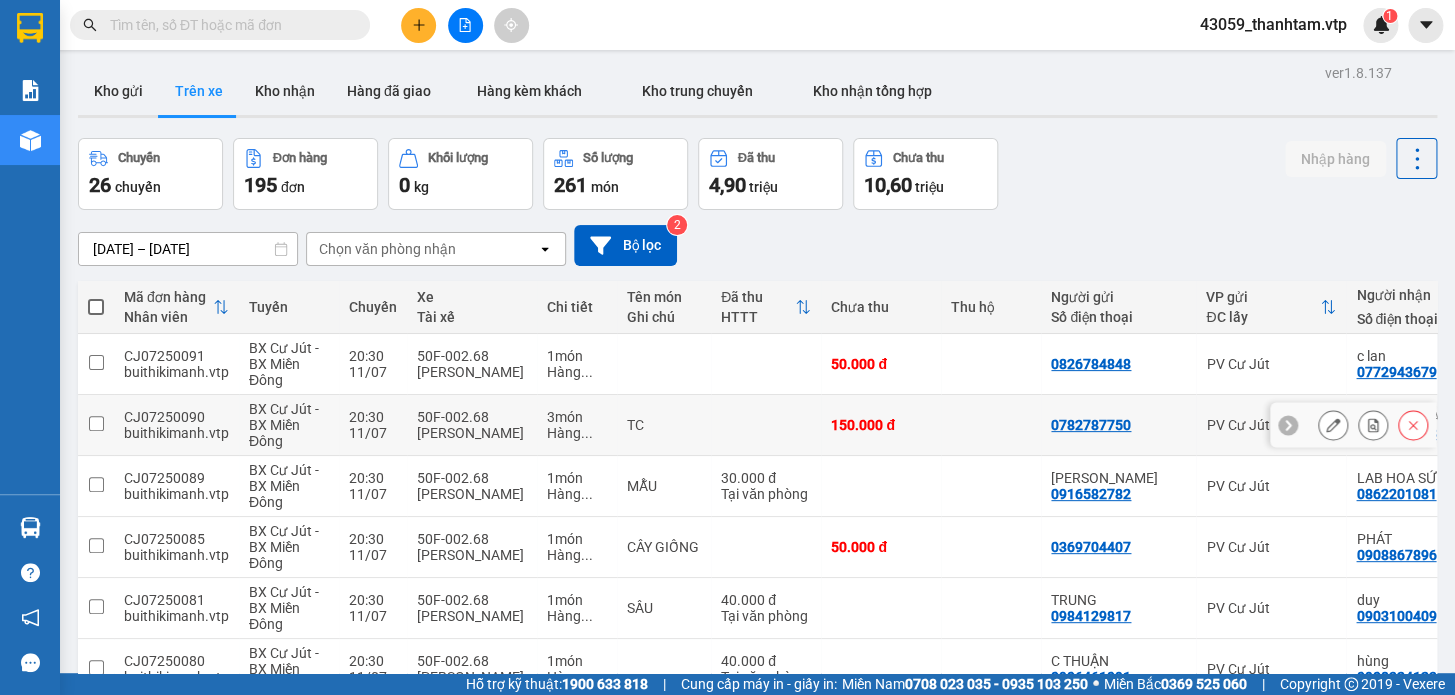 scroll, scrollTop: 0, scrollLeft: 0, axis: both 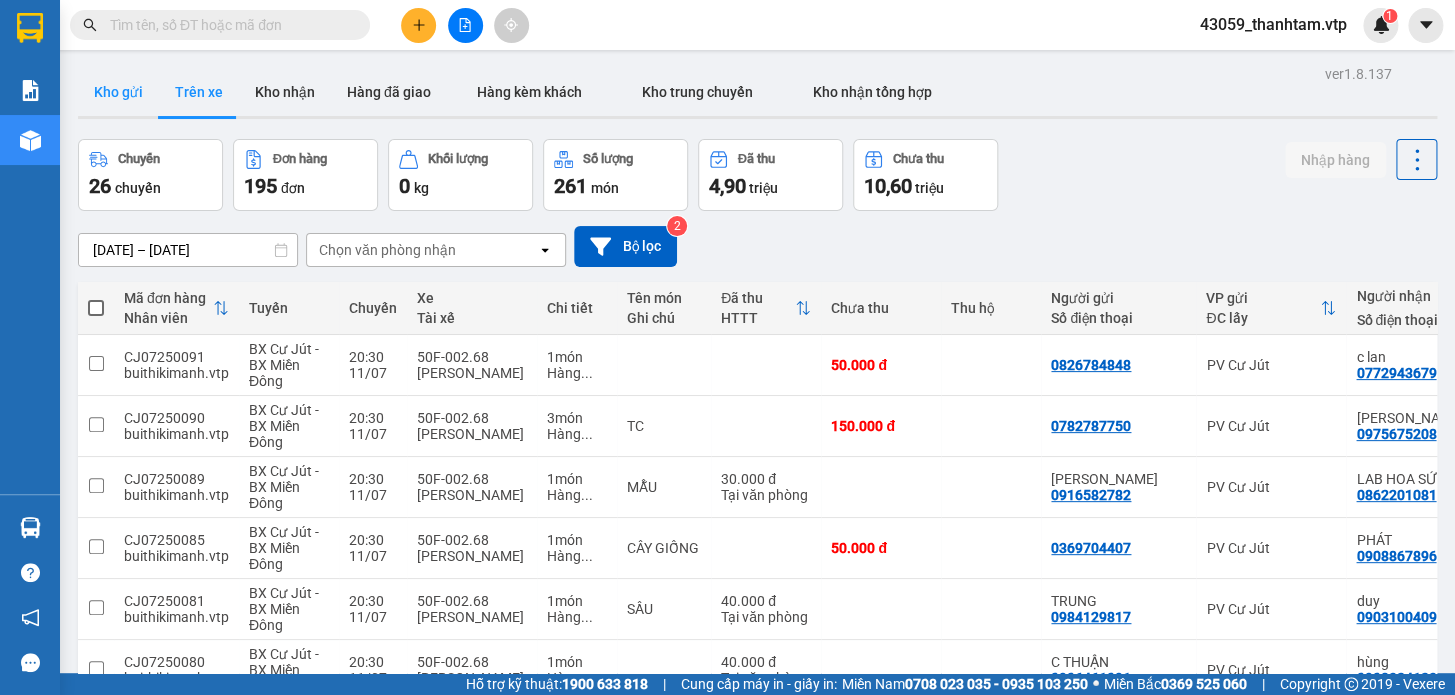 click on "Kho gửi" at bounding box center [118, 92] 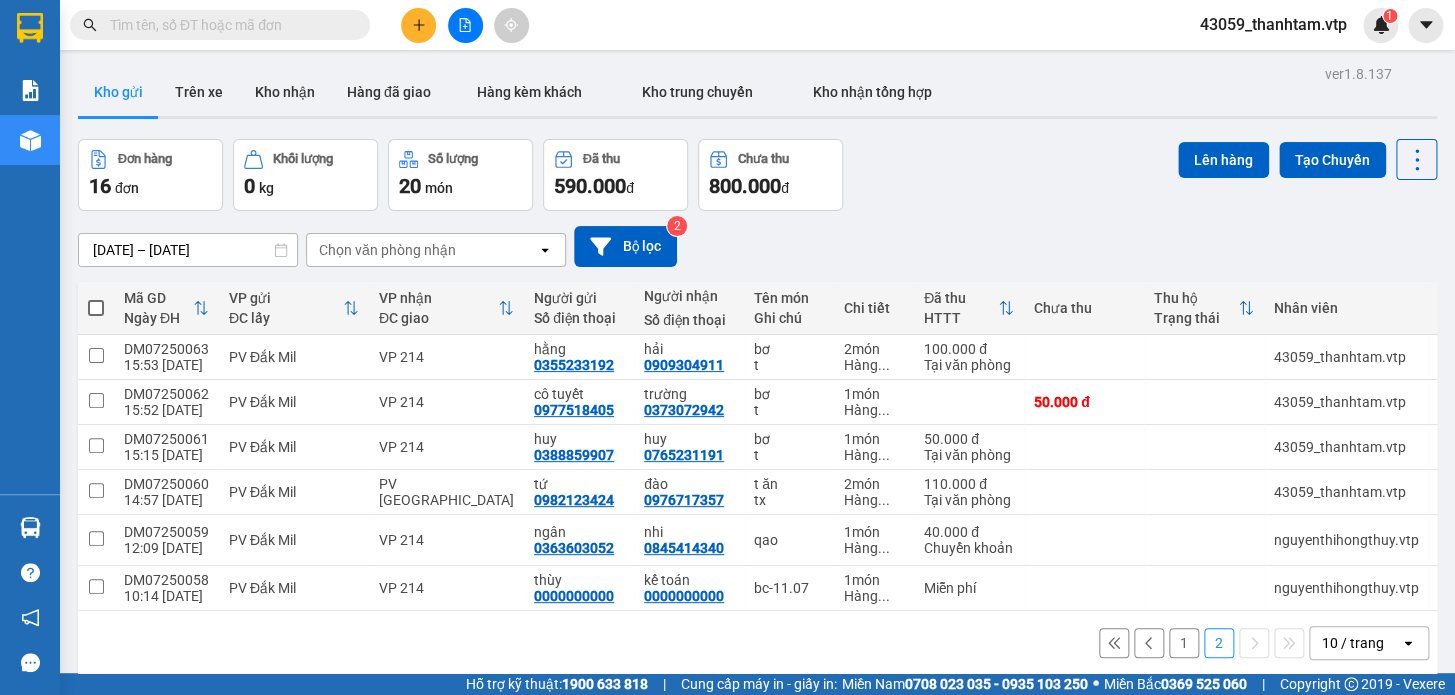 click on "1" at bounding box center (1184, 643) 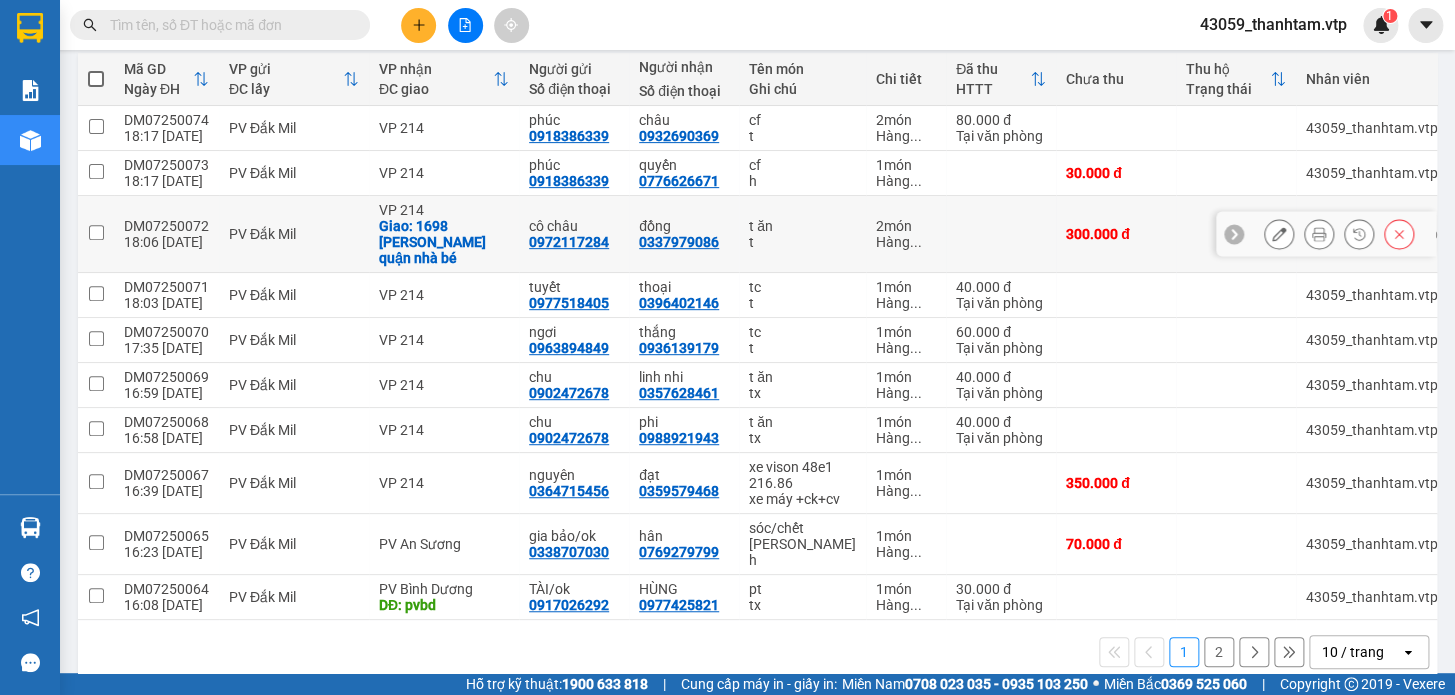 scroll, scrollTop: 272, scrollLeft: 0, axis: vertical 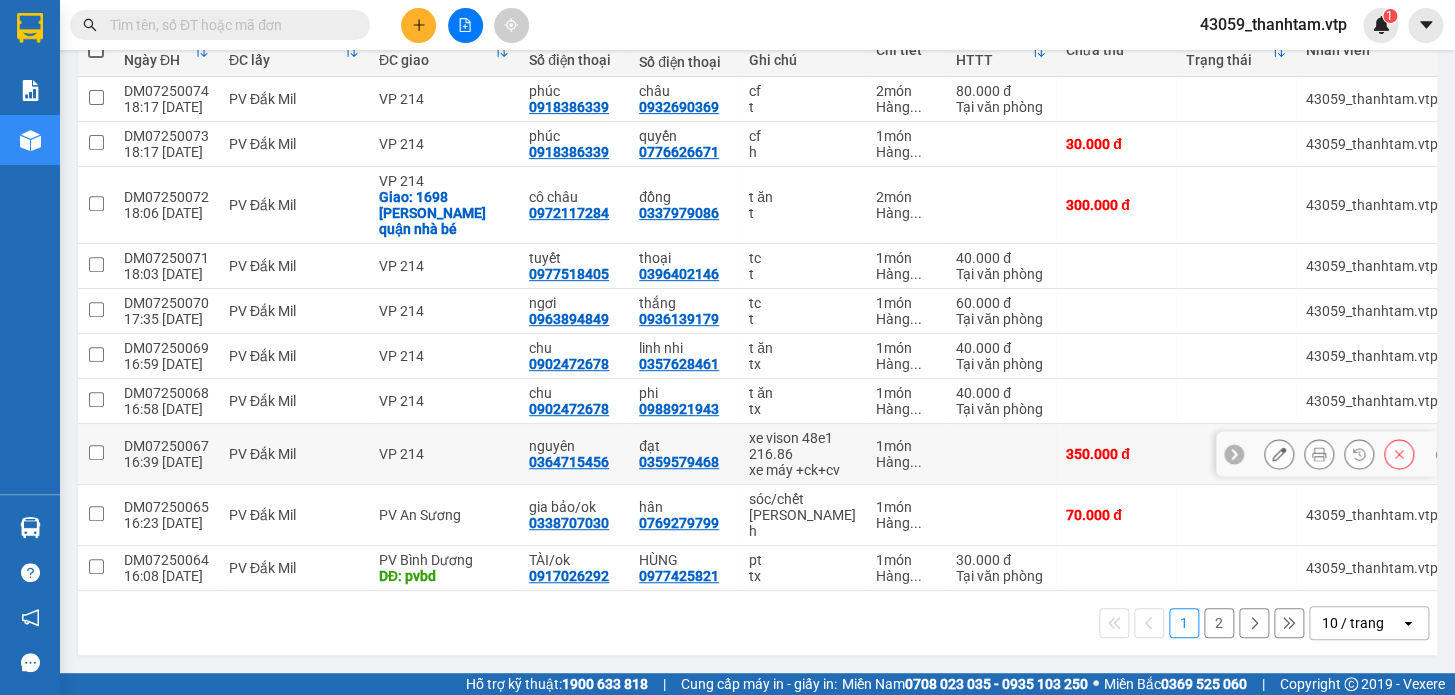 click at bounding box center [96, 454] 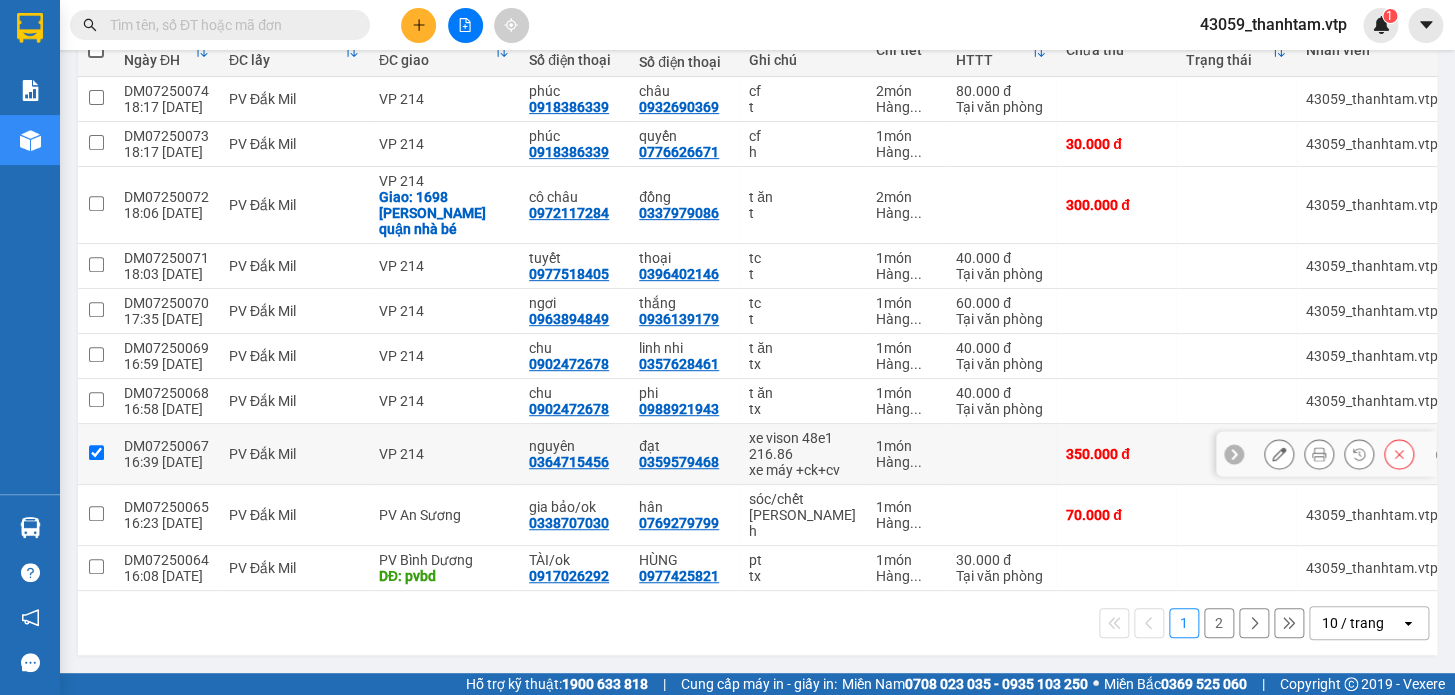 checkbox on "true" 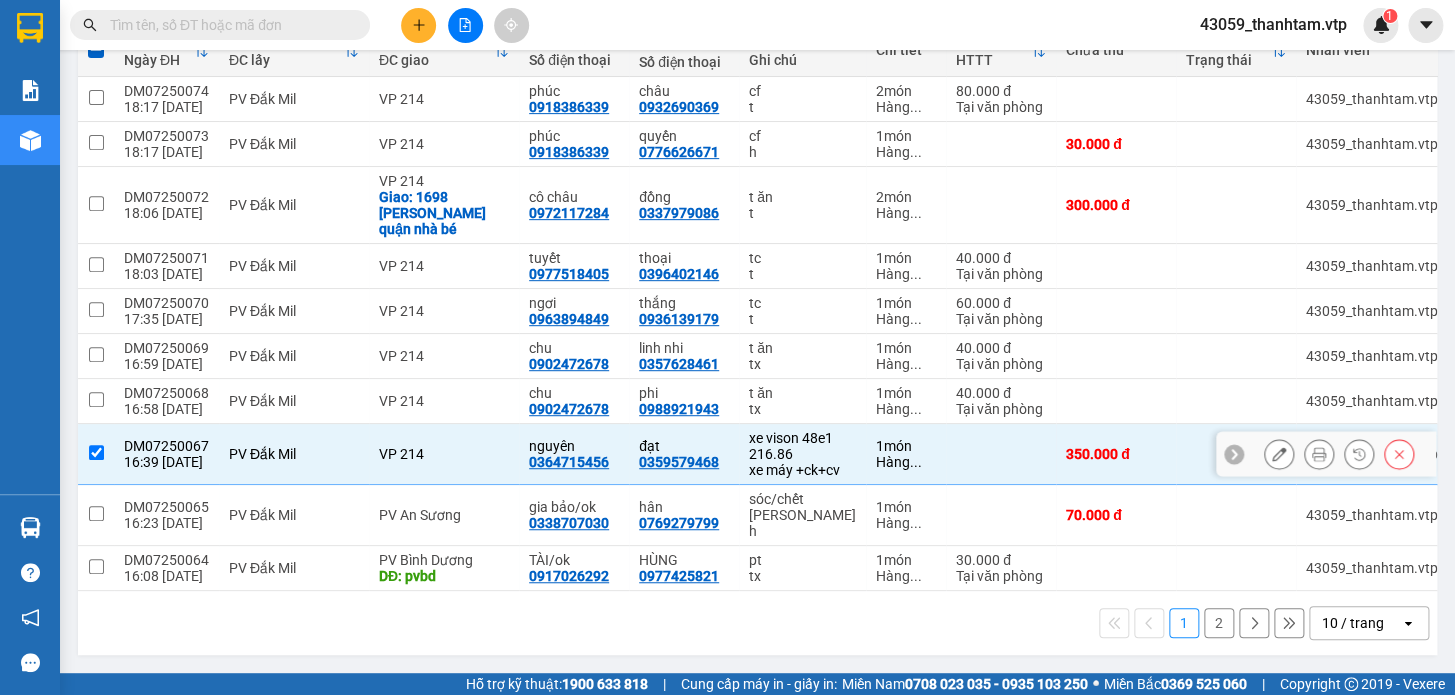 scroll, scrollTop: 0, scrollLeft: 0, axis: both 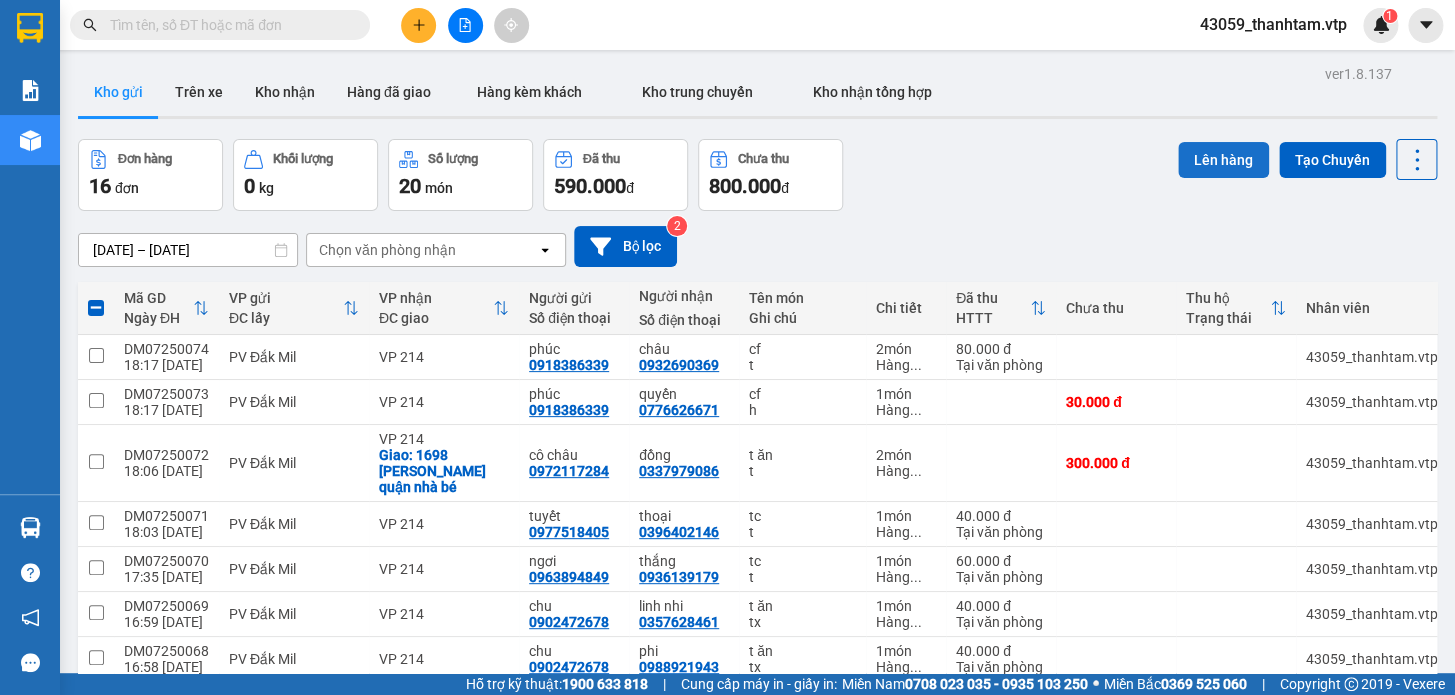 click on "Lên hàng" at bounding box center [1223, 160] 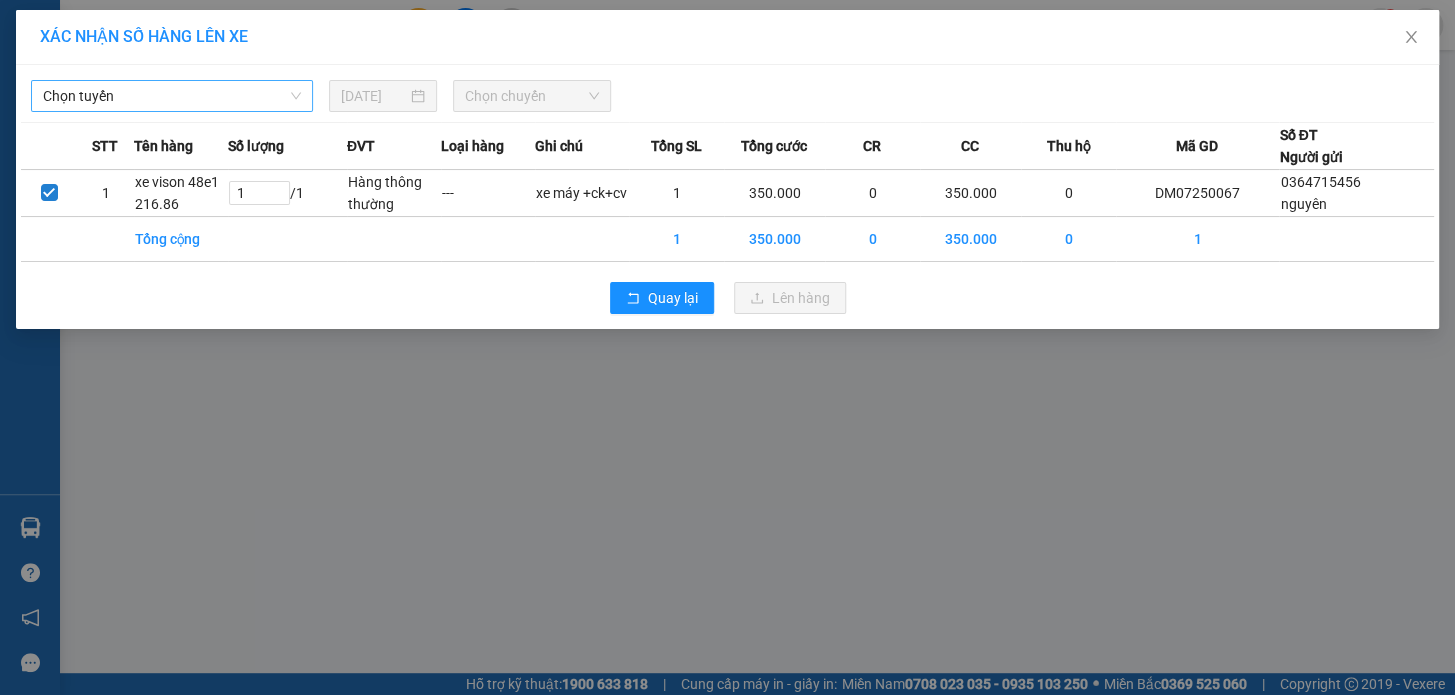 click on "Chọn tuyến" at bounding box center (172, 96) 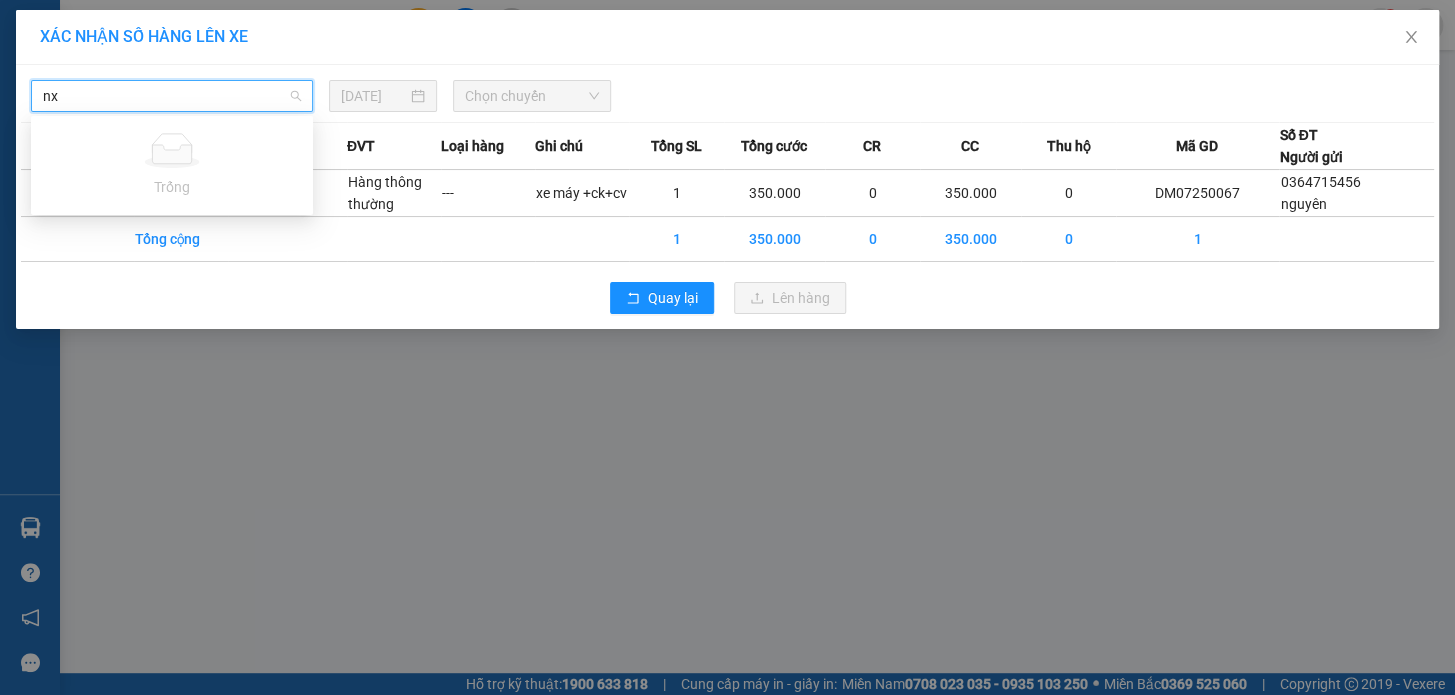 type on "n" 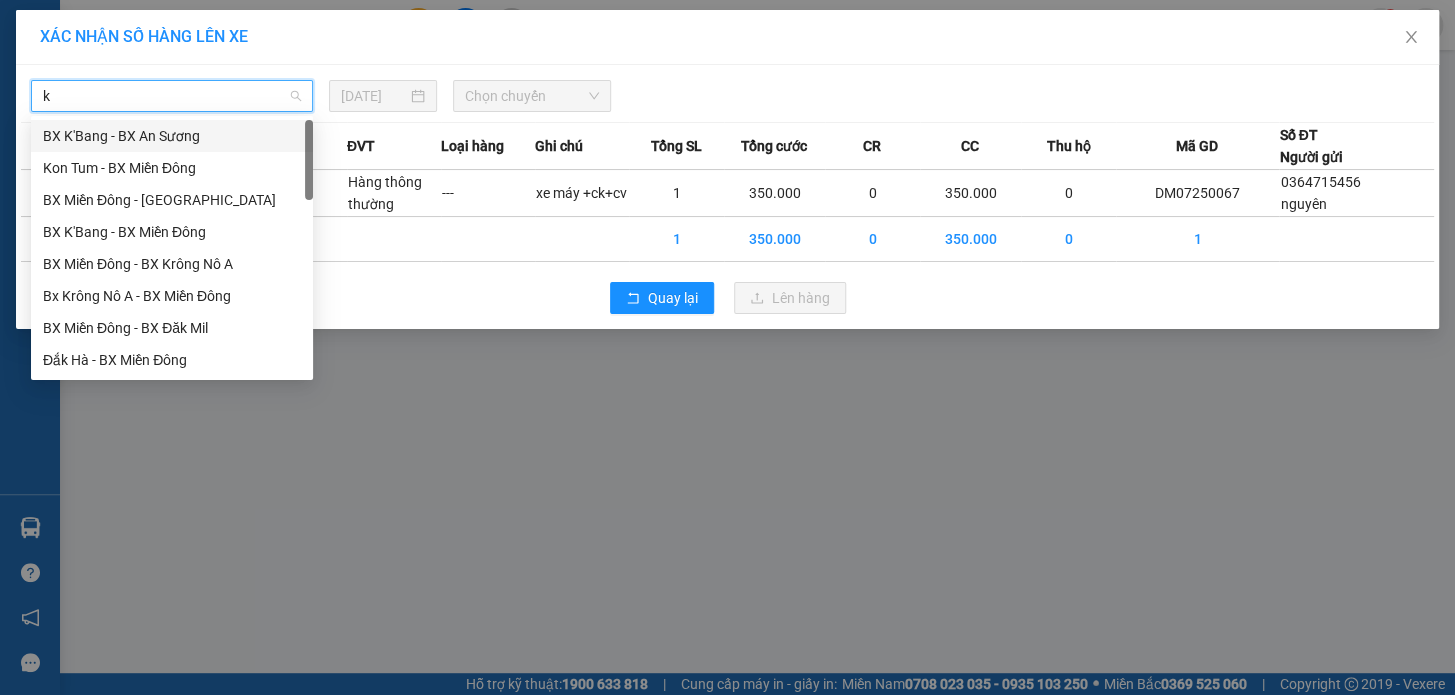 type on "kr" 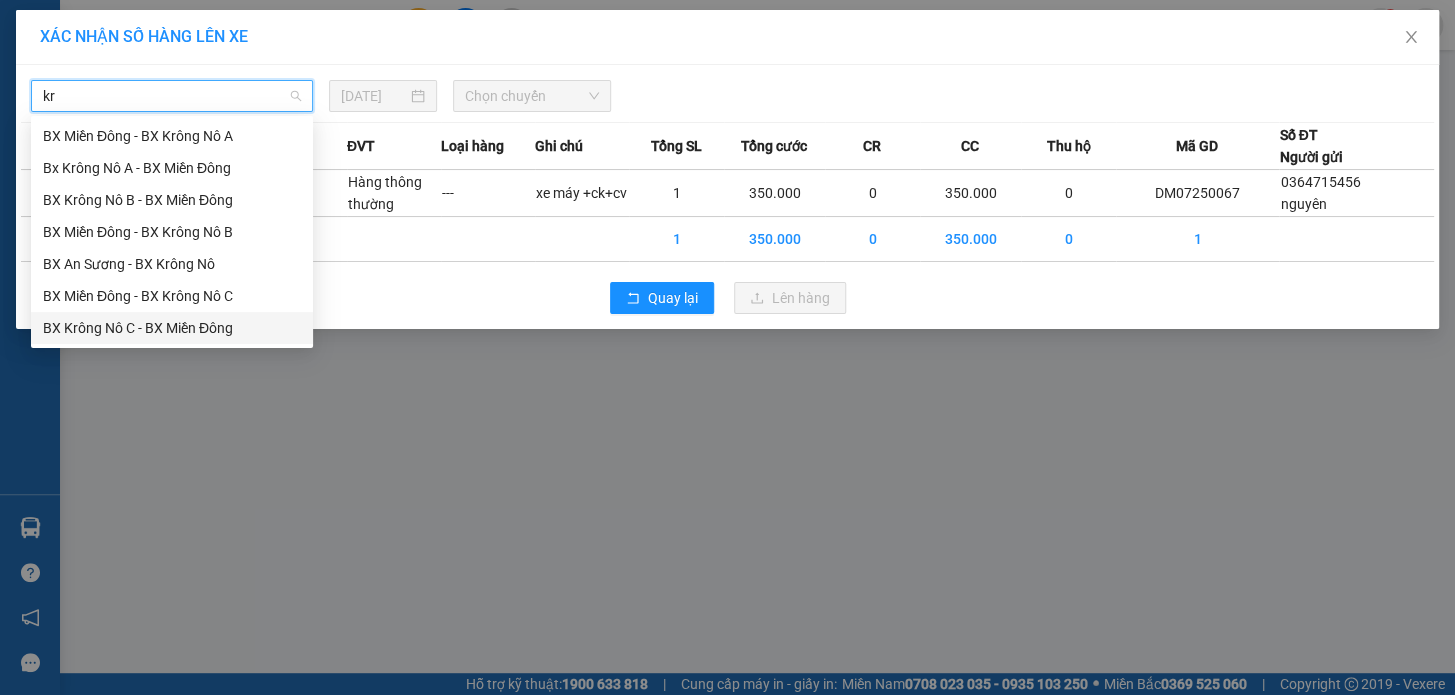 click on "BX Krông Nô C - BX Miền Đông" at bounding box center (172, 328) 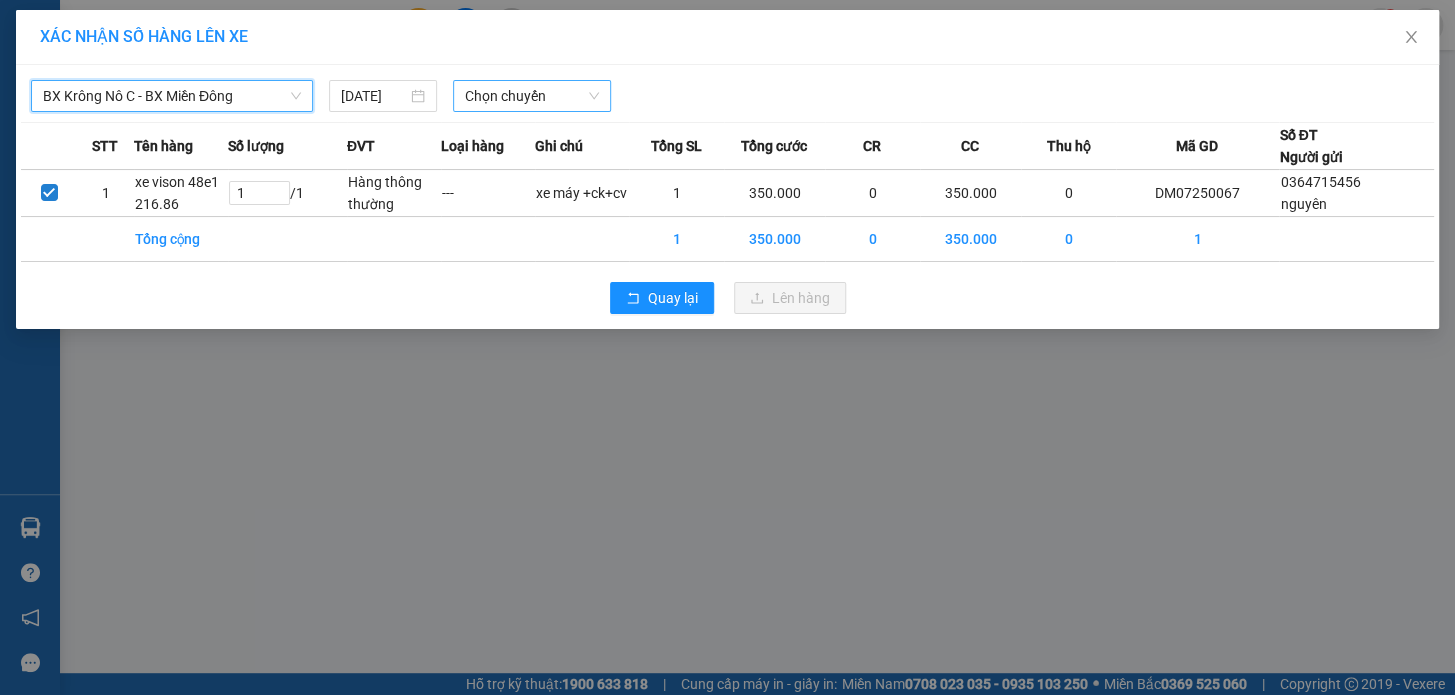 click on "Chọn chuyến" at bounding box center (532, 96) 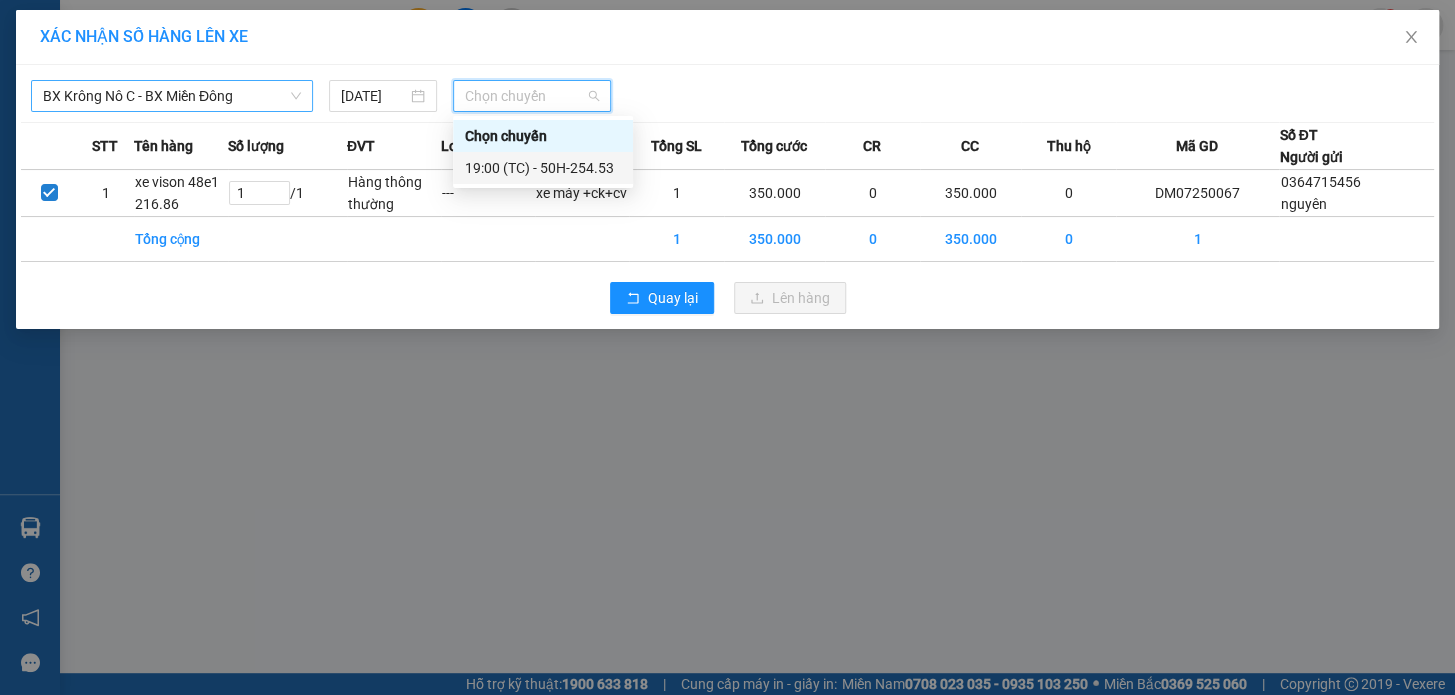 click on "19:00   (TC)   - 50H-254.53" at bounding box center (543, 168) 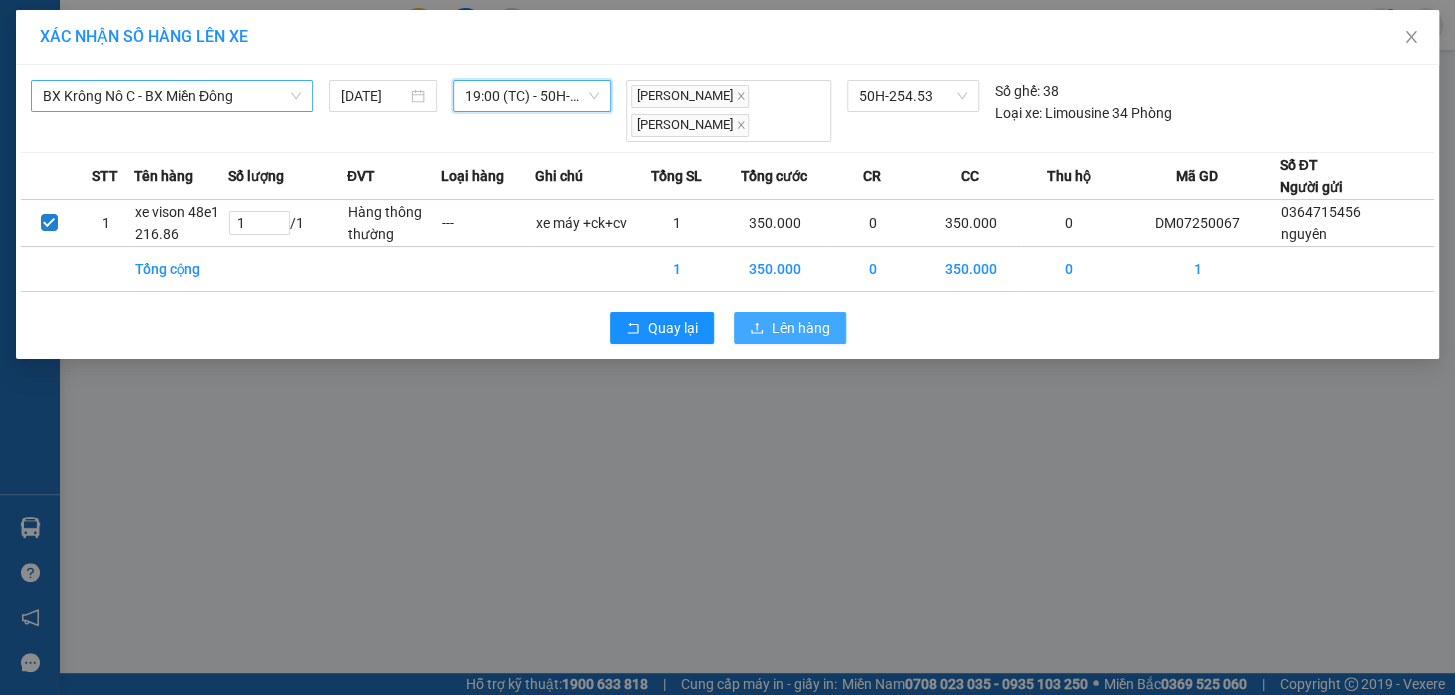 click on "Lên hàng" at bounding box center [801, 328] 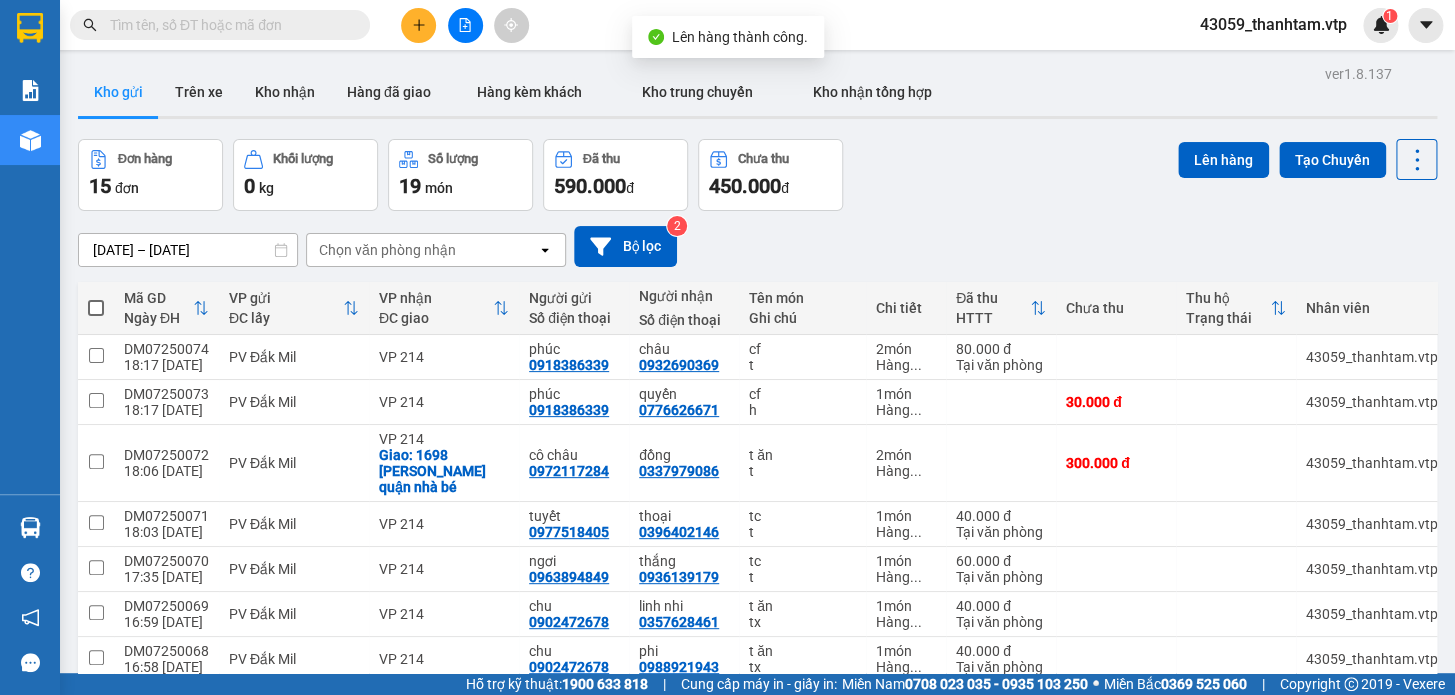 click at bounding box center [96, 308] 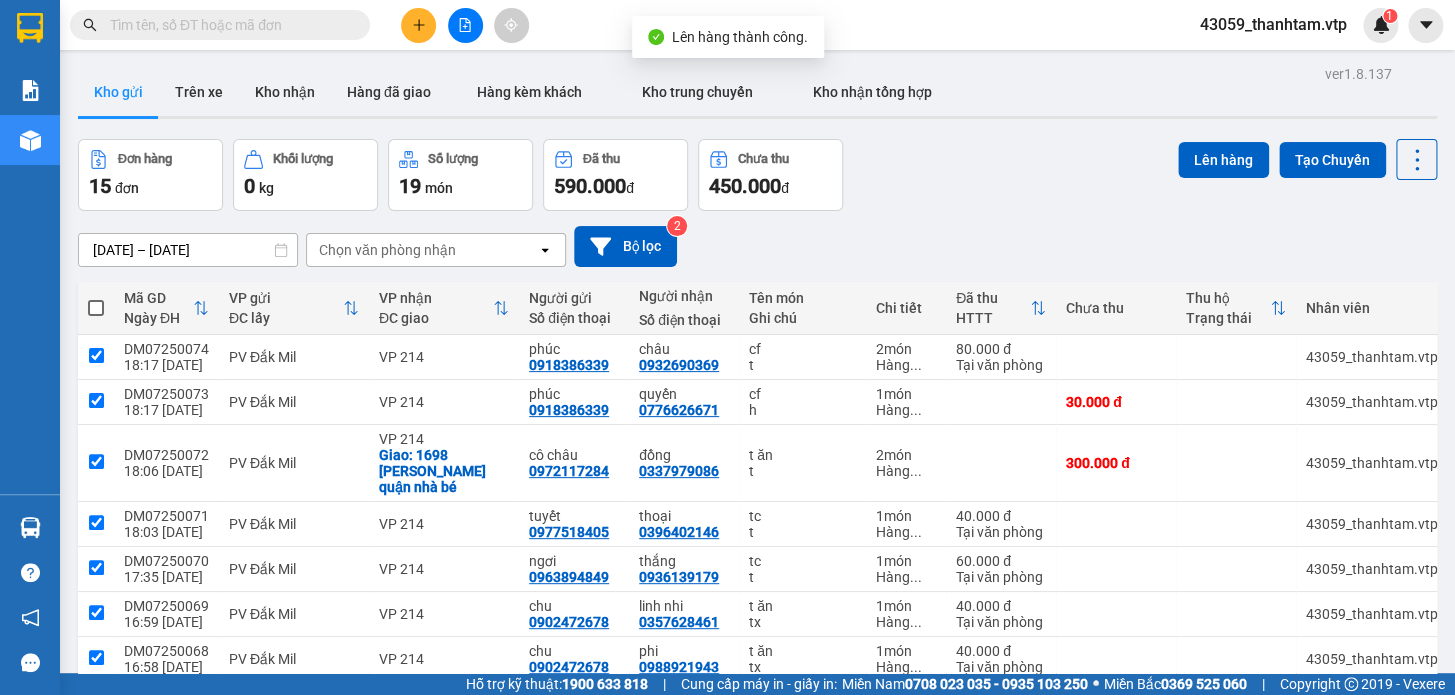 checkbox on "true" 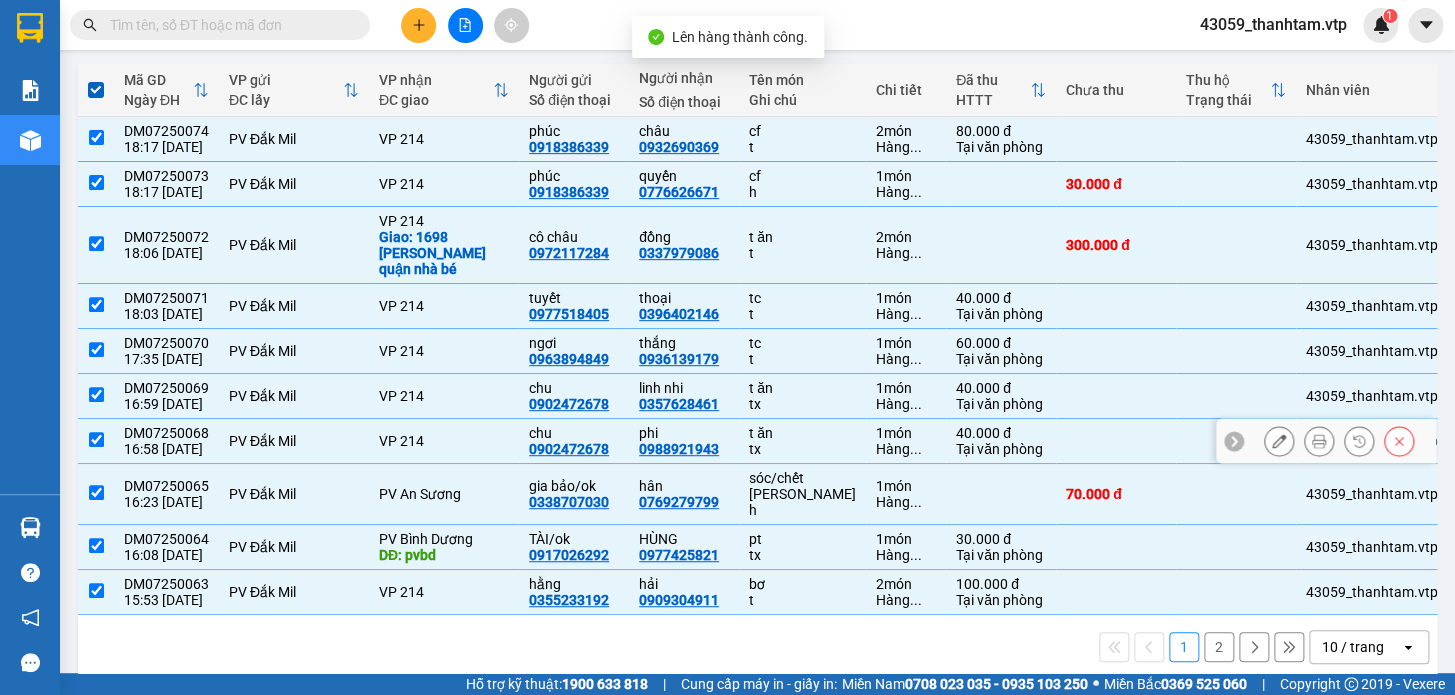 scroll, scrollTop: 230, scrollLeft: 0, axis: vertical 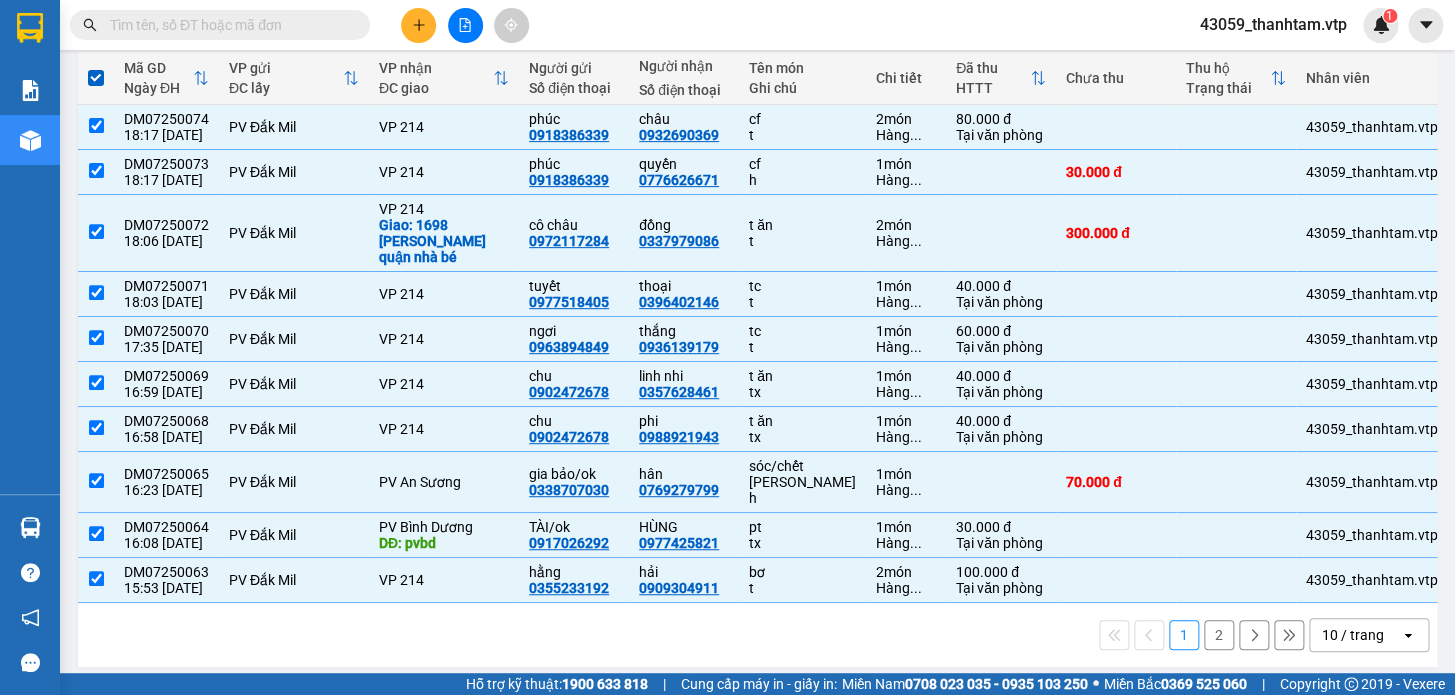 click on "2" at bounding box center [1219, 635] 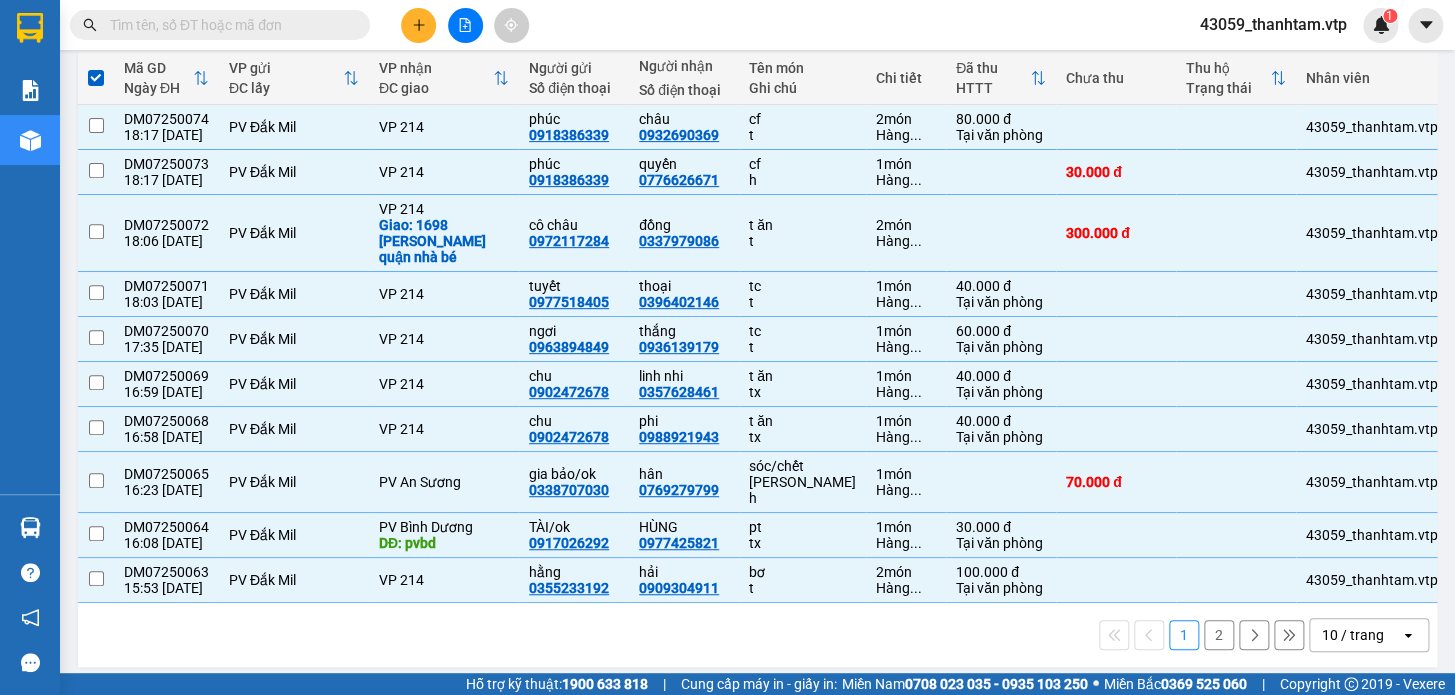 checkbox on "false" 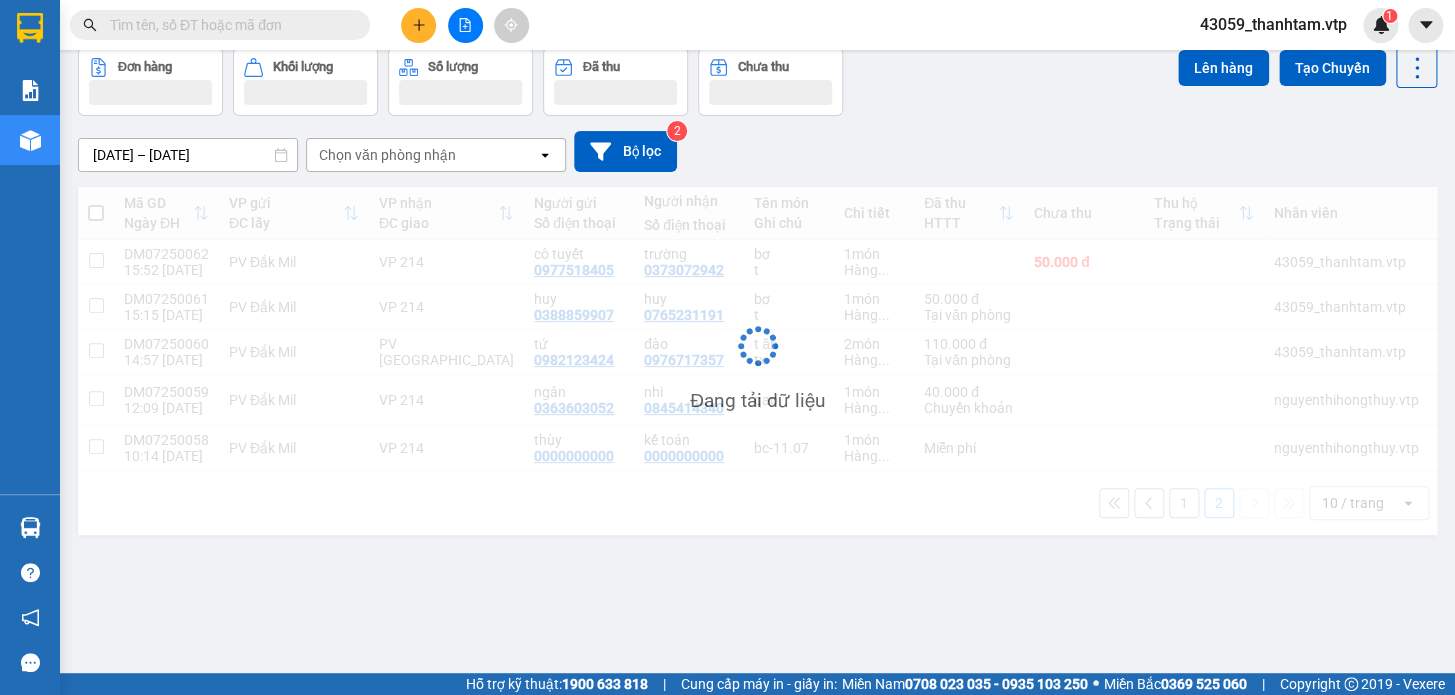scroll, scrollTop: 91, scrollLeft: 0, axis: vertical 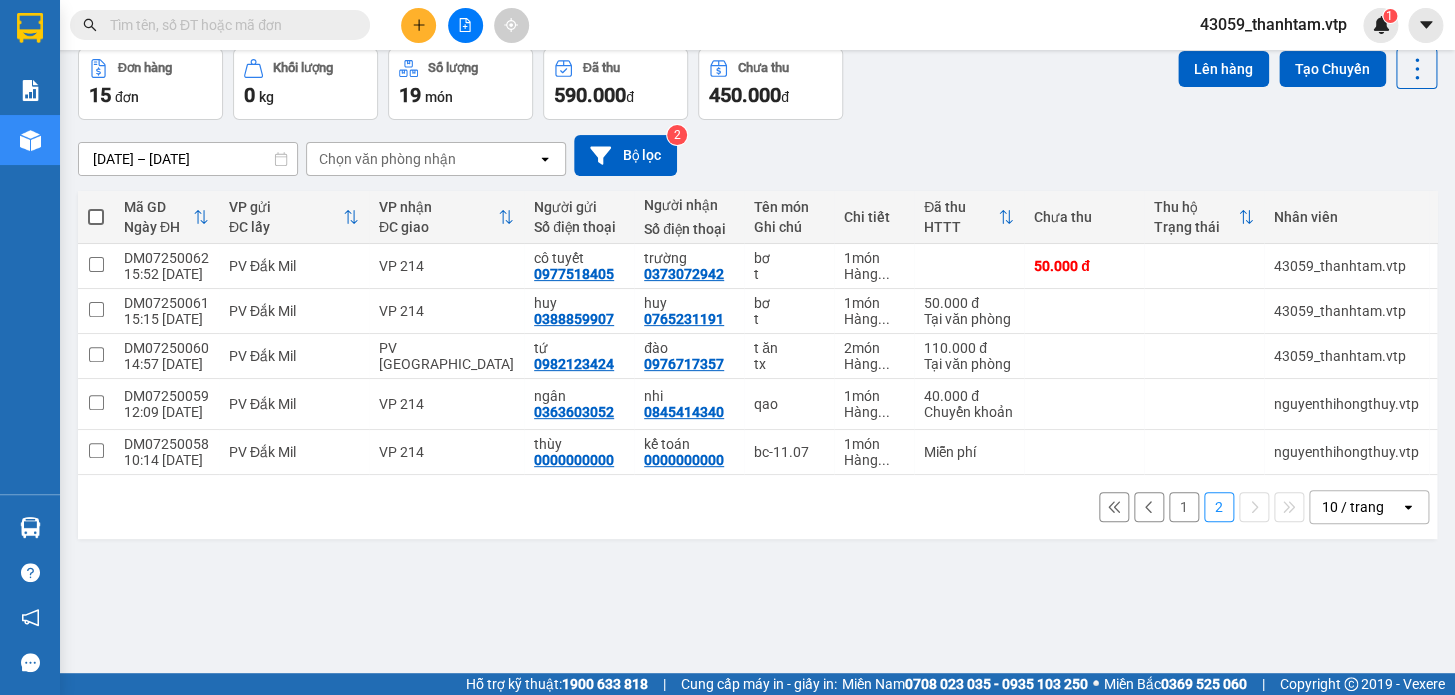 click at bounding box center [96, 217] 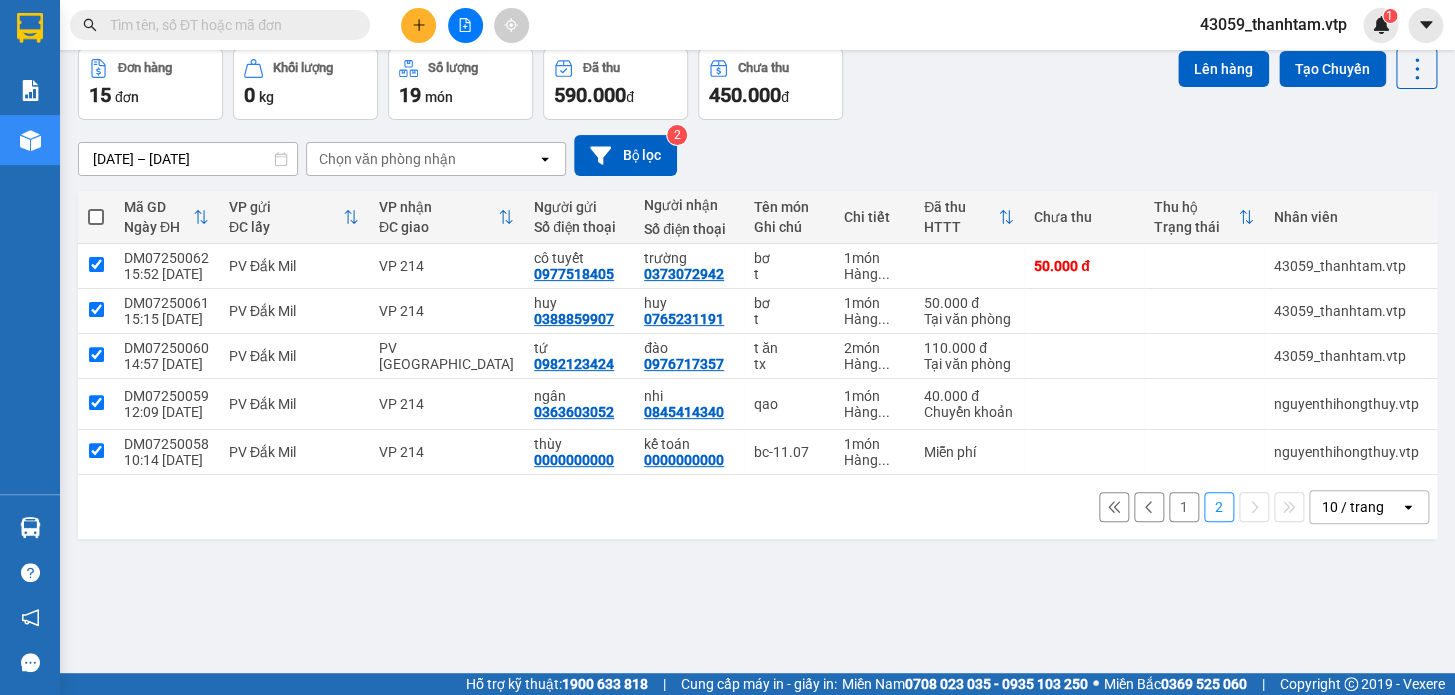 checkbox on "true" 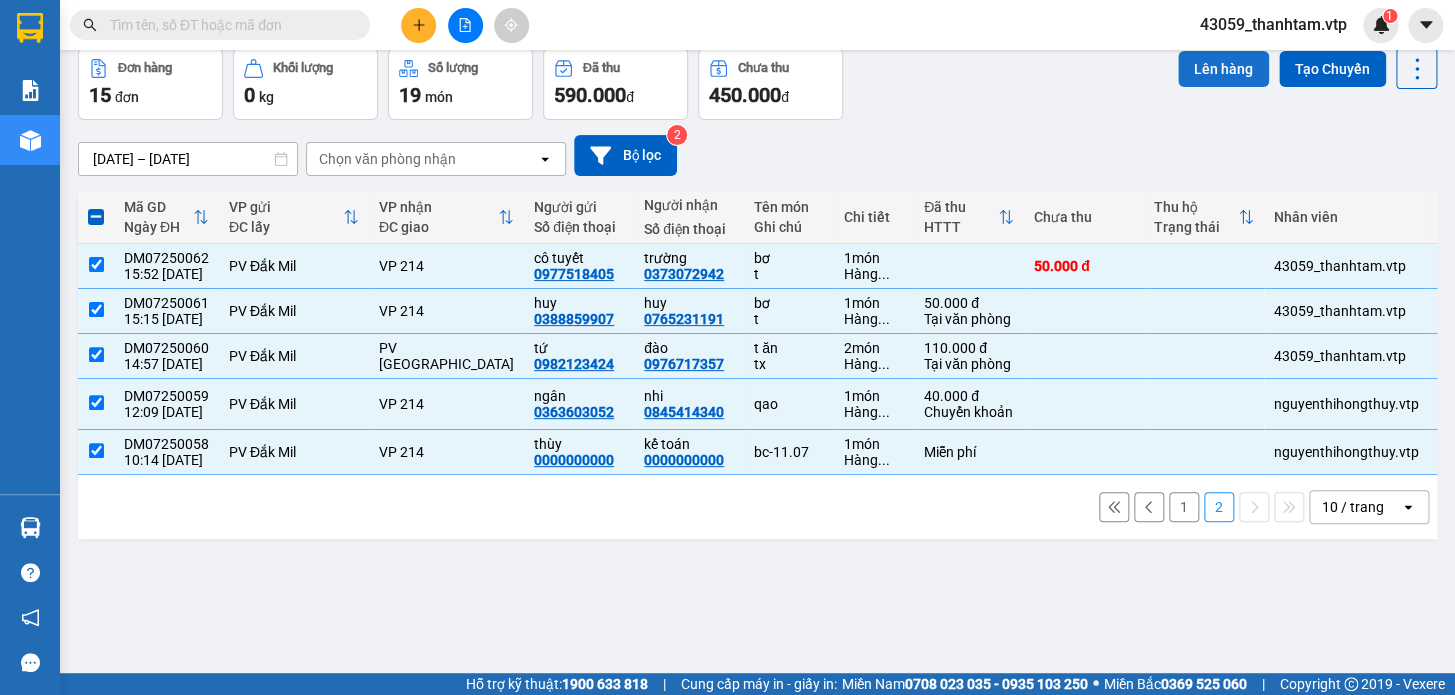 click on "Lên hàng" at bounding box center (1223, 69) 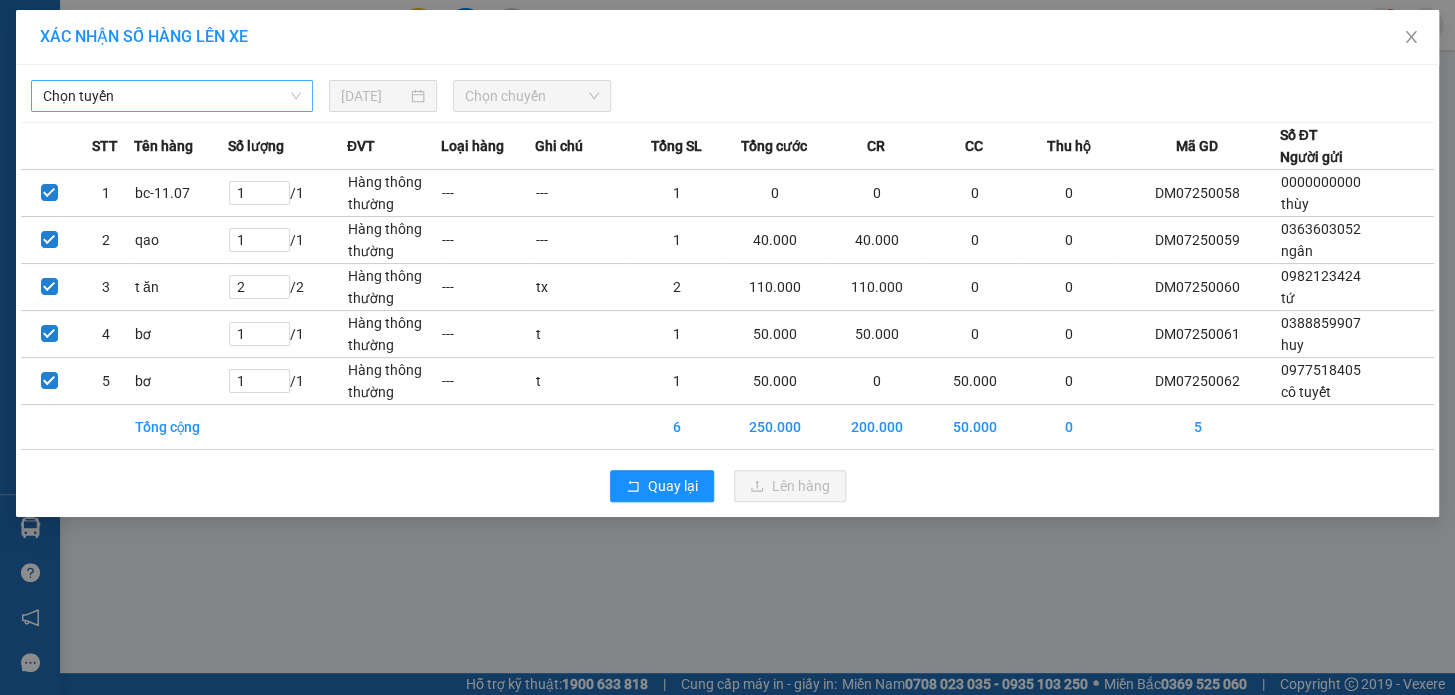click on "Chọn tuyến" at bounding box center [172, 96] 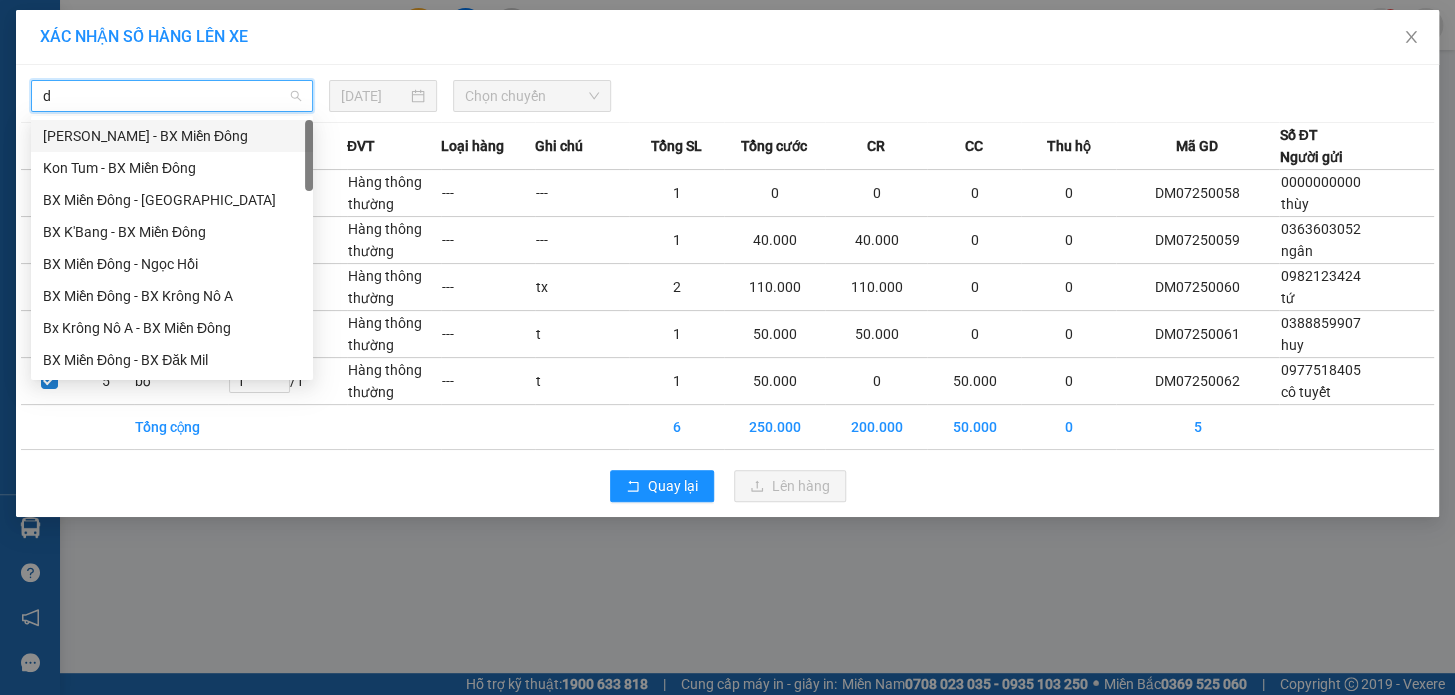 type on "dm" 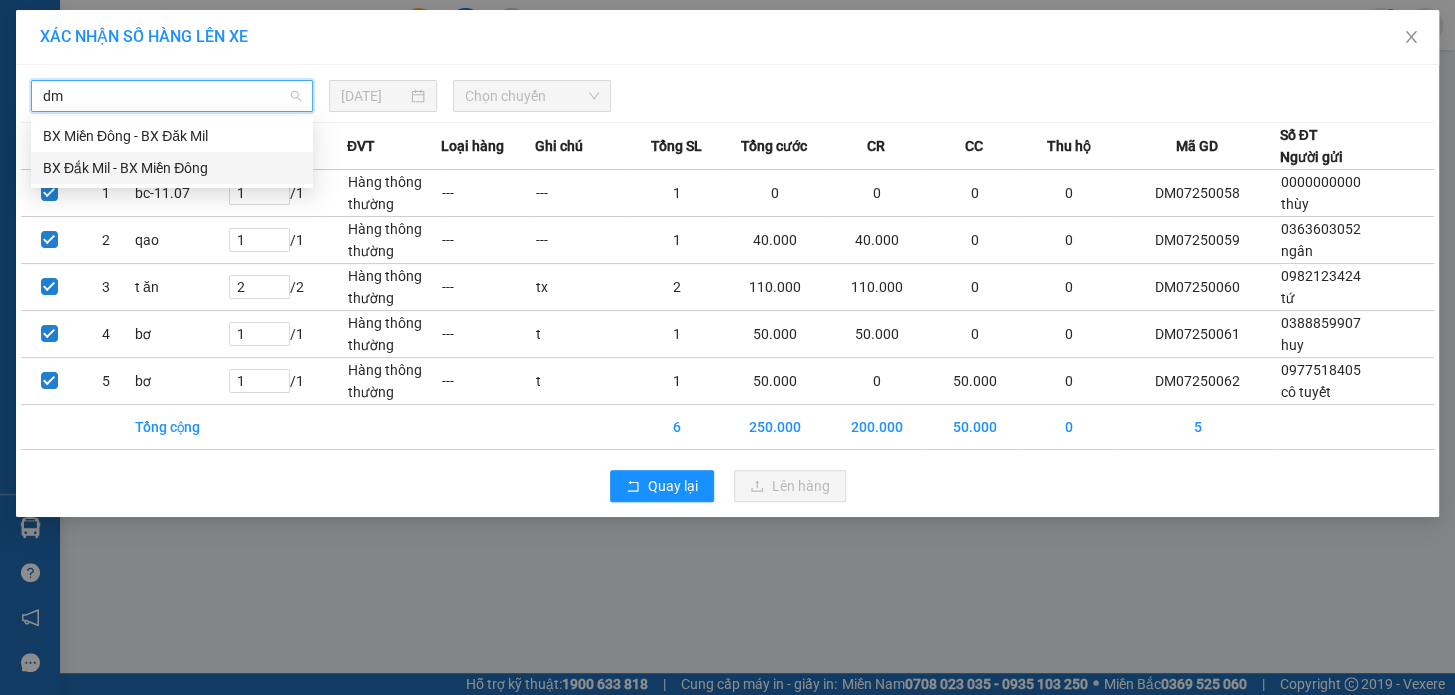 click on "BX Đắk Mil - BX Miền Đông" at bounding box center [172, 168] 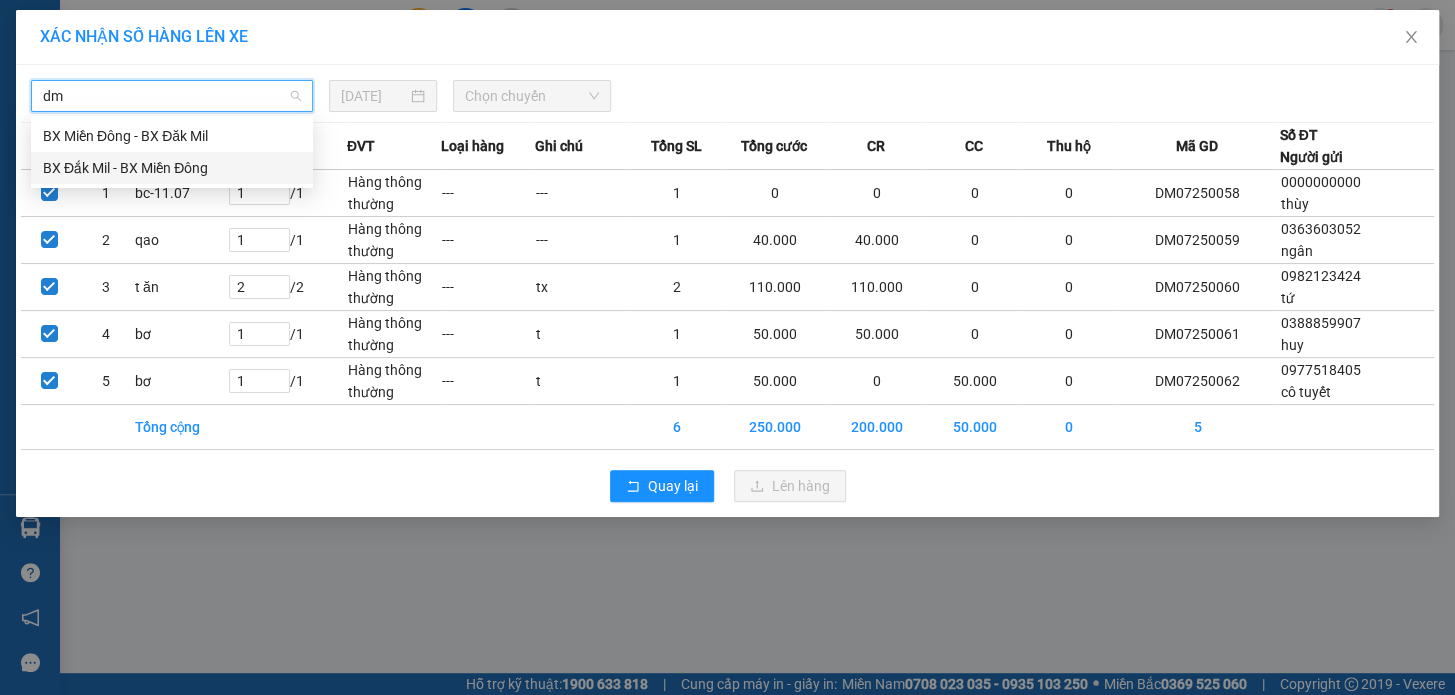 type 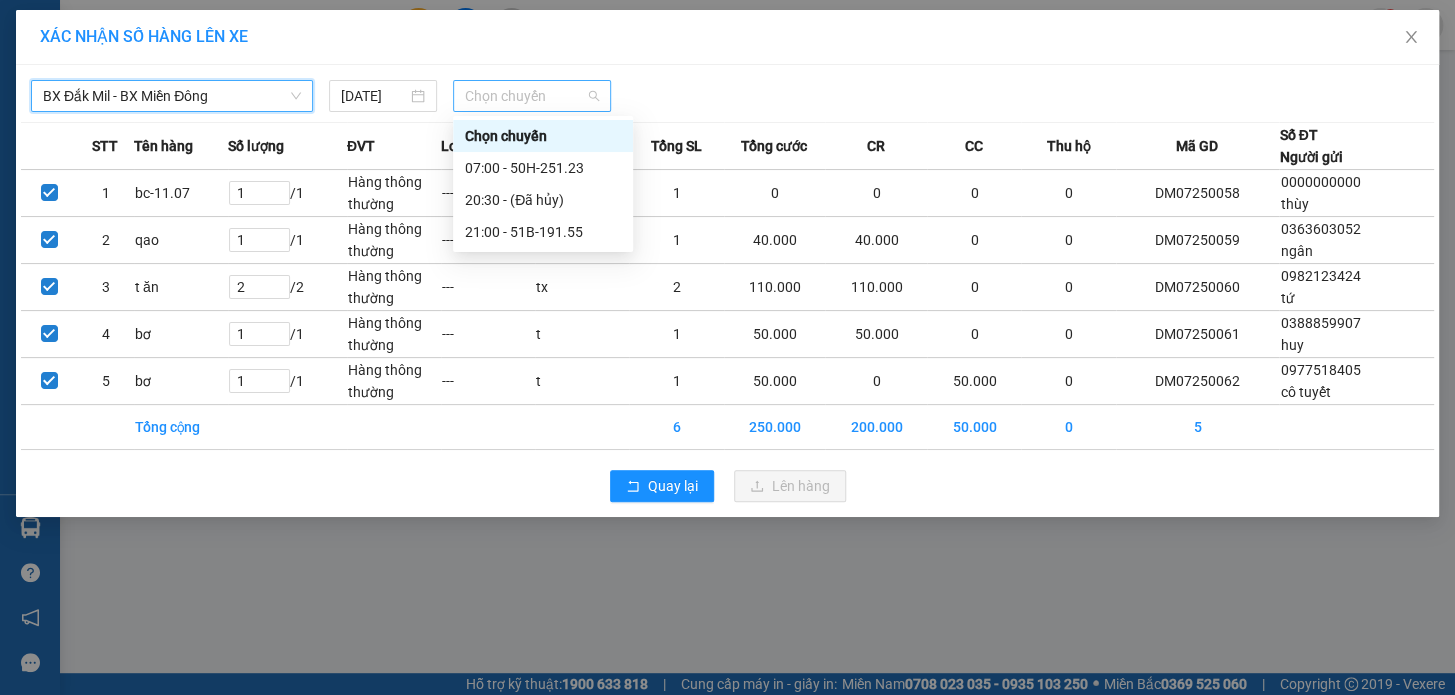 click on "Chọn chuyến" at bounding box center [532, 96] 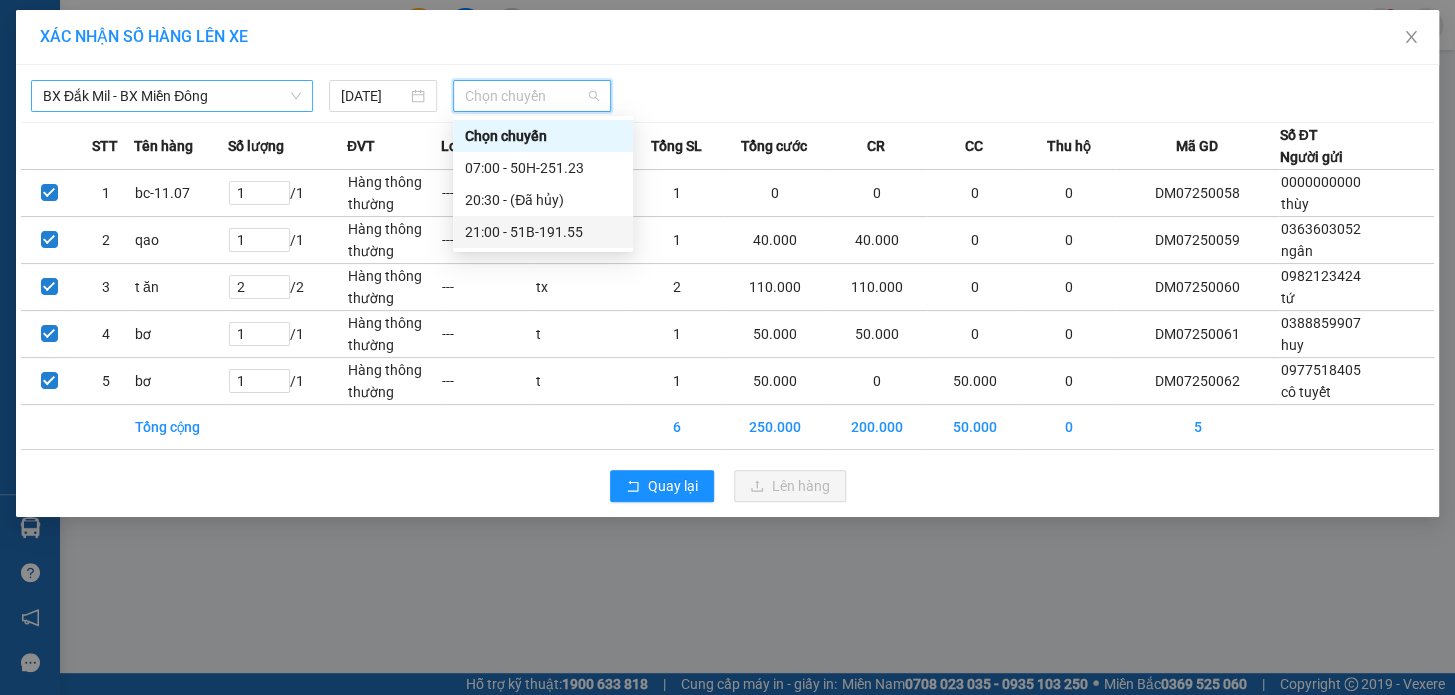 click on "21:00     - 51B-191.55" at bounding box center (543, 232) 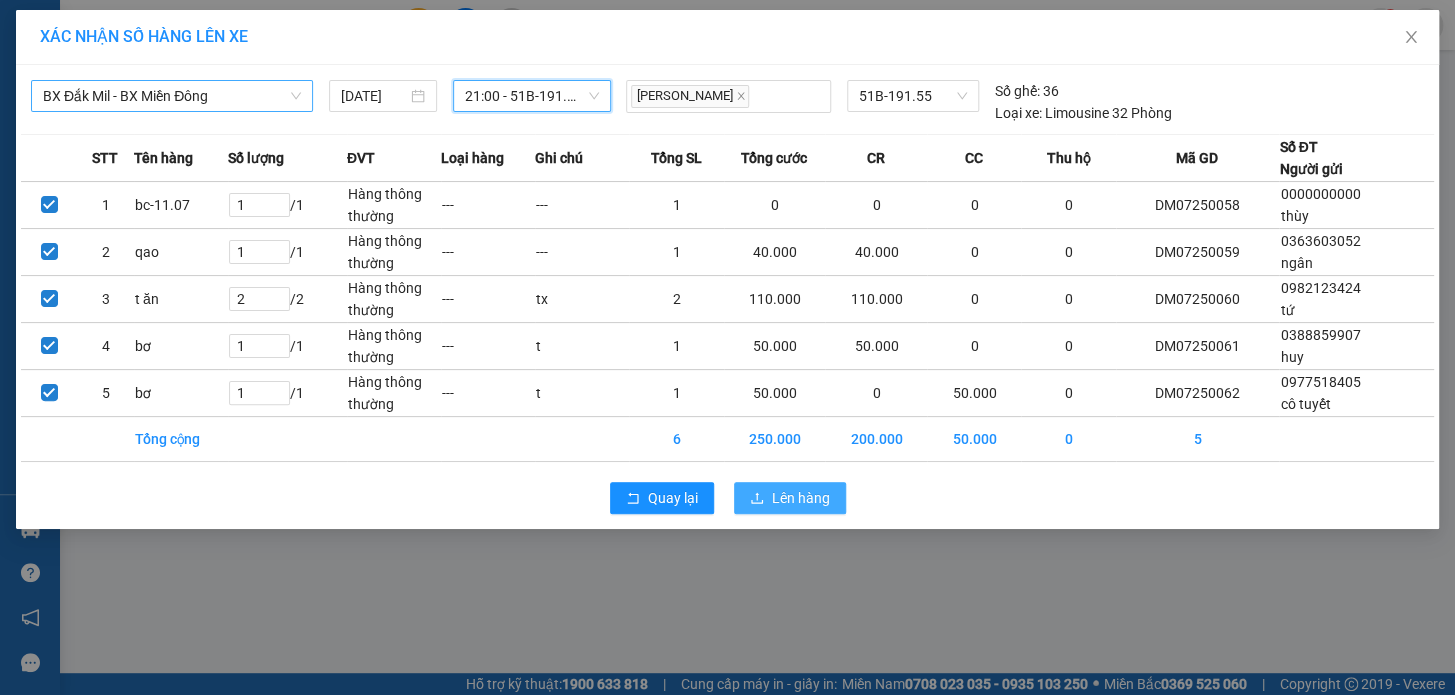 click on "Lên hàng" at bounding box center [801, 498] 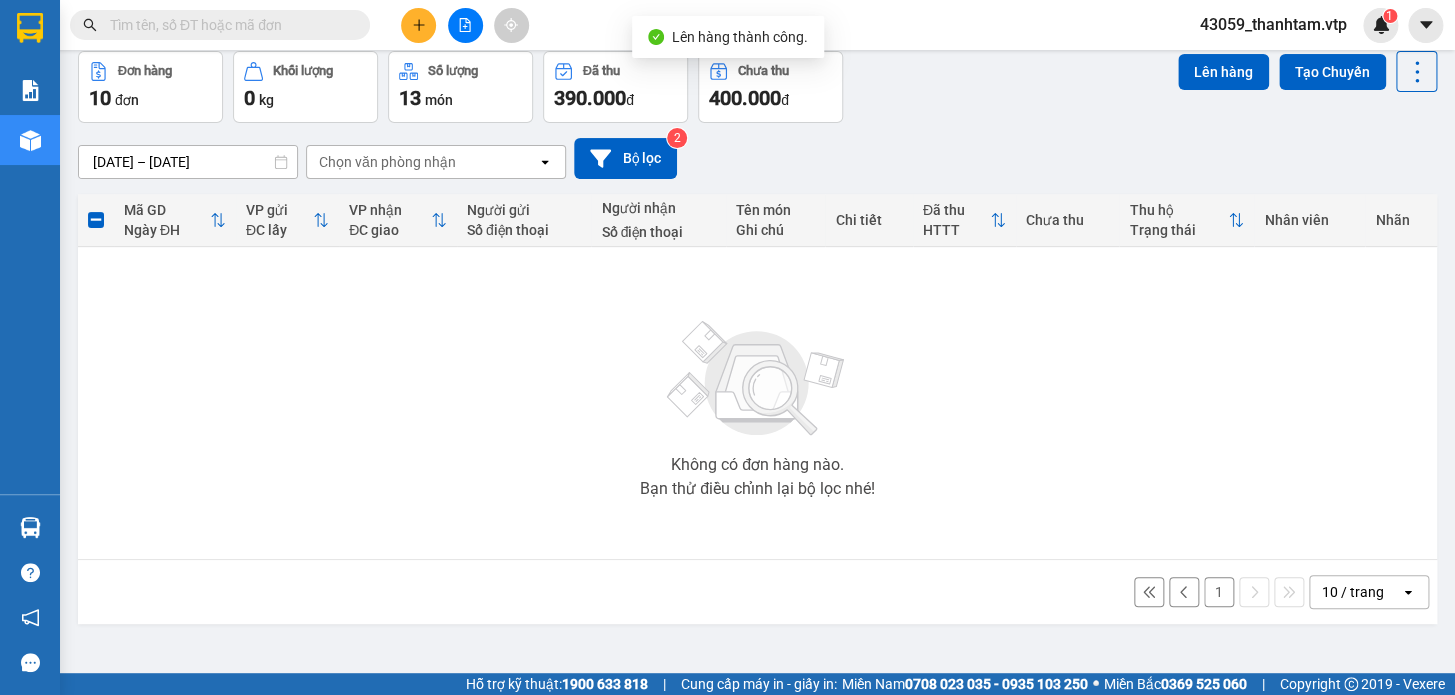 scroll, scrollTop: 91, scrollLeft: 0, axis: vertical 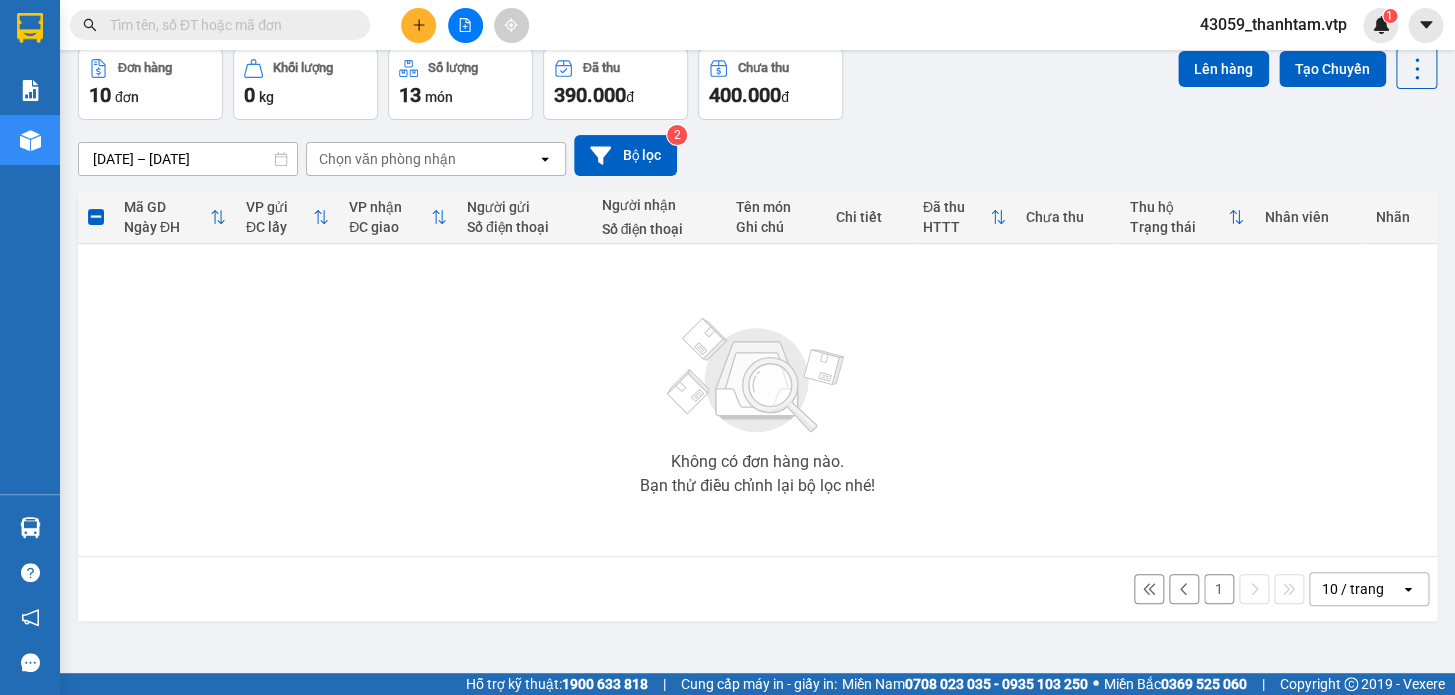 drag, startPoint x: 1200, startPoint y: 590, endPoint x: 1138, endPoint y: 565, distance: 66.85058 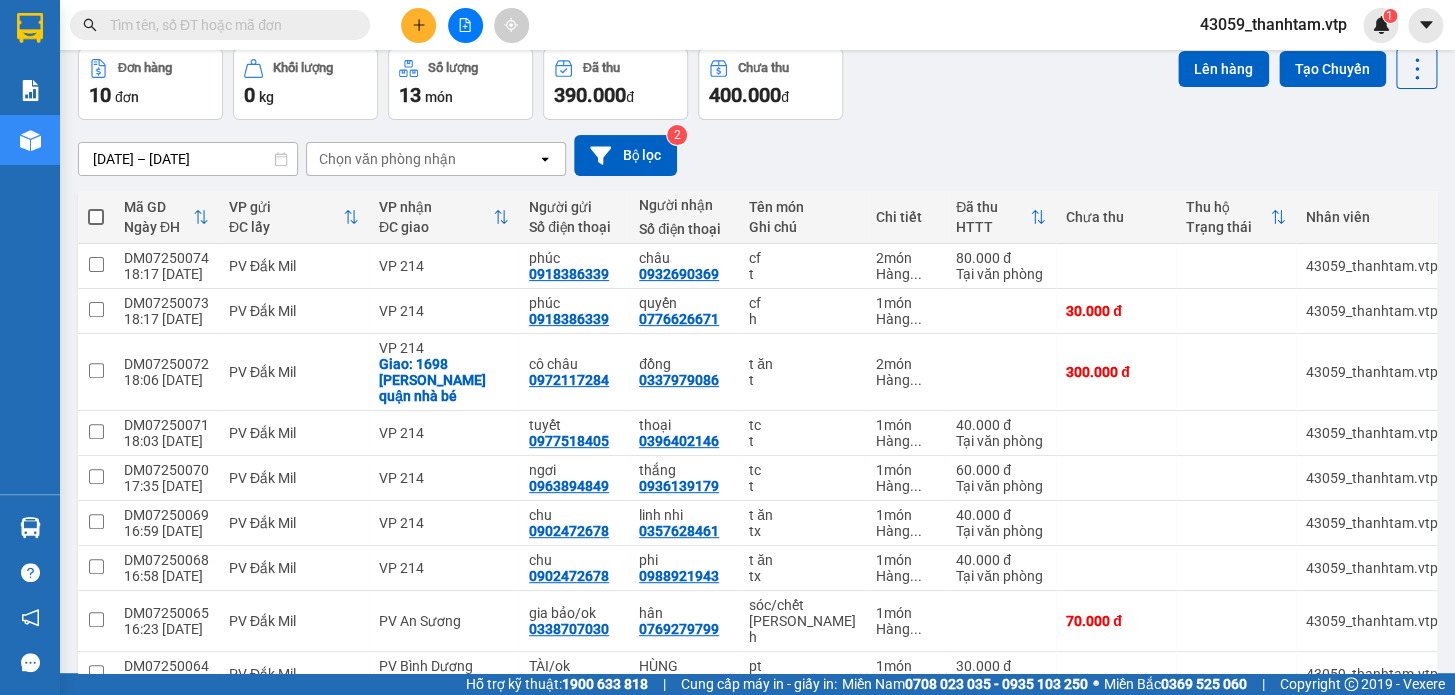 click at bounding box center (96, 217) 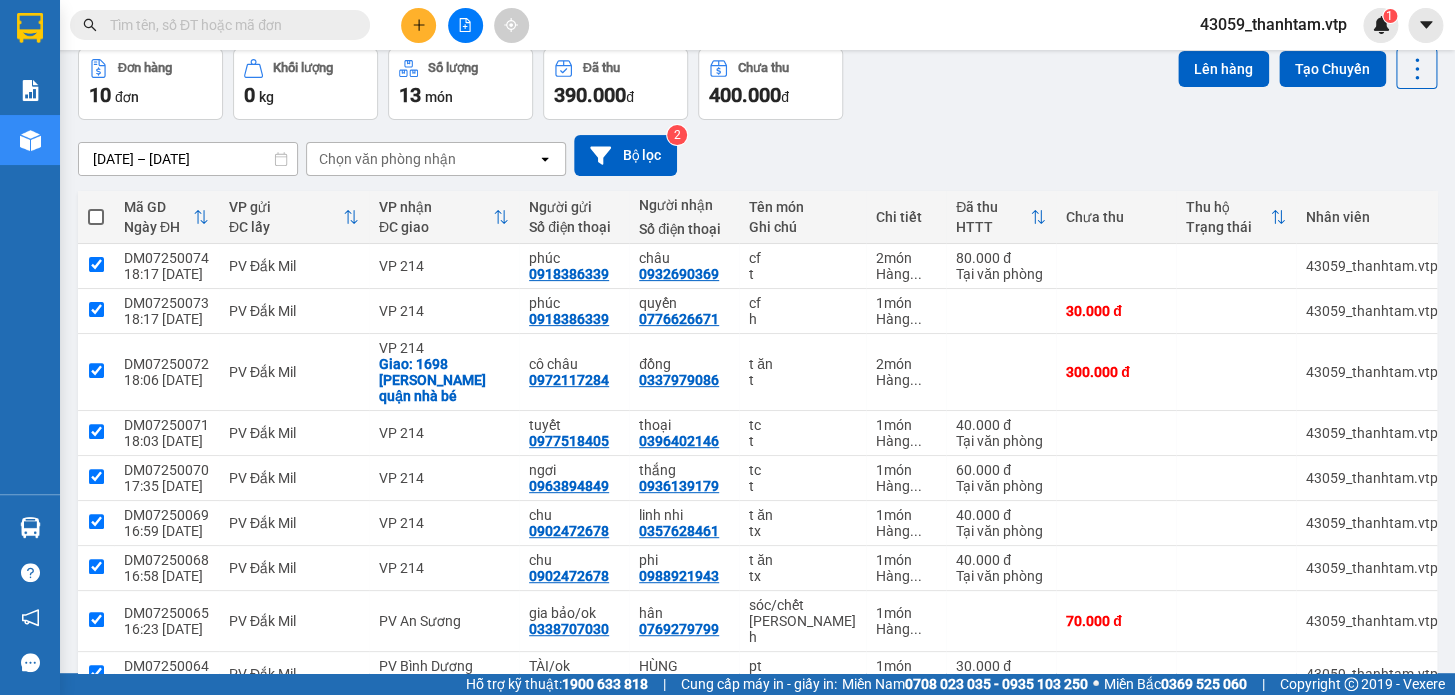 checkbox on "true" 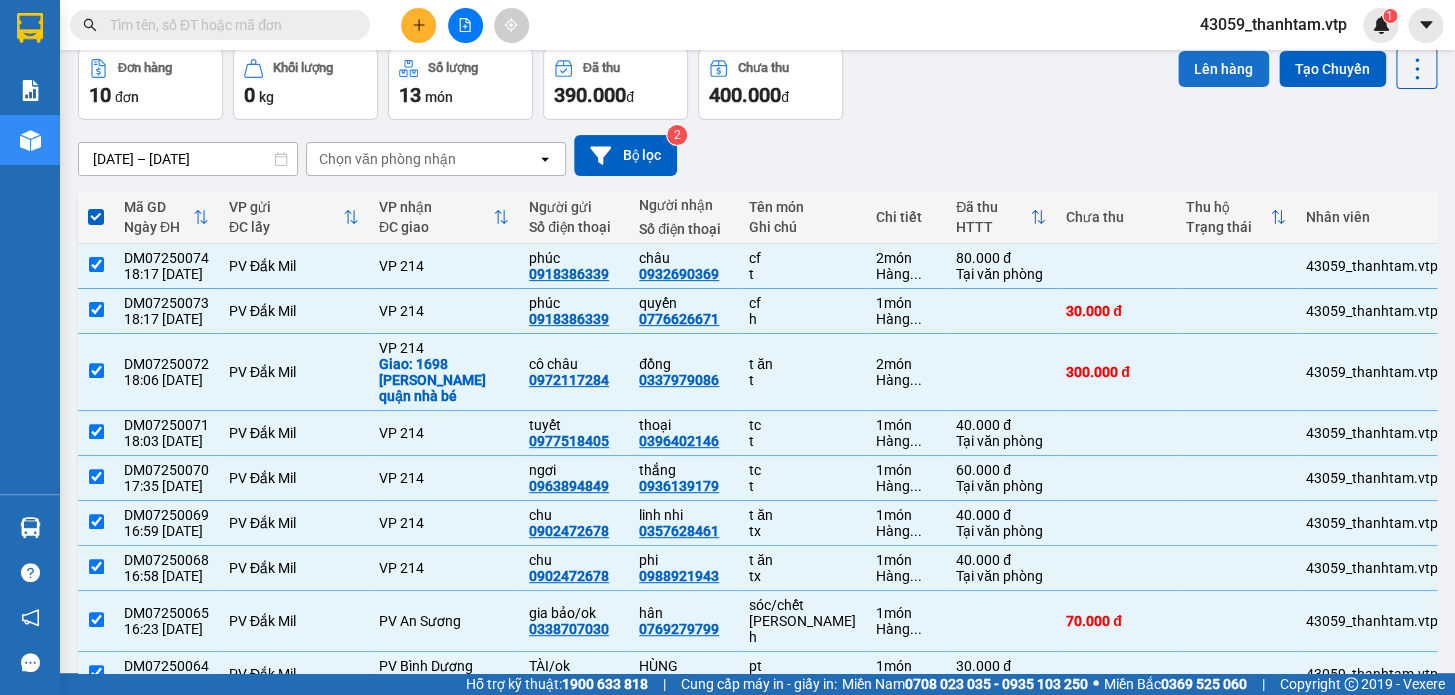 click on "Lên hàng" at bounding box center (1223, 69) 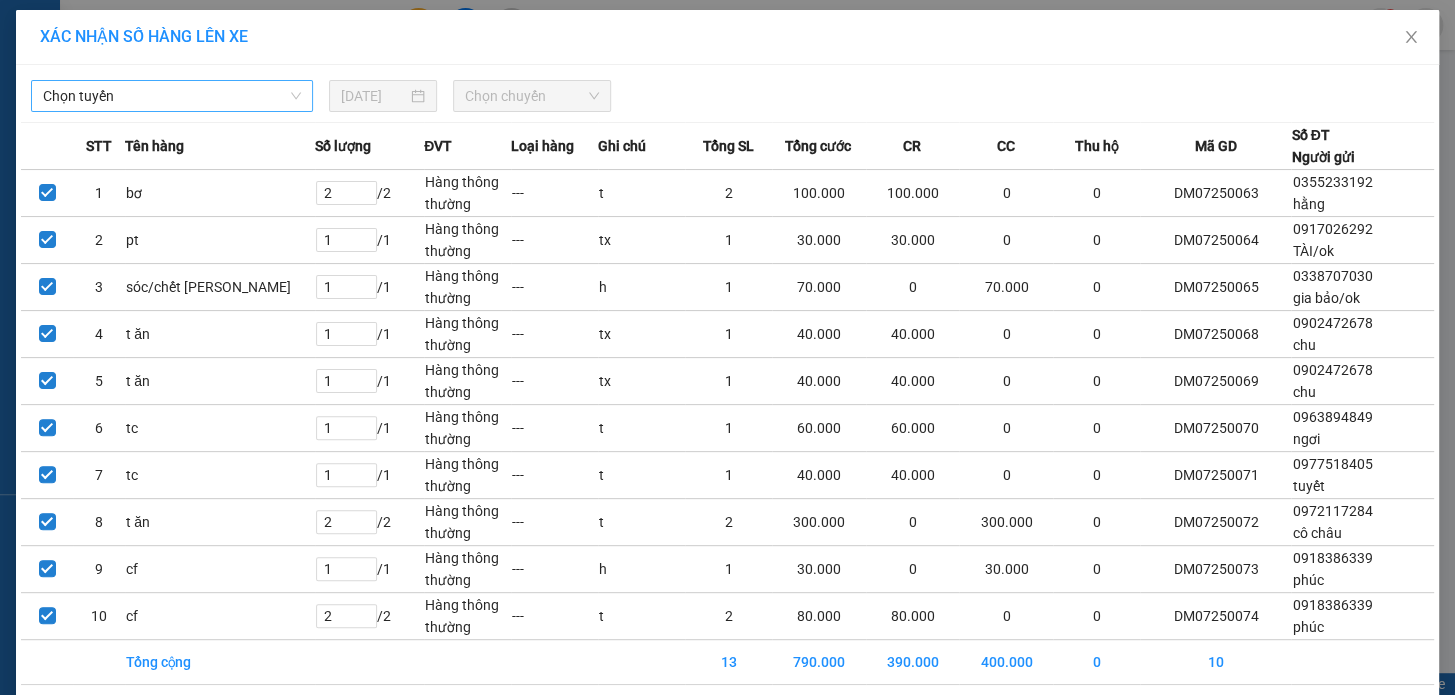 click on "Chọn tuyến" at bounding box center [172, 96] 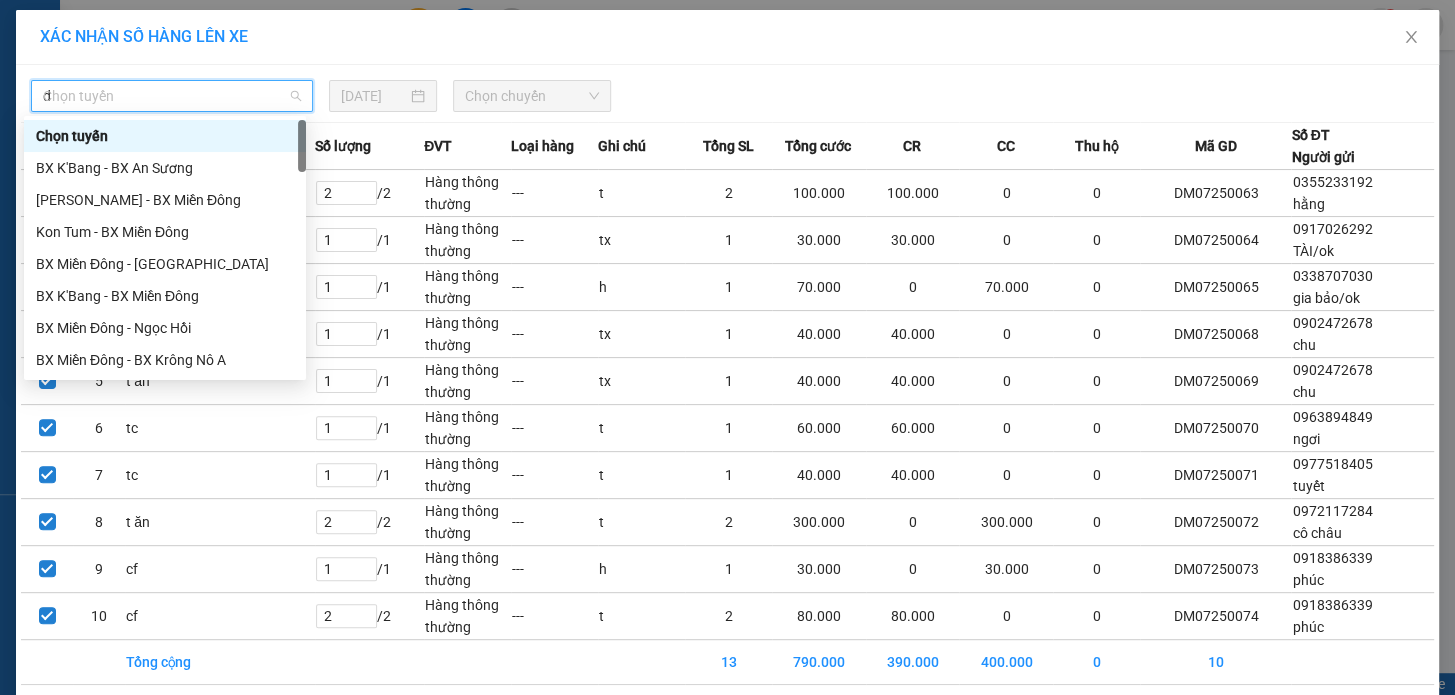 type on "dm" 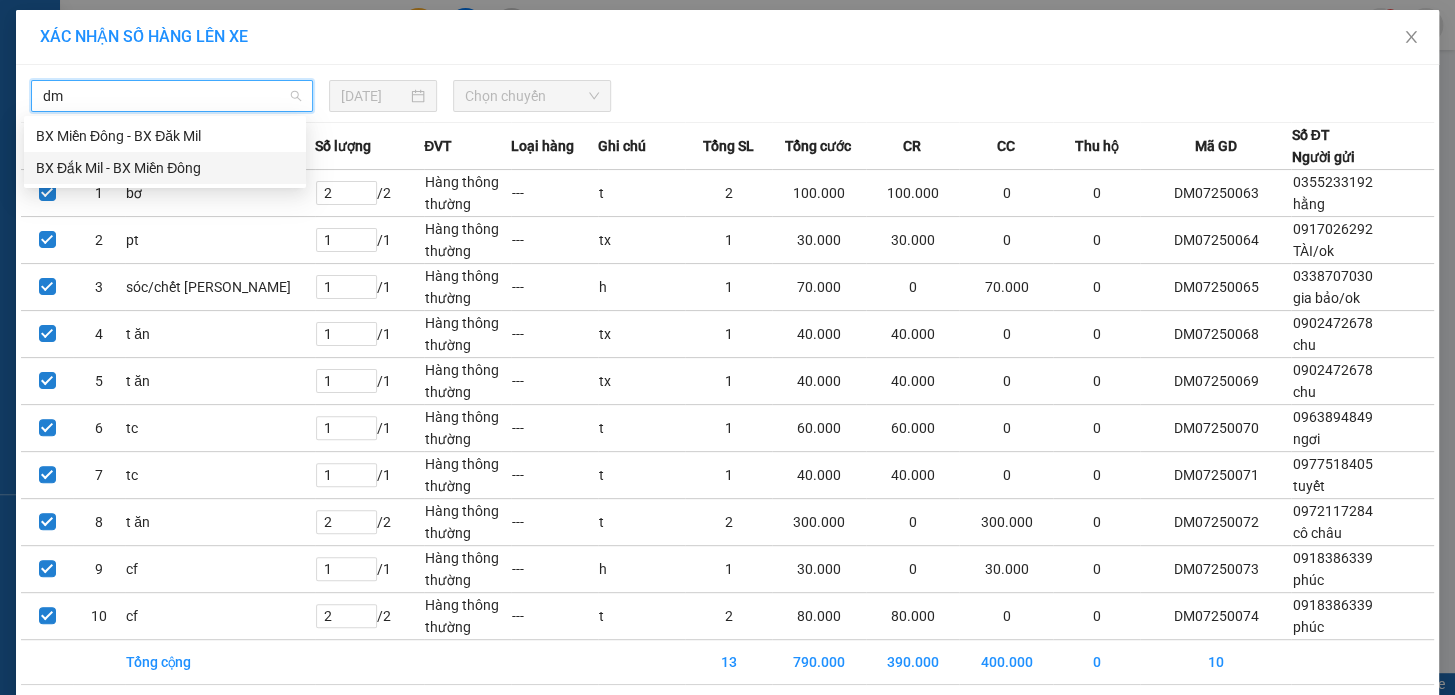 click on "BX Đắk Mil - BX Miền Đông" at bounding box center [165, 168] 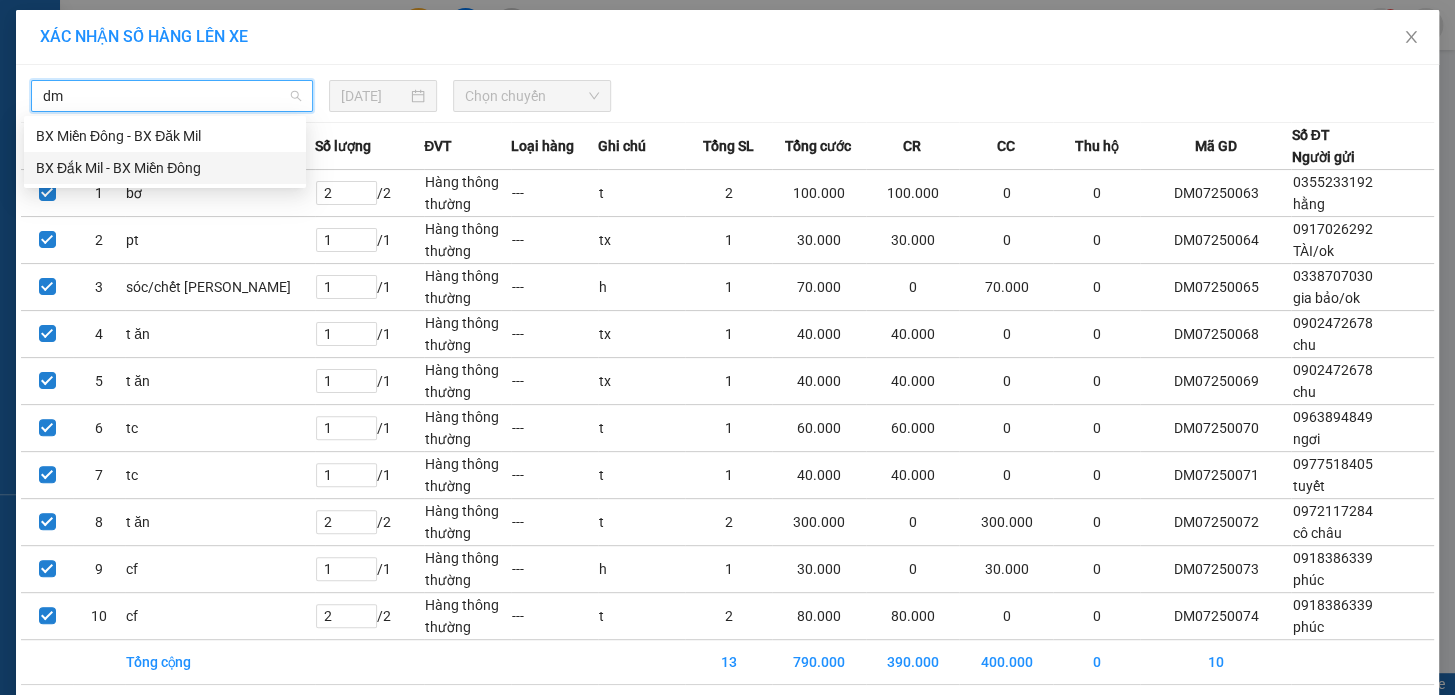 type 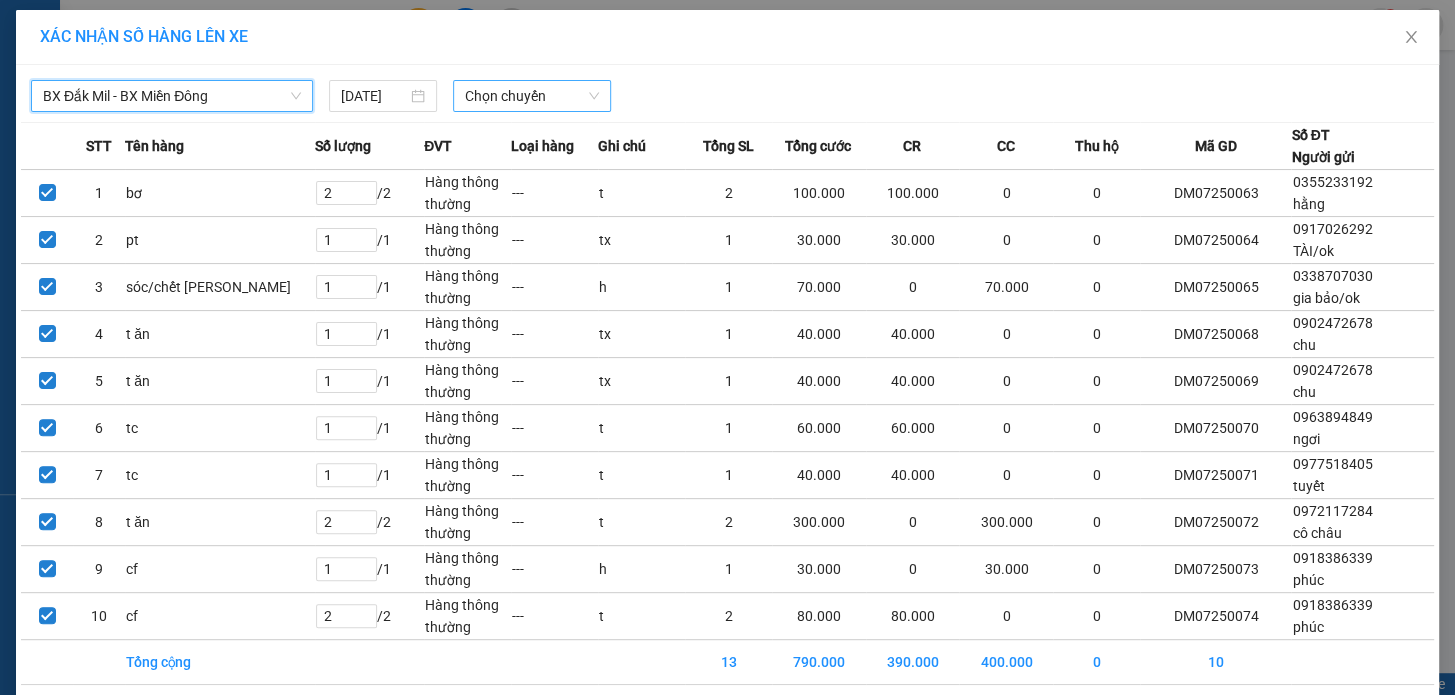 click on "Chọn chuyến" at bounding box center [532, 96] 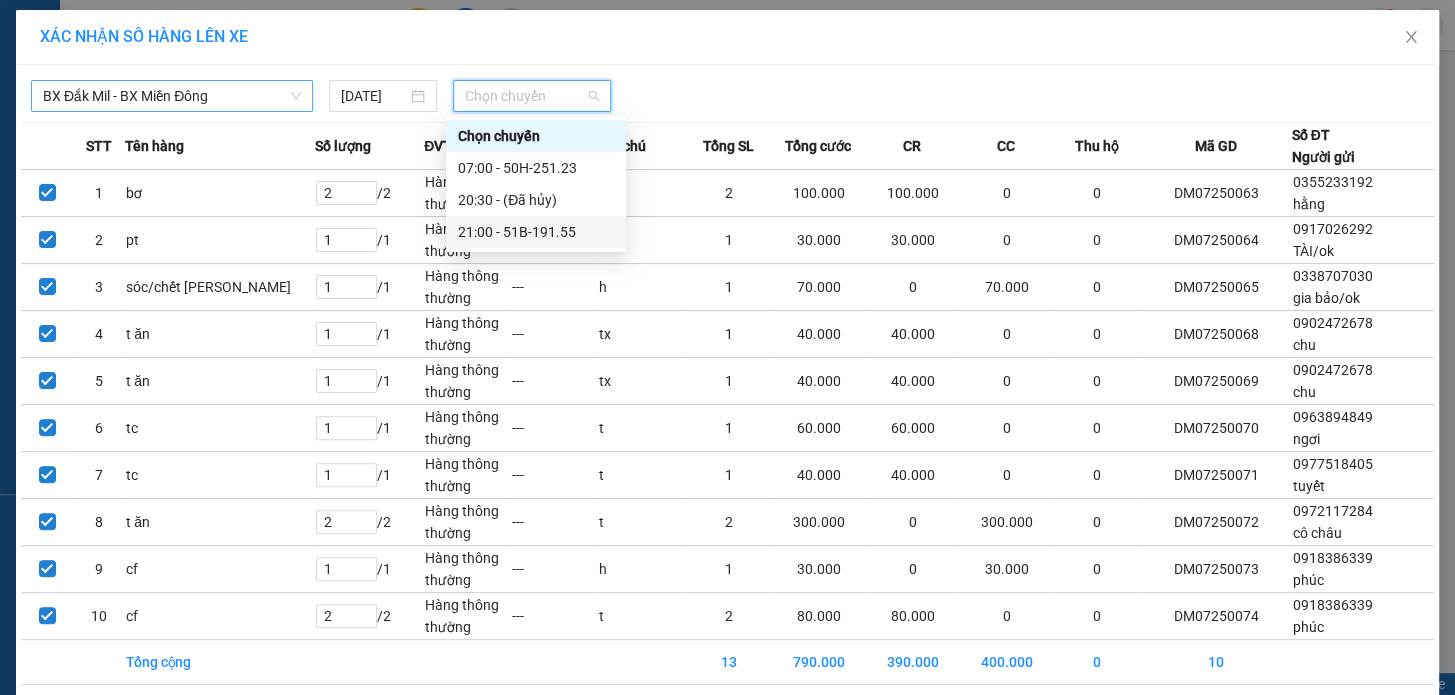 click on "21:00     - 51B-191.55" at bounding box center [536, 232] 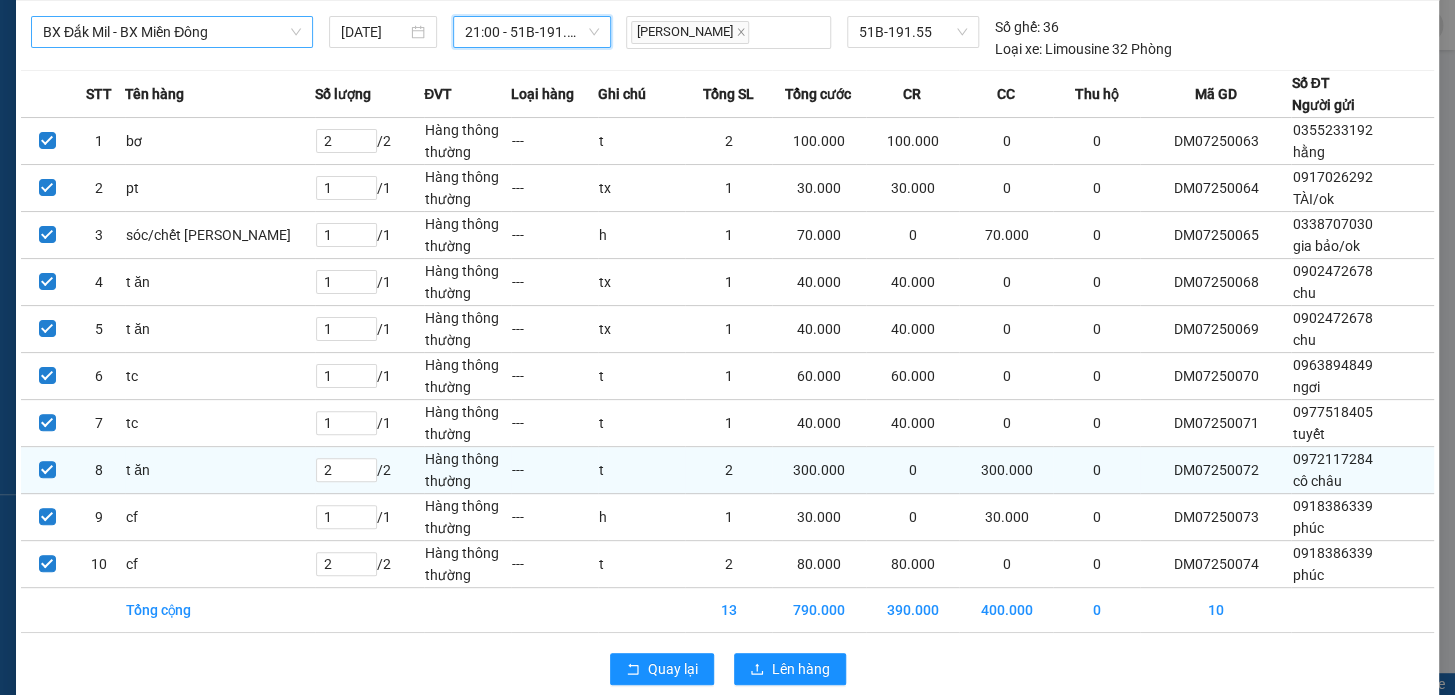 scroll, scrollTop: 90, scrollLeft: 0, axis: vertical 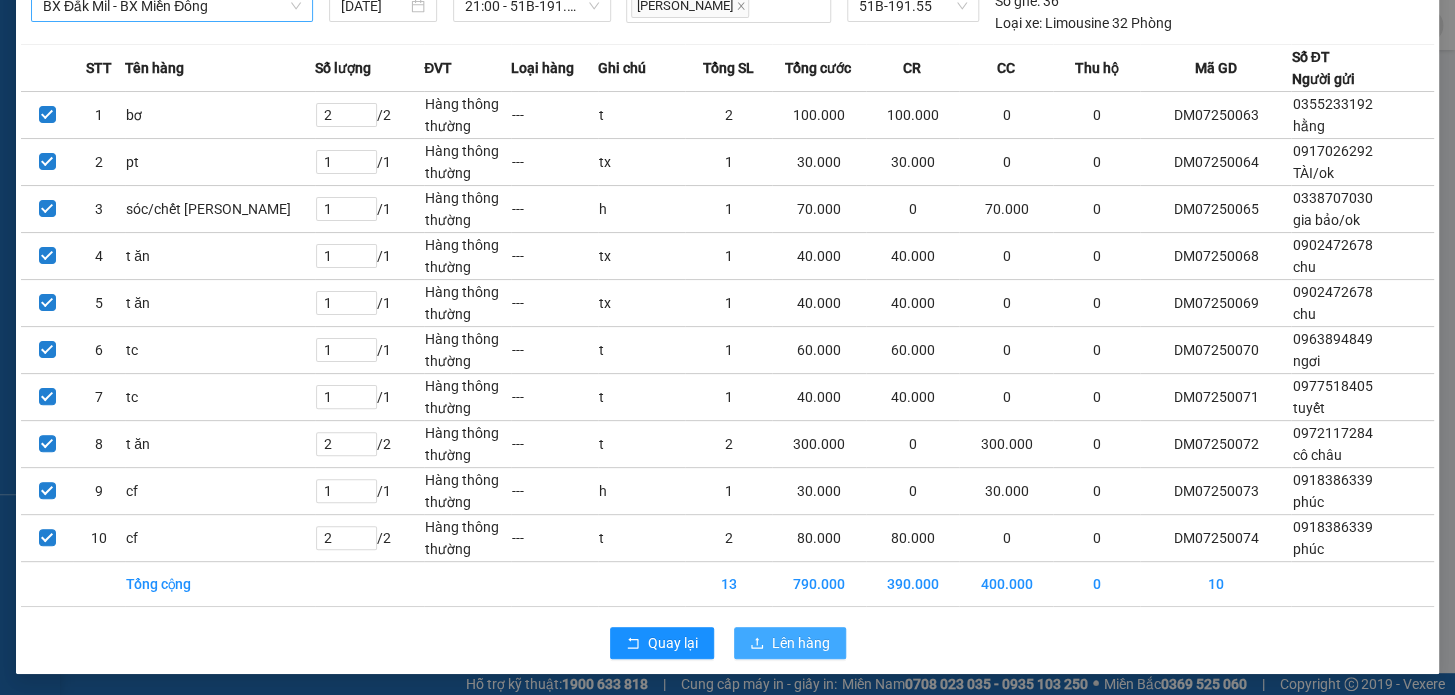 click on "Lên hàng" at bounding box center [801, 643] 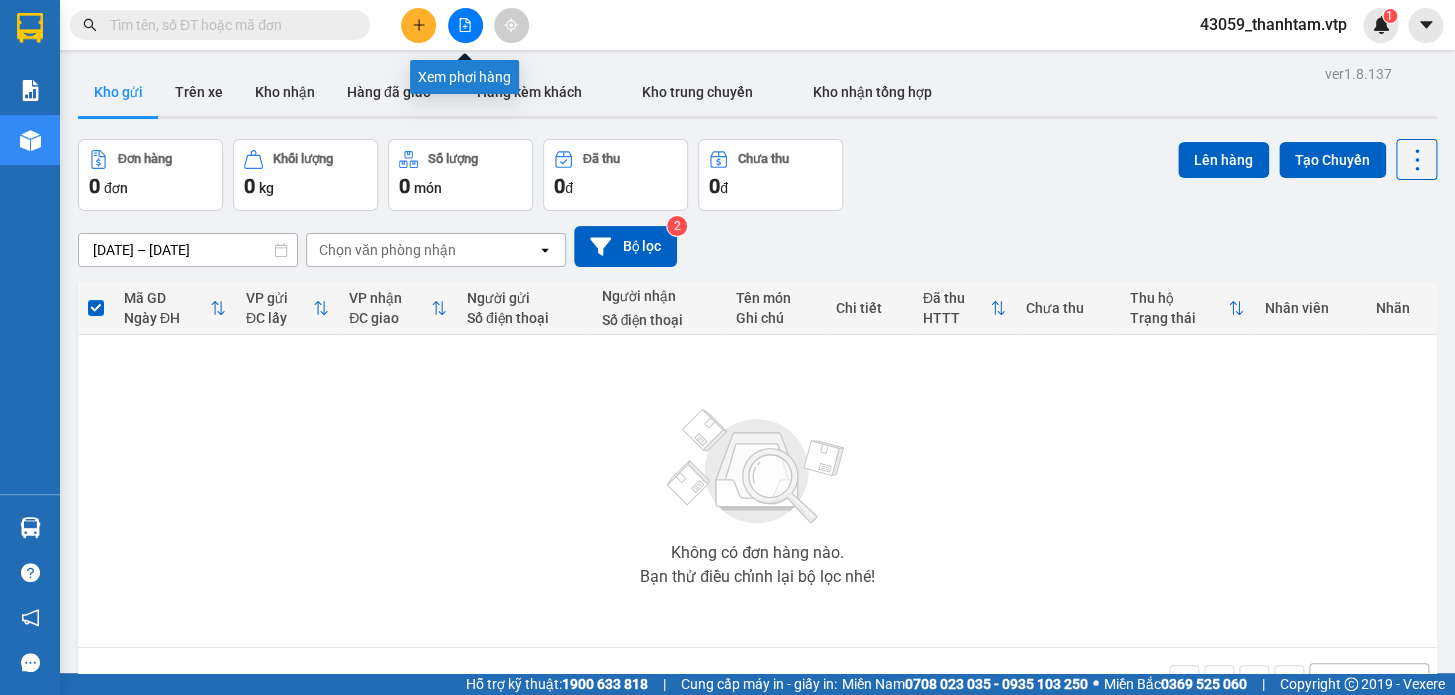 click 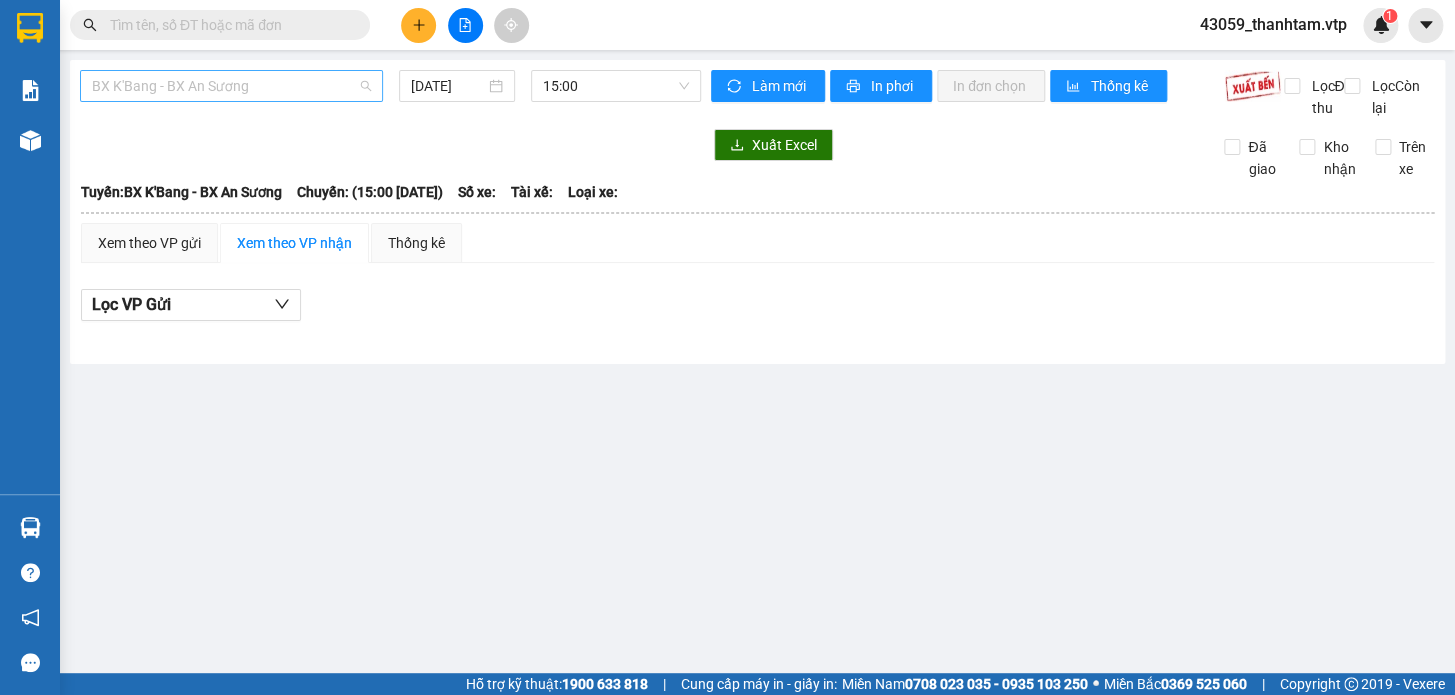 click on "BX K'Bang - BX An Sương" at bounding box center (231, 86) 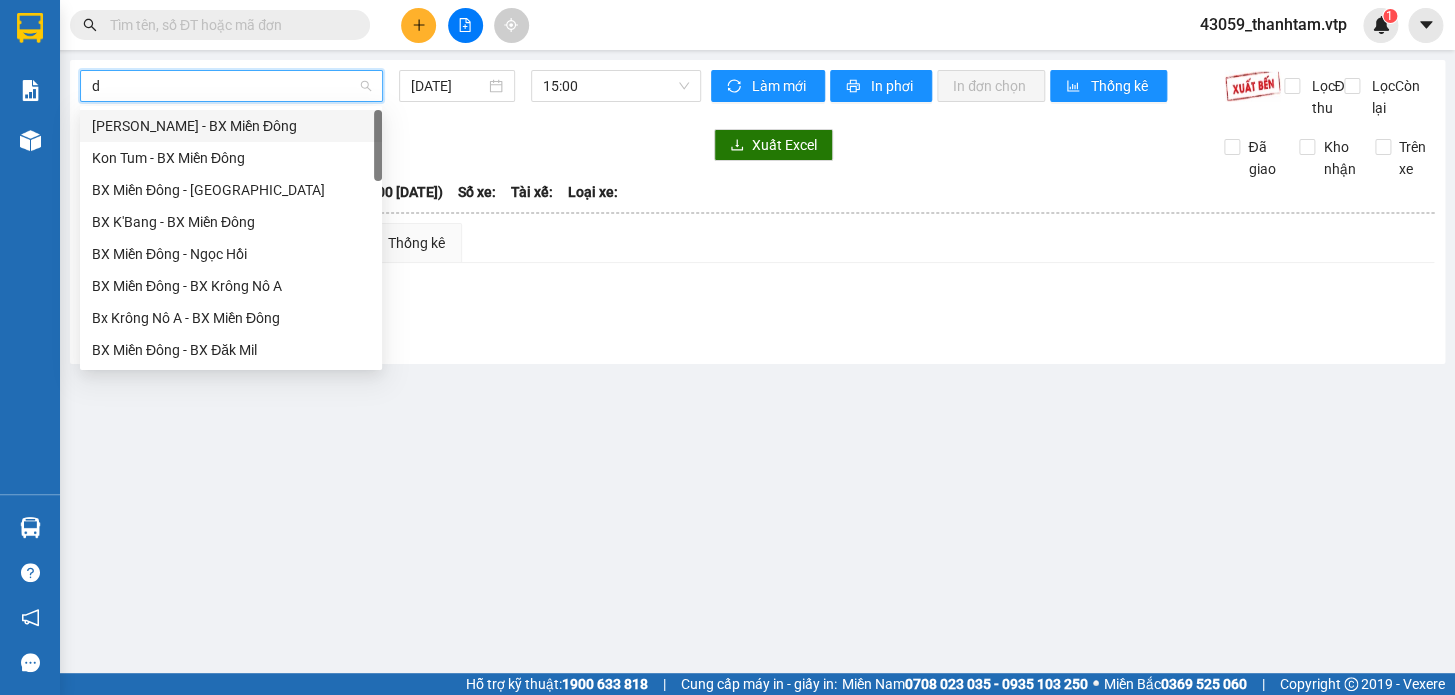 type on "dm" 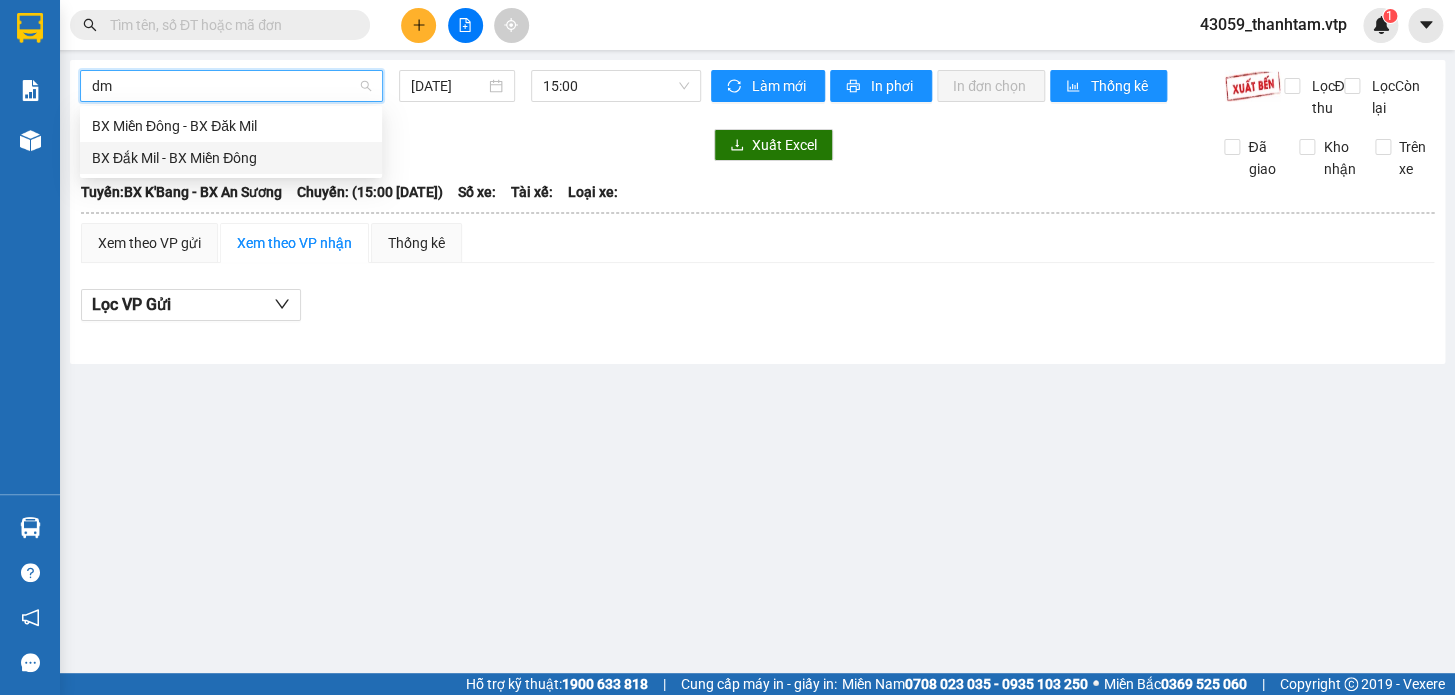 click on "BX Đắk Mil - BX Miền Đông" at bounding box center (231, 158) 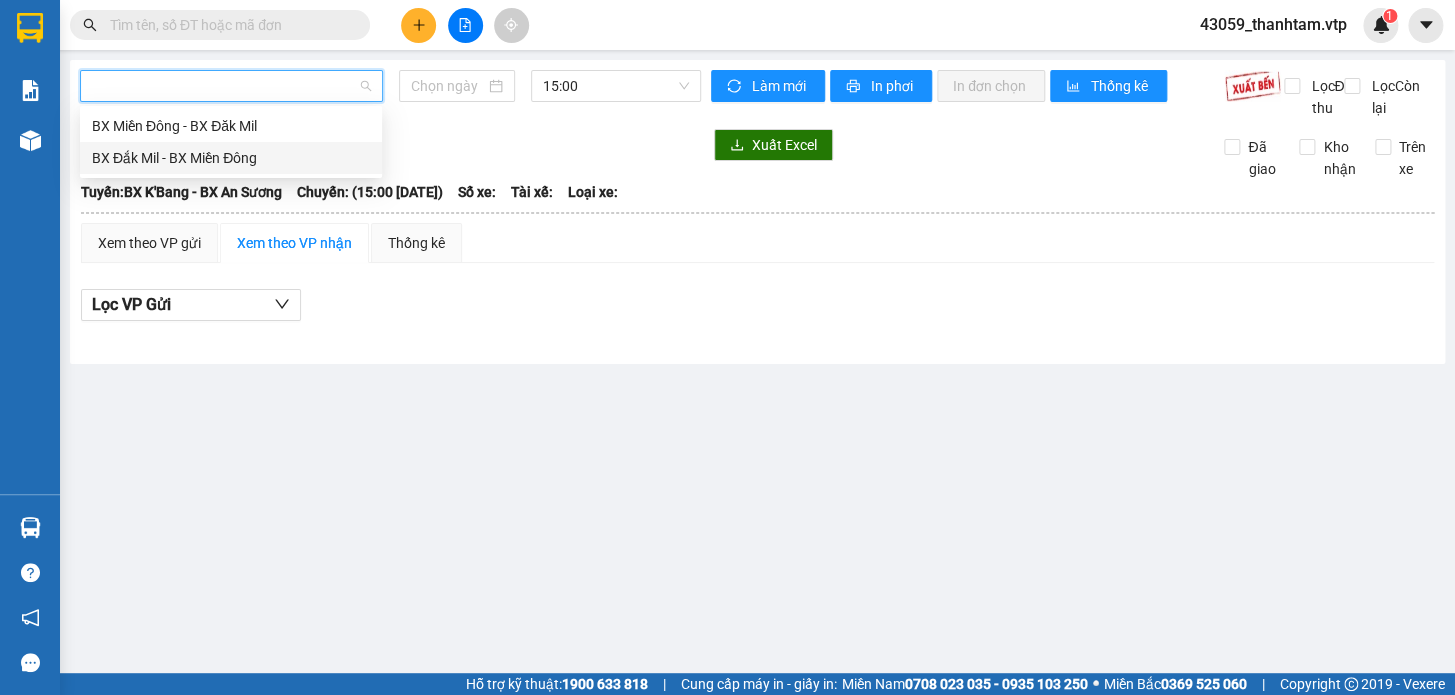 type on "[DATE]" 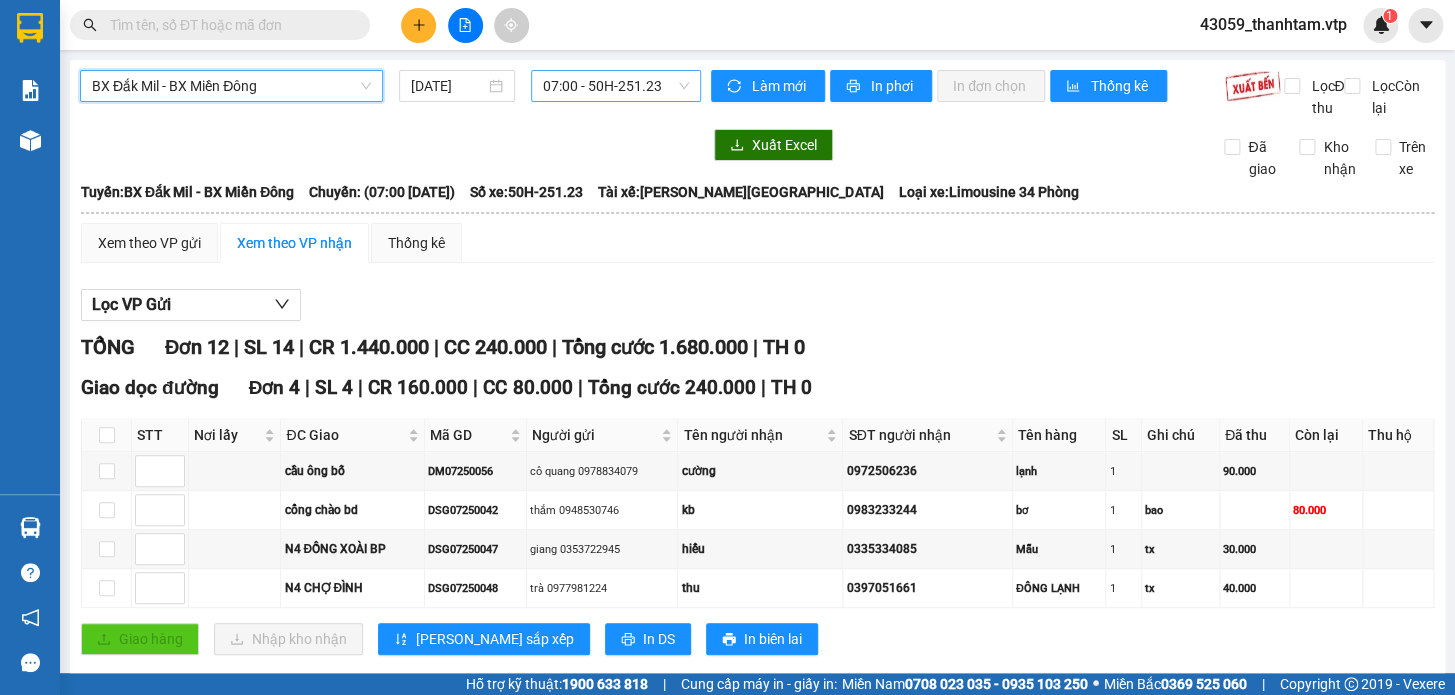 click on "07:00     - 50H-251.23" at bounding box center [616, 86] 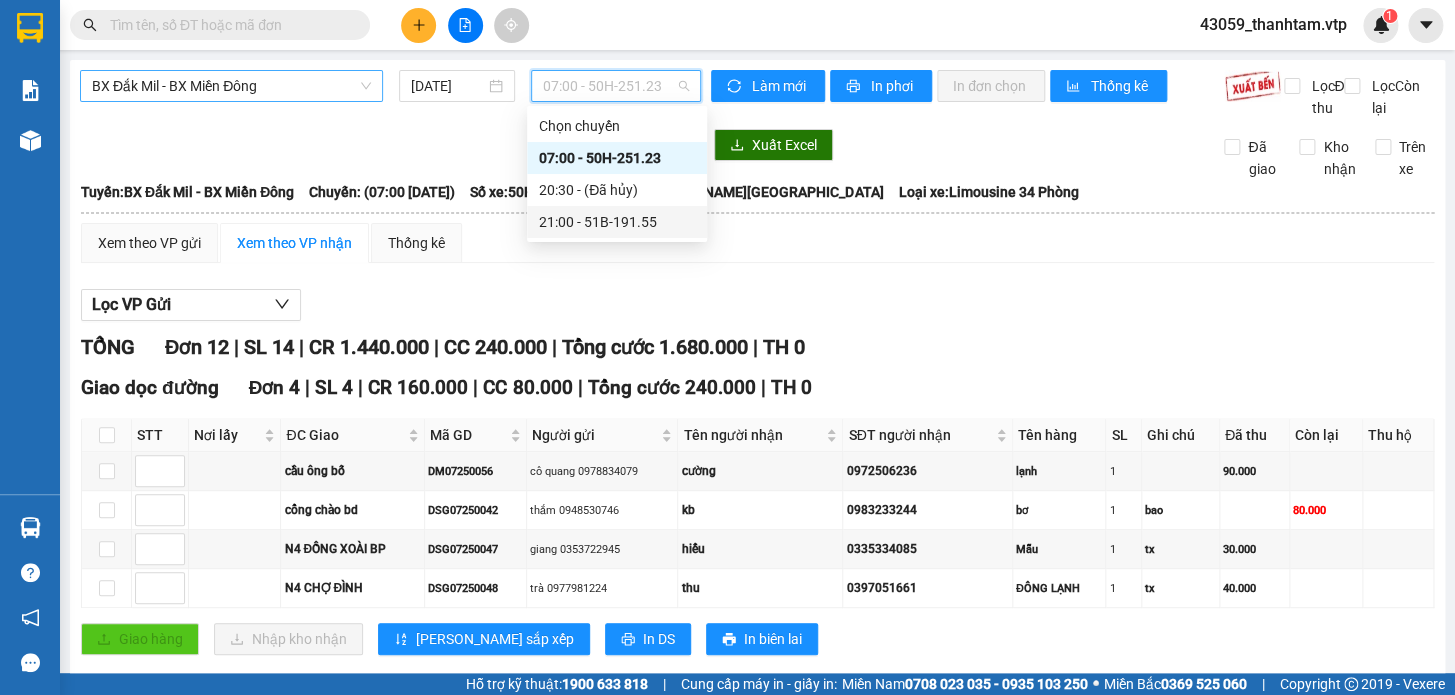click on "21:00     - 51B-191.55" at bounding box center (617, 222) 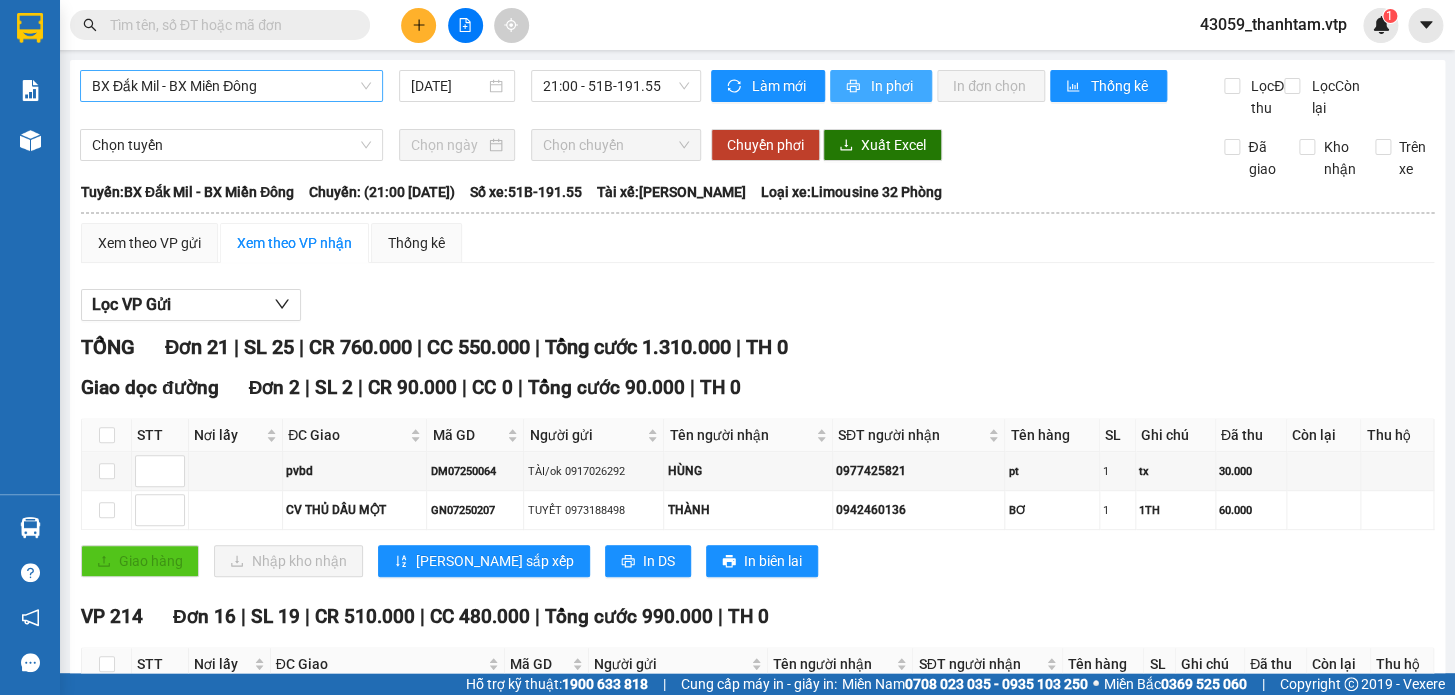 click on "In phơi" at bounding box center [893, 86] 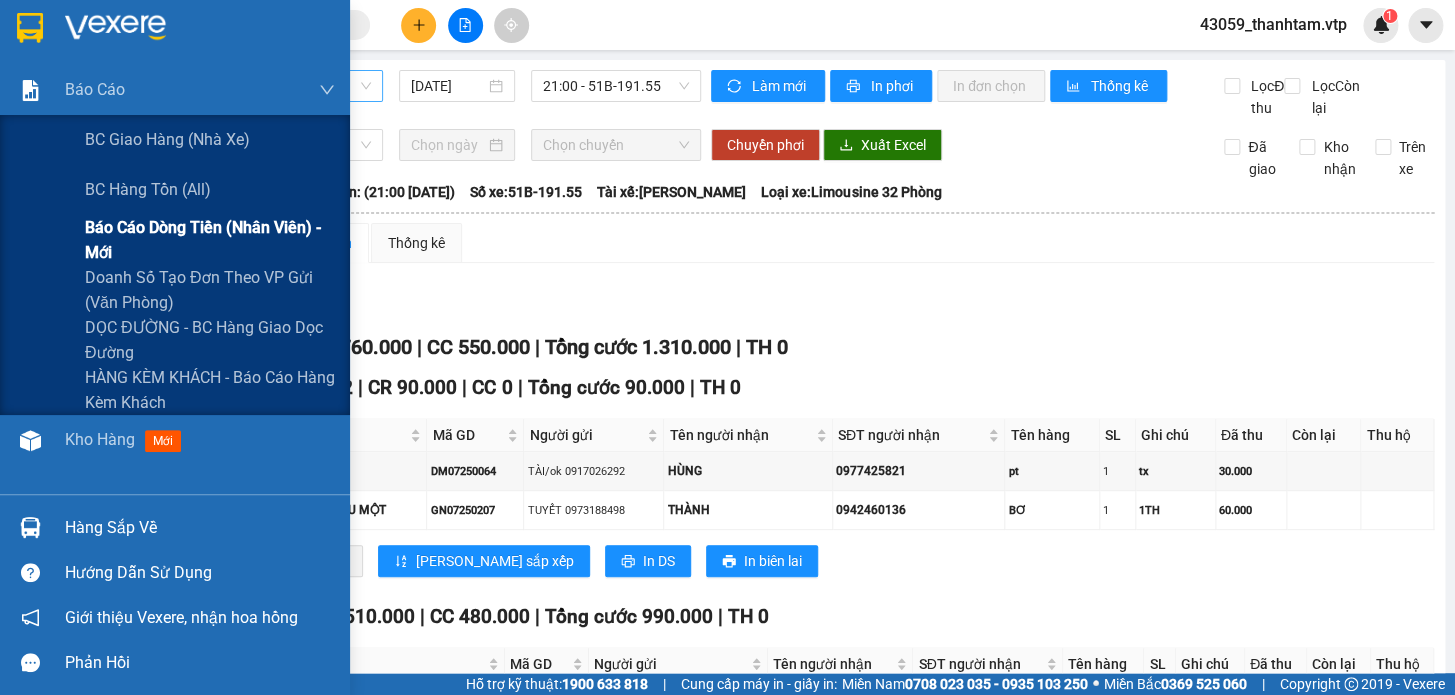 click on "Báo cáo dòng tiền (nhân viên) - mới" at bounding box center [210, 240] 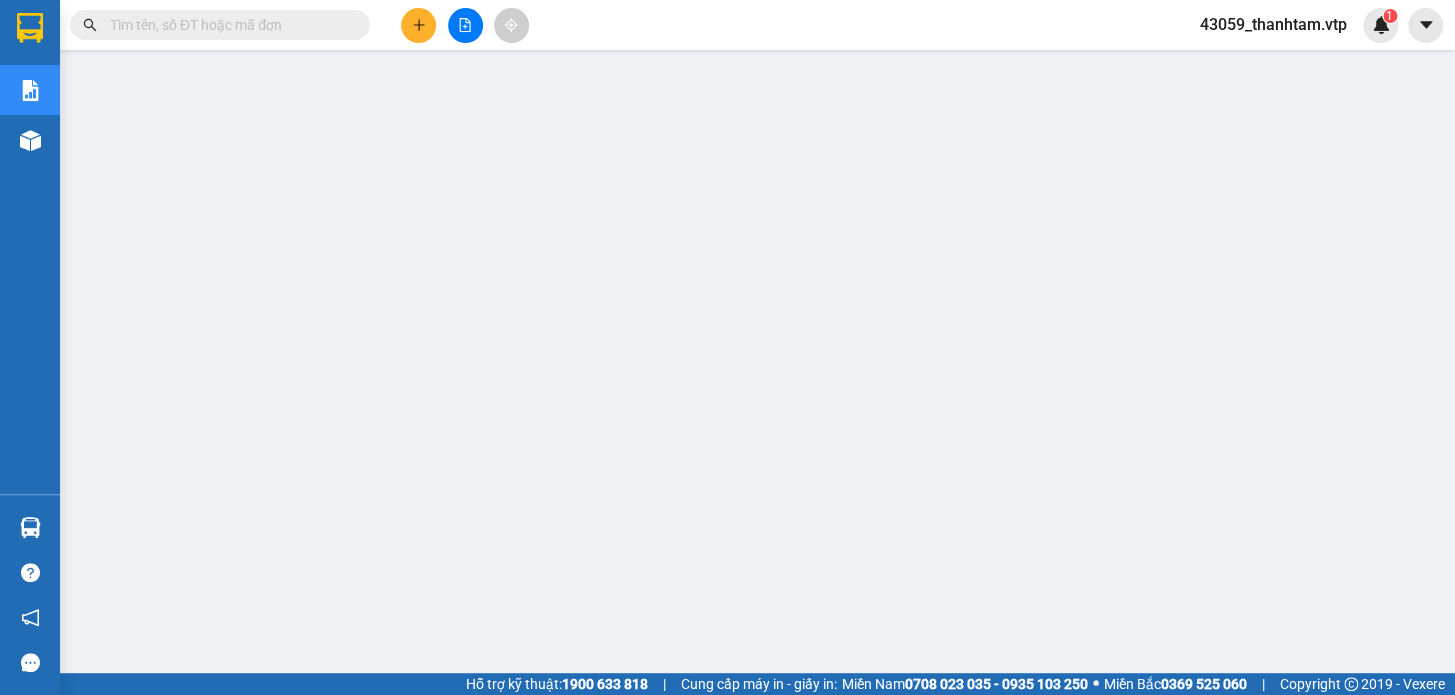 click 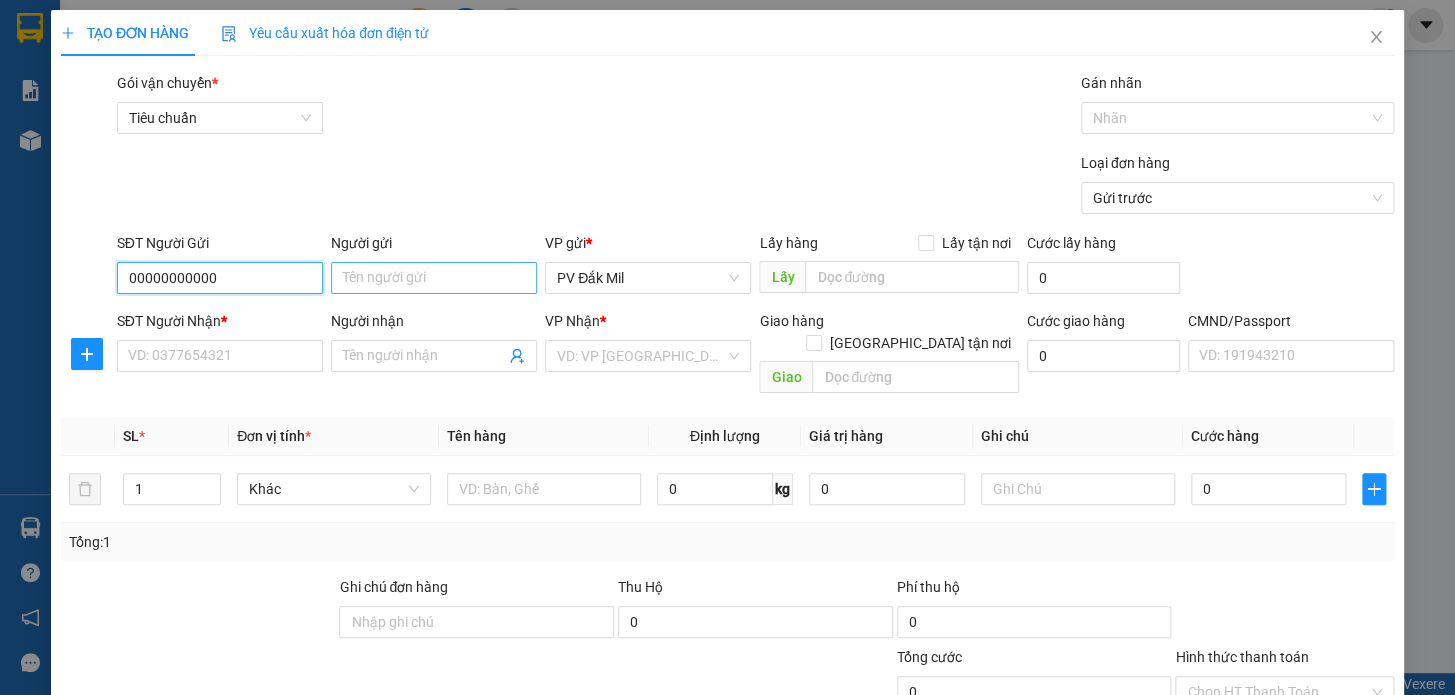 type on "00000000000" 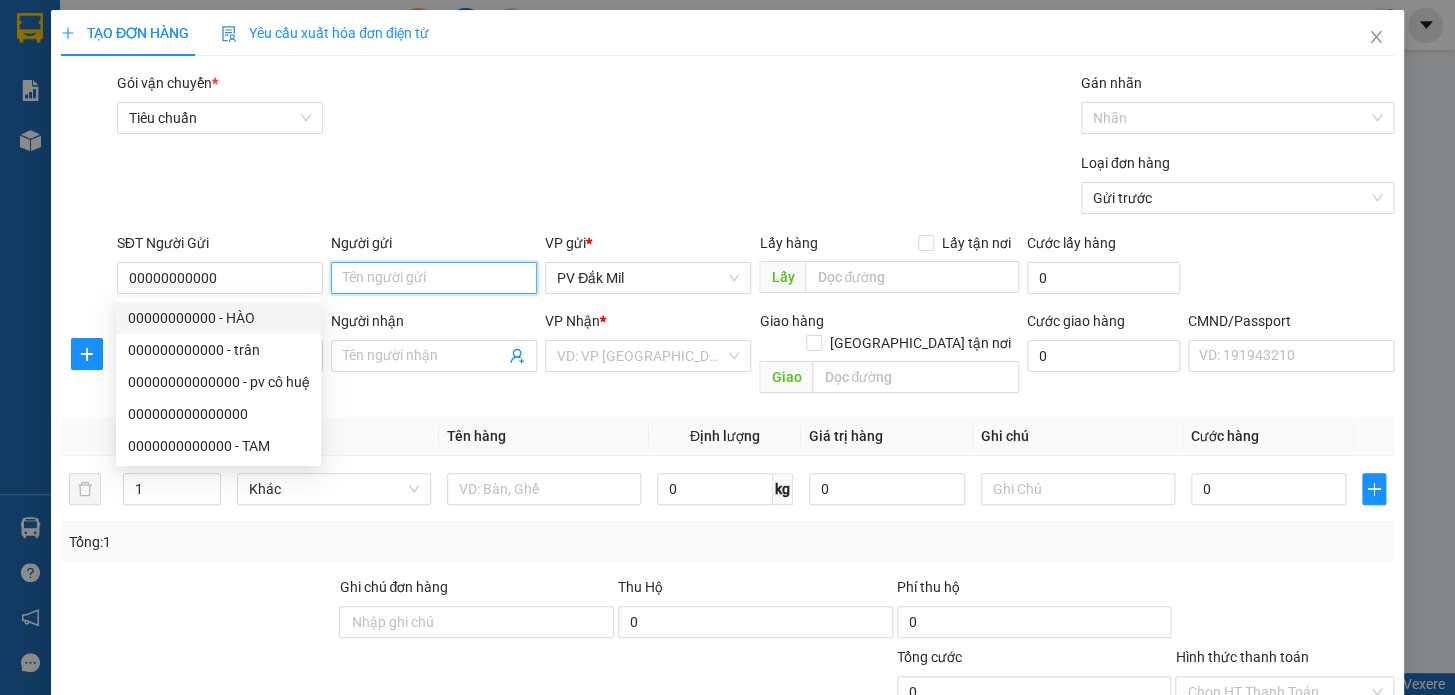 click on "Người gửi" at bounding box center (434, 278) 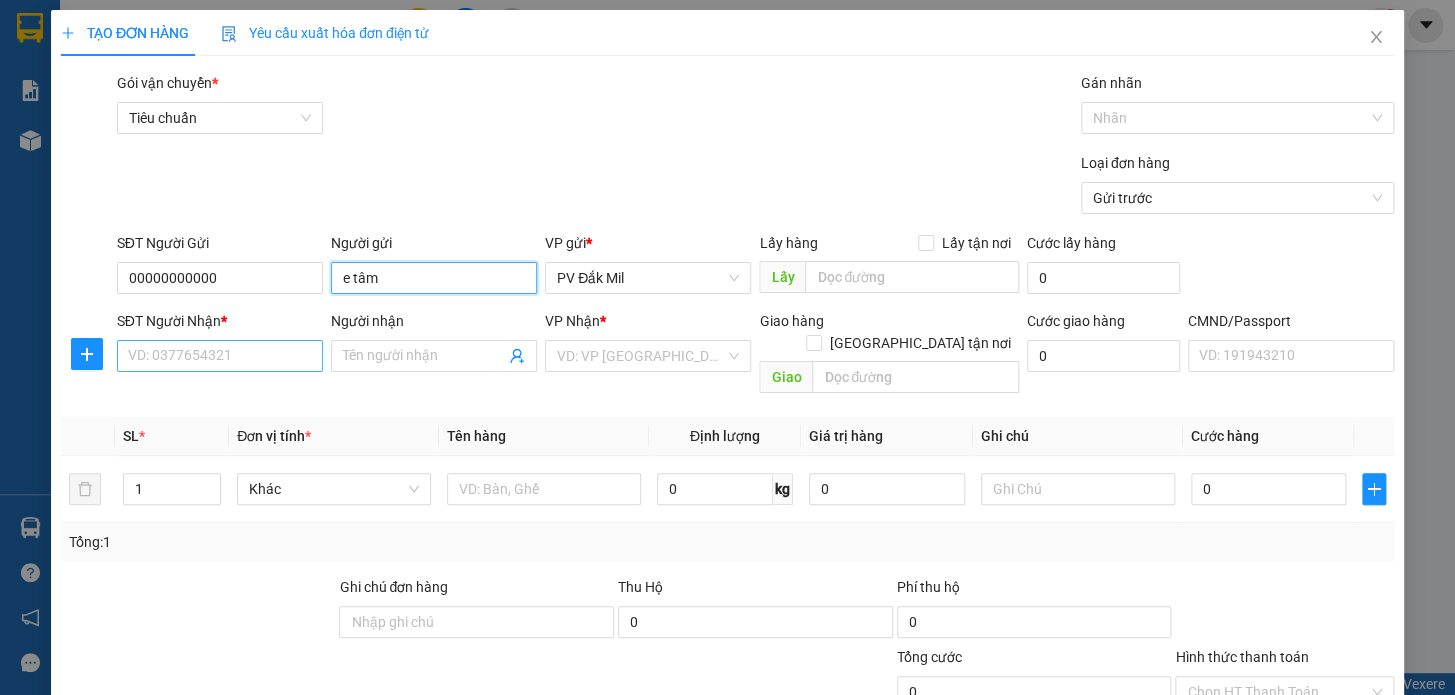 type on "e tâm" 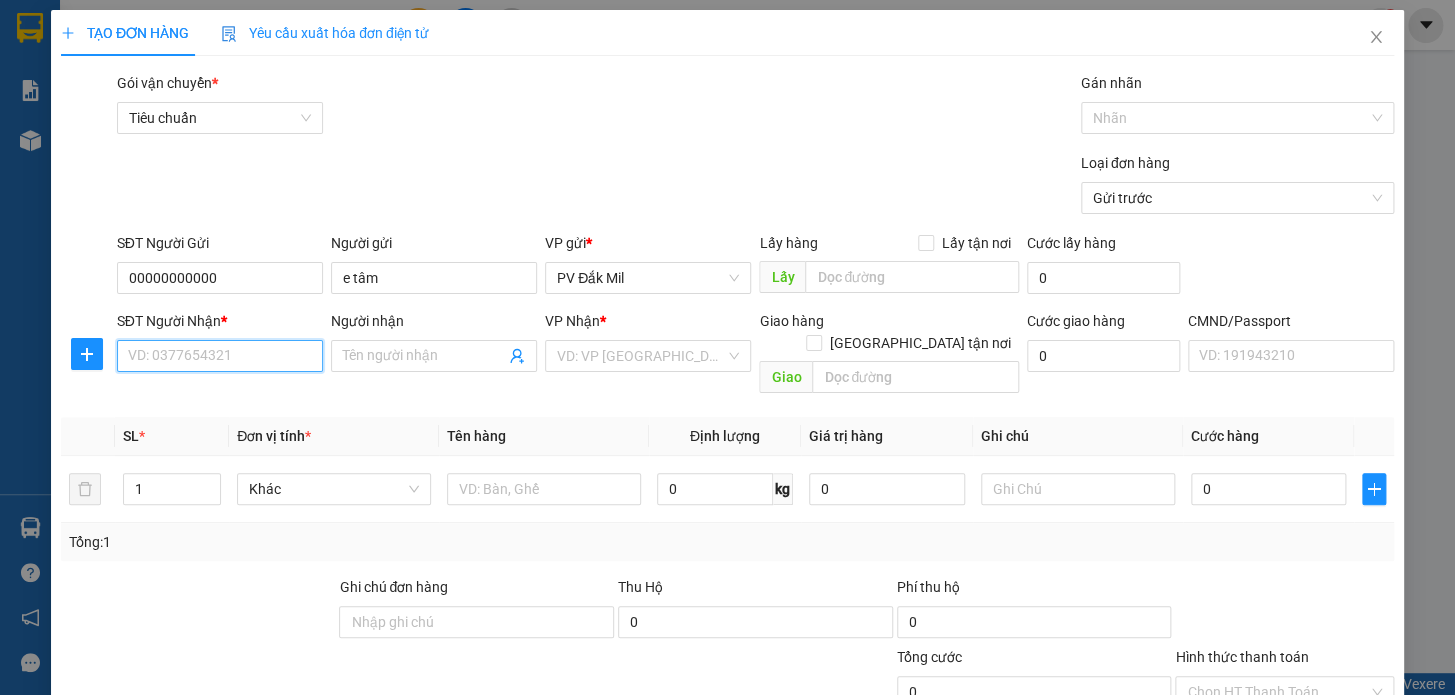 click on "SĐT Người Nhận  *" at bounding box center (220, 356) 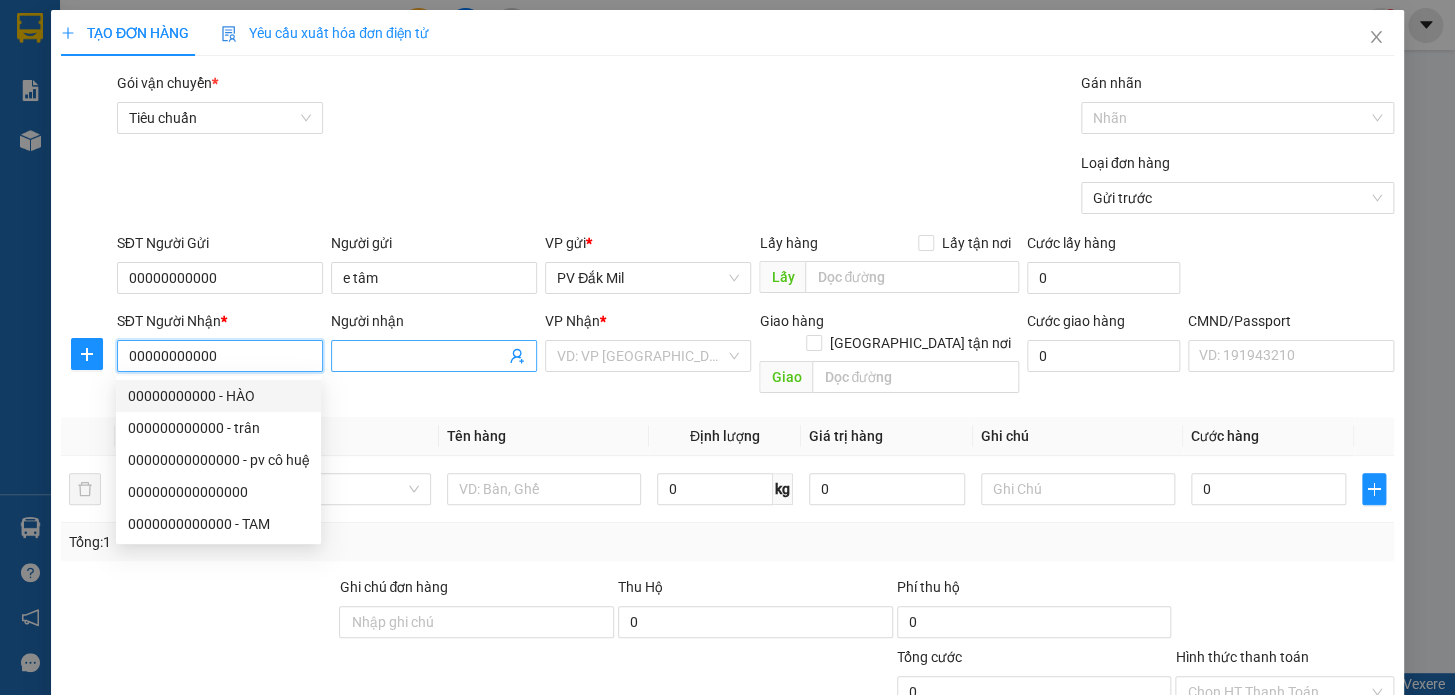 type on "00000000000" 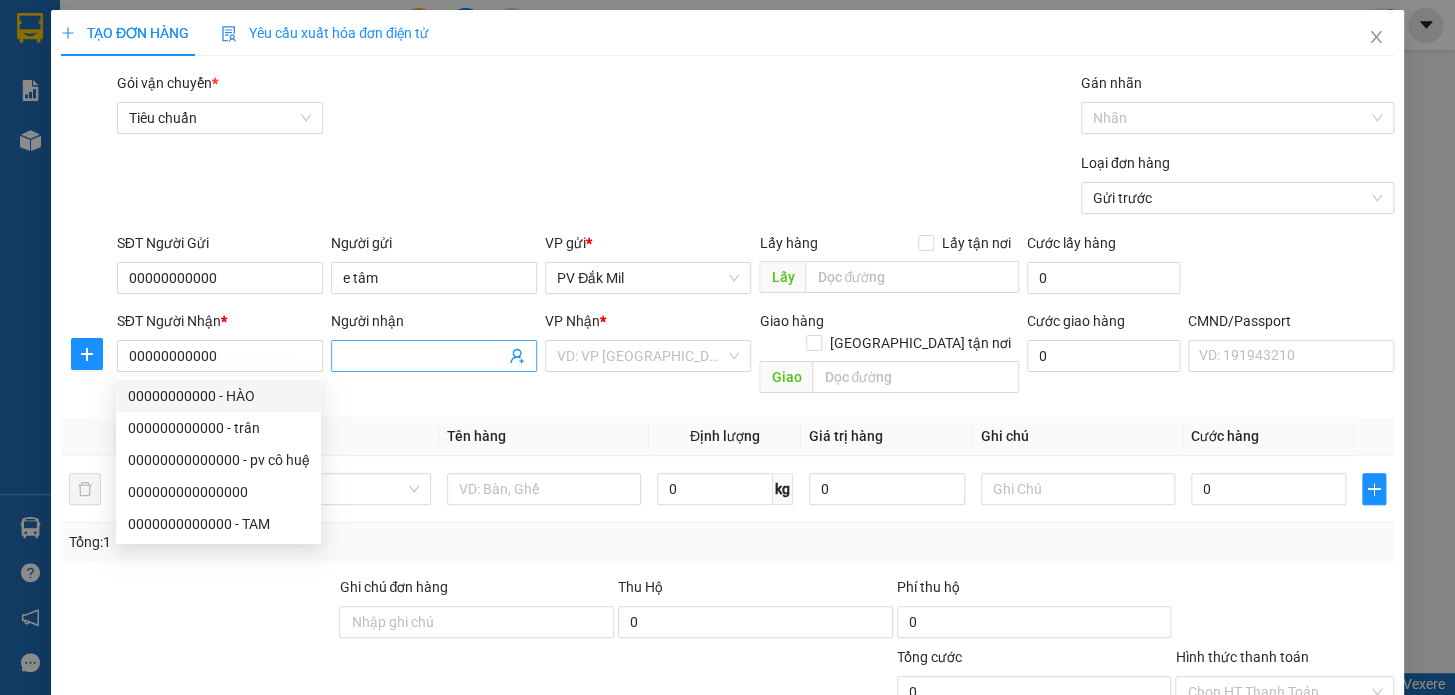 click on "Người nhận" at bounding box center [424, 356] 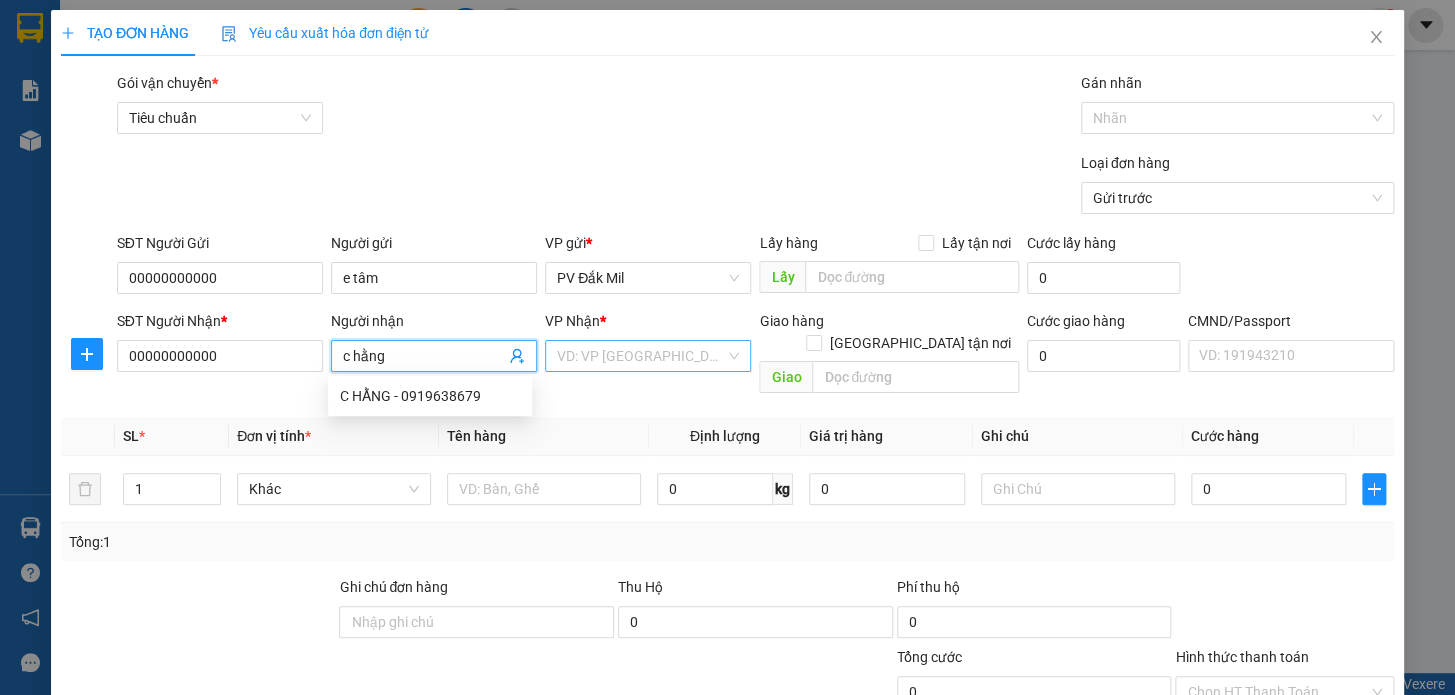 type on "c hằng" 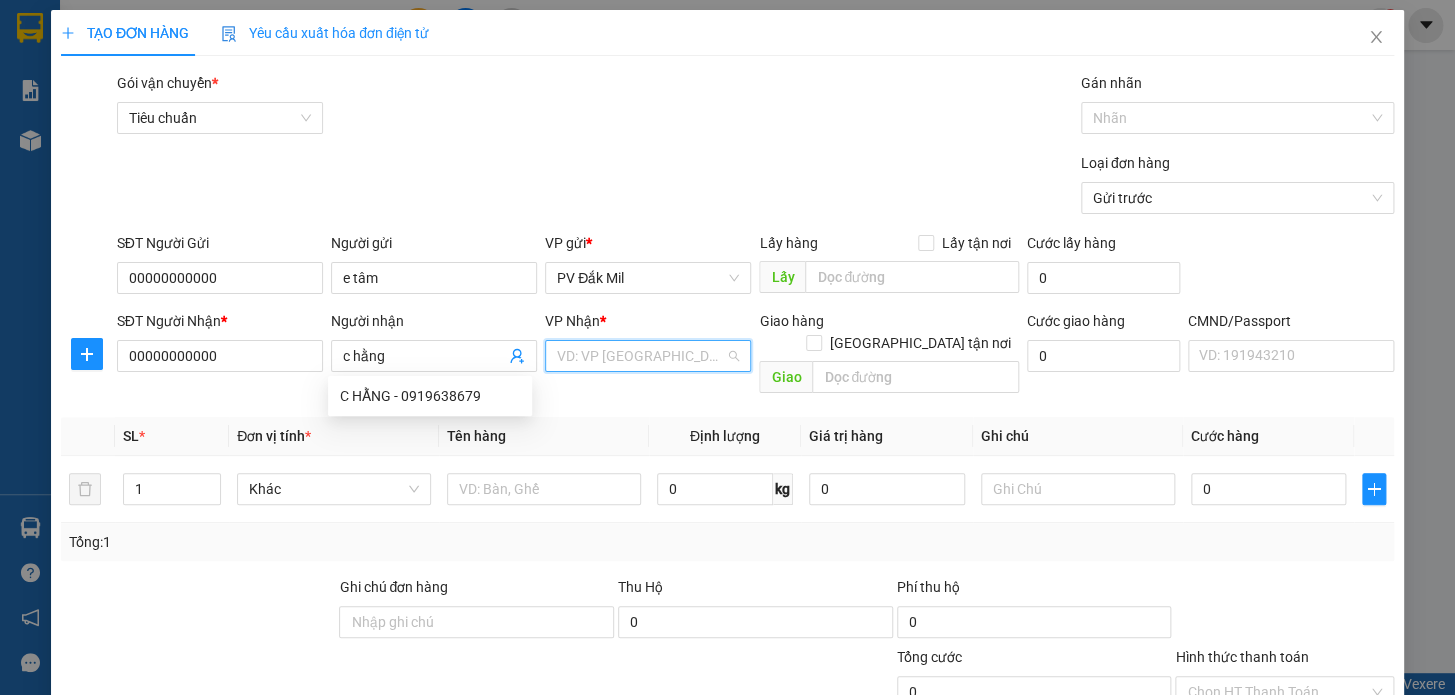 click at bounding box center (641, 356) 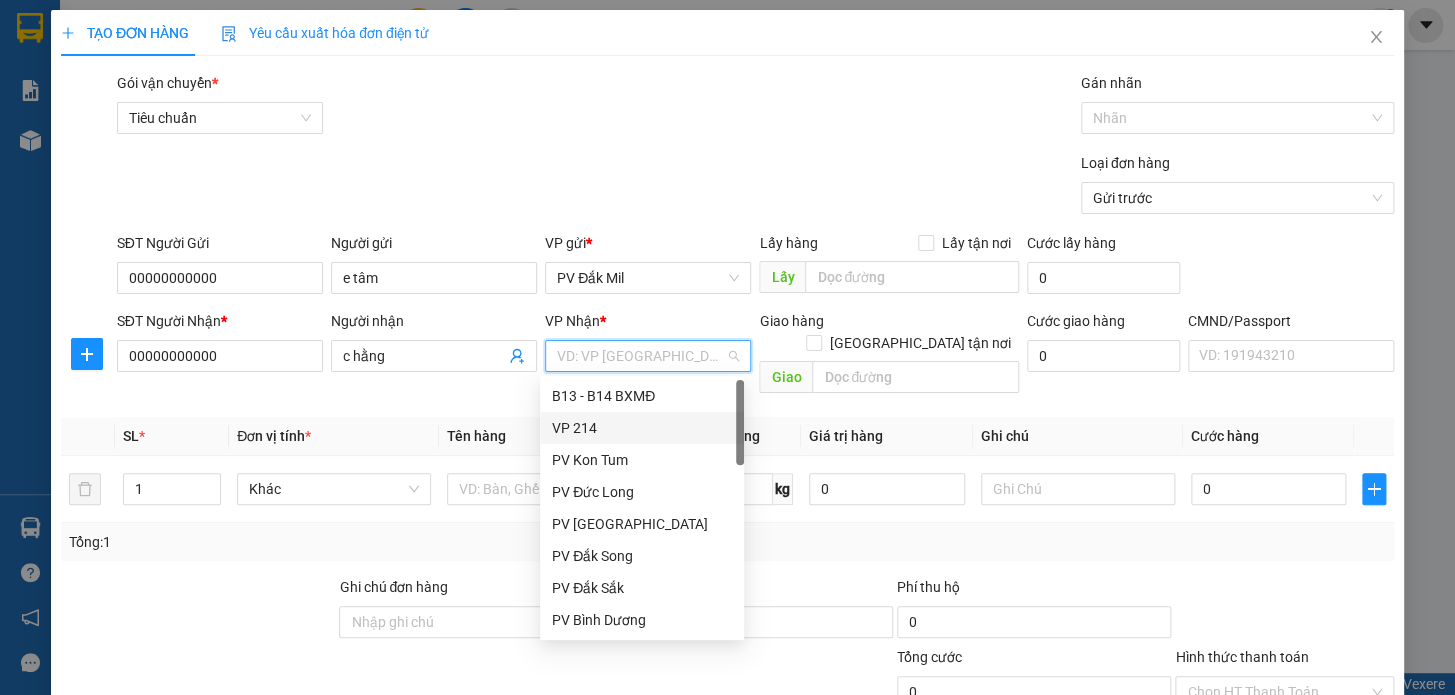 click on "VP 214" at bounding box center (642, 428) 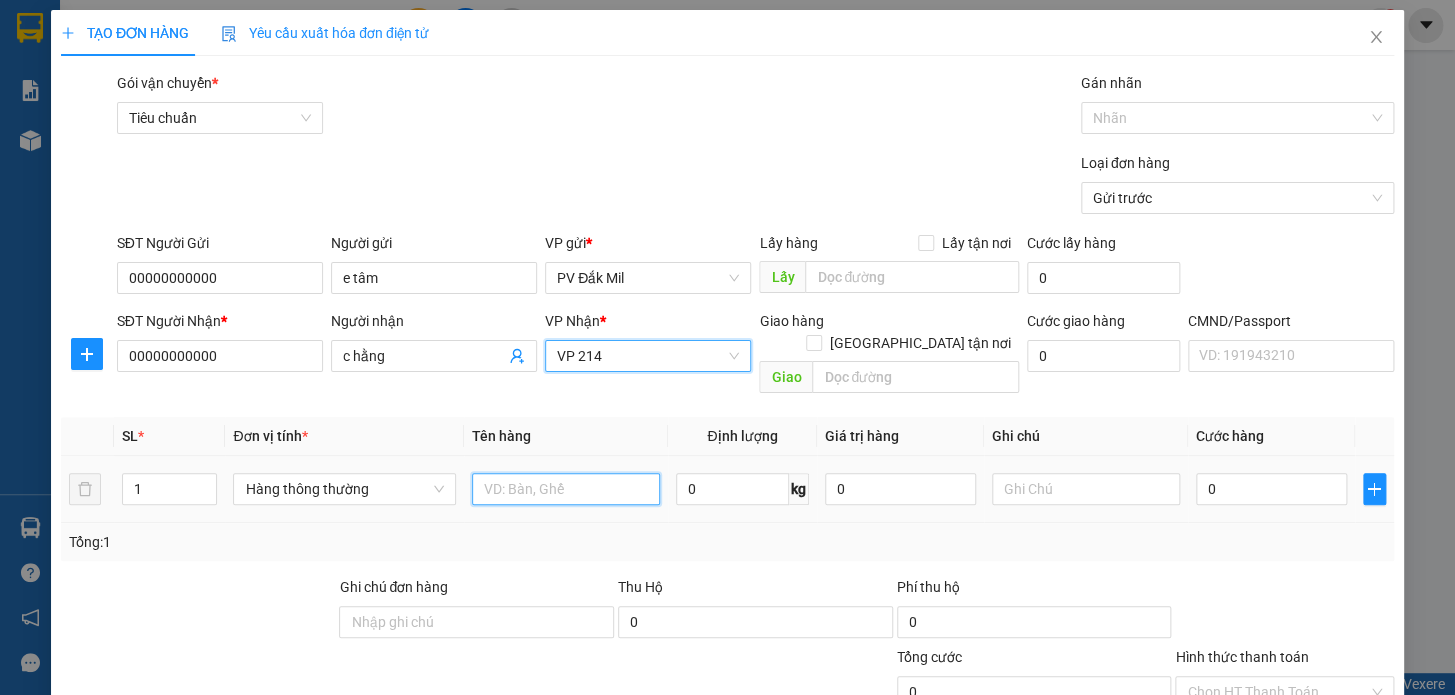 click at bounding box center [566, 489] 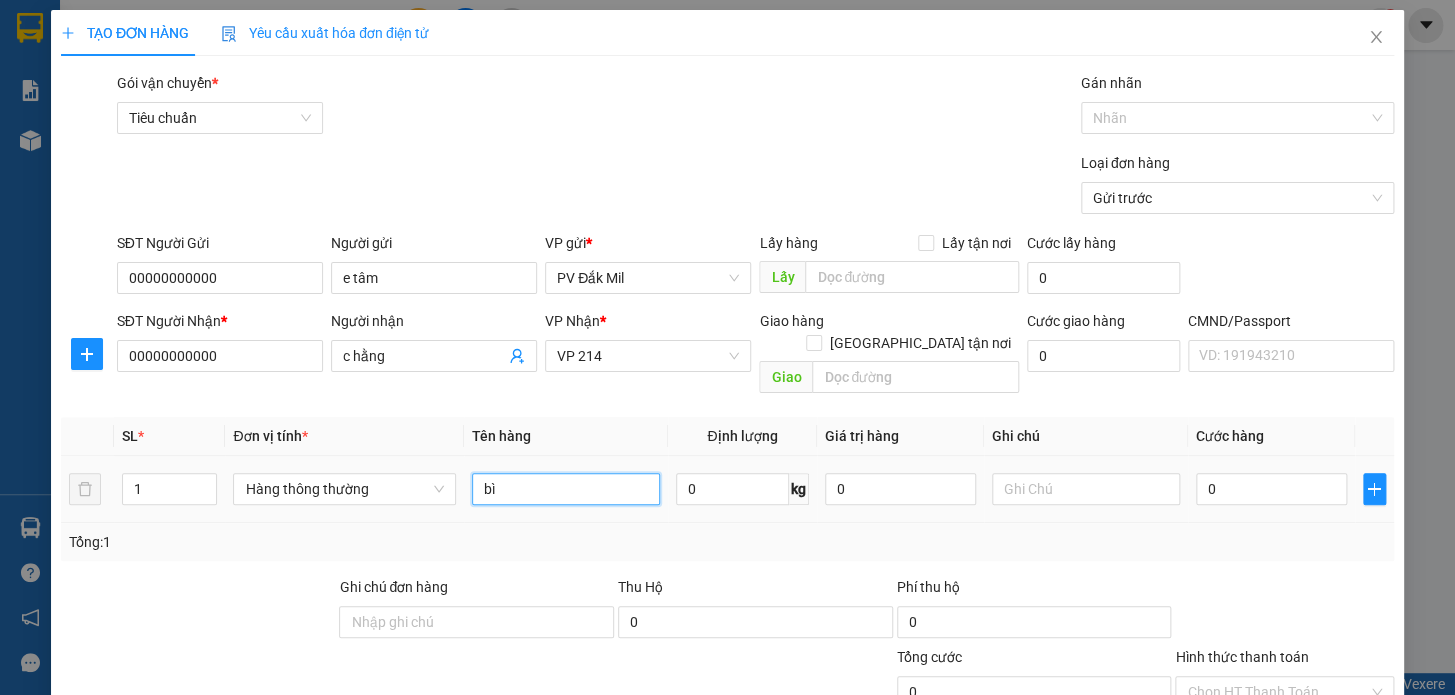 type on "b" 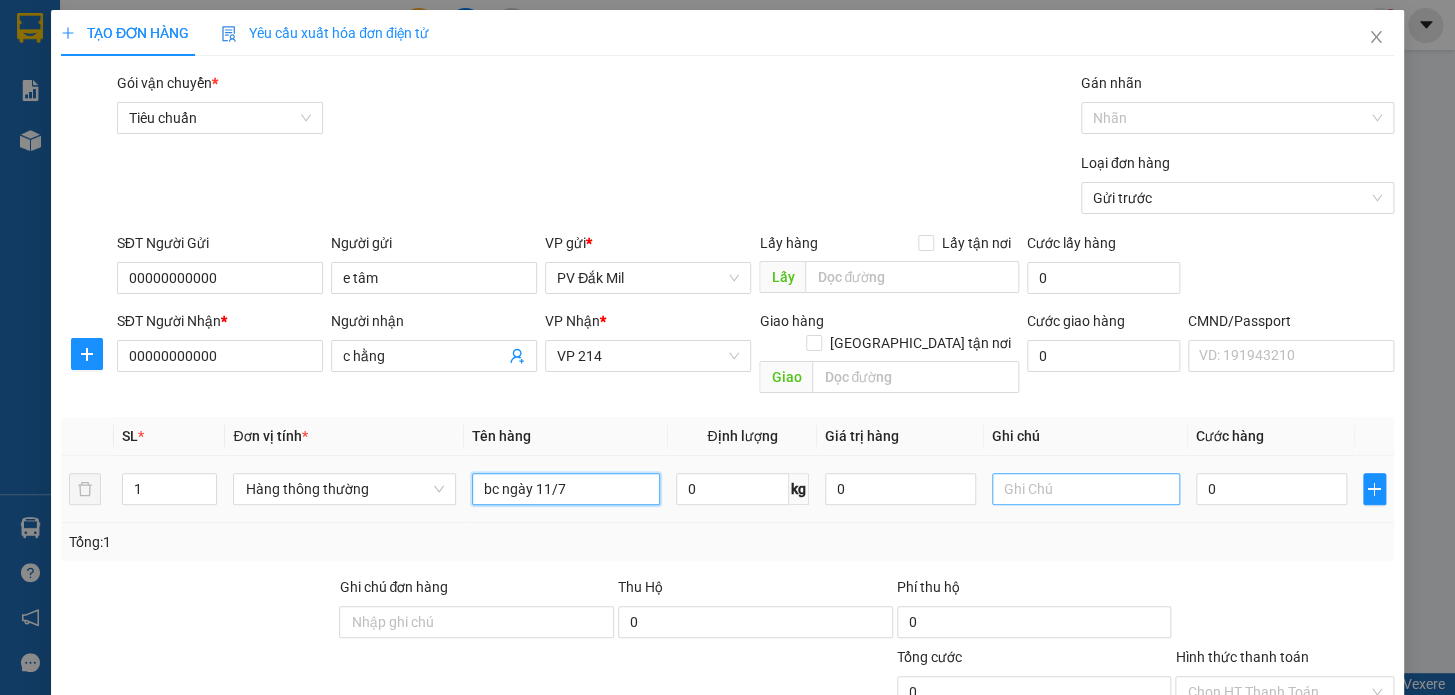 type on "bc ngày 11/7" 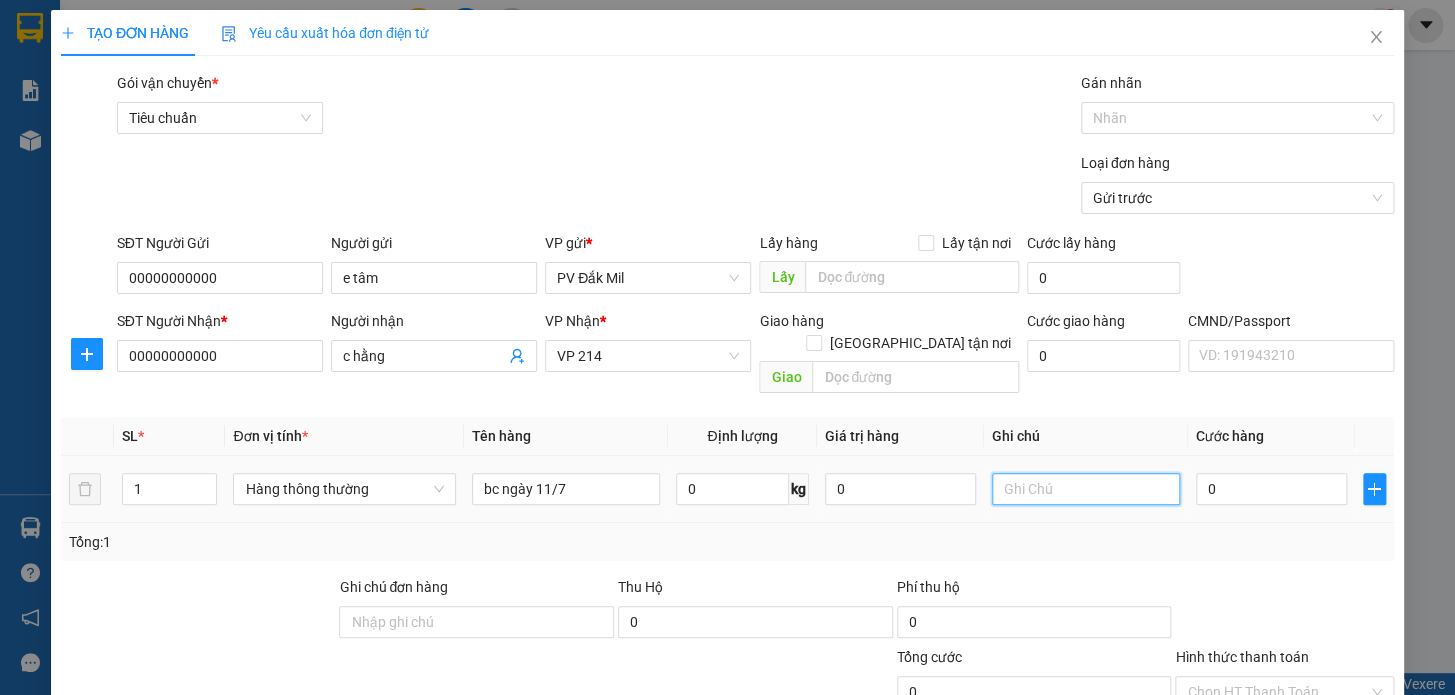 click at bounding box center [1086, 489] 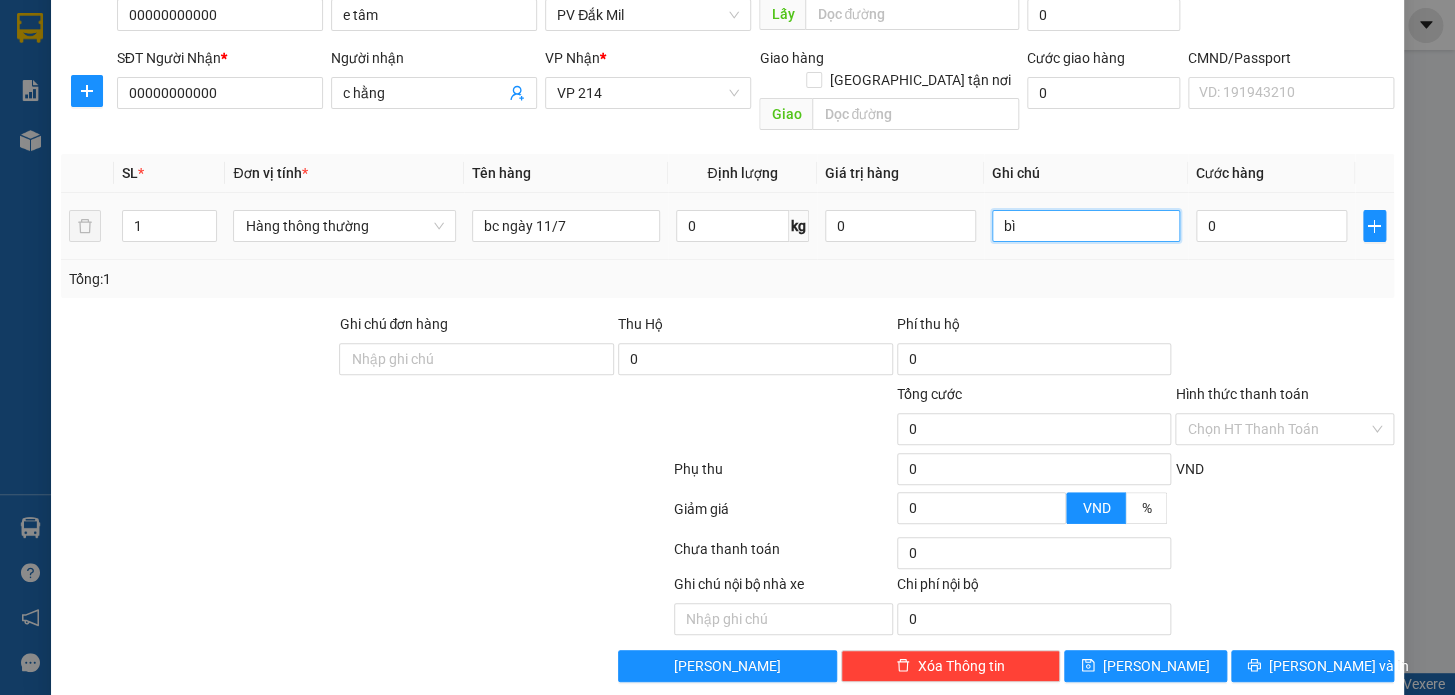 scroll, scrollTop: 265, scrollLeft: 0, axis: vertical 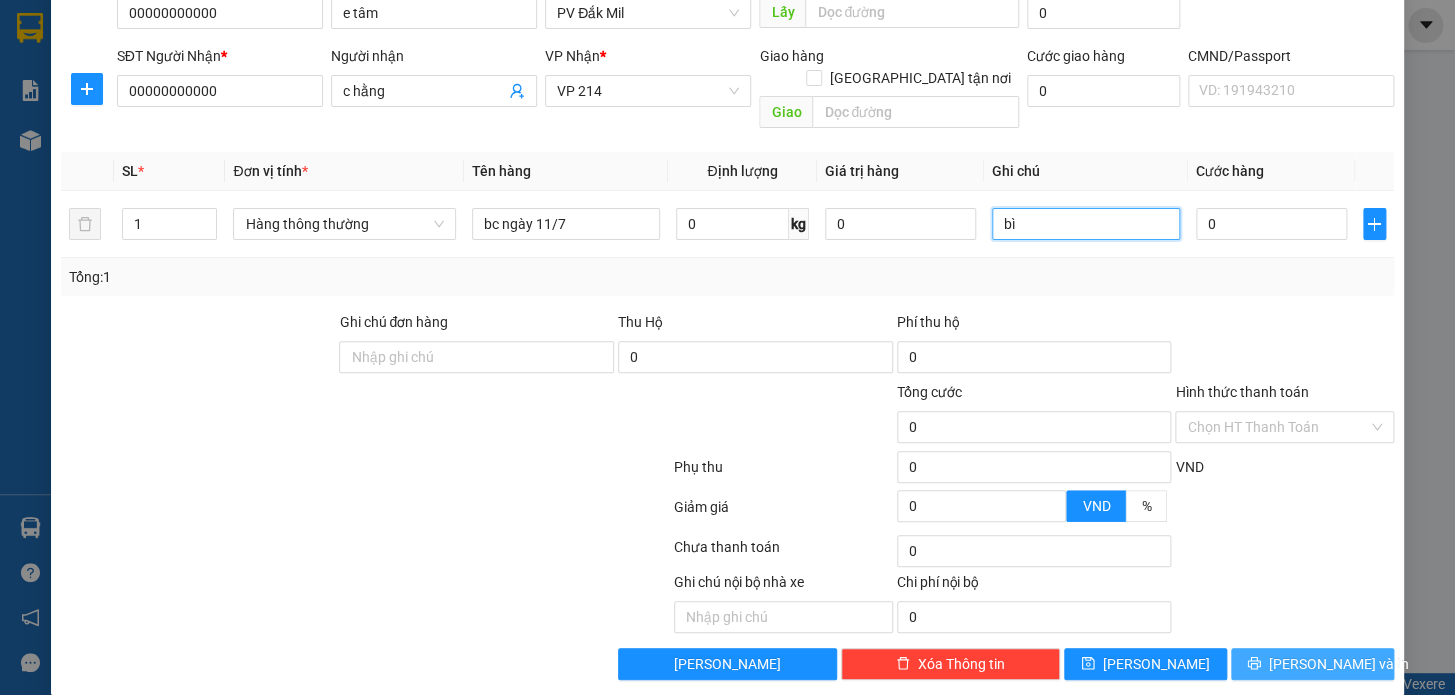 type on "bì" 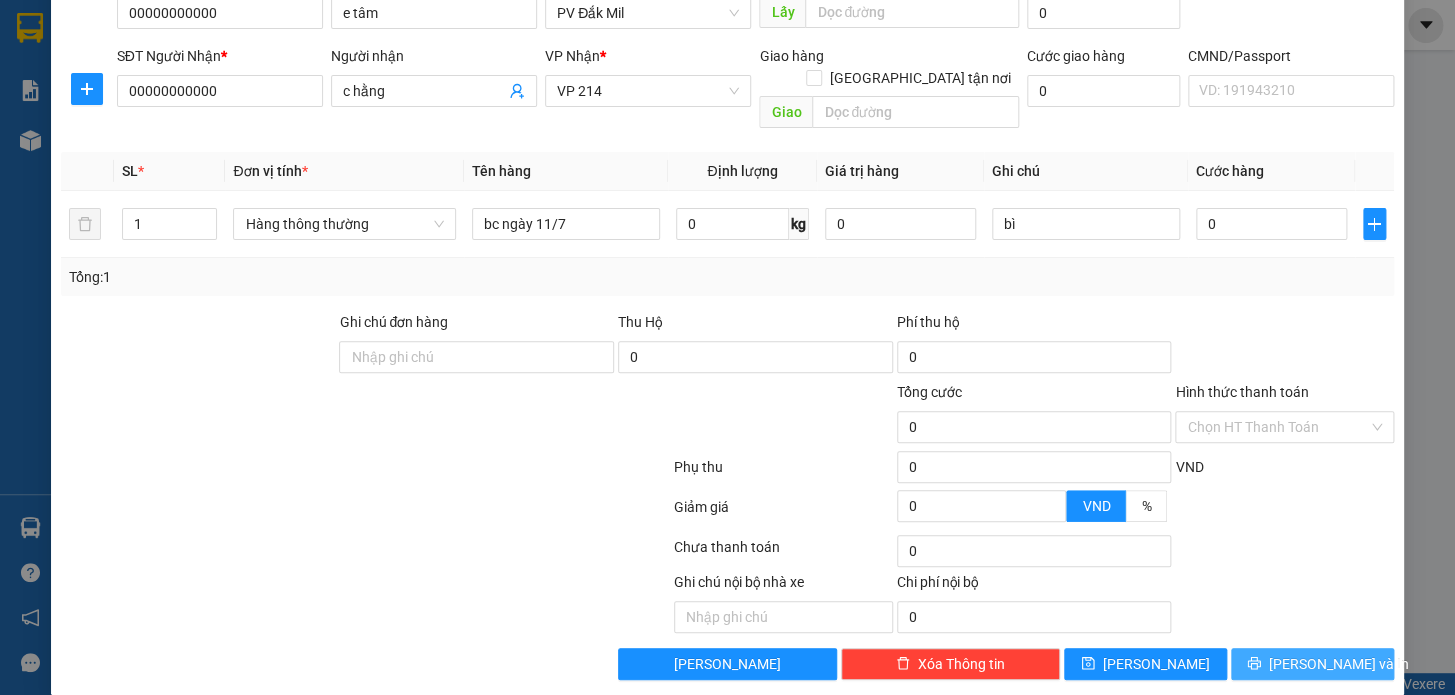 click 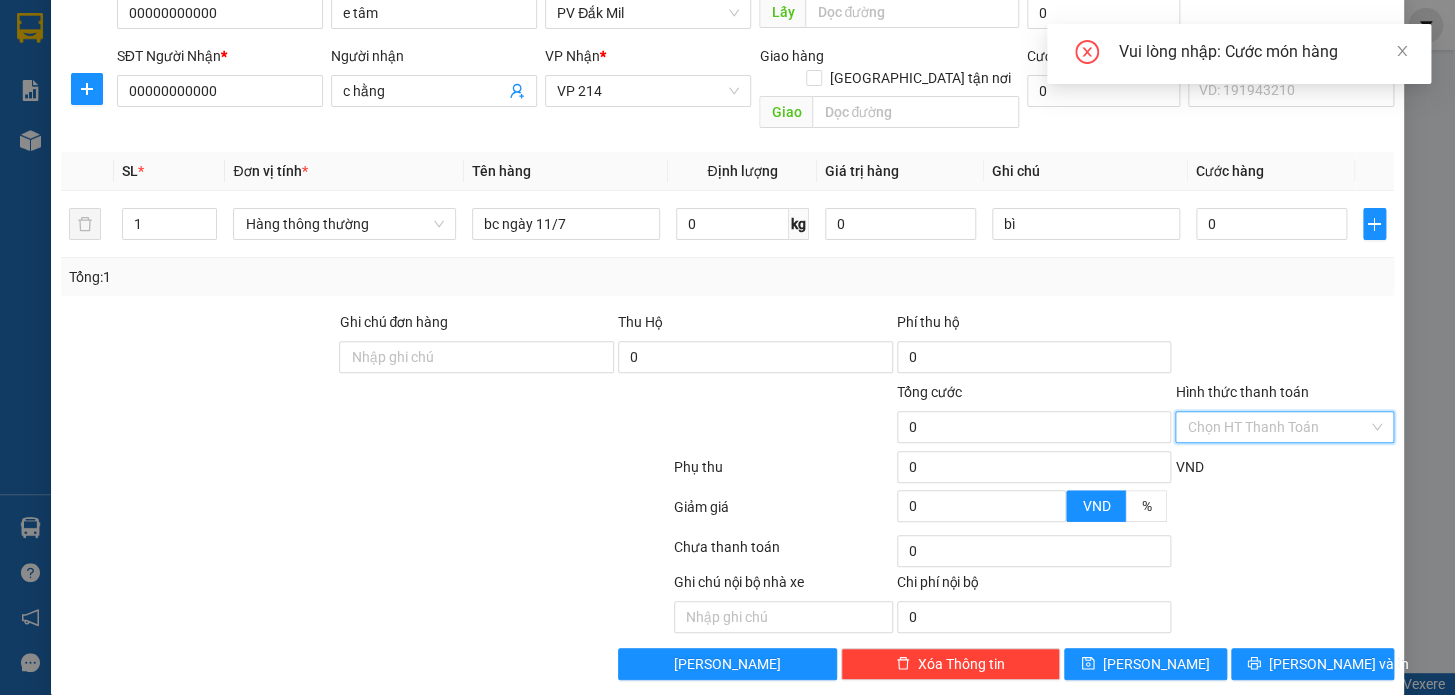 click on "Hình thức thanh toán" at bounding box center (1277, 427) 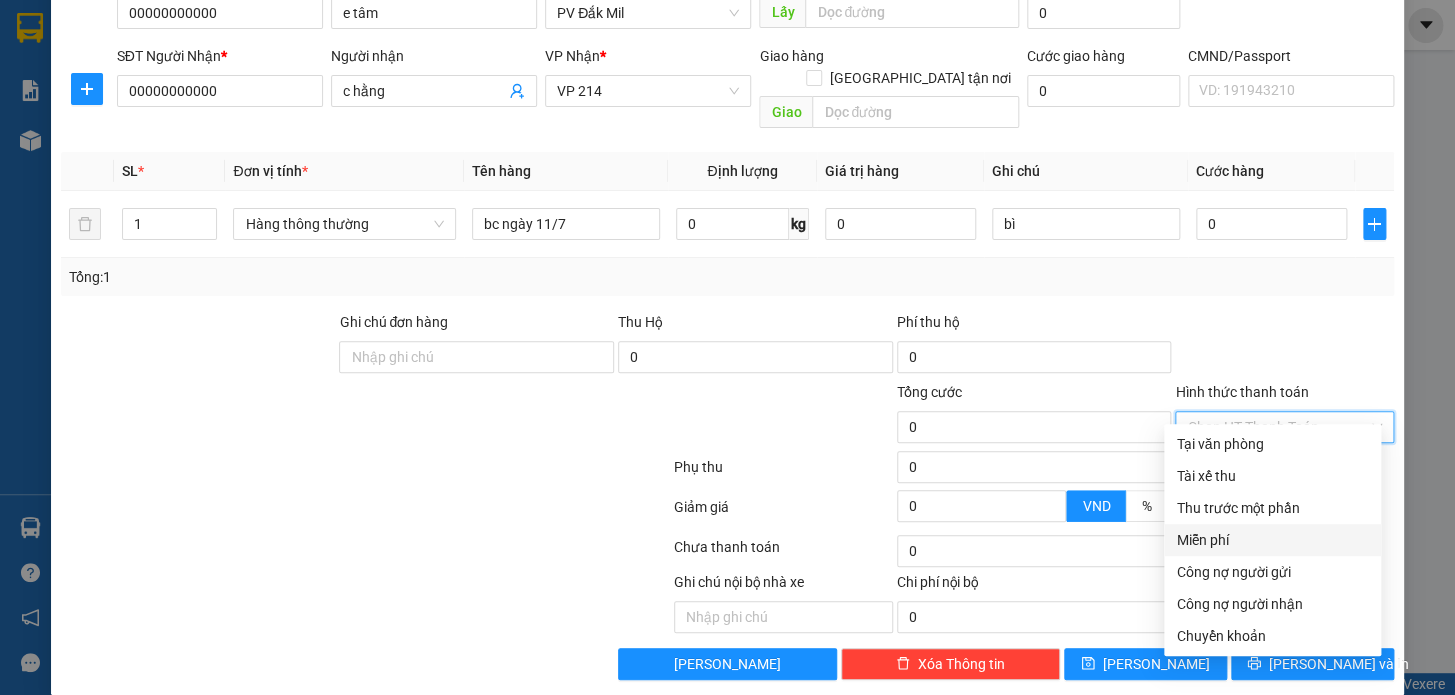 click on "Miễn phí" at bounding box center [1272, 540] 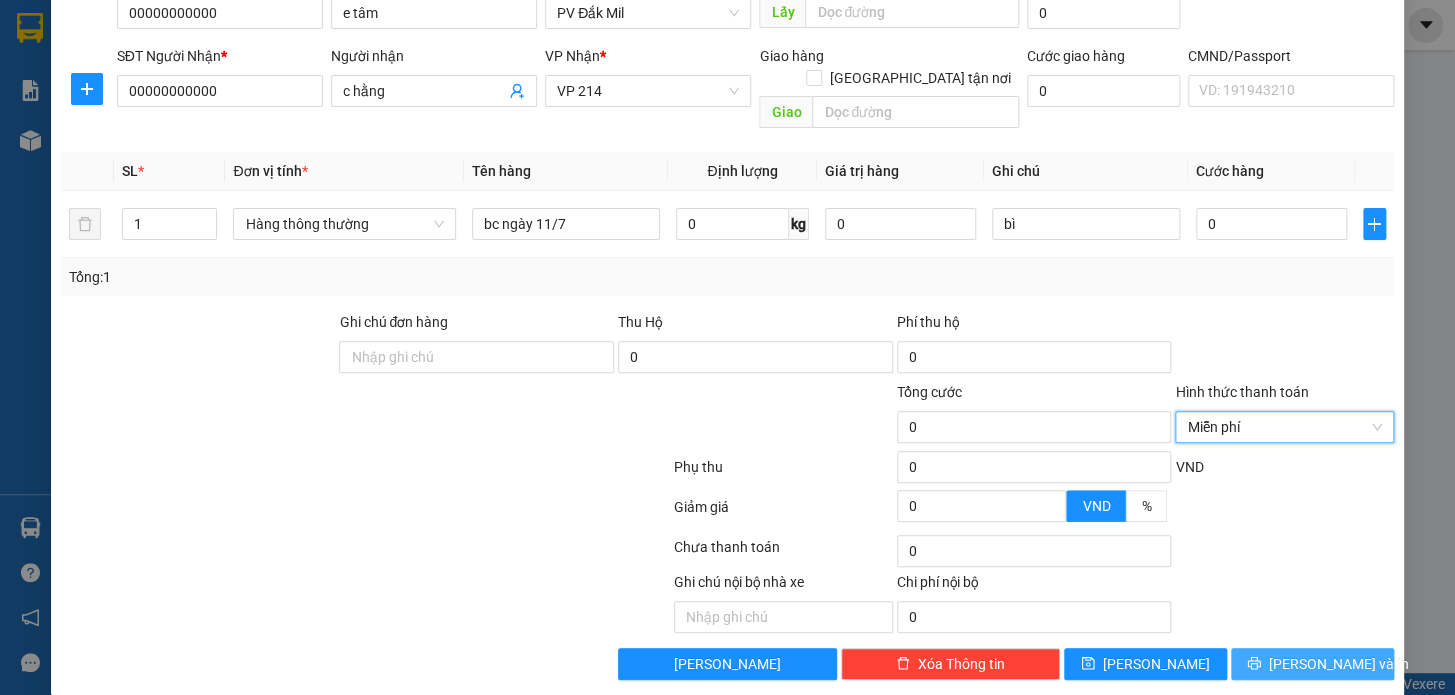 click 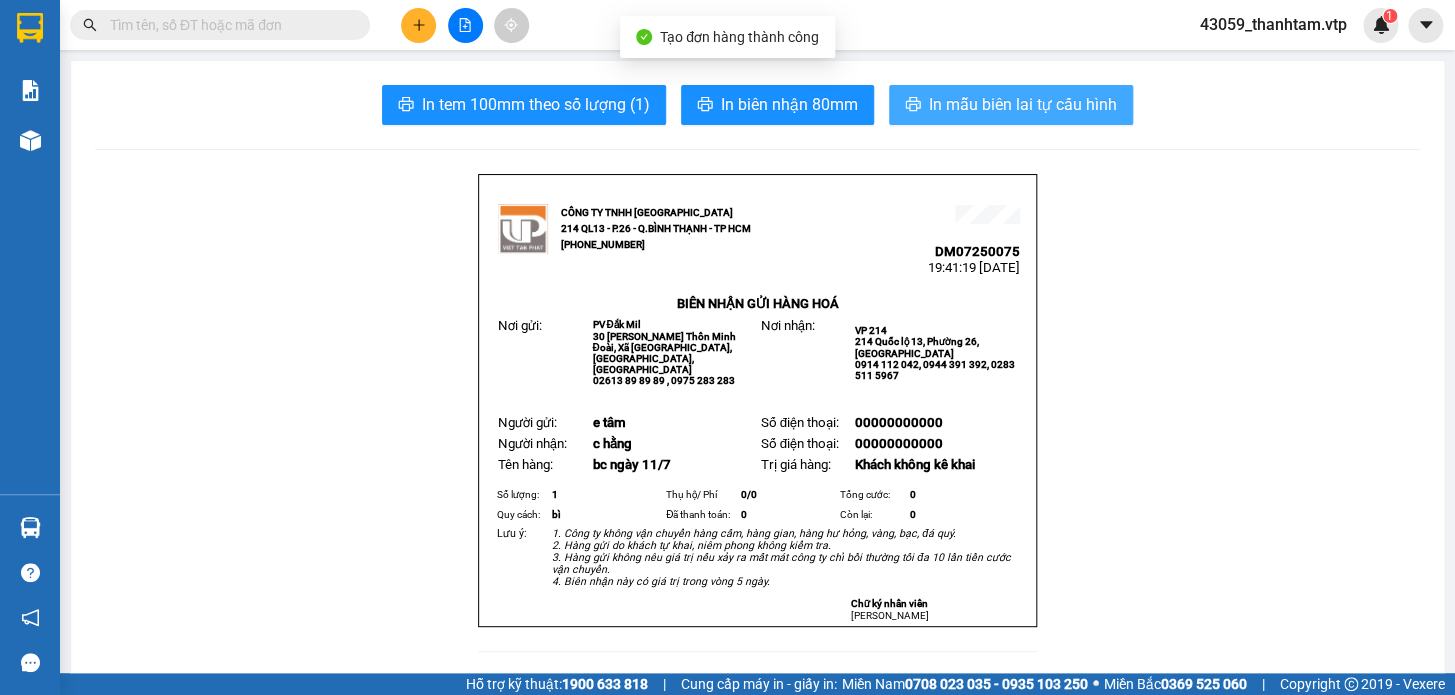 click on "In mẫu biên lai tự cấu hình" at bounding box center (1023, 104) 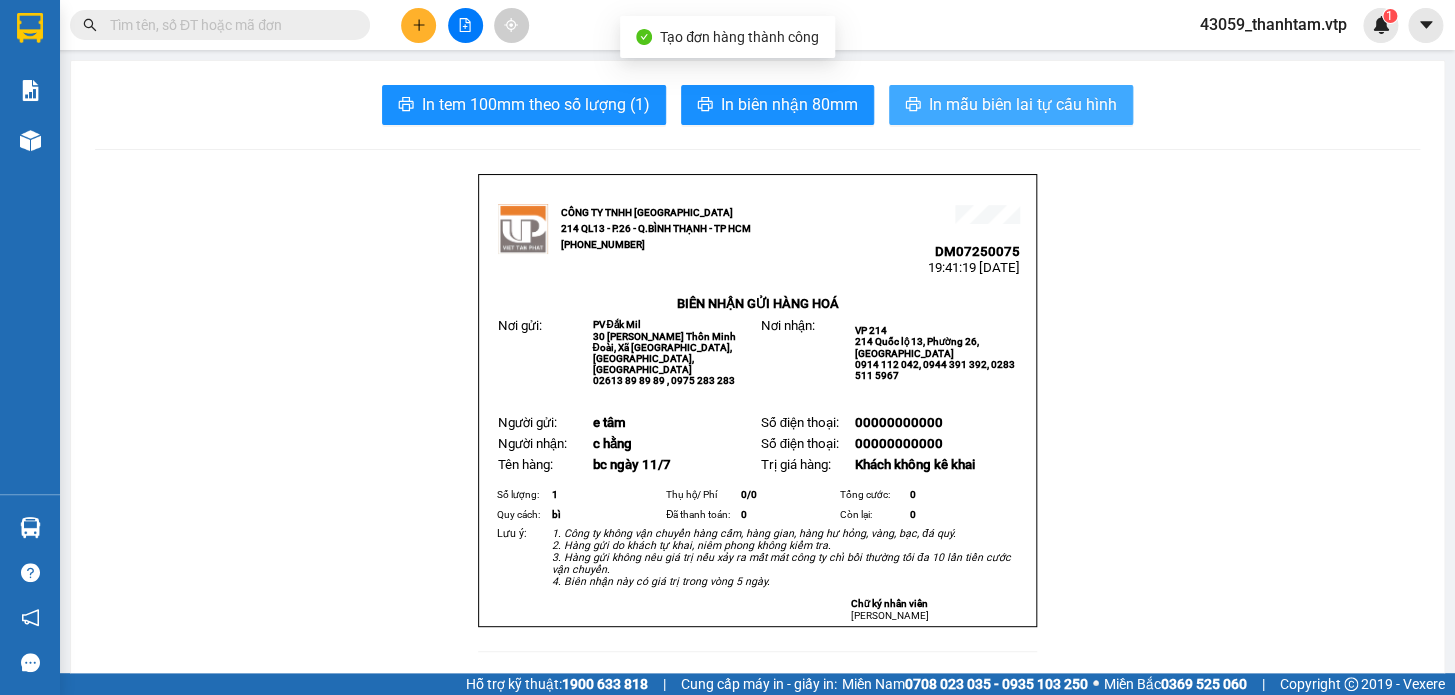scroll, scrollTop: 0, scrollLeft: 0, axis: both 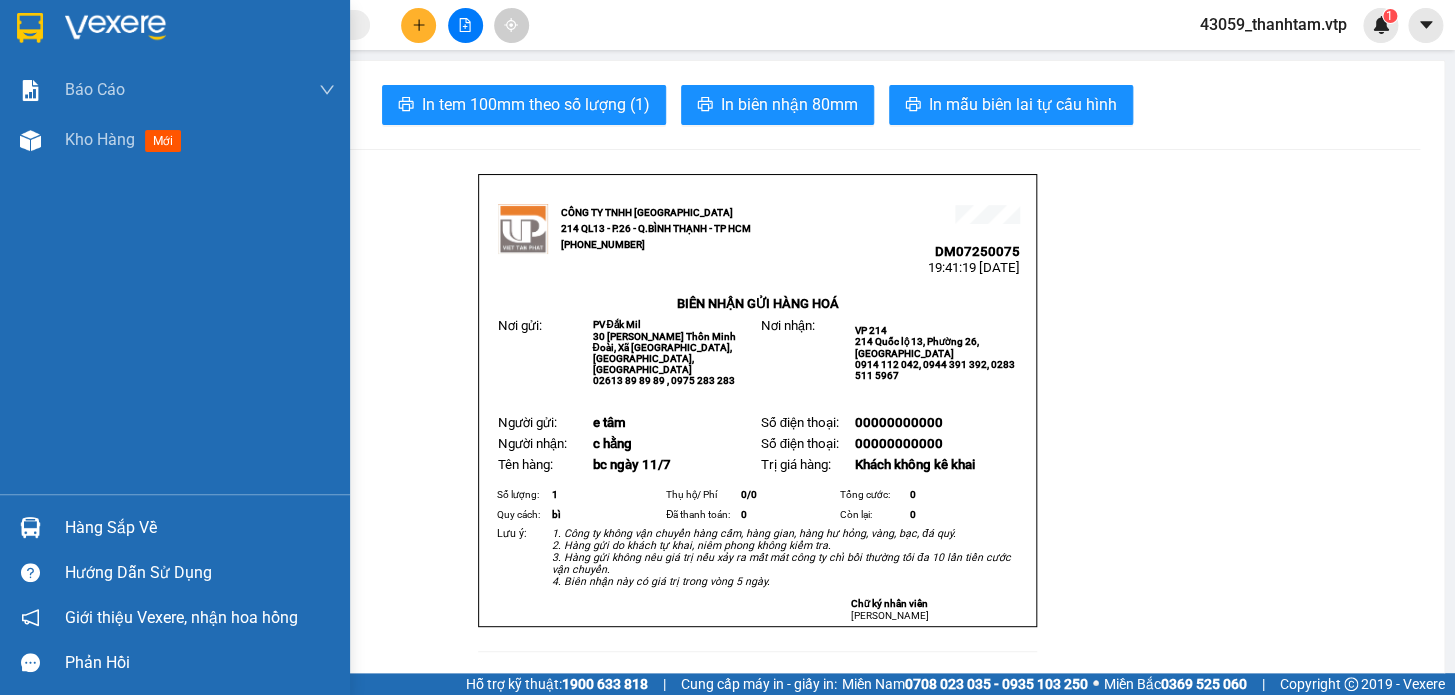 click at bounding box center [30, 28] 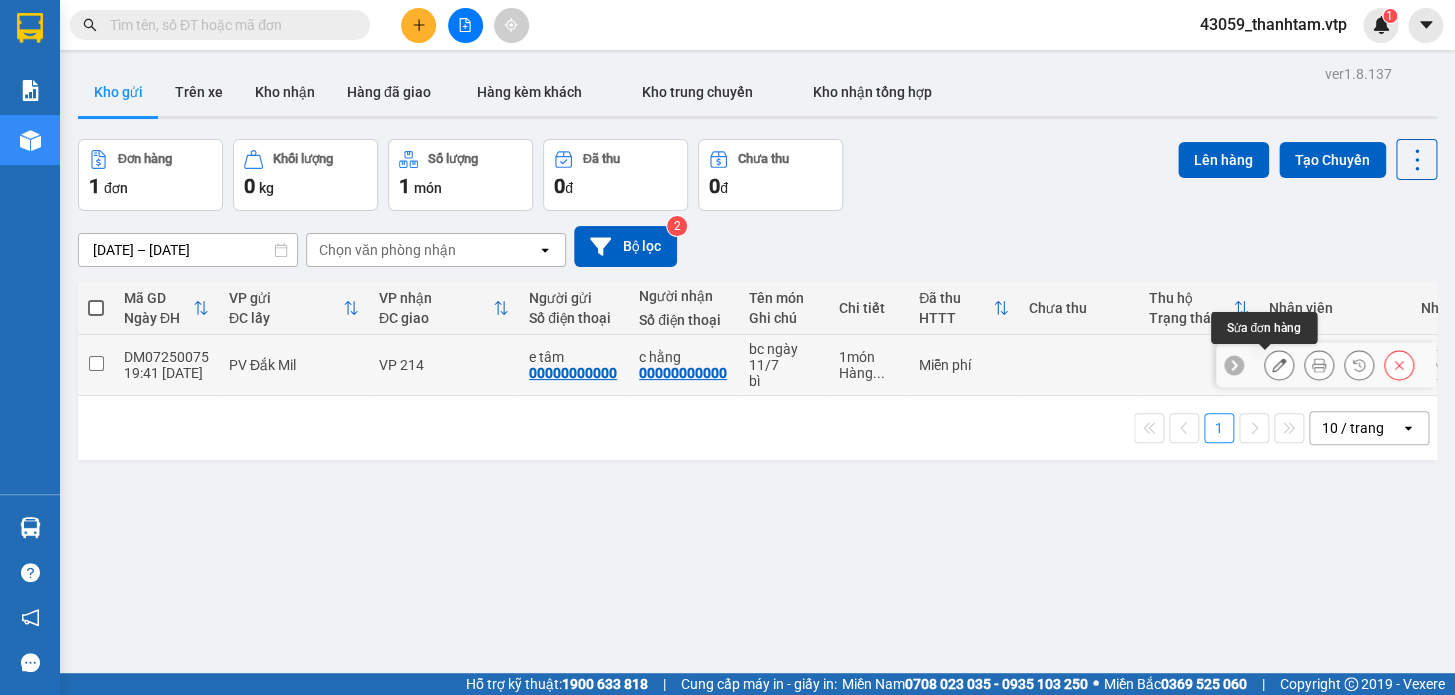 click 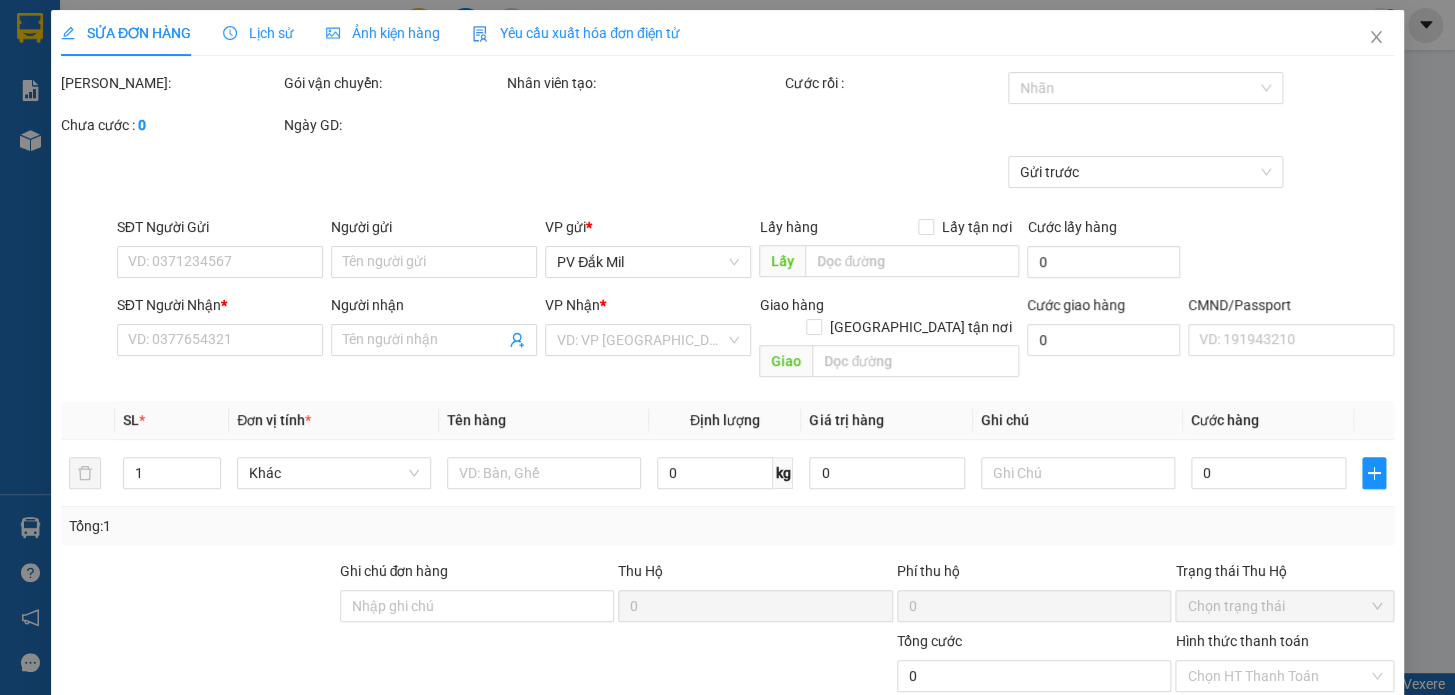 type on "00000000000" 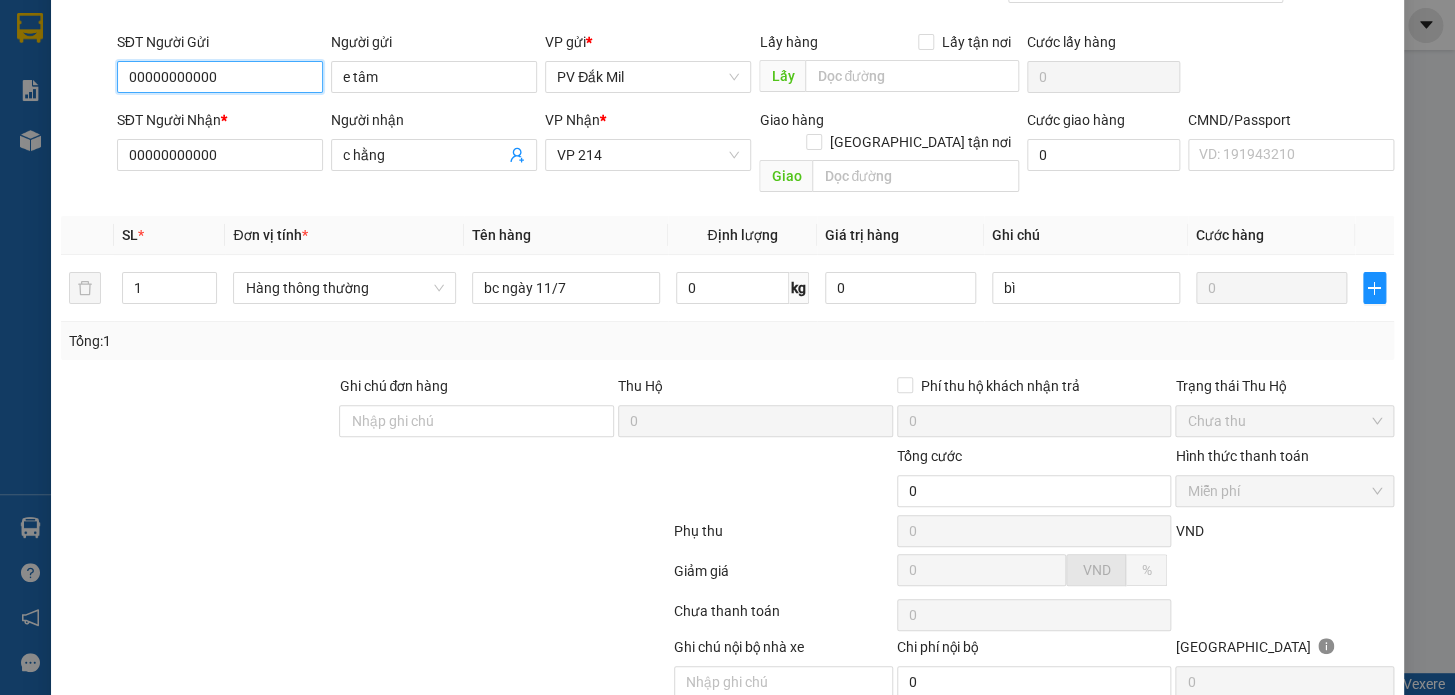 scroll, scrollTop: 0, scrollLeft: 0, axis: both 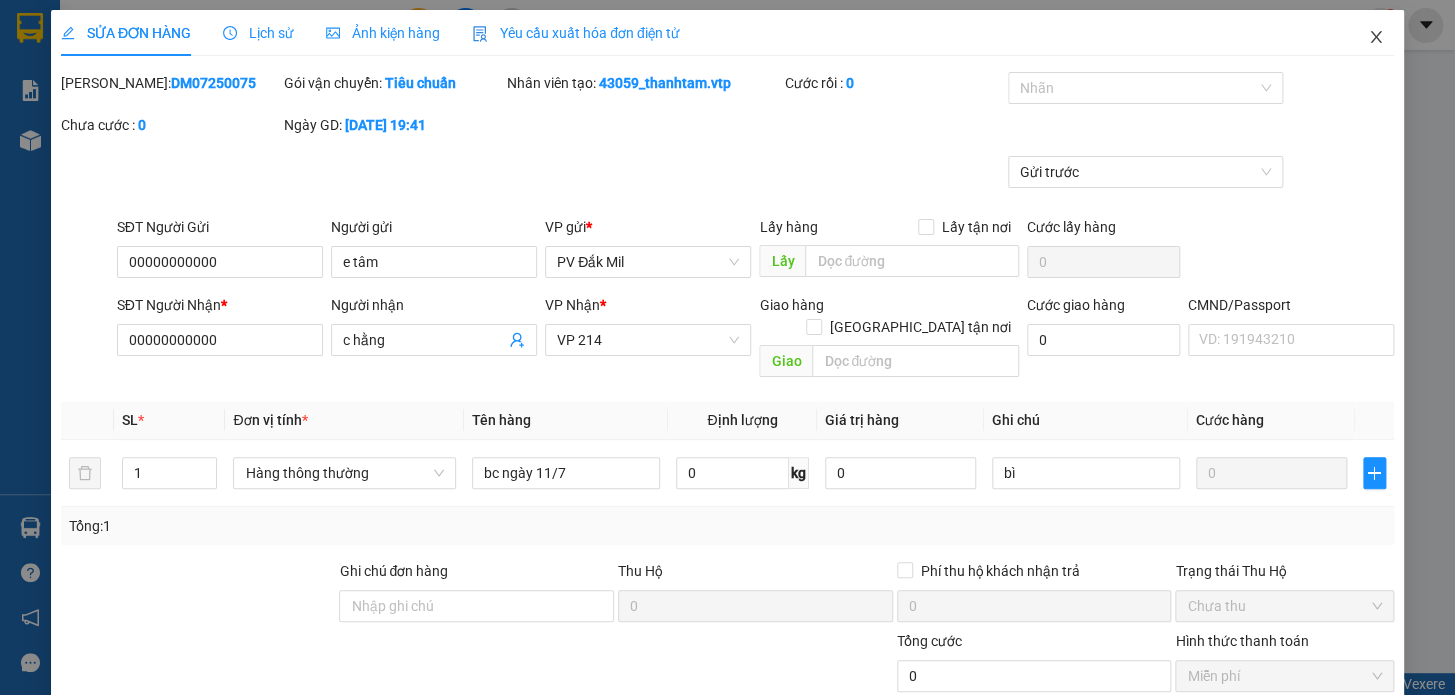click 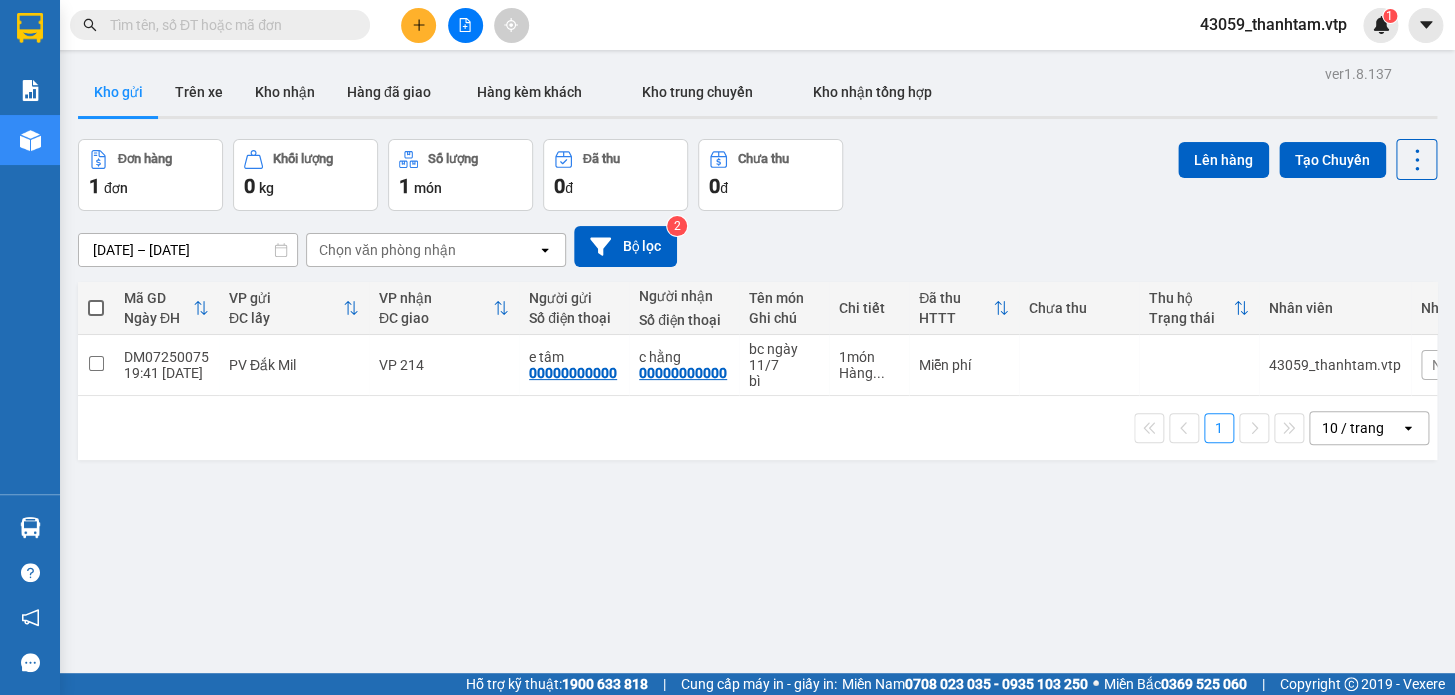 click 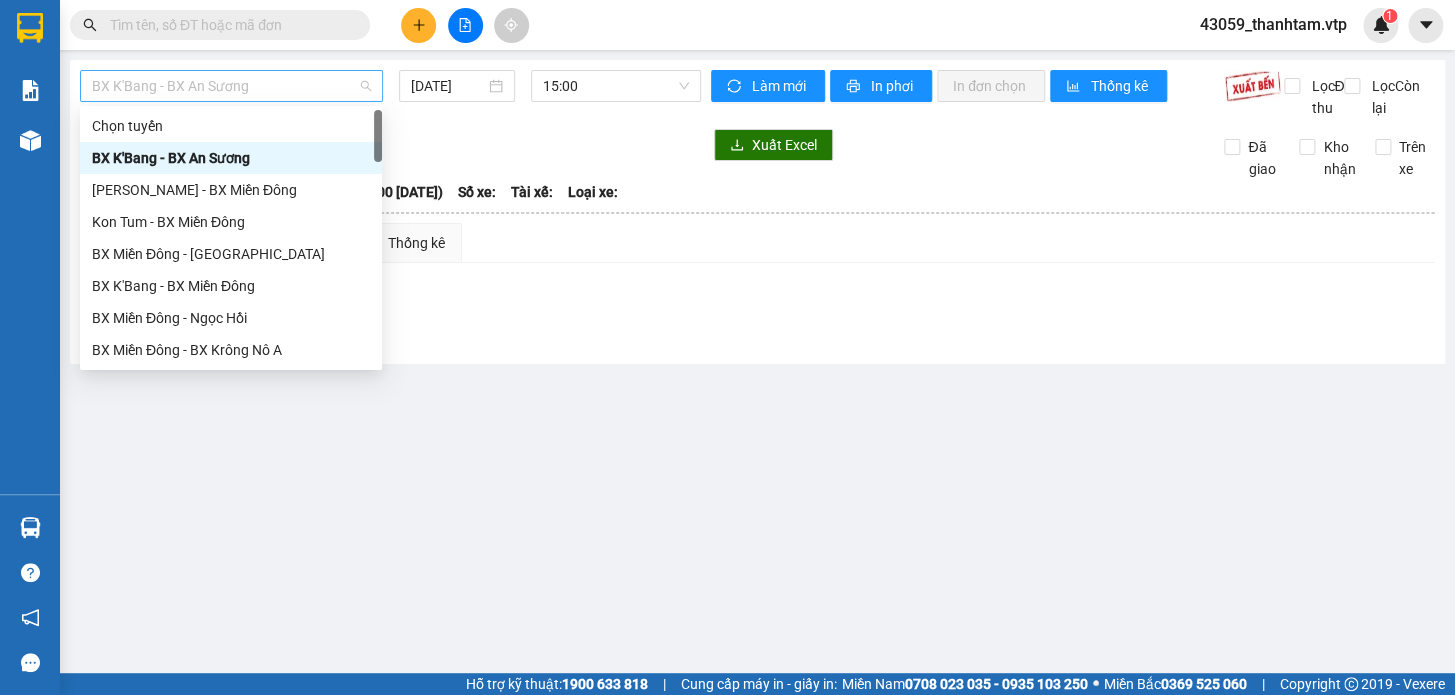 click on "BX K'Bang - BX An Sương" at bounding box center (231, 86) 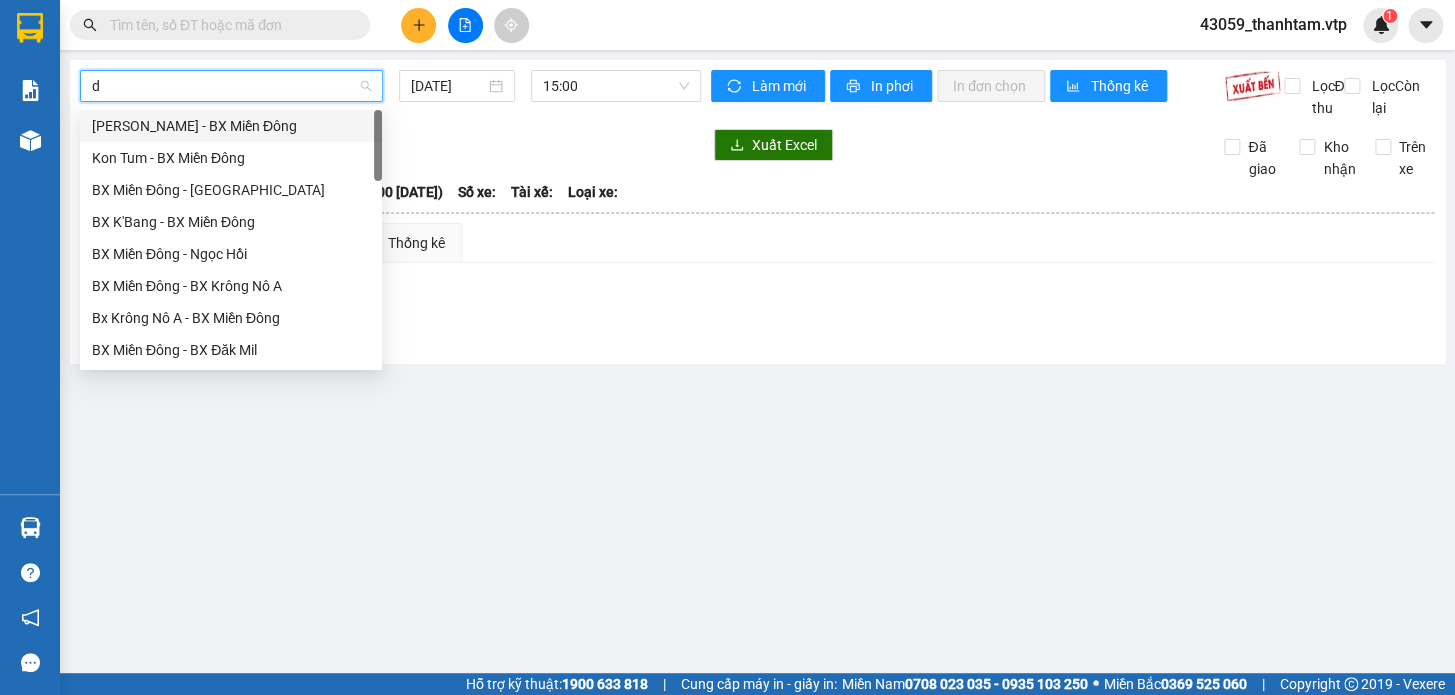 type on "dm" 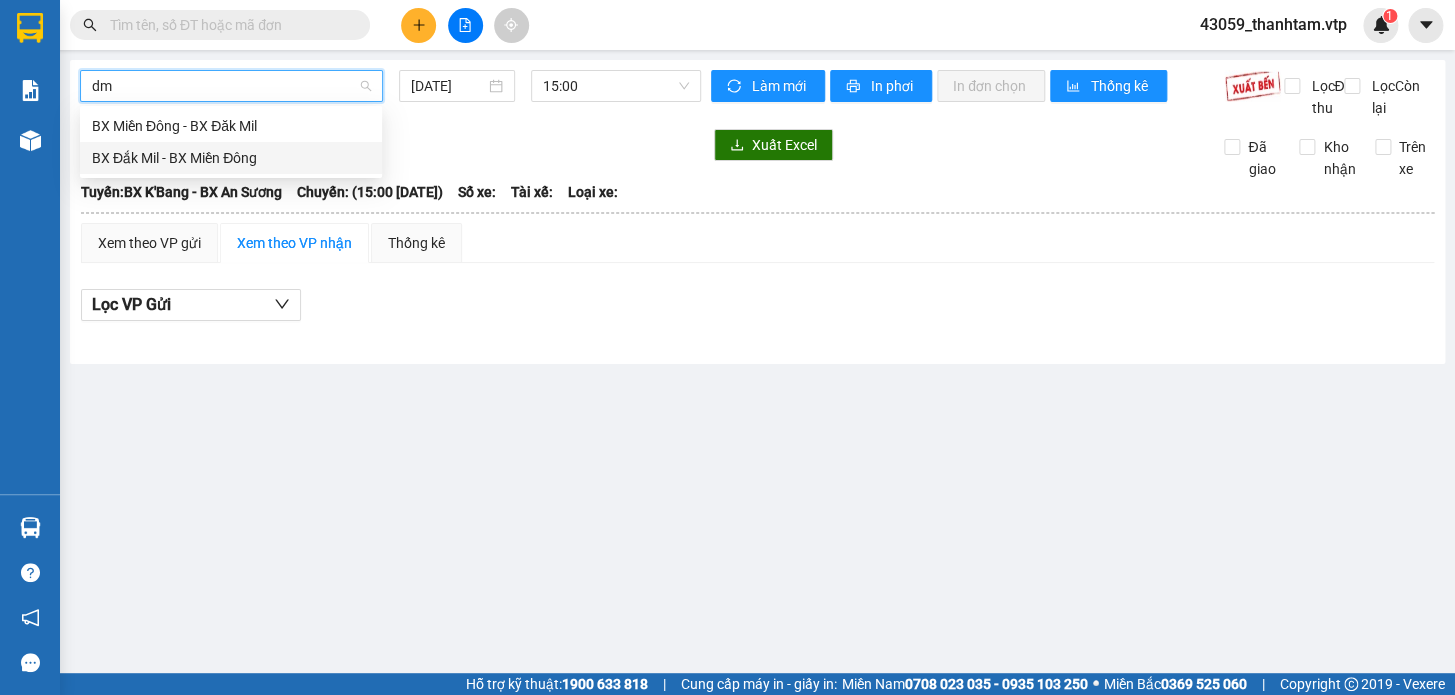click on "BX Đắk Mil - BX Miền Đông" at bounding box center [231, 158] 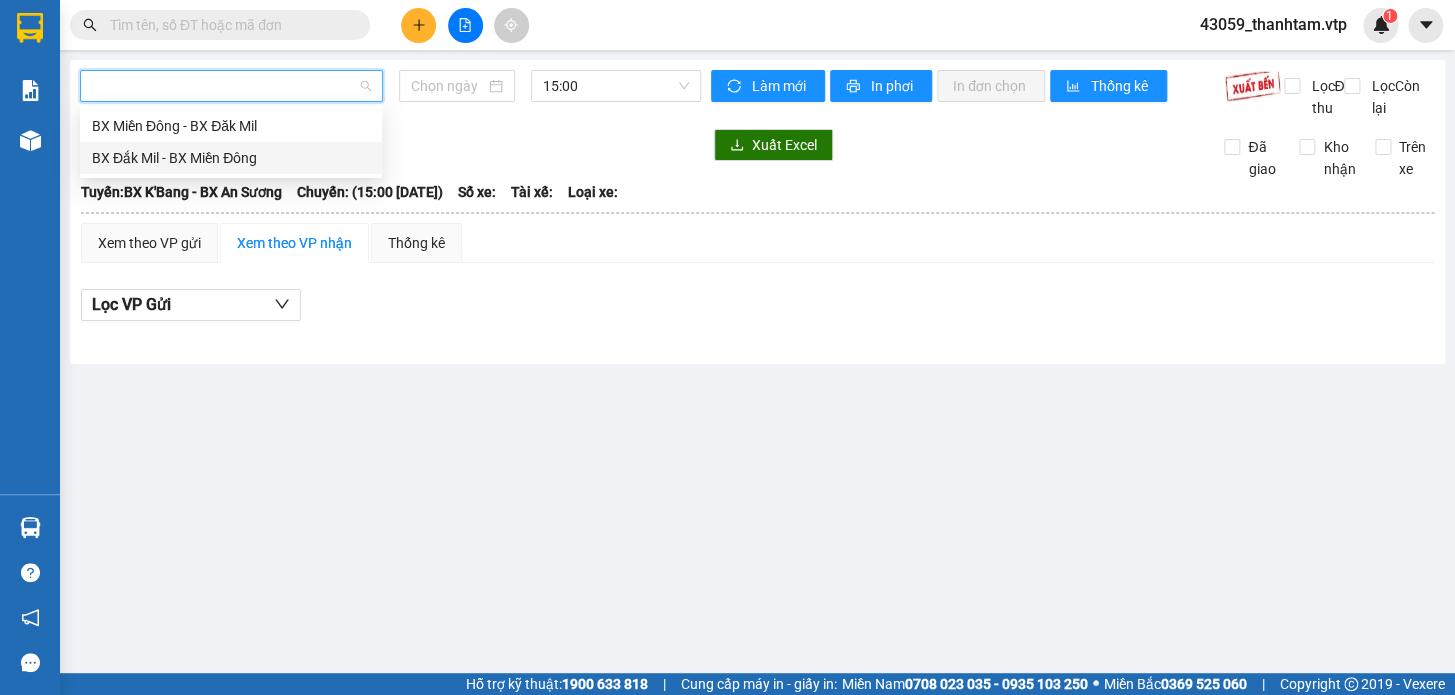 type on "[DATE]" 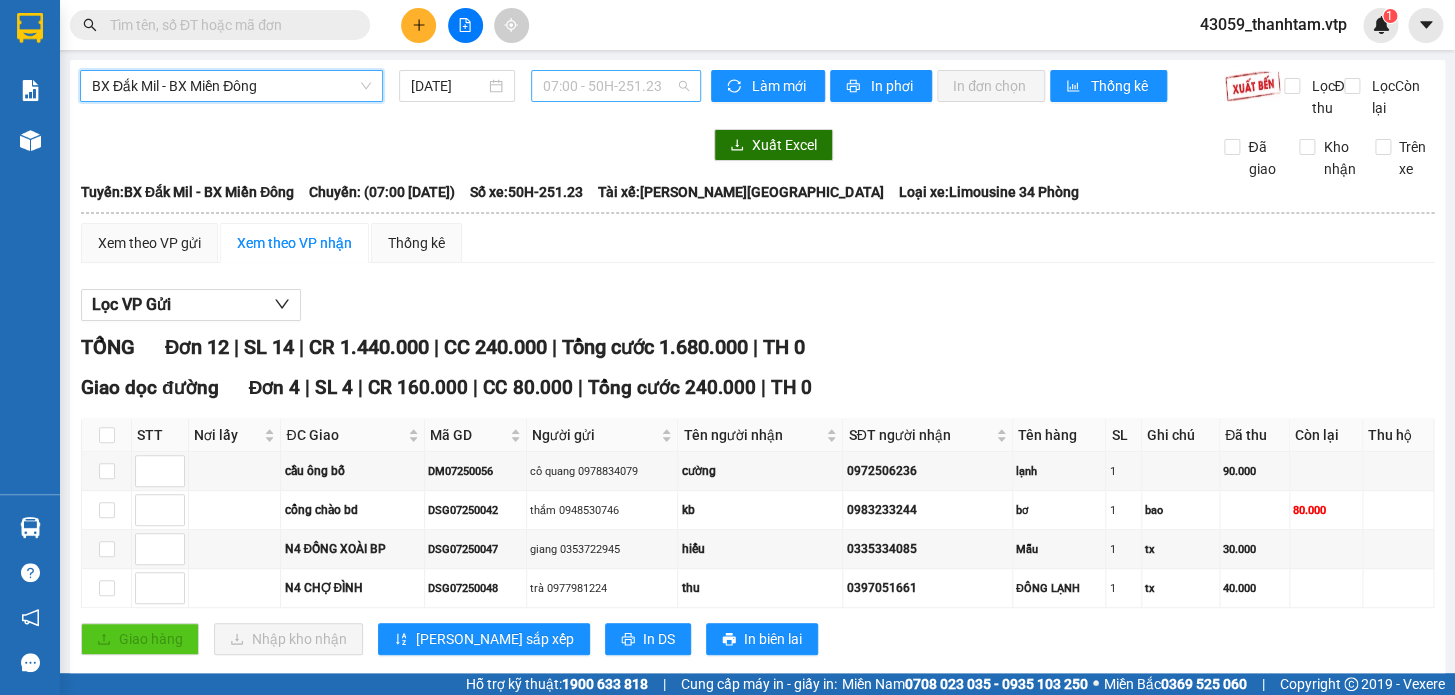 click on "07:00     - 50H-251.23" at bounding box center (616, 86) 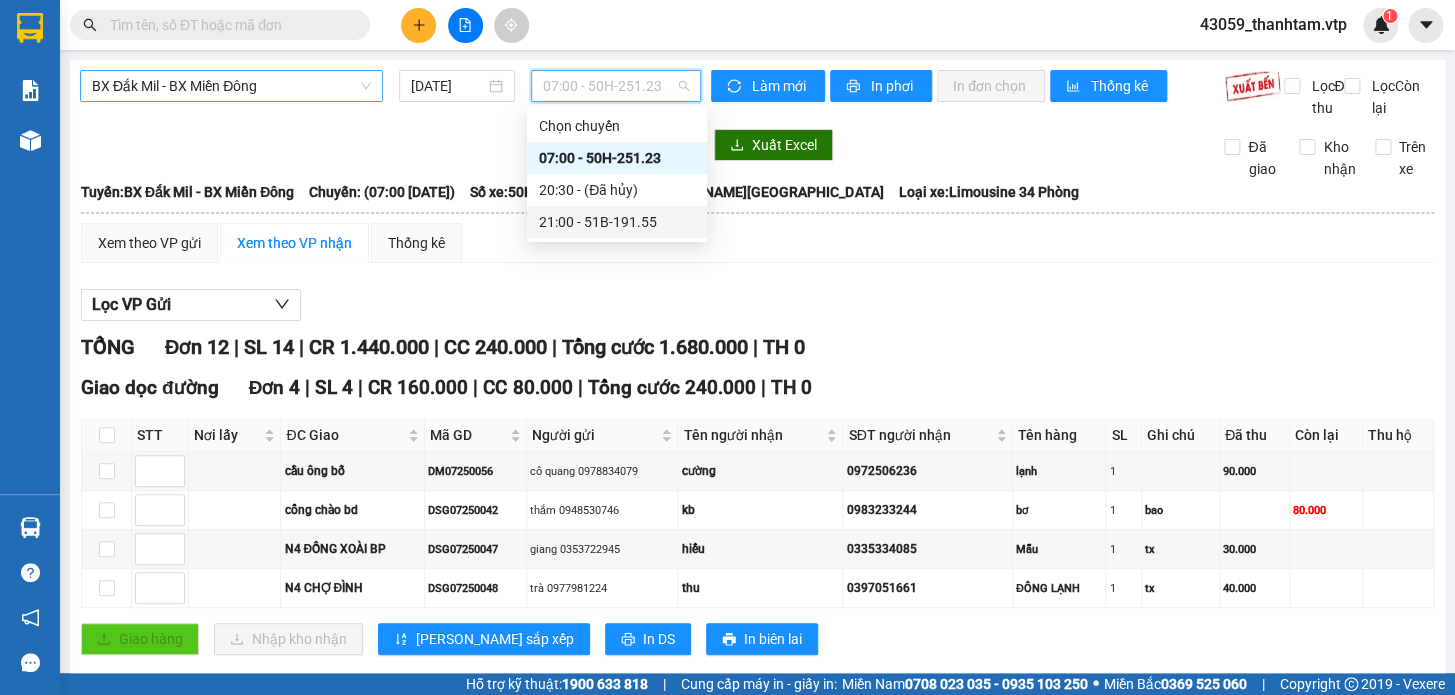 click on "21:00     - 51B-191.55" at bounding box center (617, 222) 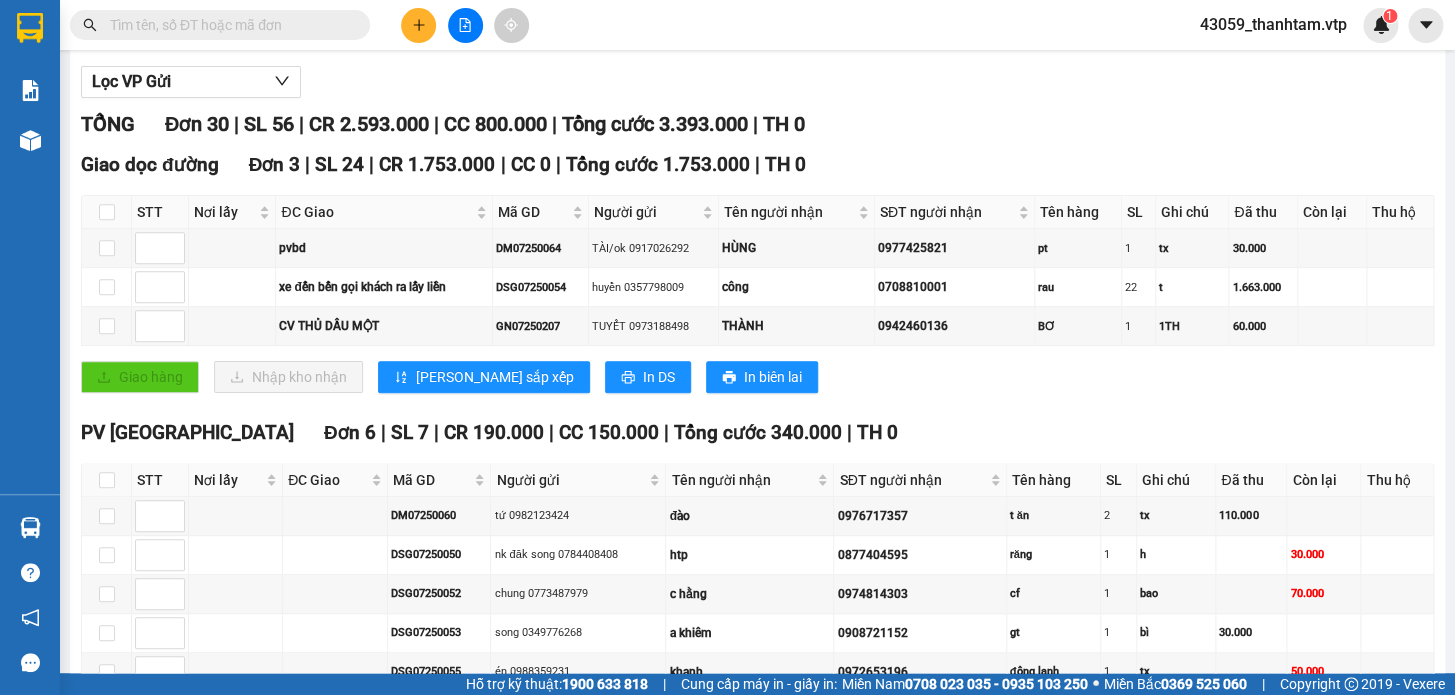 scroll, scrollTop: 272, scrollLeft: 0, axis: vertical 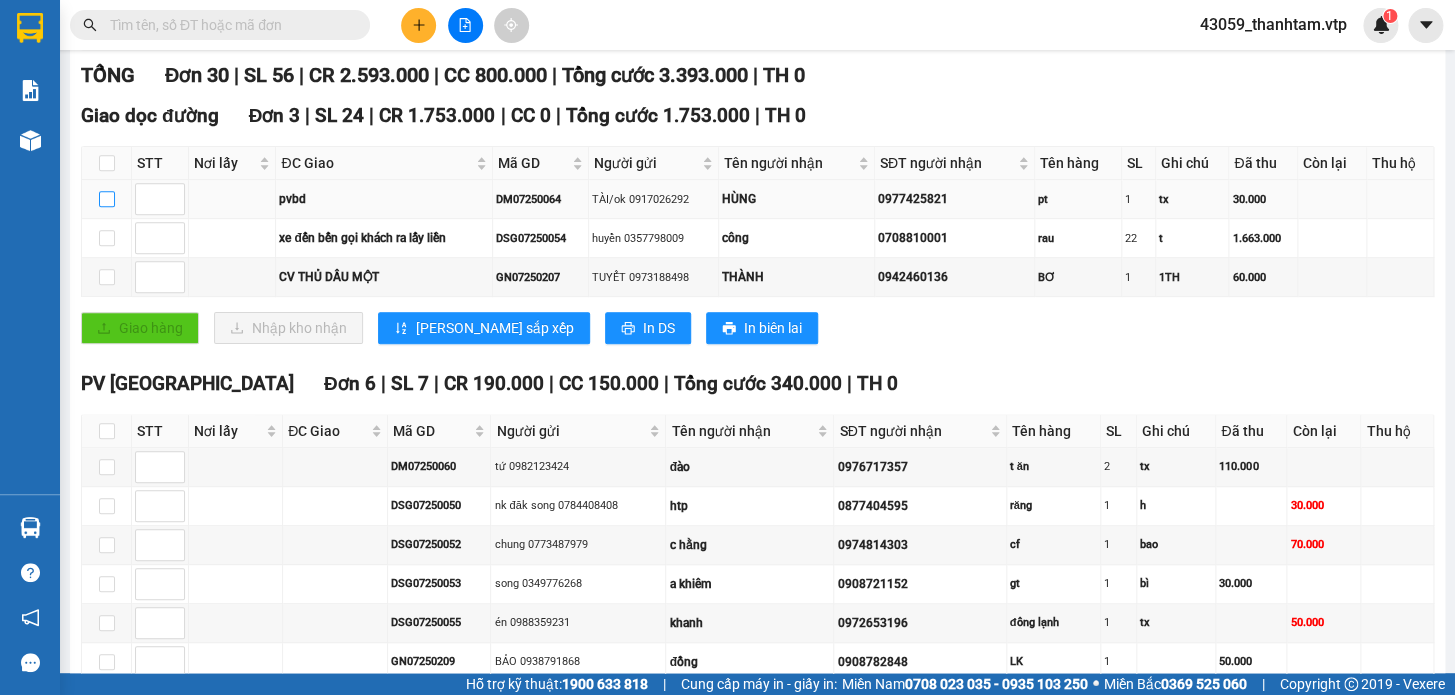click at bounding box center (107, 199) 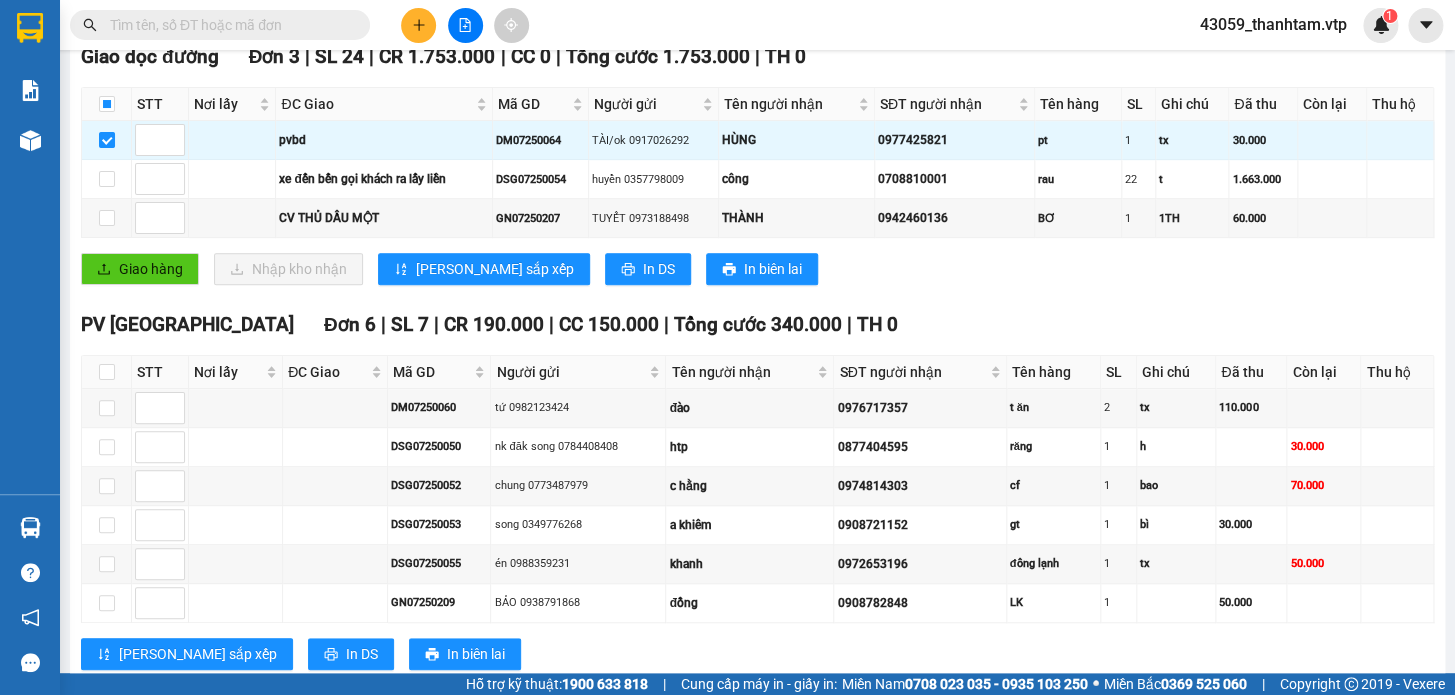 scroll, scrollTop: 363, scrollLeft: 0, axis: vertical 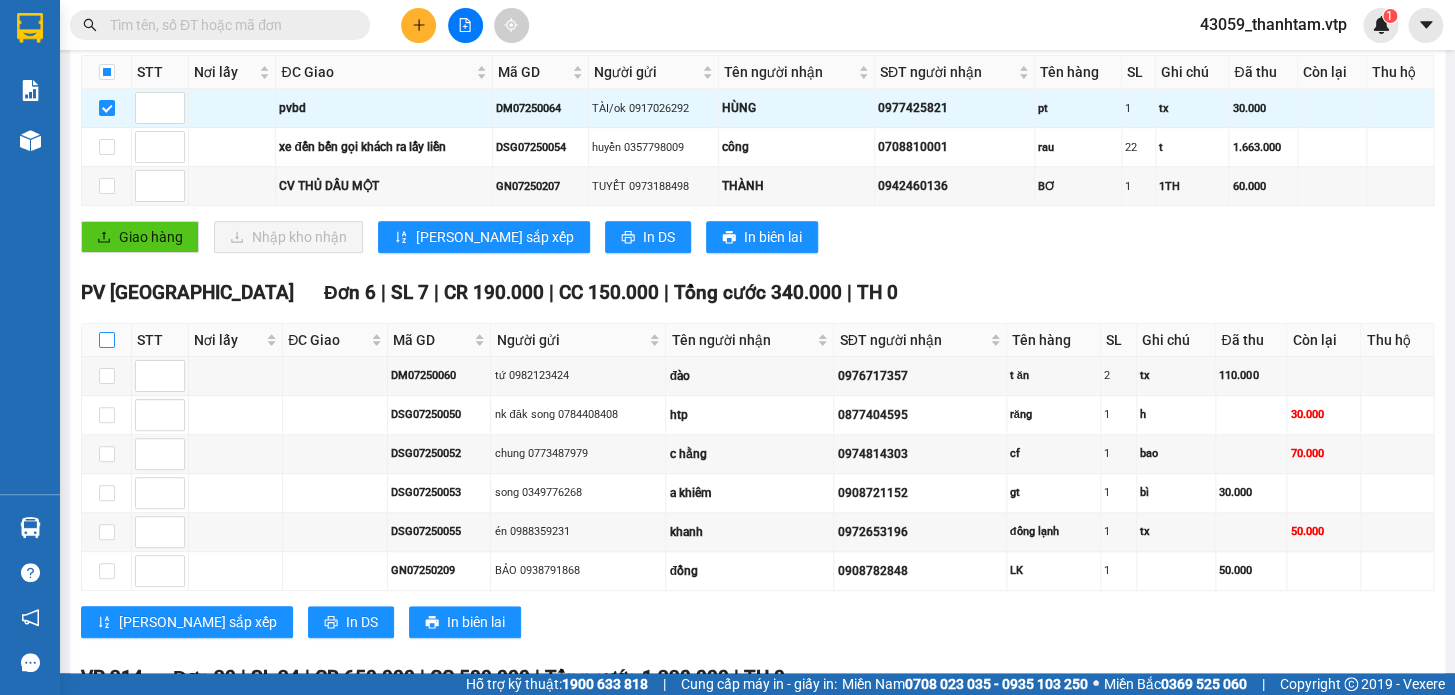 click at bounding box center [107, 340] 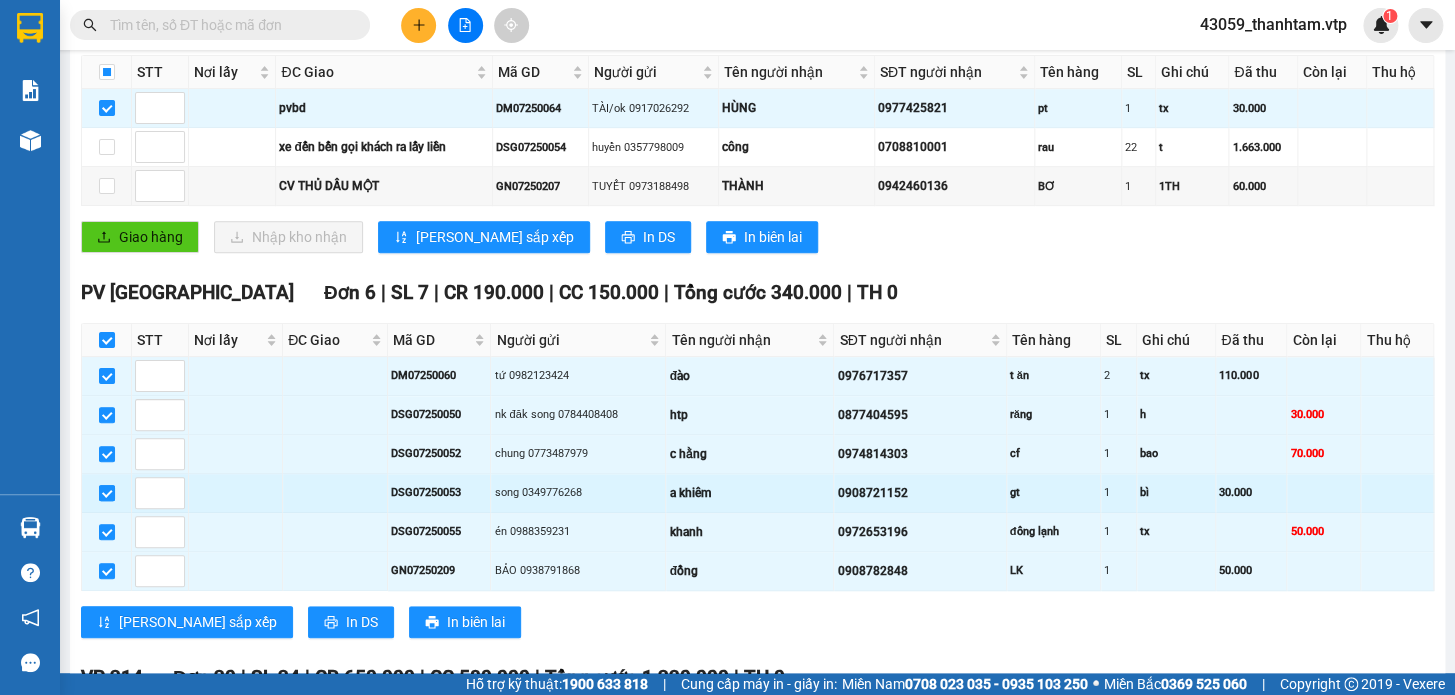 click at bounding box center [107, 493] 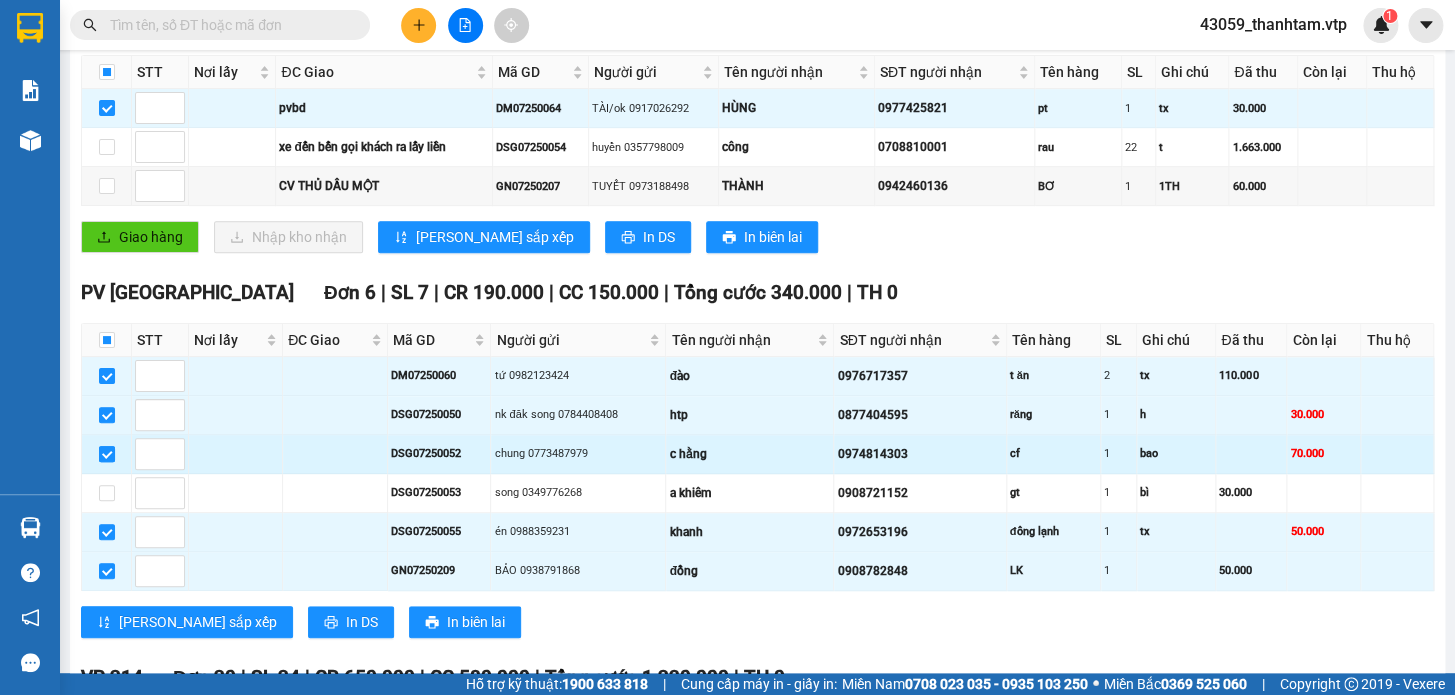 click at bounding box center (107, 454) 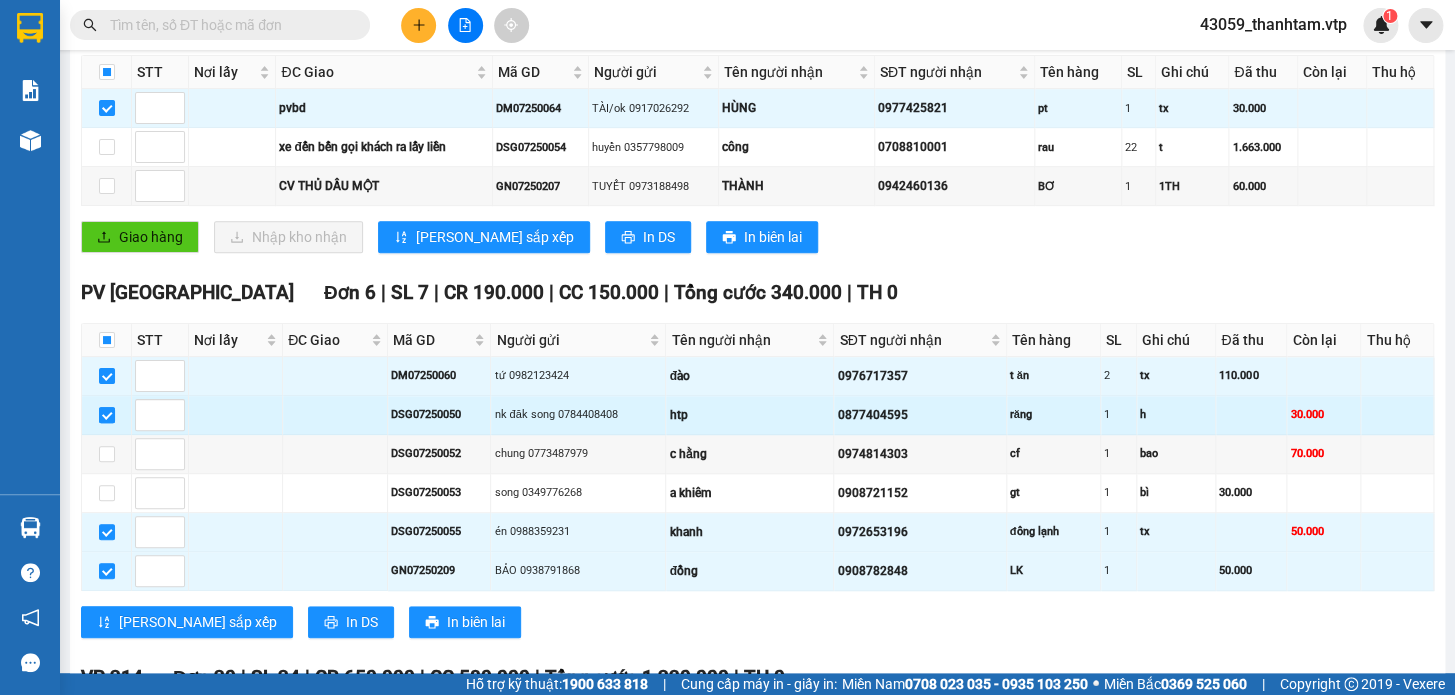 click at bounding box center [107, 415] 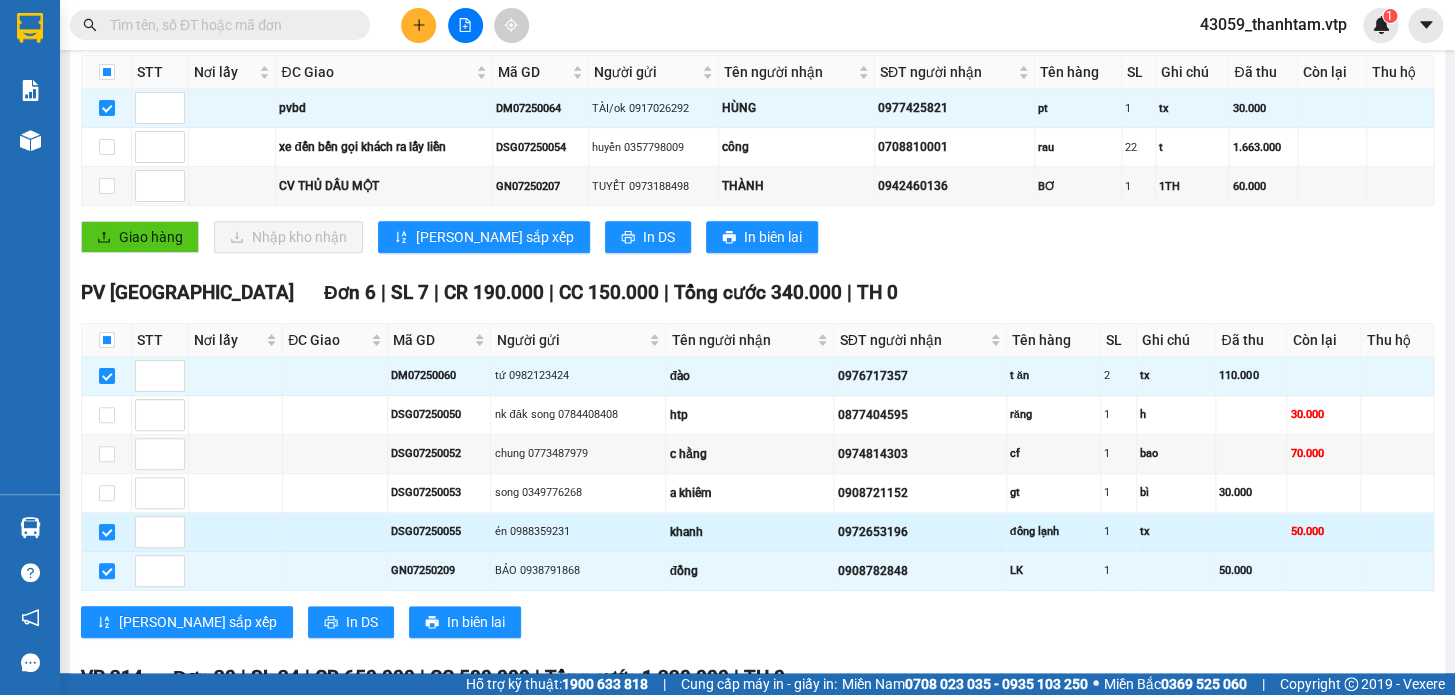 click at bounding box center (107, 532) 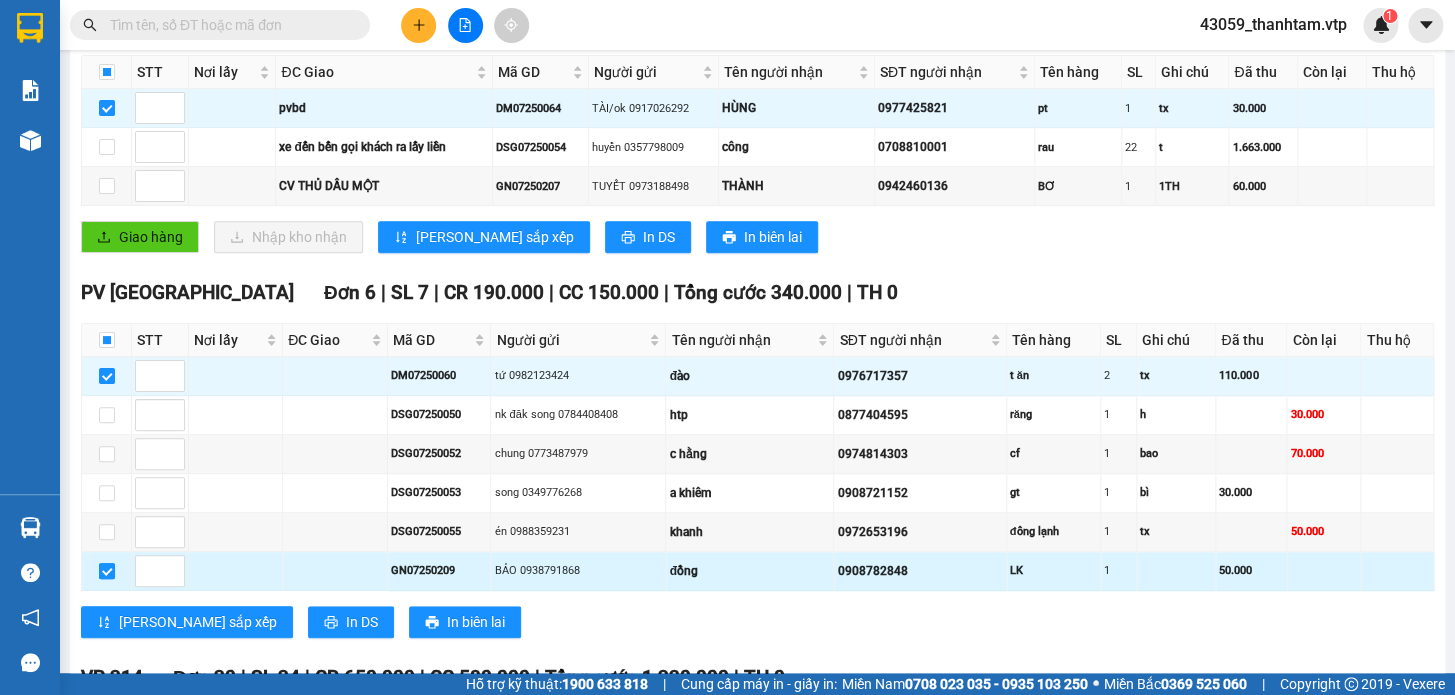 click at bounding box center [107, 571] 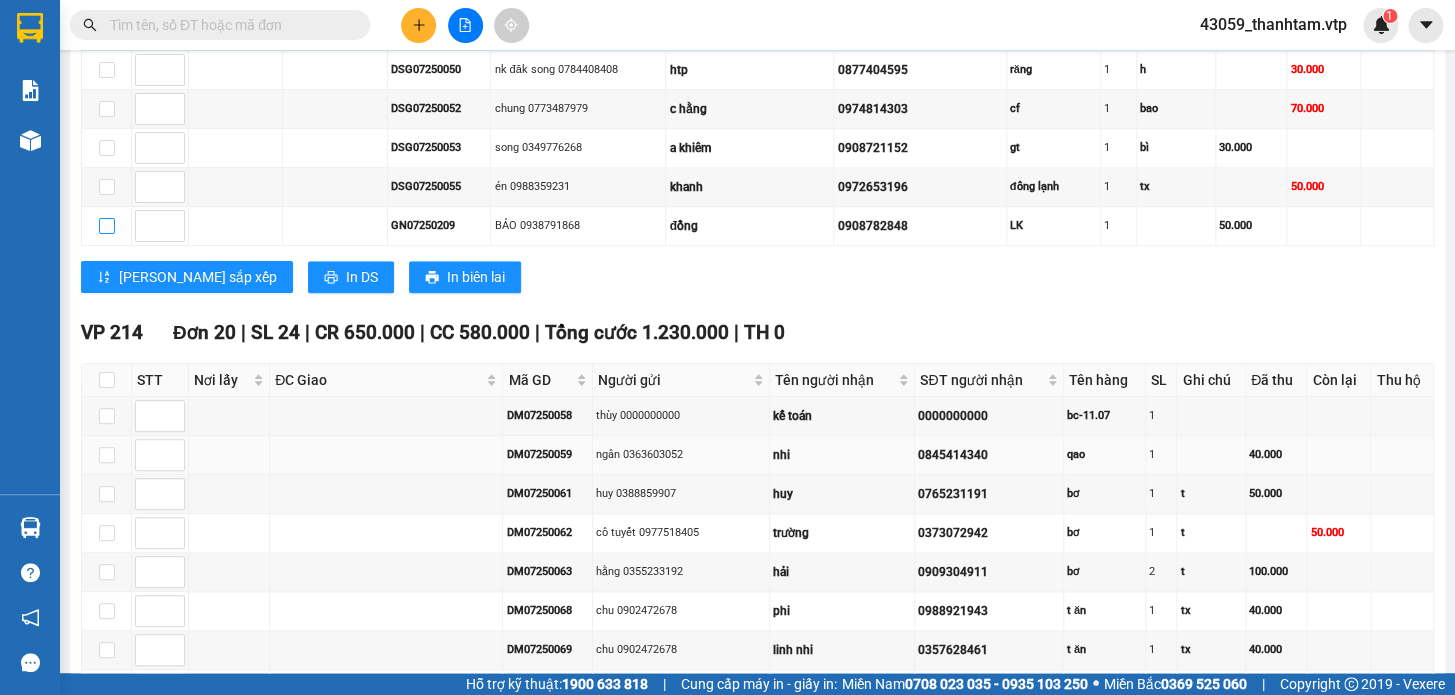scroll, scrollTop: 727, scrollLeft: 0, axis: vertical 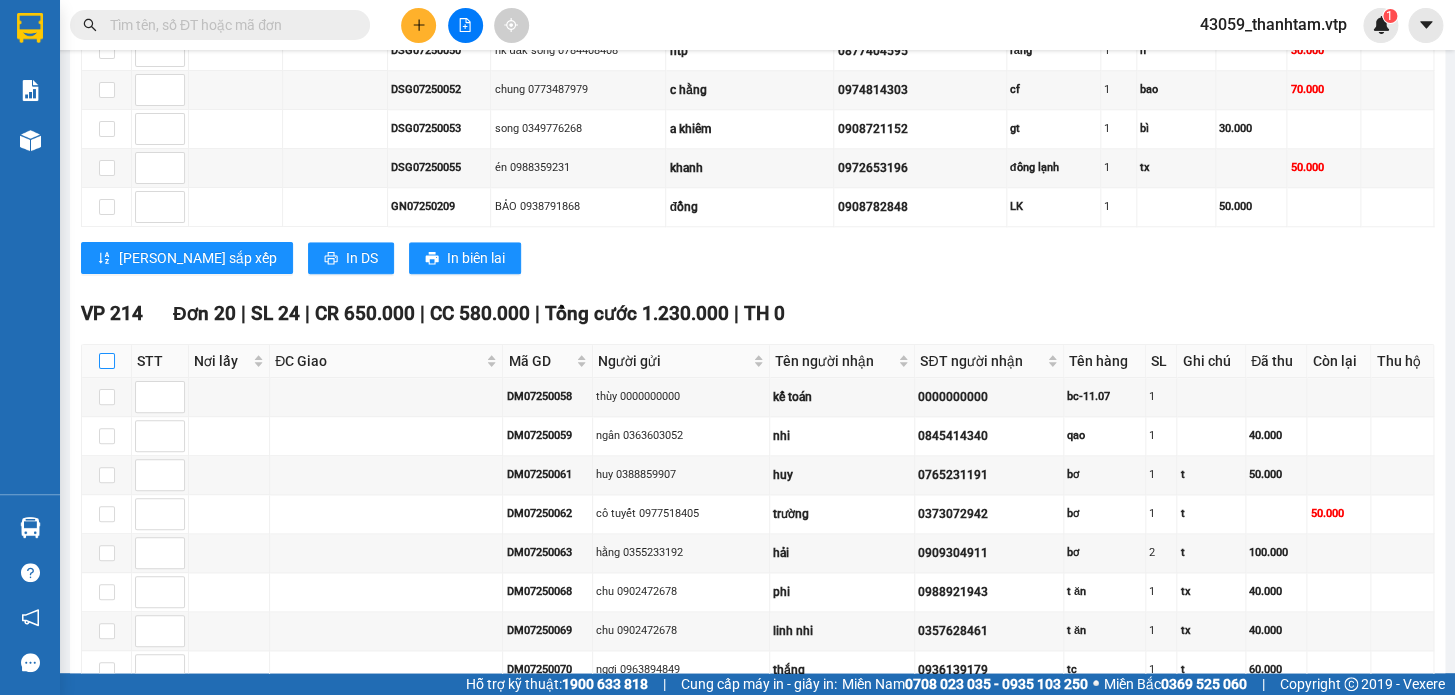 click at bounding box center [107, 361] 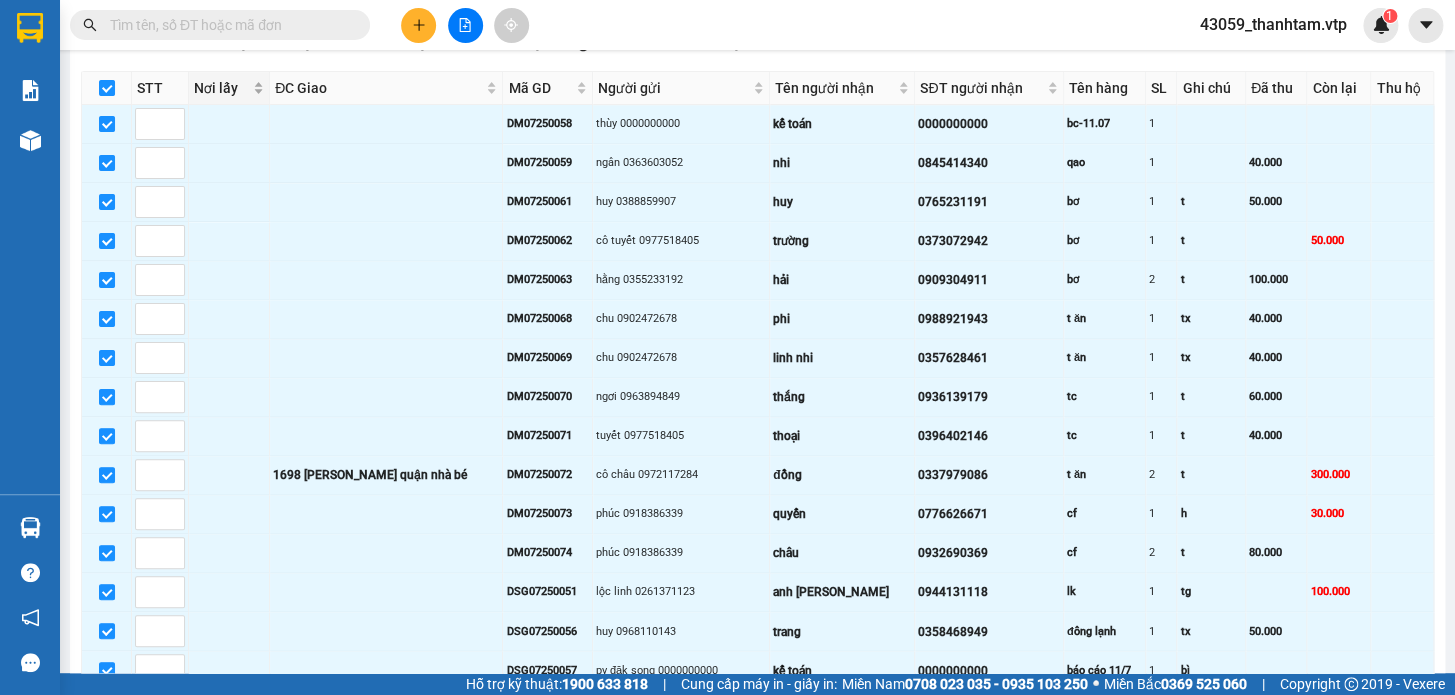 scroll, scrollTop: 1090, scrollLeft: 0, axis: vertical 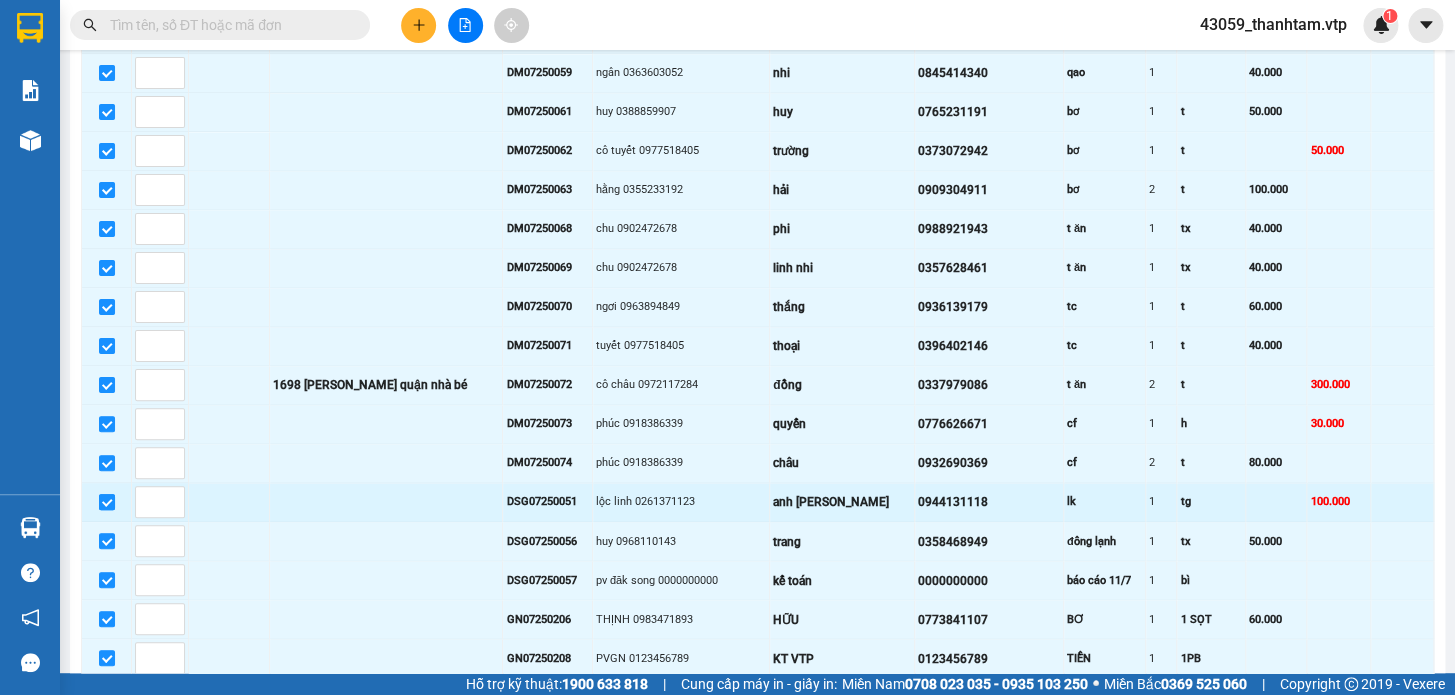 click at bounding box center (107, 502) 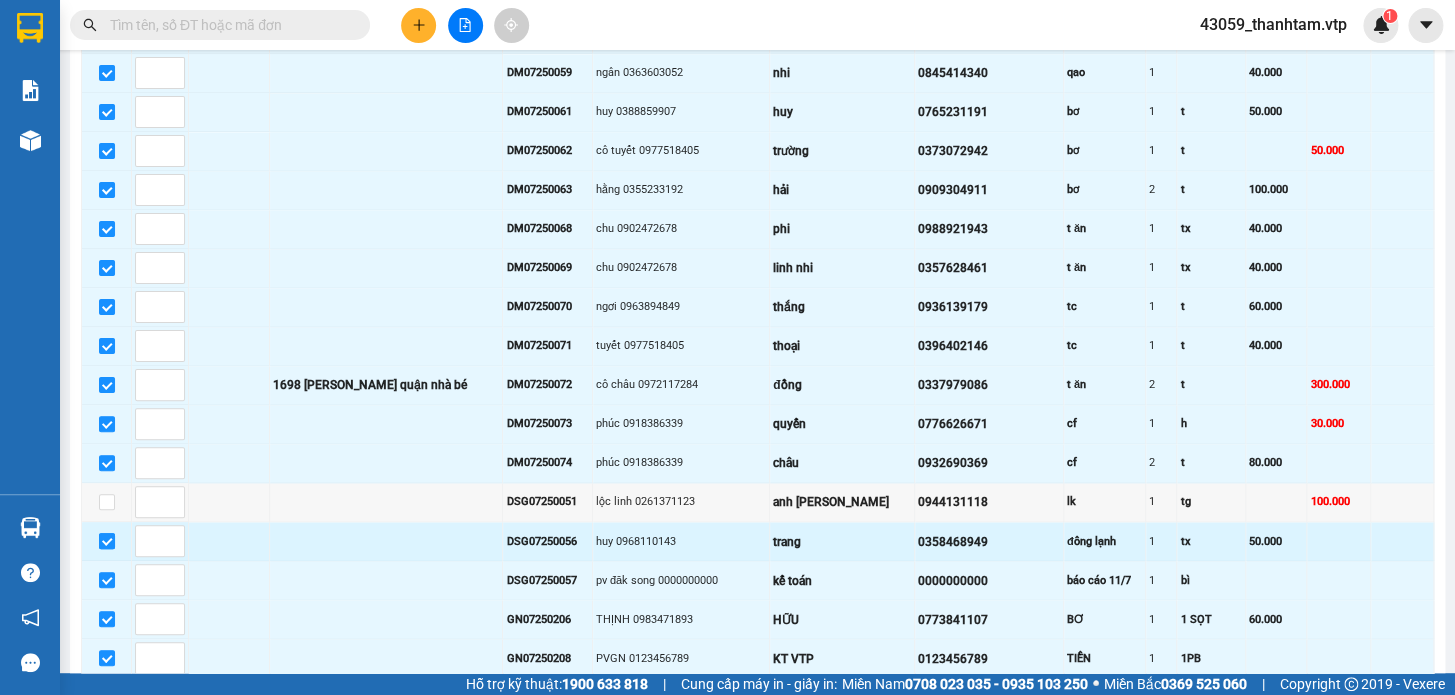 click at bounding box center (107, 541) 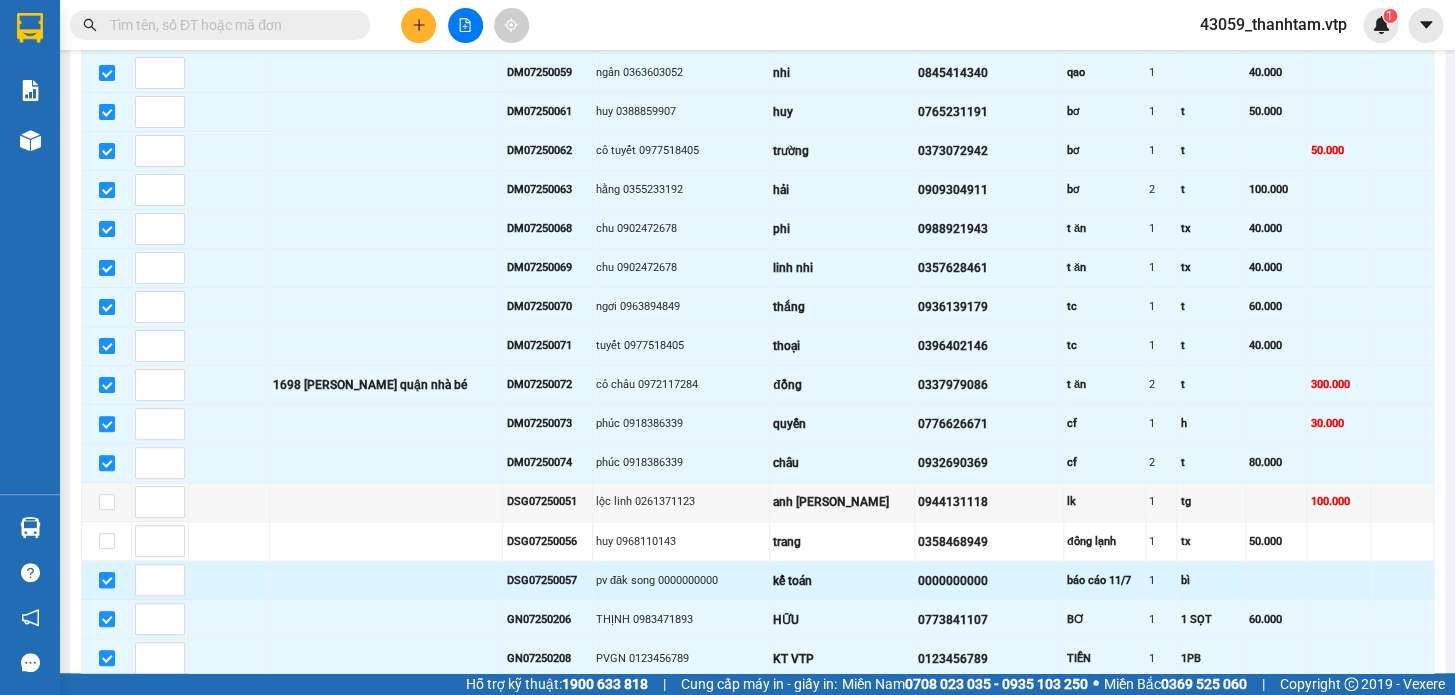 click at bounding box center [107, 580] 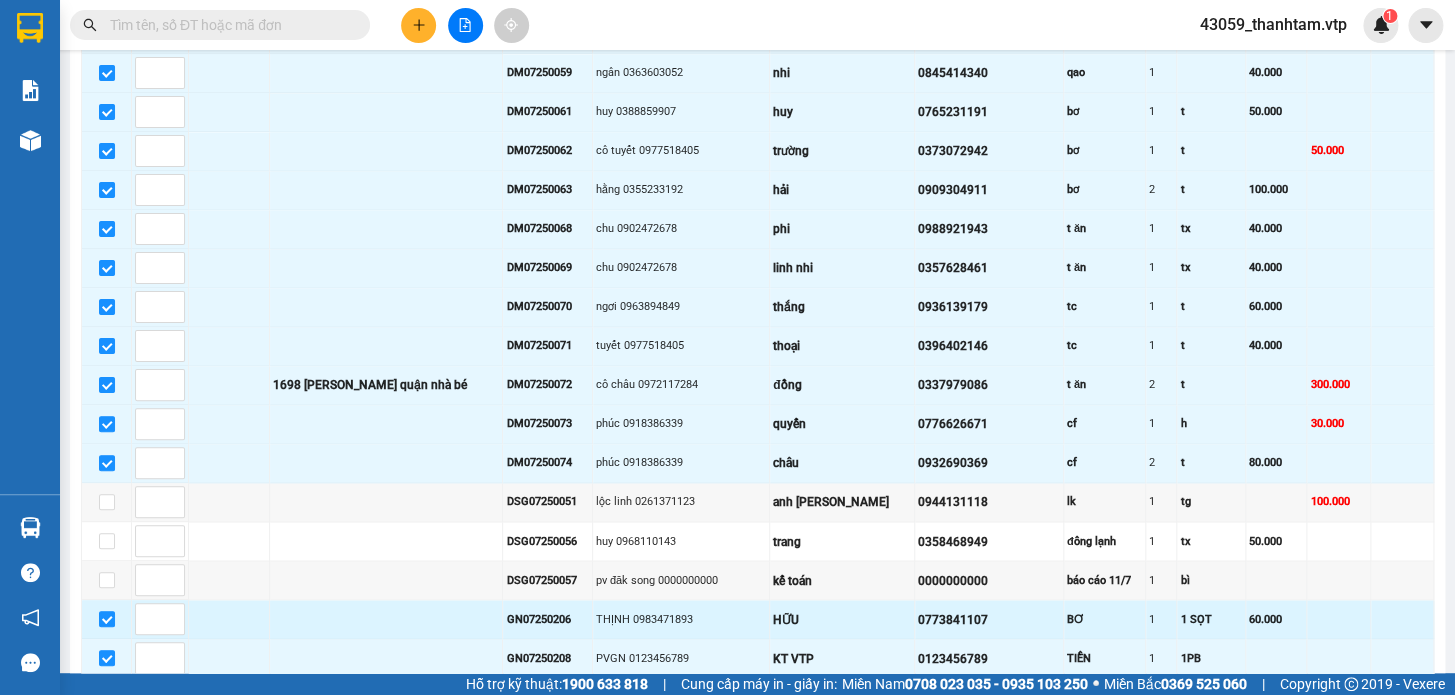 drag, startPoint x: 103, startPoint y: 630, endPoint x: 116, endPoint y: 616, distance: 19.104973 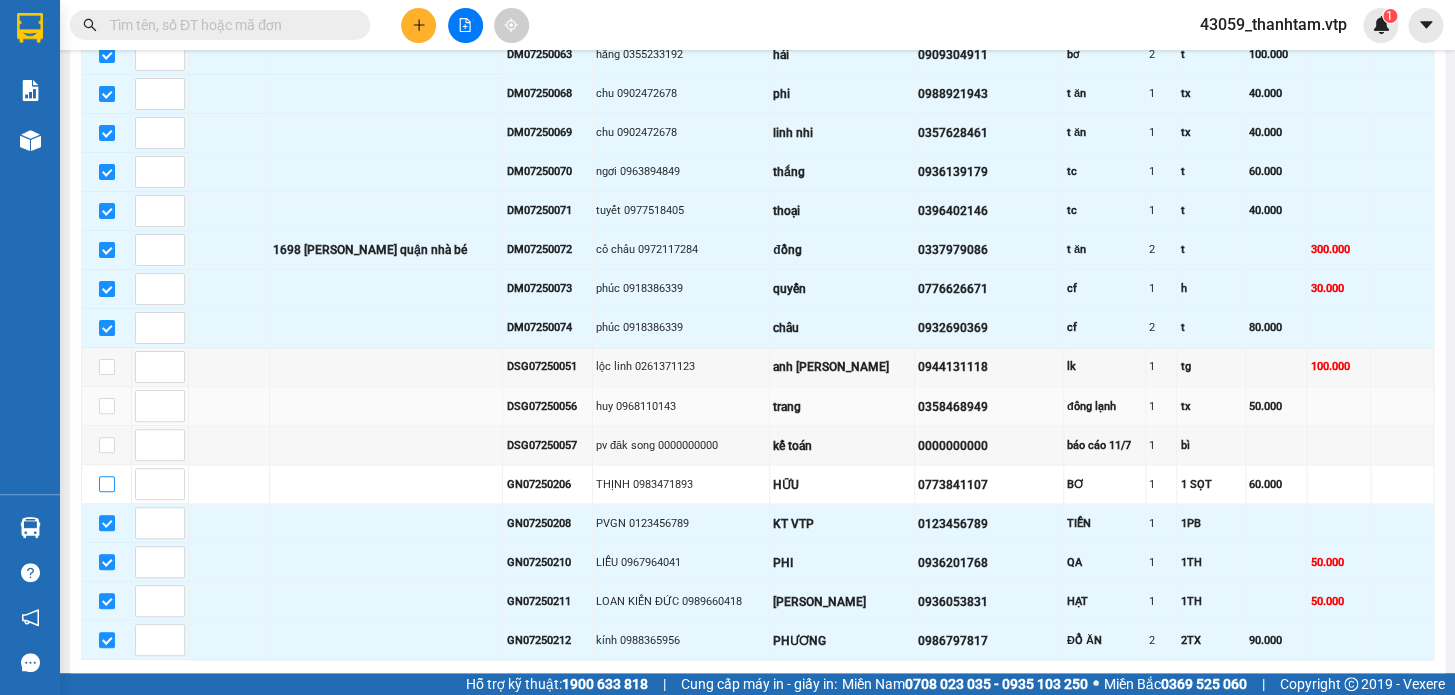 scroll, scrollTop: 1272, scrollLeft: 0, axis: vertical 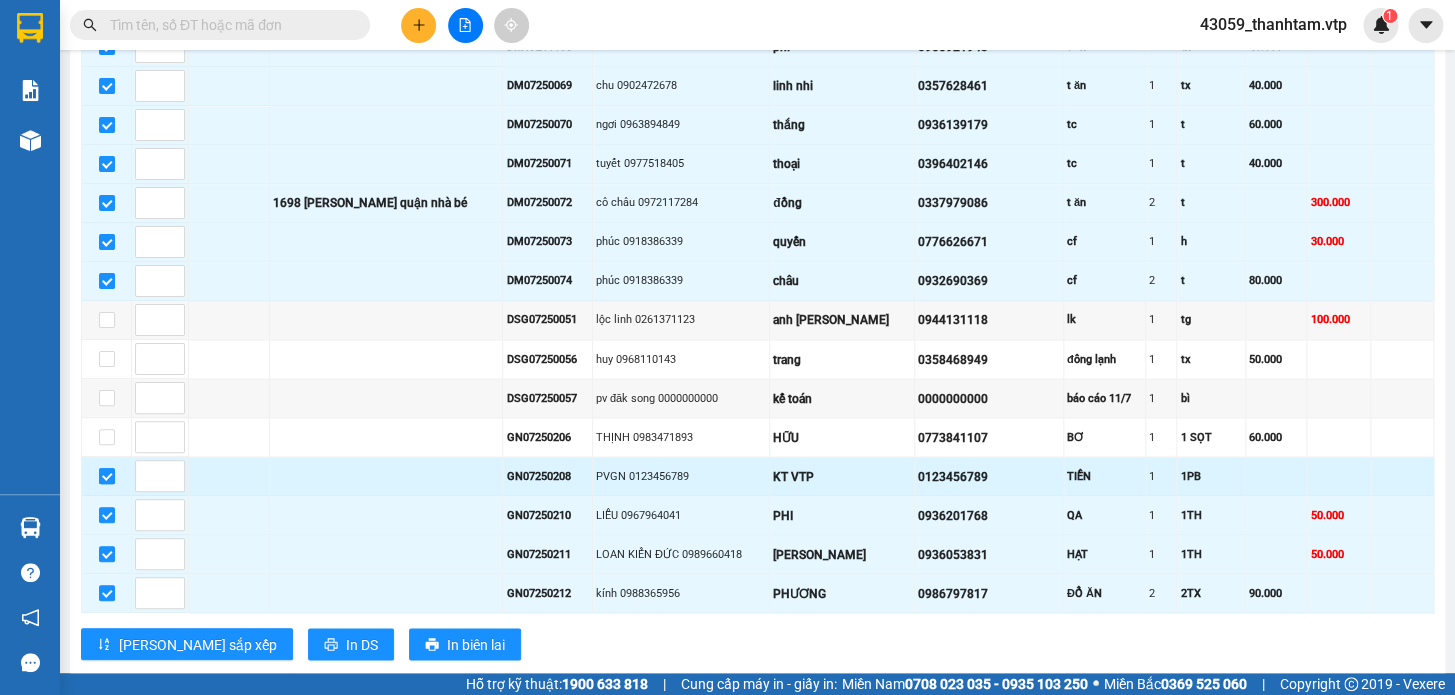 click at bounding box center (107, 476) 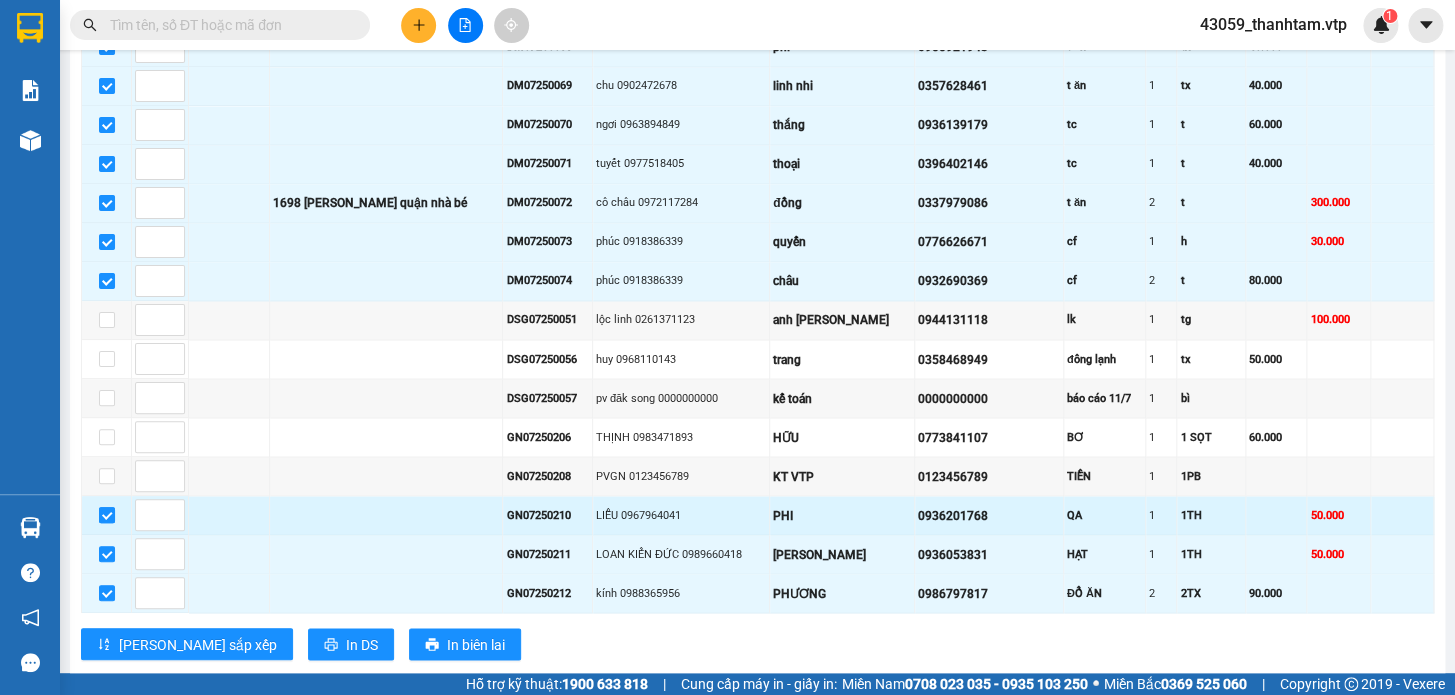 click at bounding box center (107, 515) 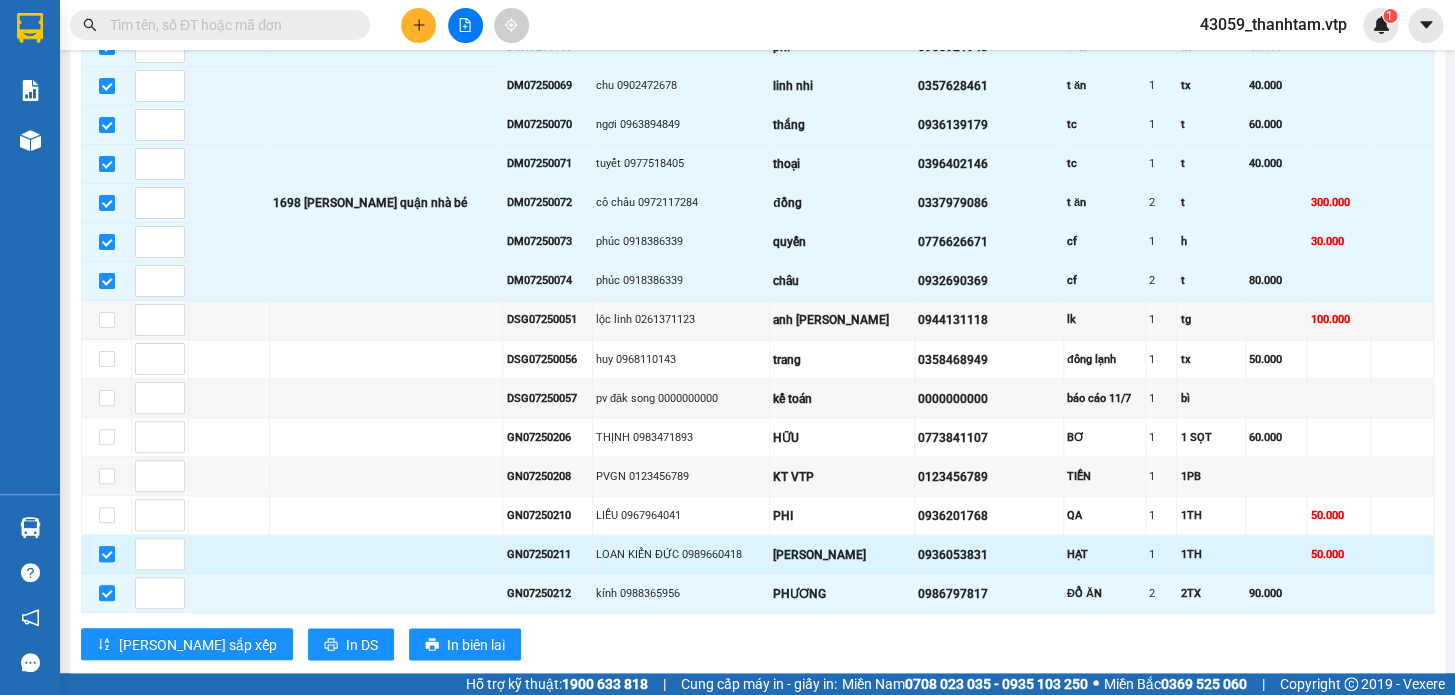 click at bounding box center (107, 554) 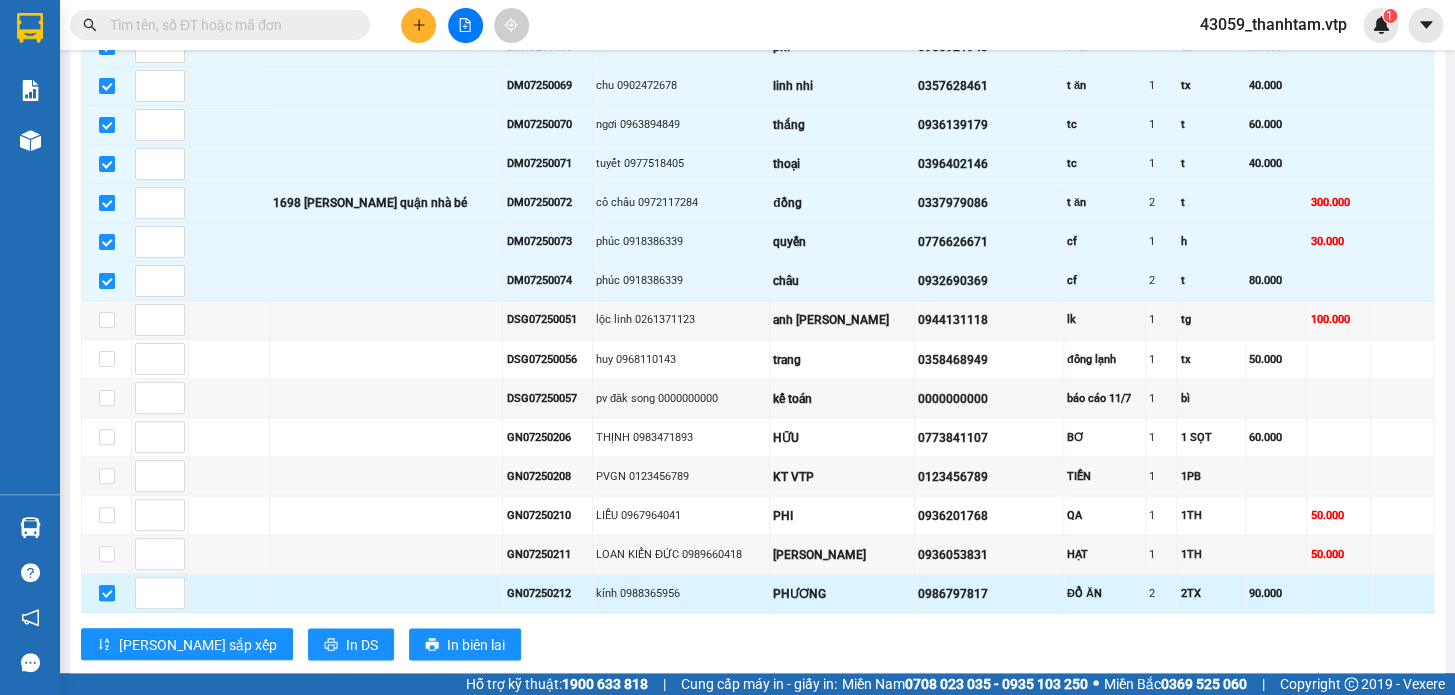 click at bounding box center (107, 593) 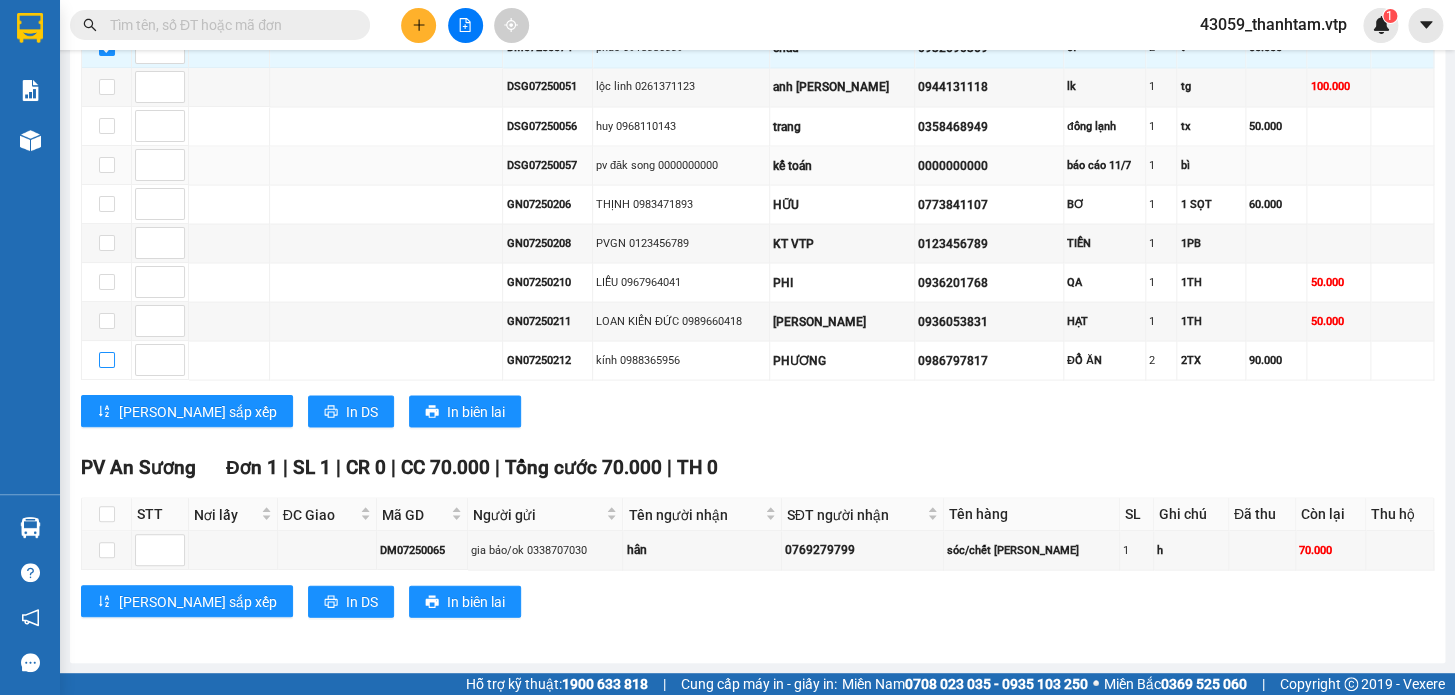 scroll, scrollTop: 1516, scrollLeft: 0, axis: vertical 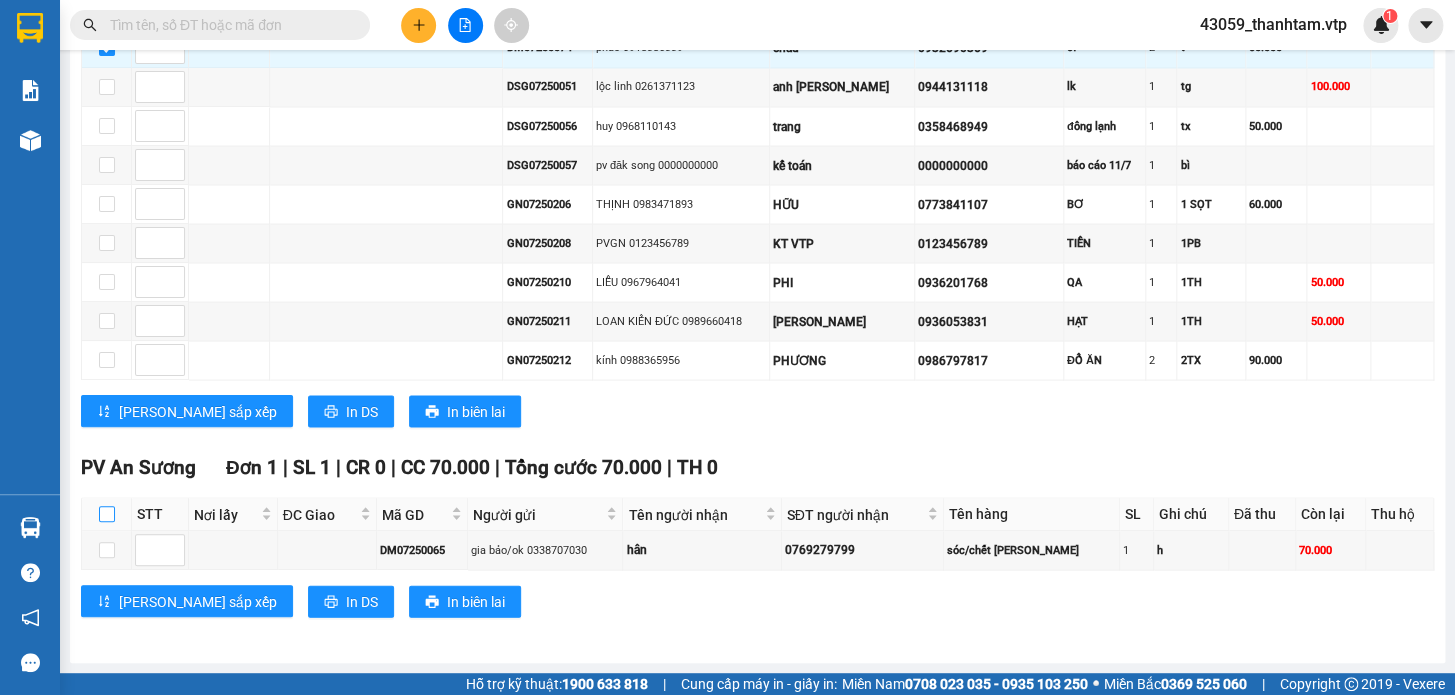 click at bounding box center (107, 514) 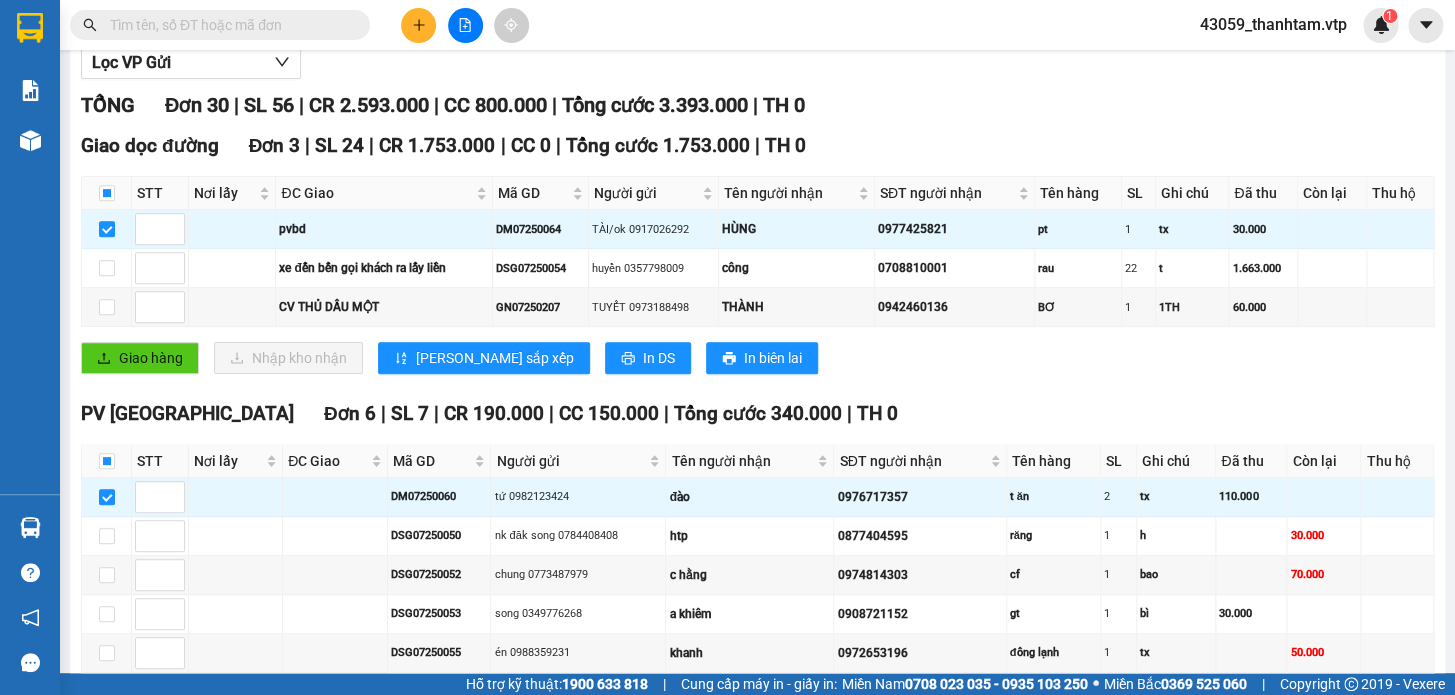scroll, scrollTop: 0, scrollLeft: 0, axis: both 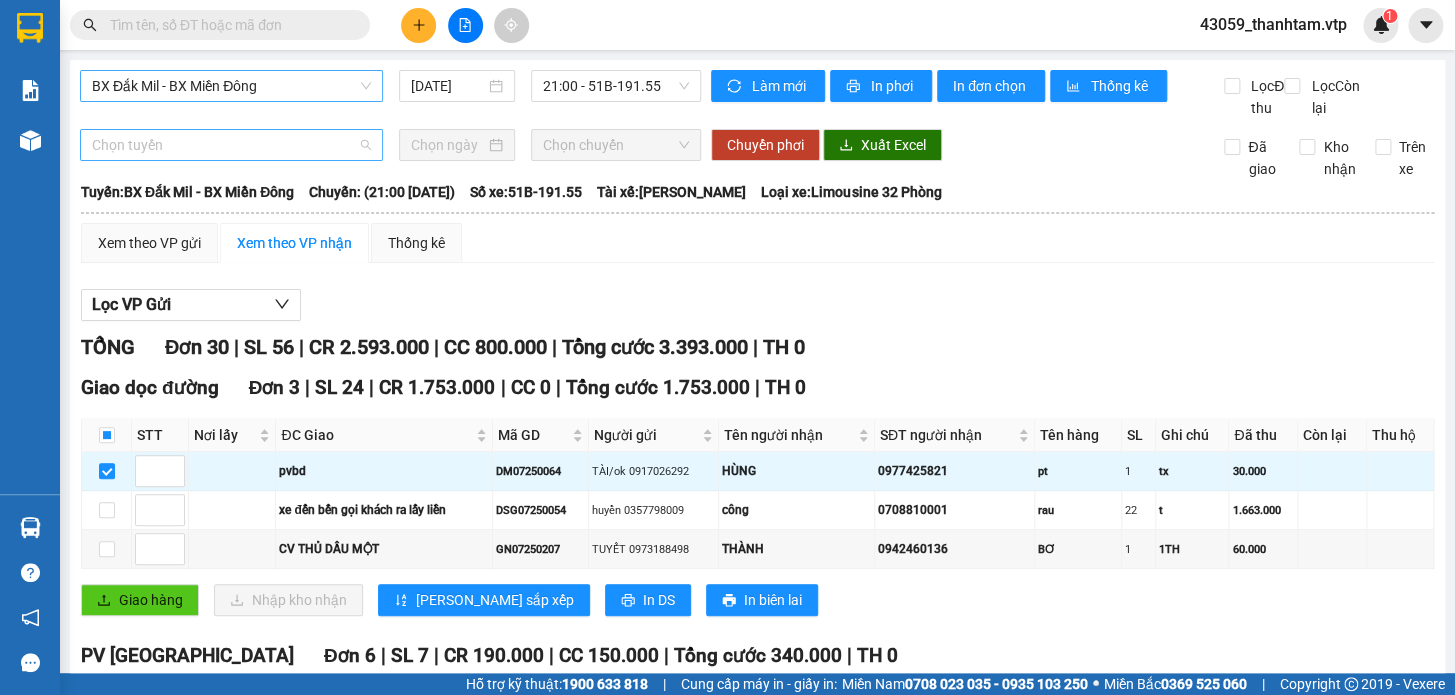 click on "Chọn tuyến" at bounding box center (231, 145) 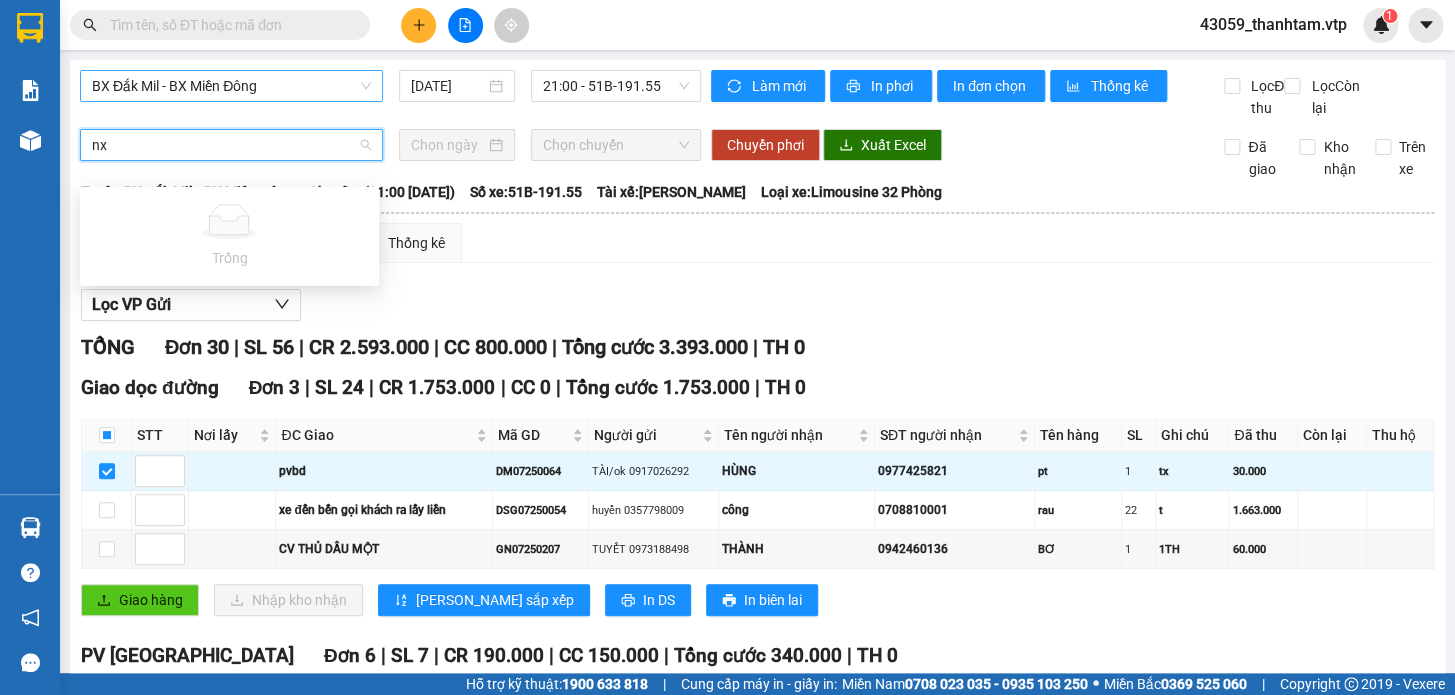 type on "n" 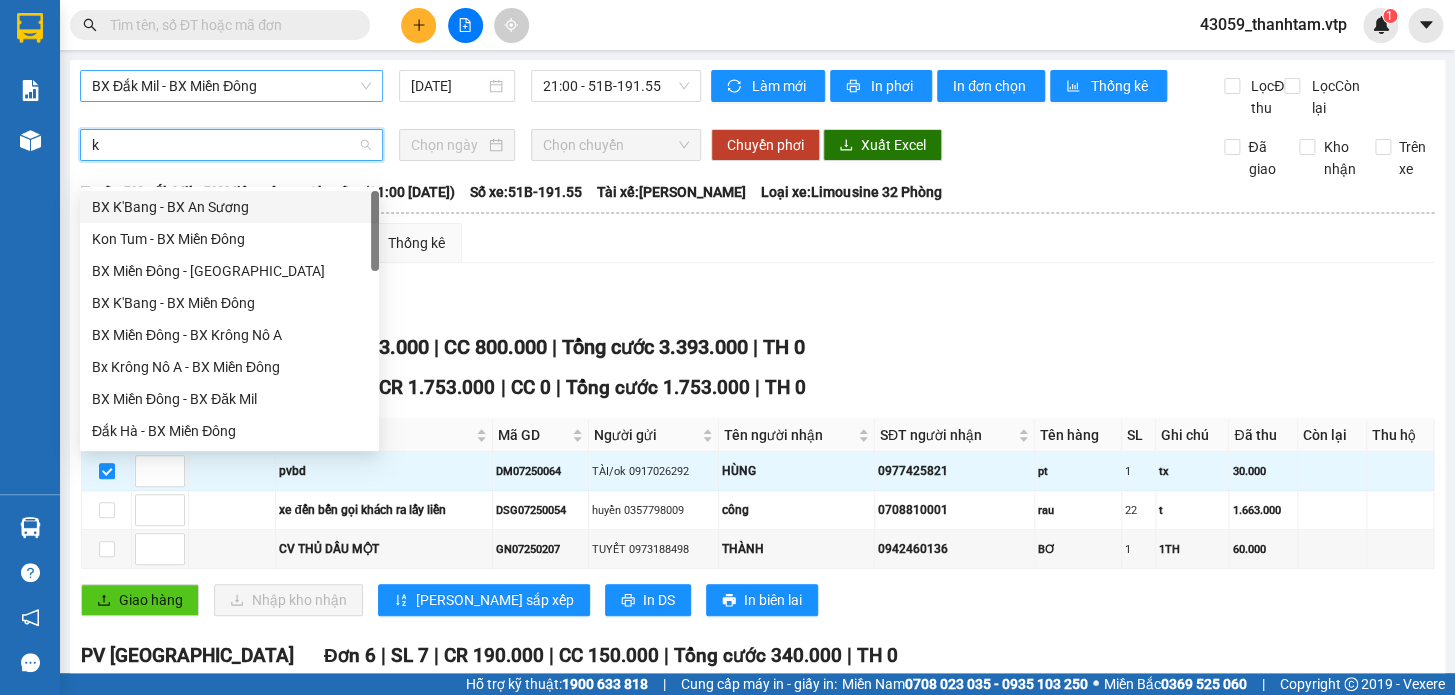 type on "kr" 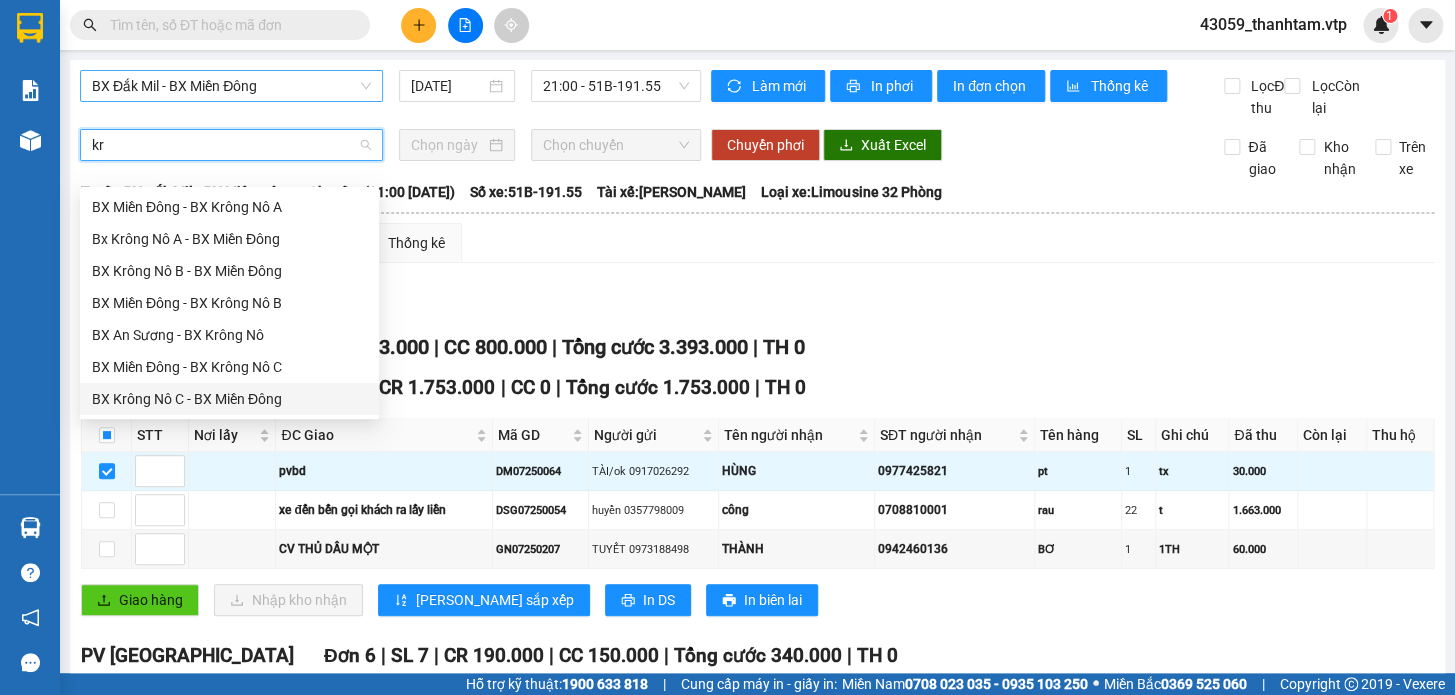 click on "BX Krông Nô C - BX Miền Đông" at bounding box center [229, 399] 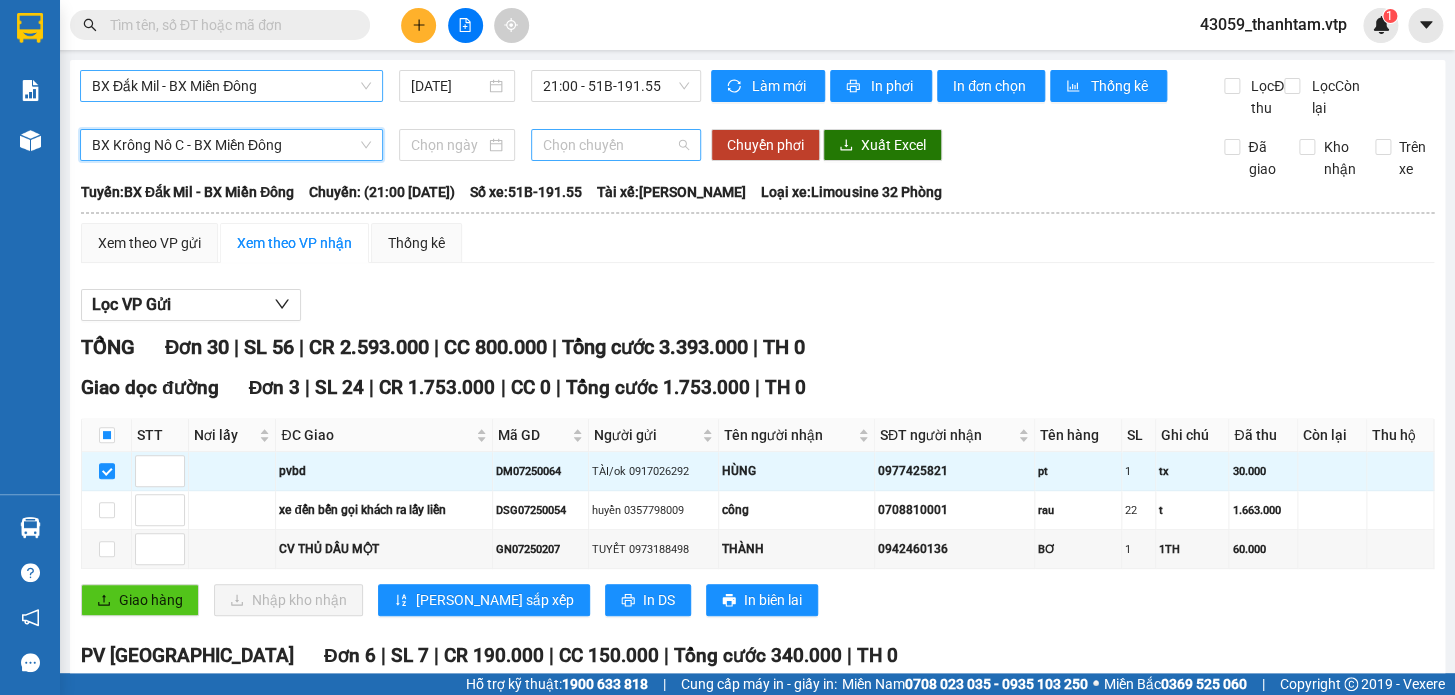 click on "Chọn chuyến" at bounding box center (616, 145) 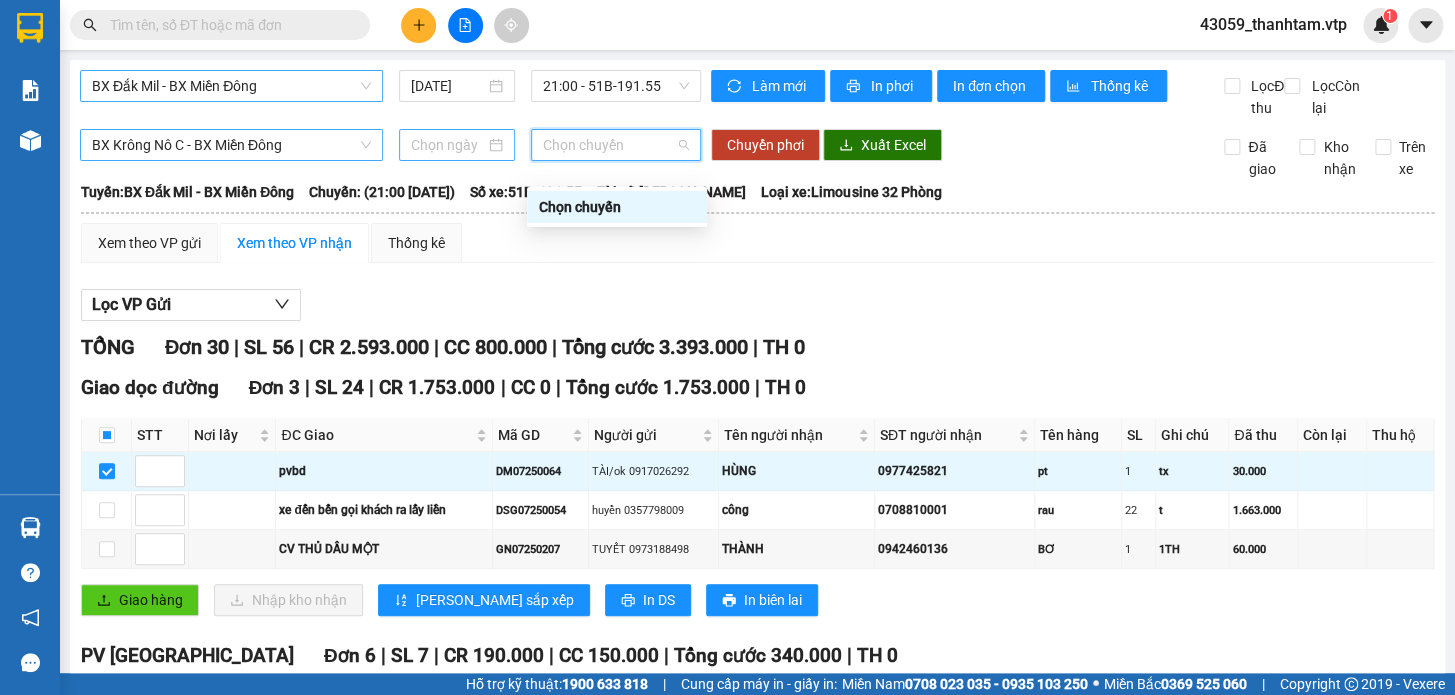 click at bounding box center [448, 145] 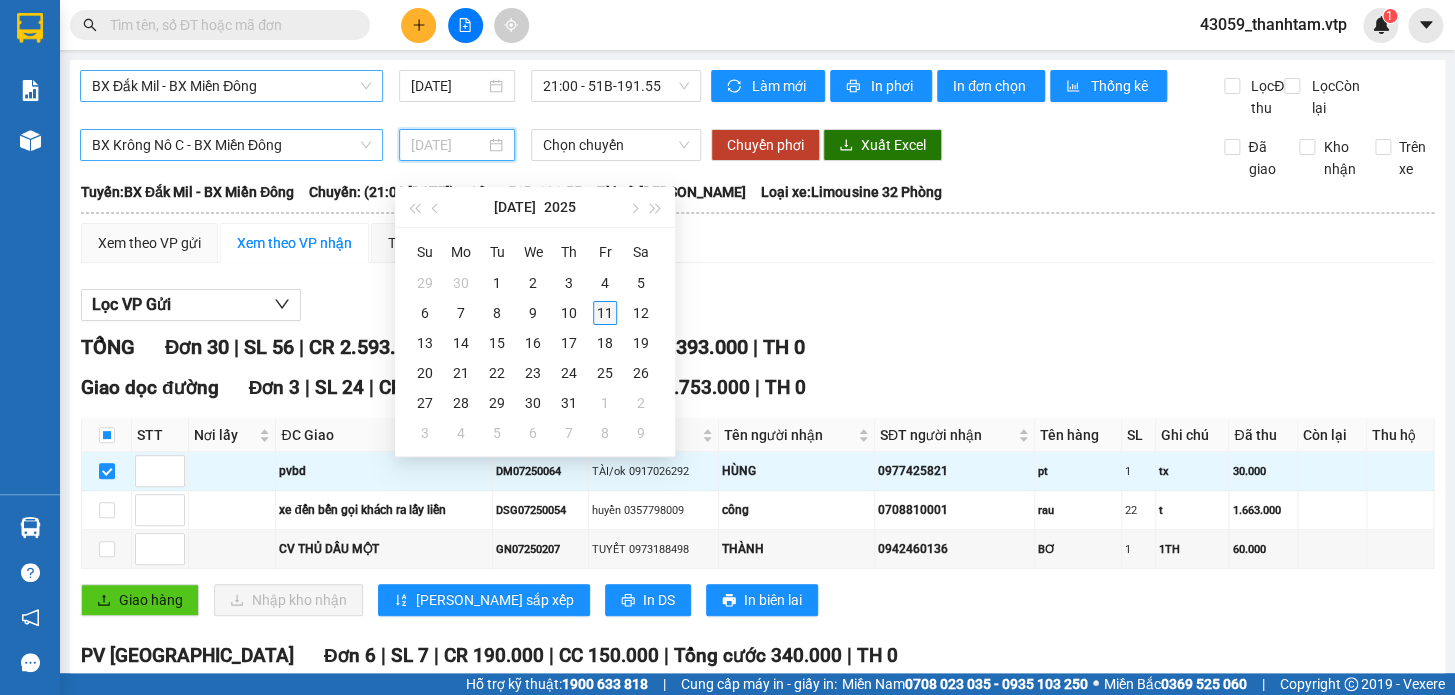 type on "[DATE]" 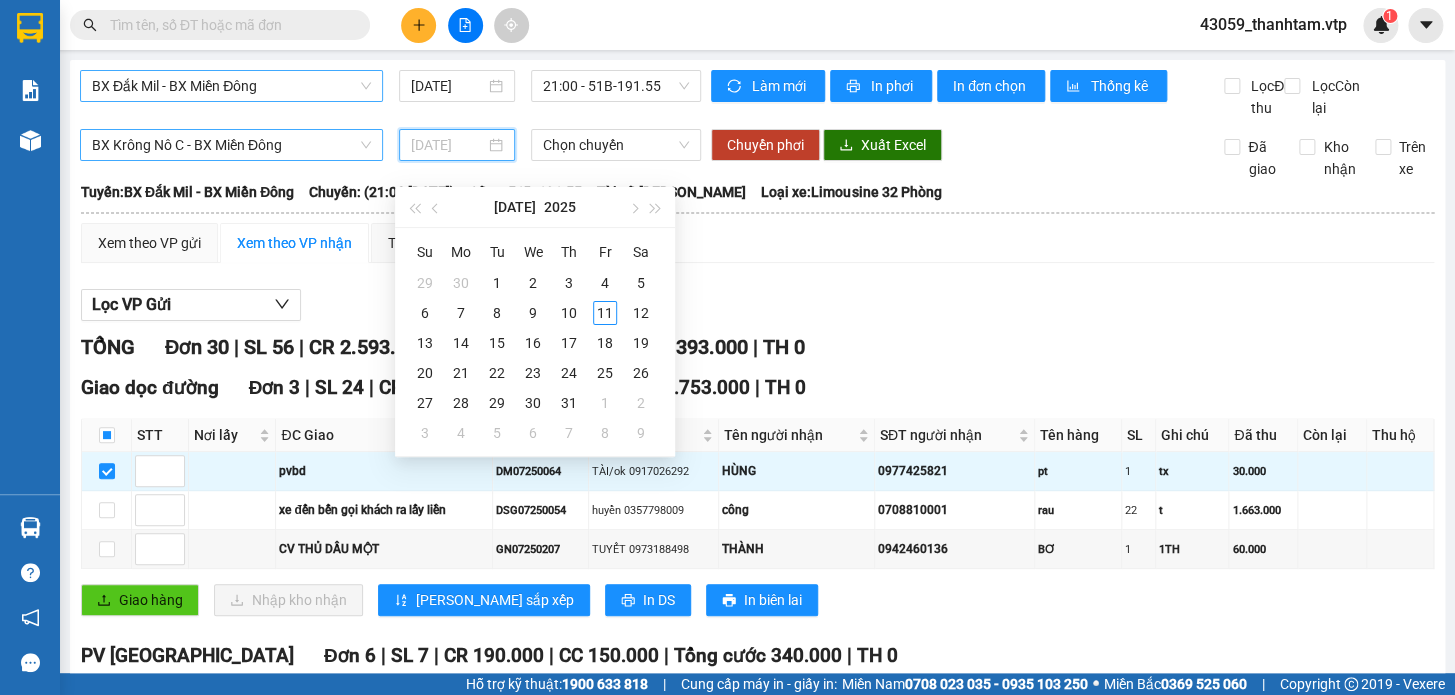 drag, startPoint x: 606, startPoint y: 312, endPoint x: 616, endPoint y: 297, distance: 18.027756 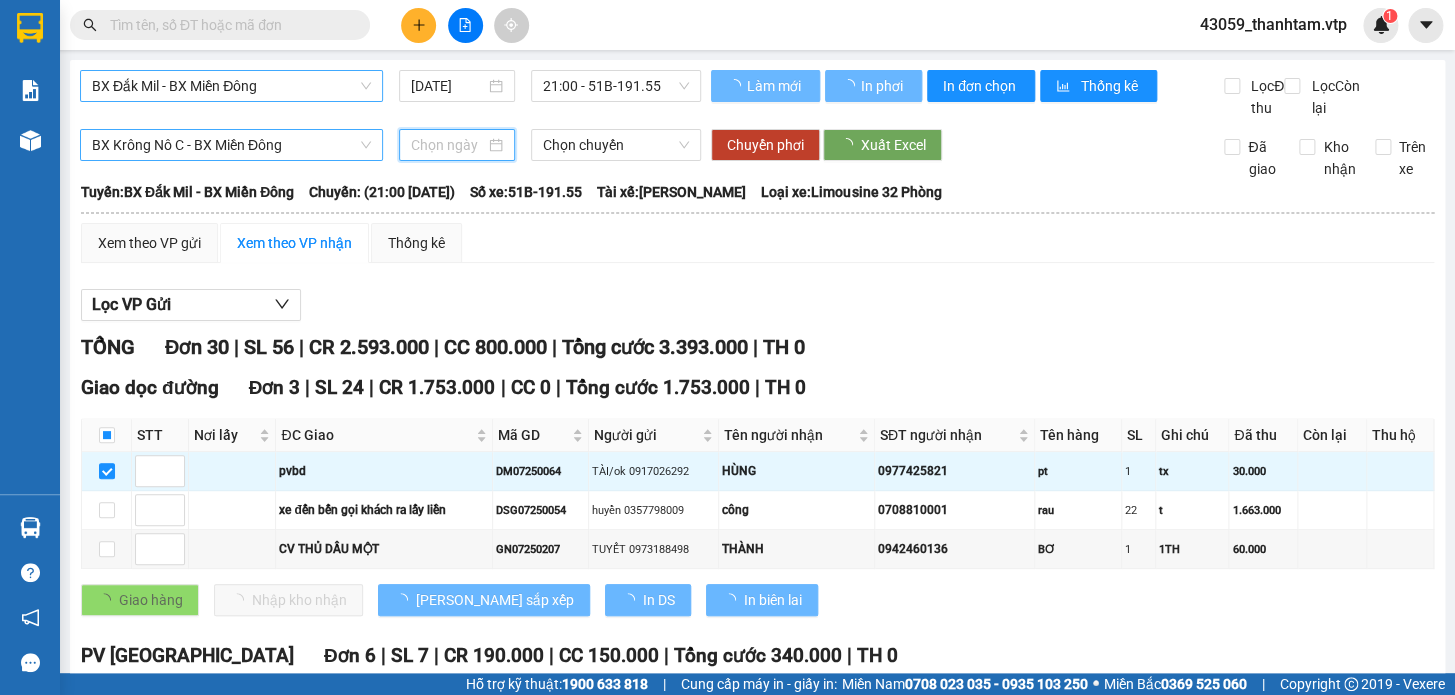 type on "[DATE]" 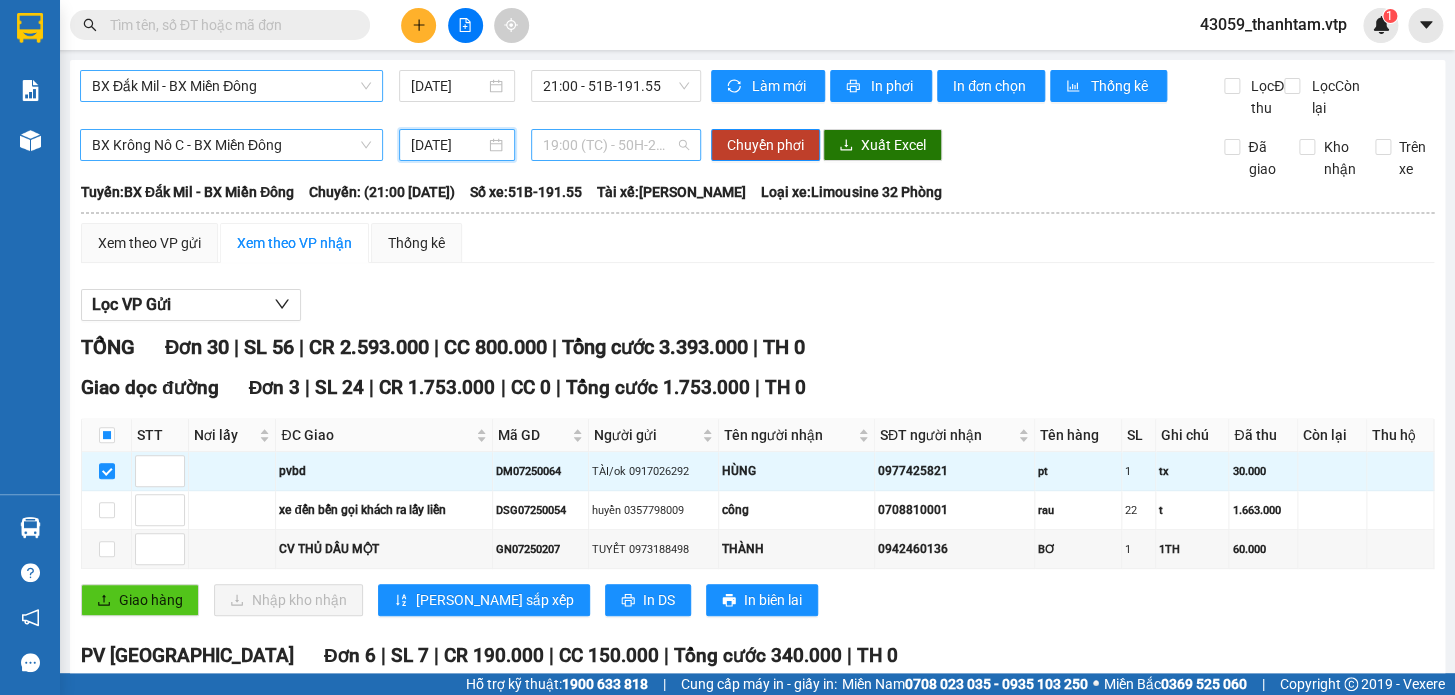 click on "19:00   (TC)   - 50H-254.53" at bounding box center (616, 145) 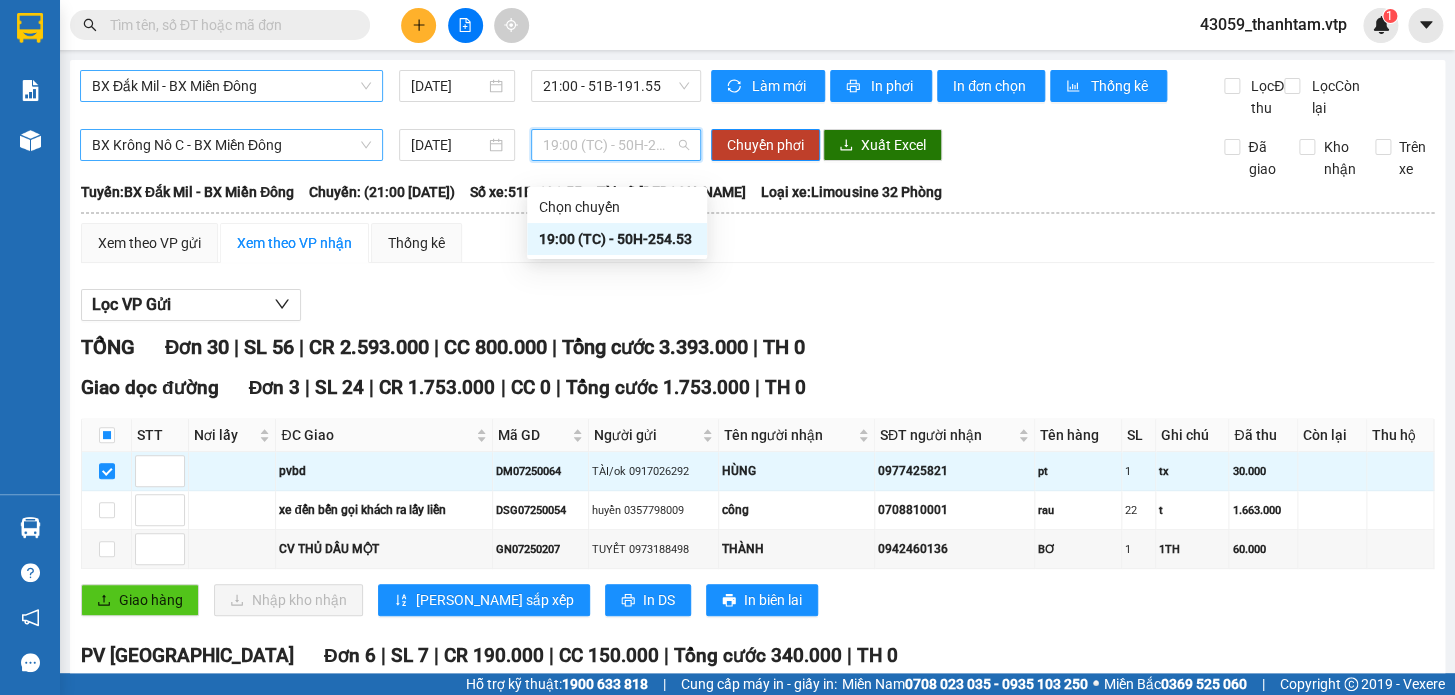 click on "19:00   (TC)   - 50H-254.53" at bounding box center (617, 239) 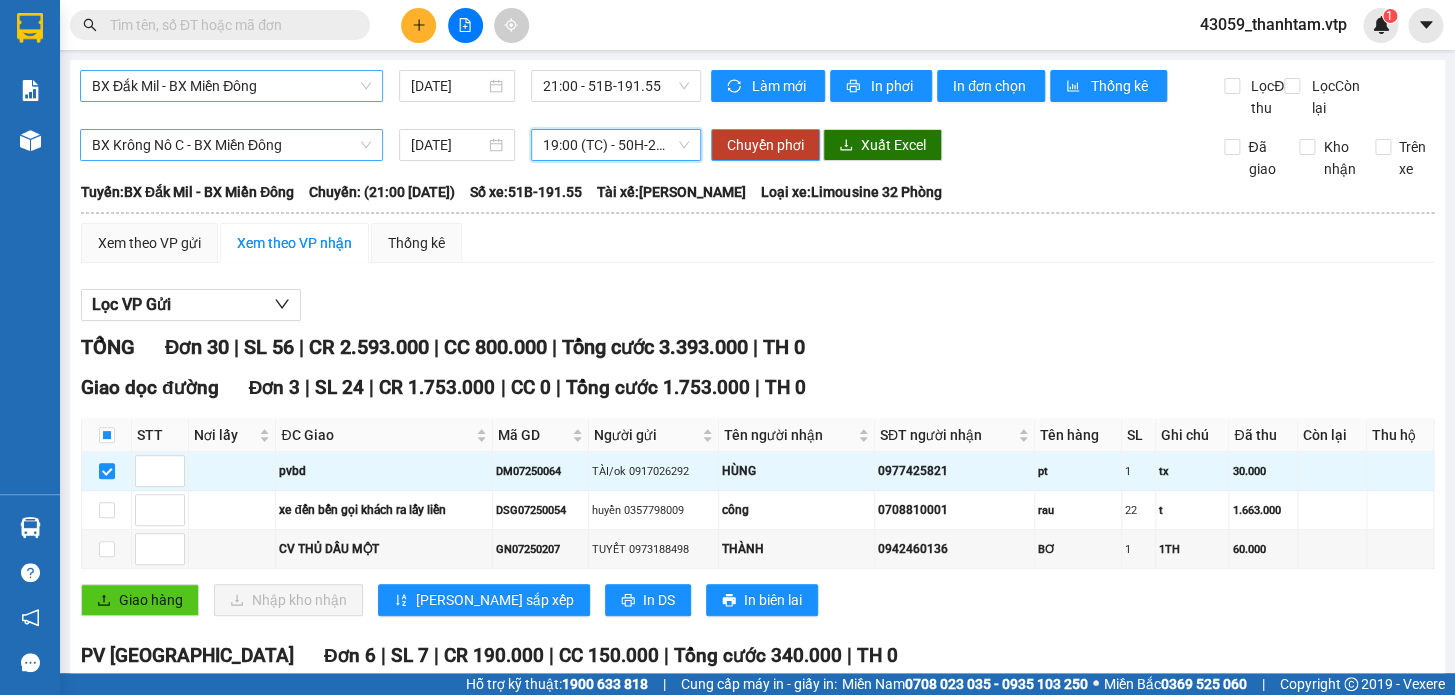 click on "Chuyển phơi" at bounding box center (765, 145) 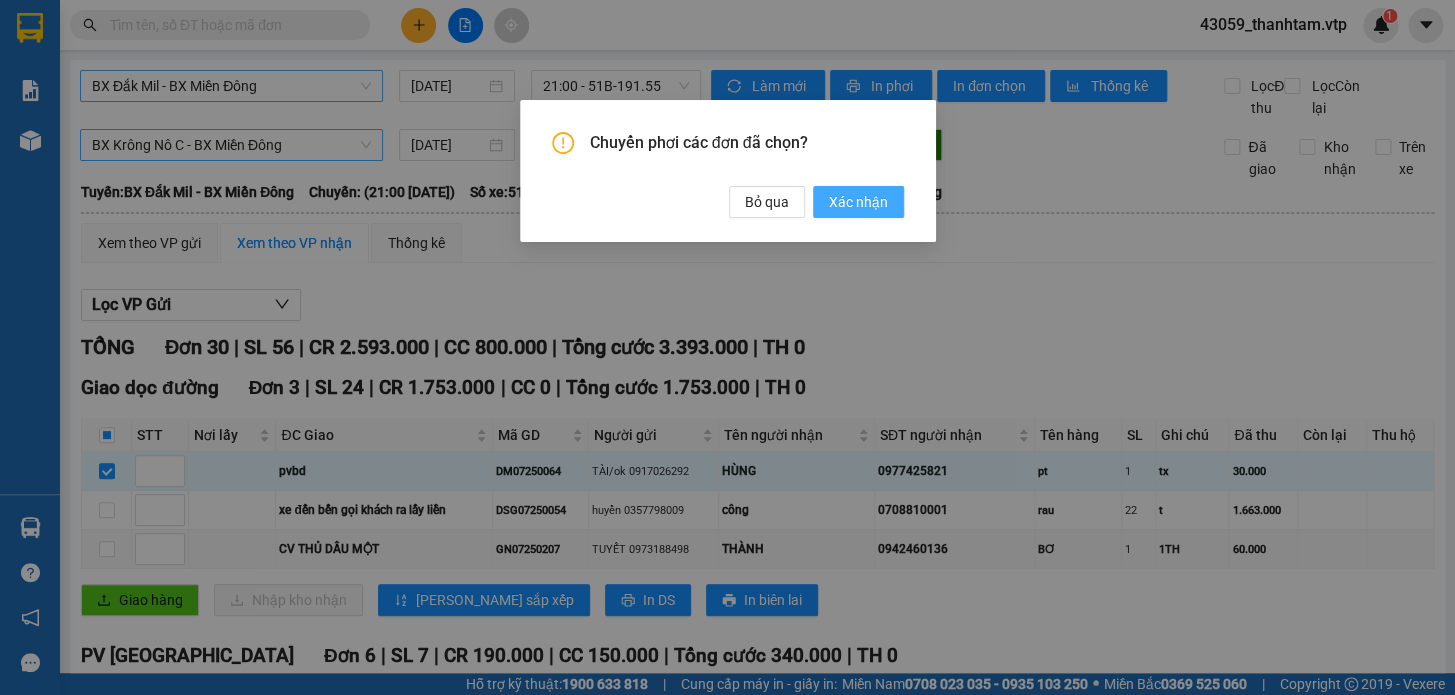 click on "Xác nhận" at bounding box center (858, 202) 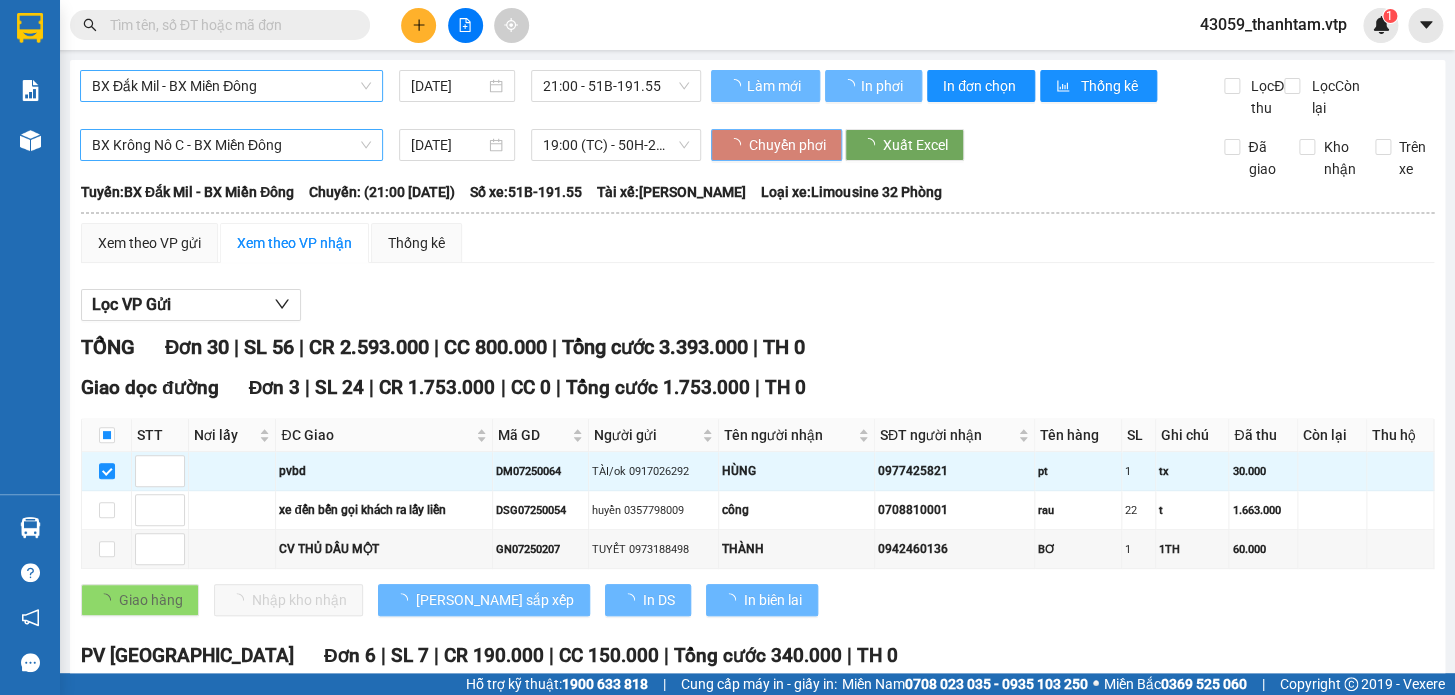 type 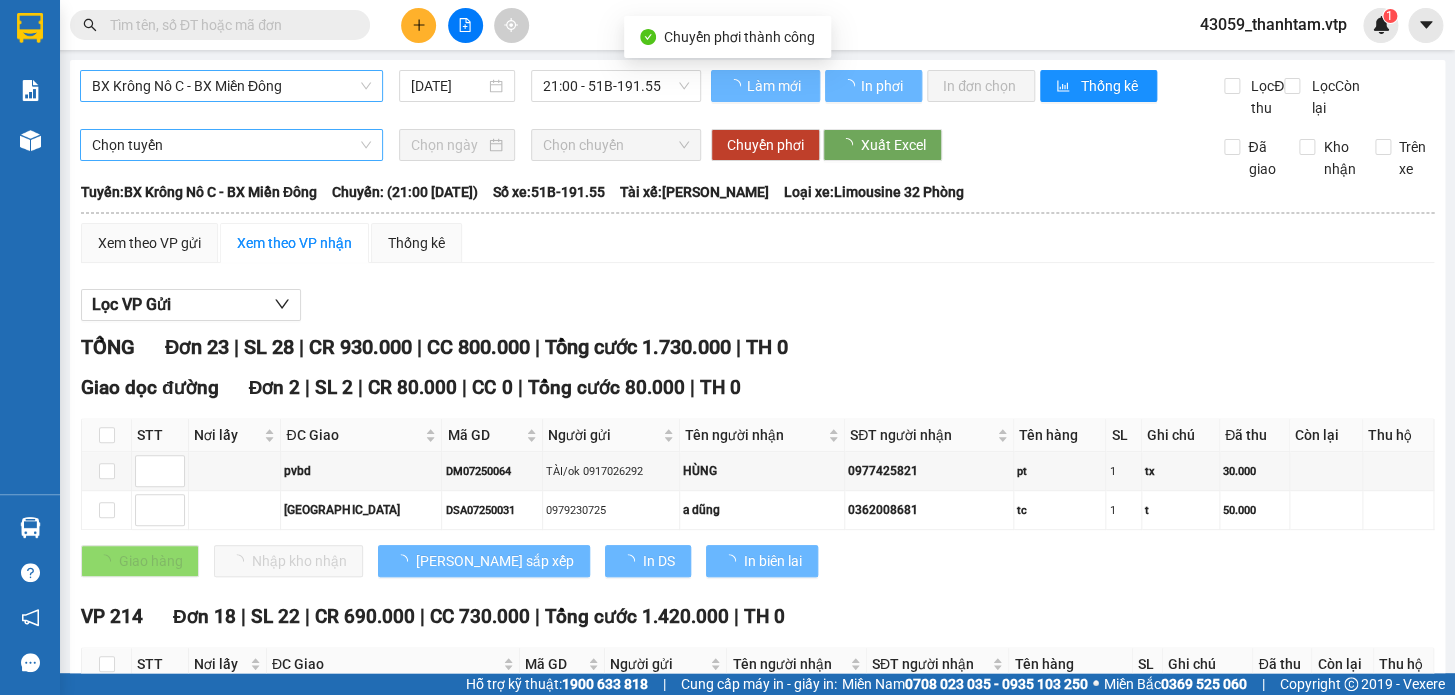 checkbox on "false" 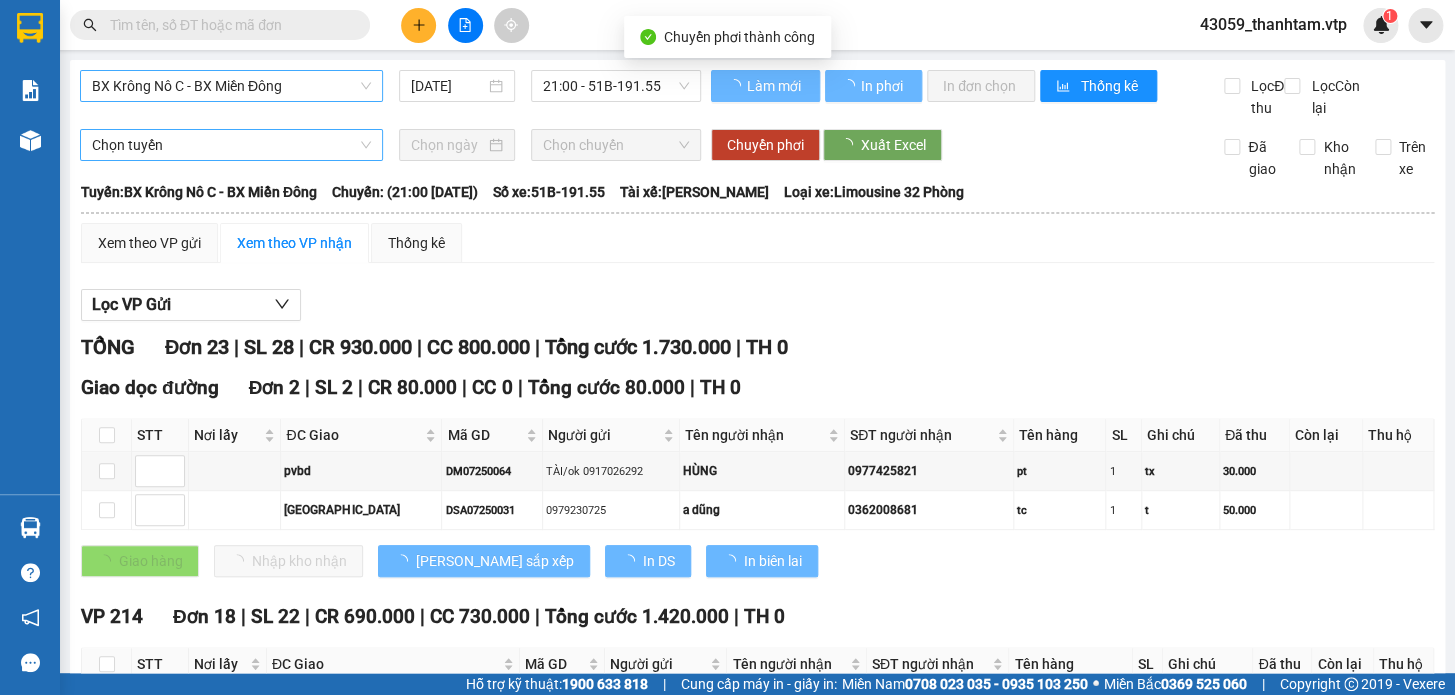 checkbox on "false" 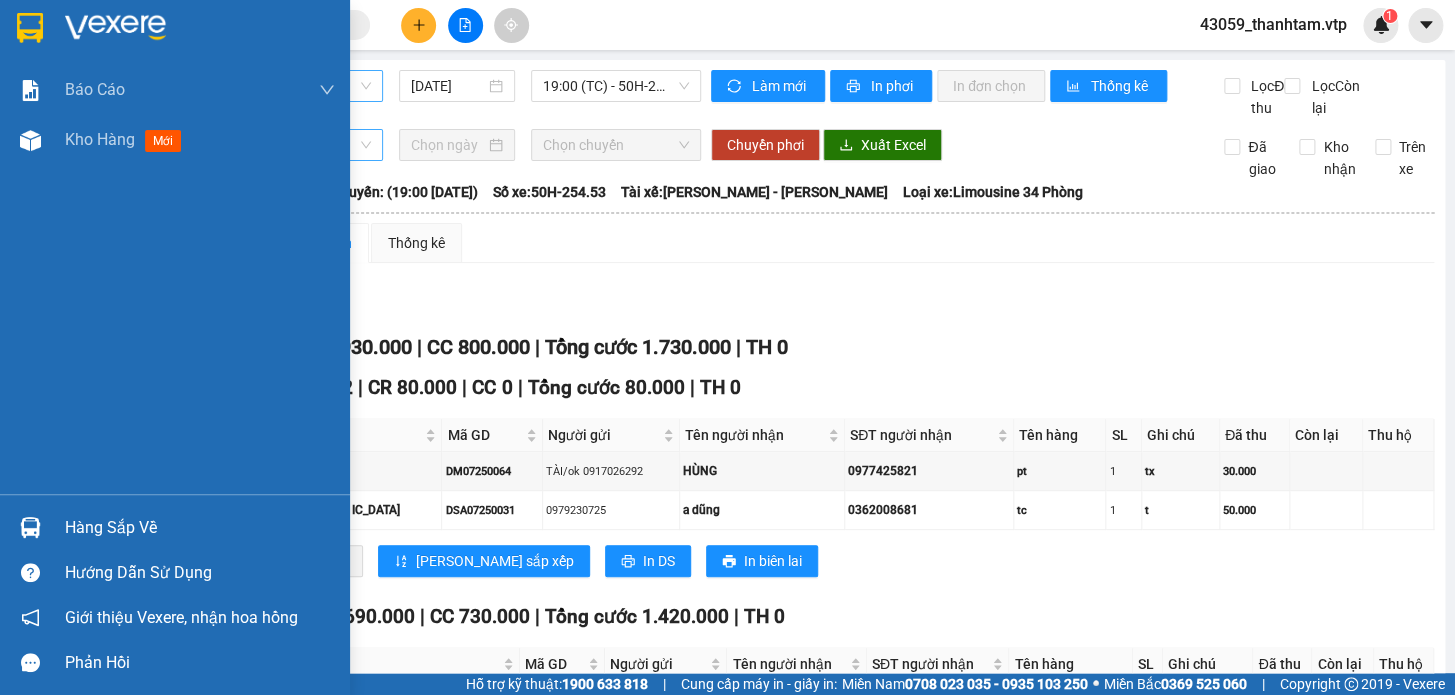click at bounding box center [30, 28] 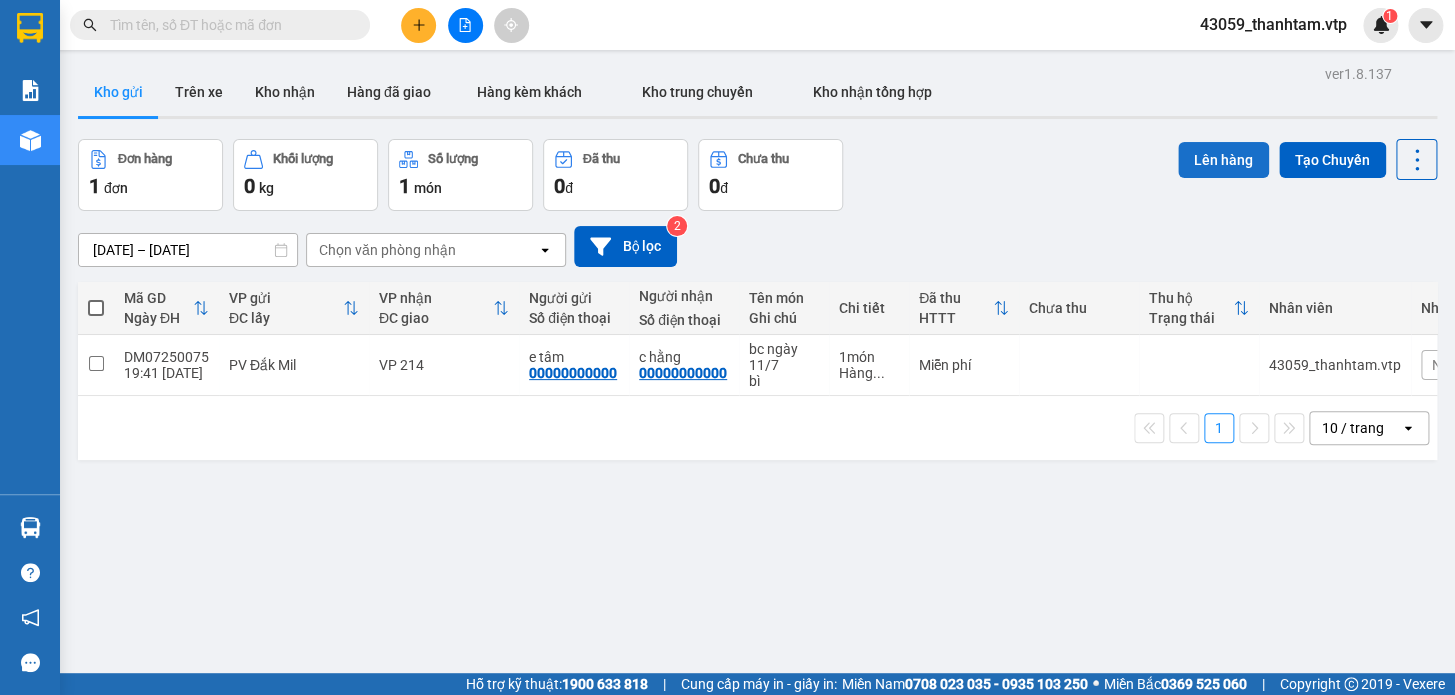 click on "Lên hàng" at bounding box center [1223, 160] 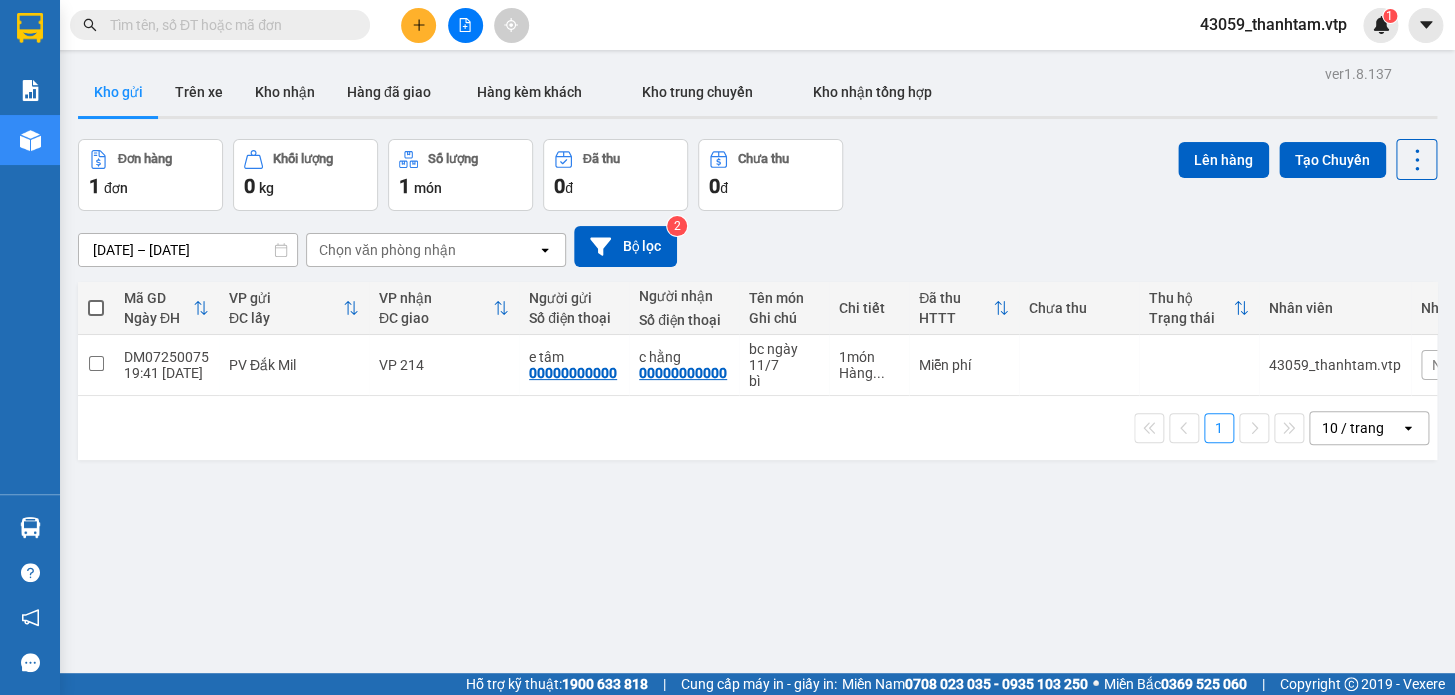 click at bounding box center [96, 308] 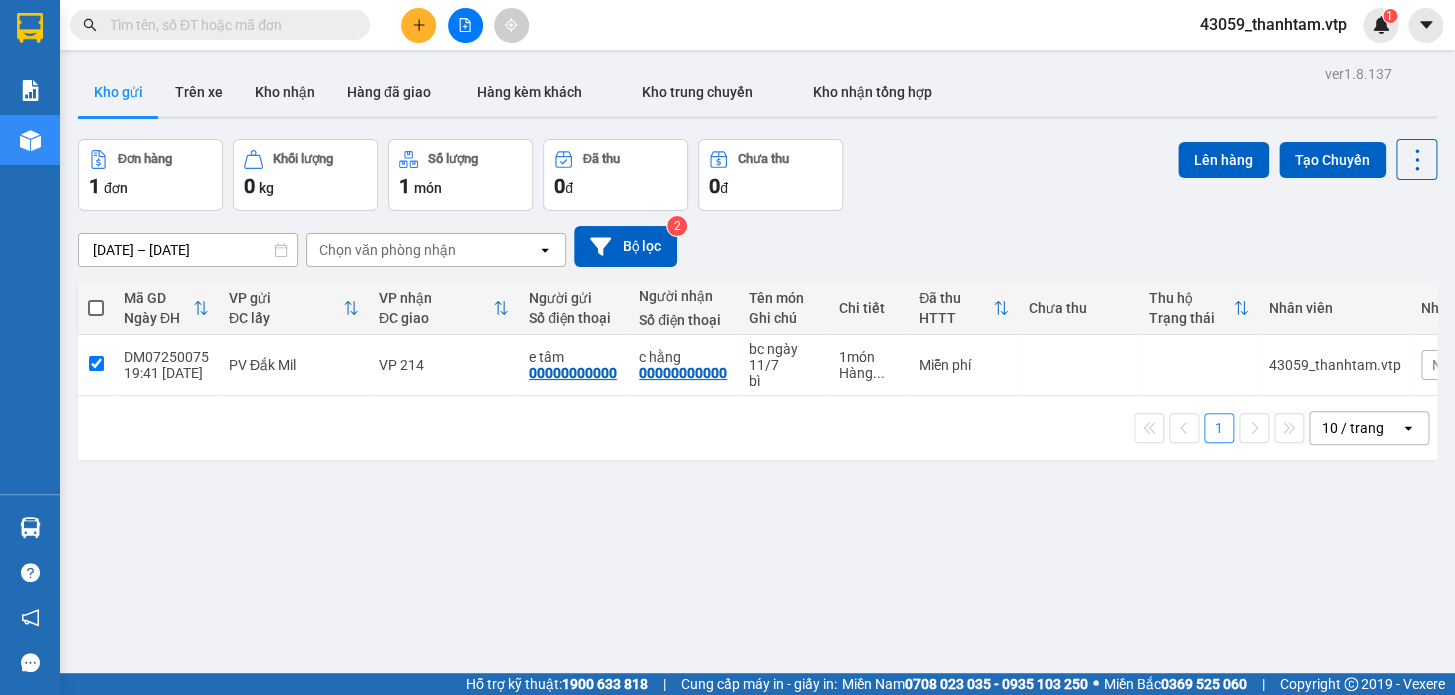 checkbox on "true" 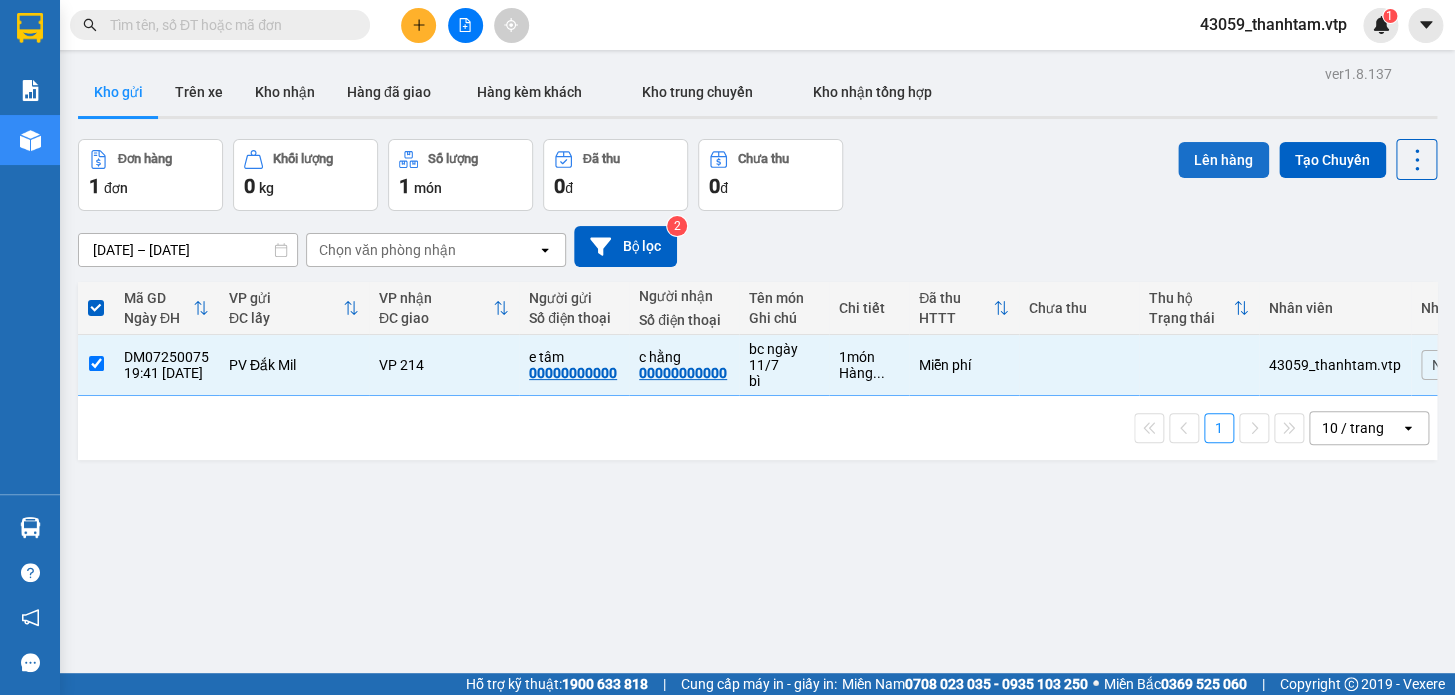 click on "Lên hàng" at bounding box center (1223, 160) 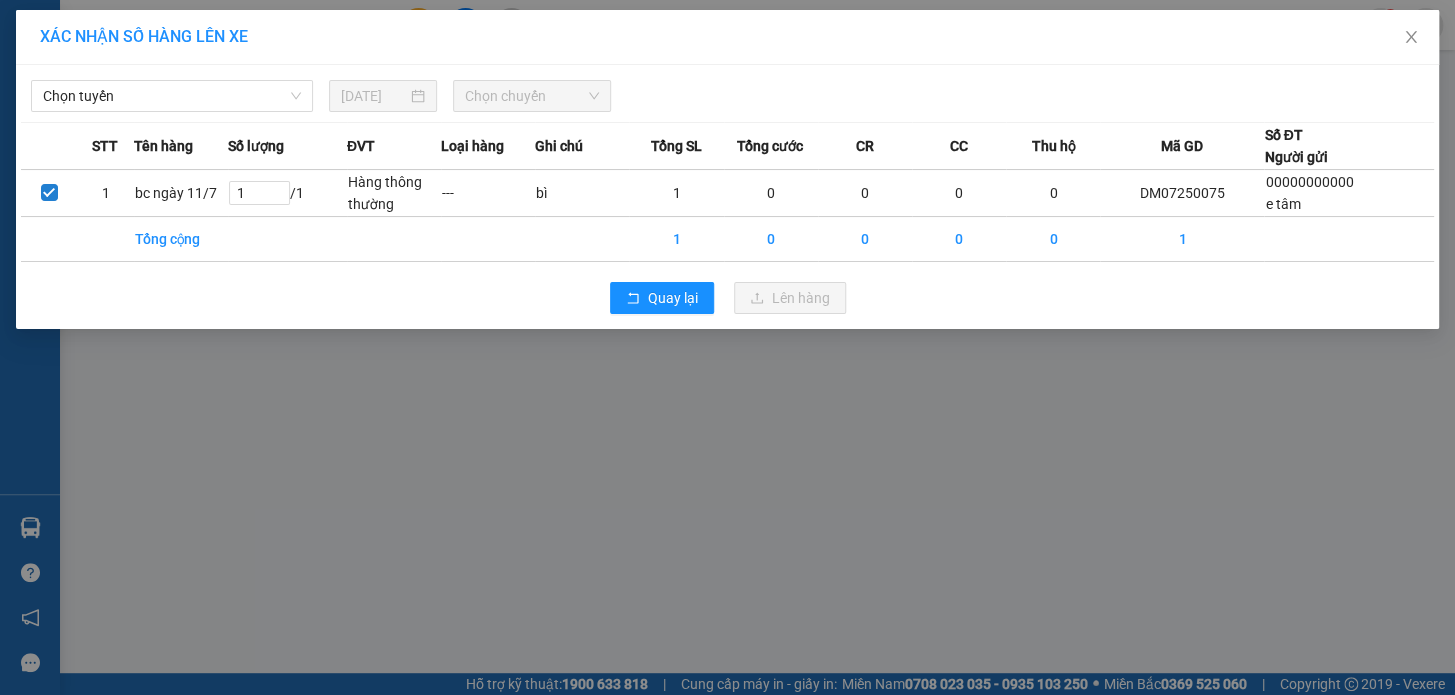 click on "Chọn tuyến 11/07/2025 Chọn chuyến" at bounding box center (727, 91) 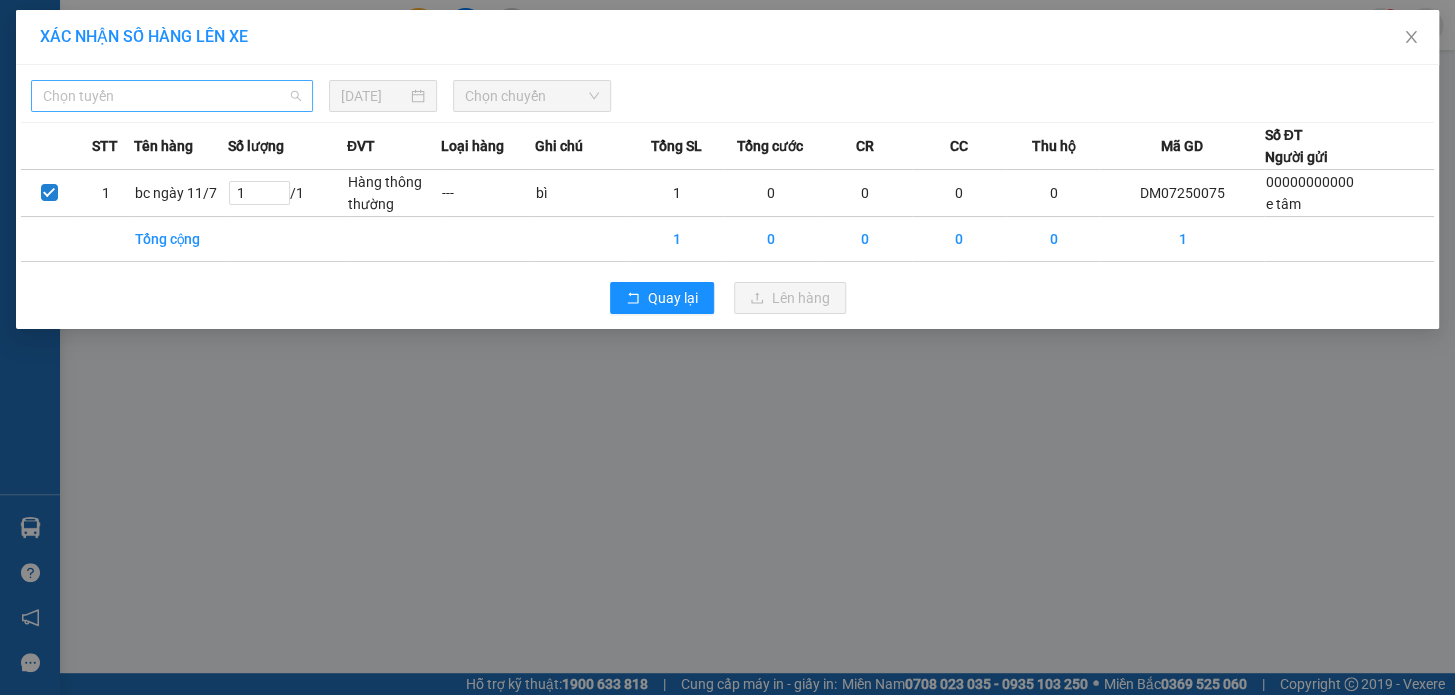 click on "Chọn tuyến" at bounding box center [172, 96] 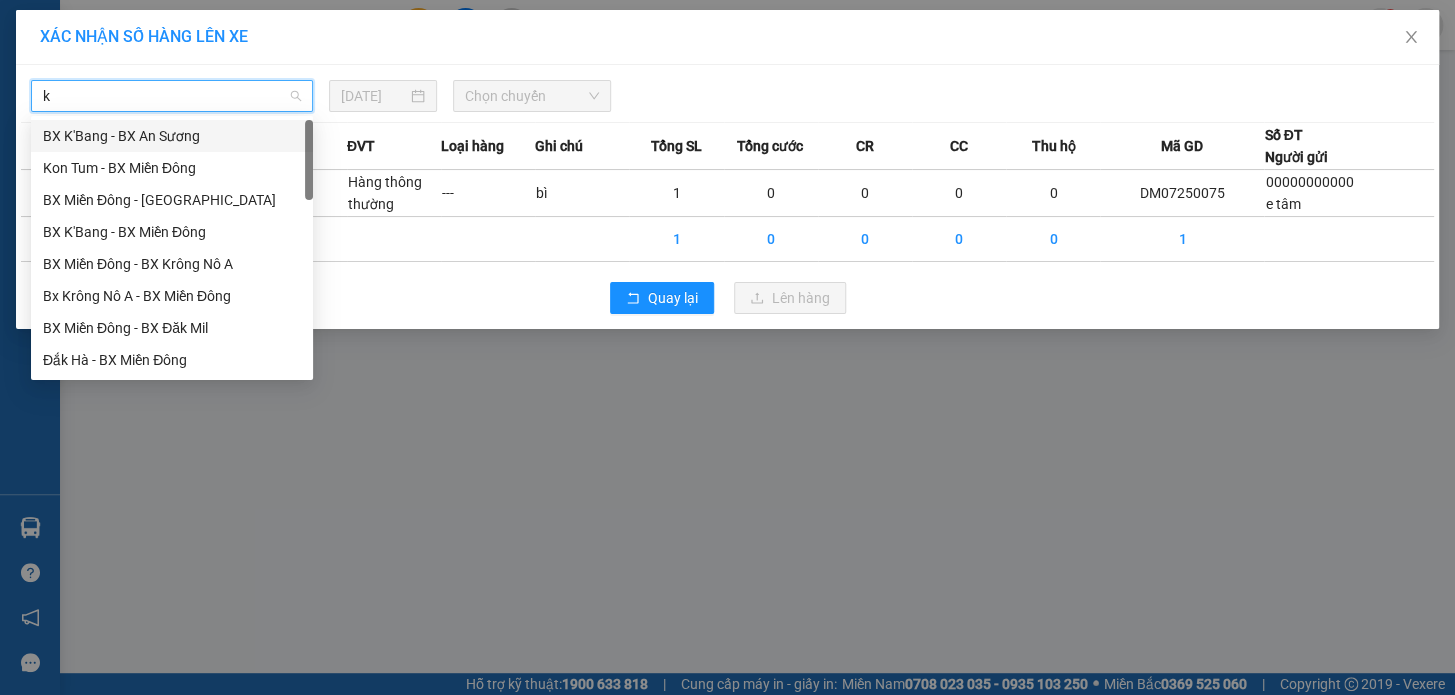 type on "kr" 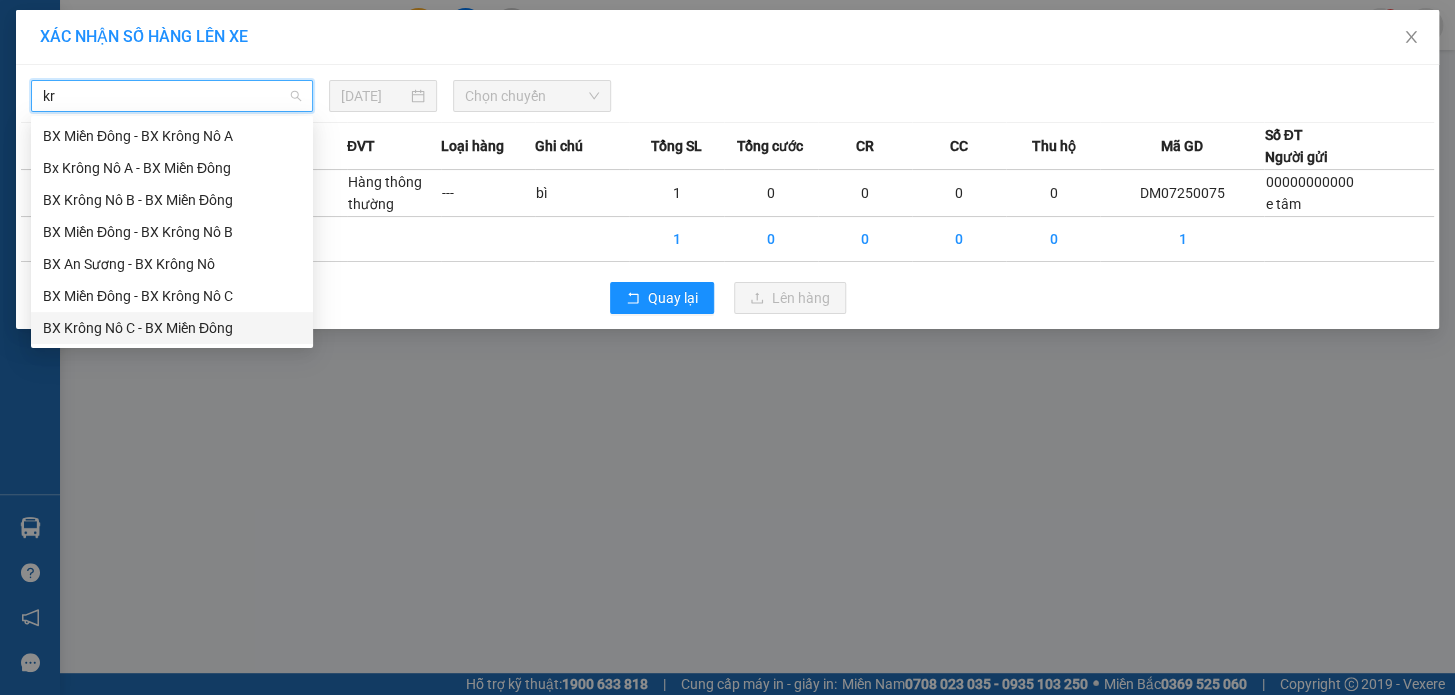 click on "BX Krông Nô C - BX Miền Đông" at bounding box center [172, 328] 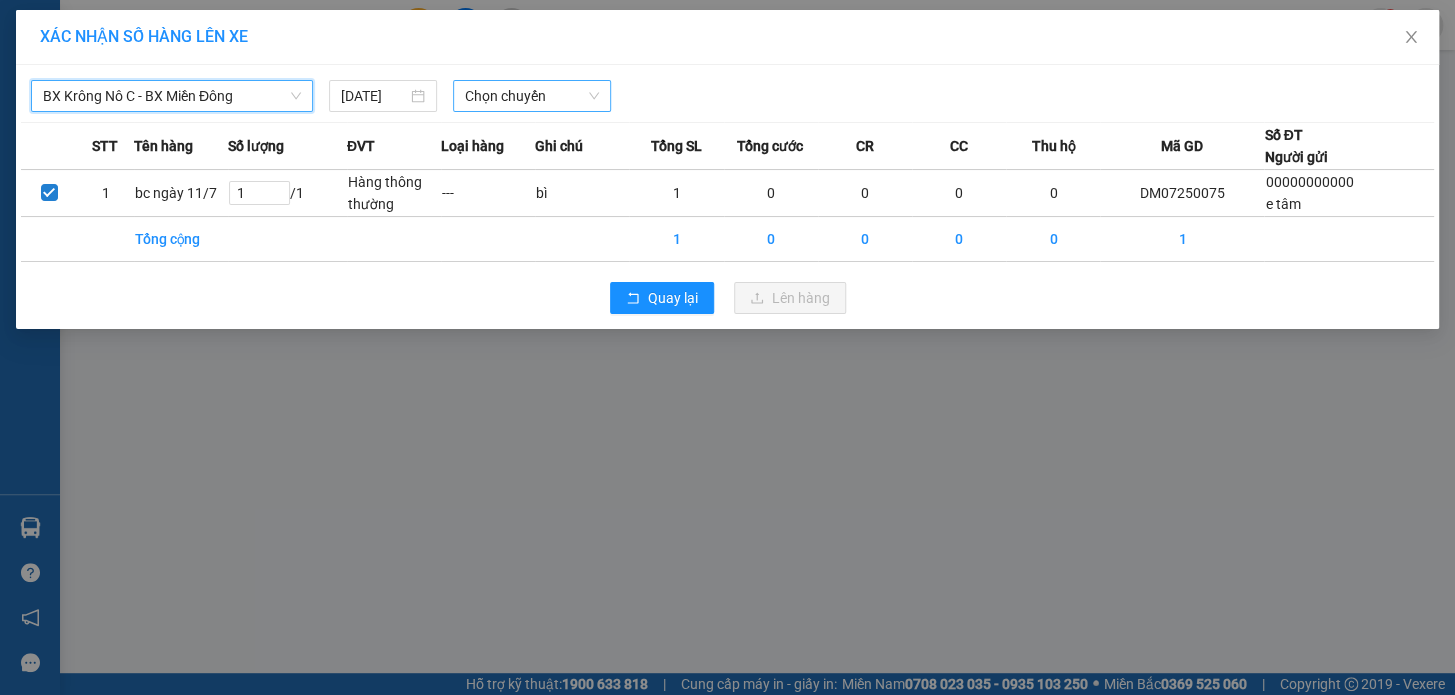 click on "Chọn chuyến" at bounding box center [532, 96] 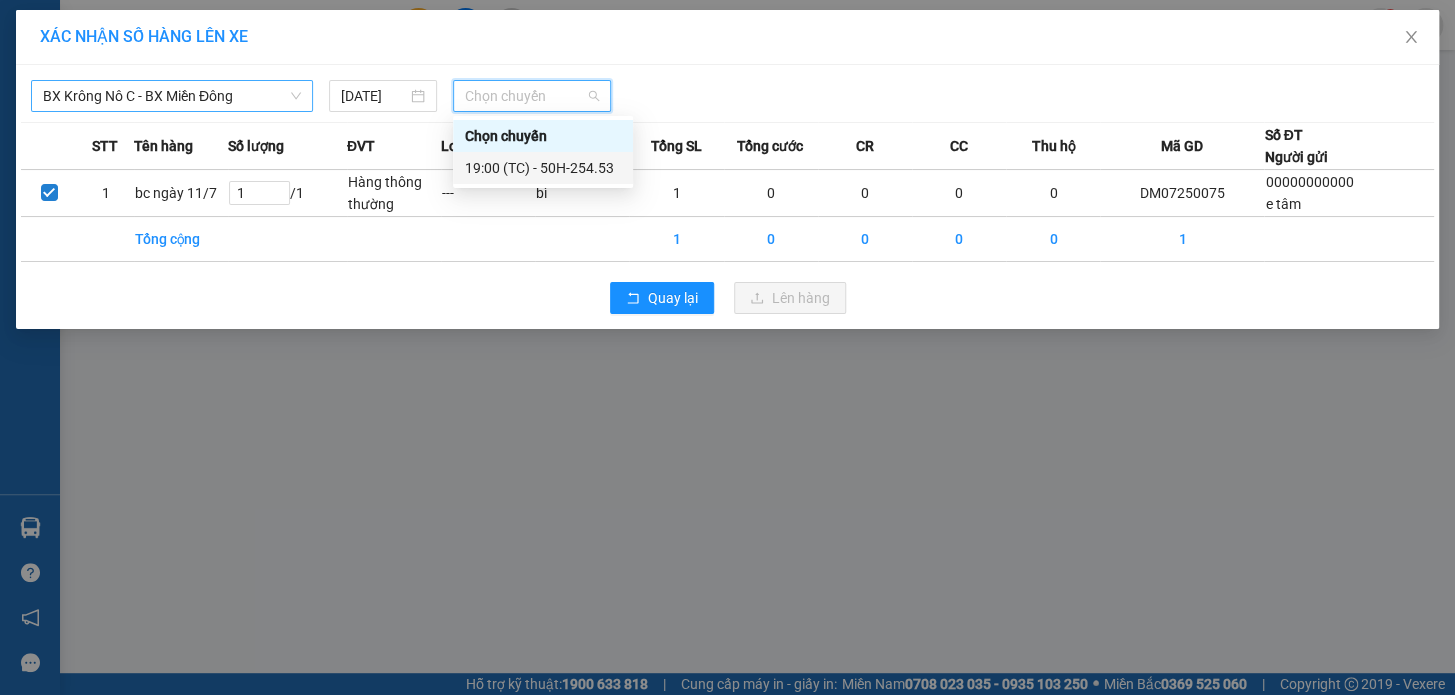 click on "19:00   (TC)   - 50H-254.53" at bounding box center (543, 168) 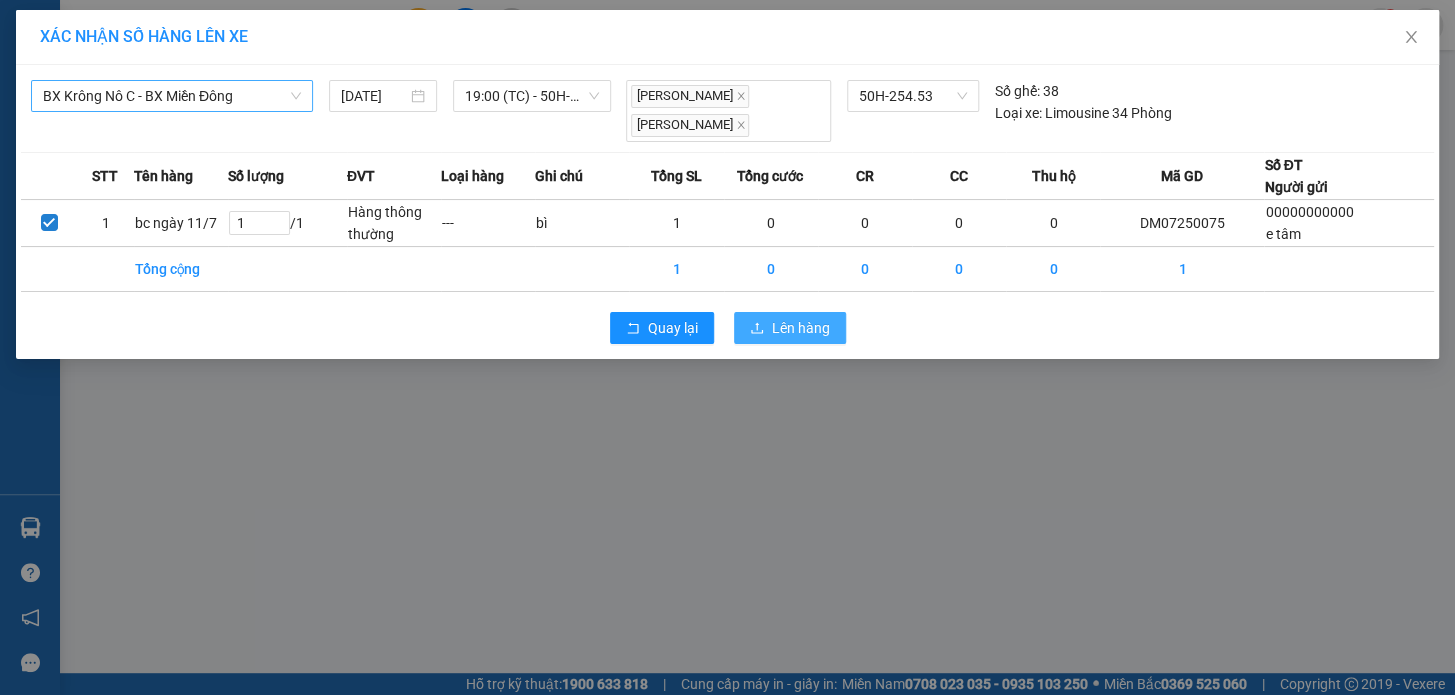 click on "Lên hàng" at bounding box center [801, 328] 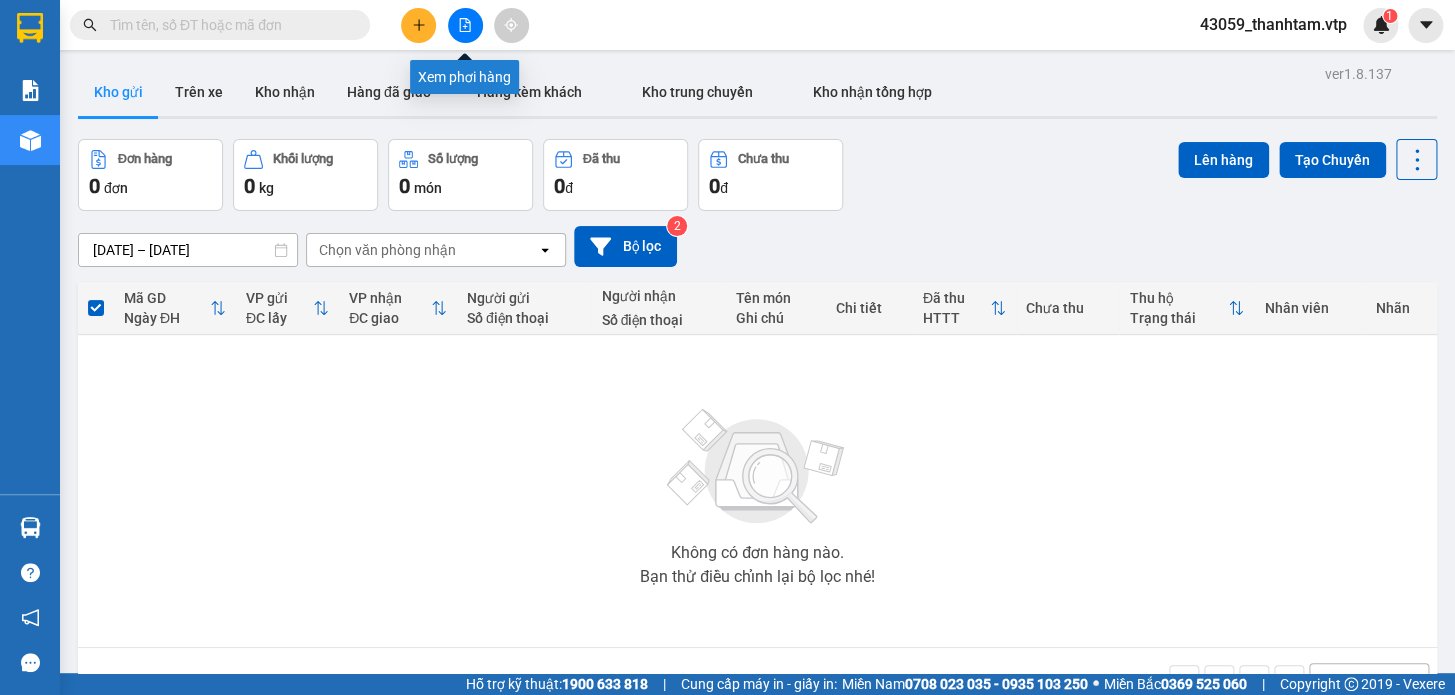 click 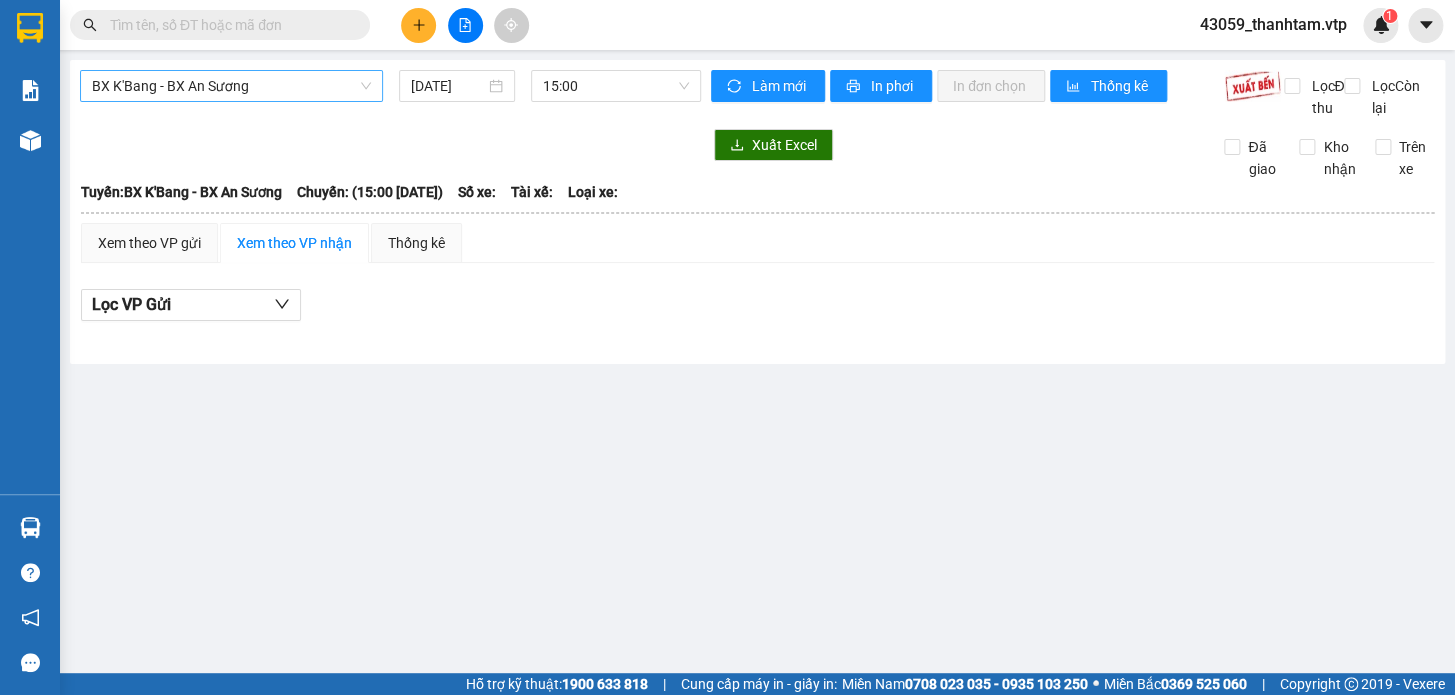 click on "BX K'Bang - BX An Sương" at bounding box center [231, 86] 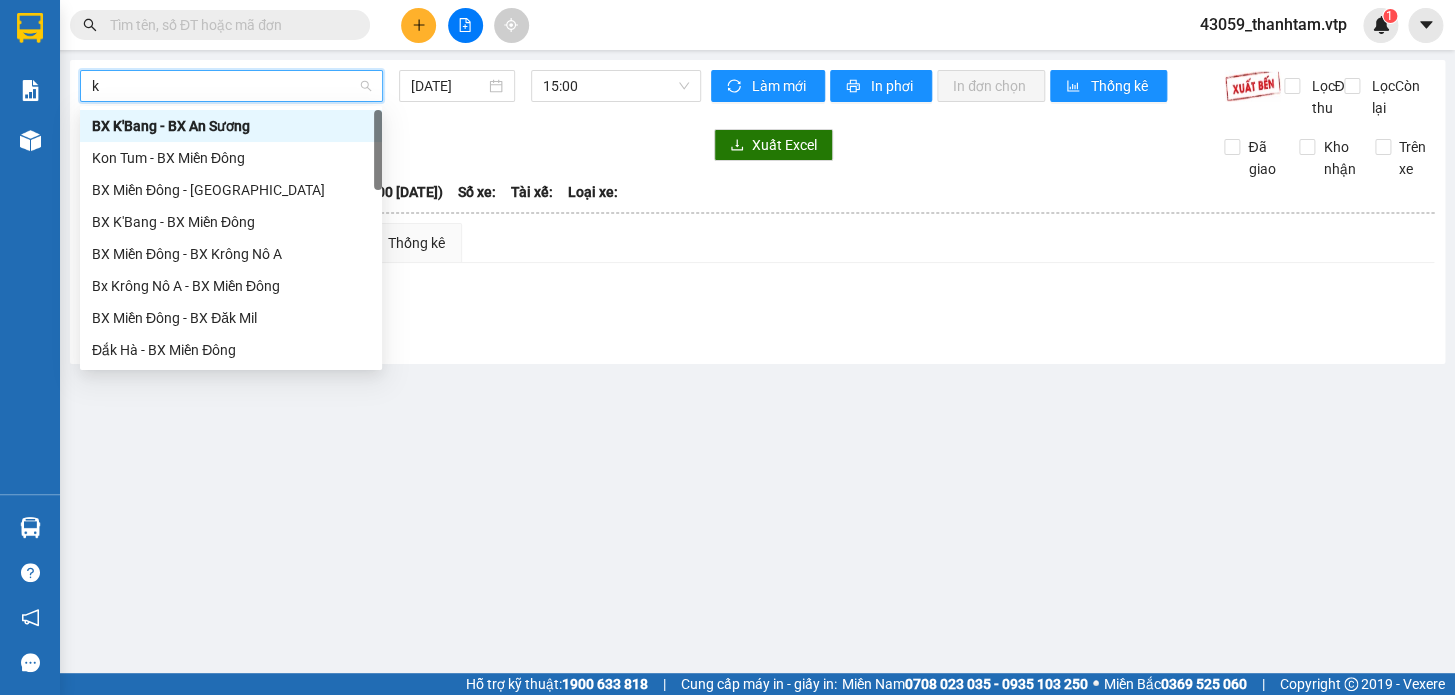 type on "kr" 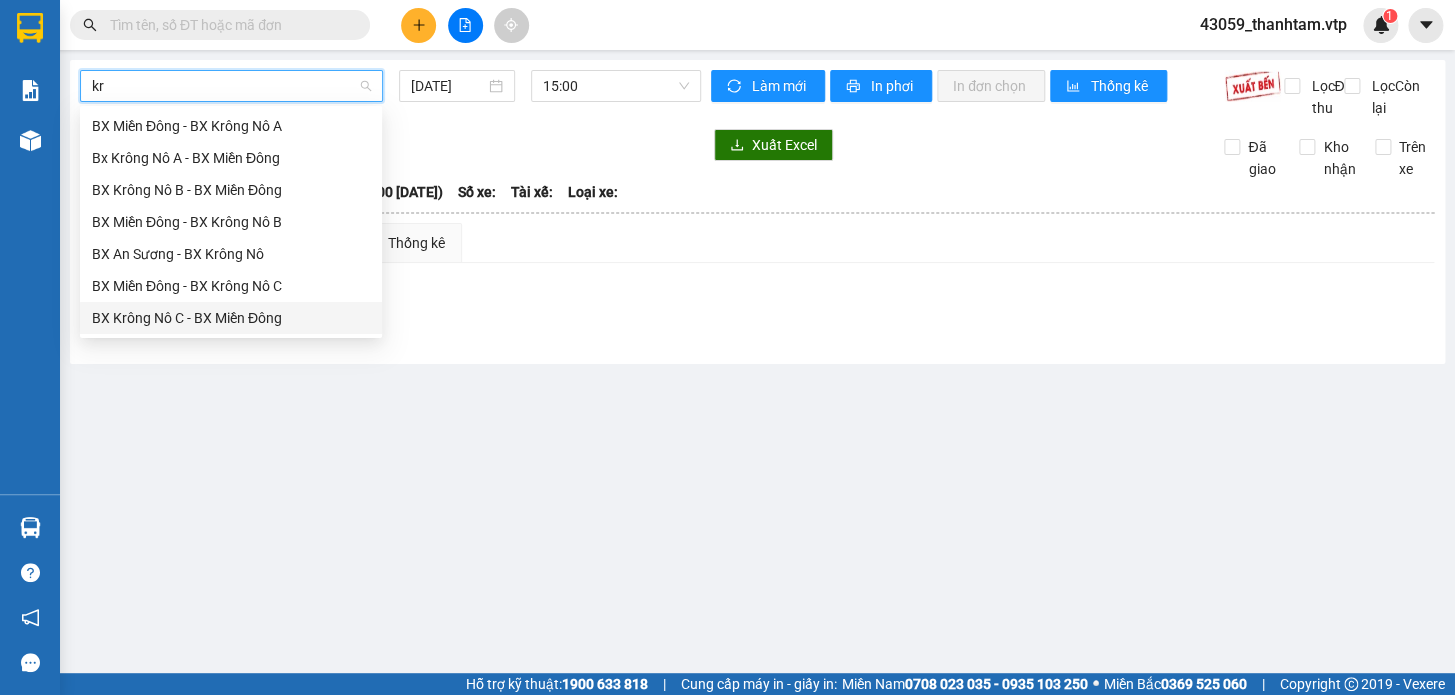 click on "BX Krông Nô C - BX Miền Đông" at bounding box center (231, 318) 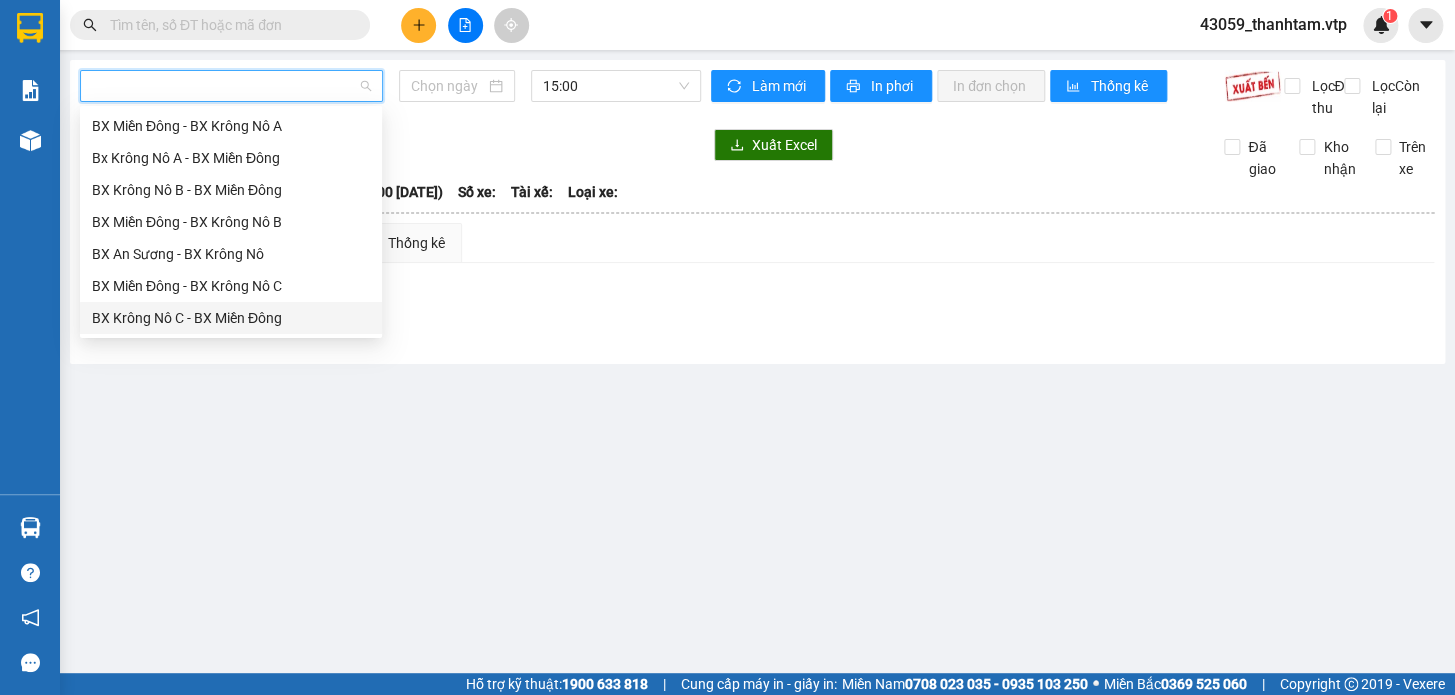type on "[DATE]" 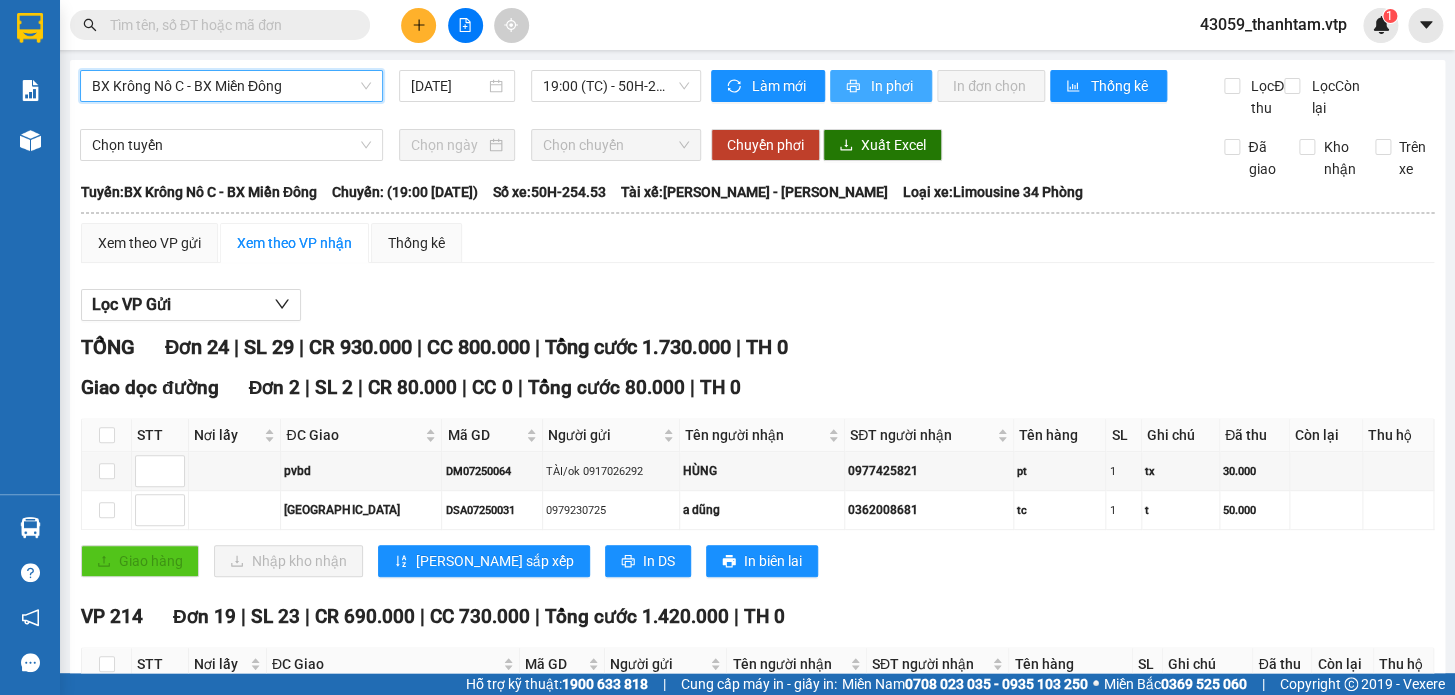click on "In phơi" at bounding box center (893, 86) 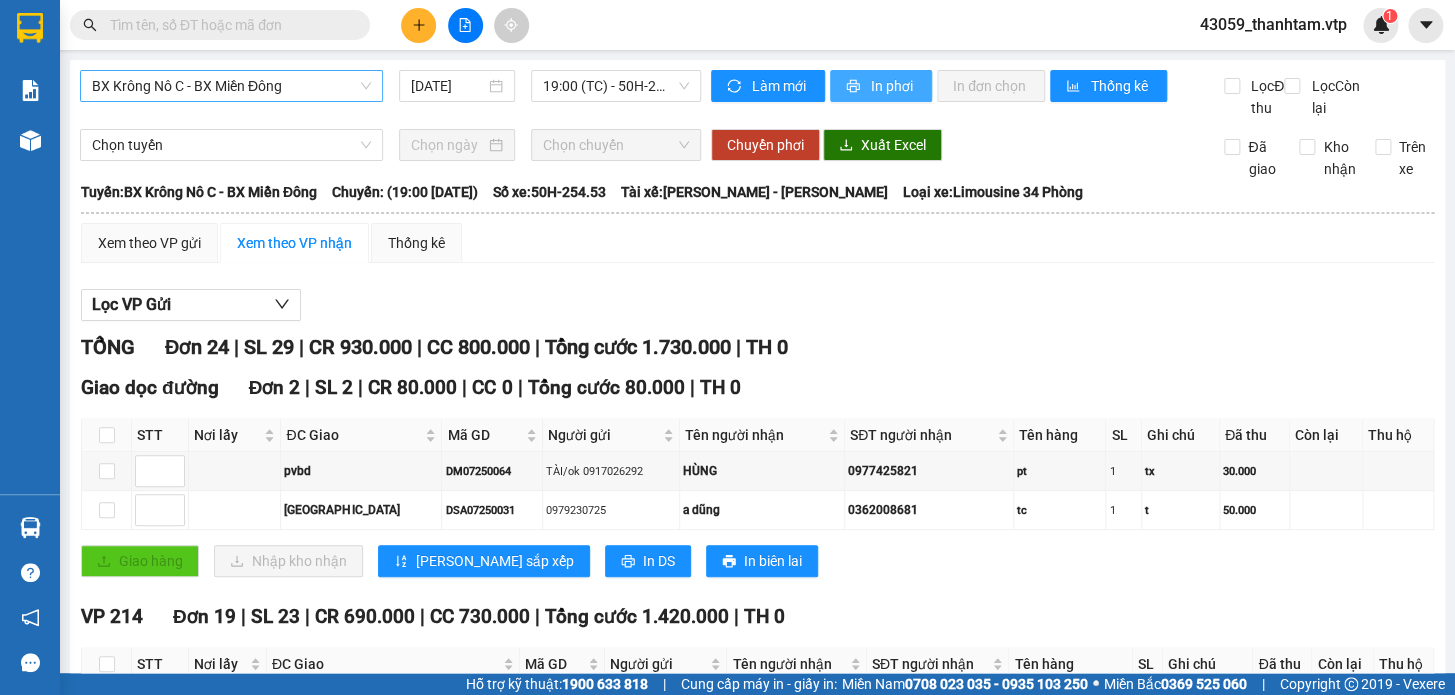scroll, scrollTop: 0, scrollLeft: 0, axis: both 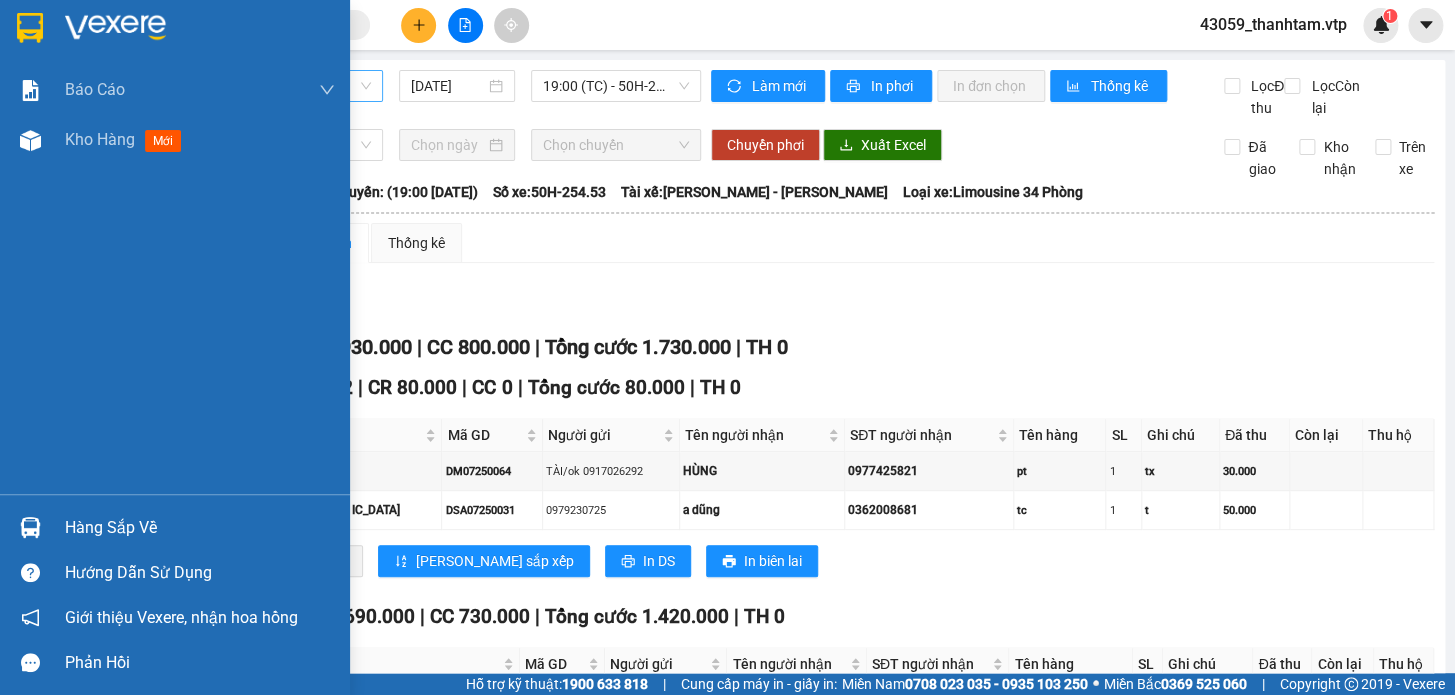 click at bounding box center [30, 27] 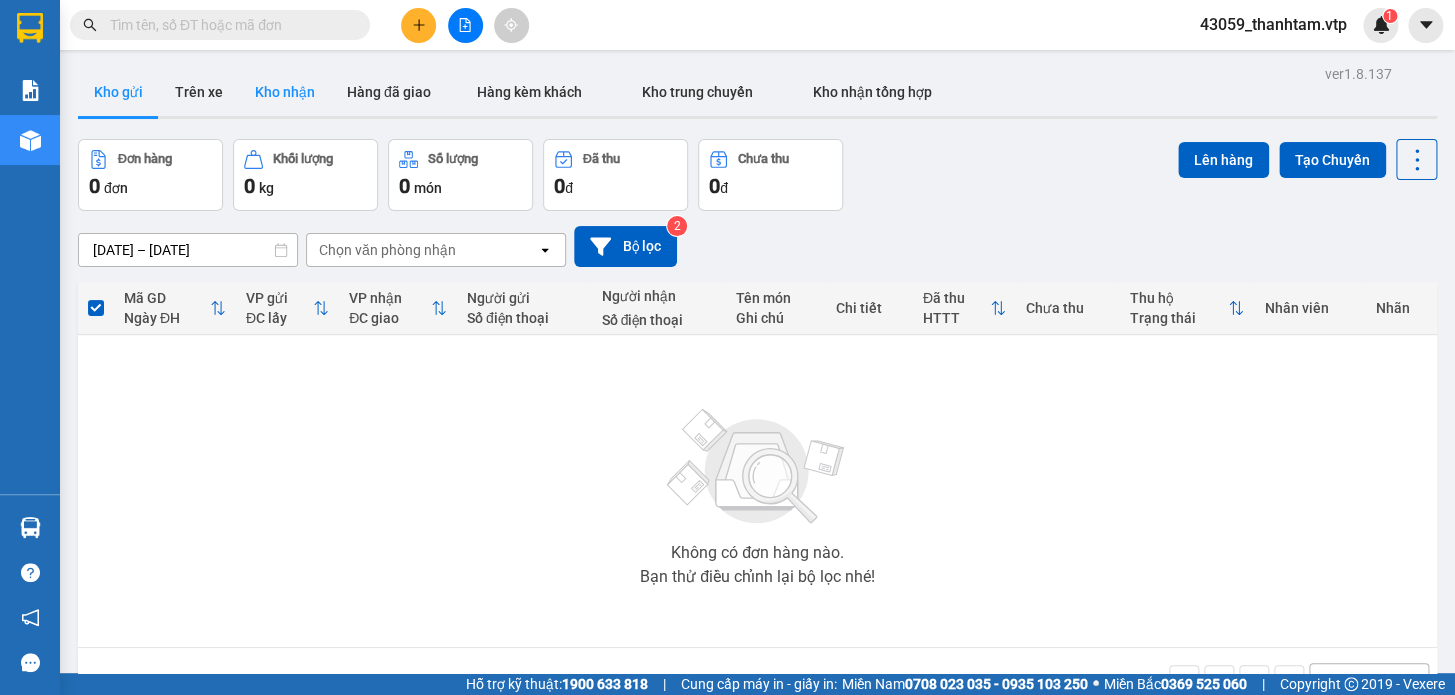click on "Kho nhận" at bounding box center [285, 92] 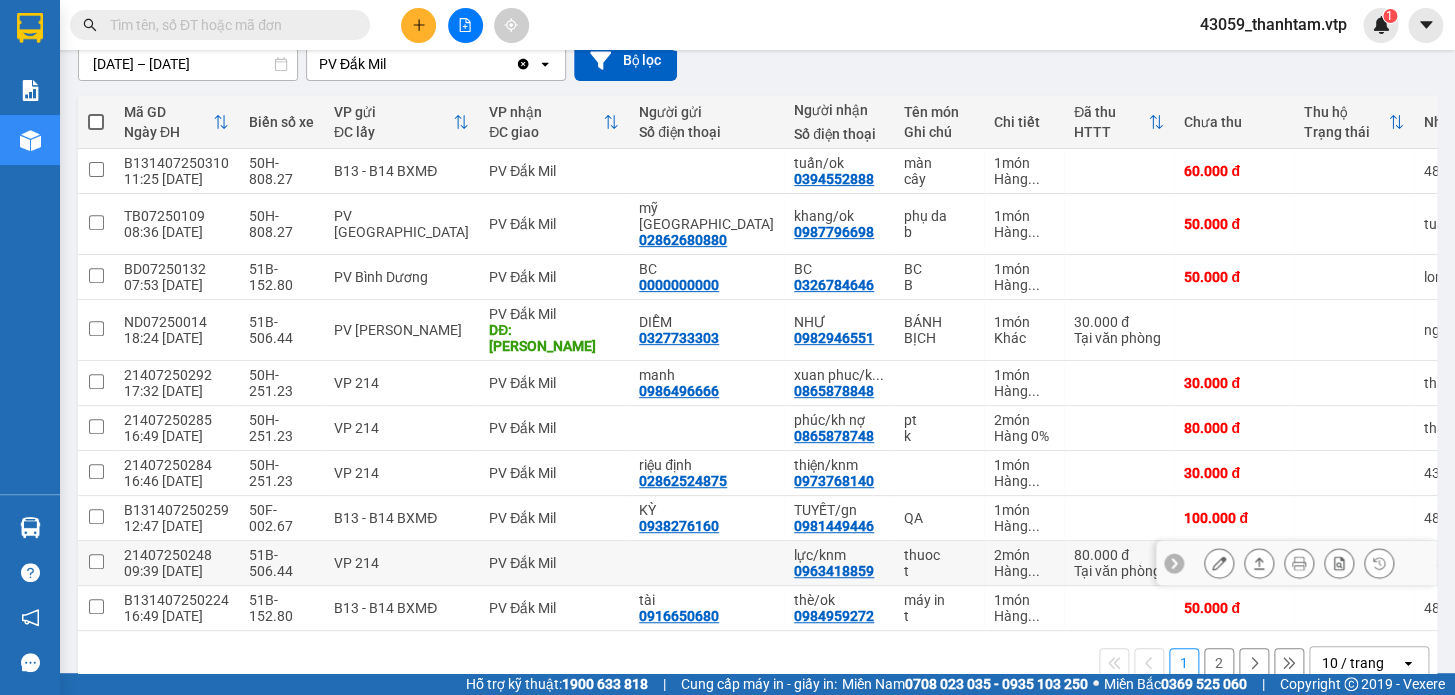 scroll, scrollTop: 199, scrollLeft: 0, axis: vertical 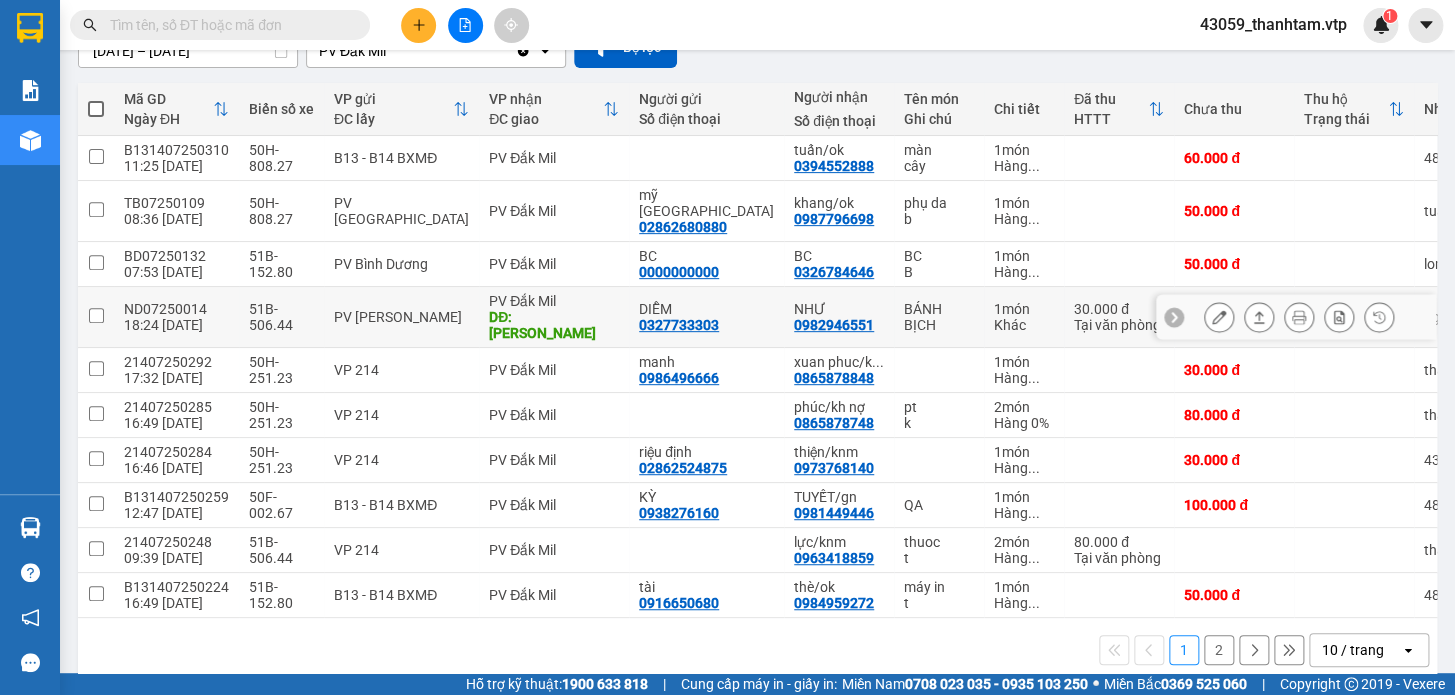 click 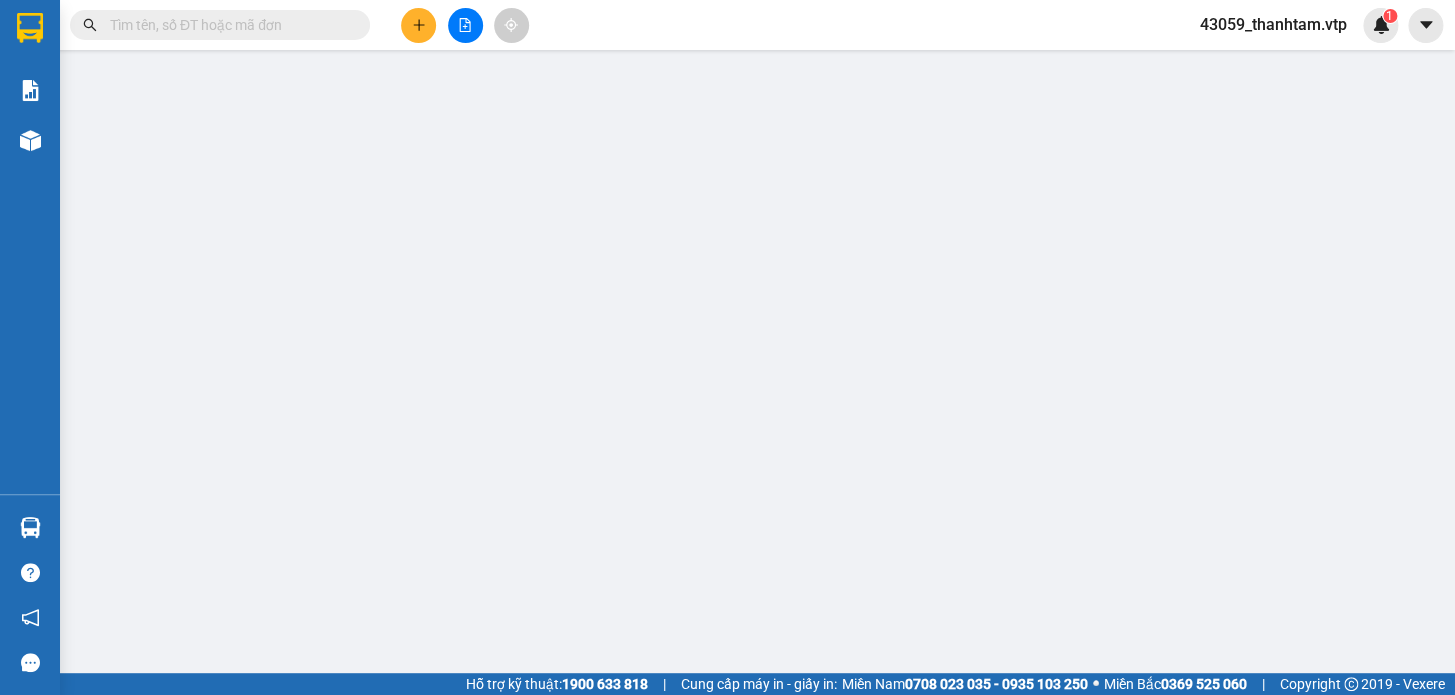 type on "0327733303" 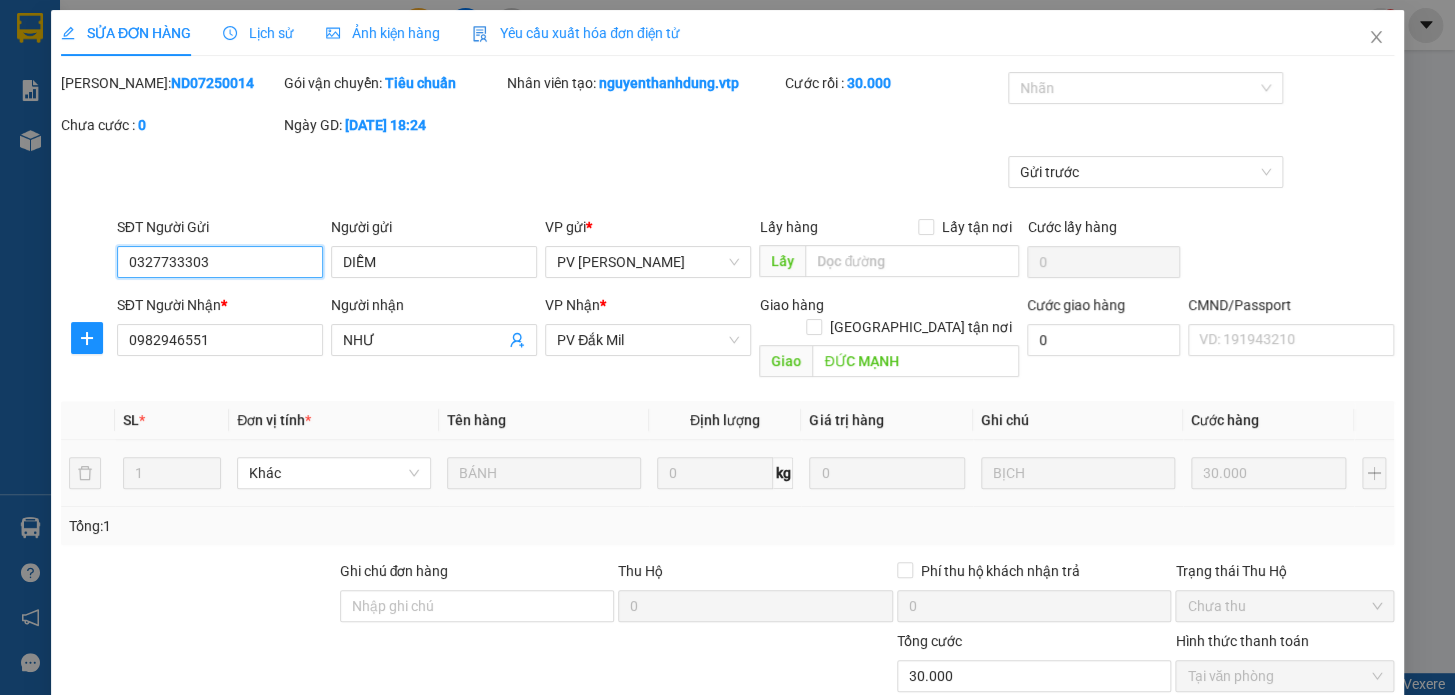 scroll, scrollTop: 0, scrollLeft: 0, axis: both 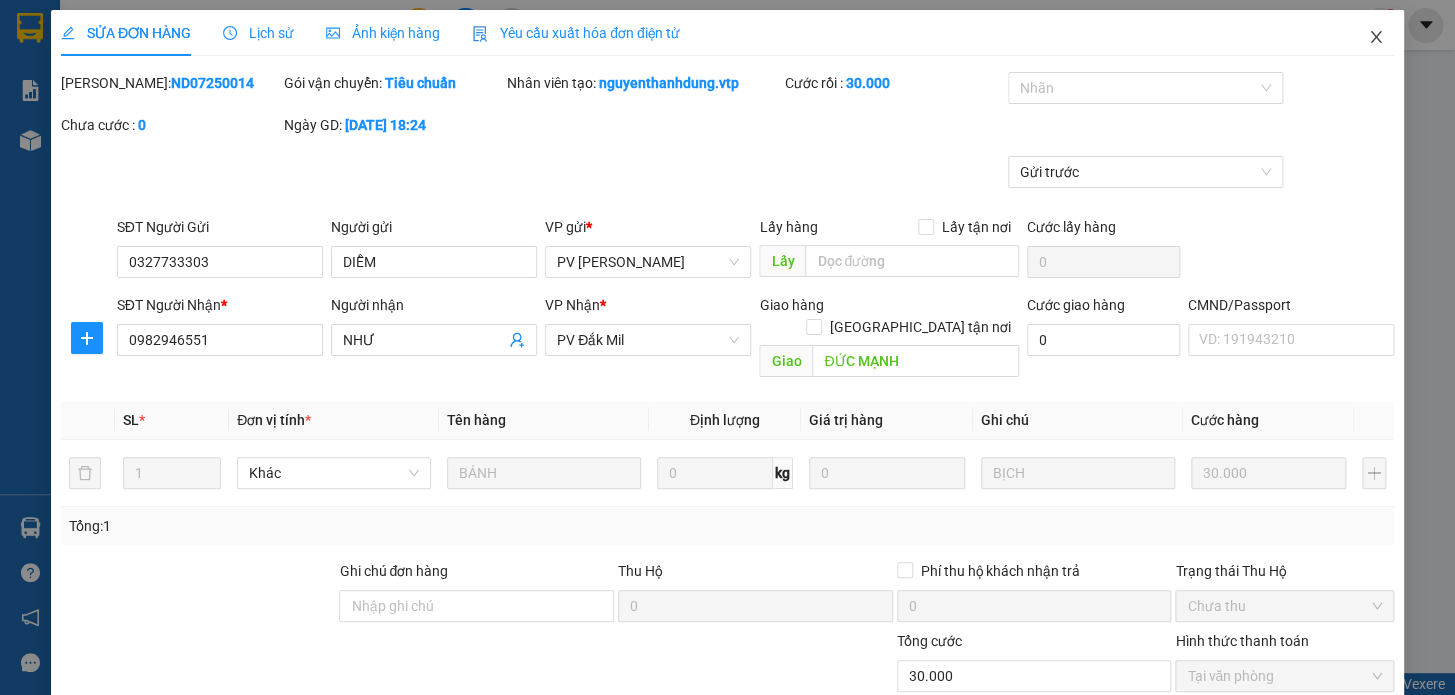 click 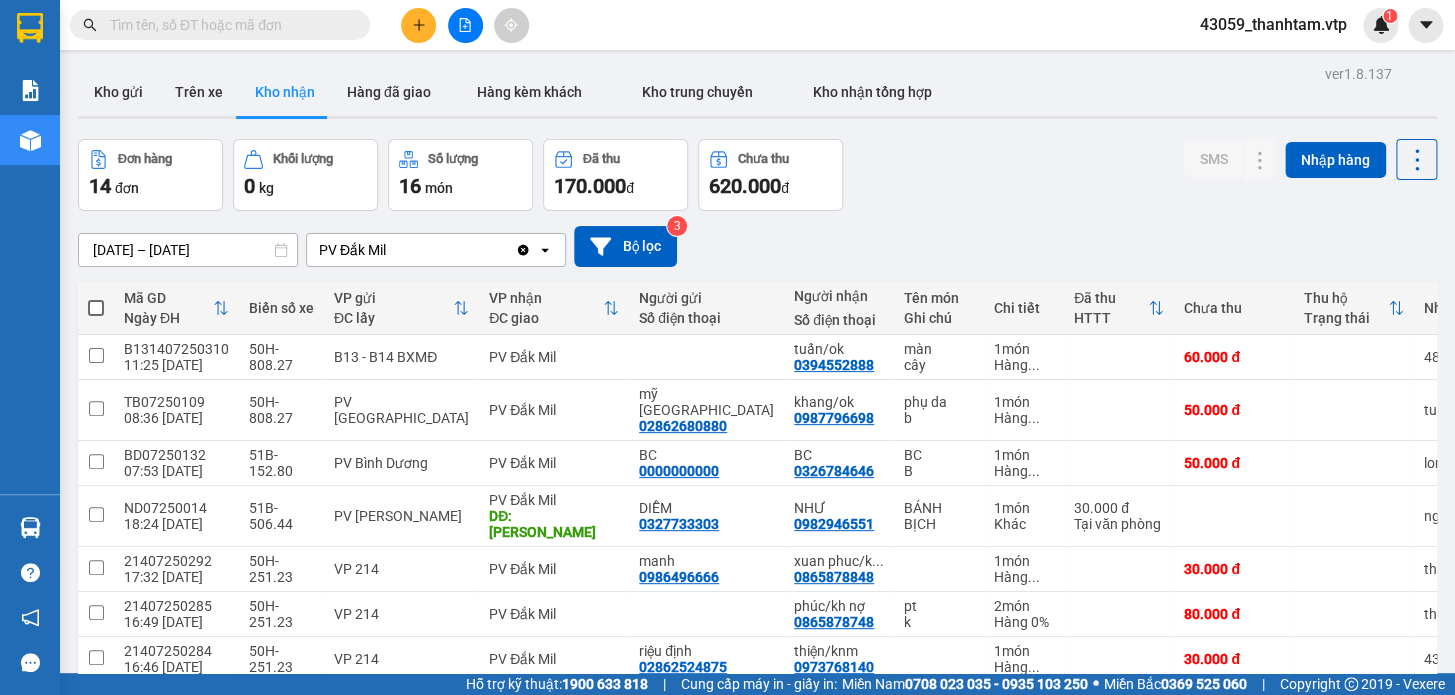 scroll, scrollTop: 0, scrollLeft: 0, axis: both 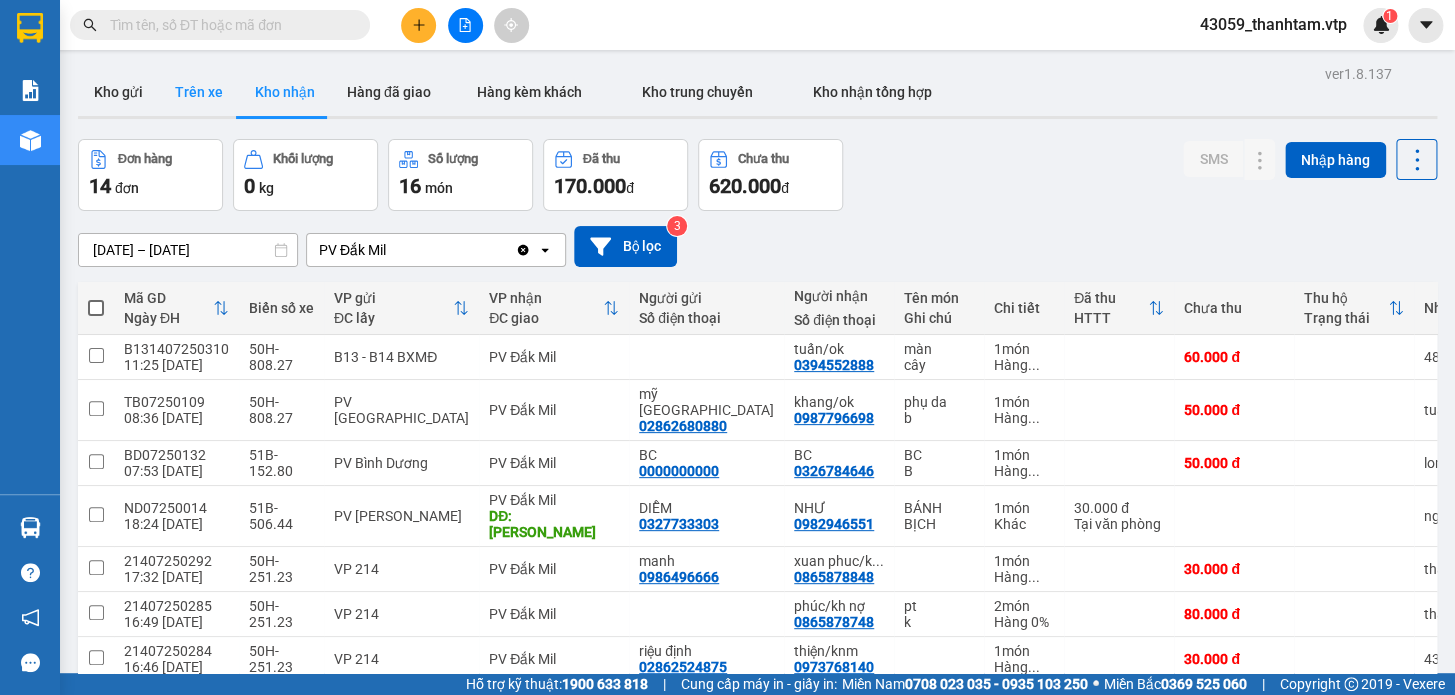click on "Trên xe" at bounding box center [199, 92] 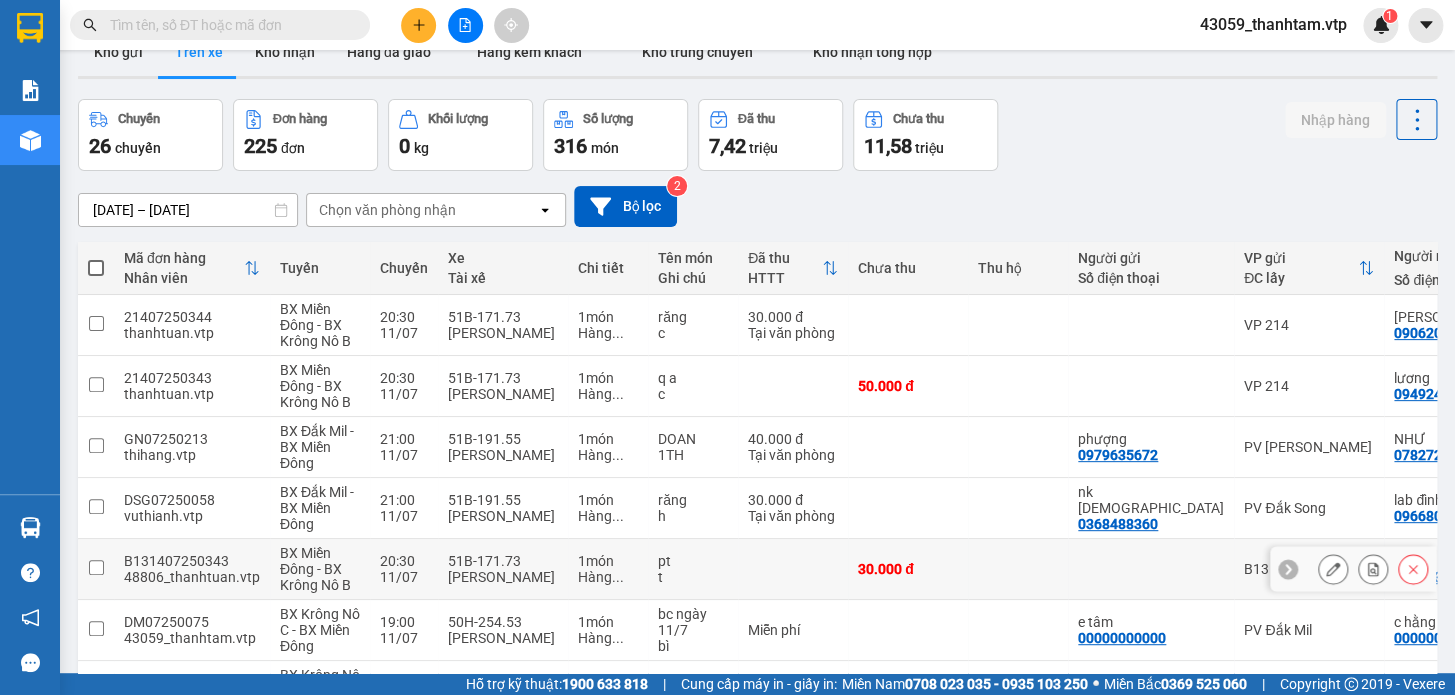 scroll, scrollTop: 0, scrollLeft: 0, axis: both 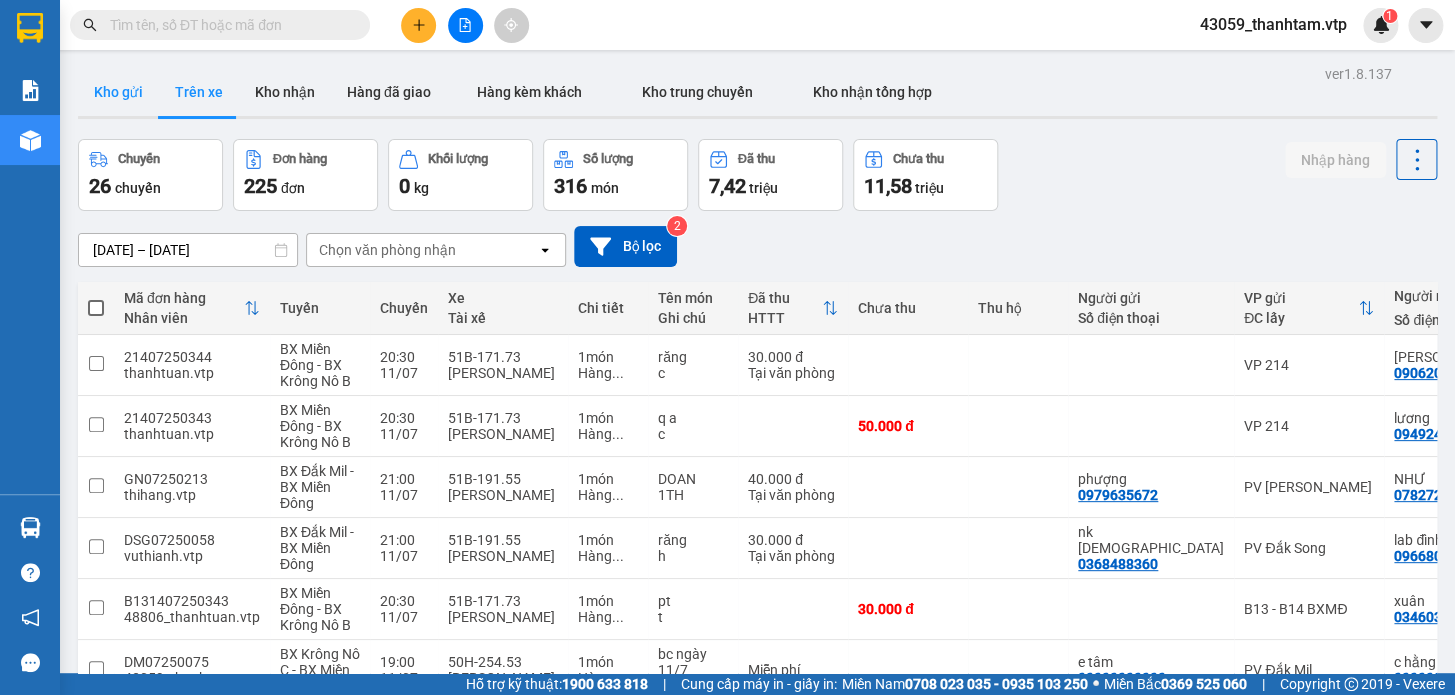 click on "Kho gửi" at bounding box center [118, 92] 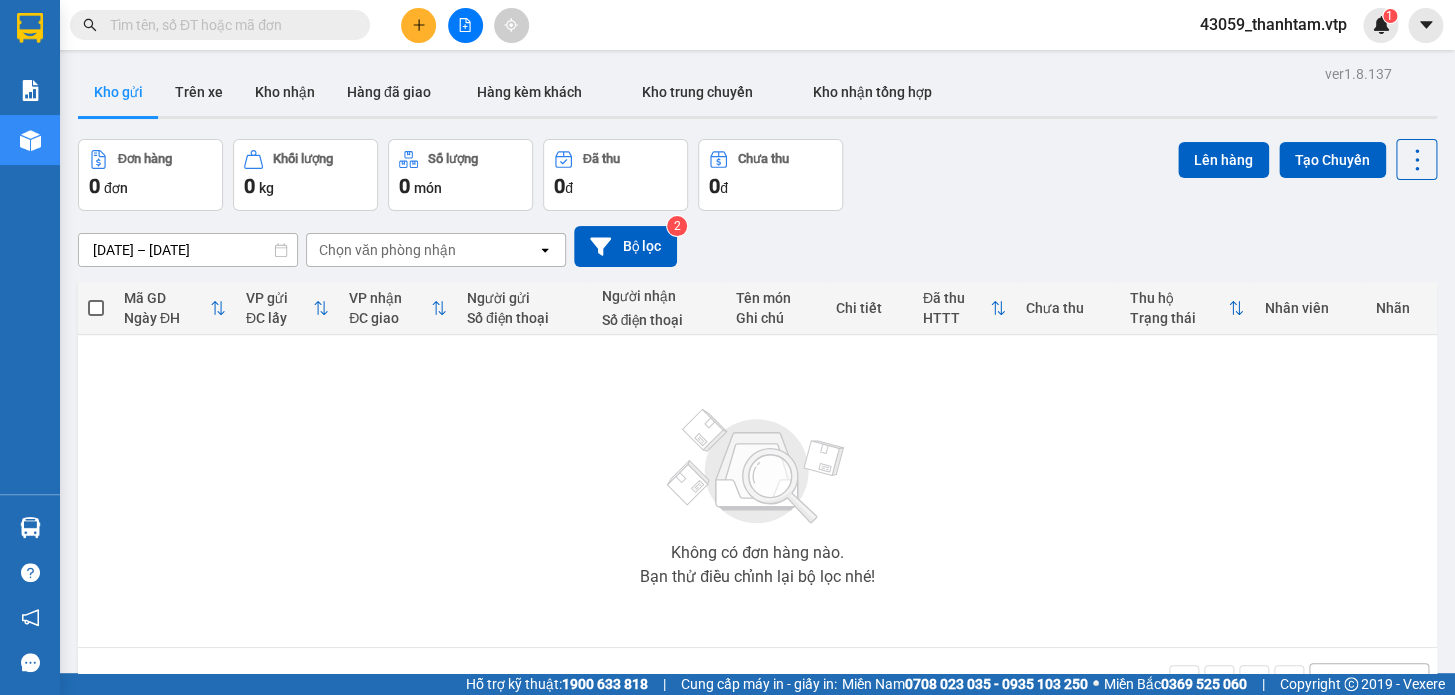 drag, startPoint x: 182, startPoint y: 88, endPoint x: 594, endPoint y: 221, distance: 432.93533 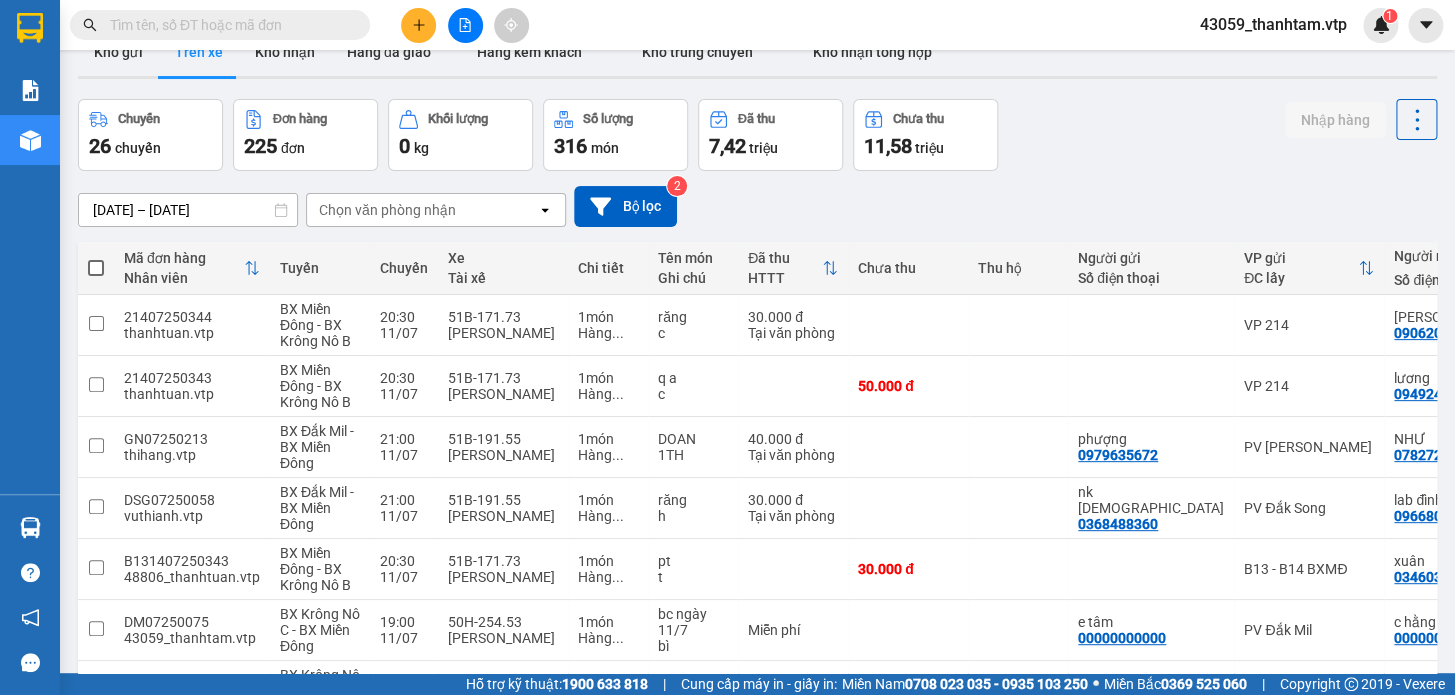 scroll, scrollTop: 0, scrollLeft: 0, axis: both 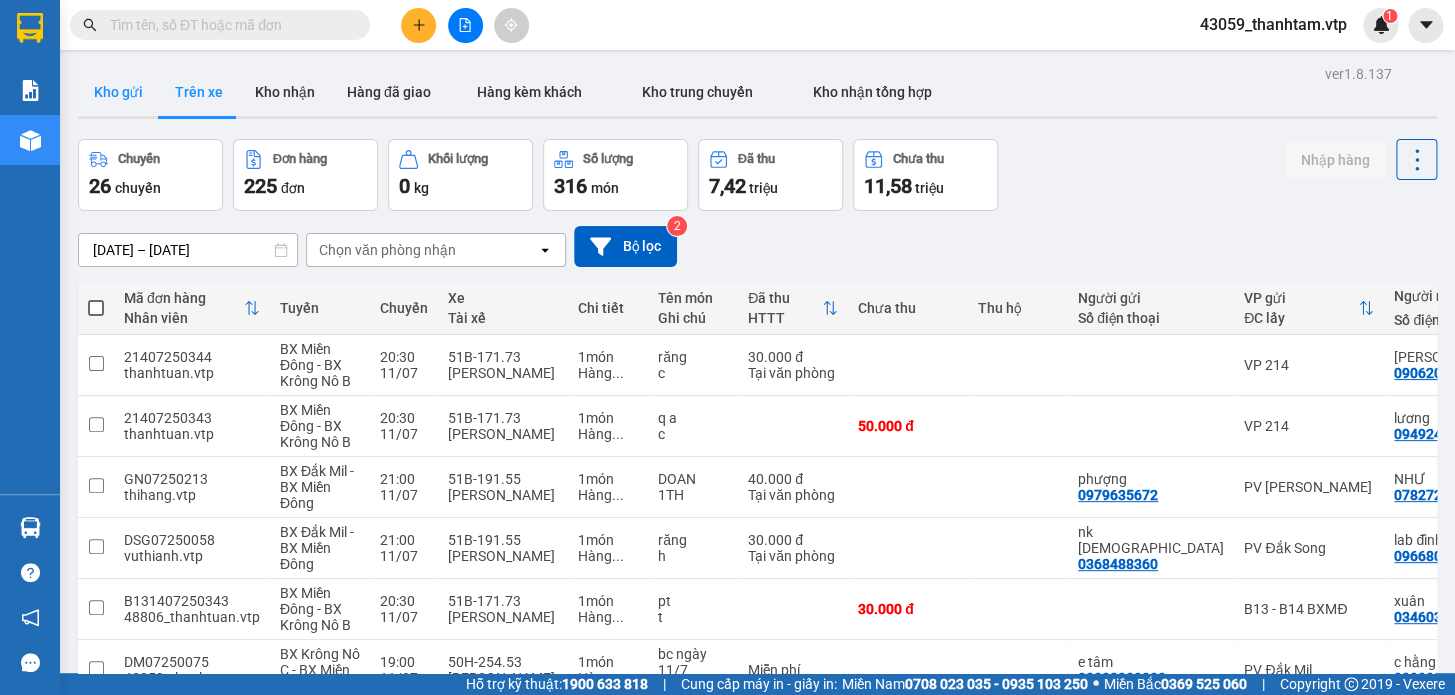 click on "Kho gửi" at bounding box center (118, 92) 